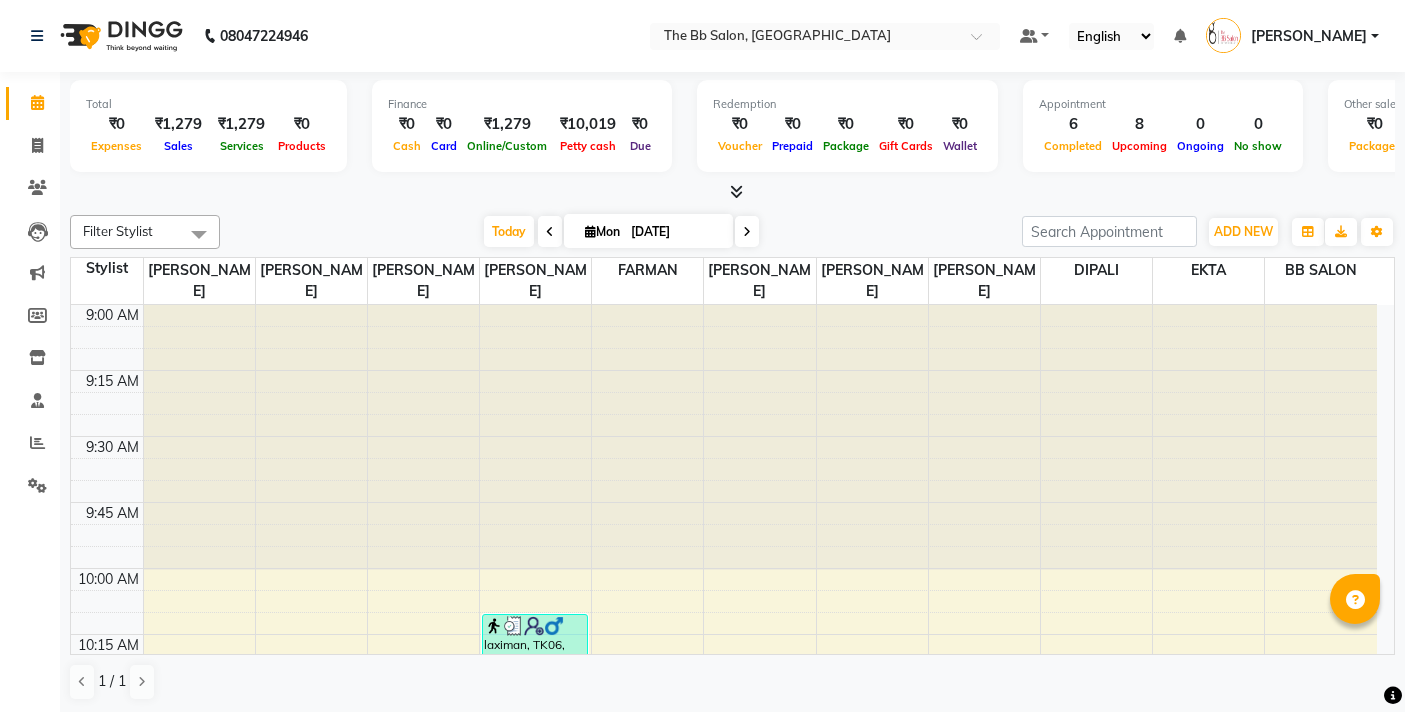 scroll, scrollTop: 0, scrollLeft: 0, axis: both 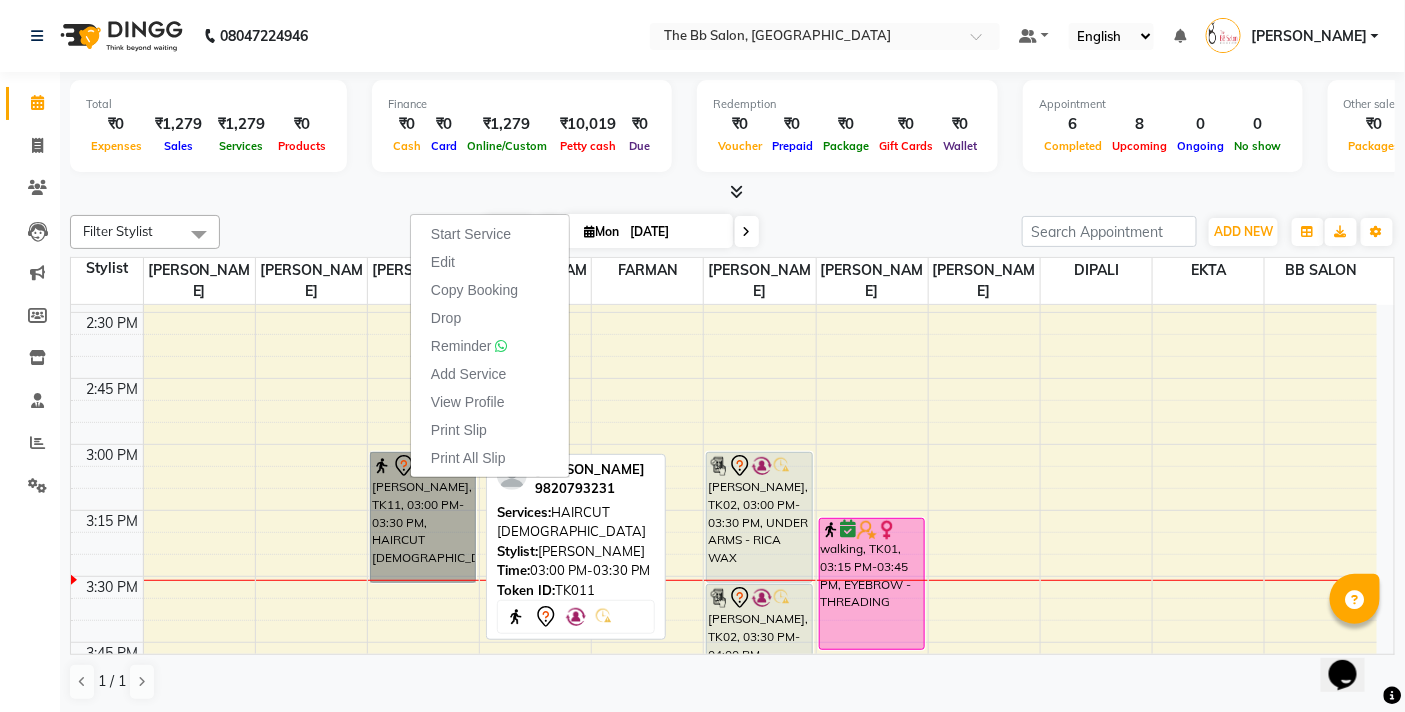 click on "[PERSON_NAME], TK11, 03:00 PM-03:30 PM, HAIRCUT [DEMOGRAPHIC_DATA]" at bounding box center (423, 517) 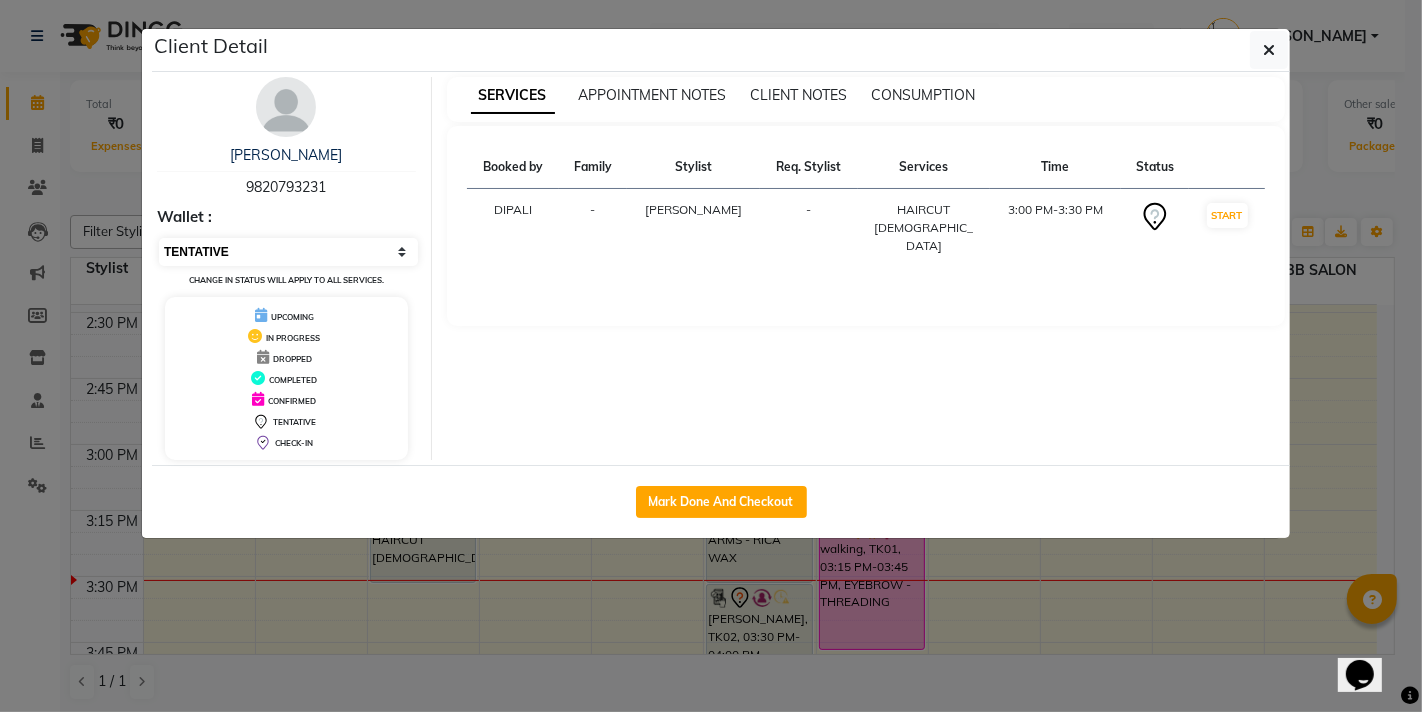 click on "Select IN SERVICE CONFIRMED TENTATIVE CHECK IN MARK DONE DROPPED UPCOMING" at bounding box center [288, 252] 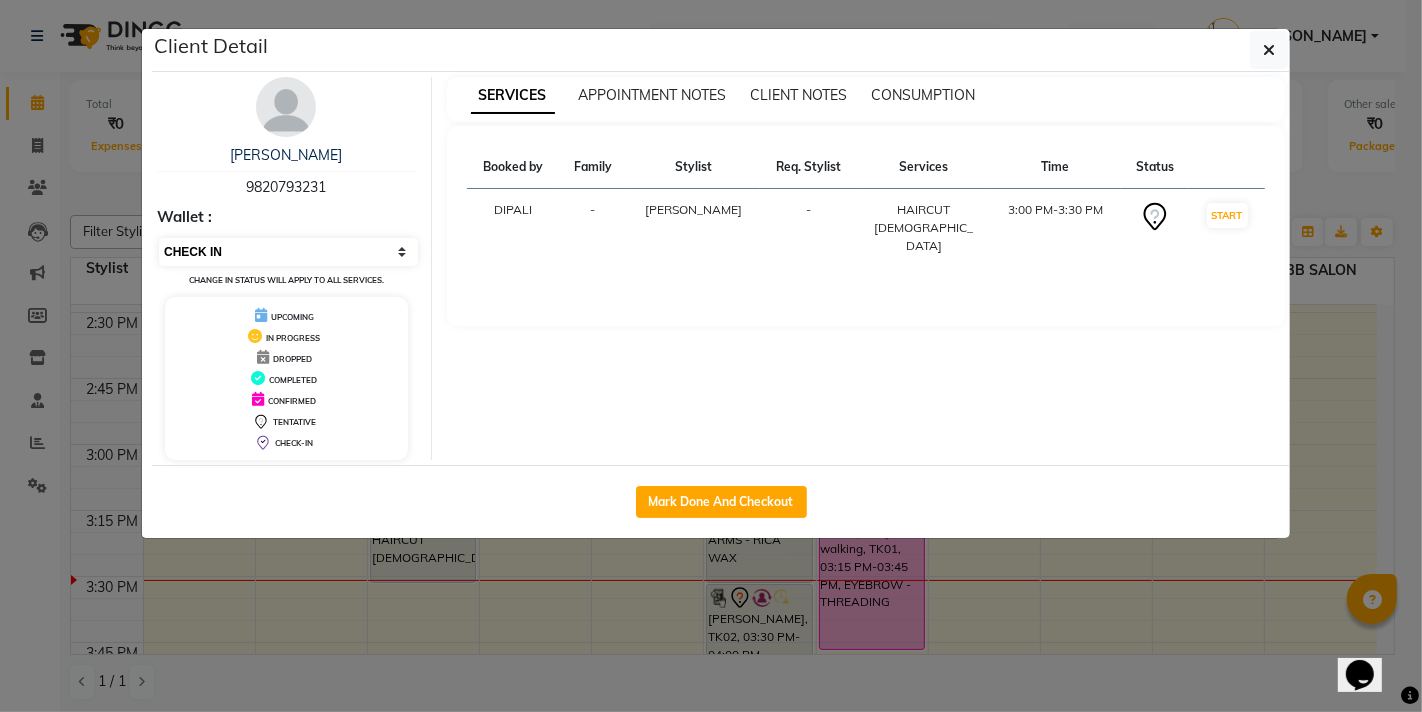 click on "Select IN SERVICE CONFIRMED TENTATIVE CHECK IN MARK DONE DROPPED UPCOMING" at bounding box center (288, 252) 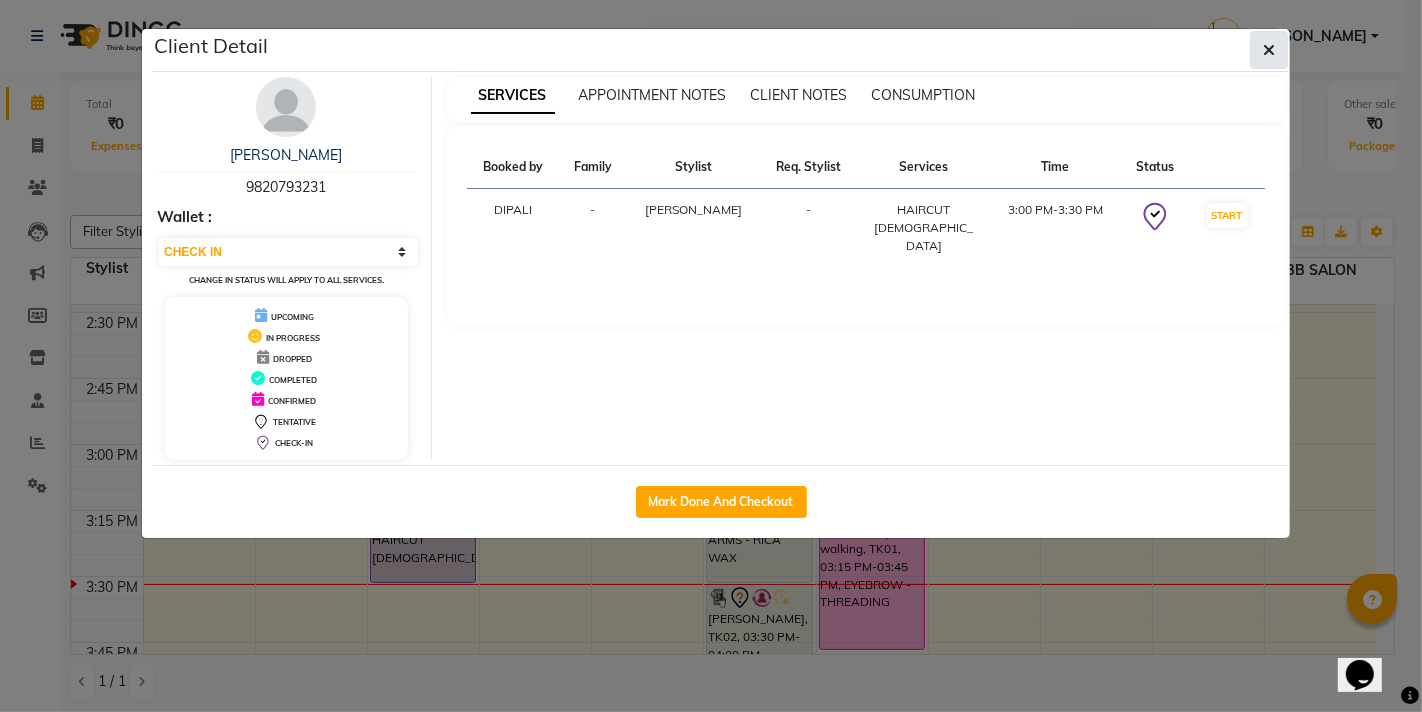 click 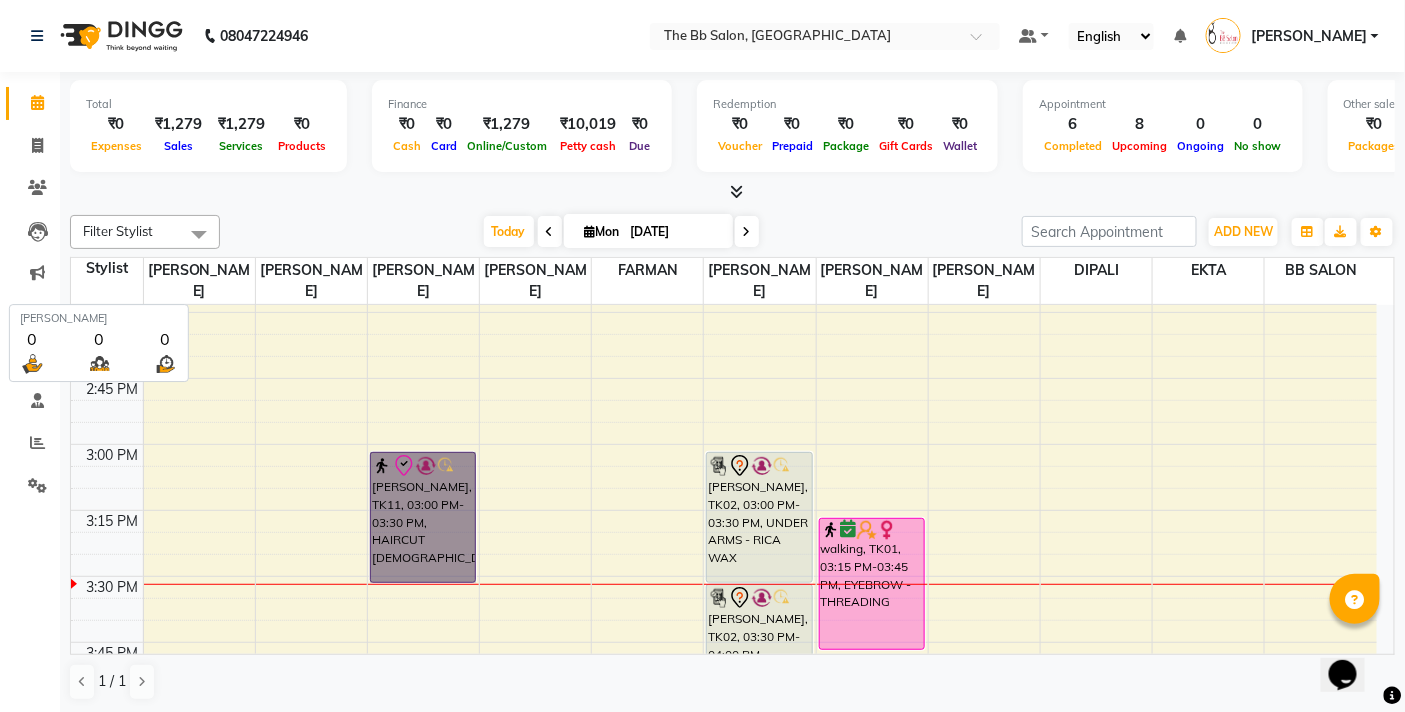scroll, scrollTop: 1, scrollLeft: 0, axis: vertical 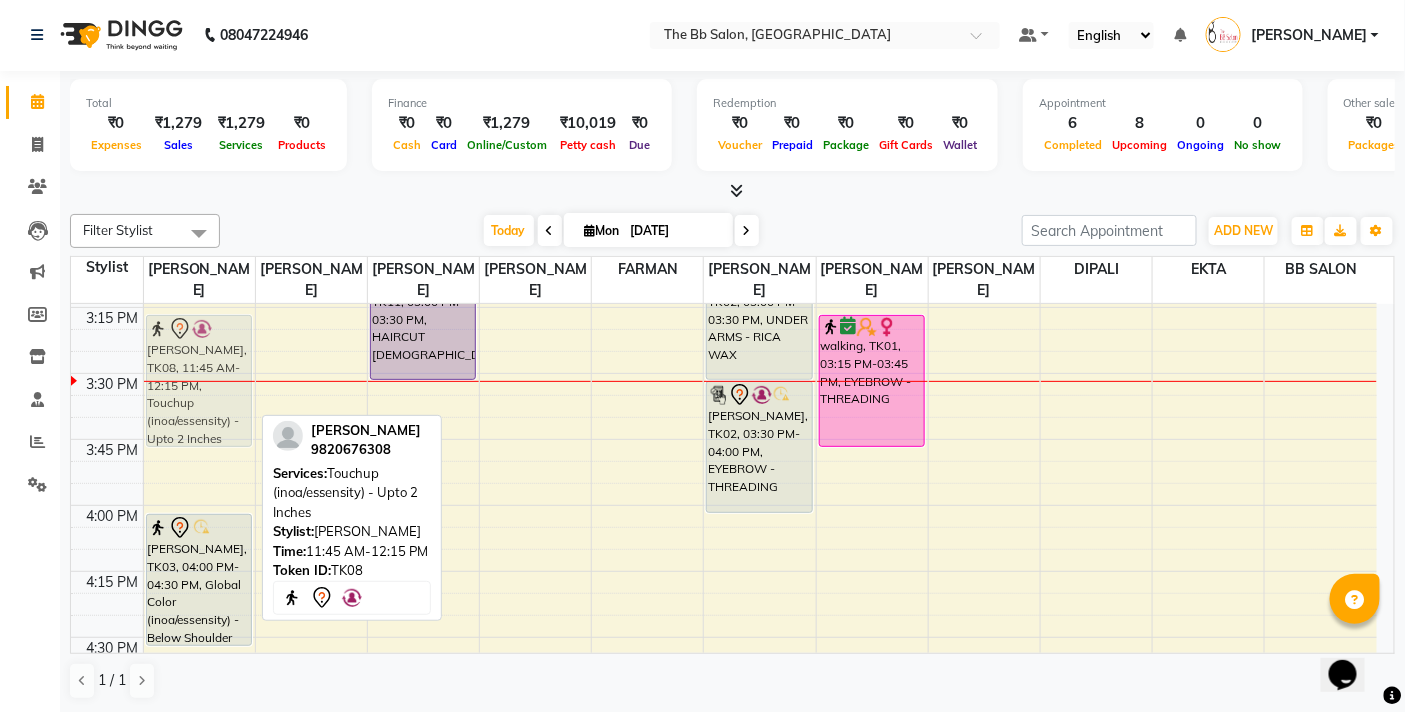 drag, startPoint x: 178, startPoint y: 562, endPoint x: 200, endPoint y: 395, distance: 168.44287 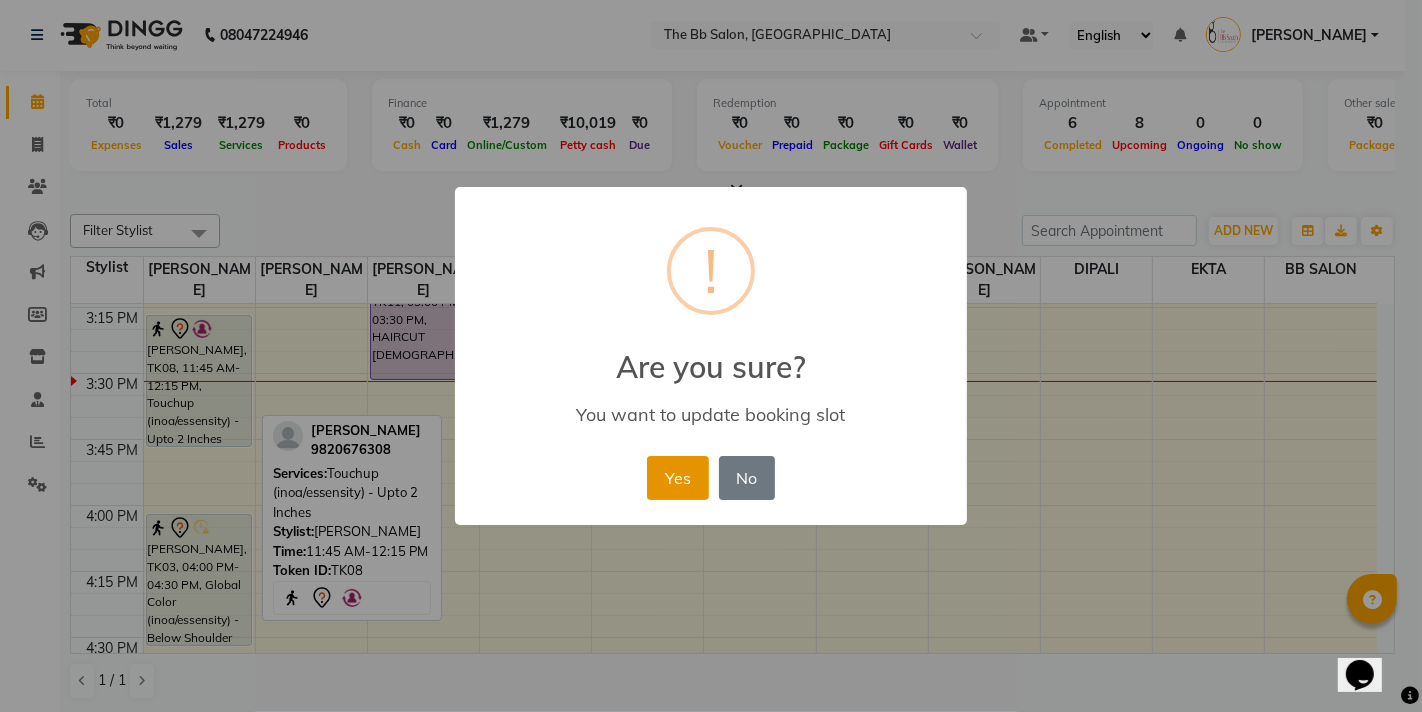click on "Yes" at bounding box center (677, 478) 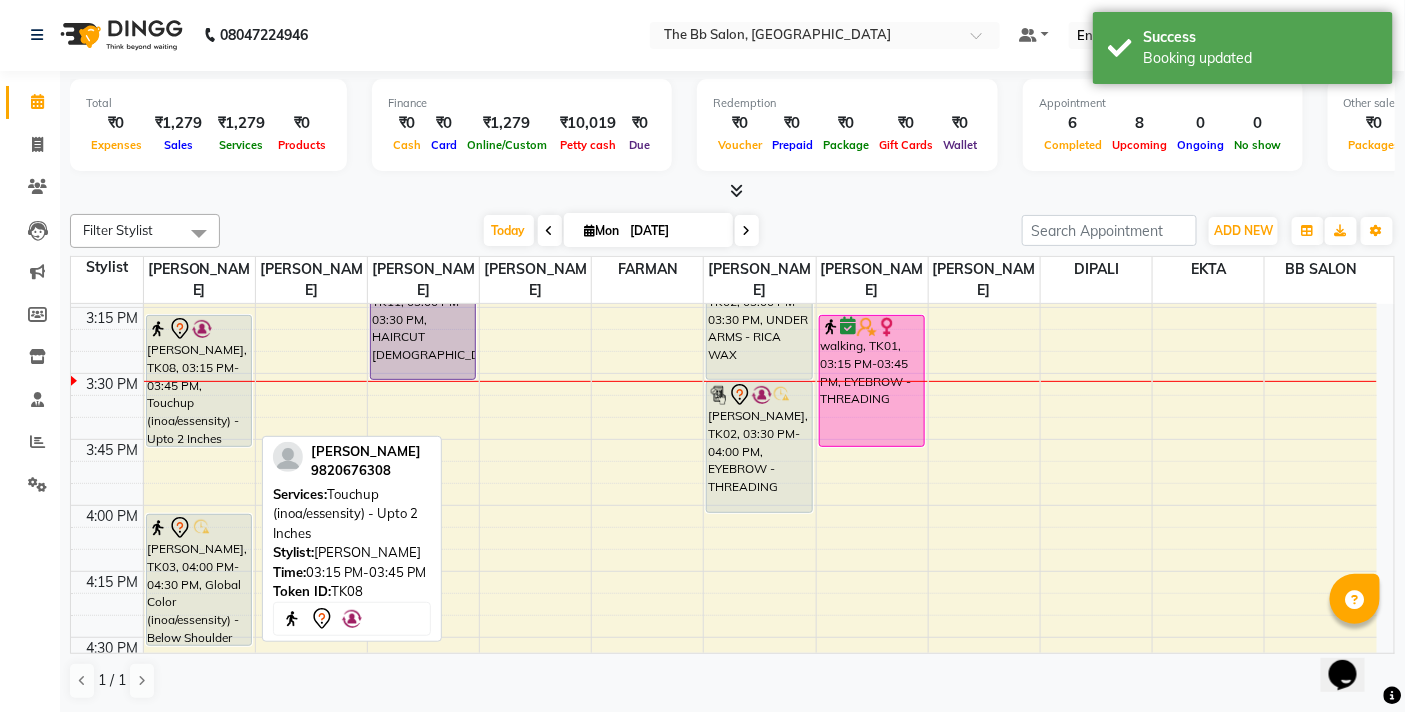 click on "[PERSON_NAME], TK08, 03:15 PM-03:45 PM, Touchup (inoa/essensity) - Upto 2 Inches" at bounding box center [199, 381] 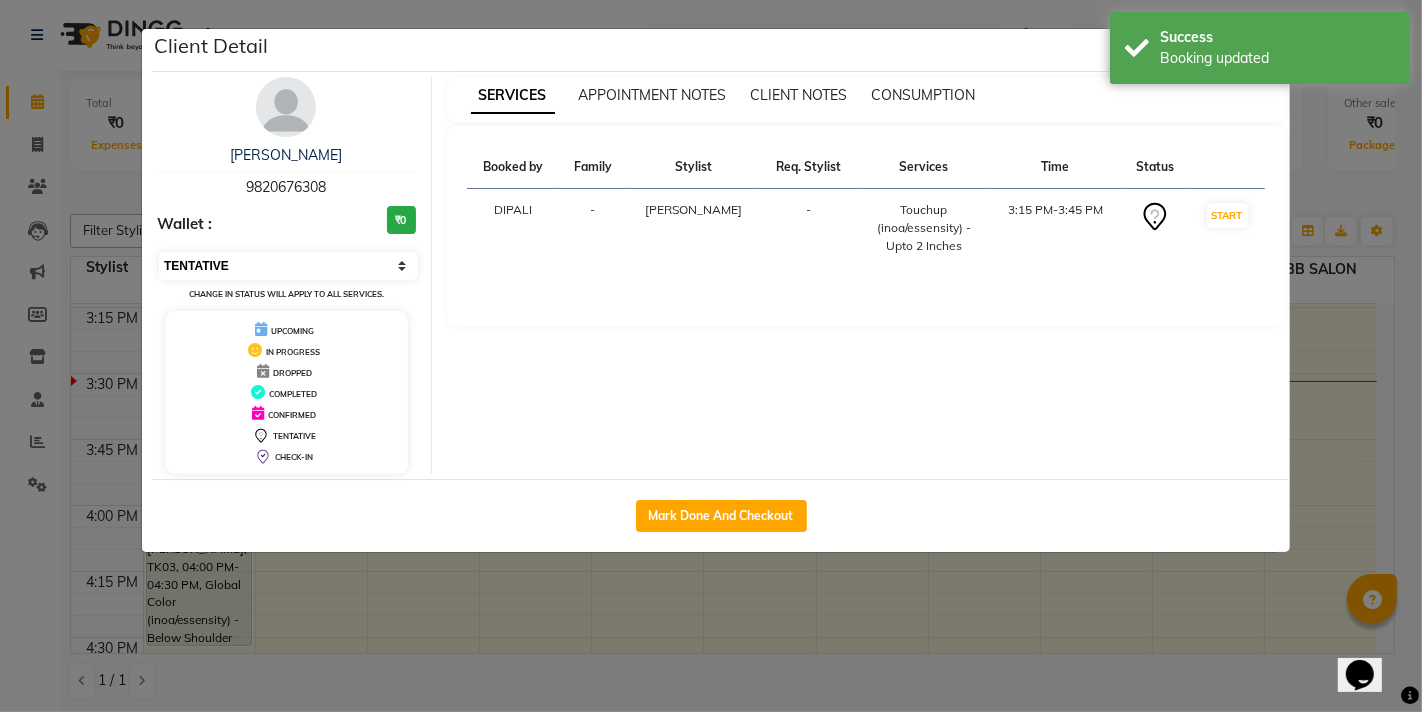click on "Select IN SERVICE CONFIRMED TENTATIVE CHECK IN MARK DONE DROPPED UPCOMING" at bounding box center (288, 266) 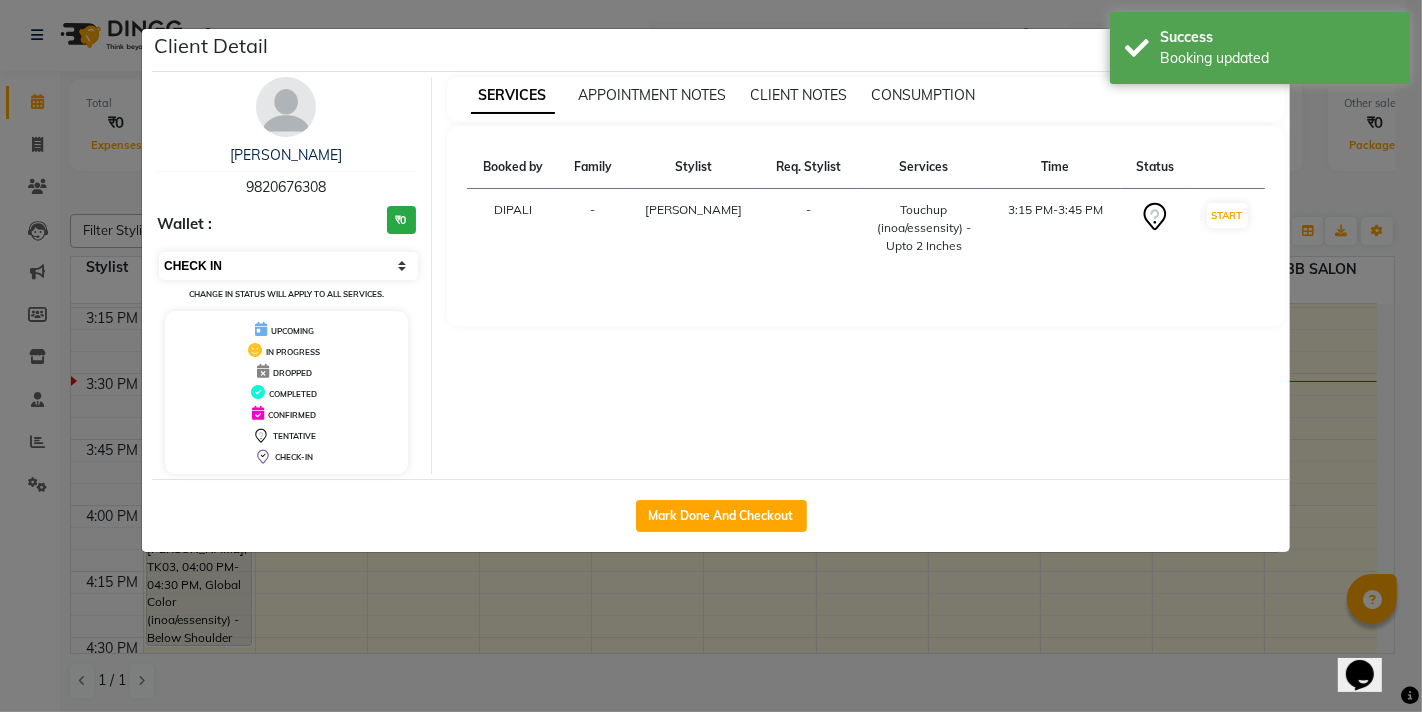 click on "Select IN SERVICE CONFIRMED TENTATIVE CHECK IN MARK DONE DROPPED UPCOMING" at bounding box center [288, 266] 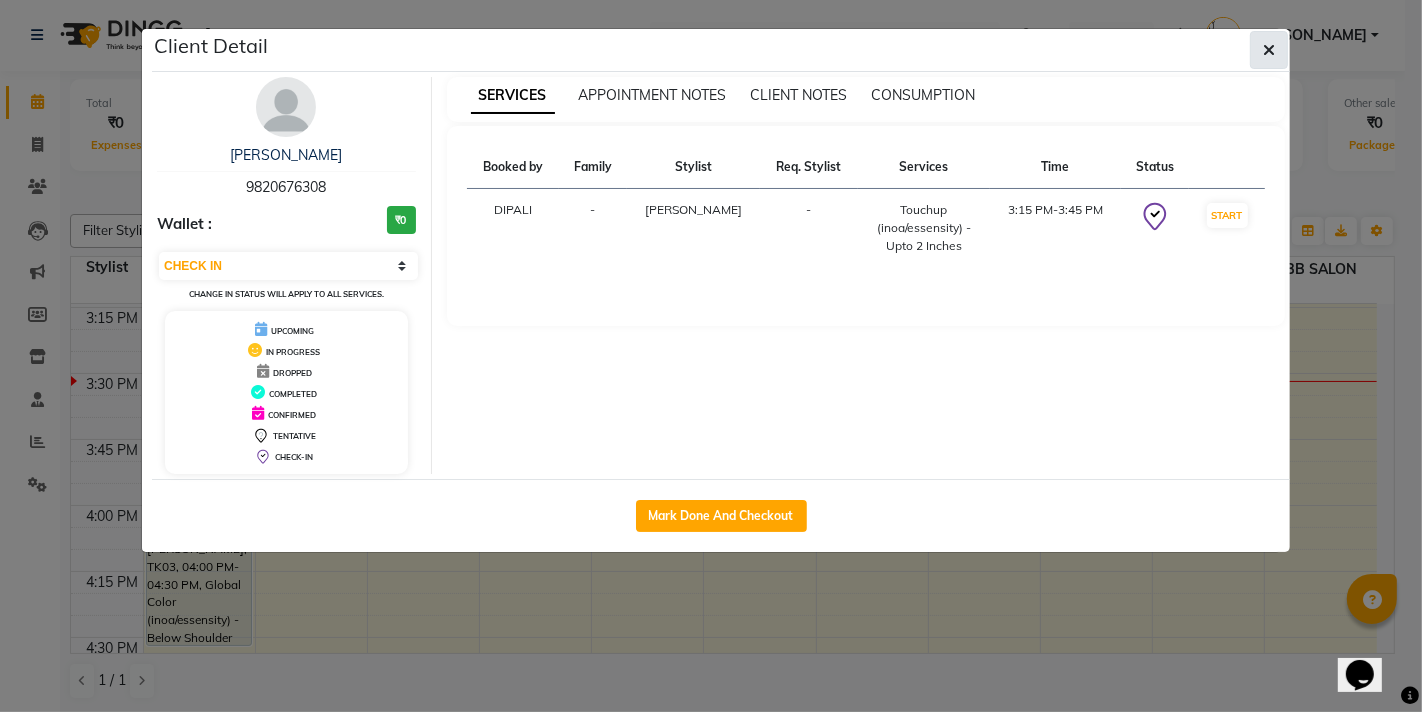 click 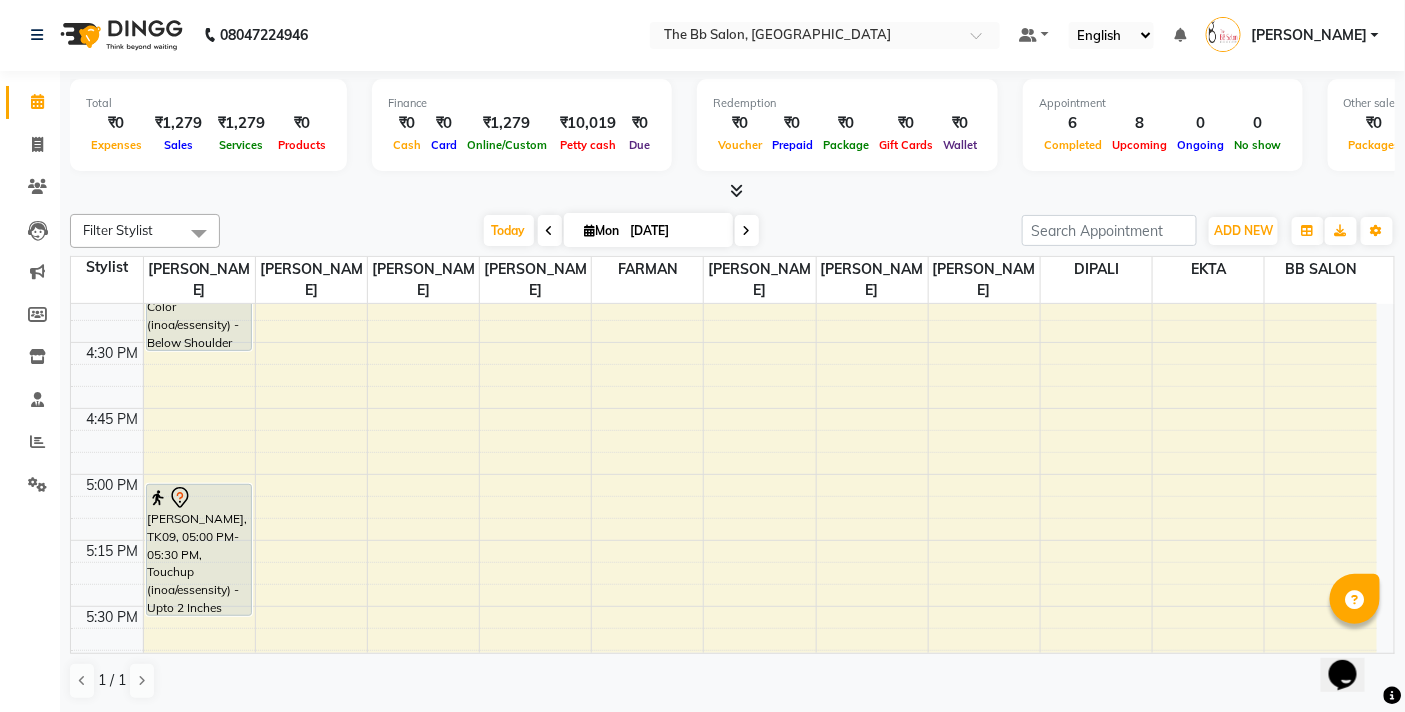 scroll, scrollTop: 1868, scrollLeft: 0, axis: vertical 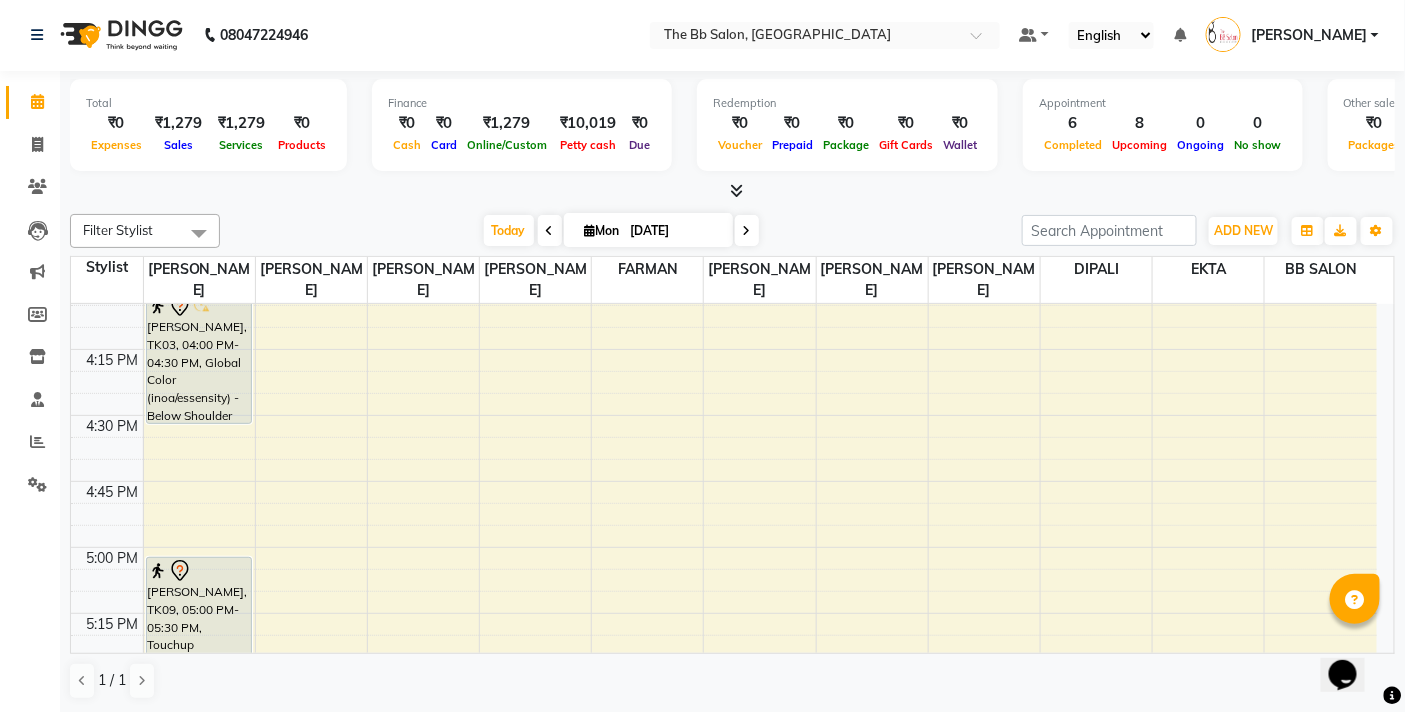 click on "08047224946 Select Location × The Bb Salon, Kharghar Default Panel My Panel English ENGLISH Español العربية मराठी हिंदी ગુજરાતી தமிழ் 中文 Notifications nothing to show Ujjwal Bisht Manage Profile Change Password Sign out  Version:3.15.4" 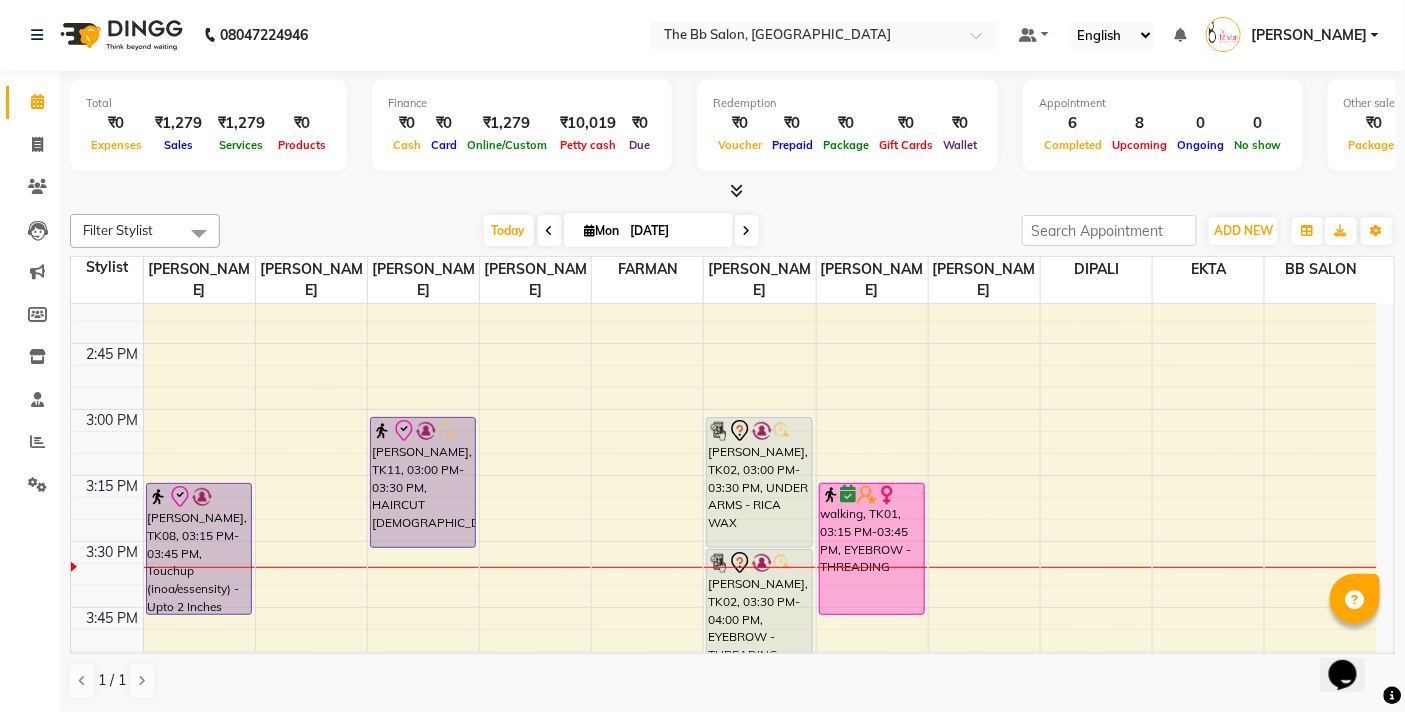 scroll, scrollTop: 1424, scrollLeft: 0, axis: vertical 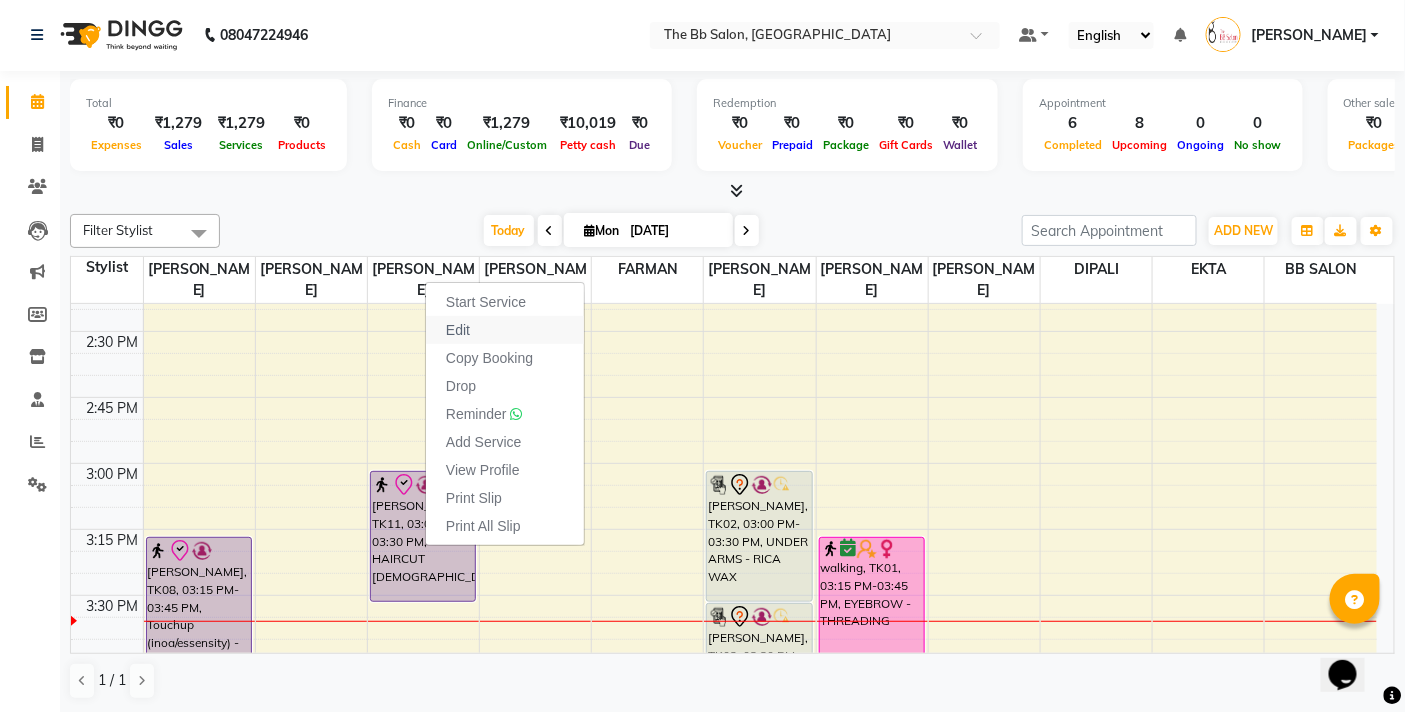 click on "Edit" at bounding box center (458, 330) 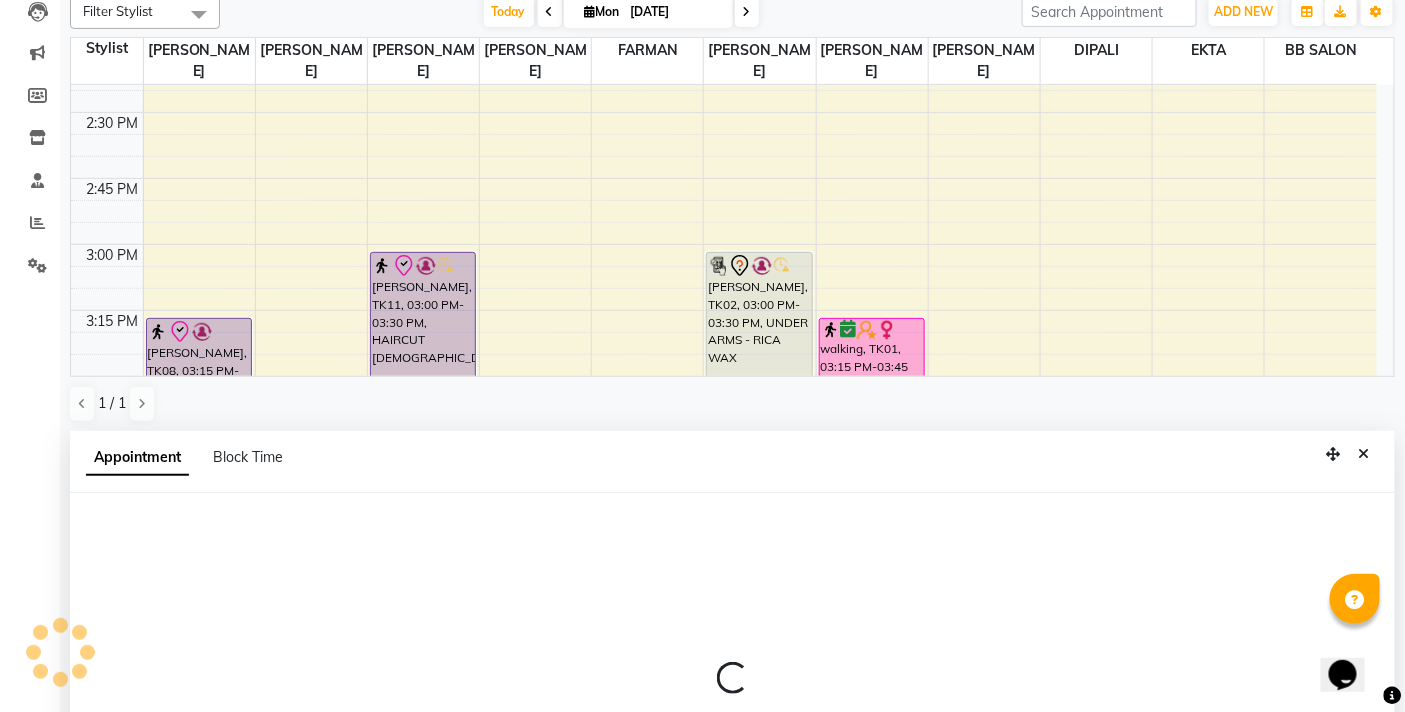 select on "check-in" 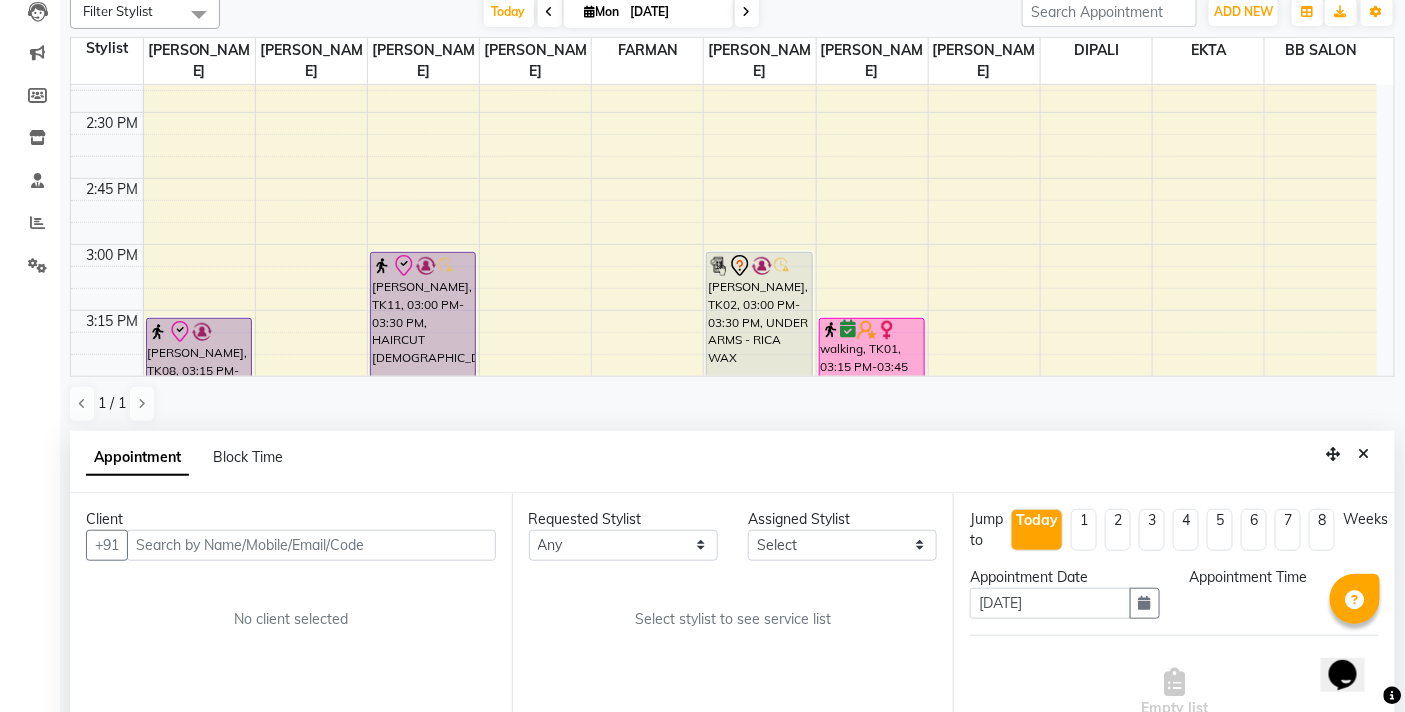 scroll, scrollTop: 392, scrollLeft: 0, axis: vertical 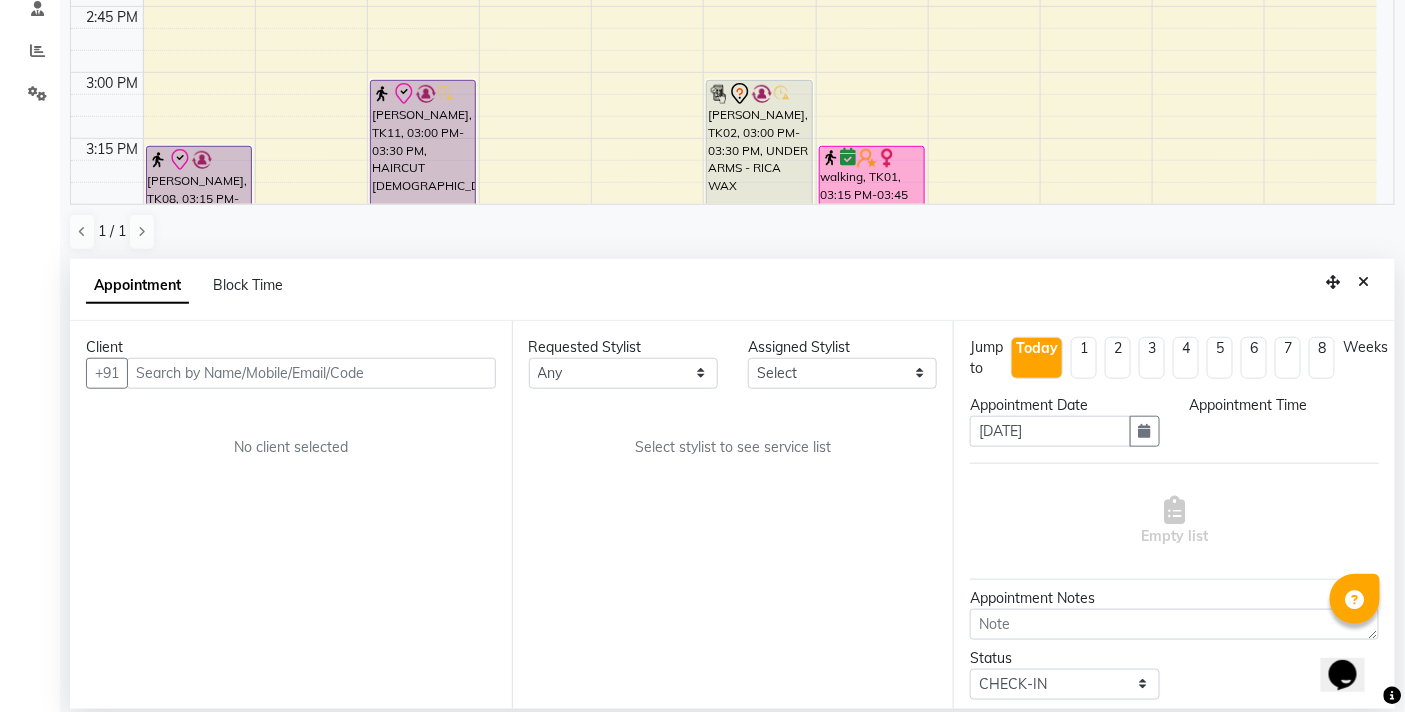 select on "83659" 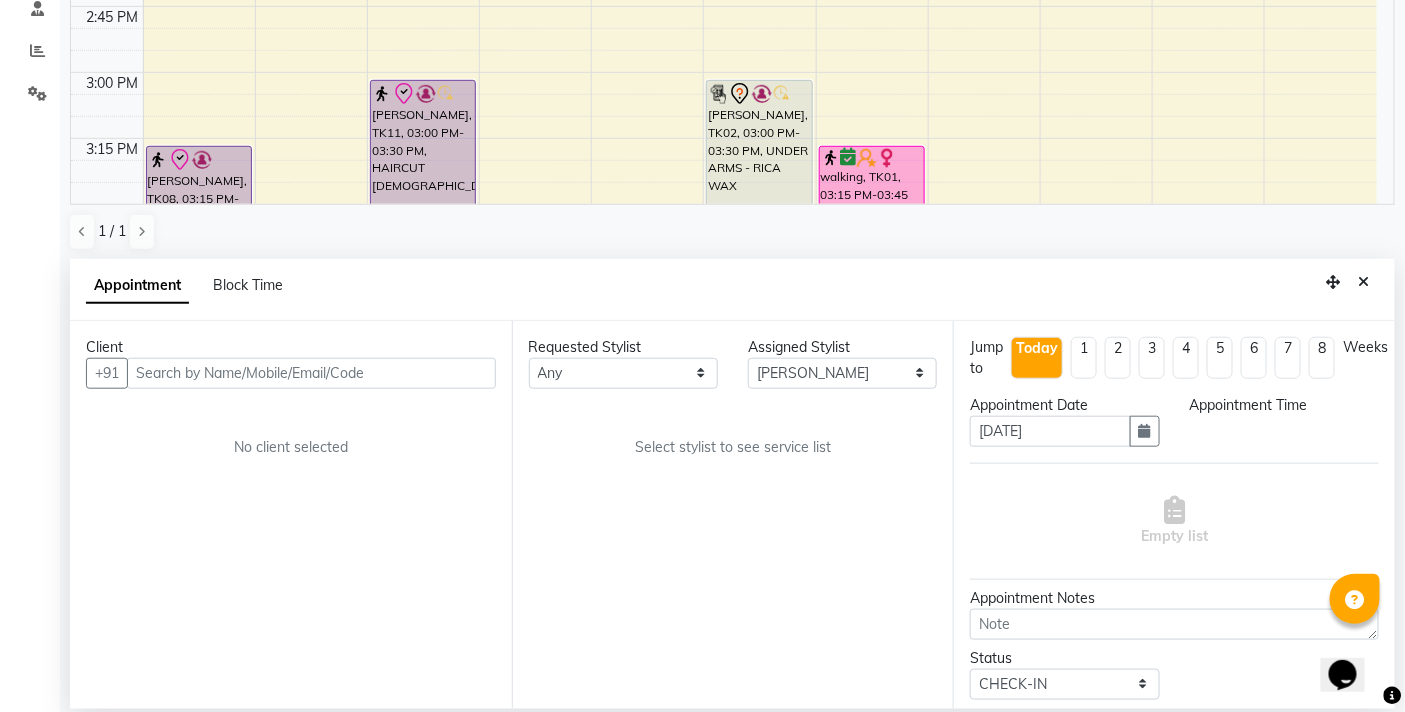 select on "900" 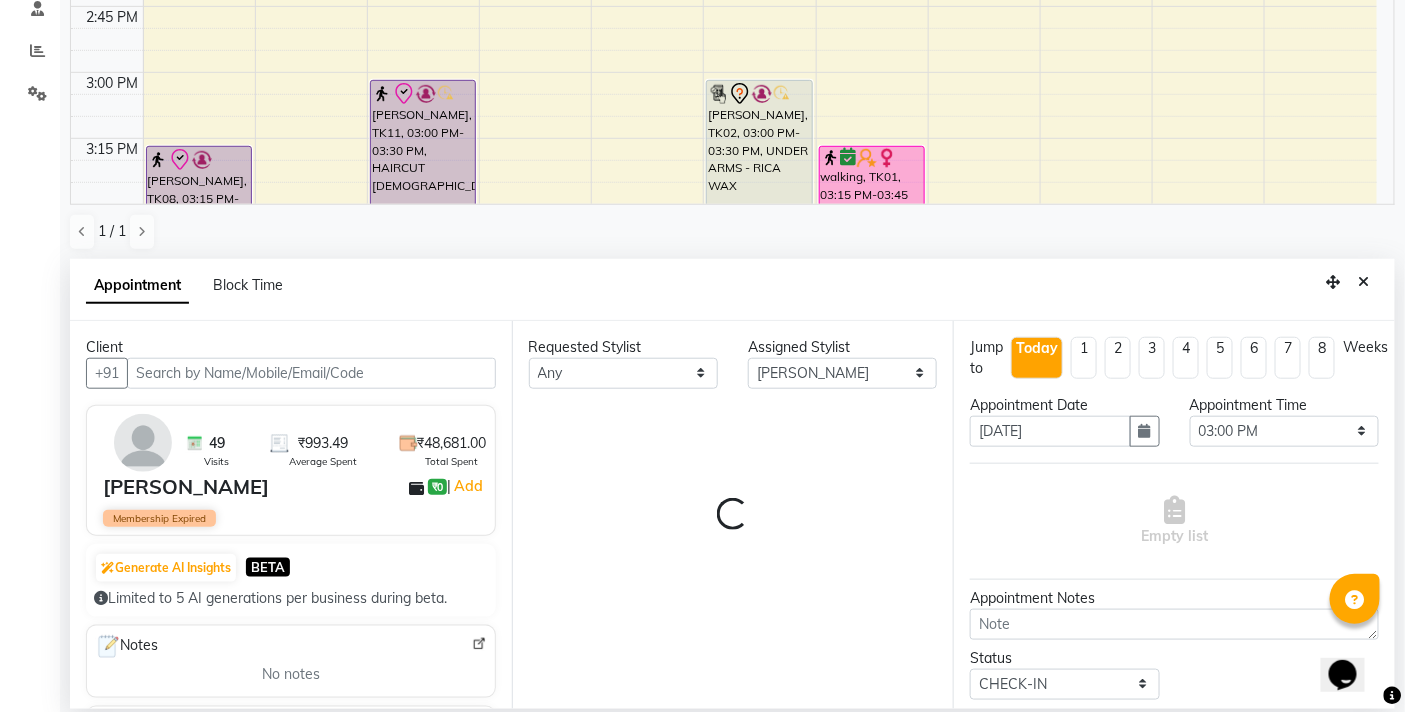 select on "3065" 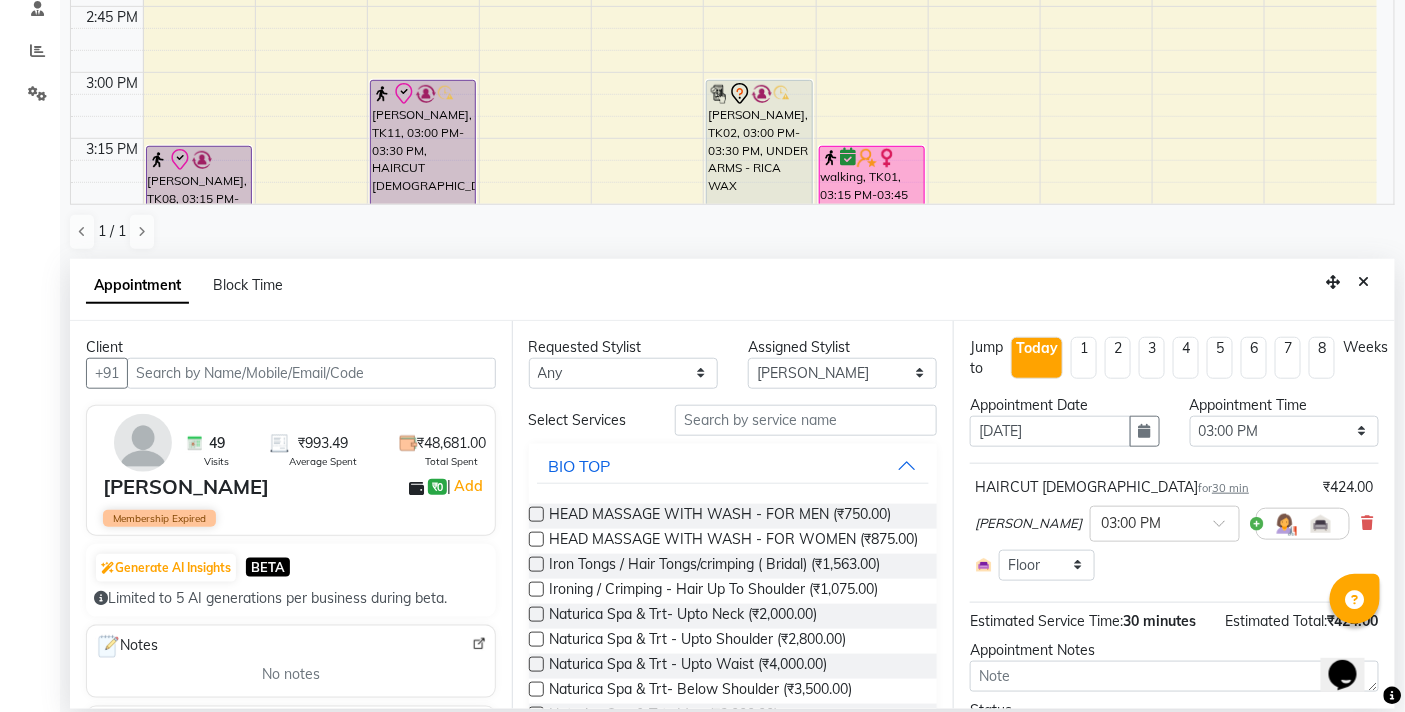 scroll, scrollTop: 1592, scrollLeft: 0, axis: vertical 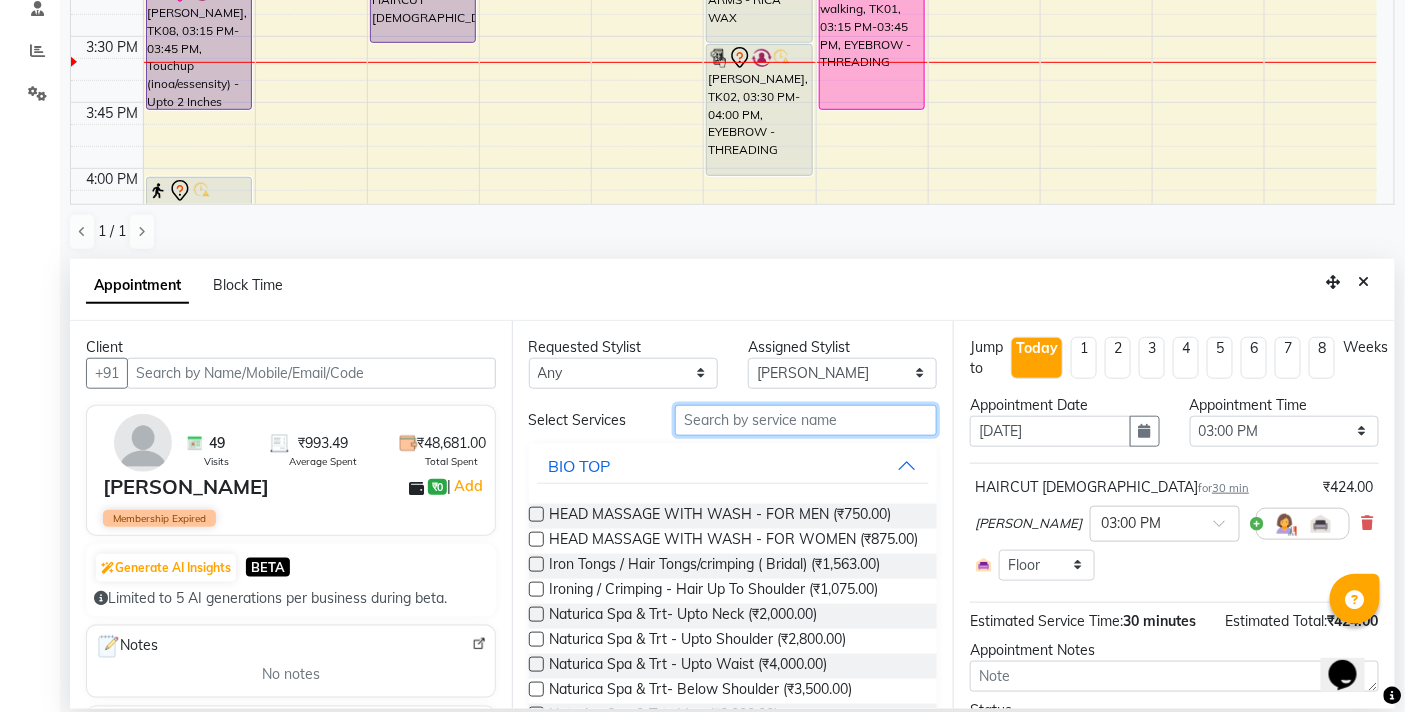 click at bounding box center (806, 420) 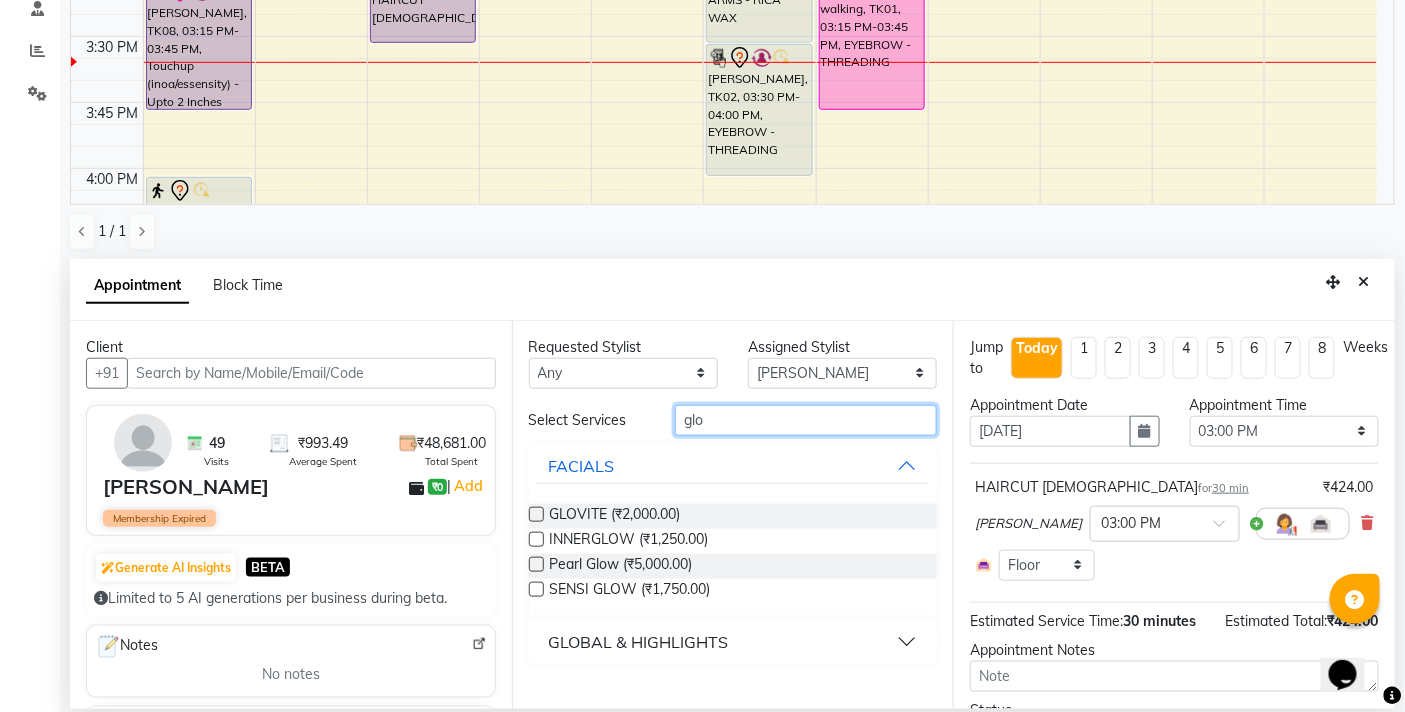 type on "glo" 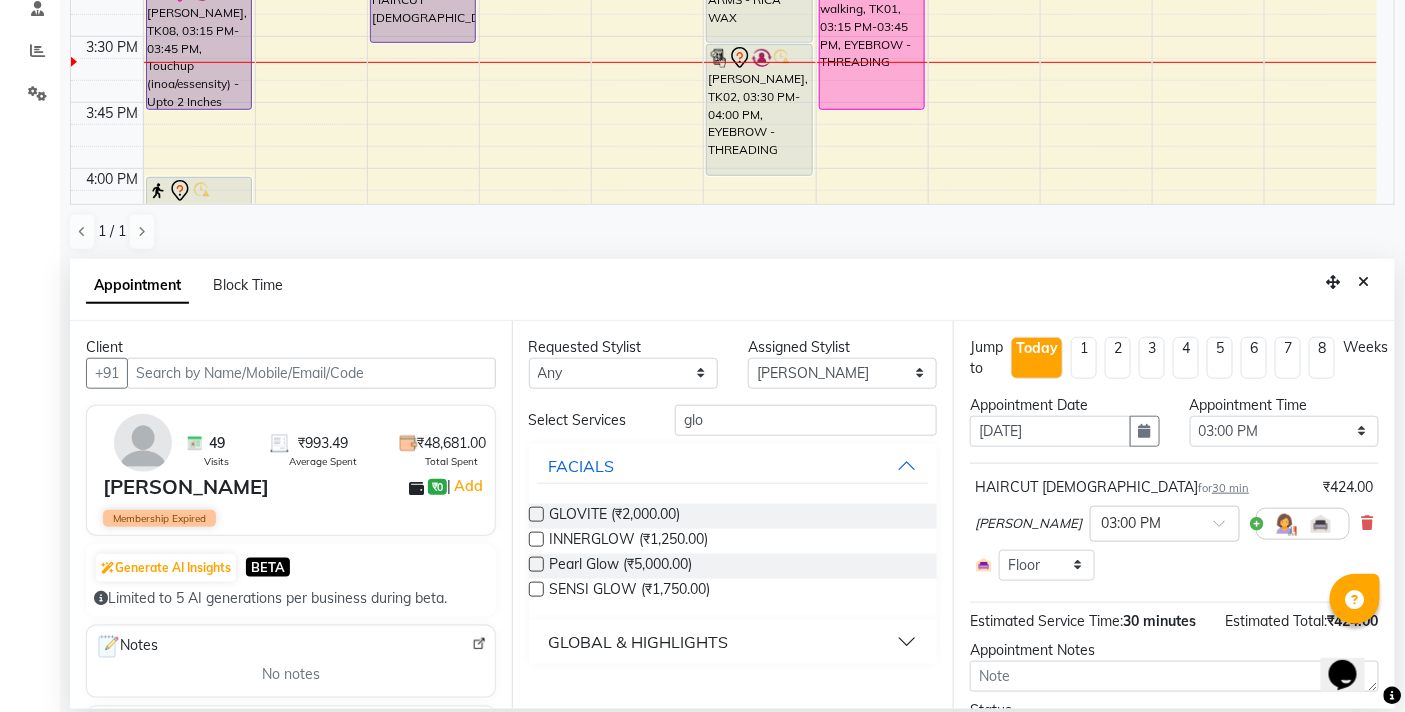 click on "GLOBAL & HIGHLIGHTS" at bounding box center [733, 642] 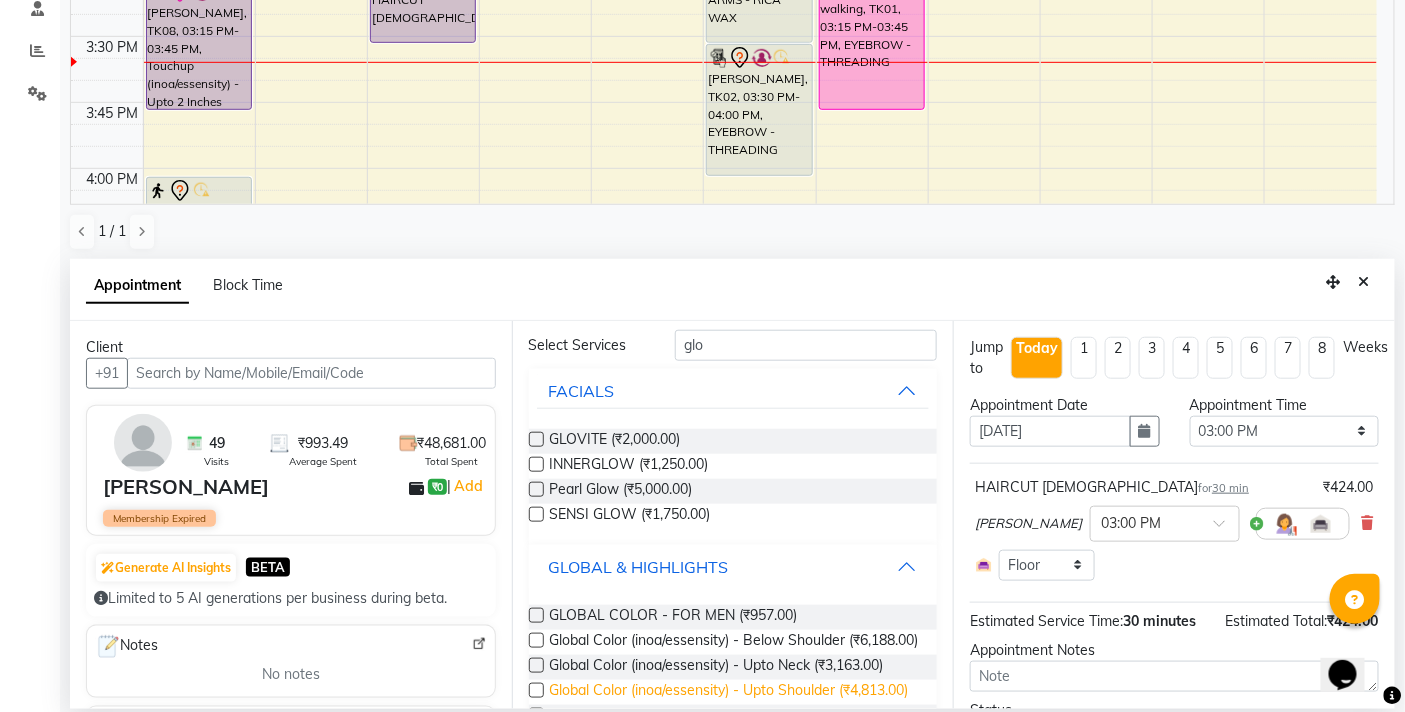 scroll, scrollTop: 161, scrollLeft: 0, axis: vertical 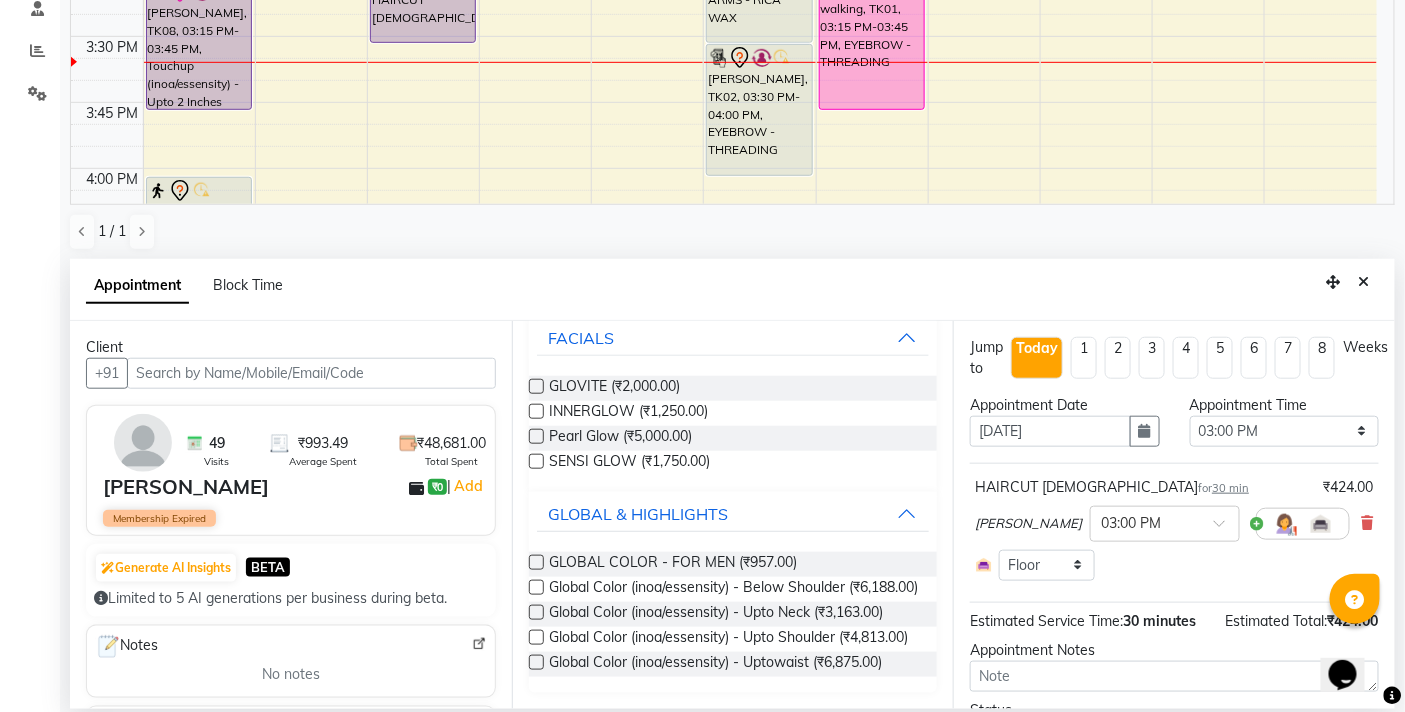 click at bounding box center [536, 562] 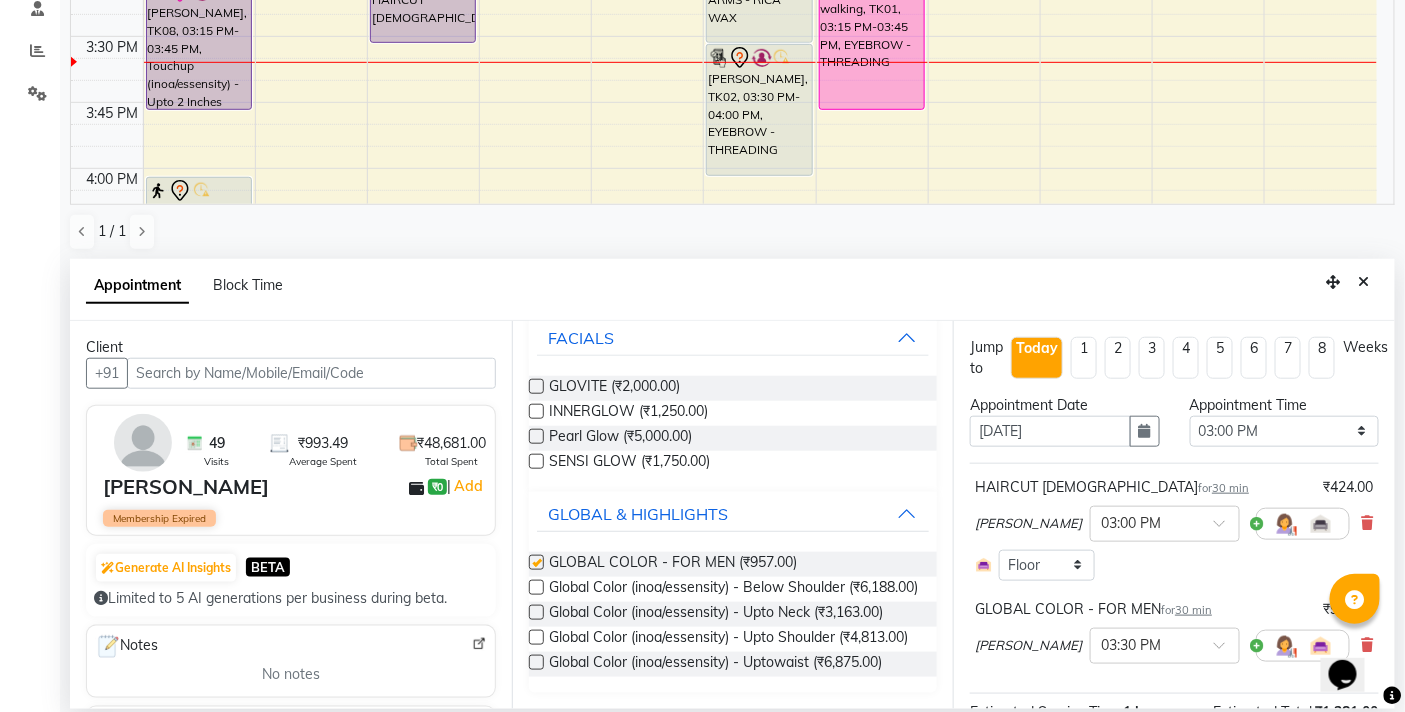 checkbox on "false" 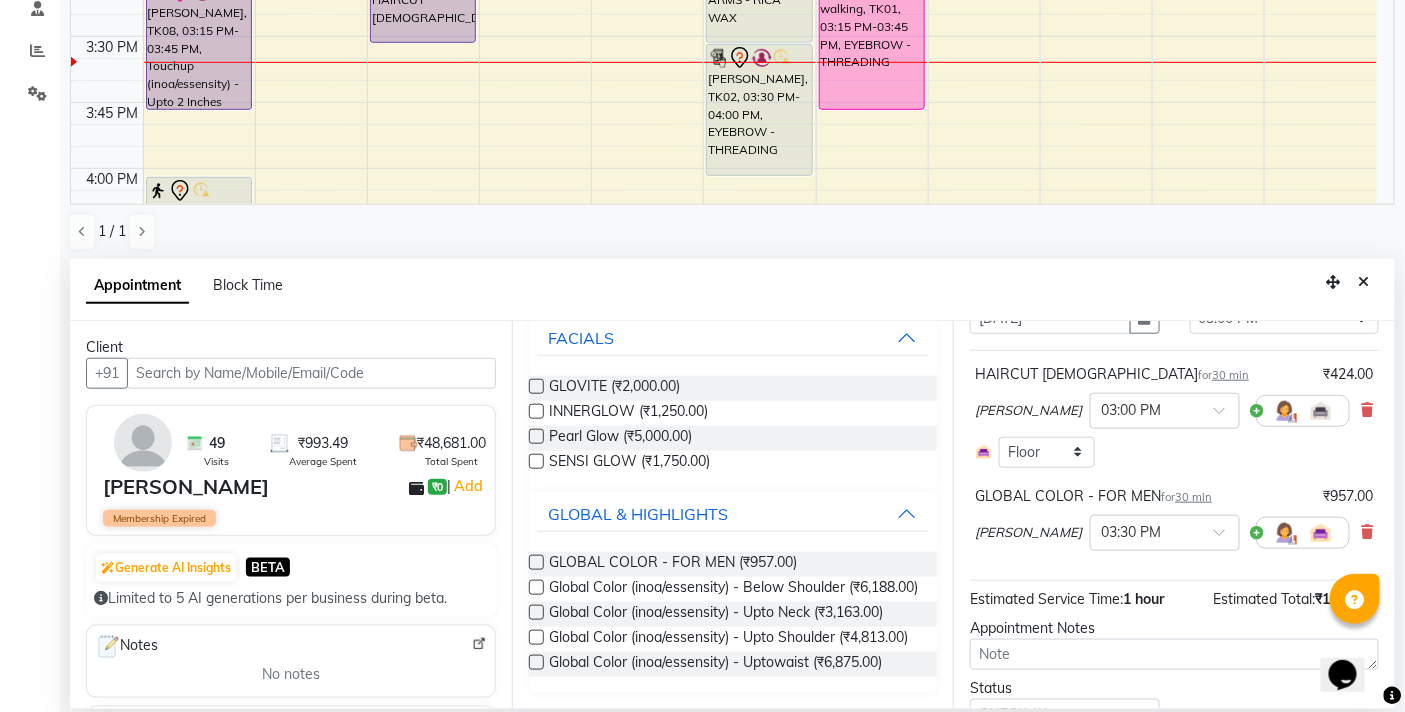 scroll, scrollTop: 207, scrollLeft: 0, axis: vertical 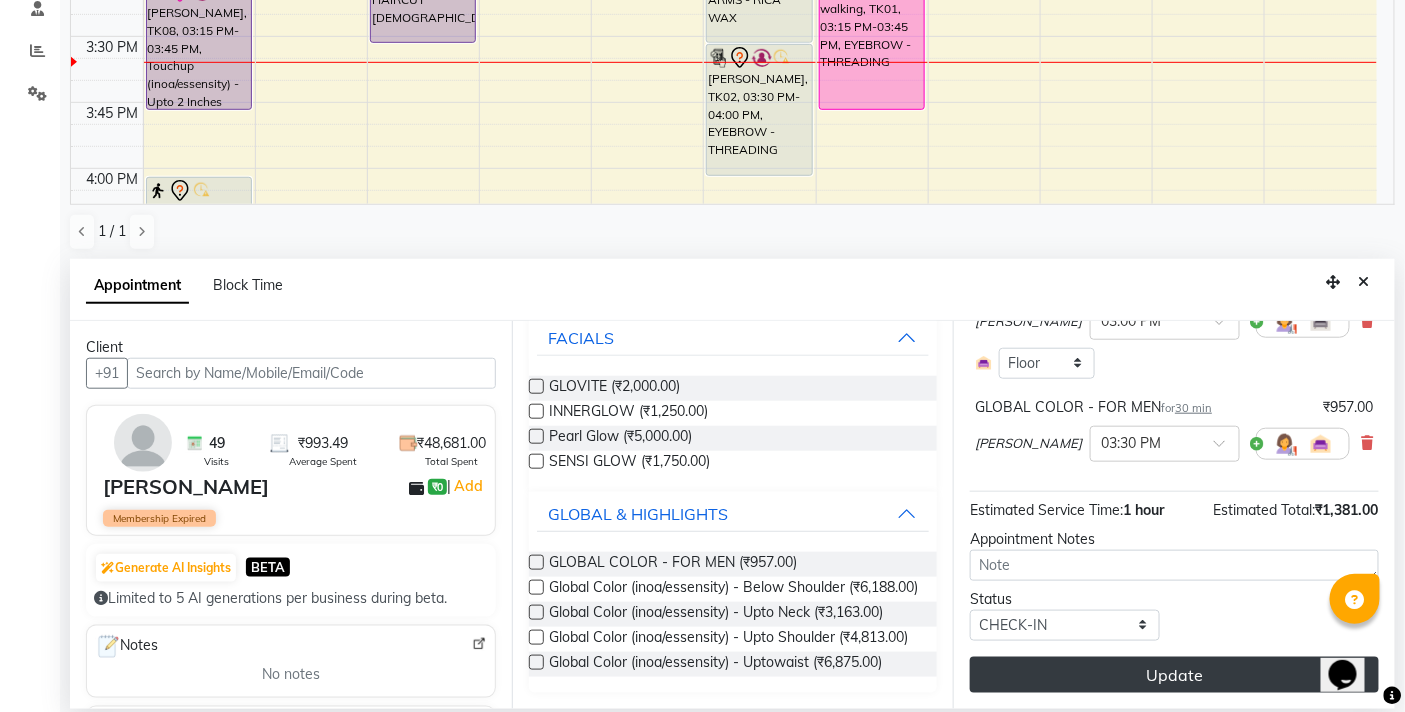 click on "Update" at bounding box center [1174, 675] 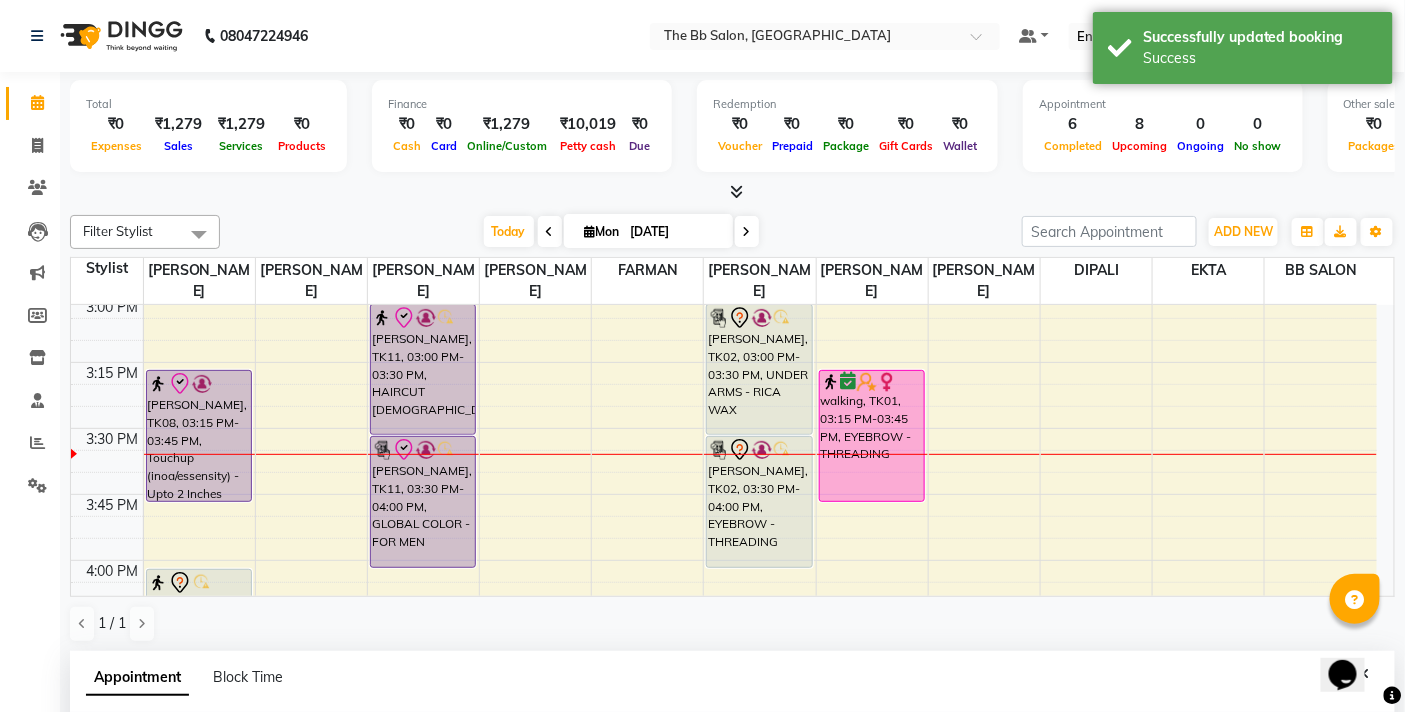 scroll, scrollTop: 333, scrollLeft: 0, axis: vertical 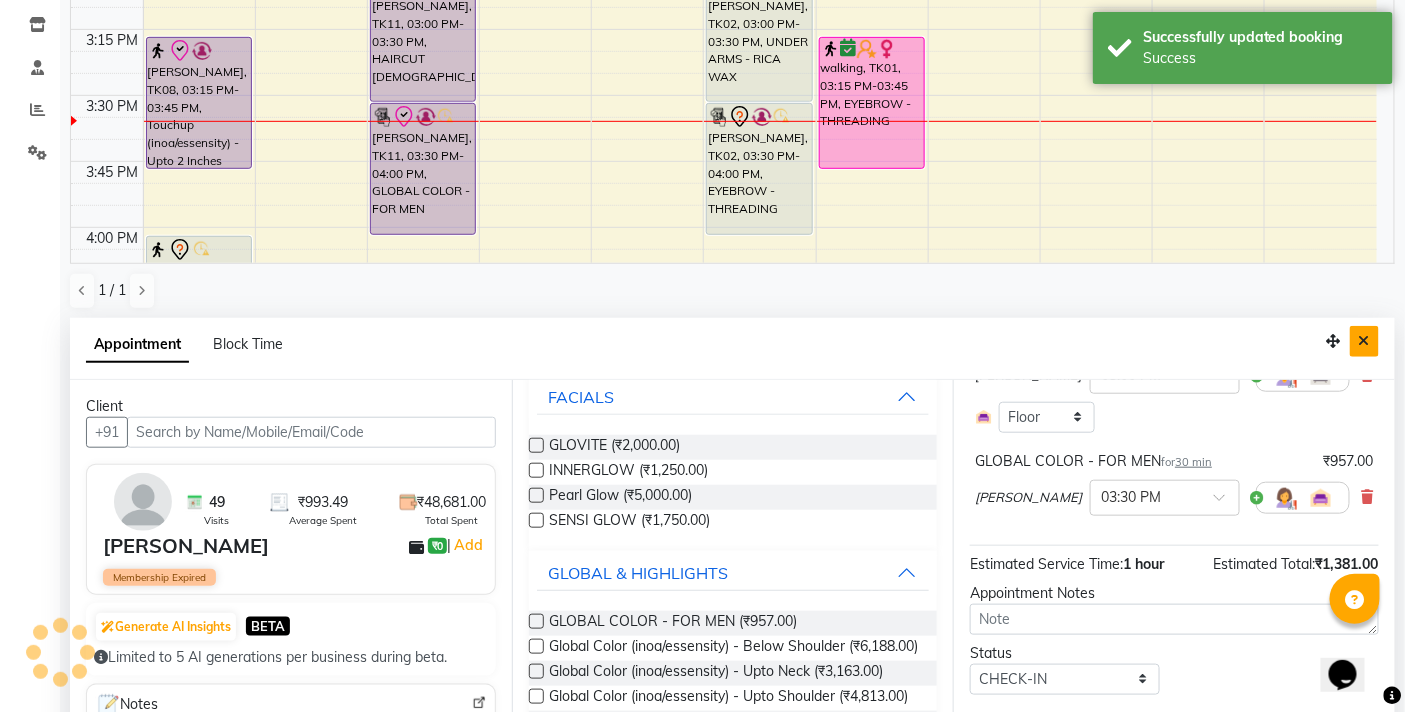 click at bounding box center [1364, 341] 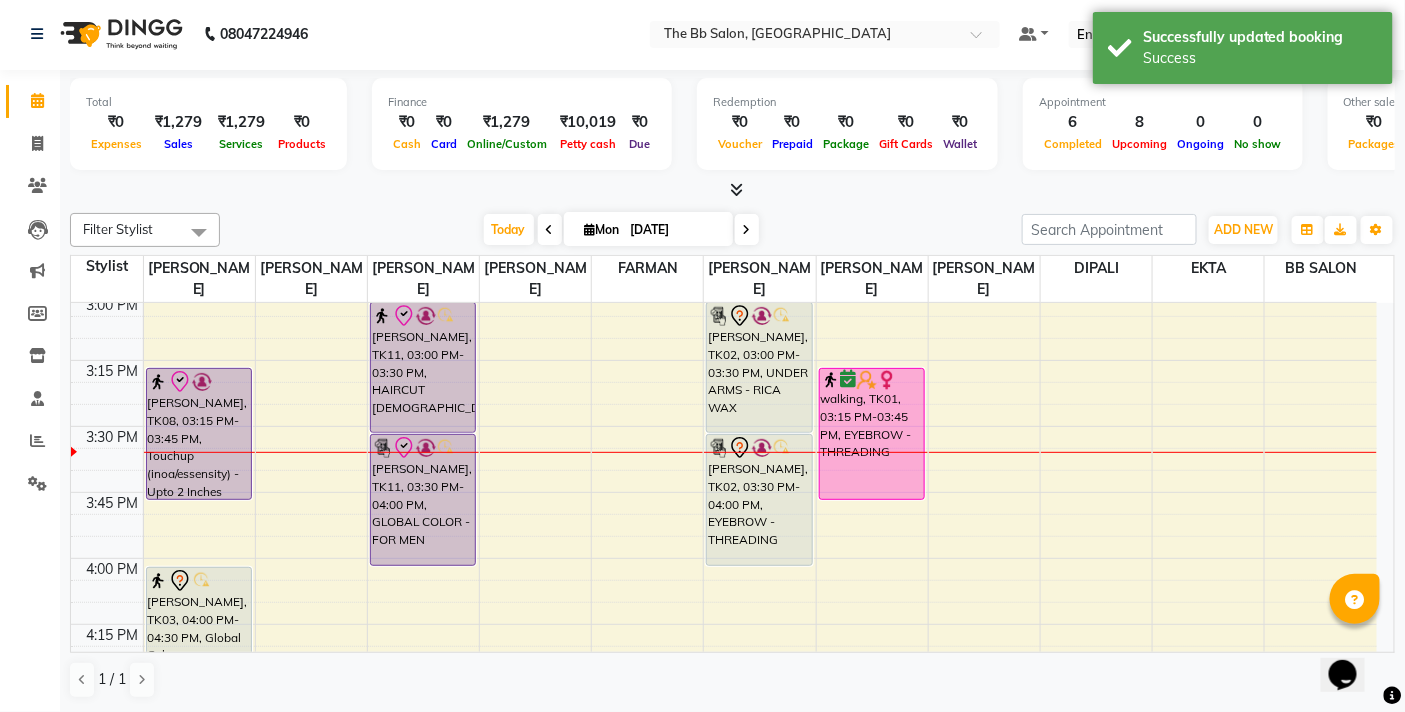scroll, scrollTop: 1, scrollLeft: 0, axis: vertical 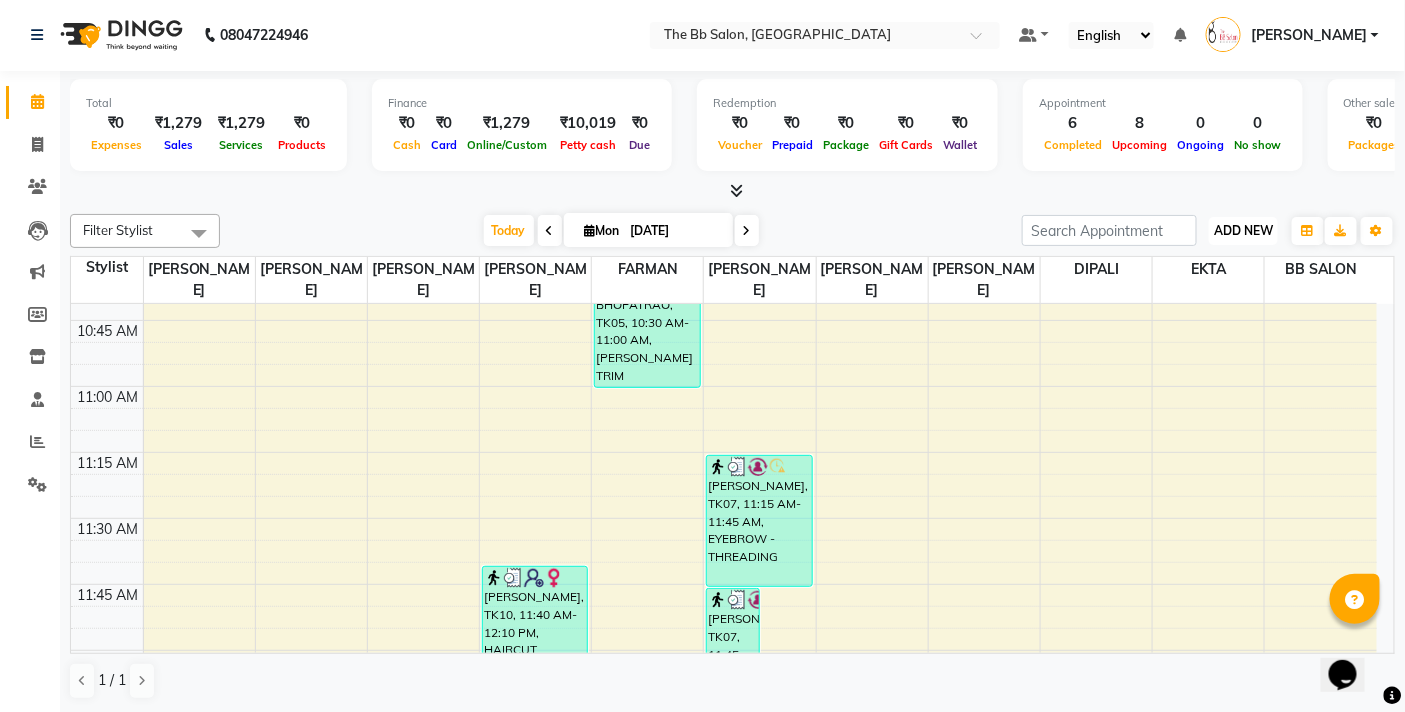 click on "ADD NEW" at bounding box center (1243, 230) 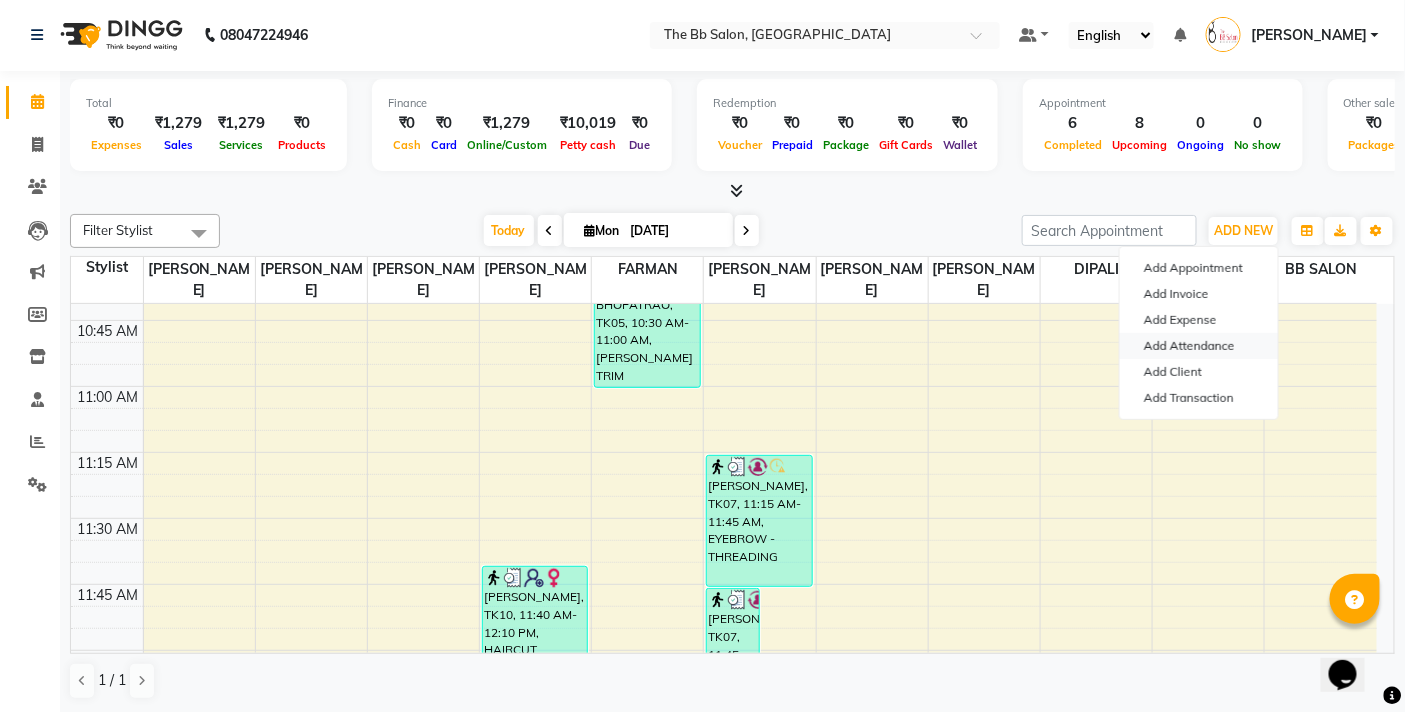 click on "Add Attendance" at bounding box center [1199, 346] 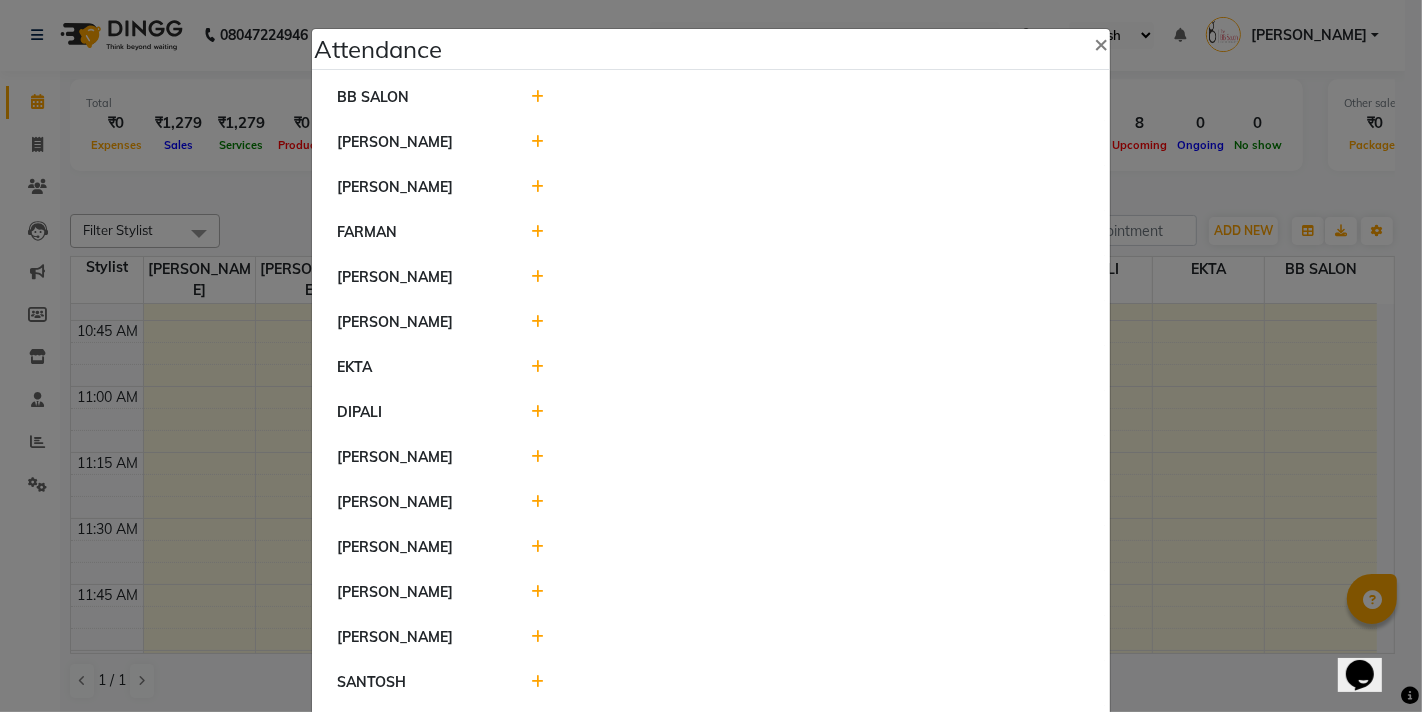 click 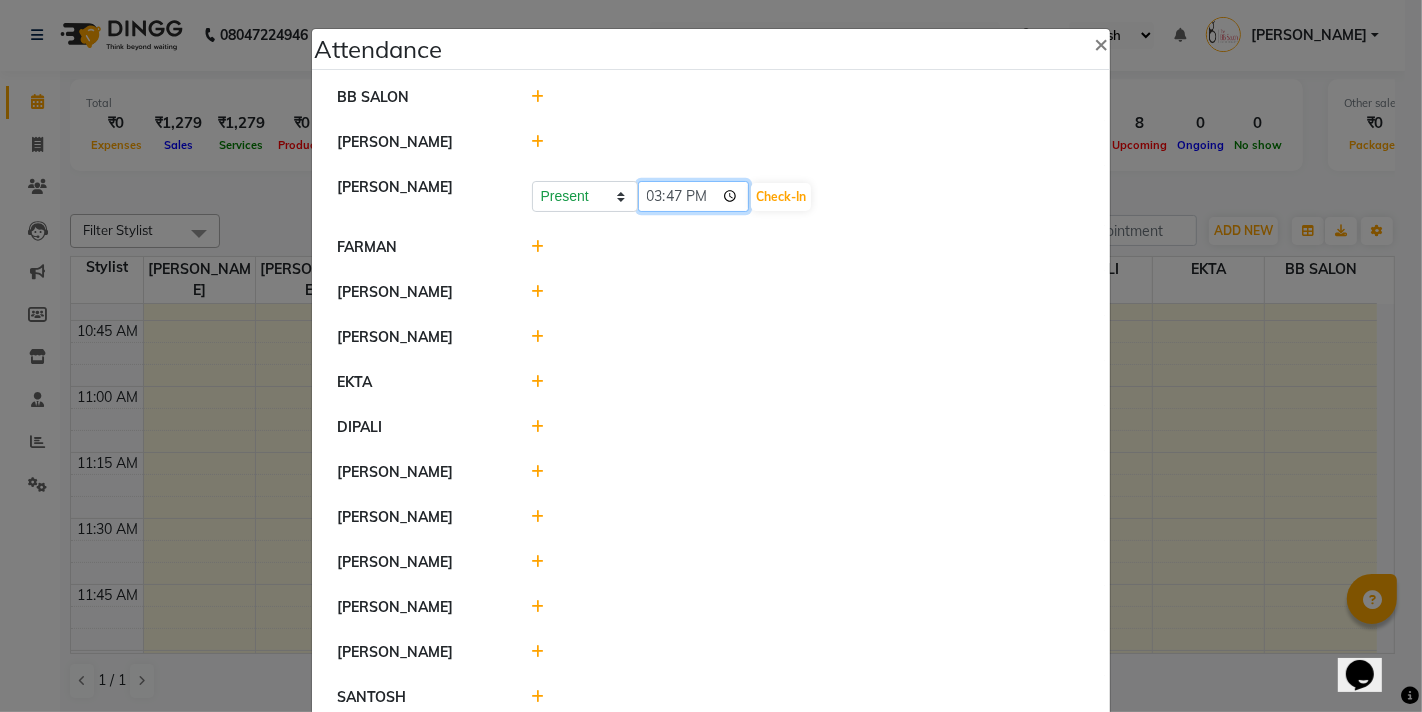 click on "15:47" 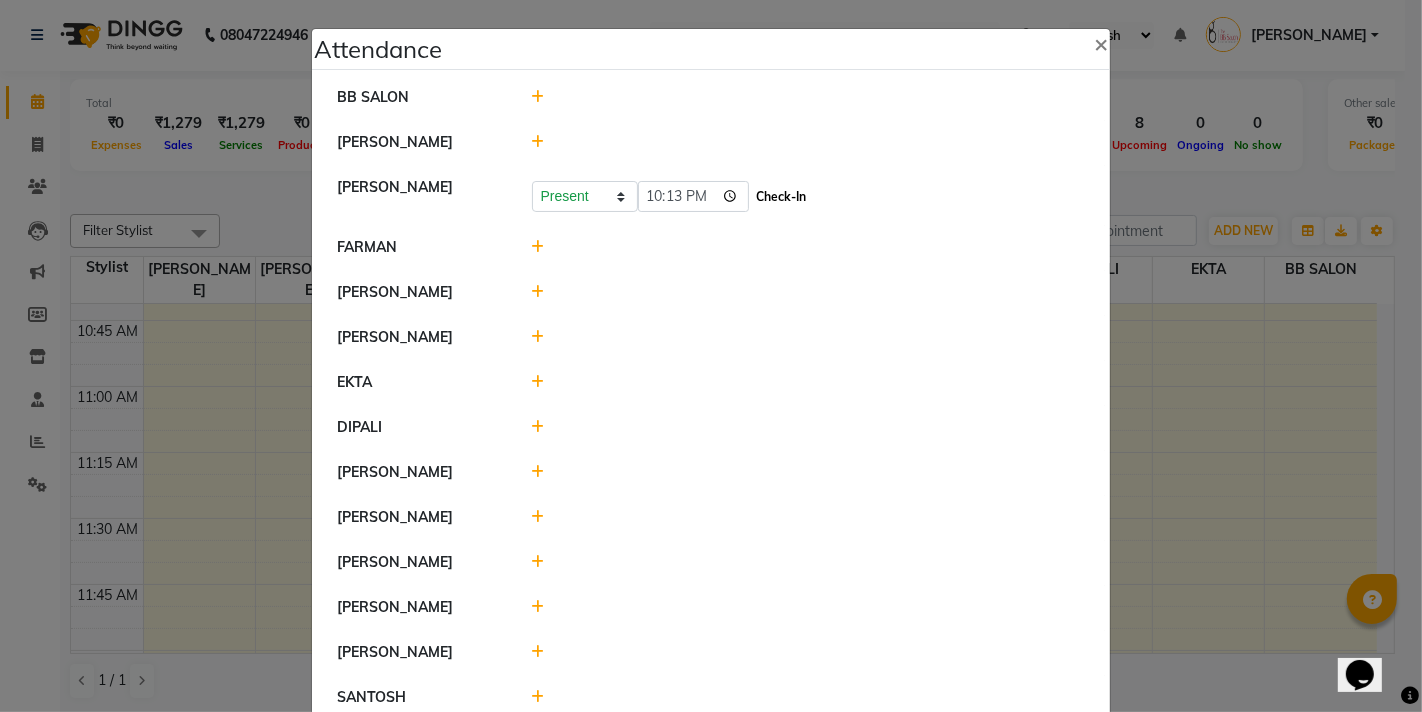 type on "22:13" 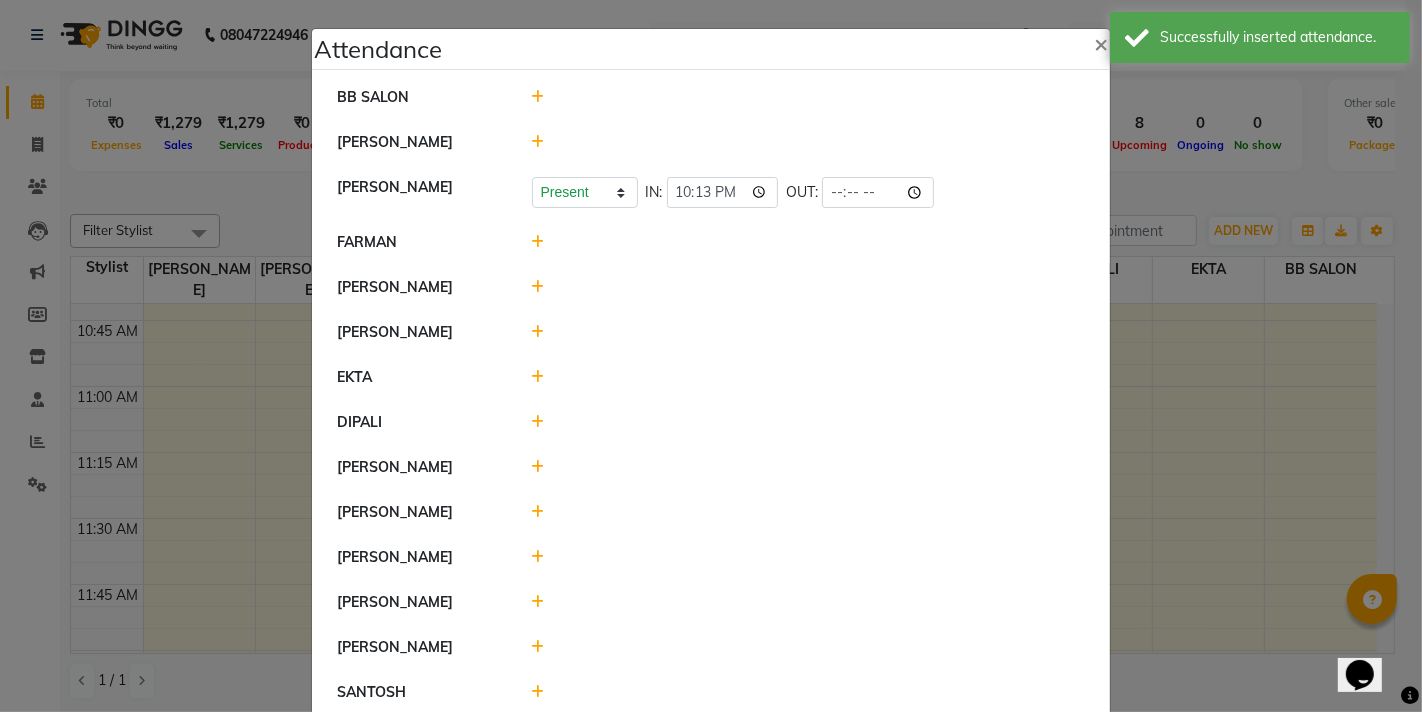 click 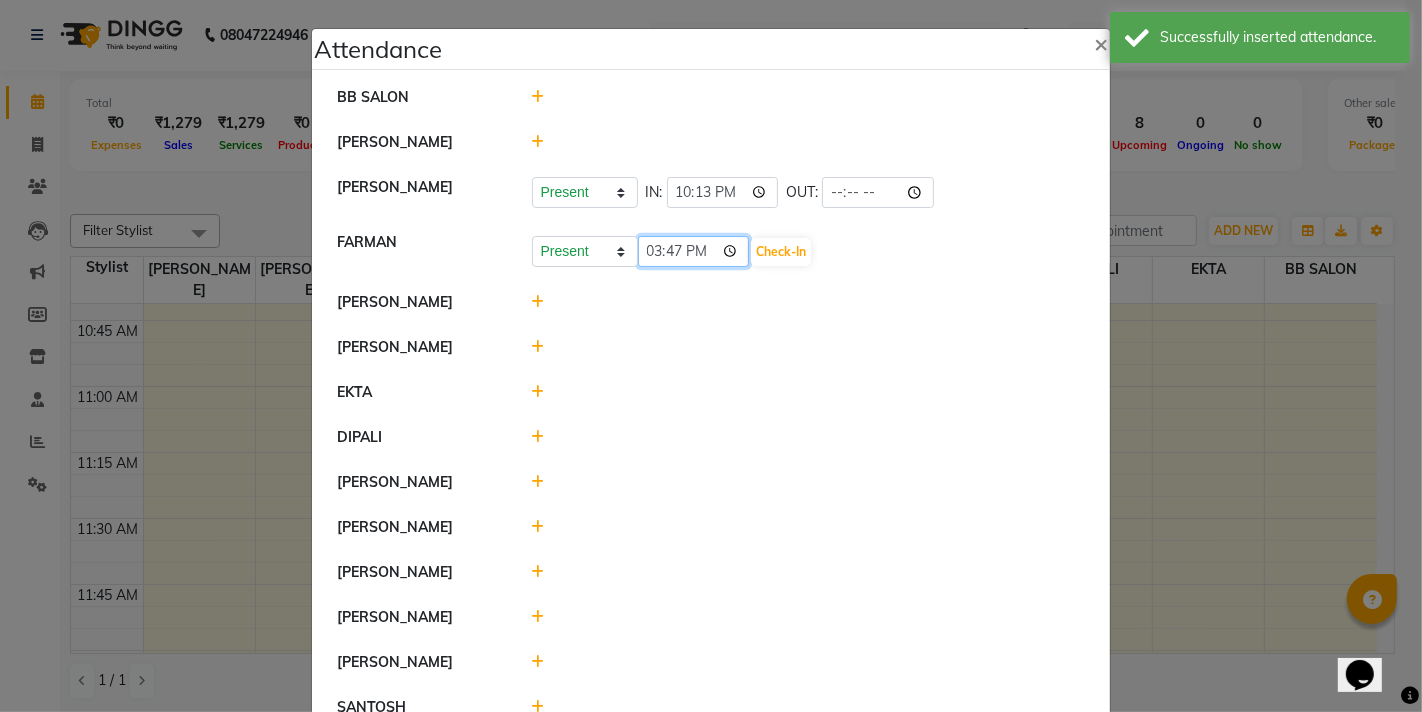click on "15:47" 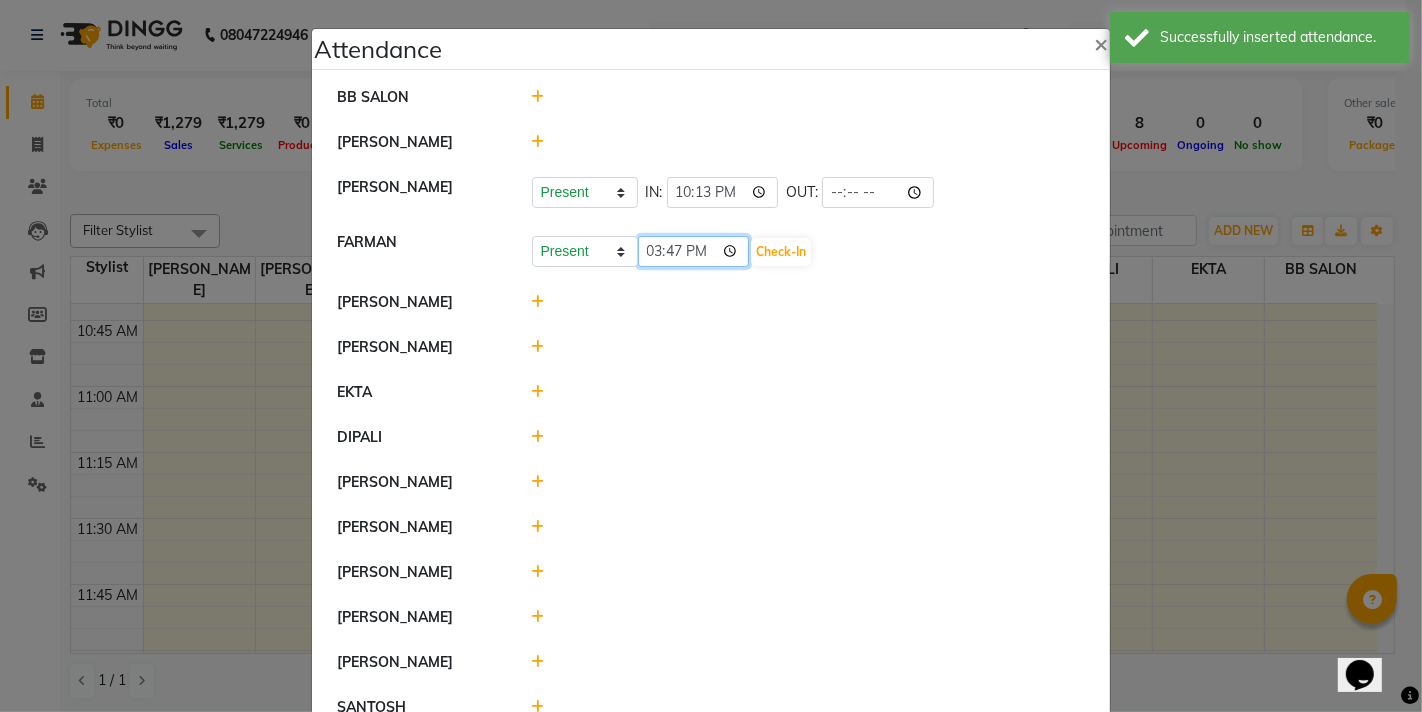 click on "15:47" 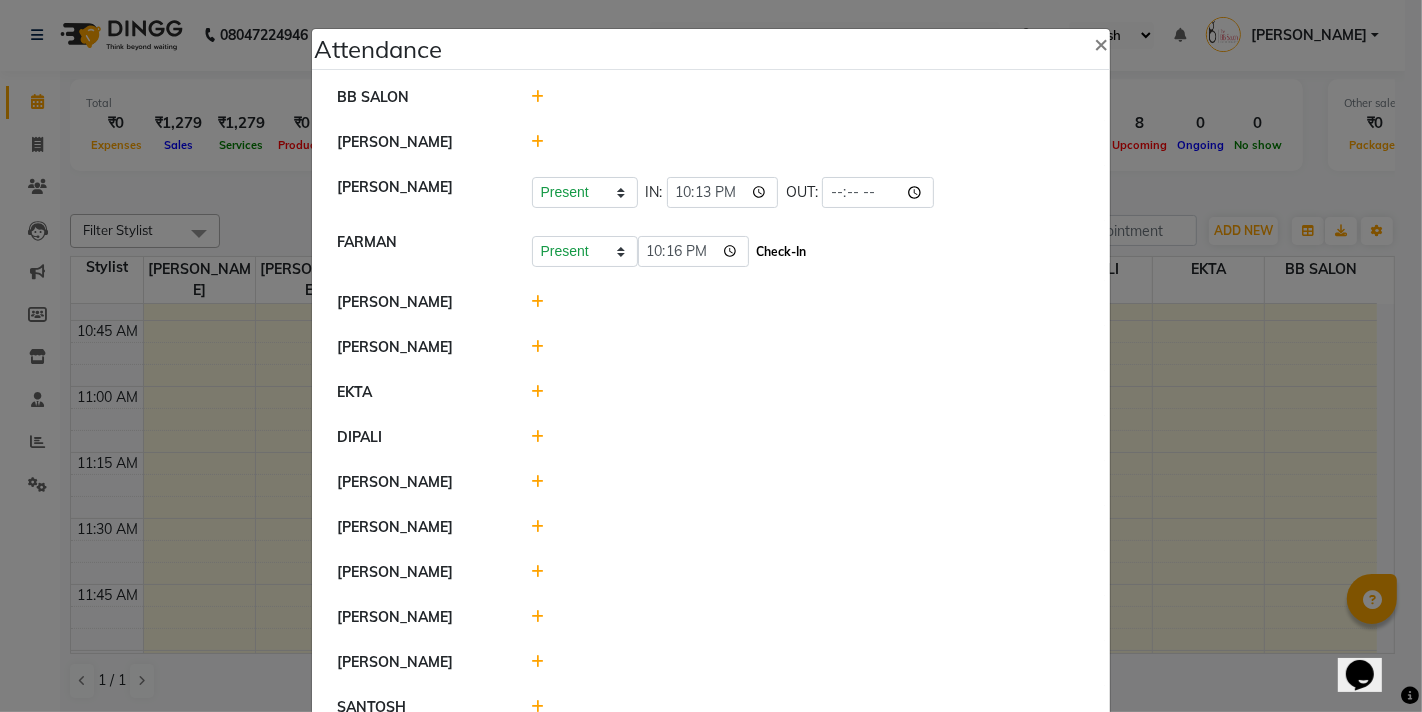 type on "22:16" 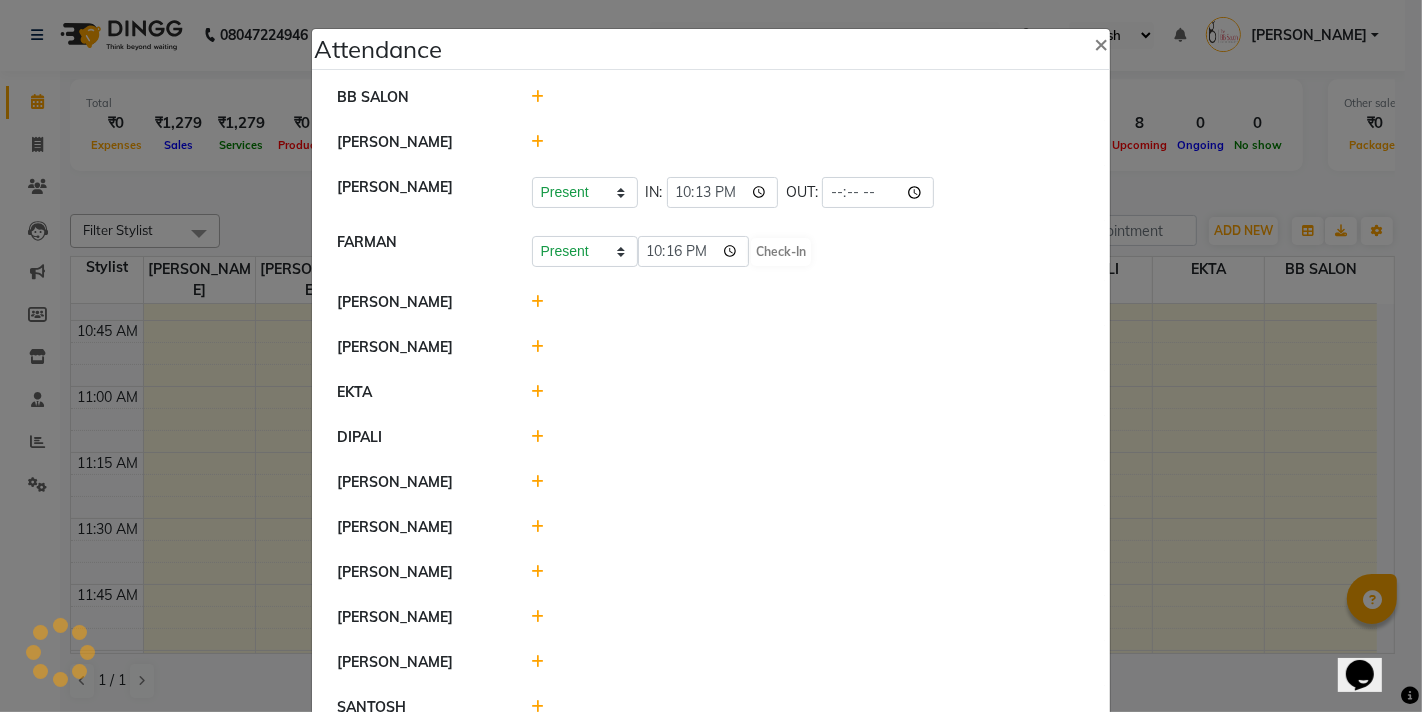 click on "Check-In" 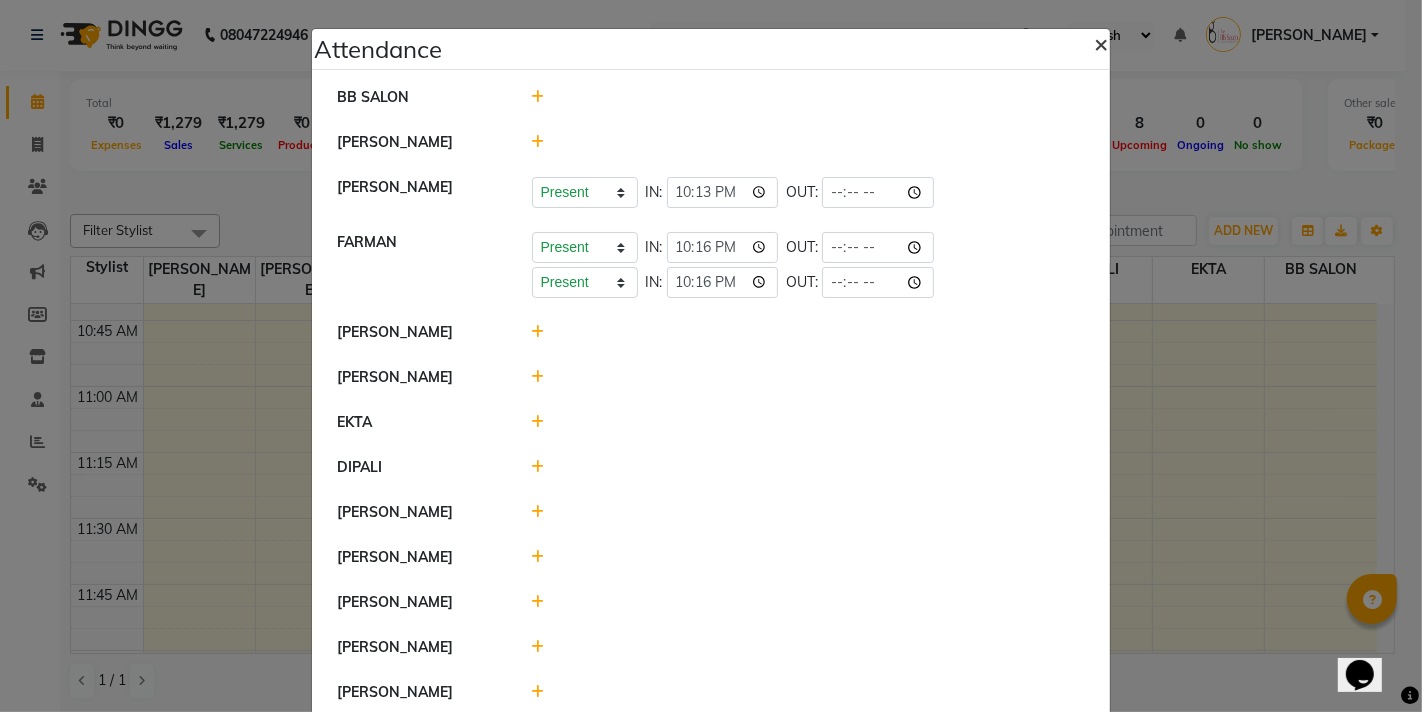 click on "×" 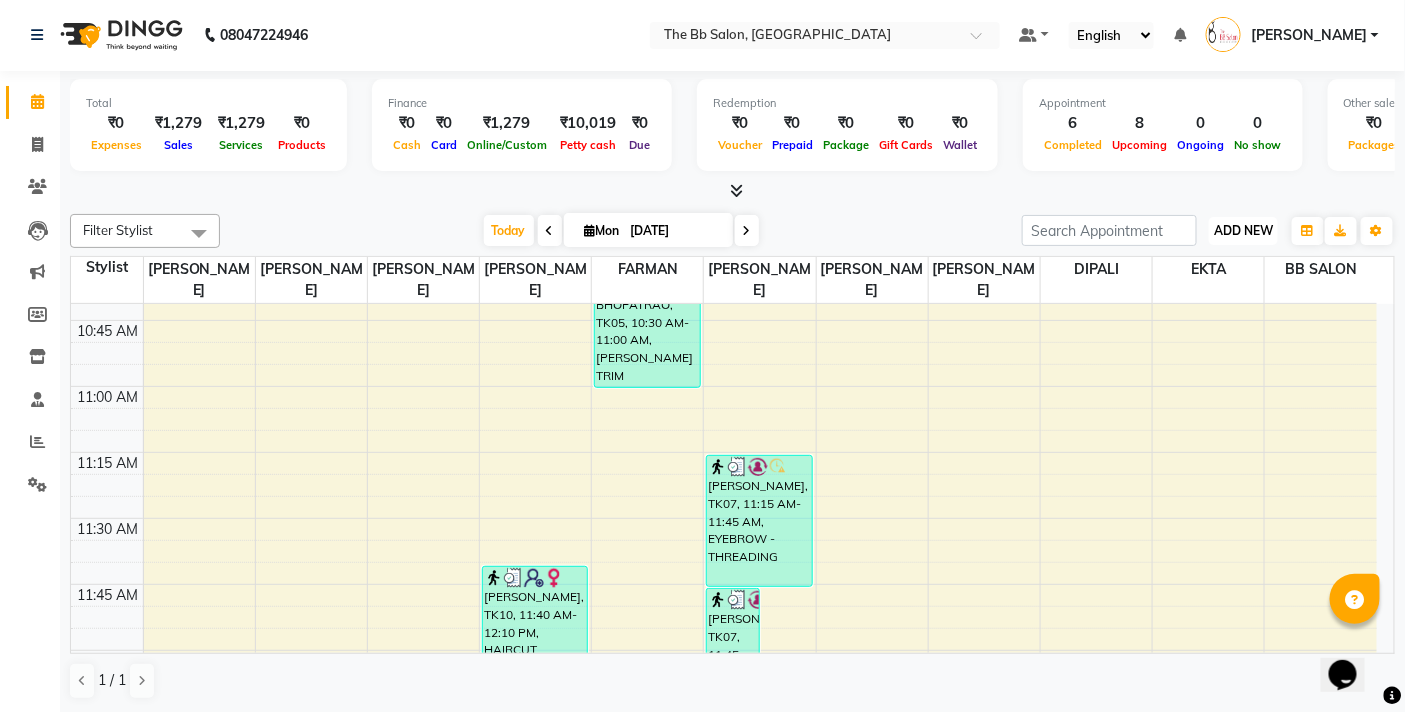 click on "ADD NEW" at bounding box center (1243, 230) 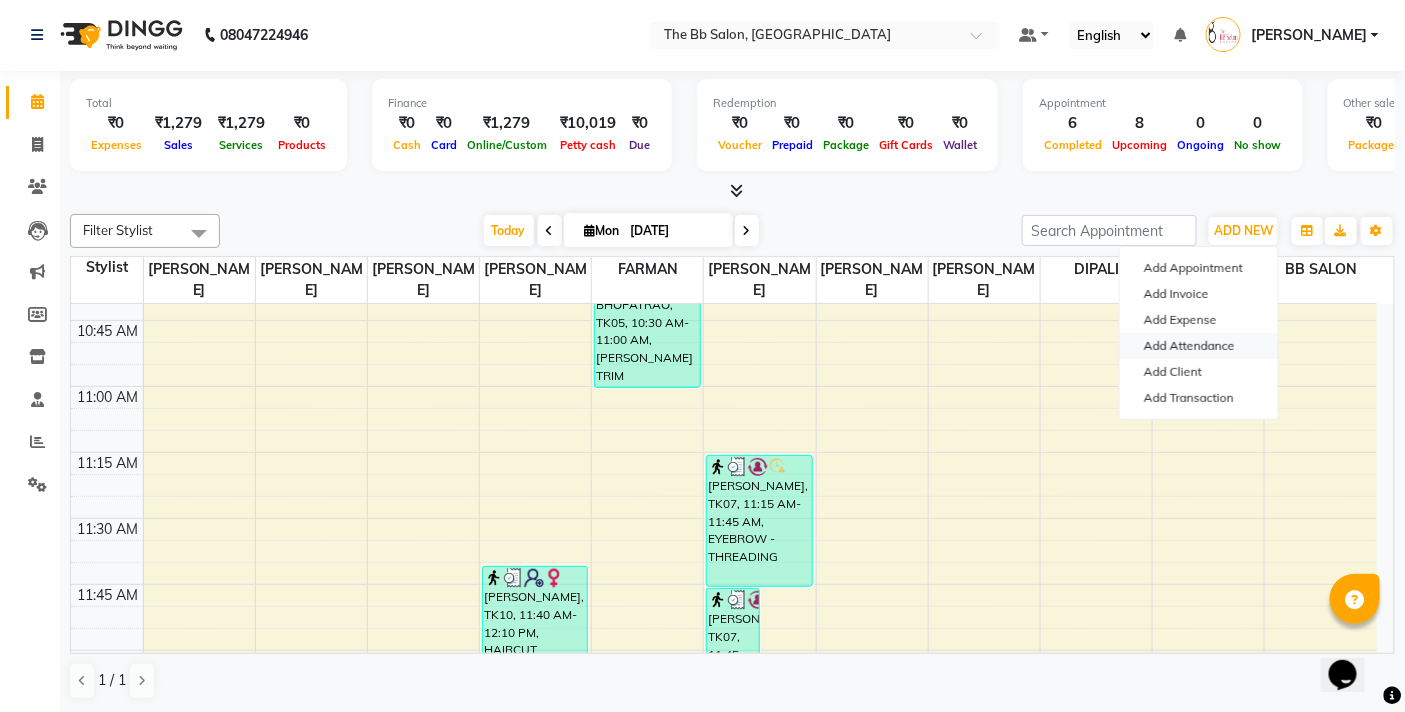 click on "Add Attendance" at bounding box center (1199, 346) 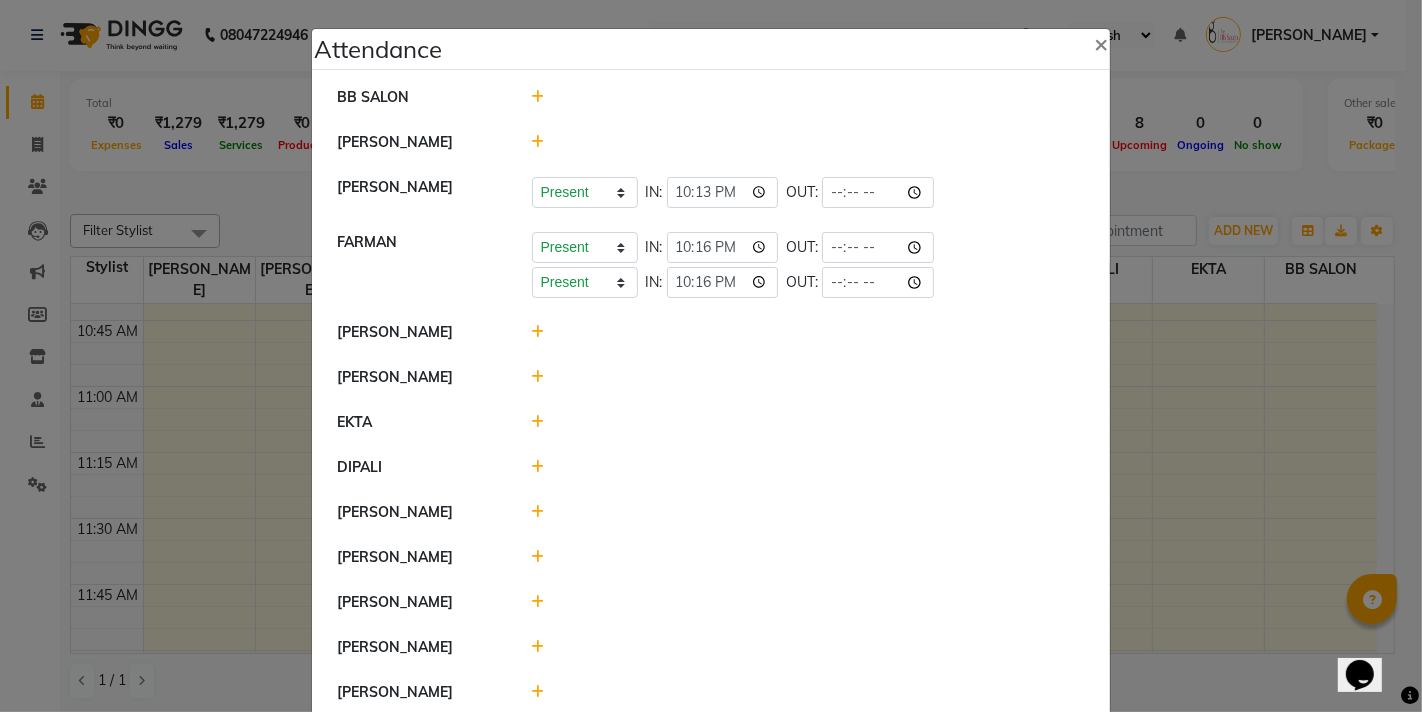 click 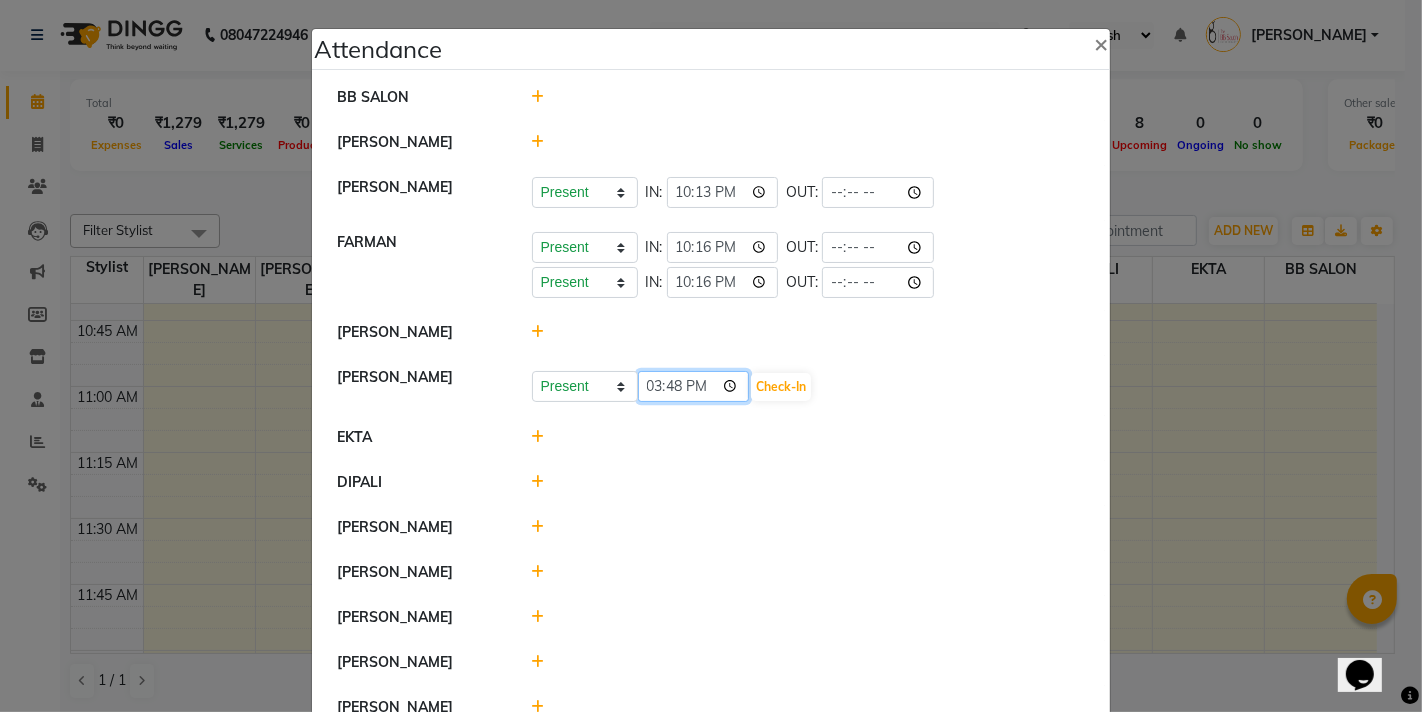 click on "15:48" 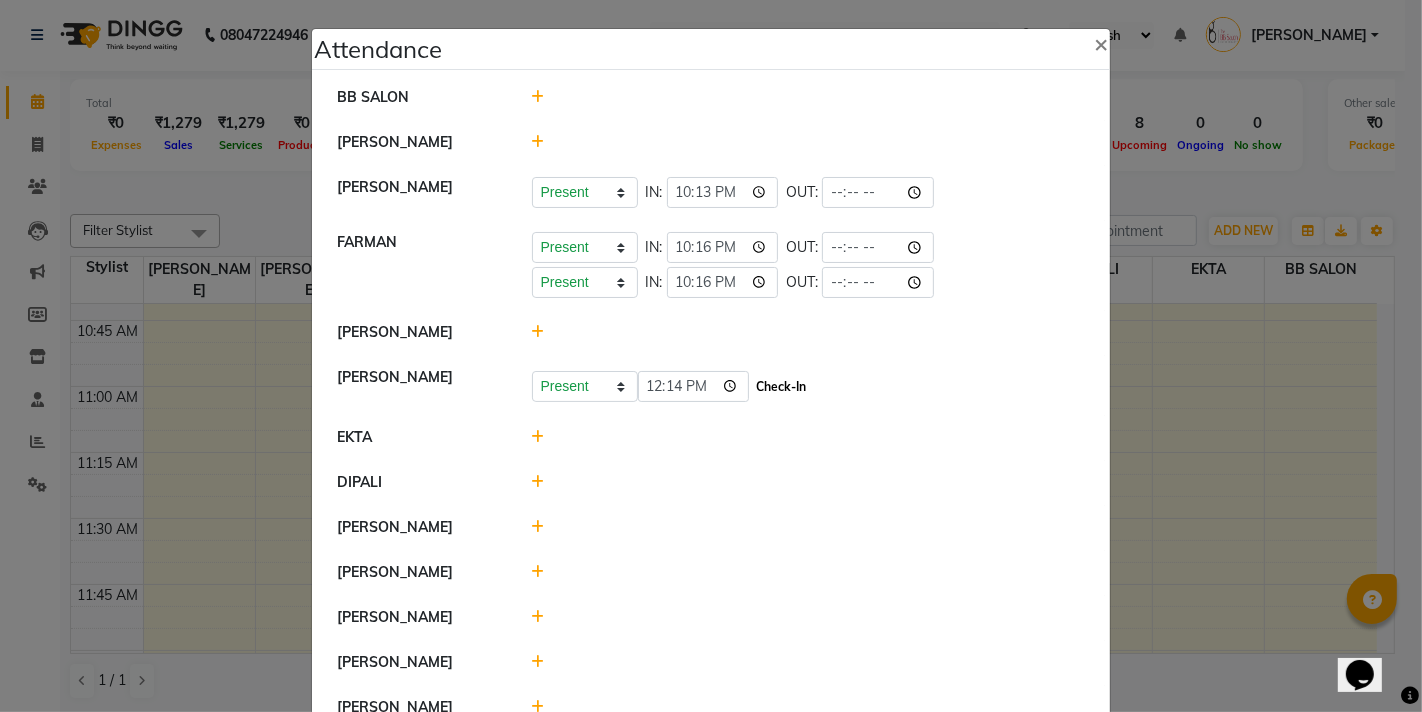 type on "12:14" 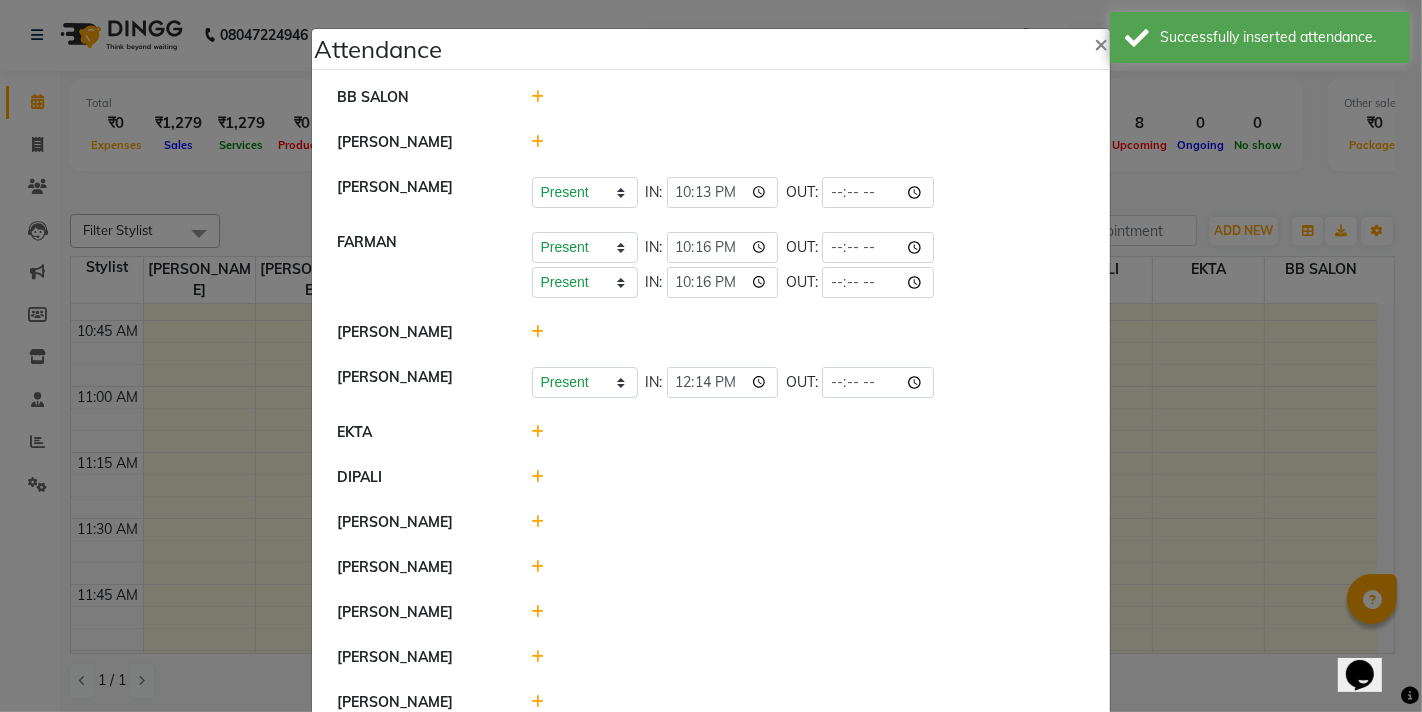 click 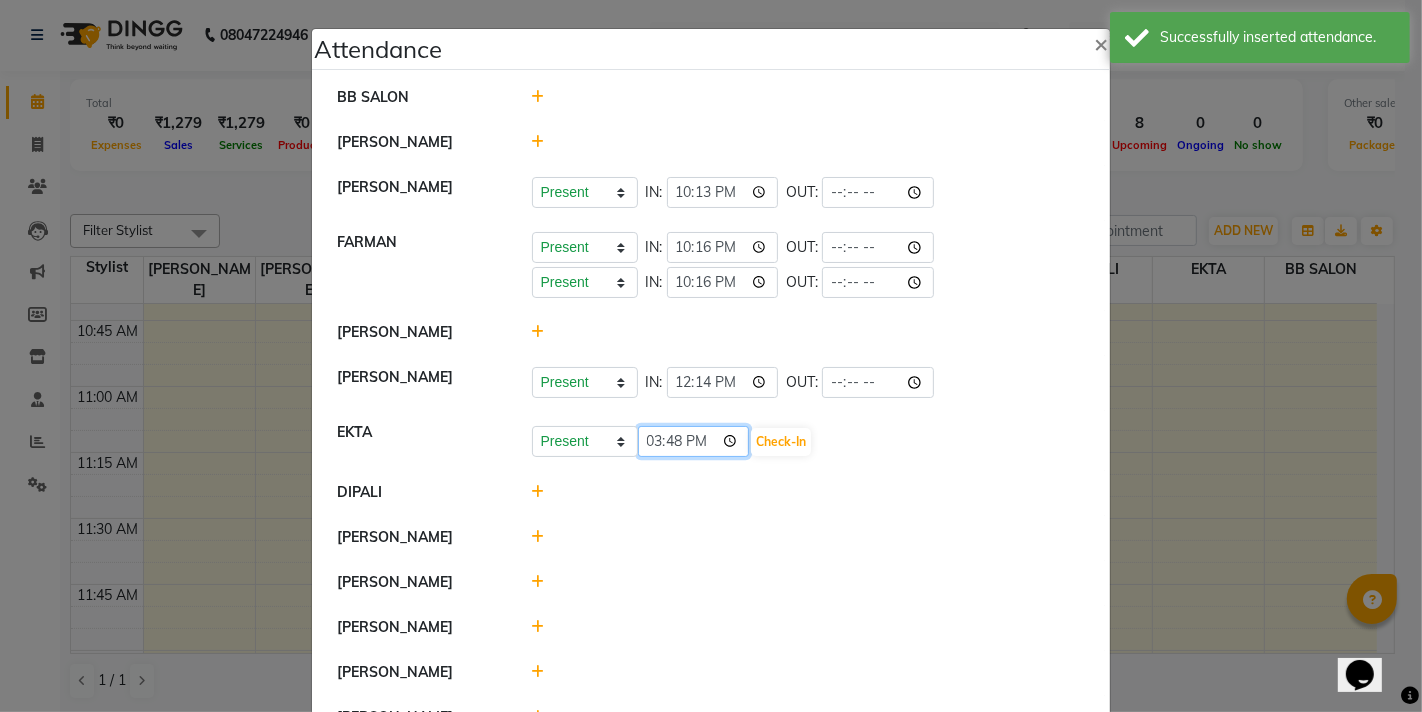 click on "15:48" 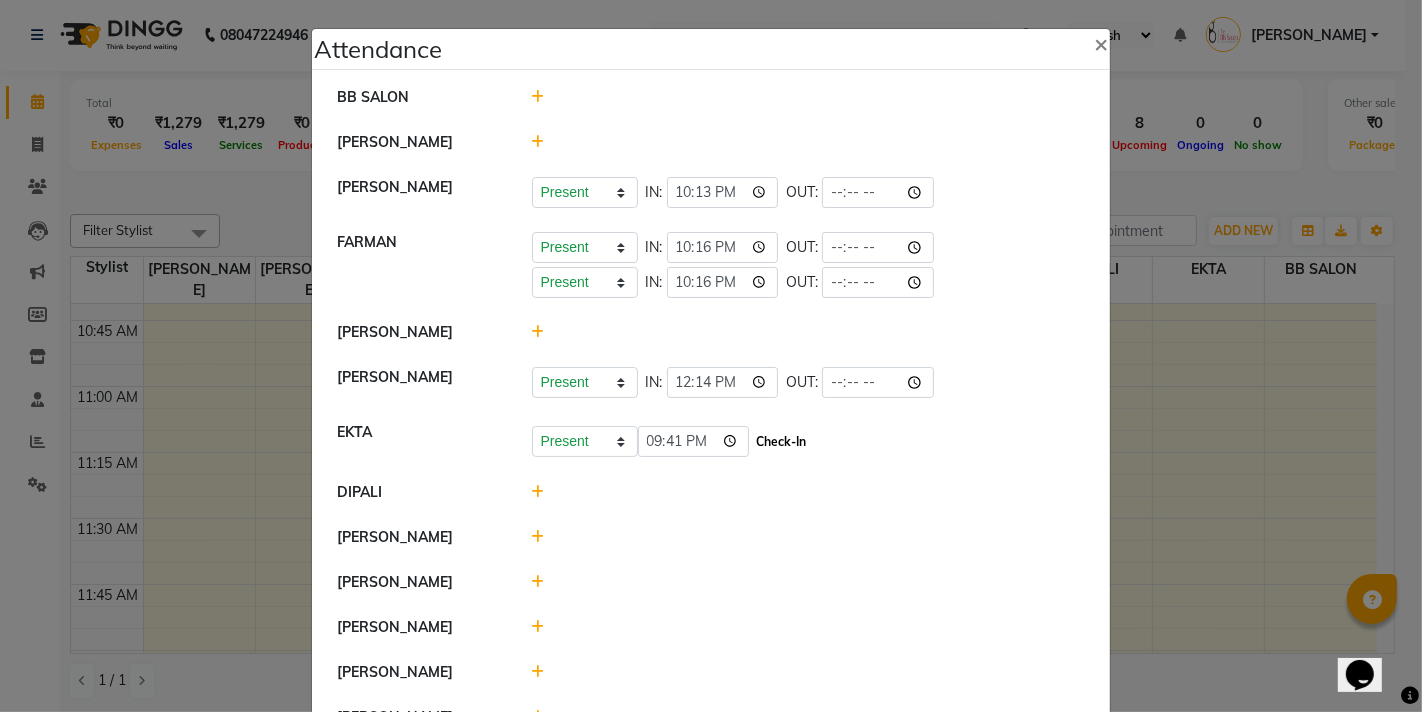 type on "21:41" 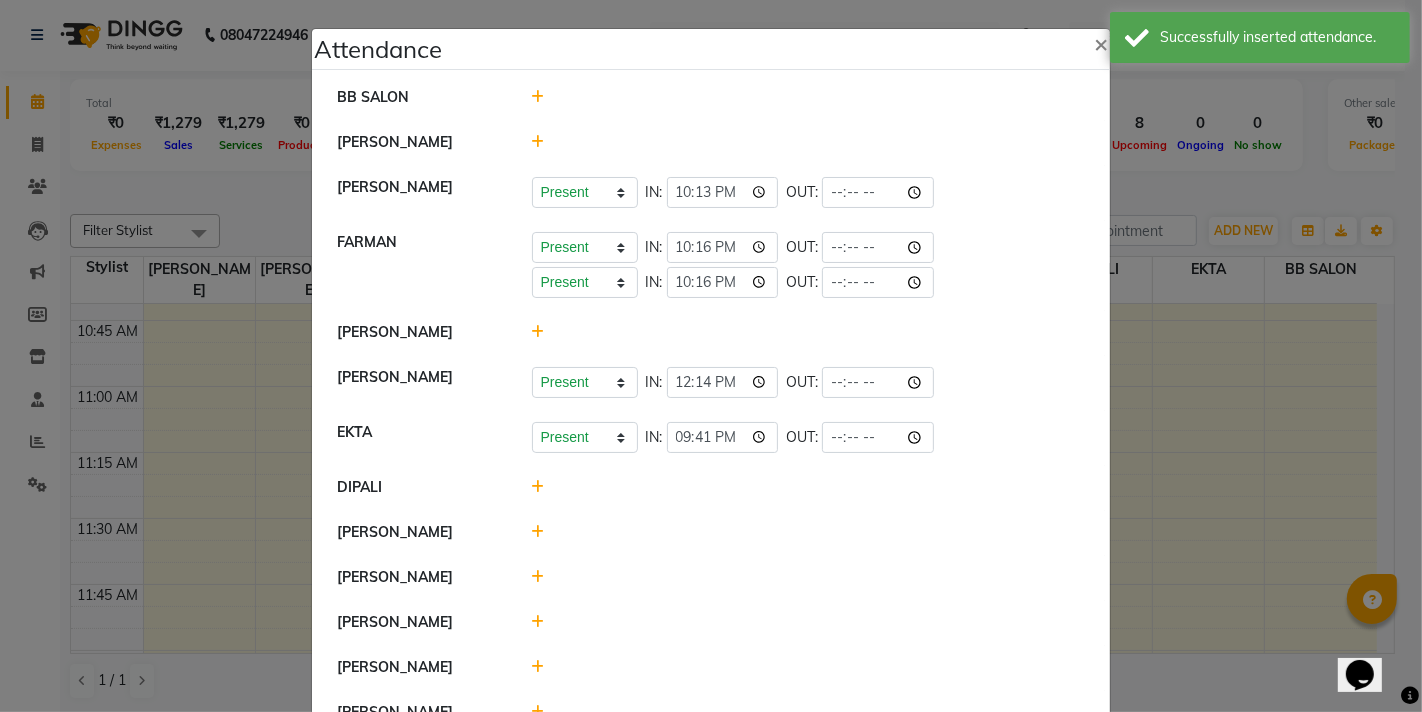 click 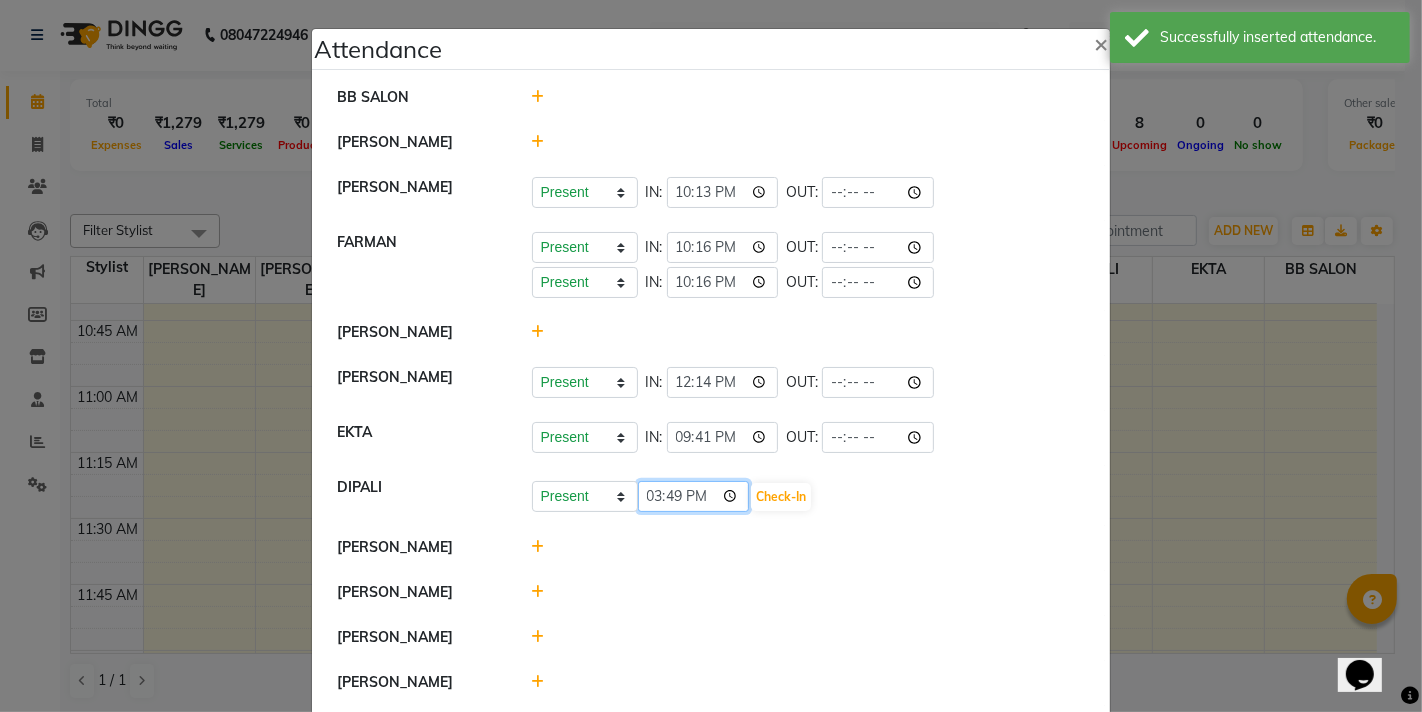 click on "15:49" 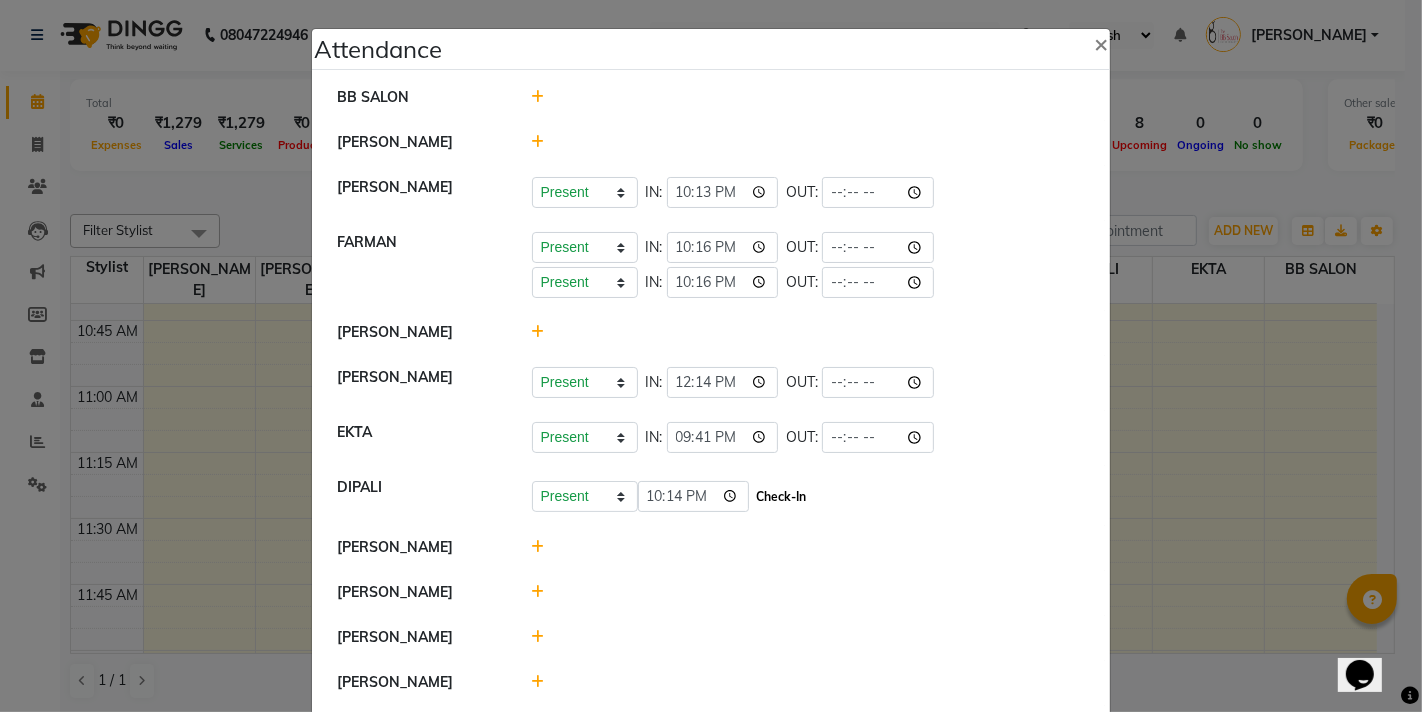 type on "22:14" 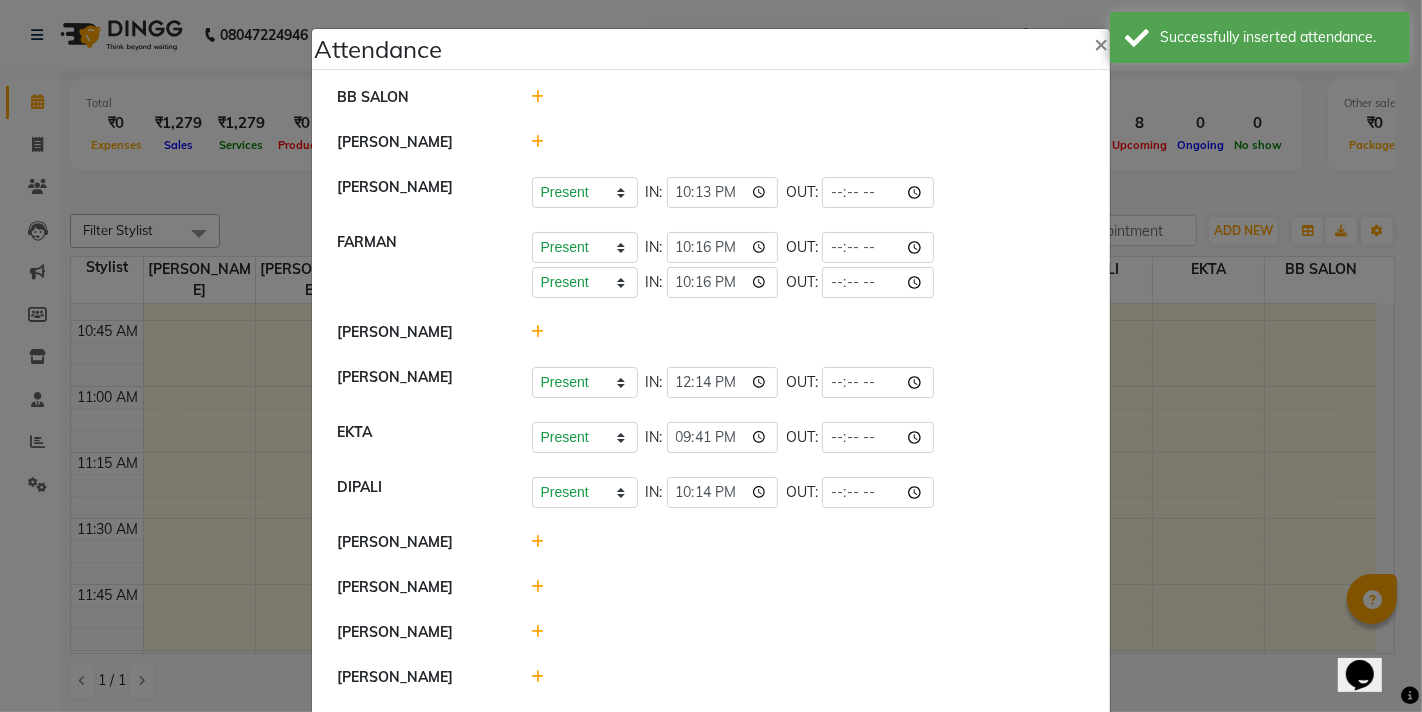 click 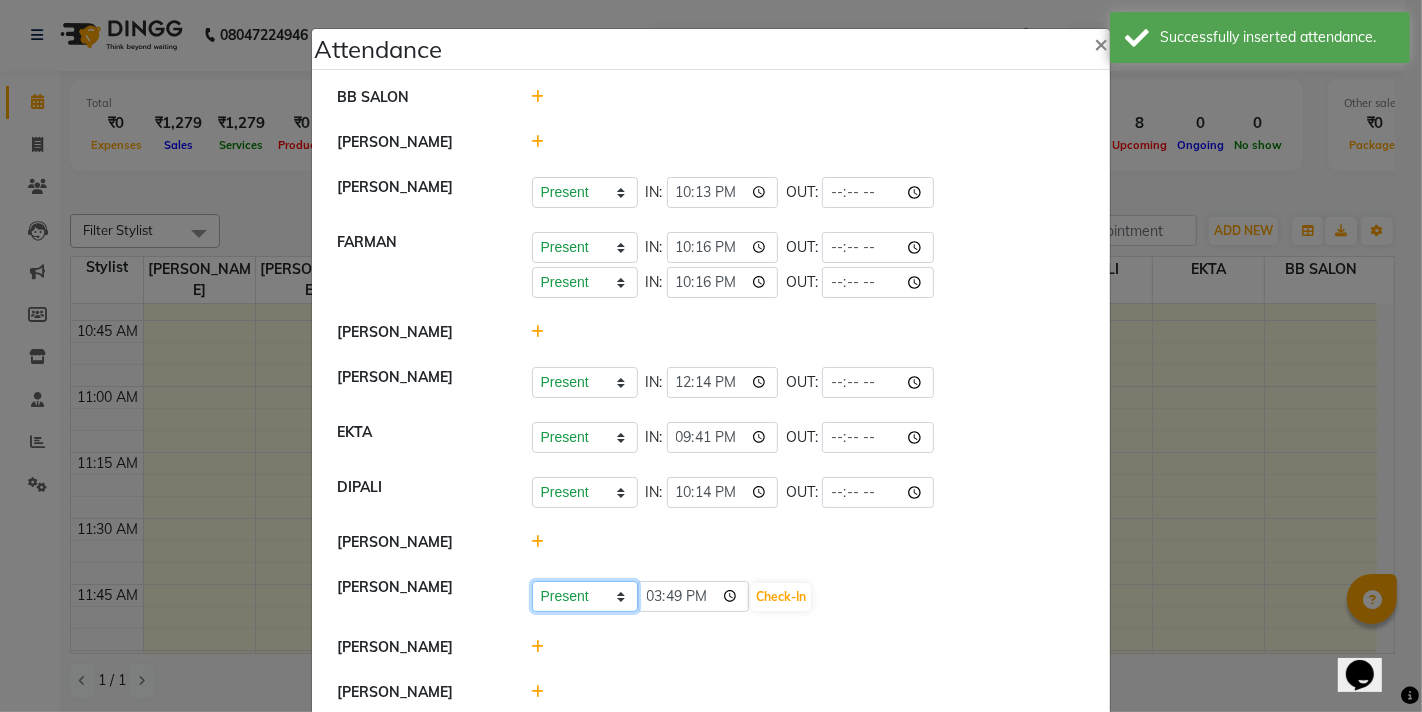click on "Present Absent Late Half Day Weekly Off" 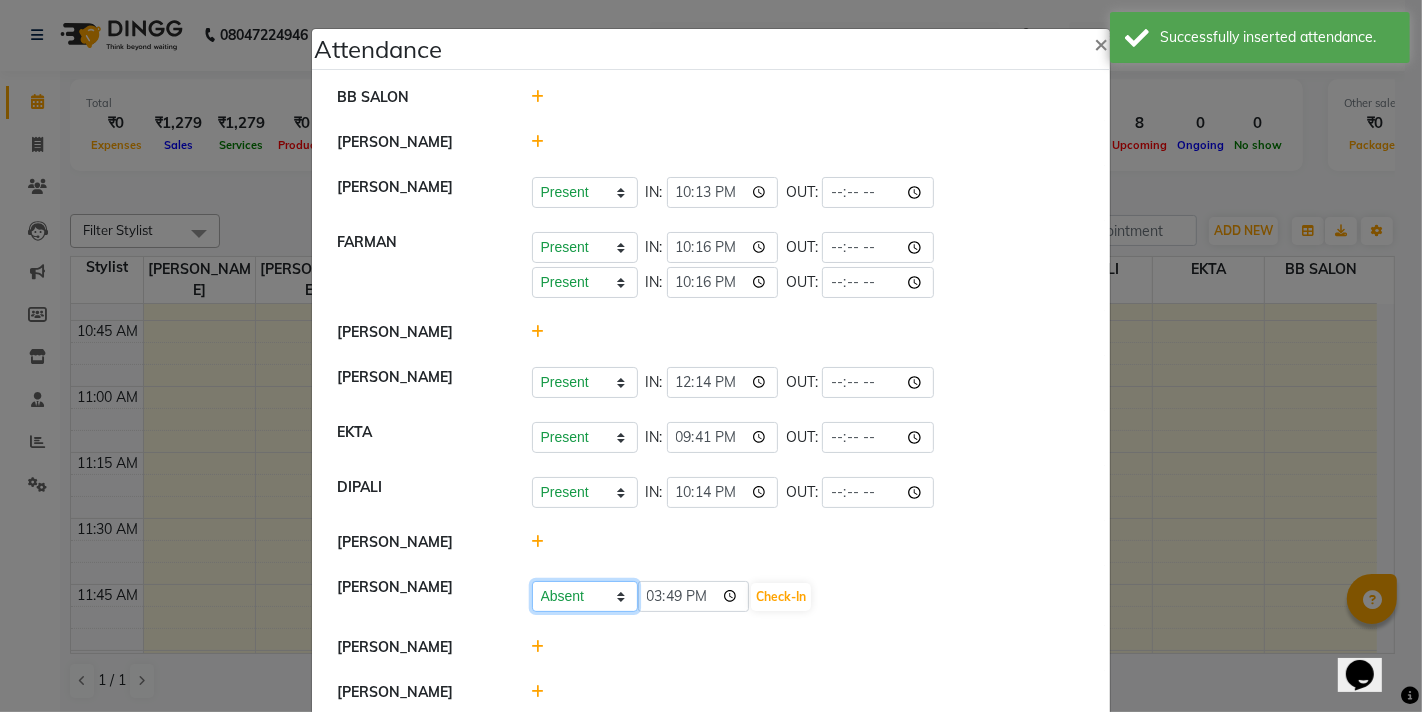 click on "Present Absent Late Half Day Weekly Off" 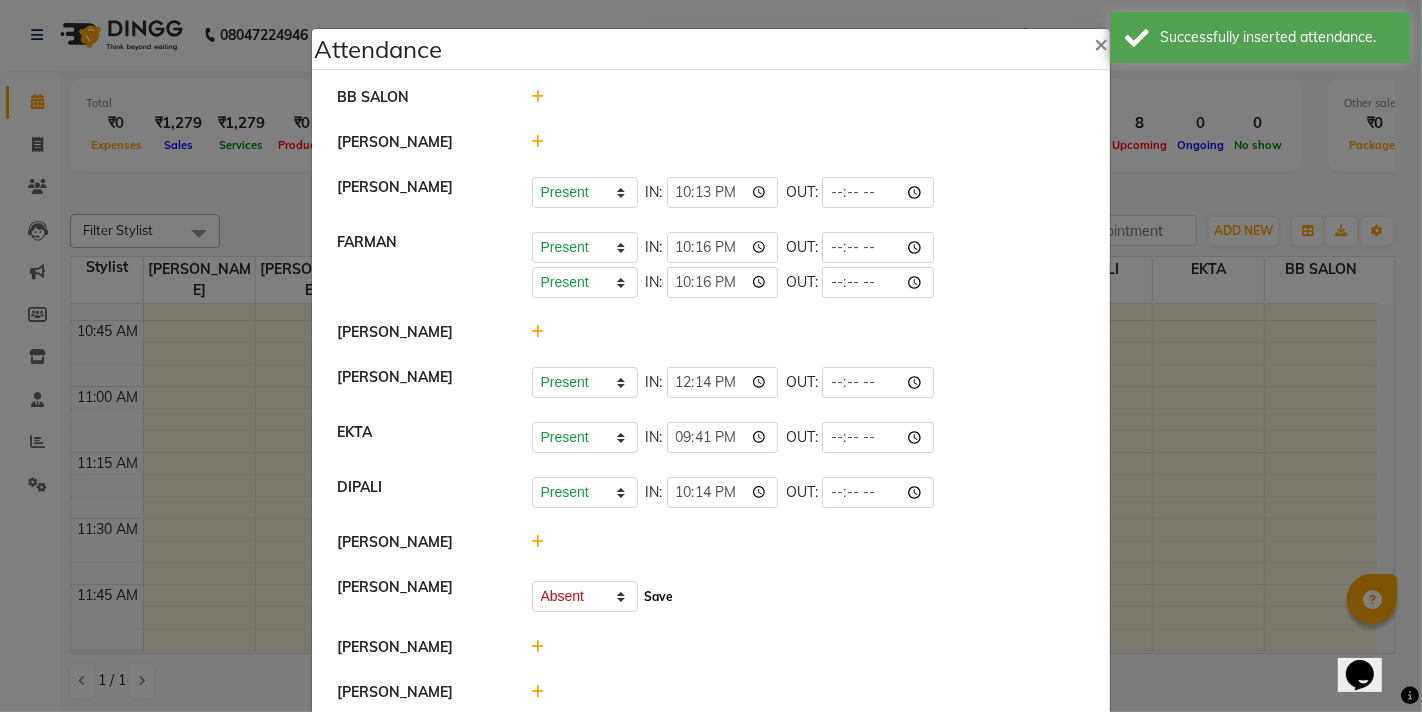 click on "Save" 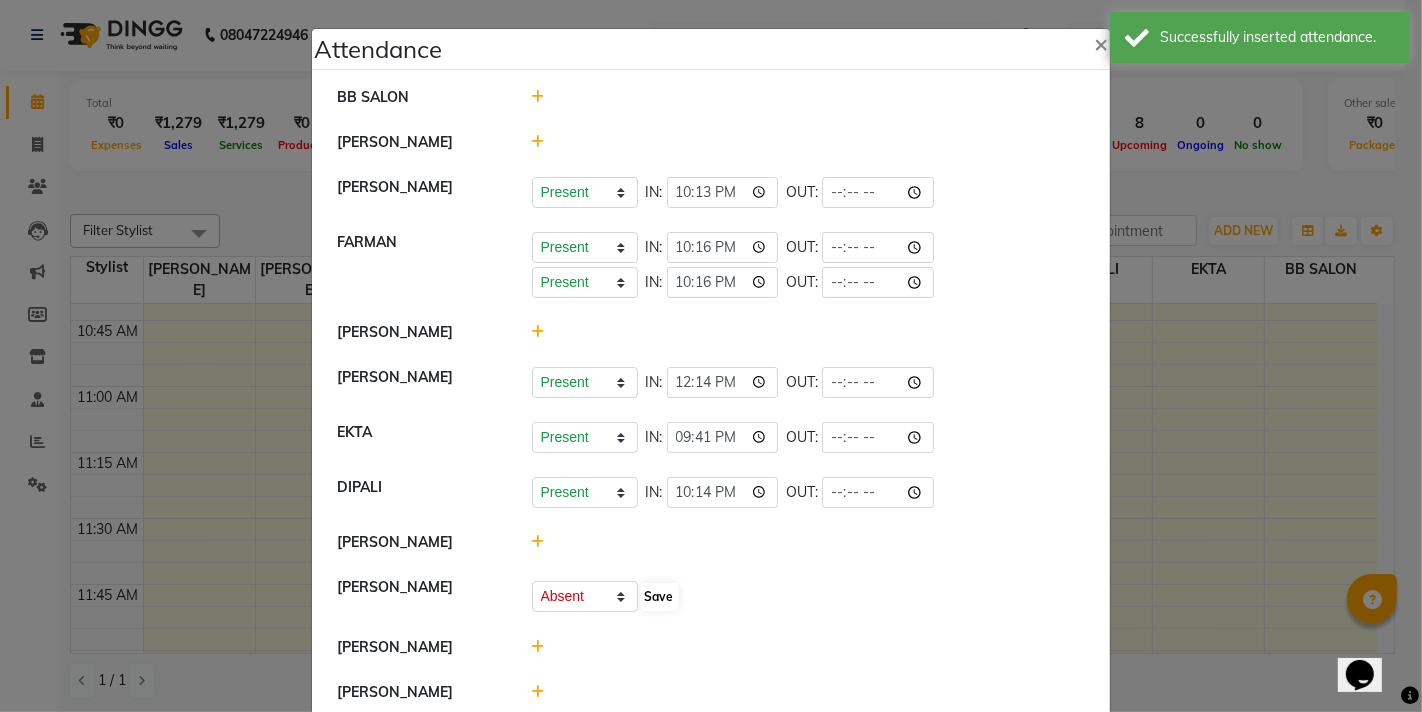 select on "A" 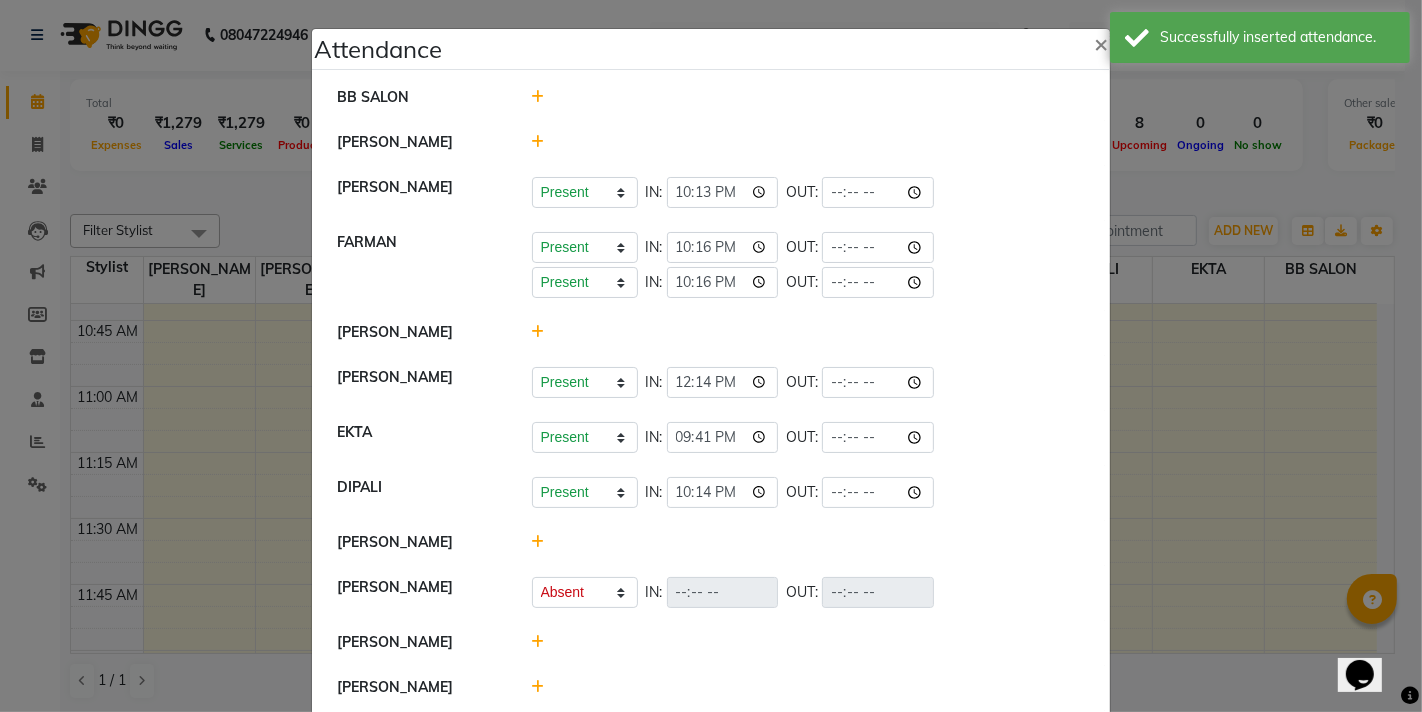 click 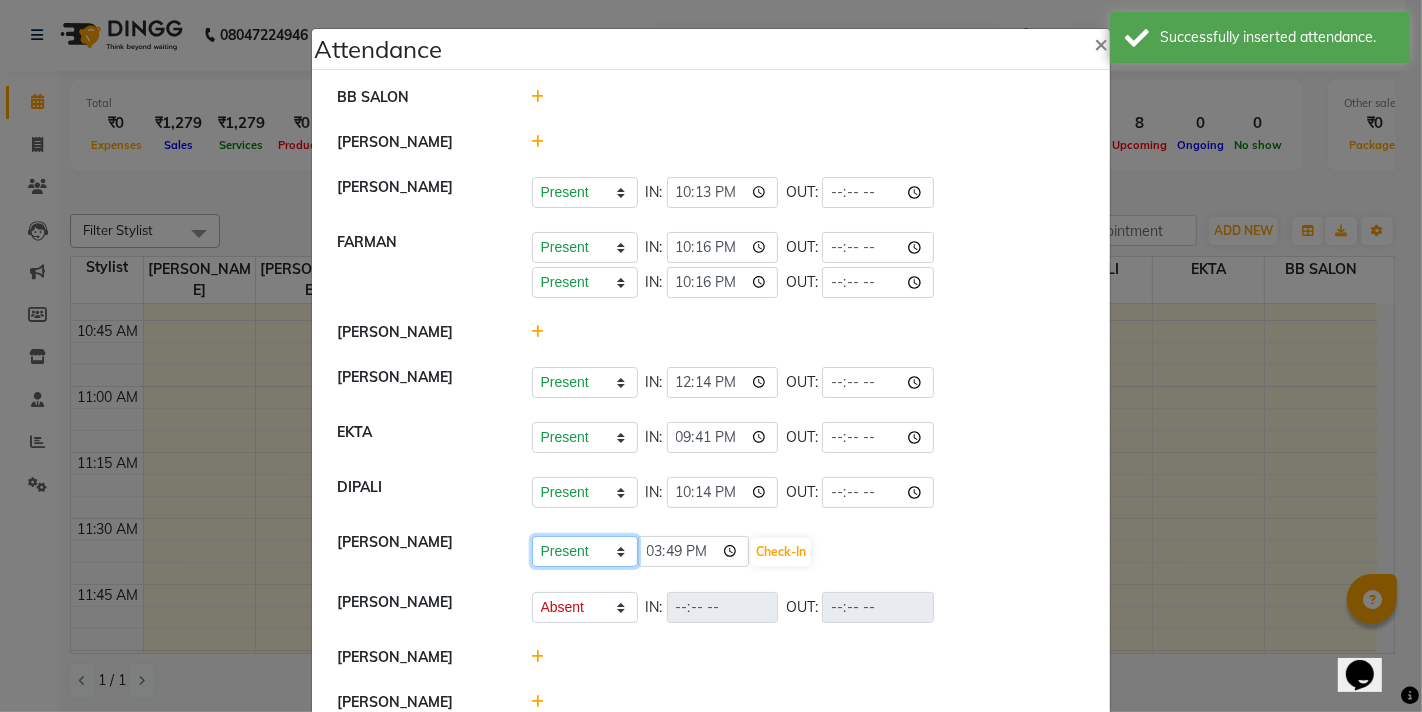 click on "Present Absent Late Half Day Weekly Off" 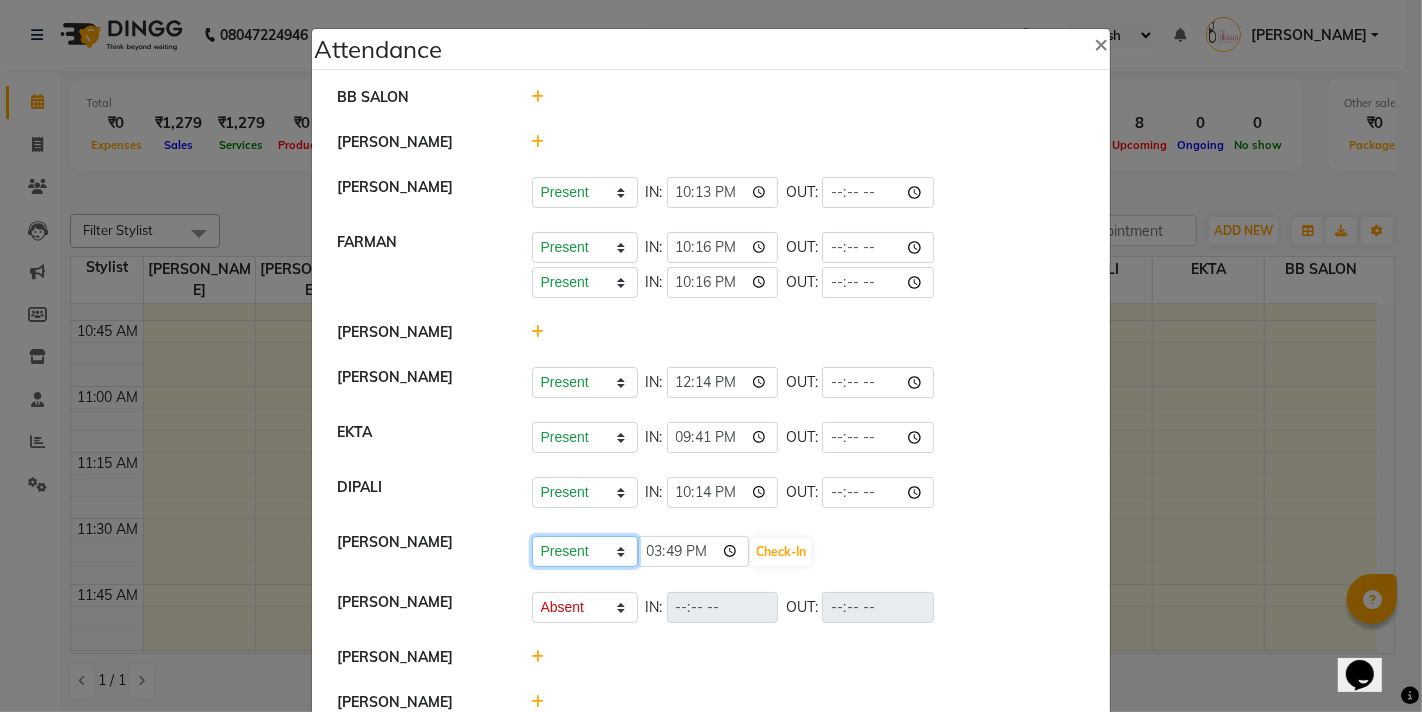 select on "A" 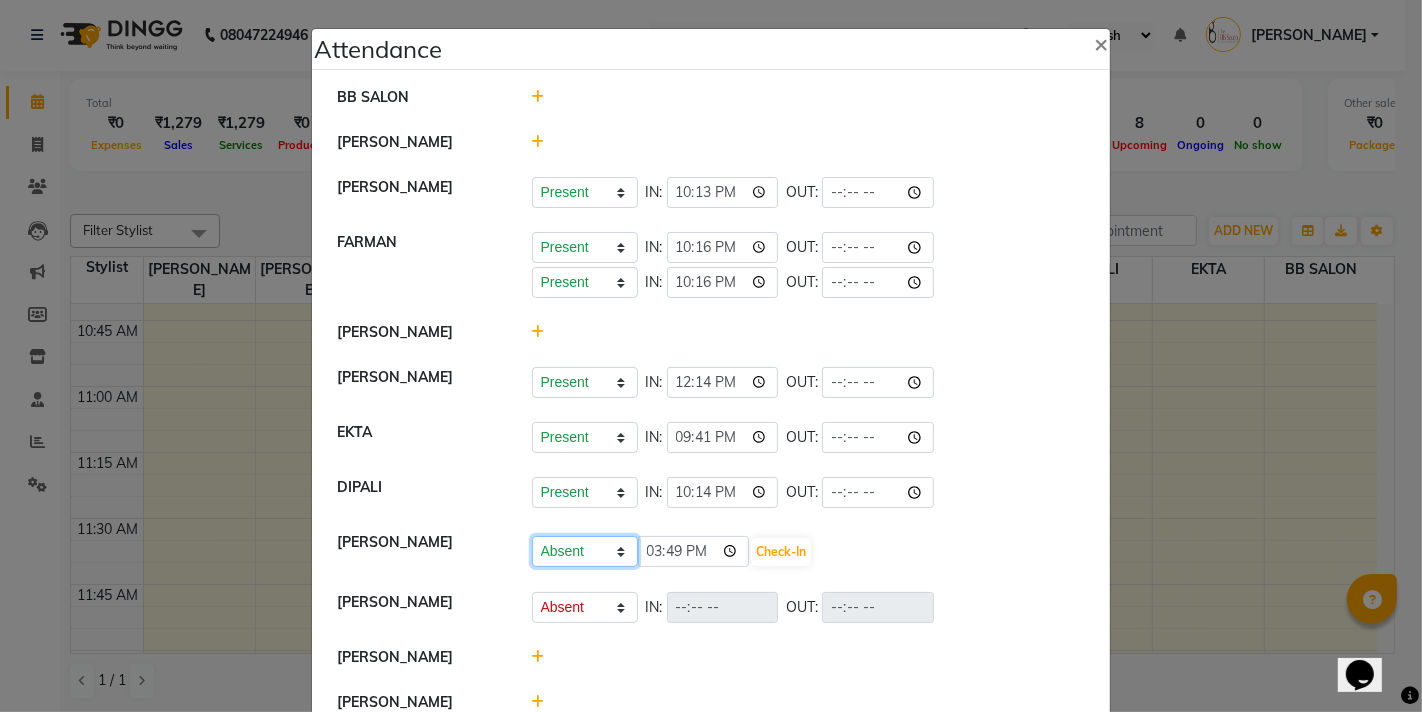 click on "Present Absent Late Half Day Weekly Off" 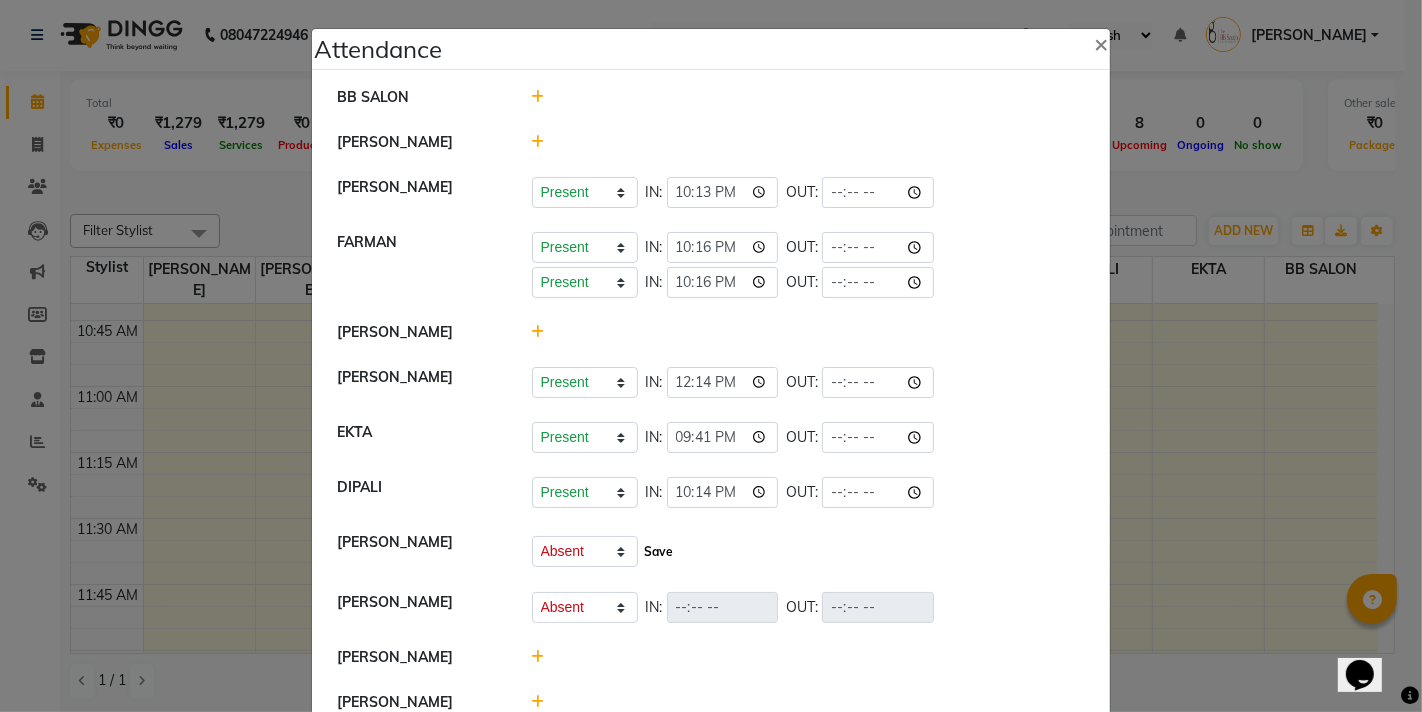 click on "Save" 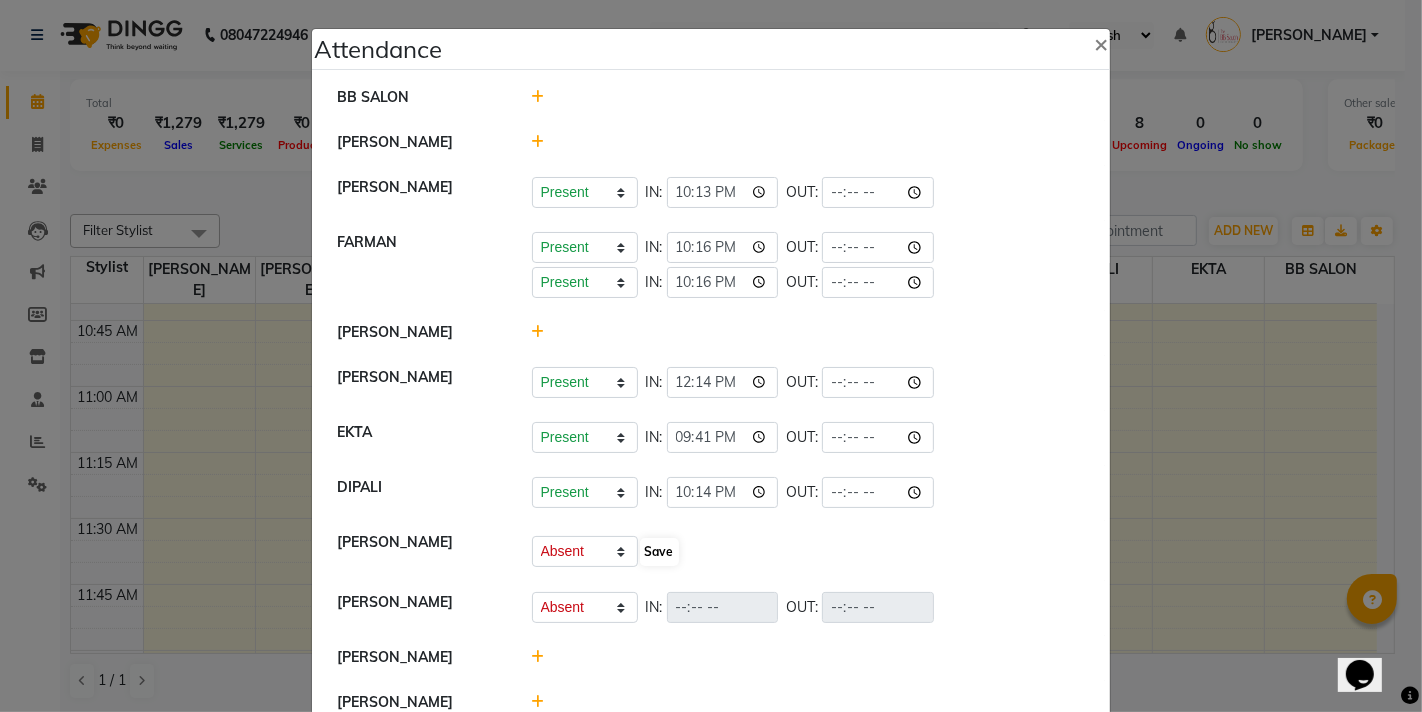 select on "A" 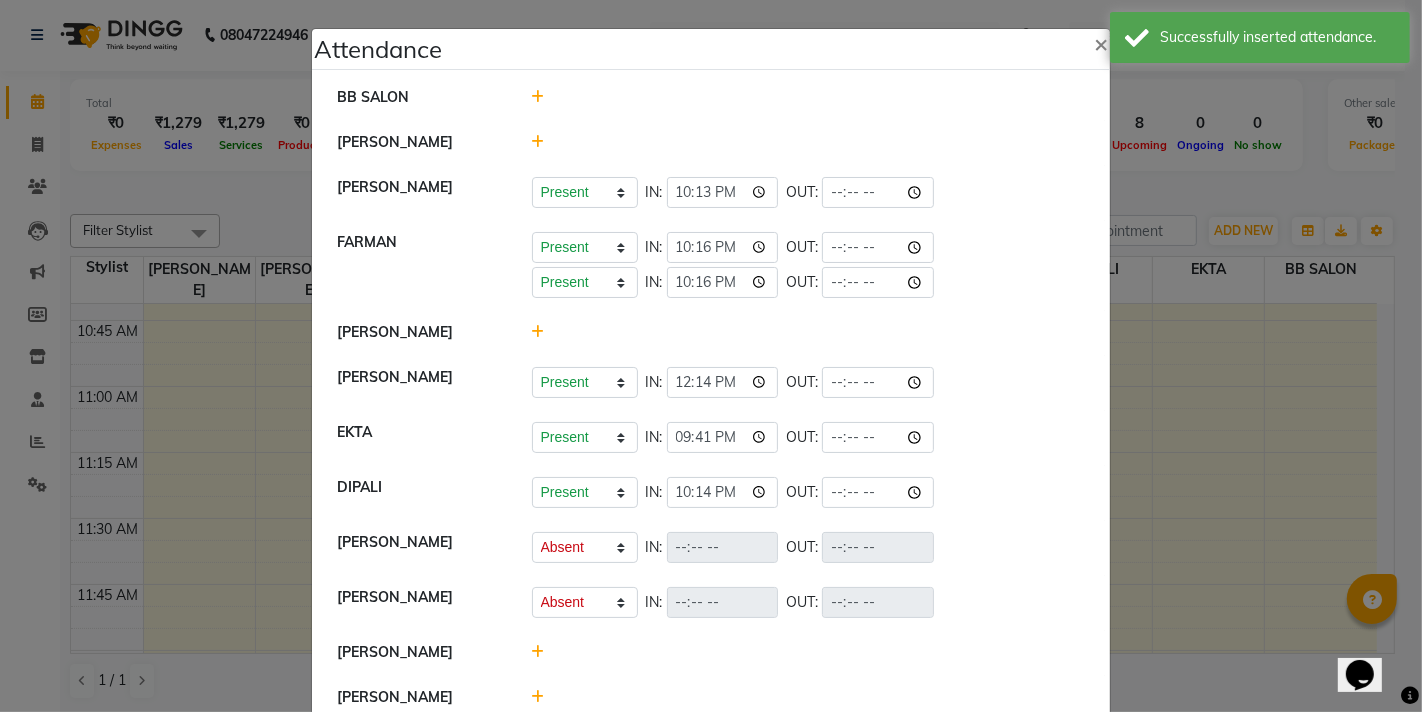 click 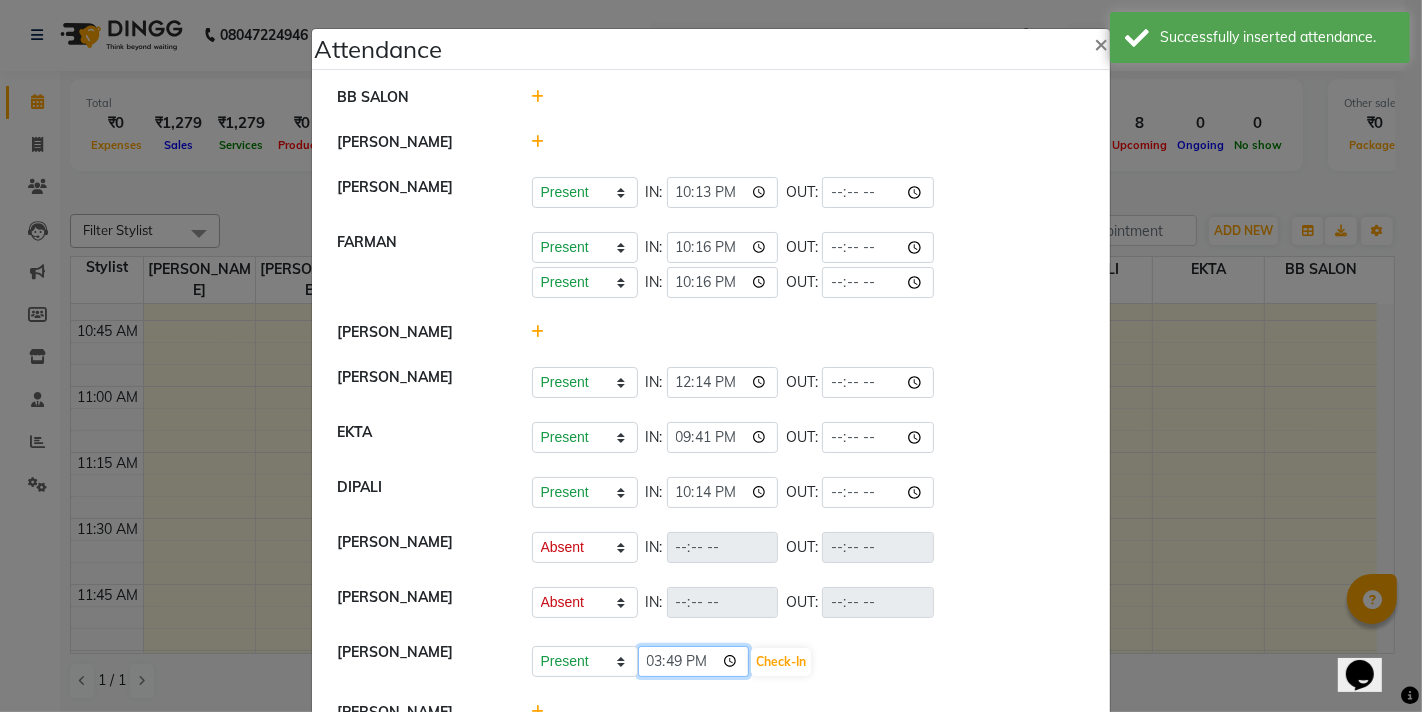 click on "15:49" 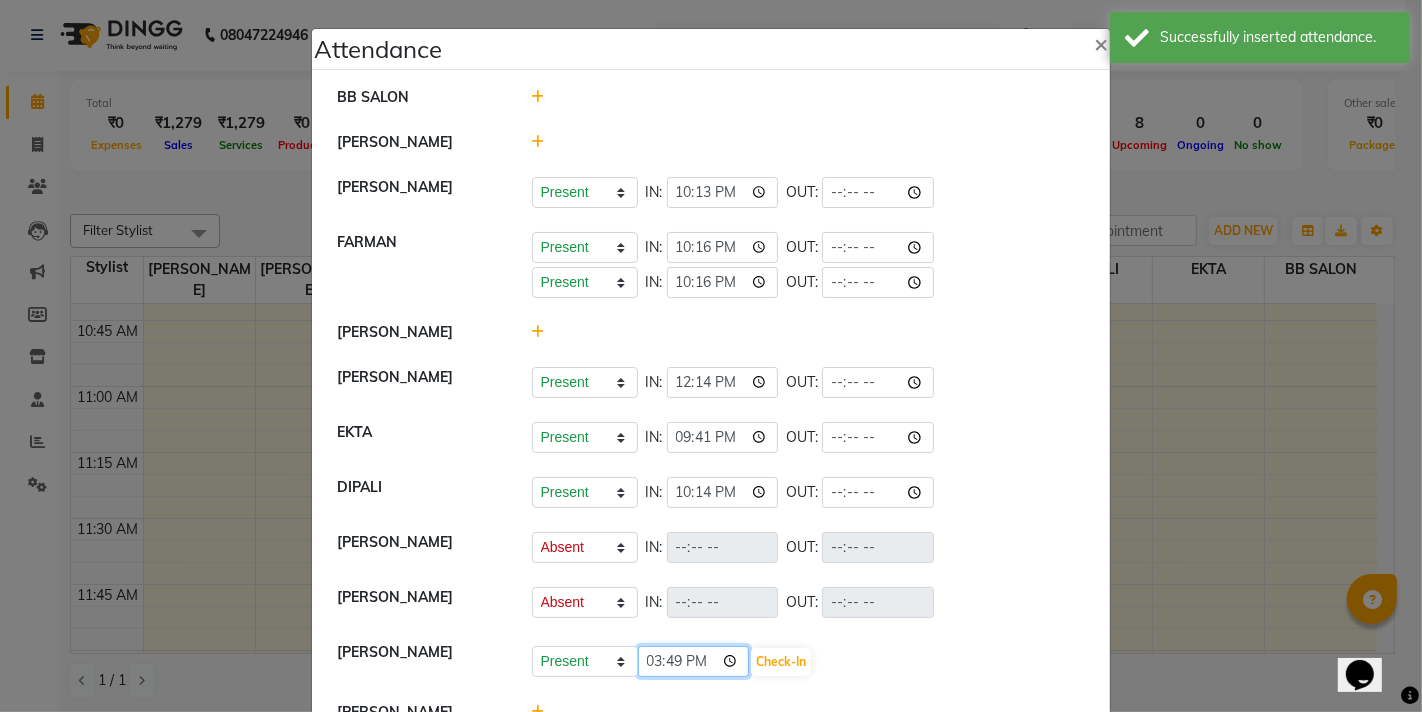 click on "15:49" 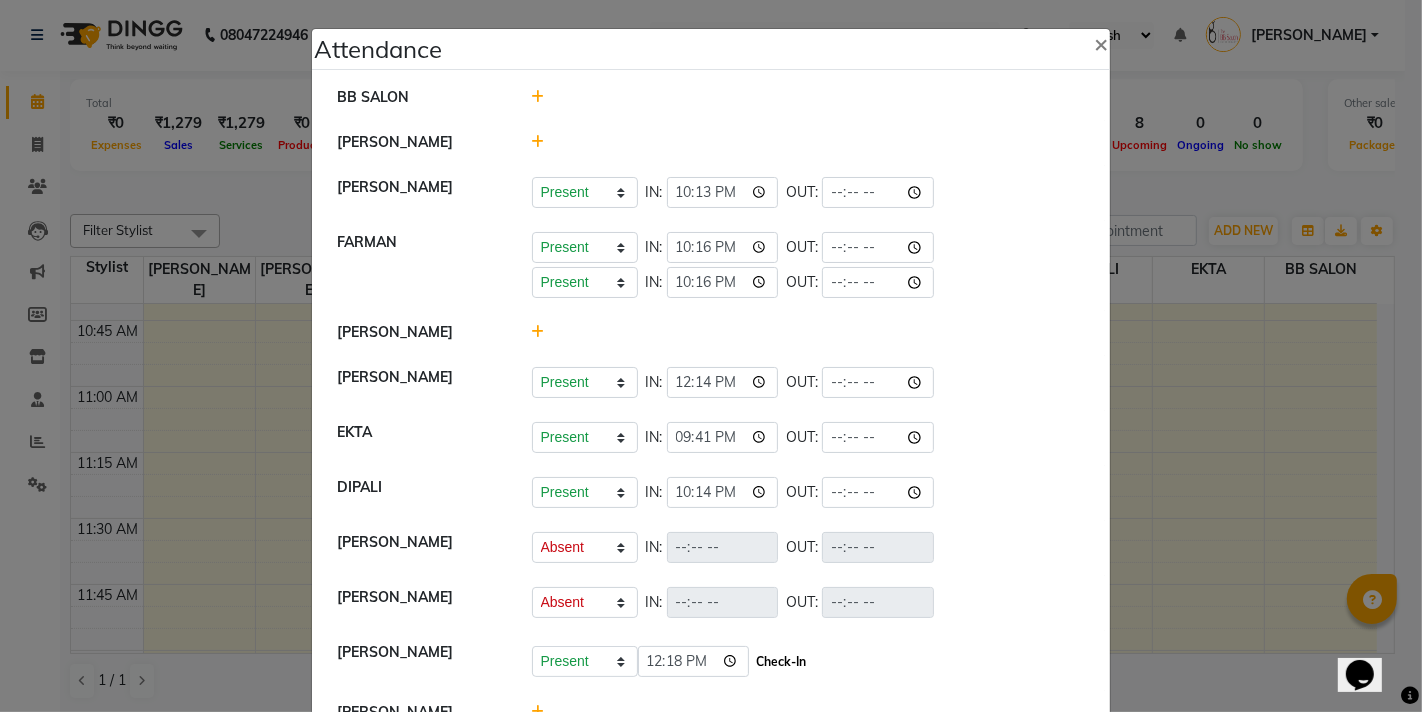 type on "12:18" 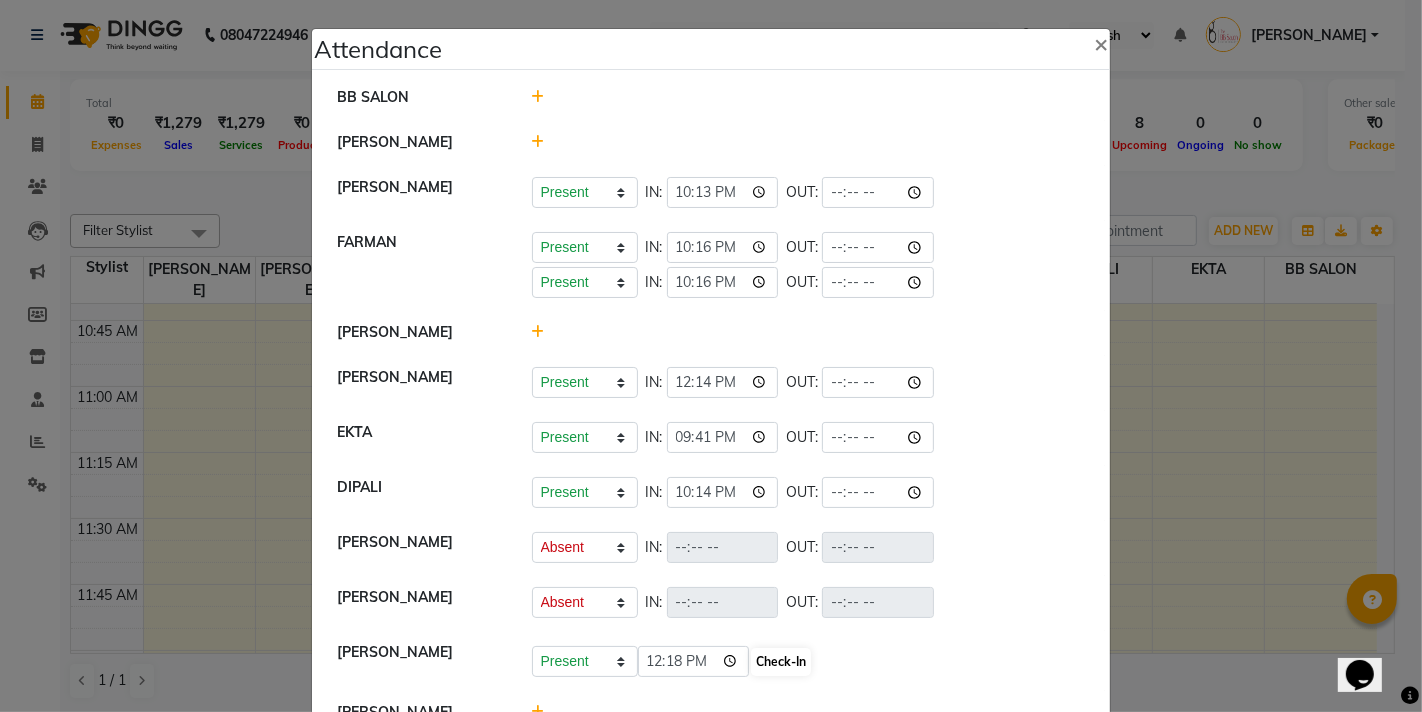 select on "A" 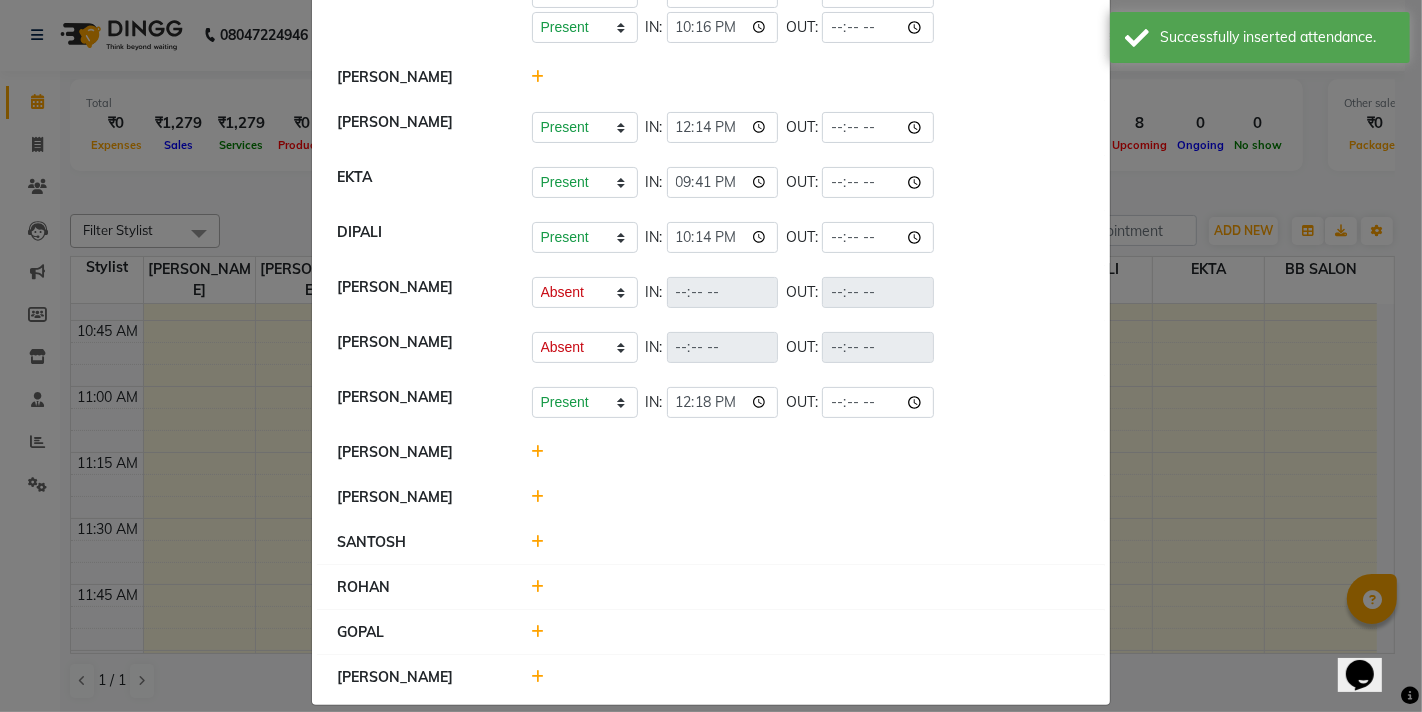 scroll, scrollTop: 278, scrollLeft: 0, axis: vertical 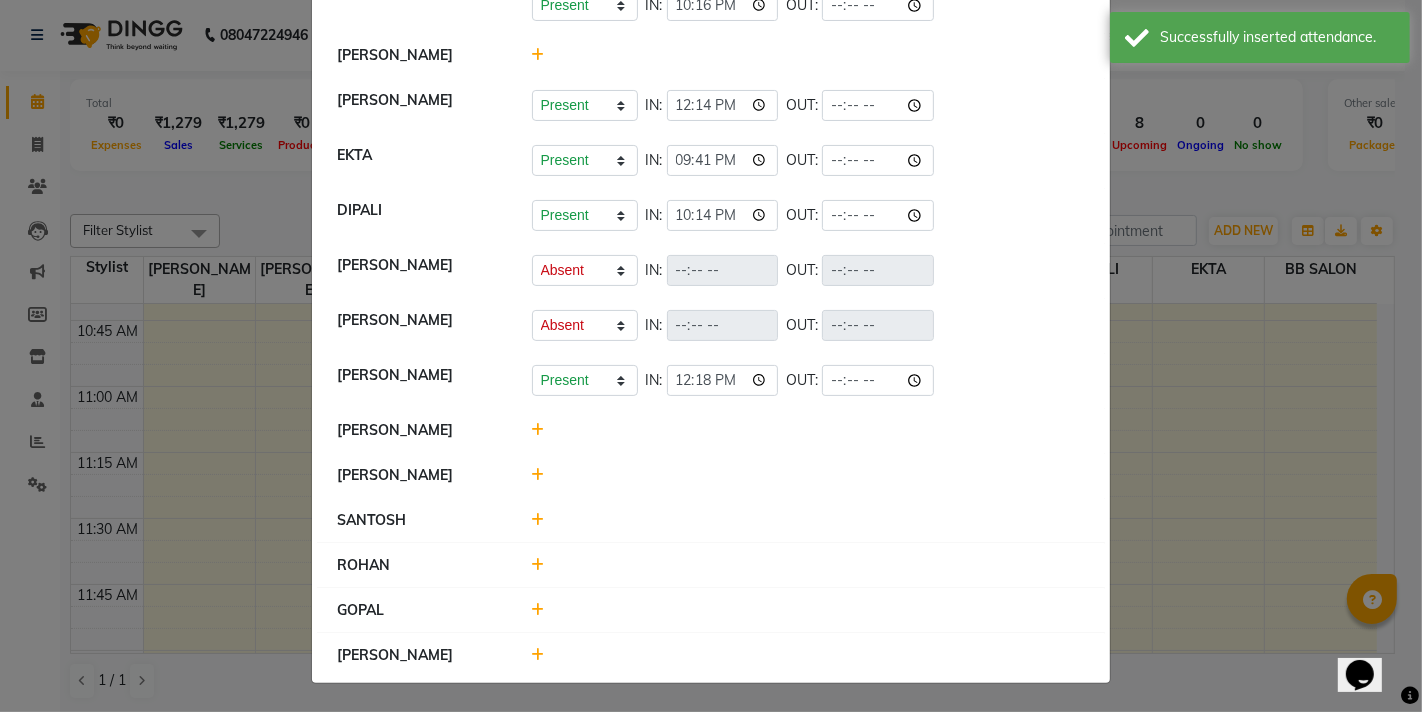 click 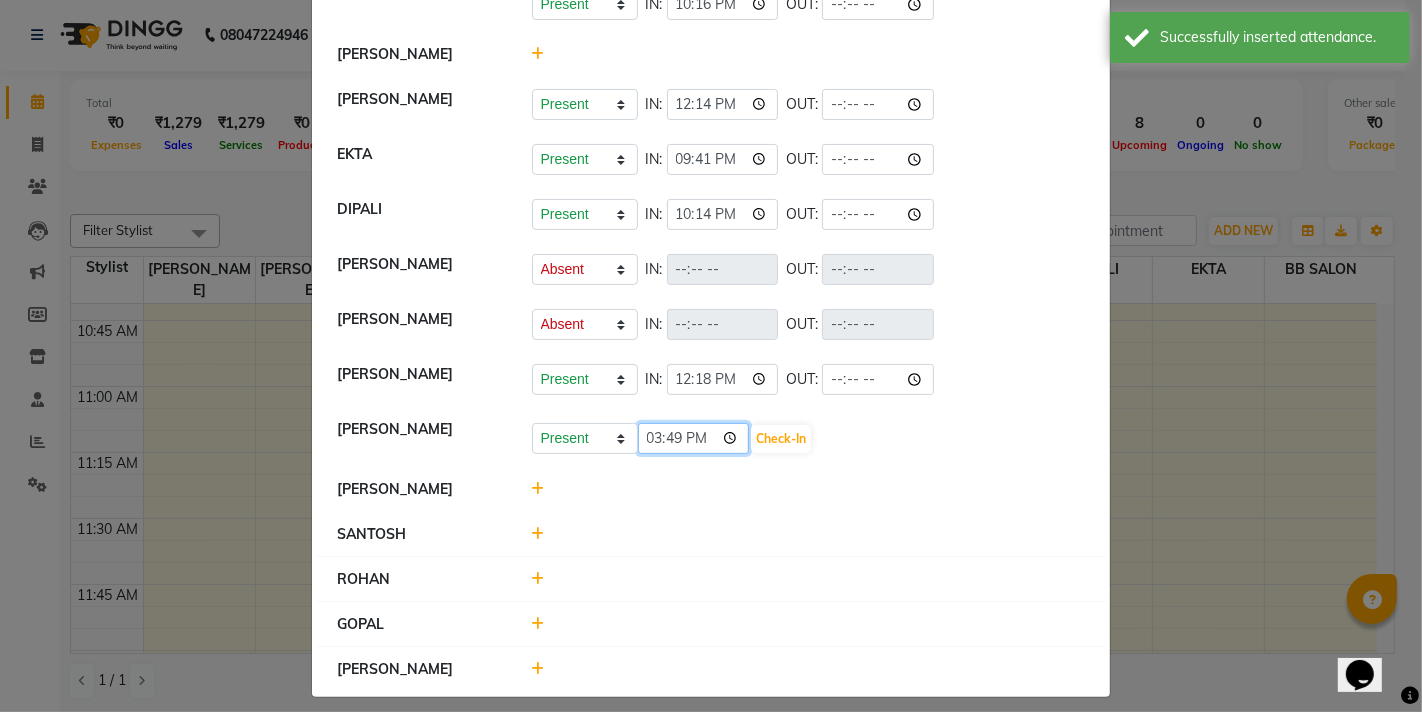 click on "15:49" 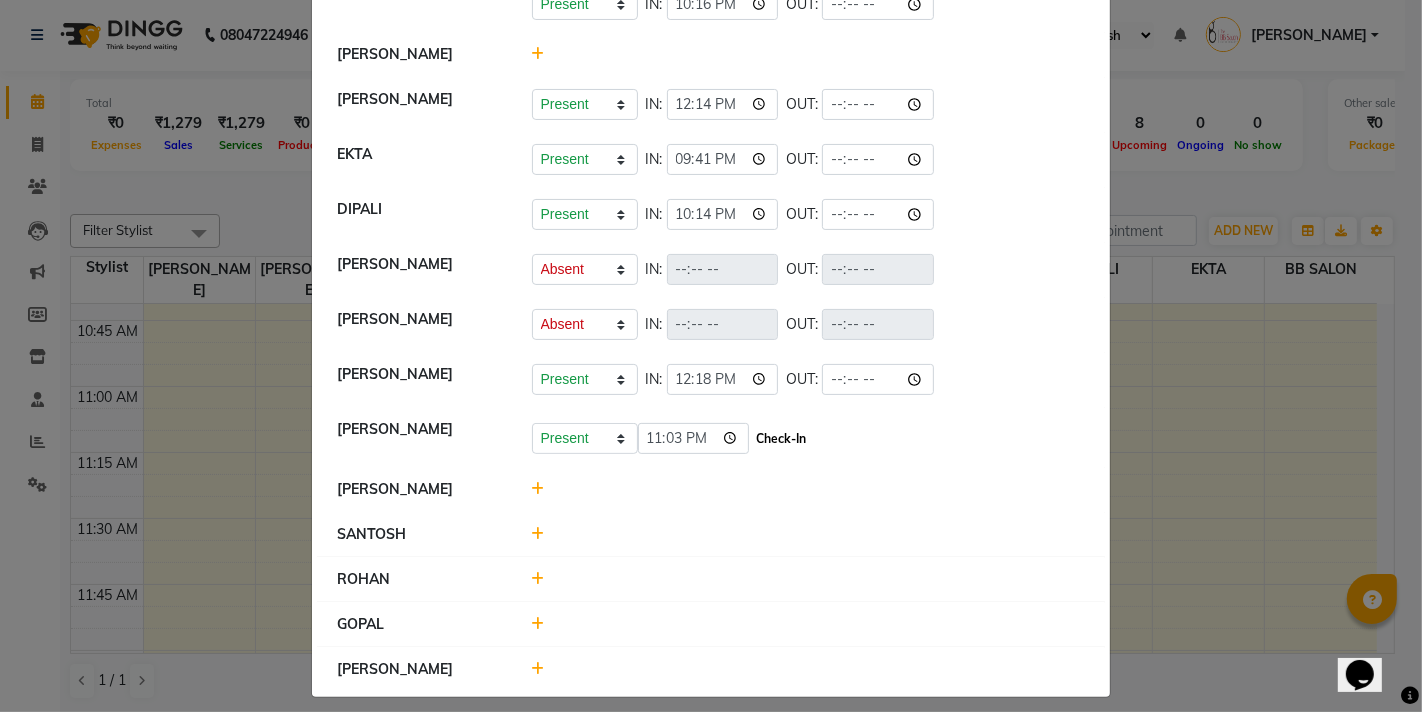 type on "23:03" 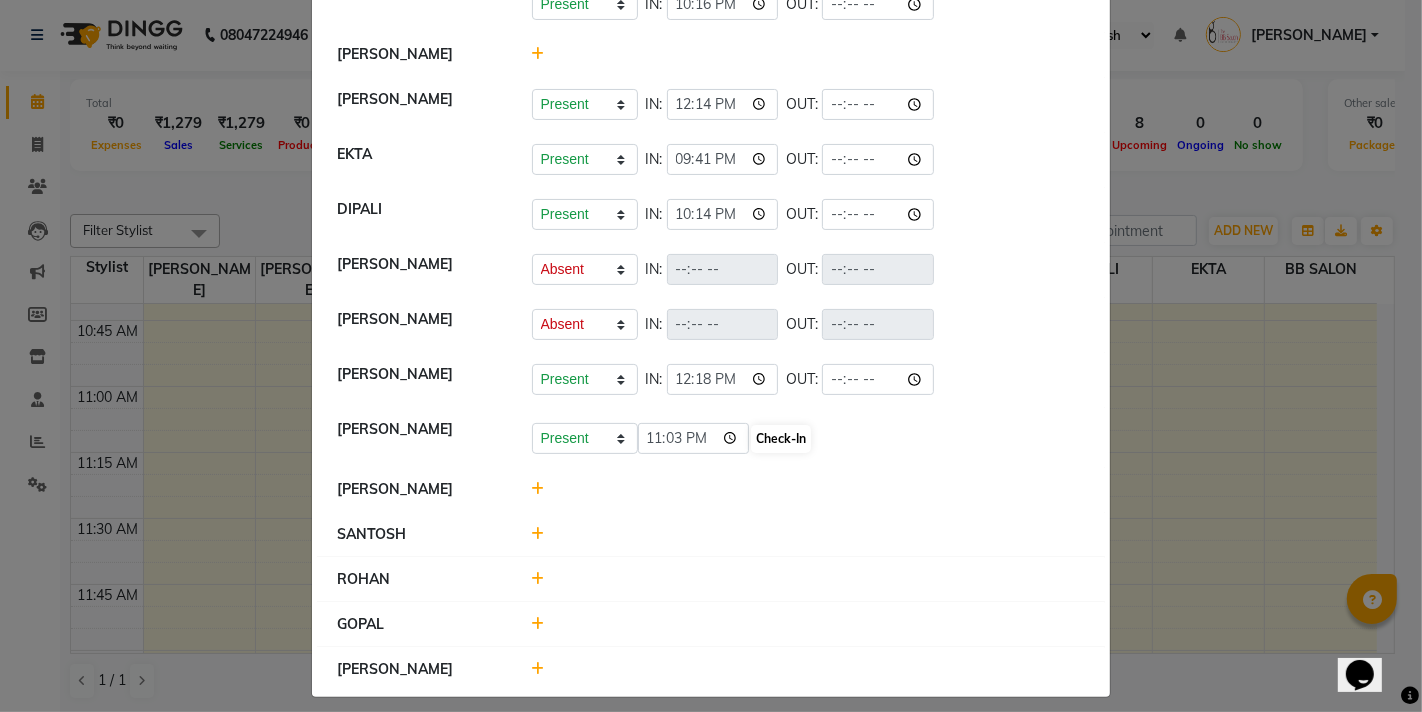 select on "A" 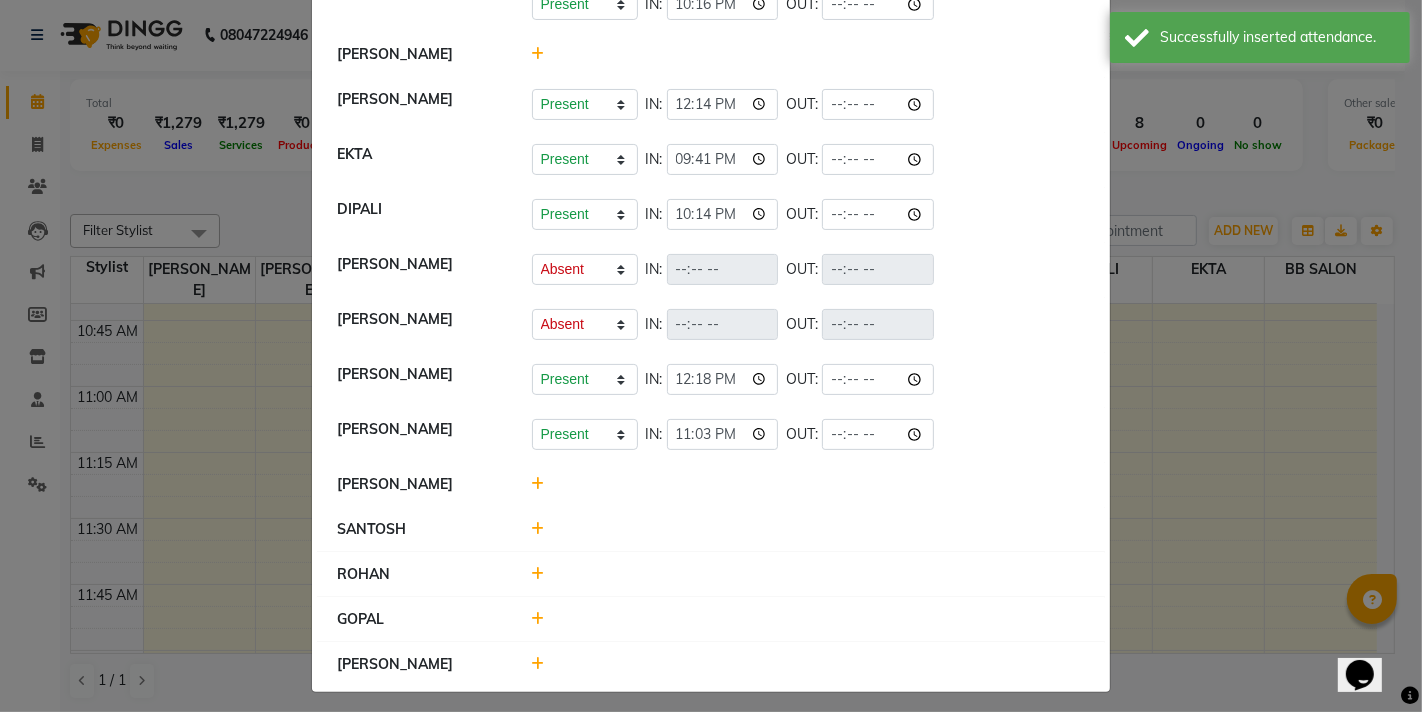 click 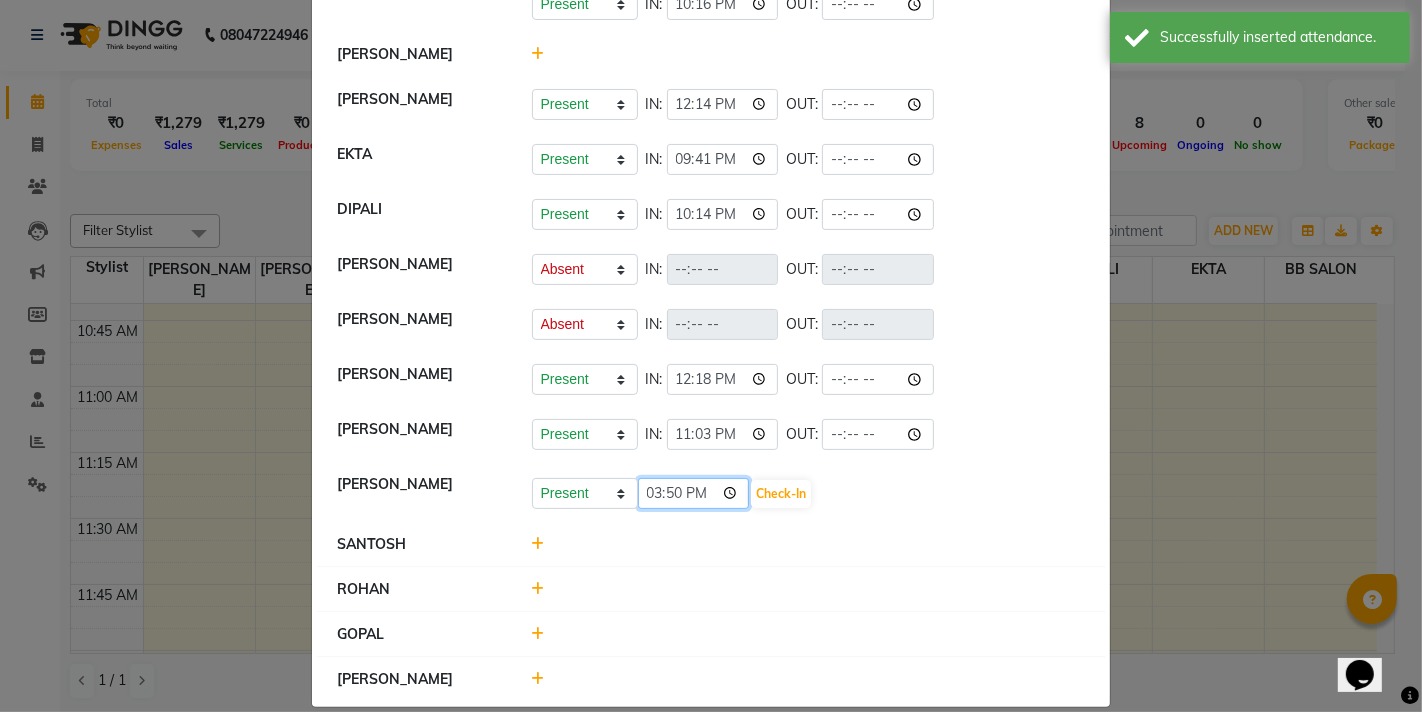 click on "15:50" 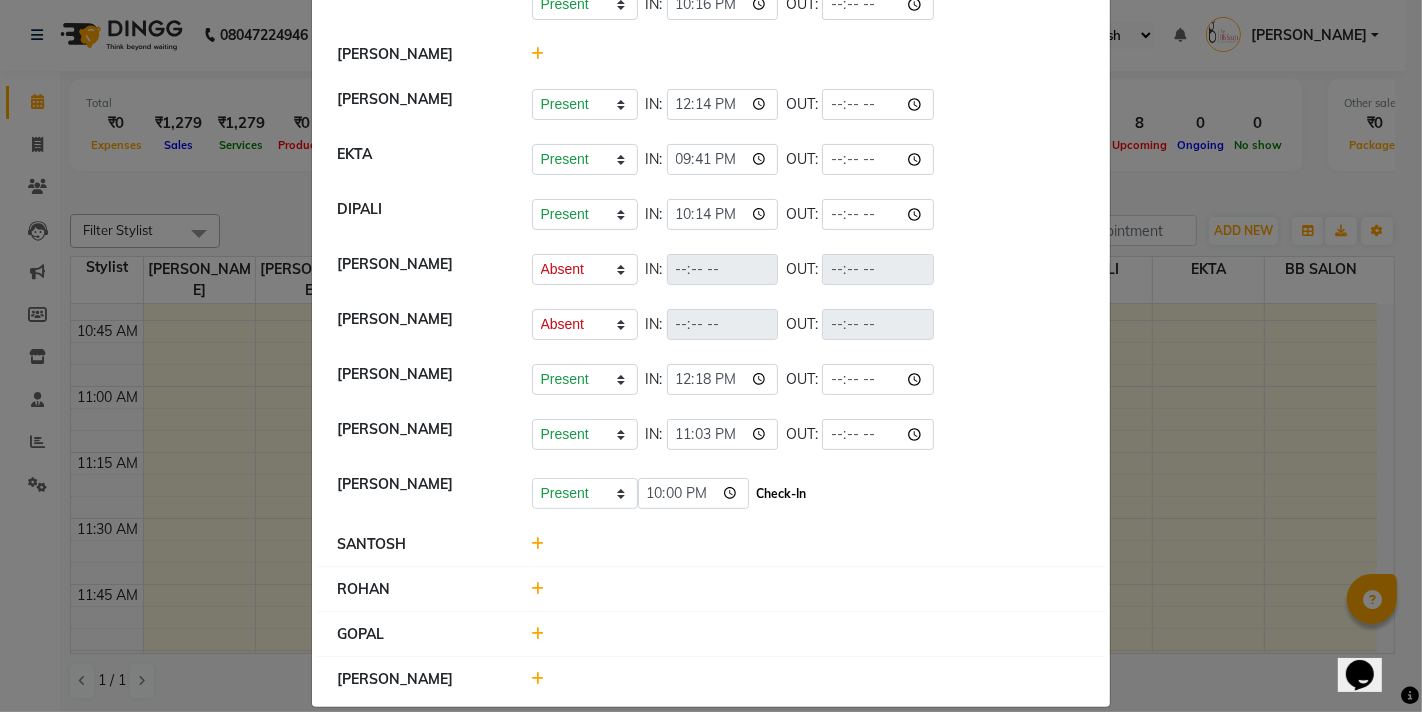 type on "22:00" 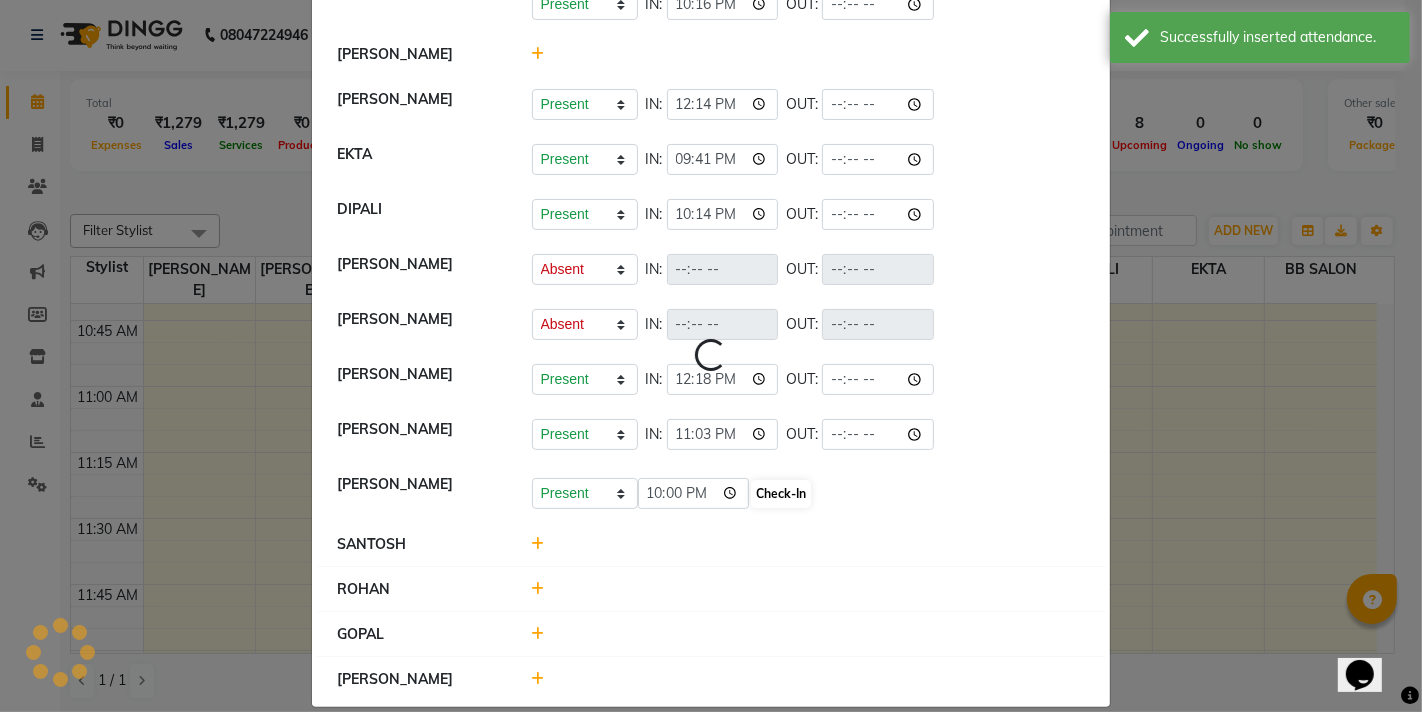 select on "A" 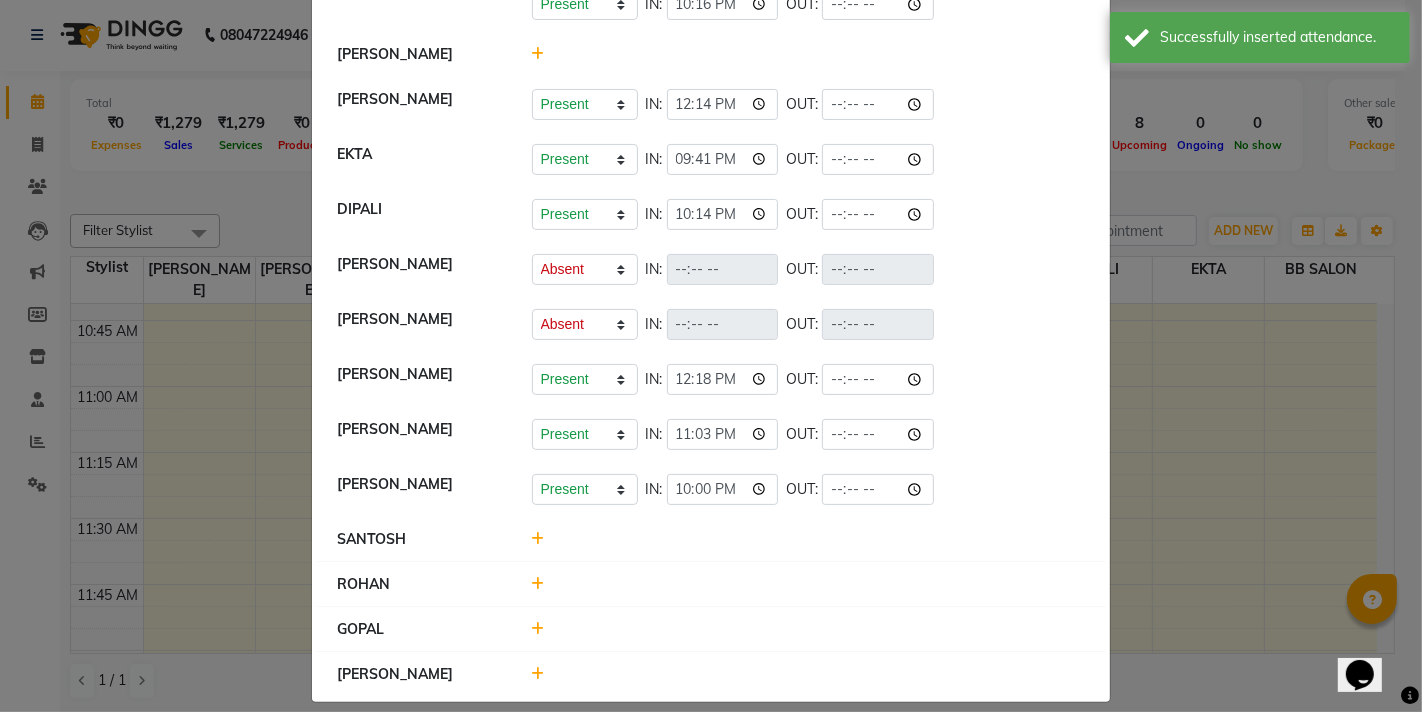 click 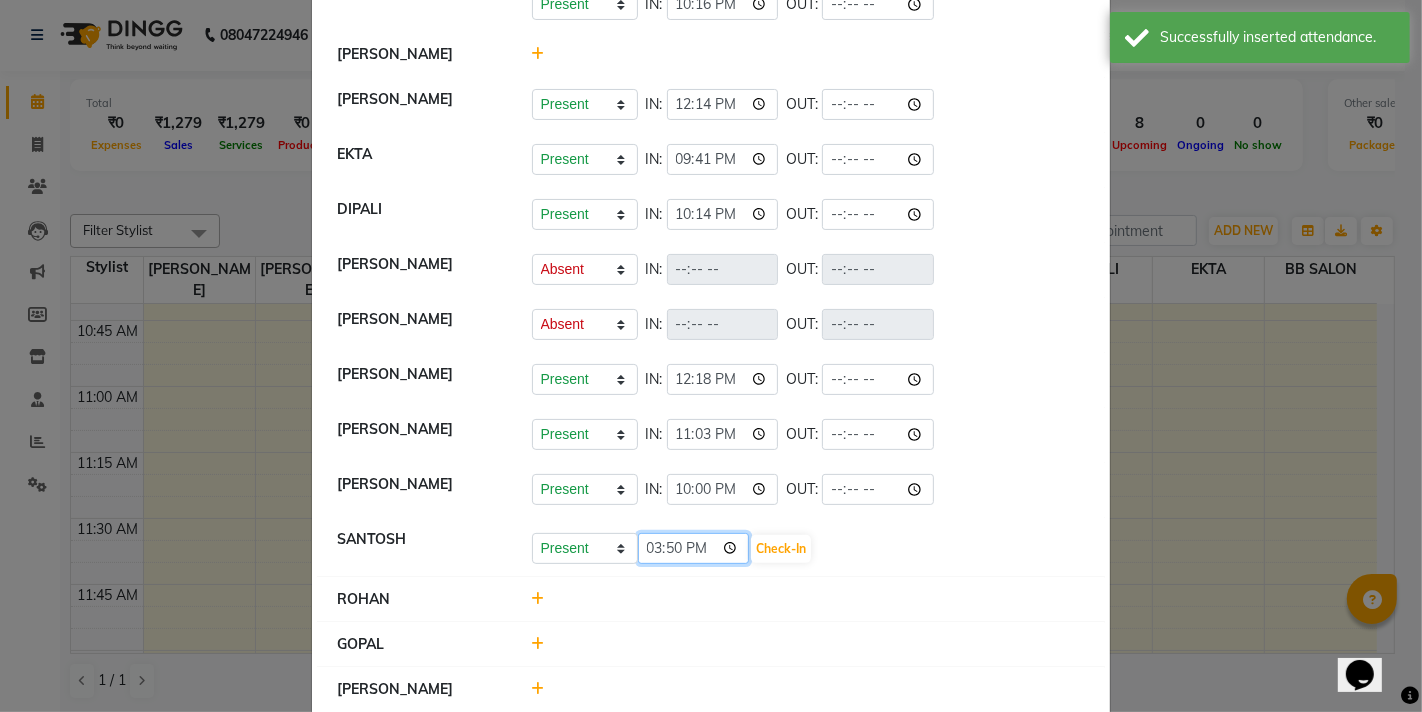 click on "15:50" 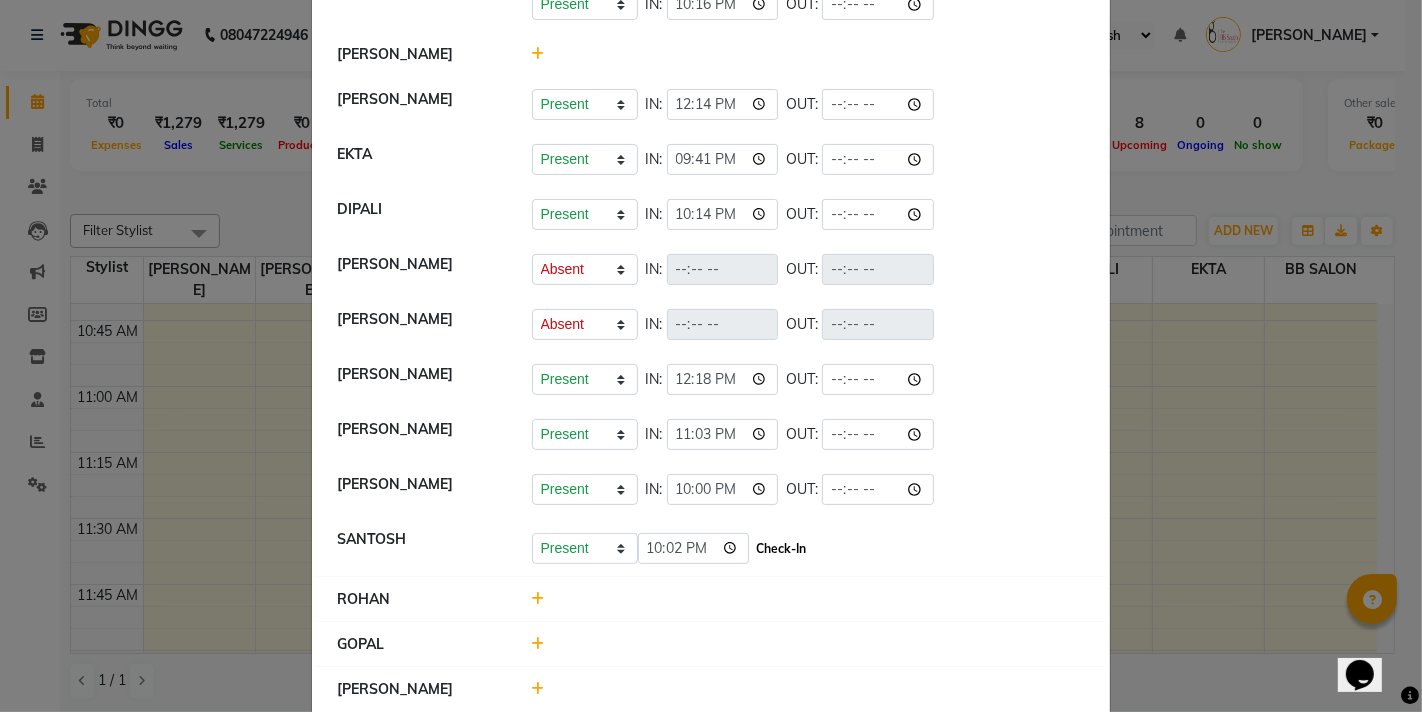 type on "22:02" 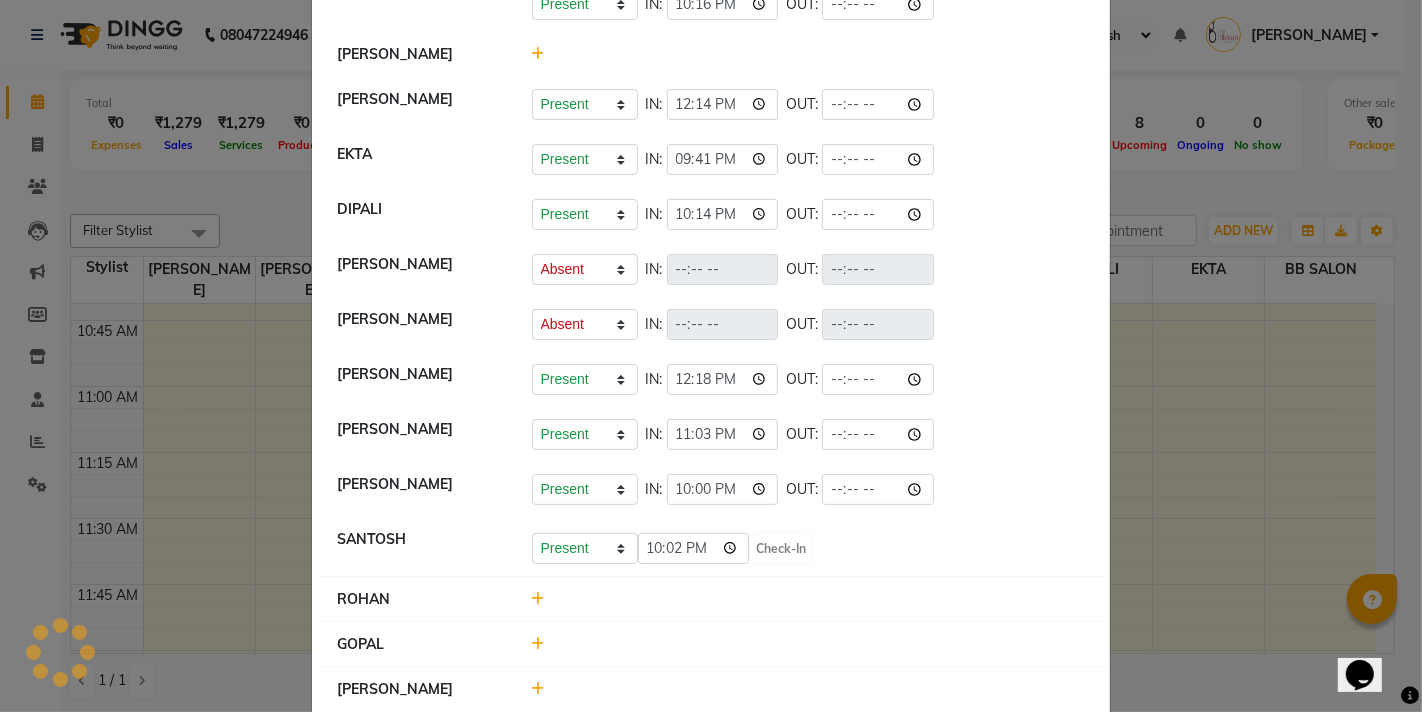 select on "A" 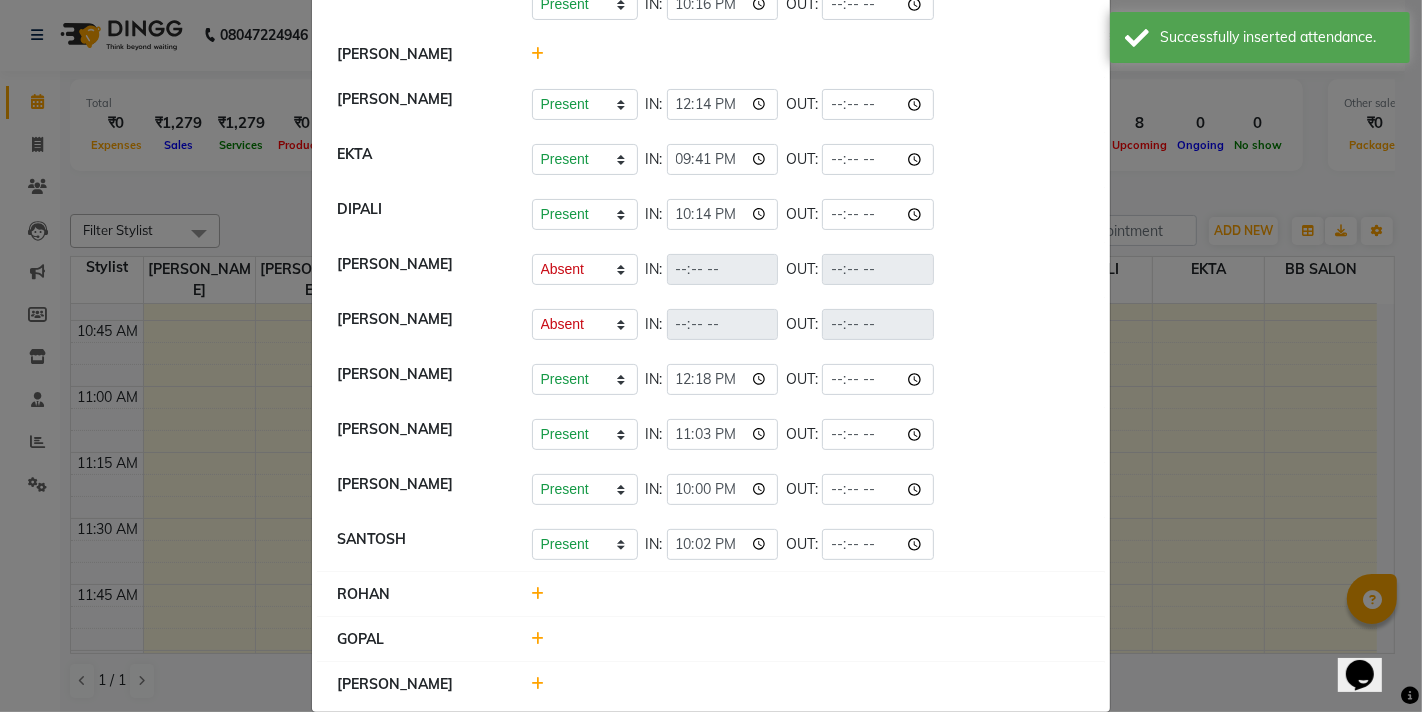 click 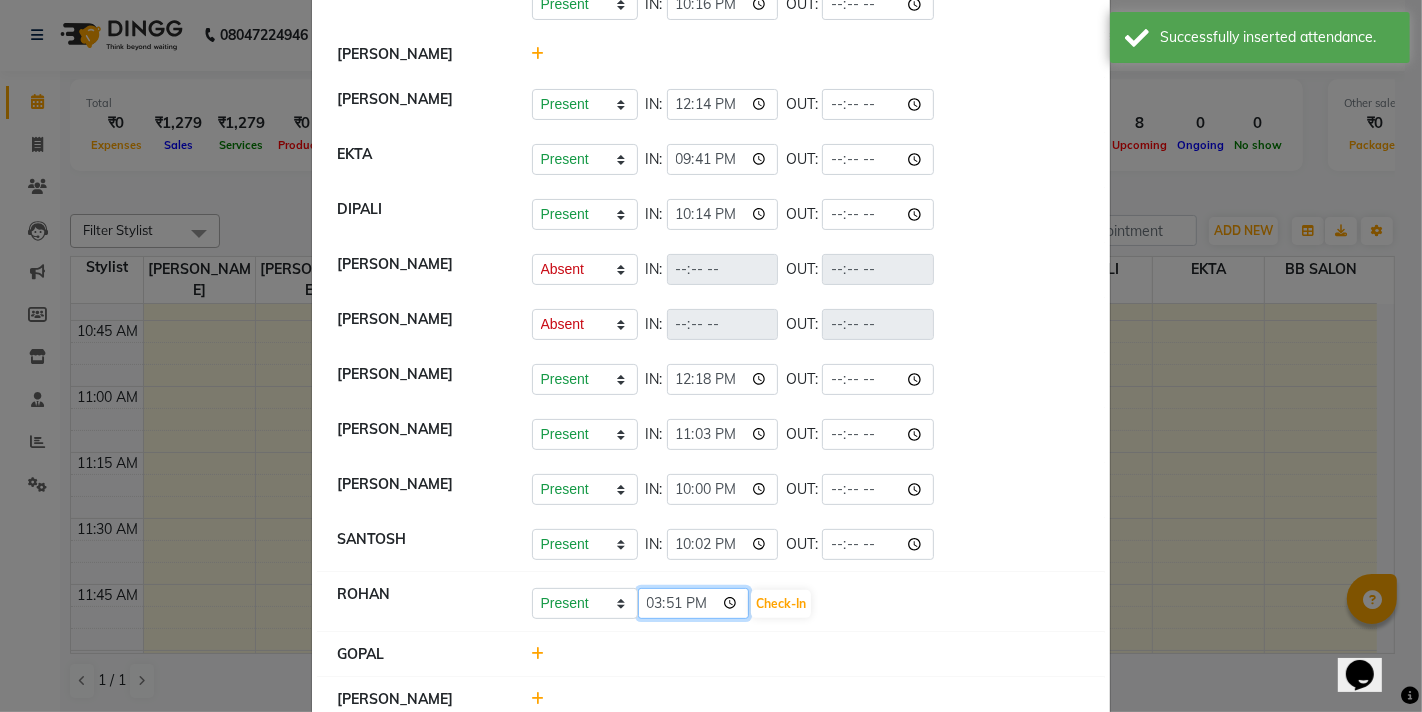 click on "15:51" 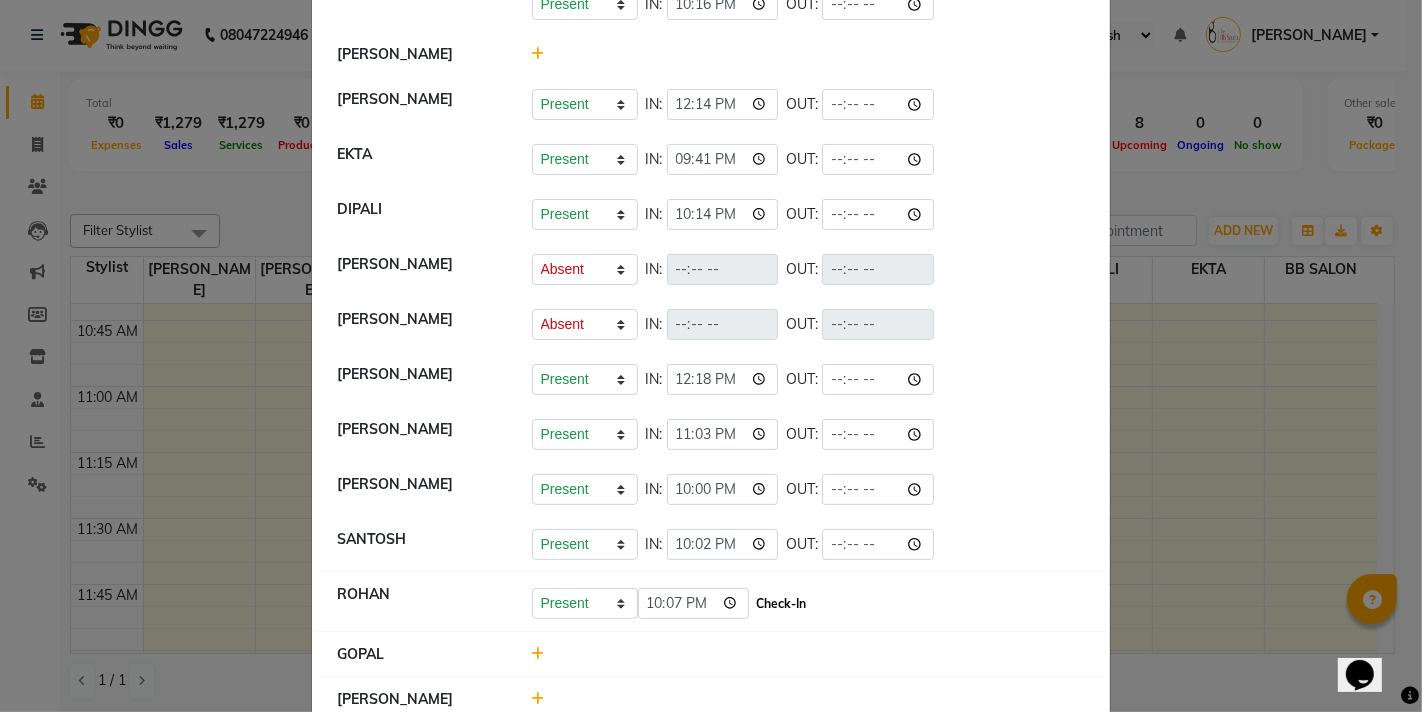 type on "22:07" 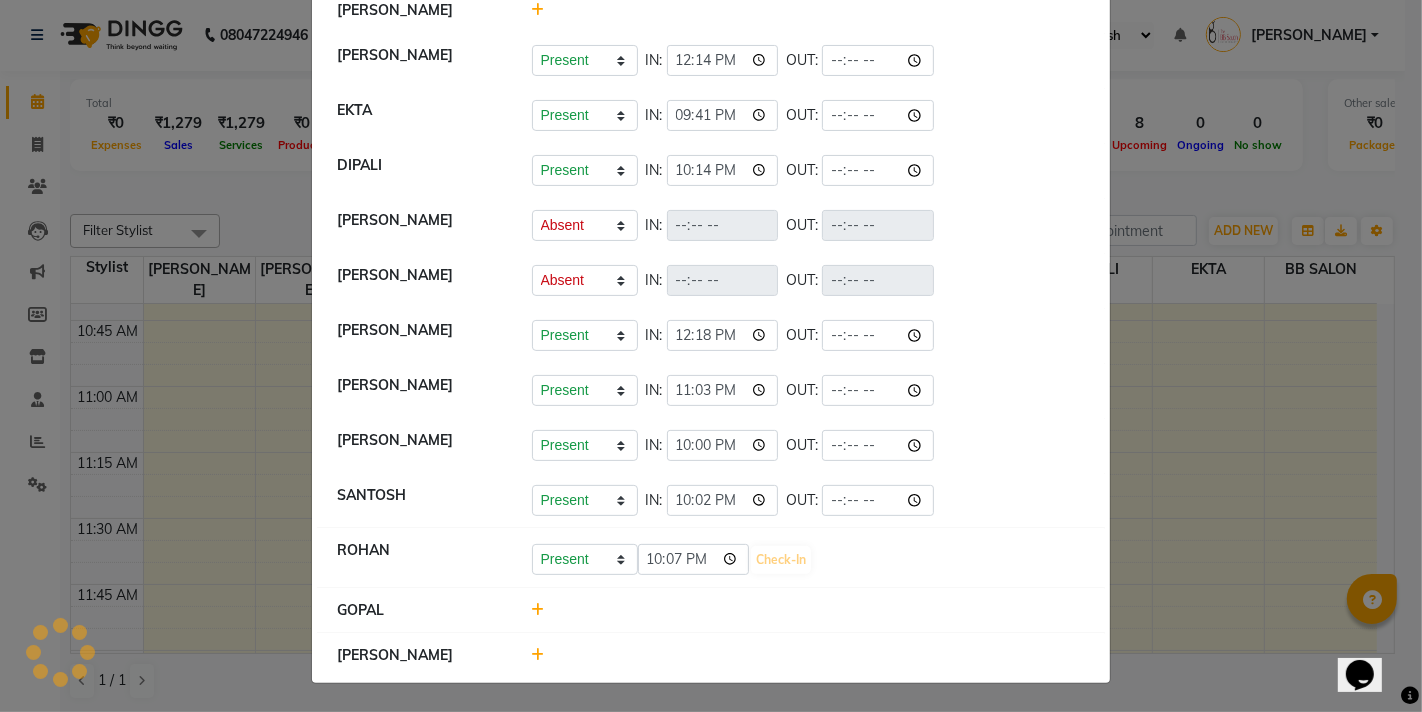 select on "A" 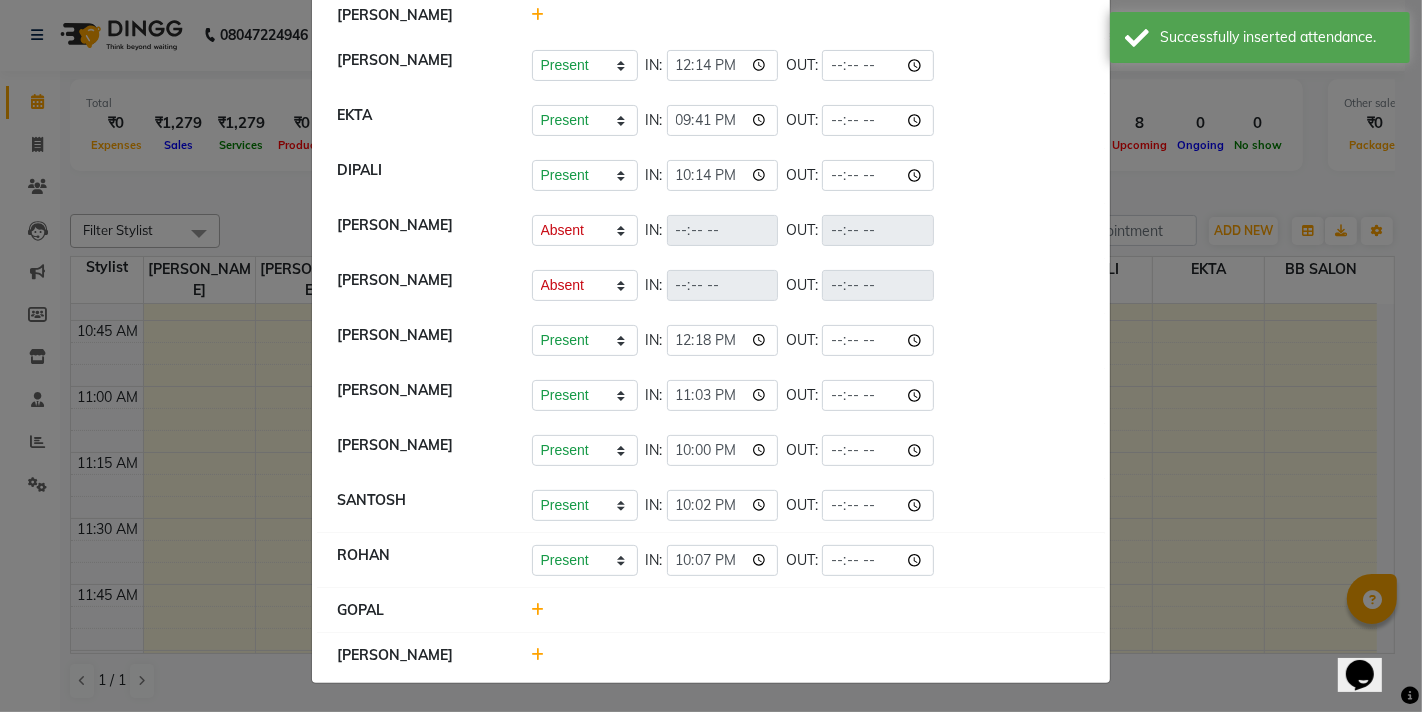 click 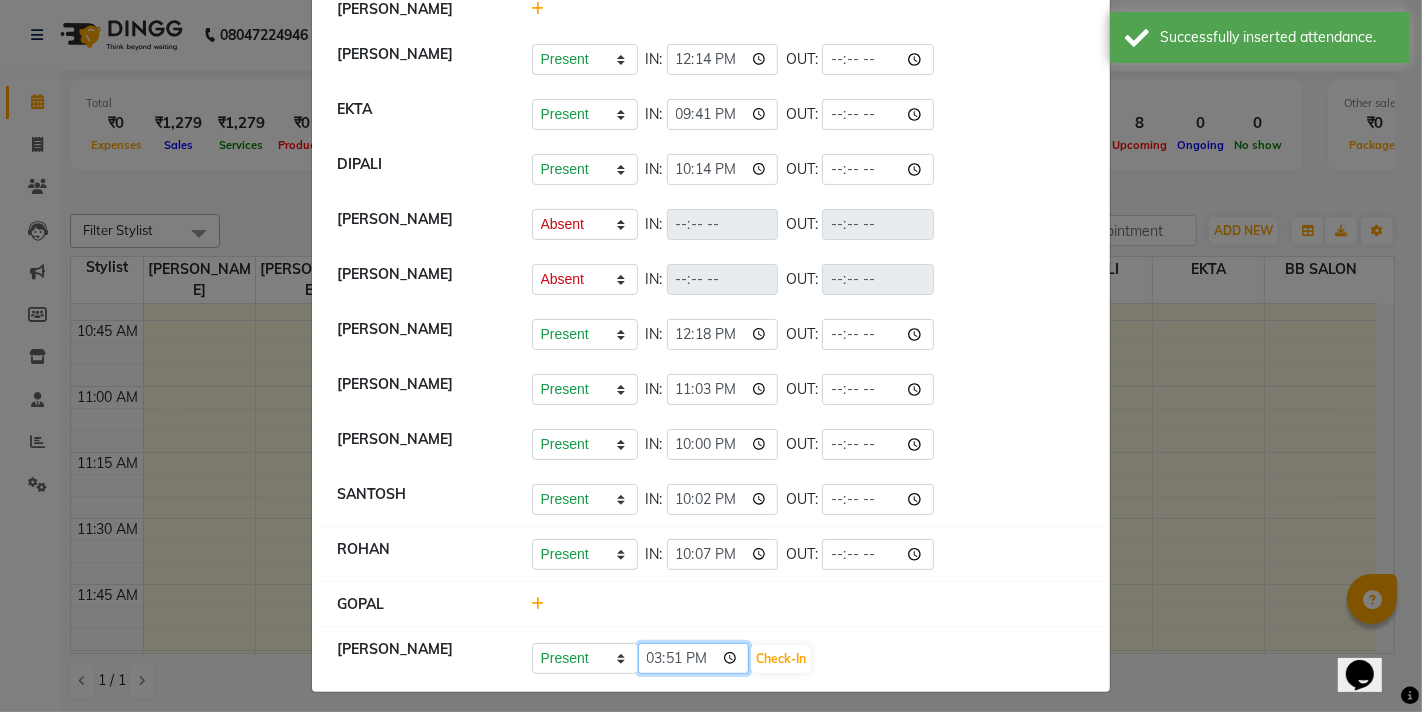 click on "15:51" 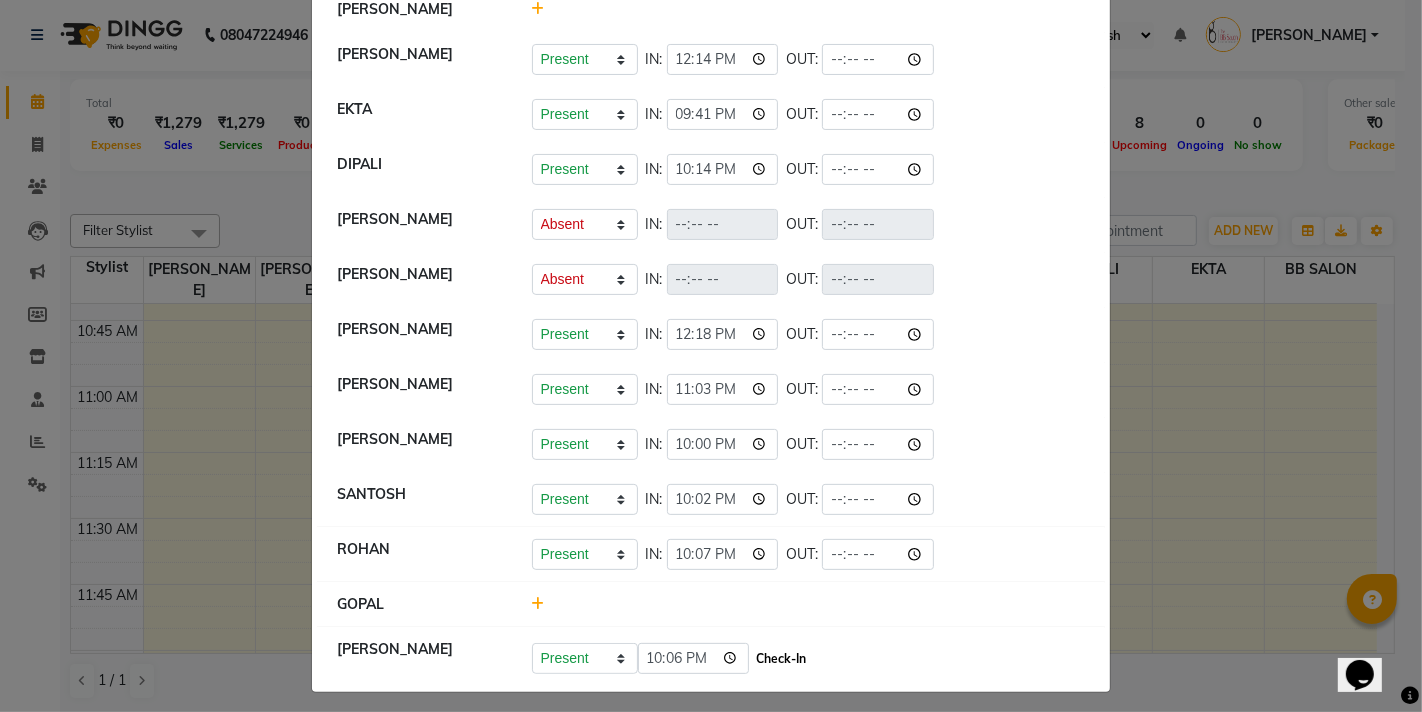 type on "22:06" 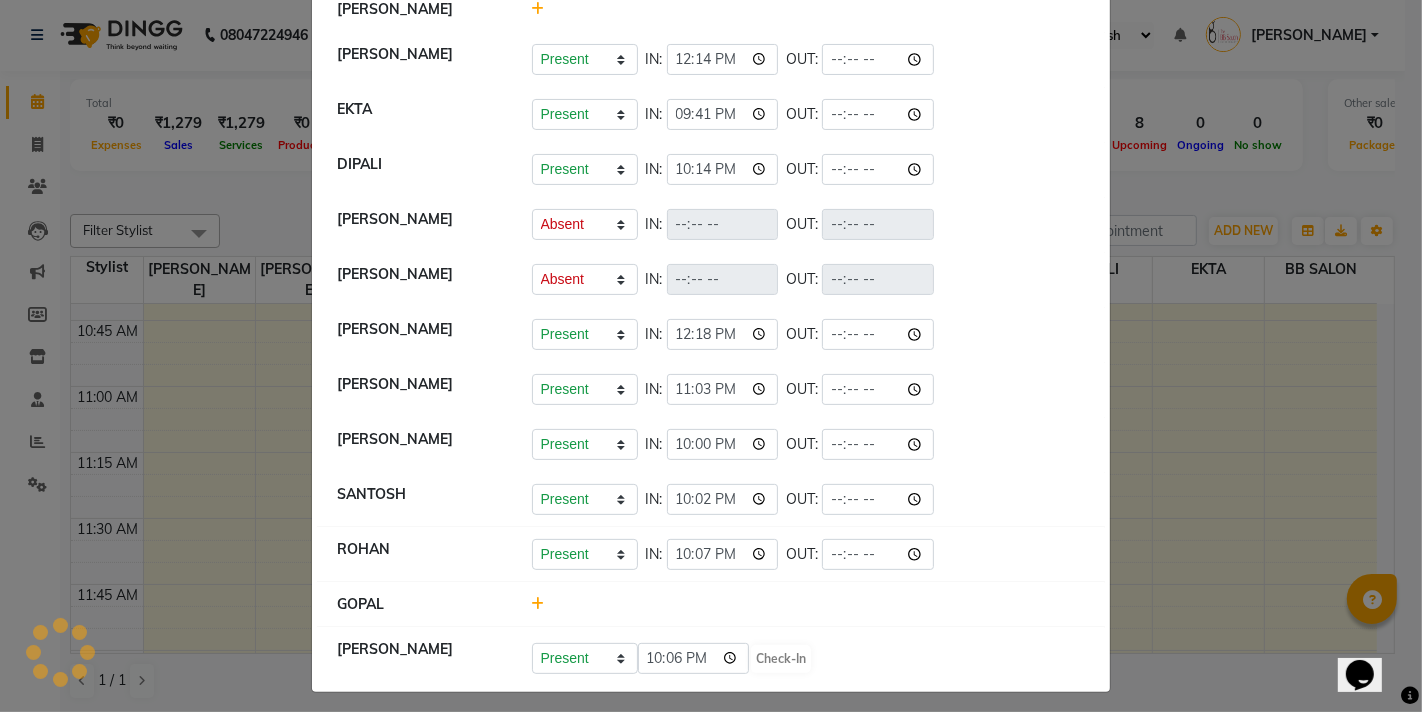 select on "A" 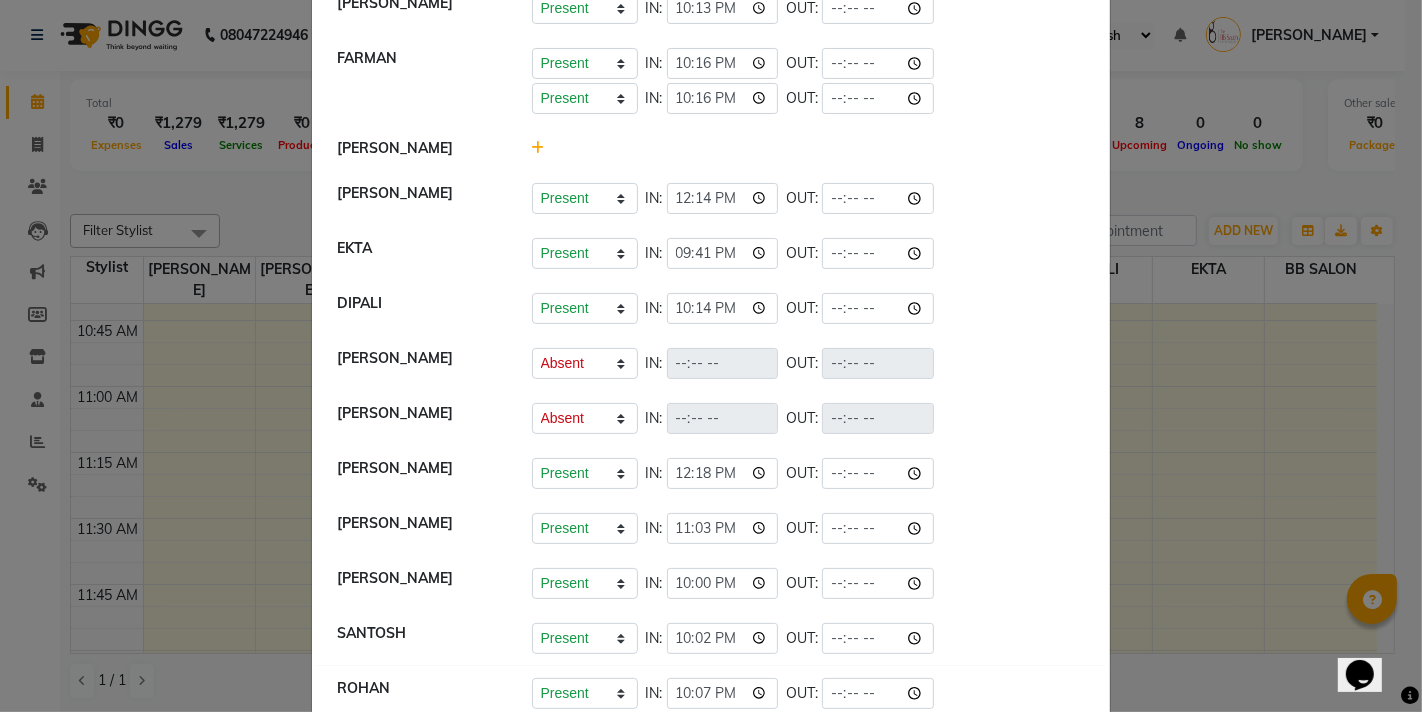 scroll, scrollTop: 0, scrollLeft: 0, axis: both 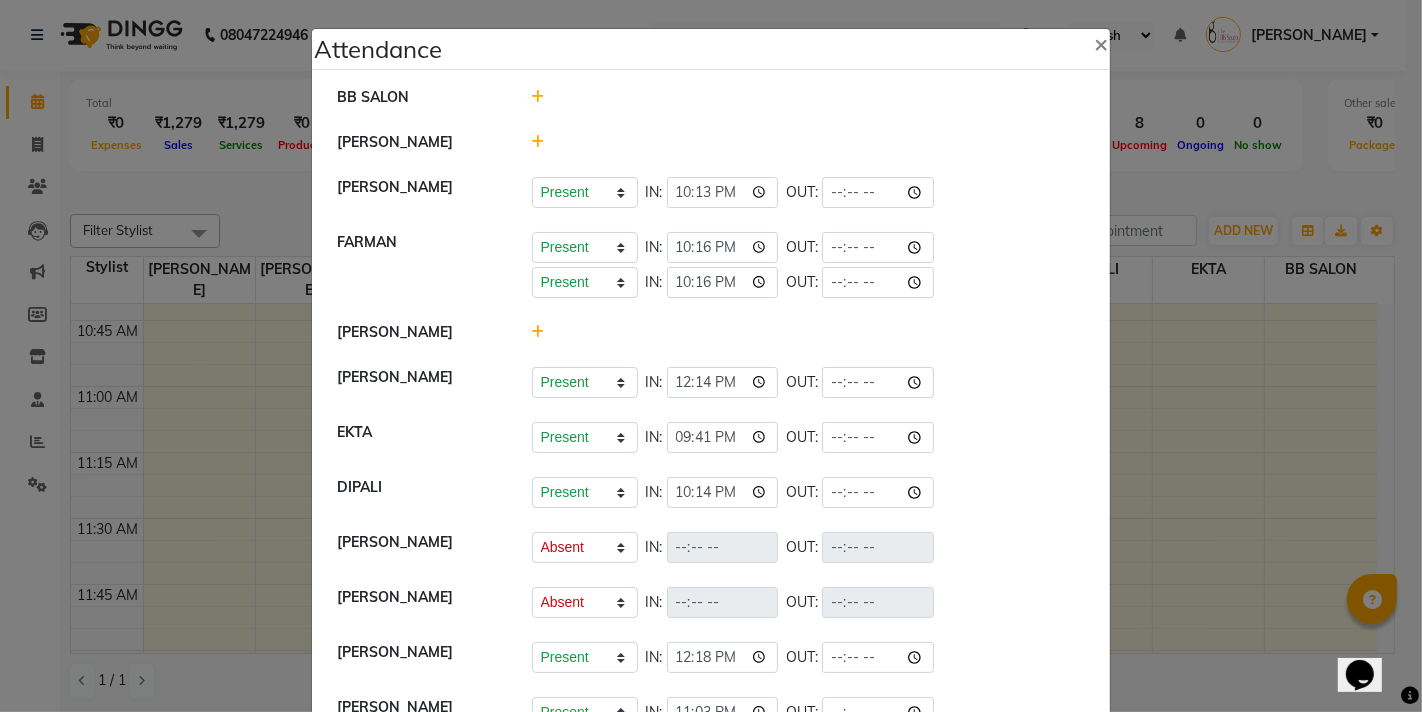 click 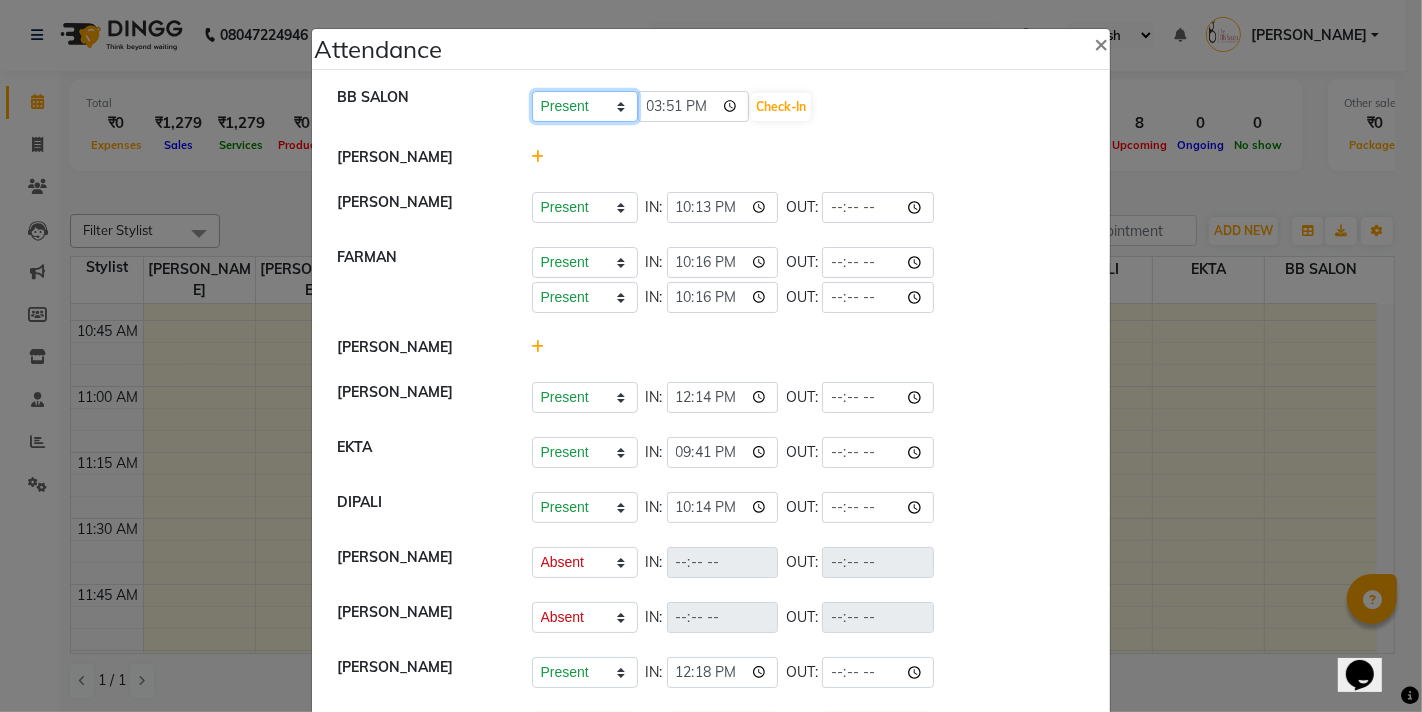 click on "Present Absent Late Half Day Weekly Off" 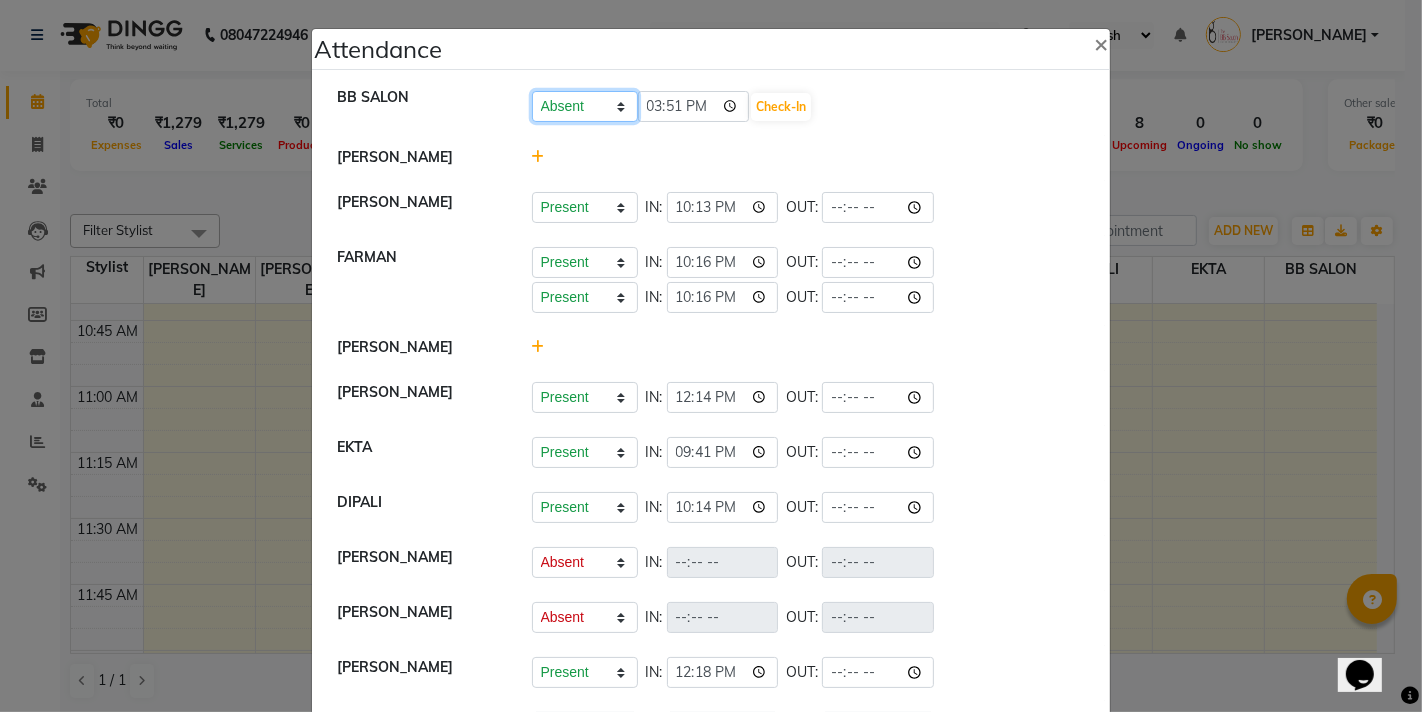 click on "Present Absent Late Half Day Weekly Off" 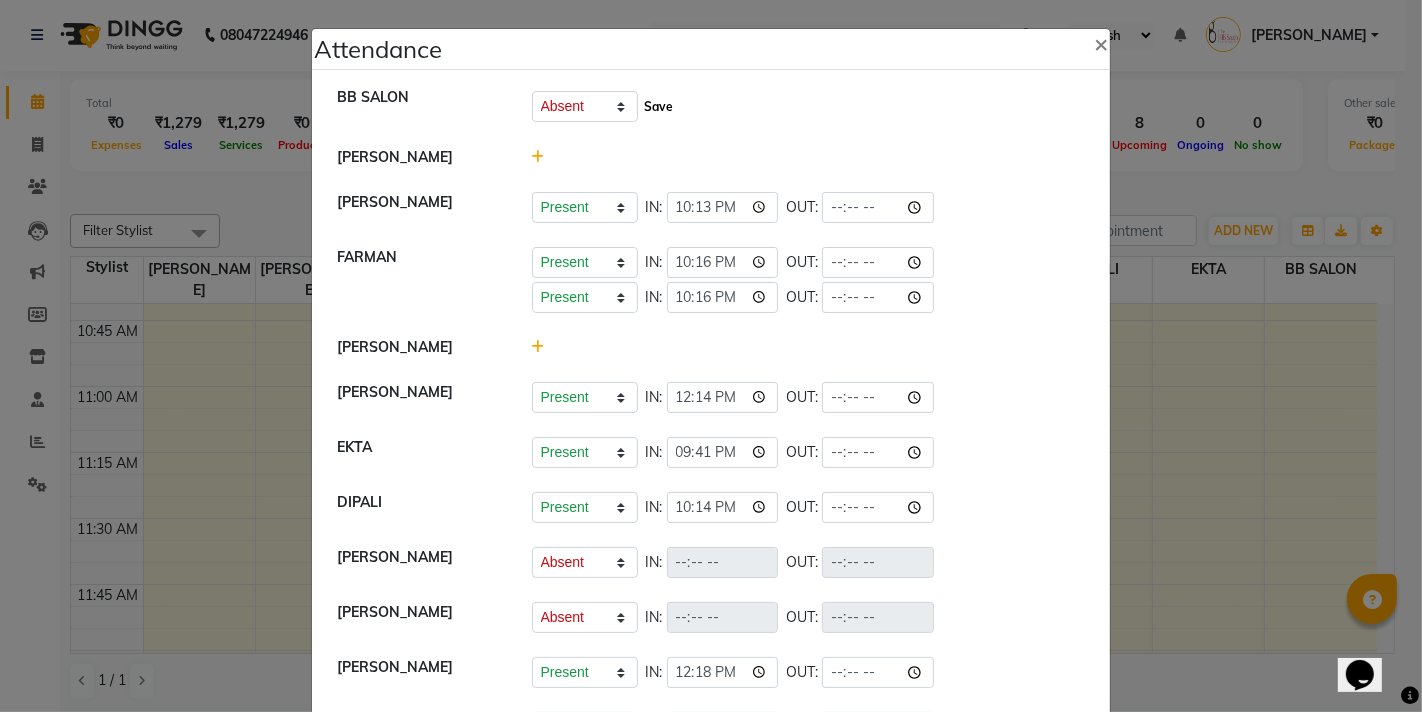 click on "Save" 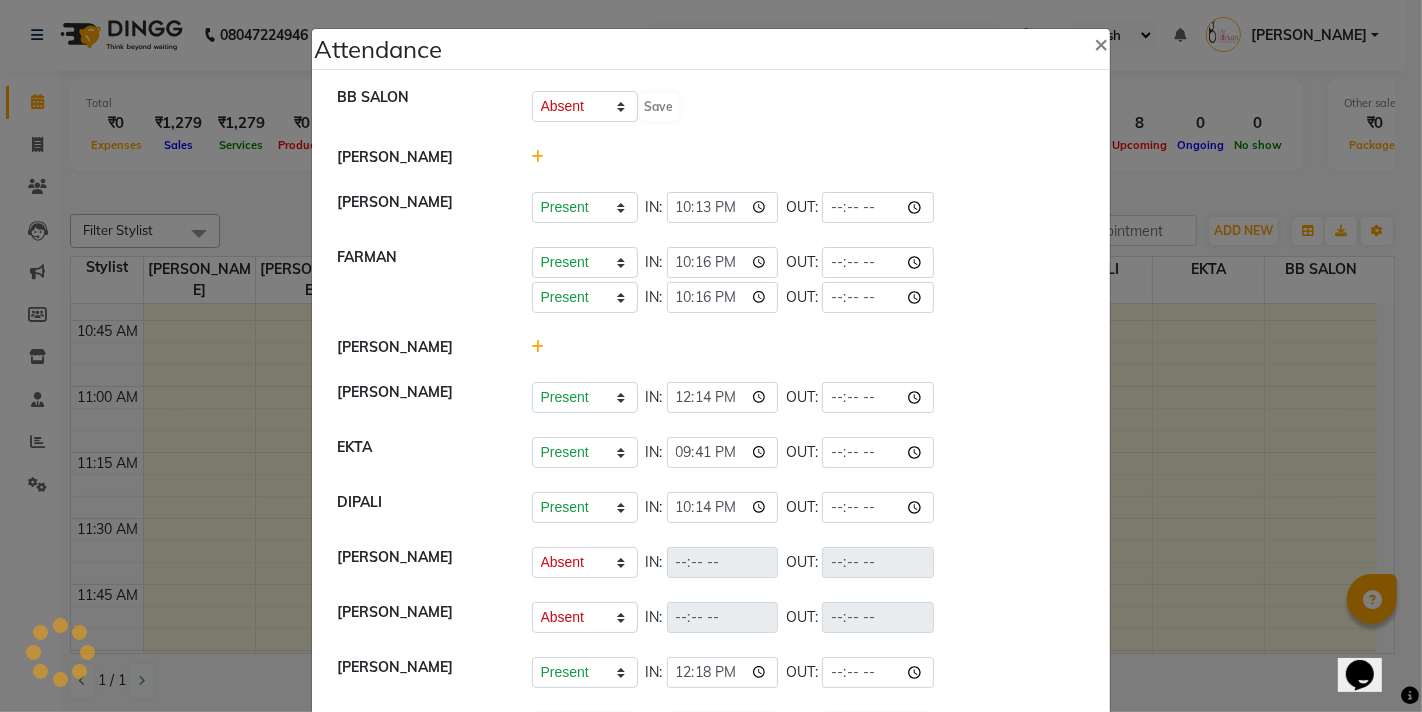 select on "A" 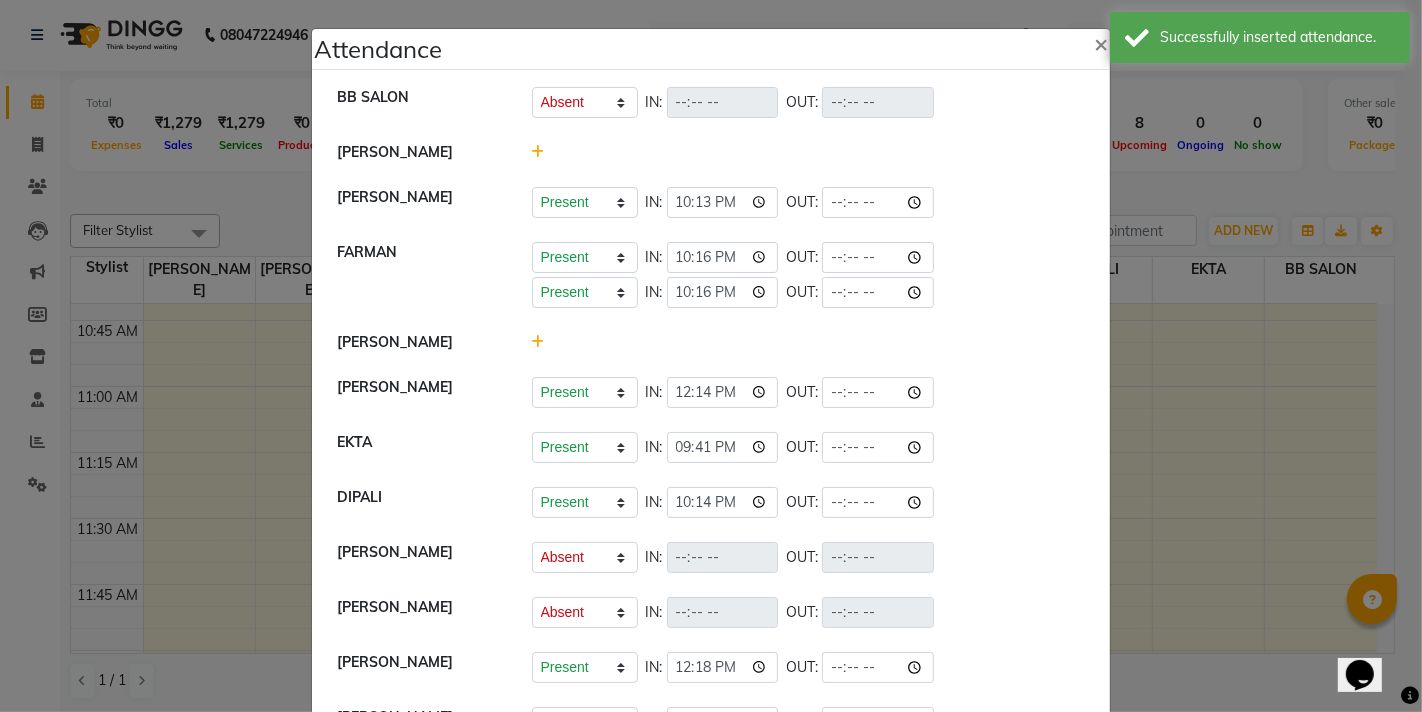 click 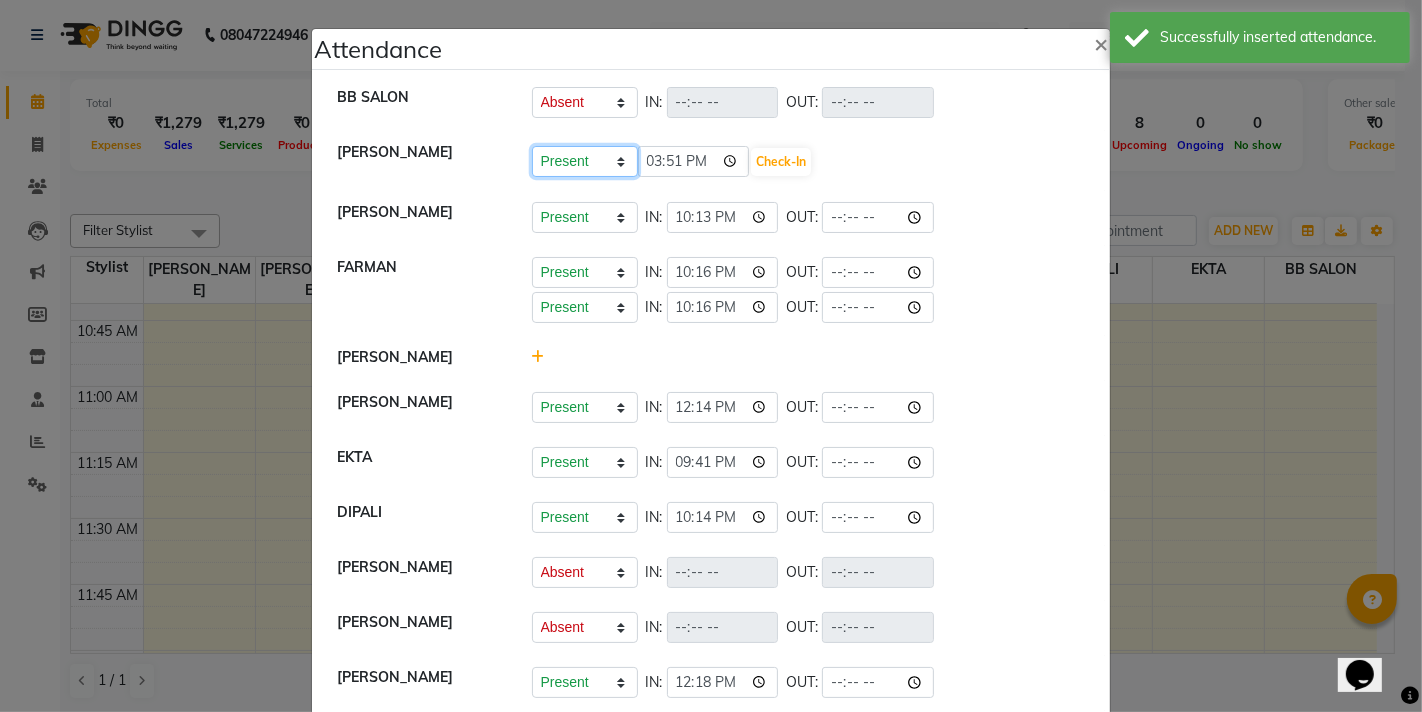 click on "Present Absent Late Half Day Weekly Off" 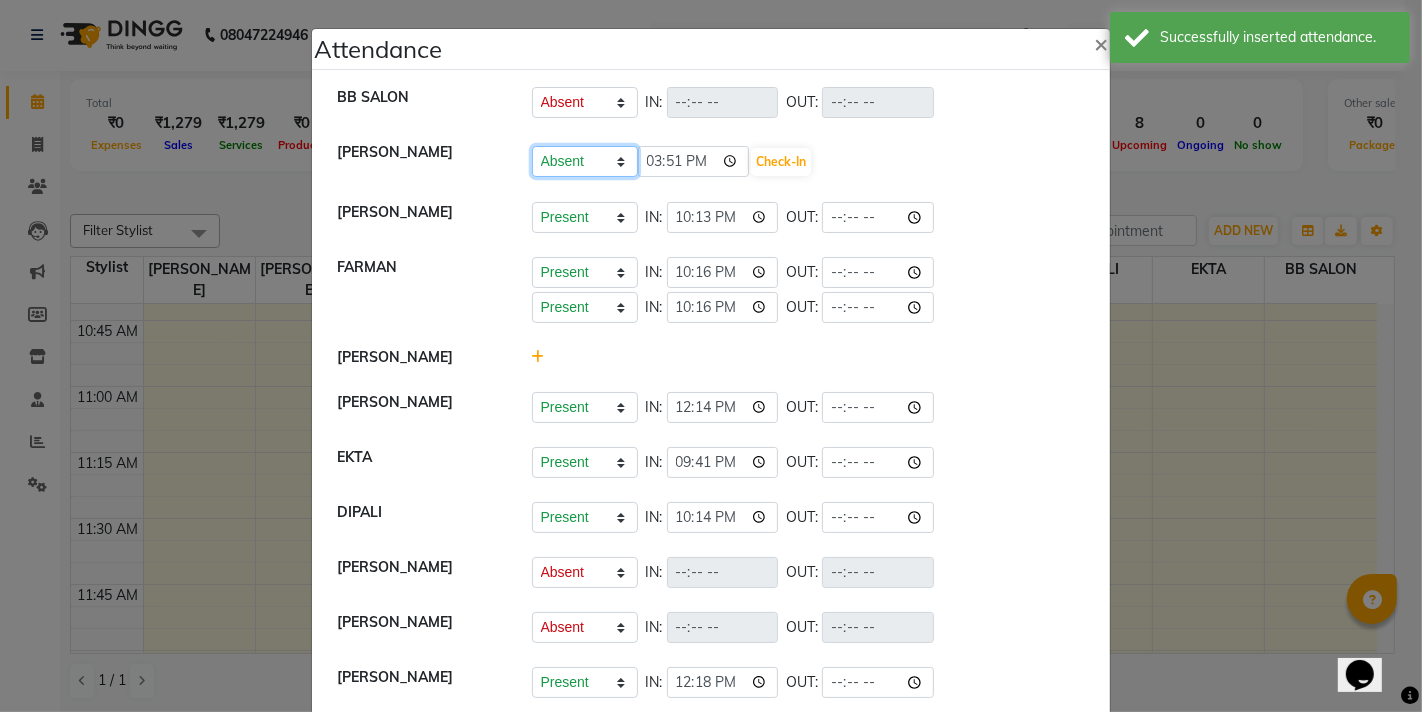 click on "Present Absent Late Half Day Weekly Off" 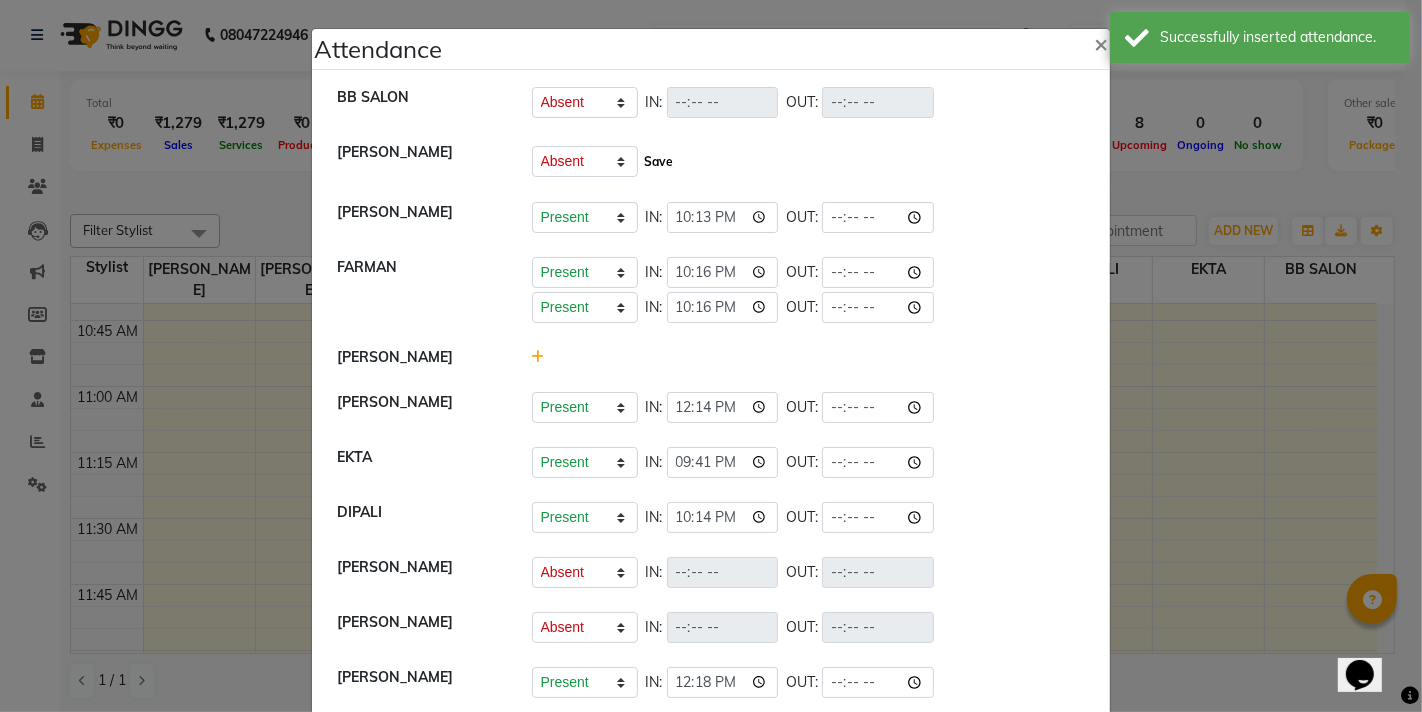 click on "Save" 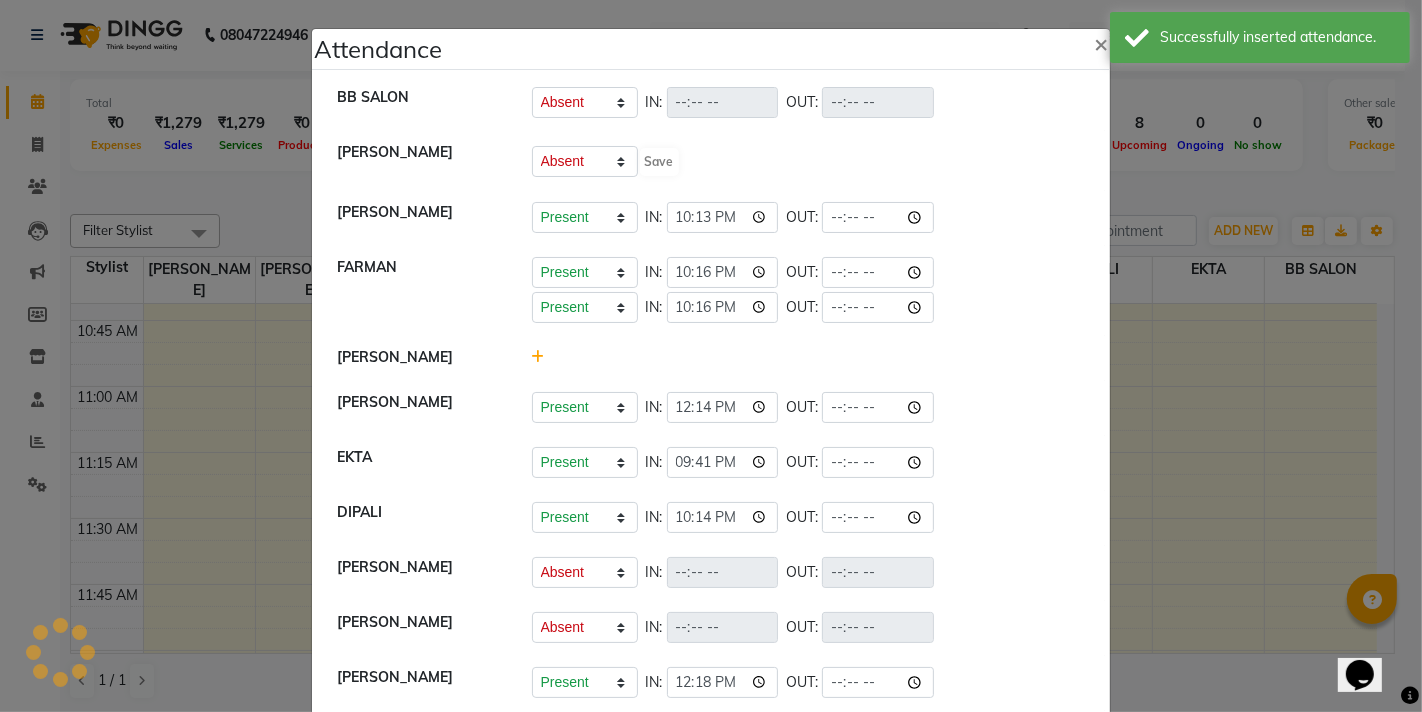 select on "A" 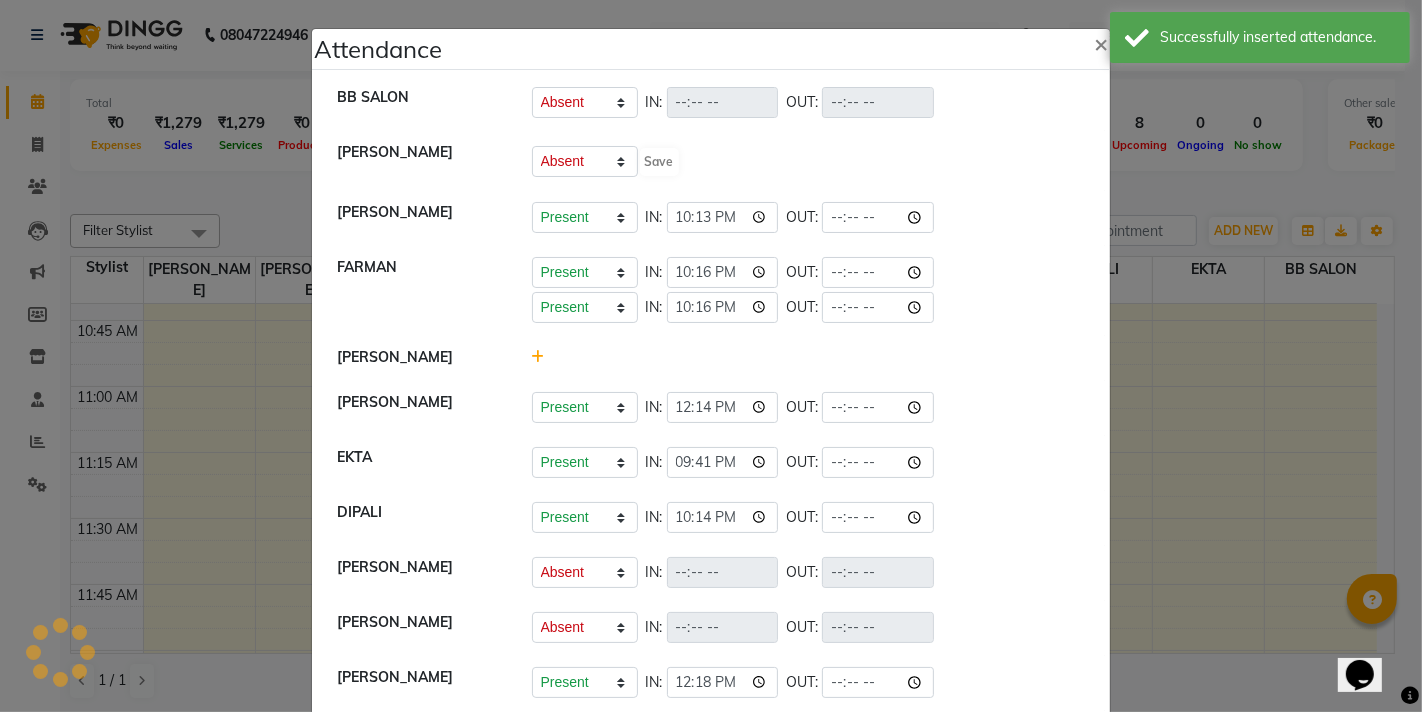 select on "A" 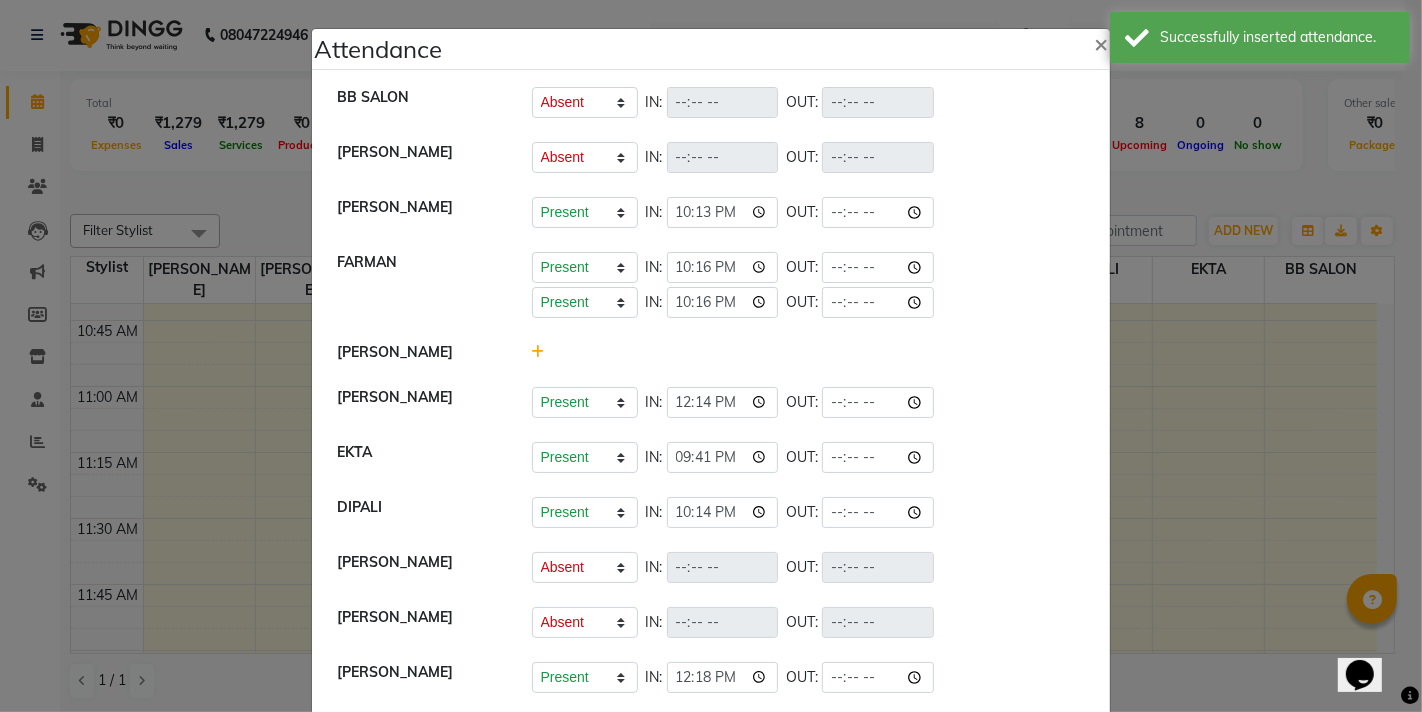 click 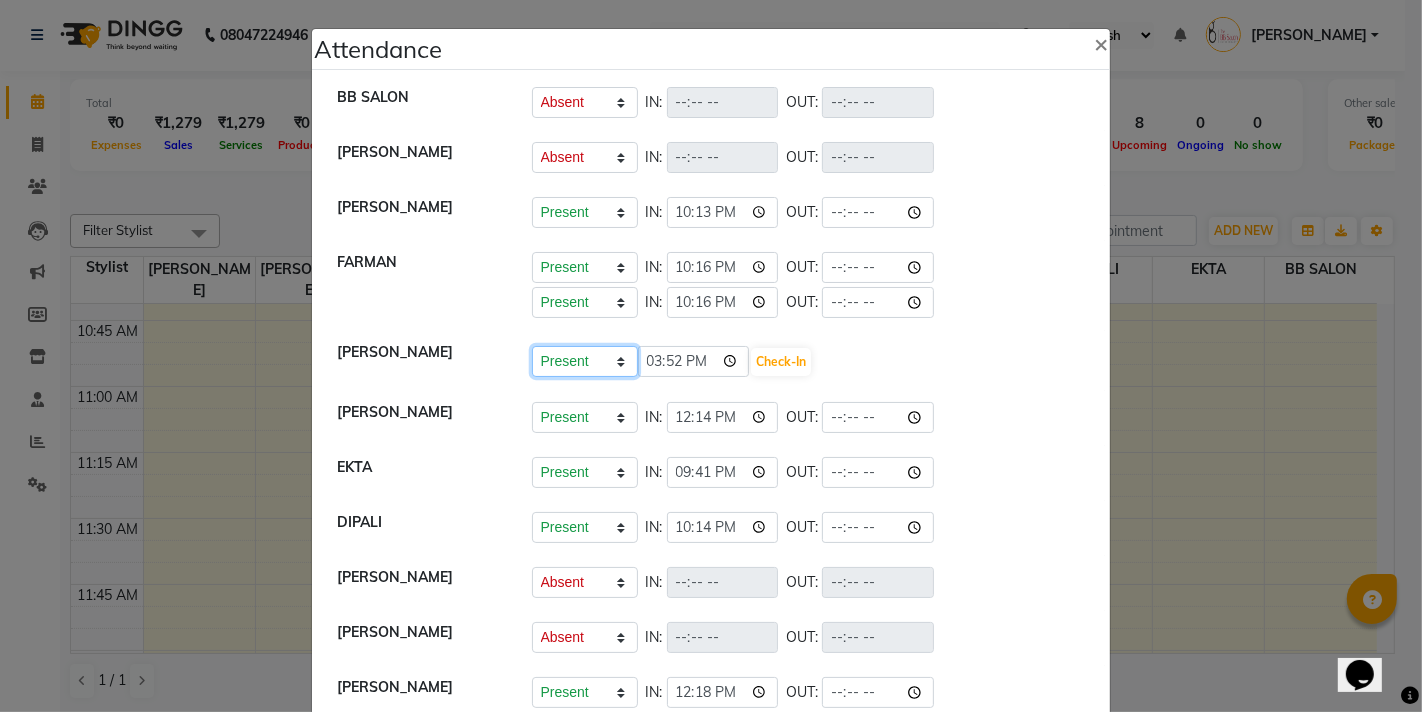 click on "Present Absent Late Half Day Weekly Off" 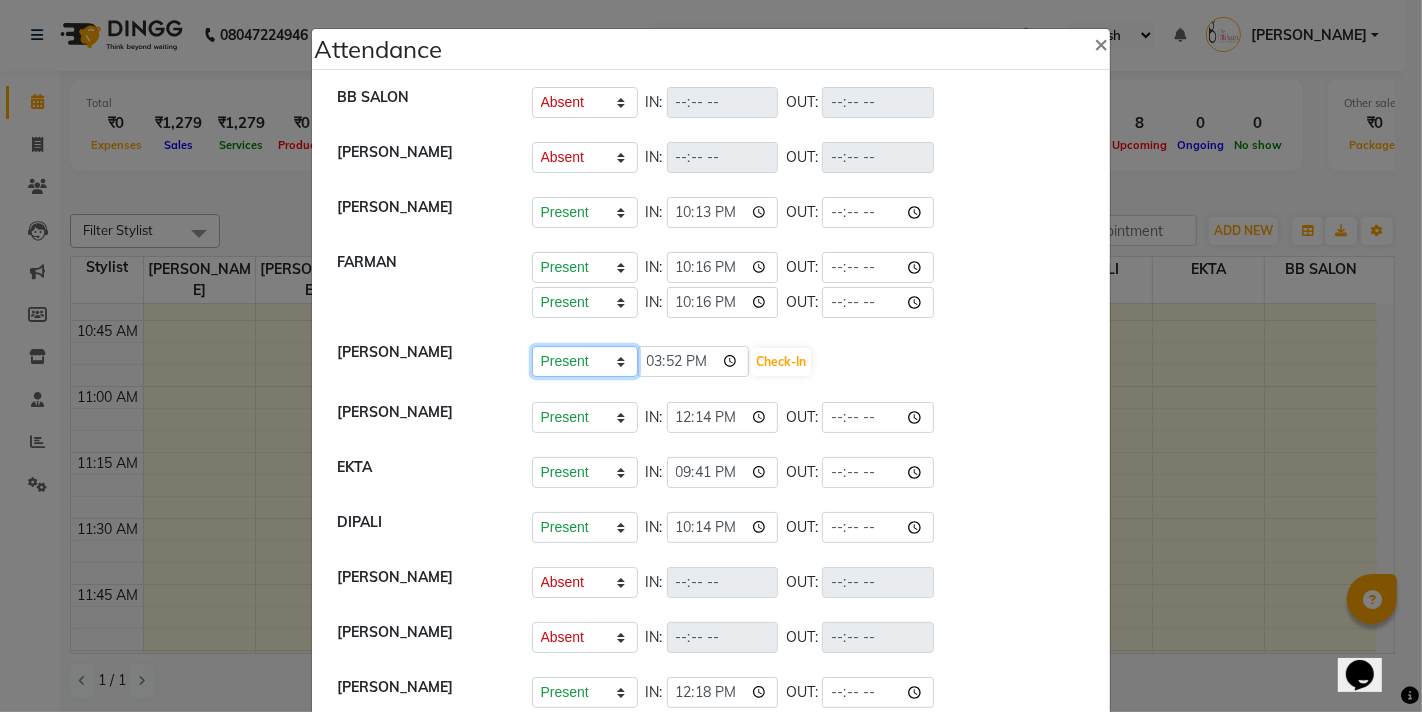 select on "A" 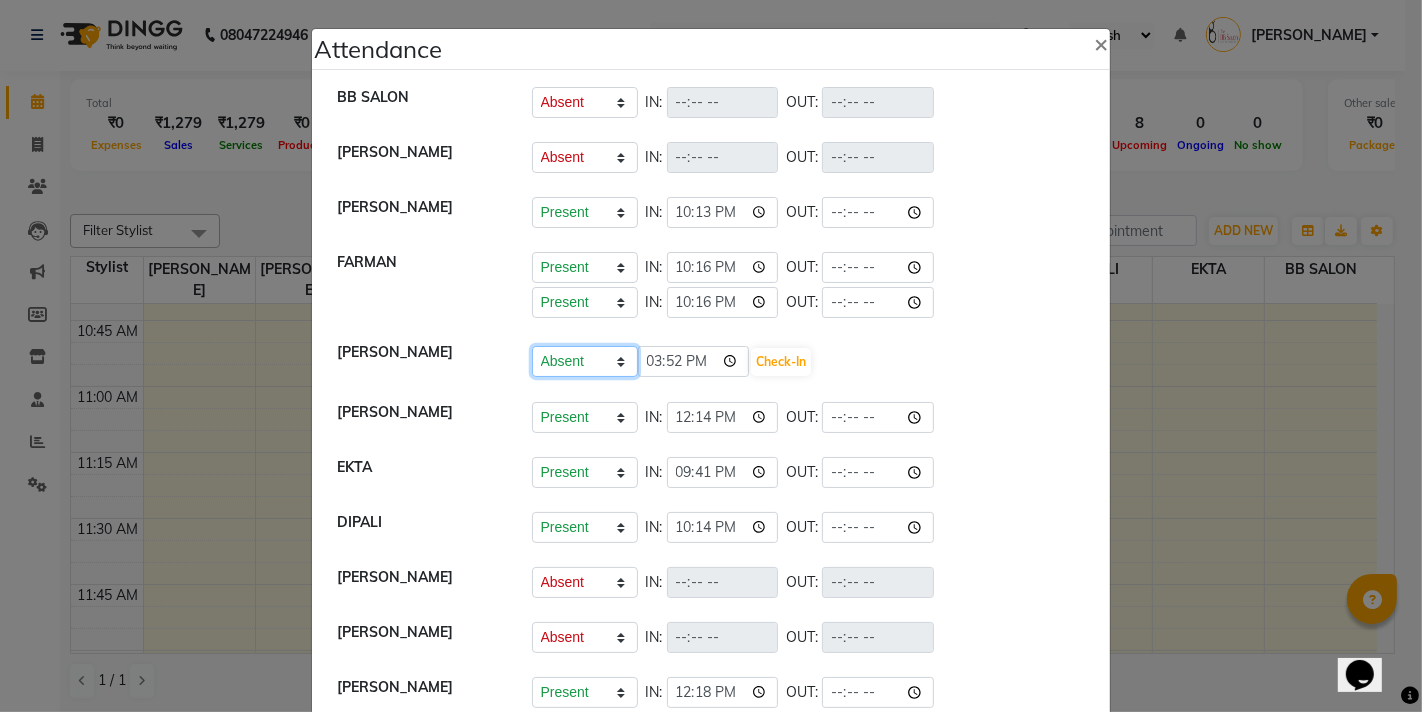 click on "Present Absent Late Half Day Weekly Off" 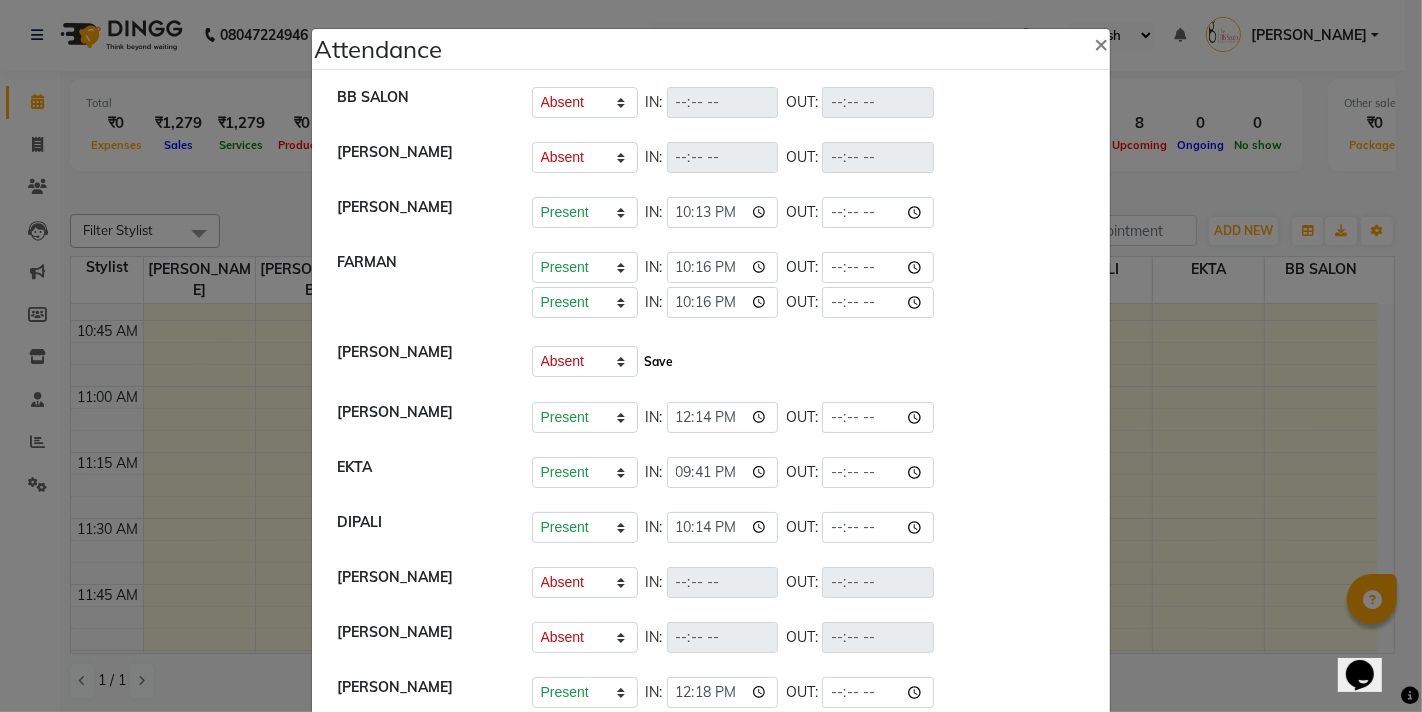 click on "Save" 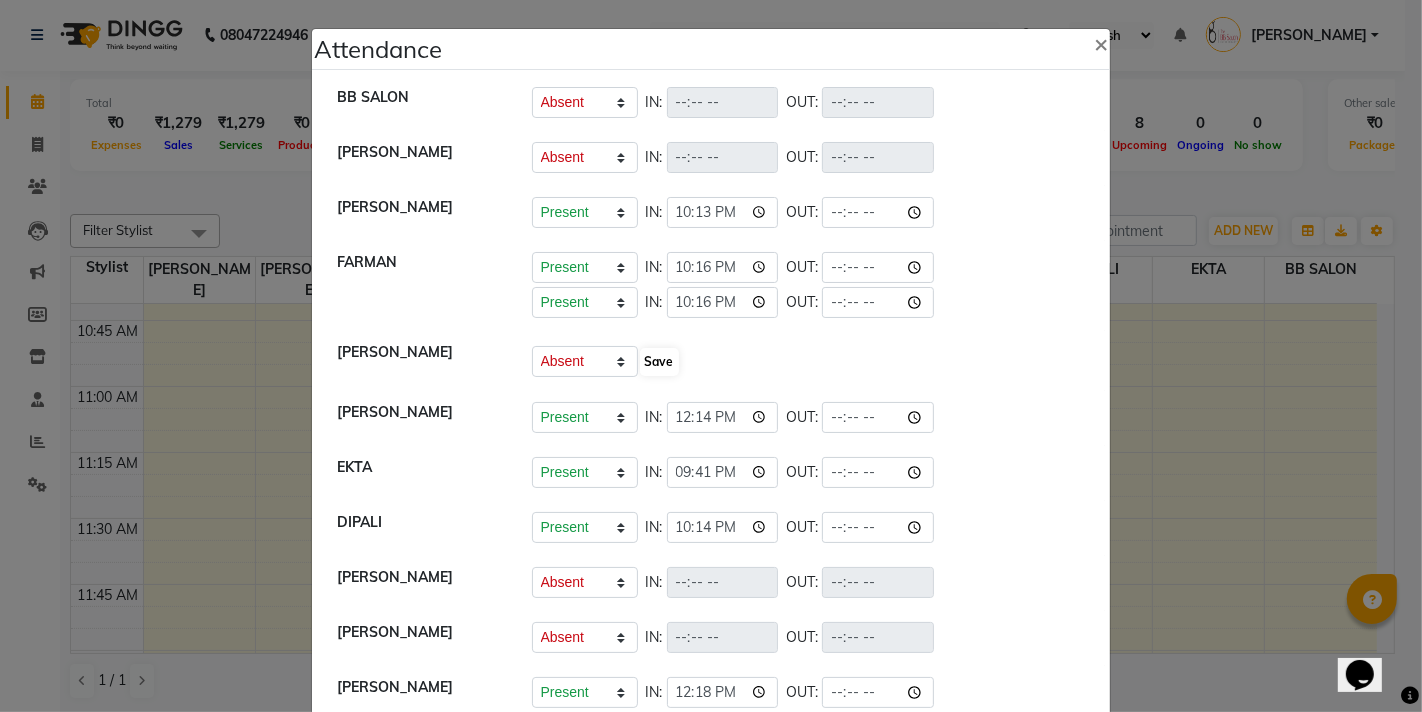 select on "A" 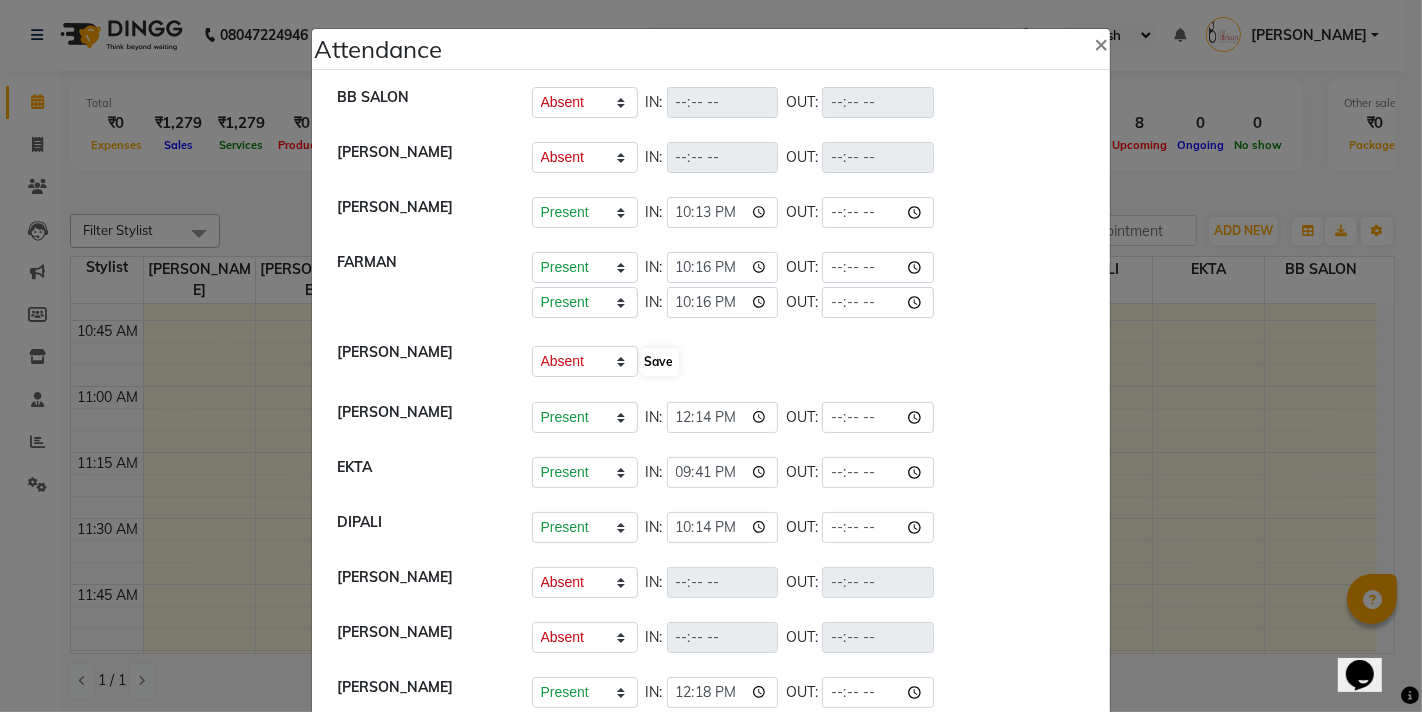 select on "A" 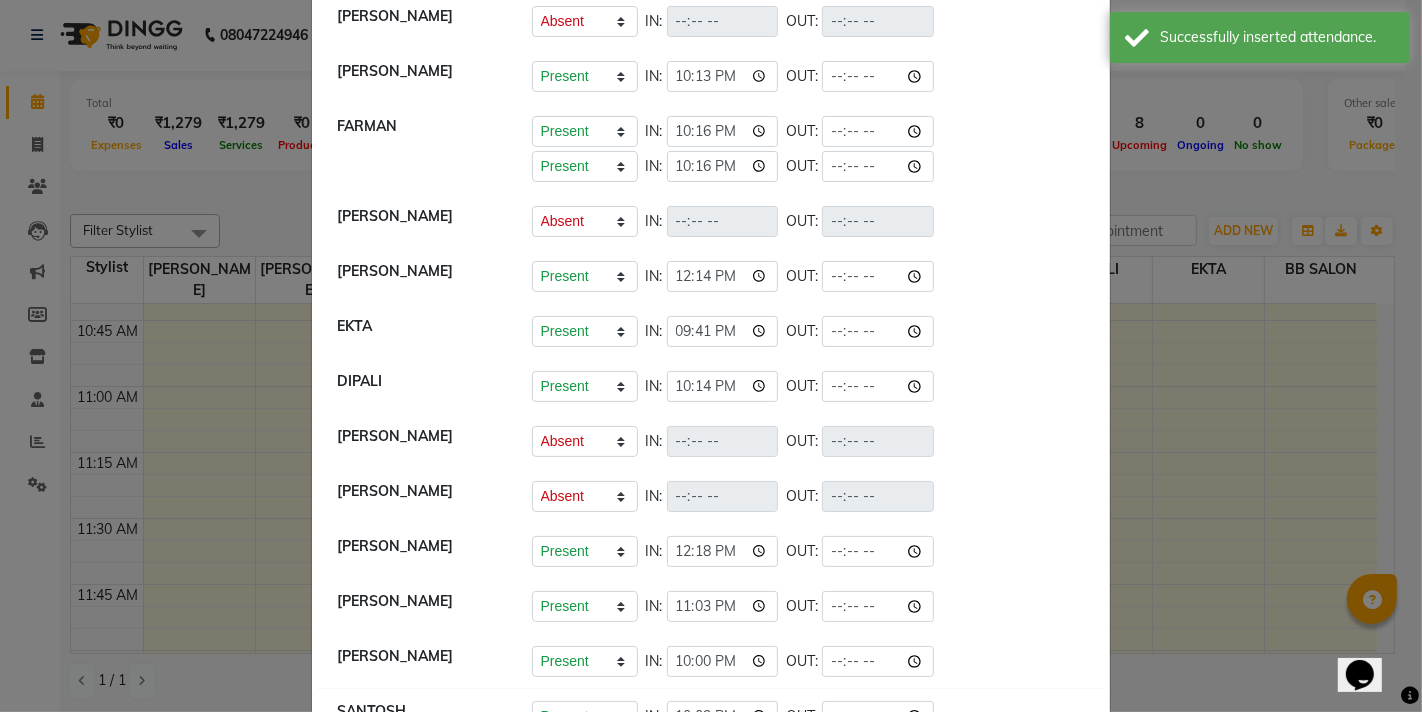 scroll, scrollTop: 358, scrollLeft: 0, axis: vertical 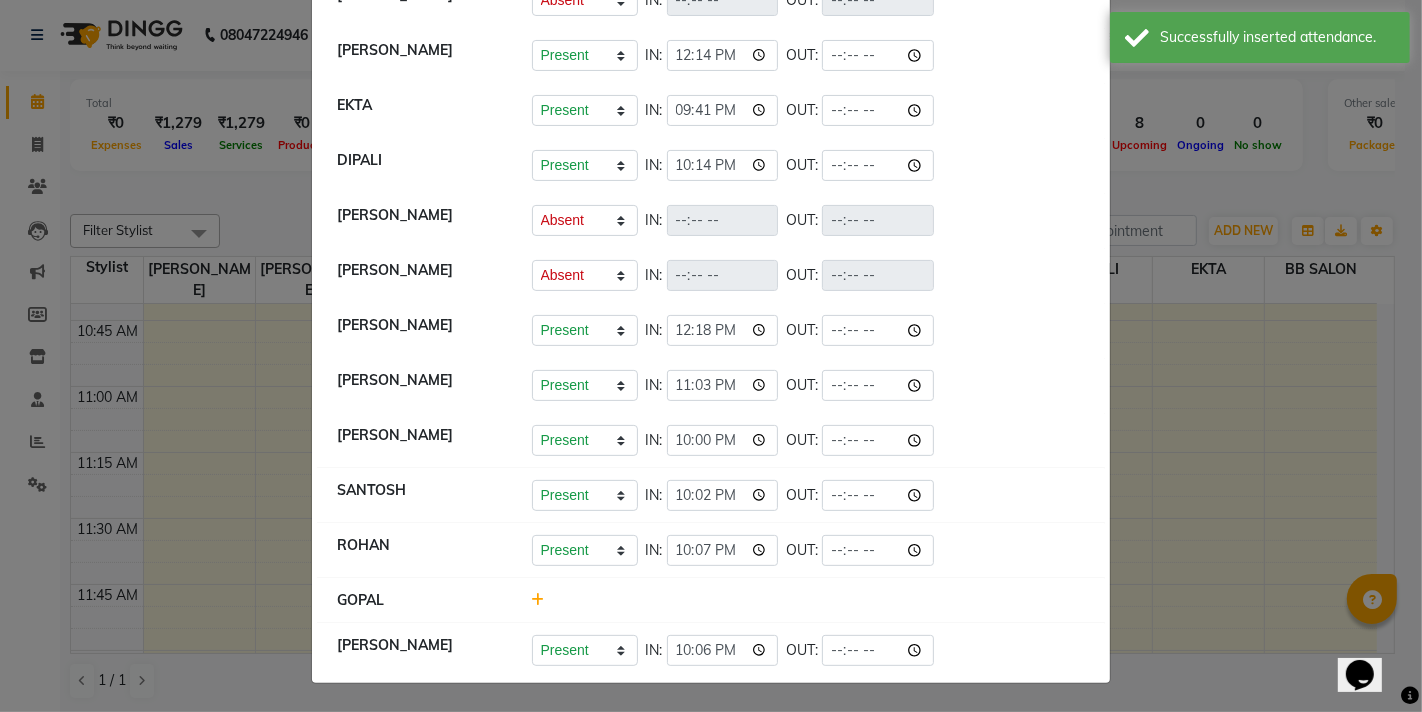 click 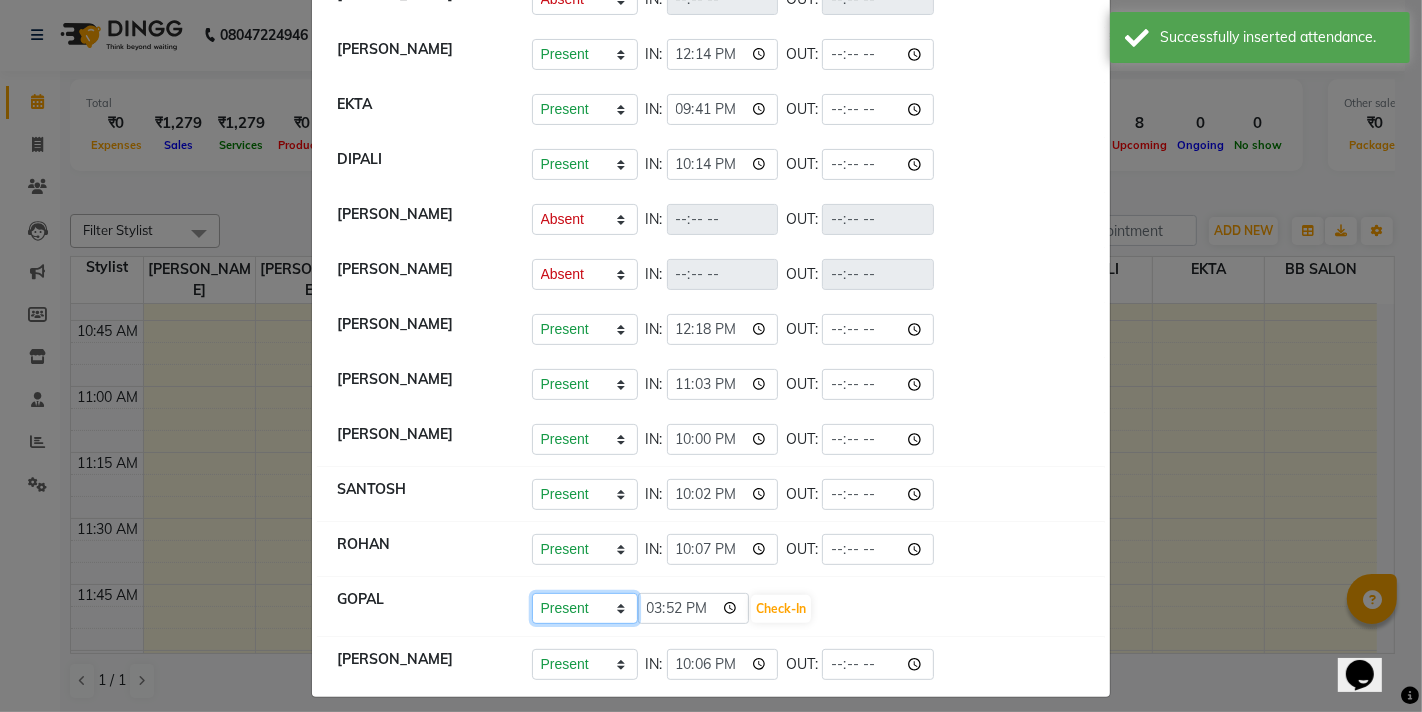 click on "Present Absent Late Half Day Weekly Off" 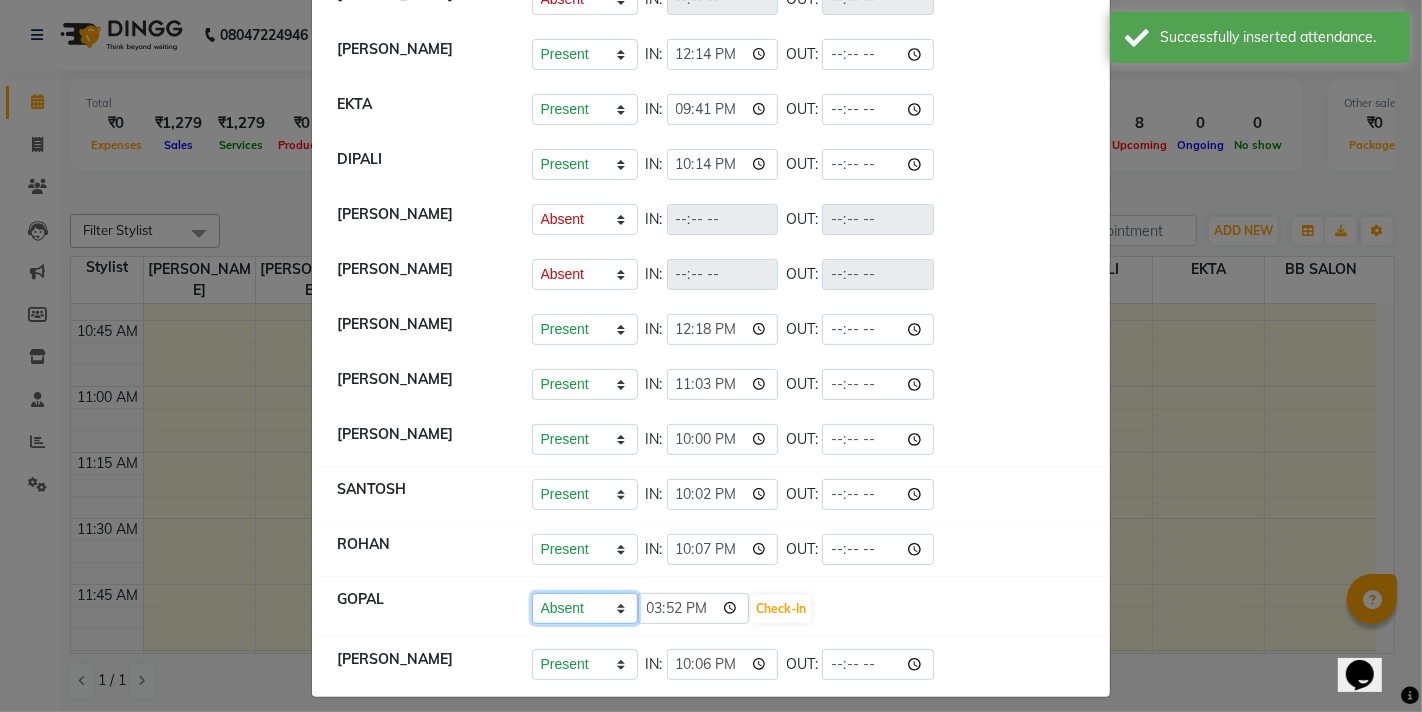 click on "Present Absent Late Half Day Weekly Off" 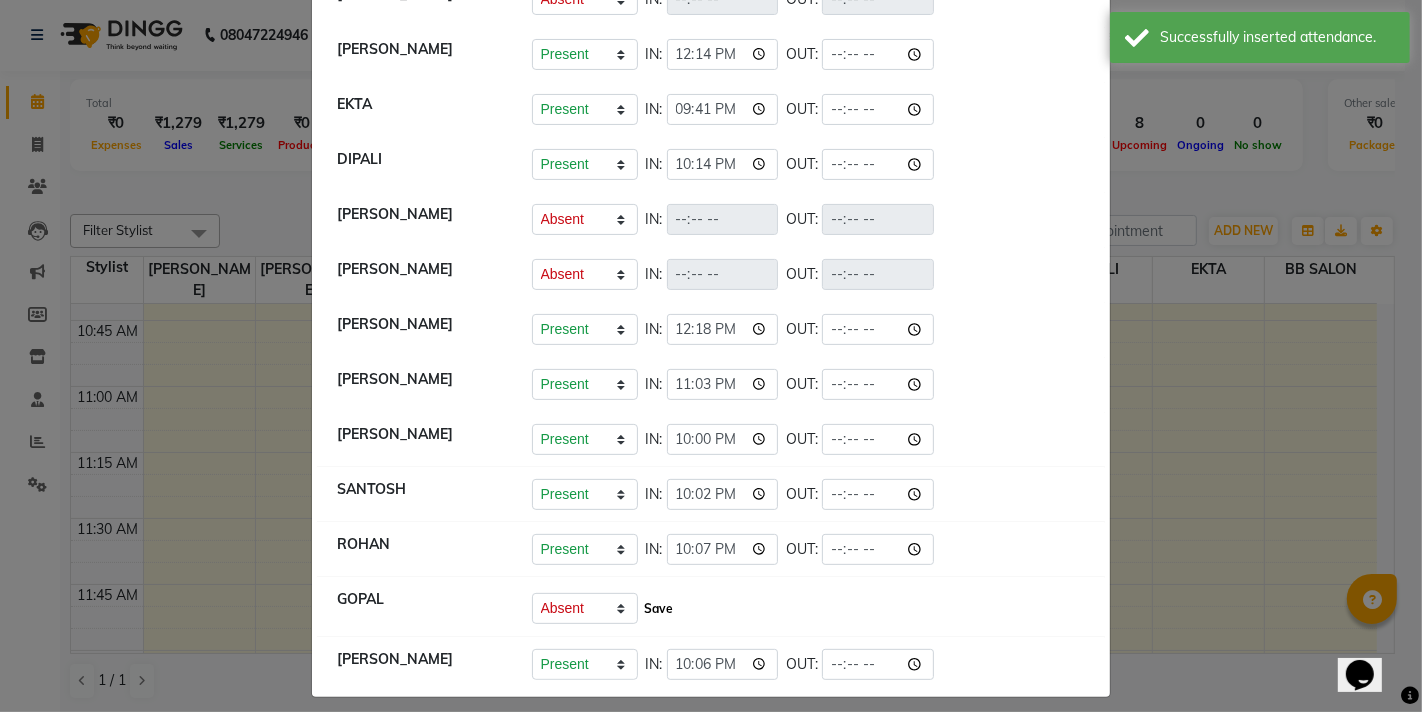 click on "Save" 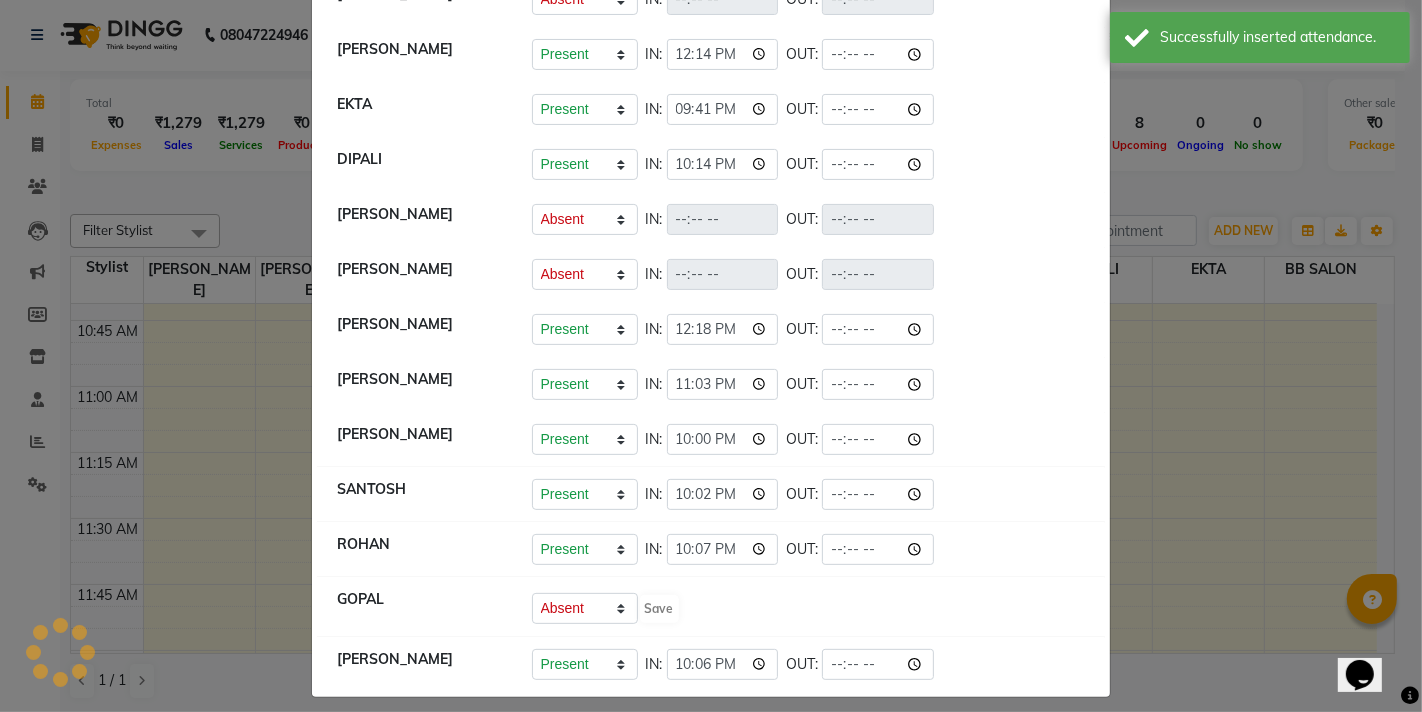 select on "A" 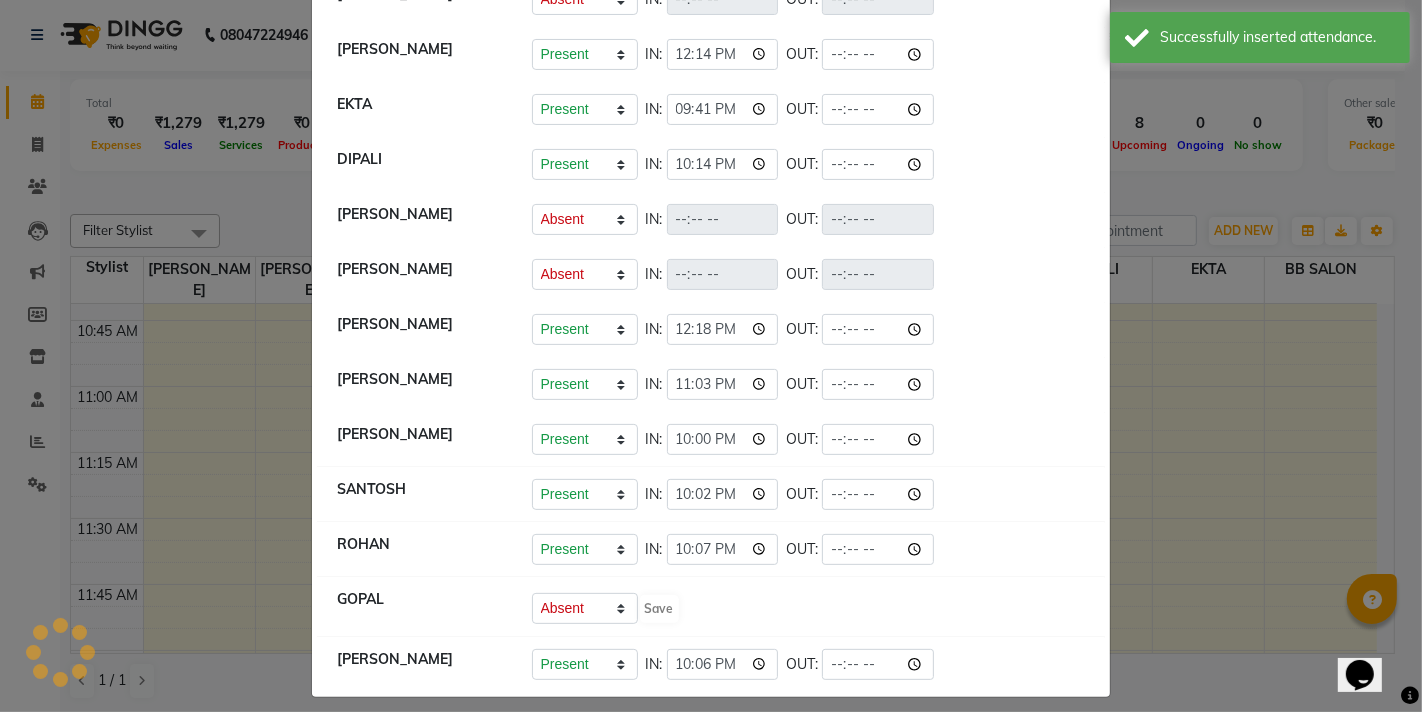 select on "A" 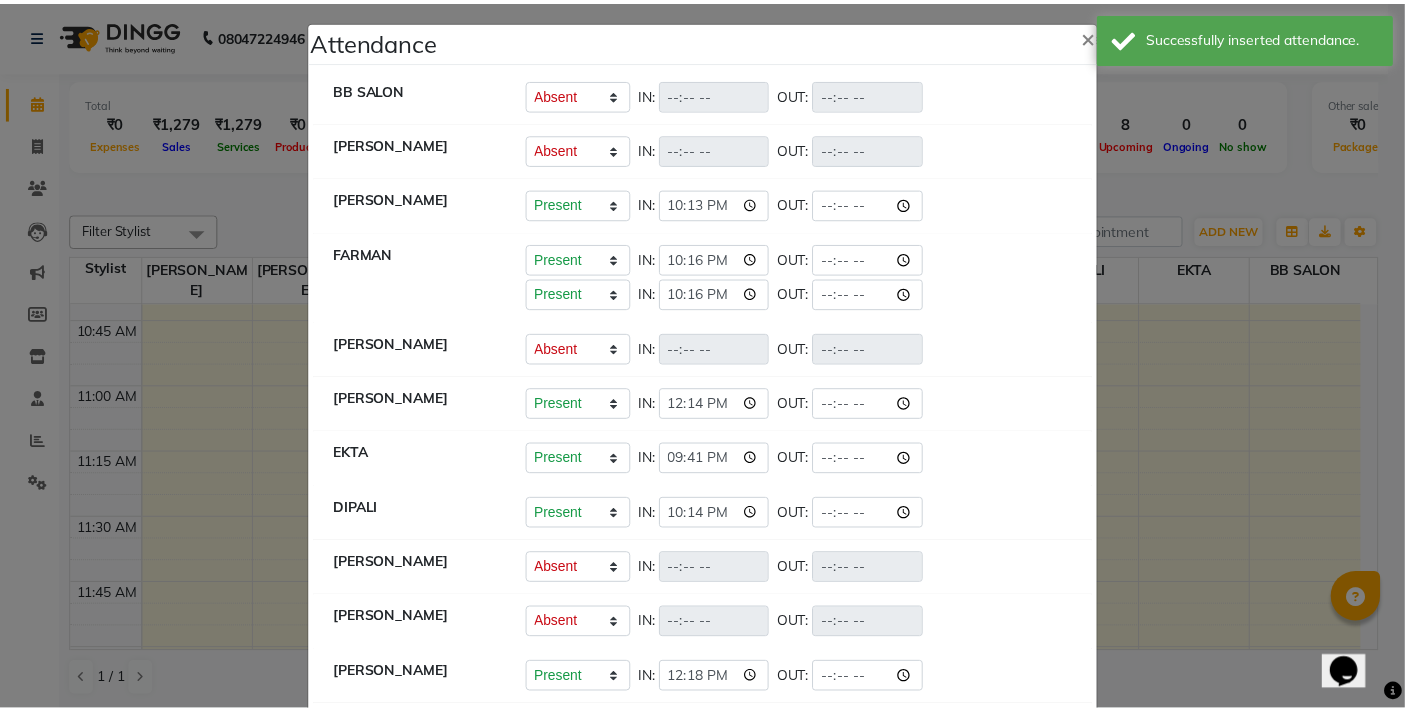 scroll, scrollTop: 0, scrollLeft: 0, axis: both 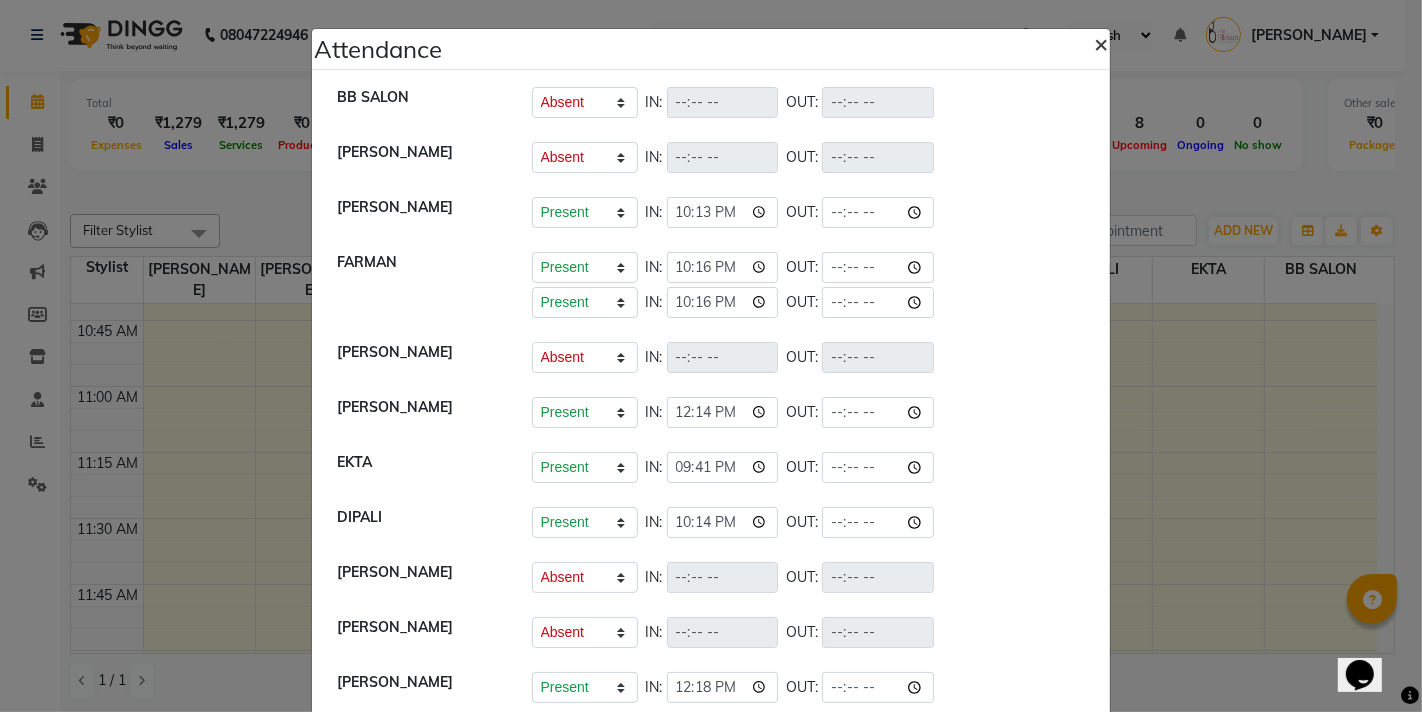 click on "×" 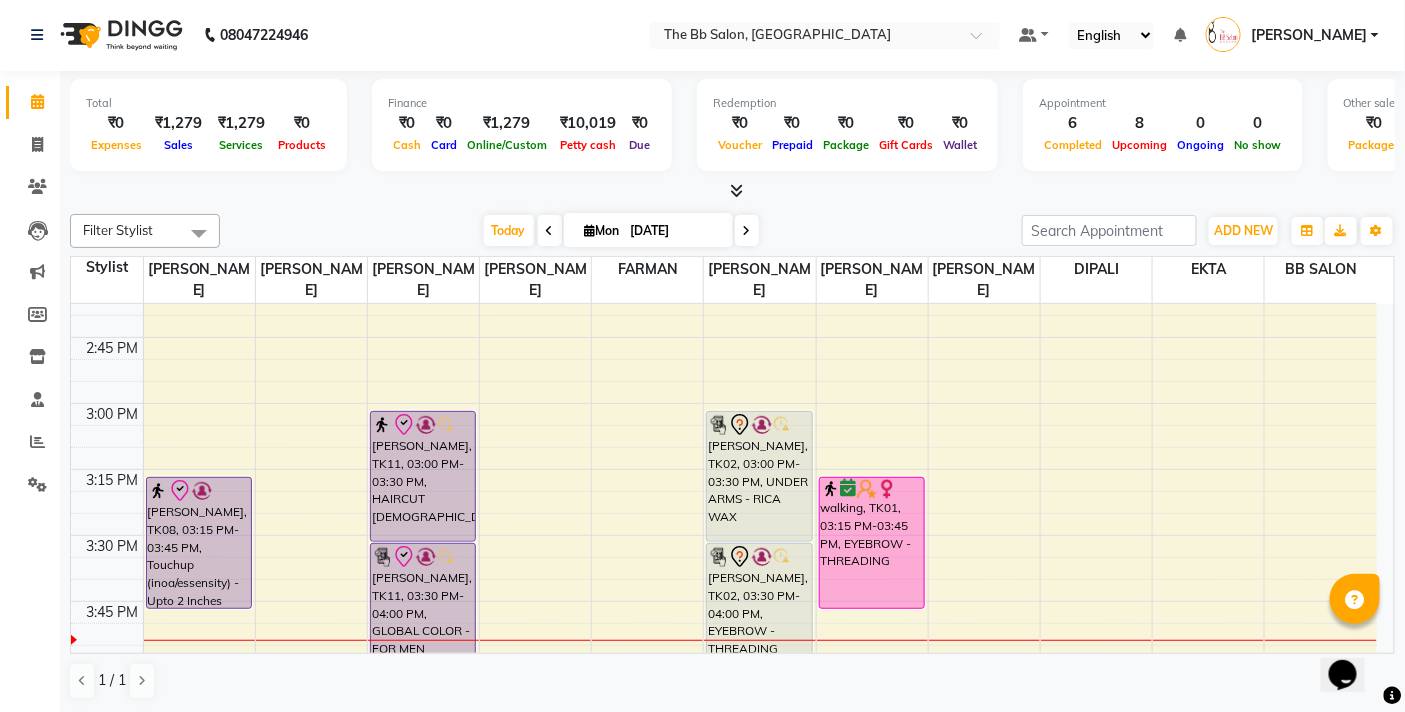scroll, scrollTop: 1445, scrollLeft: 0, axis: vertical 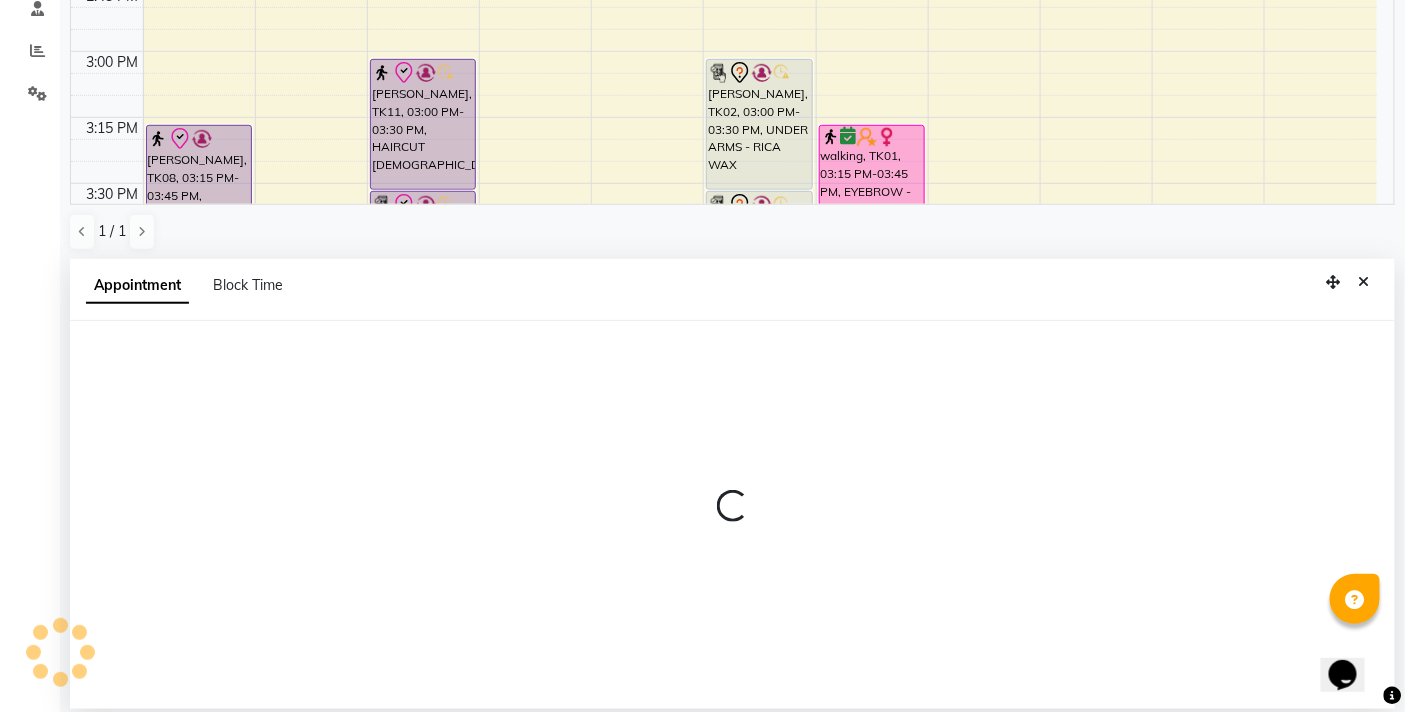 select on "83660" 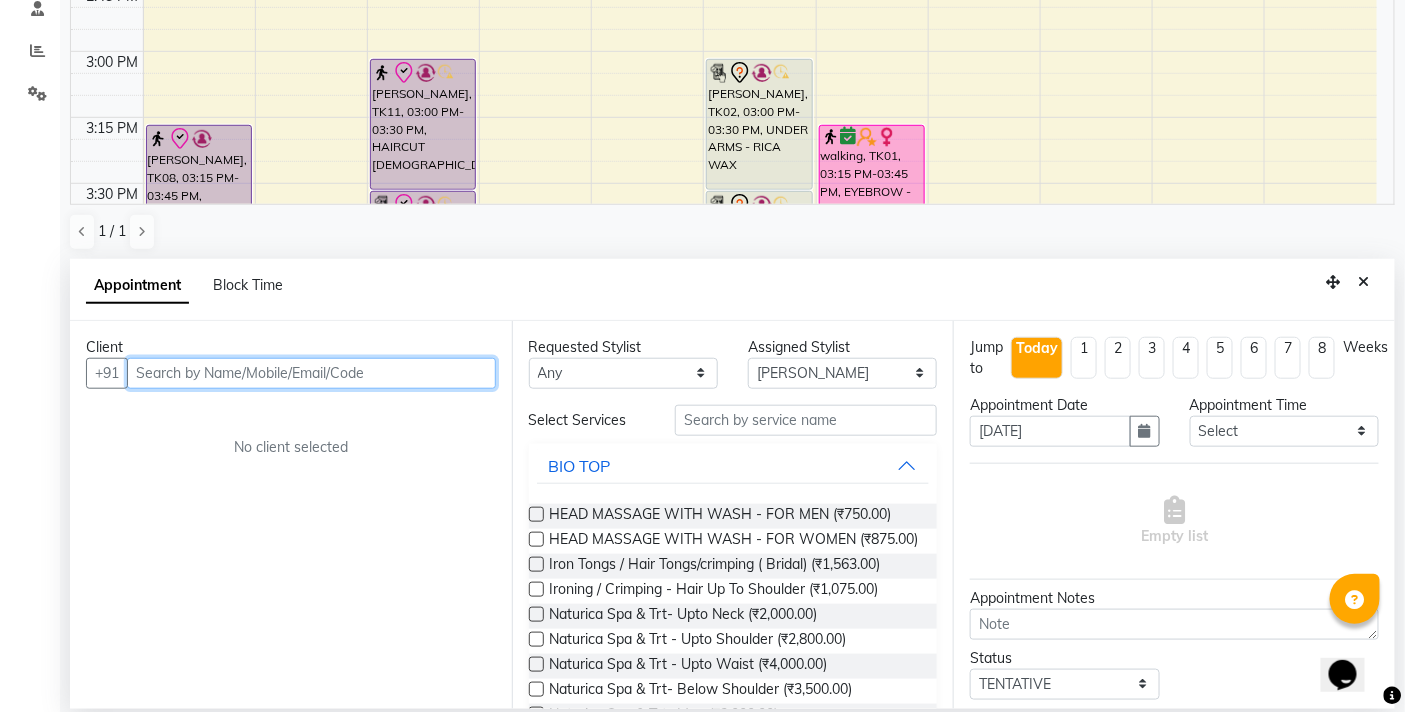 click at bounding box center [311, 373] 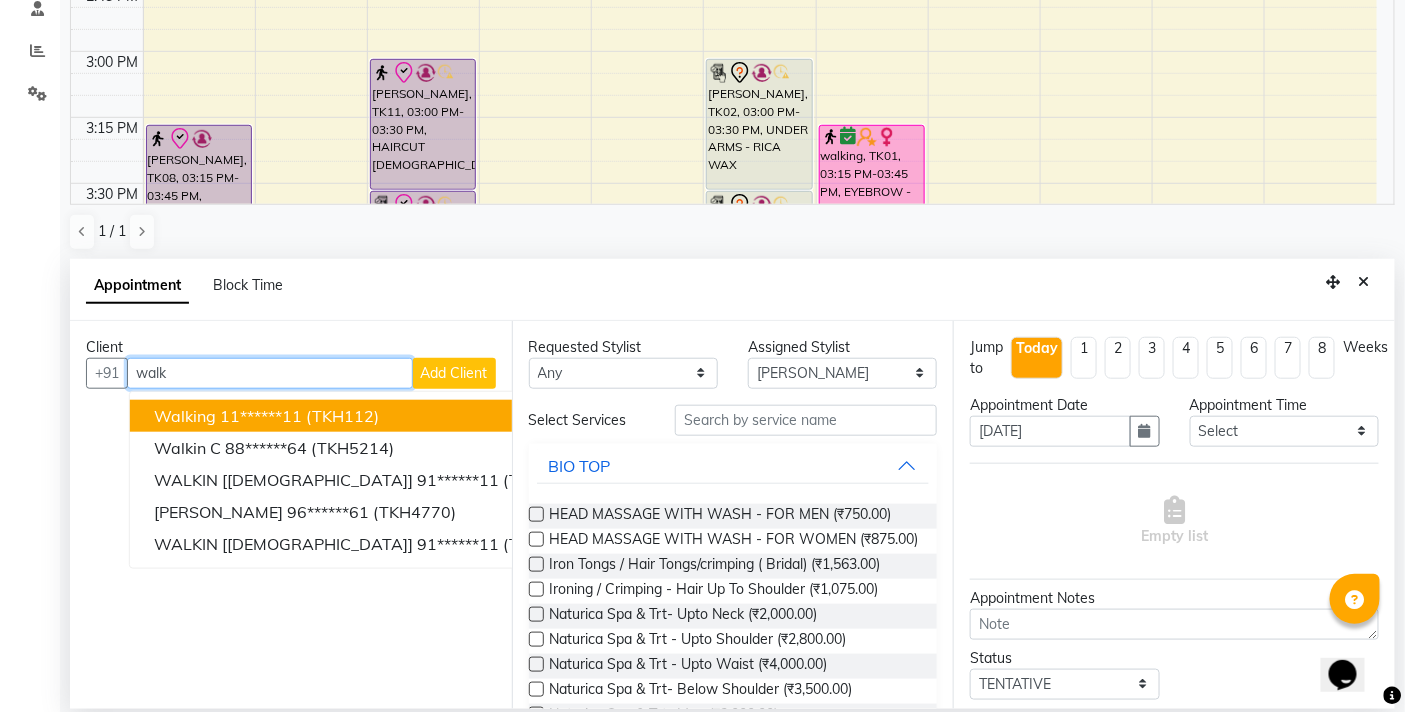 click on "walking  11******11 (TKH112)" at bounding box center [377, 416] 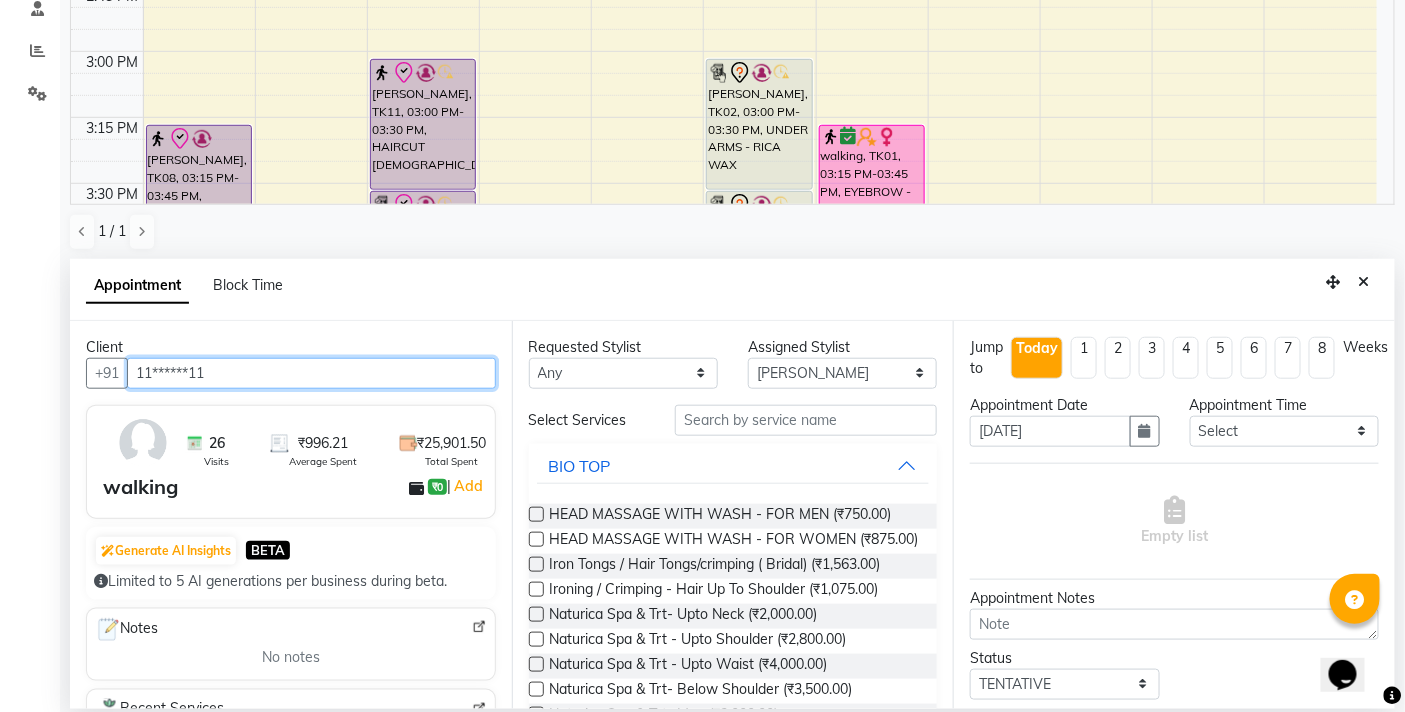type on "11******11" 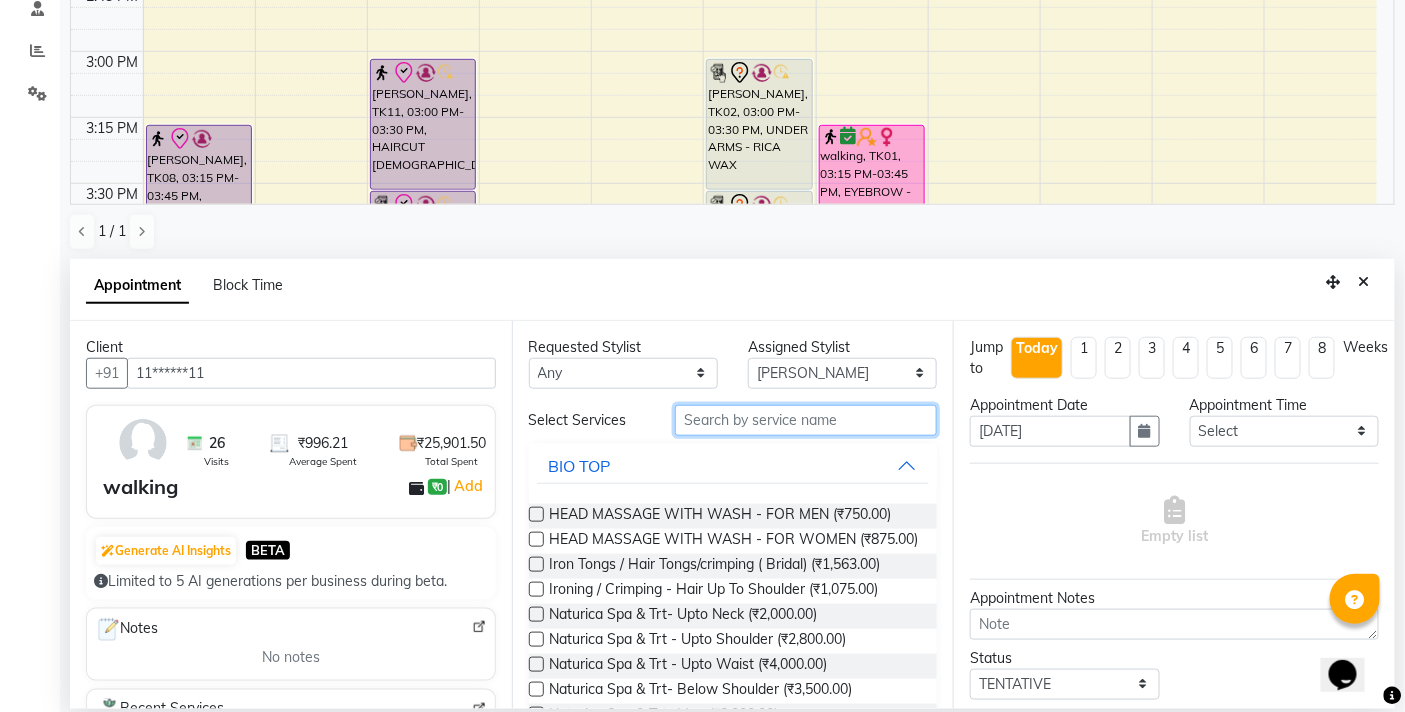 click at bounding box center (806, 420) 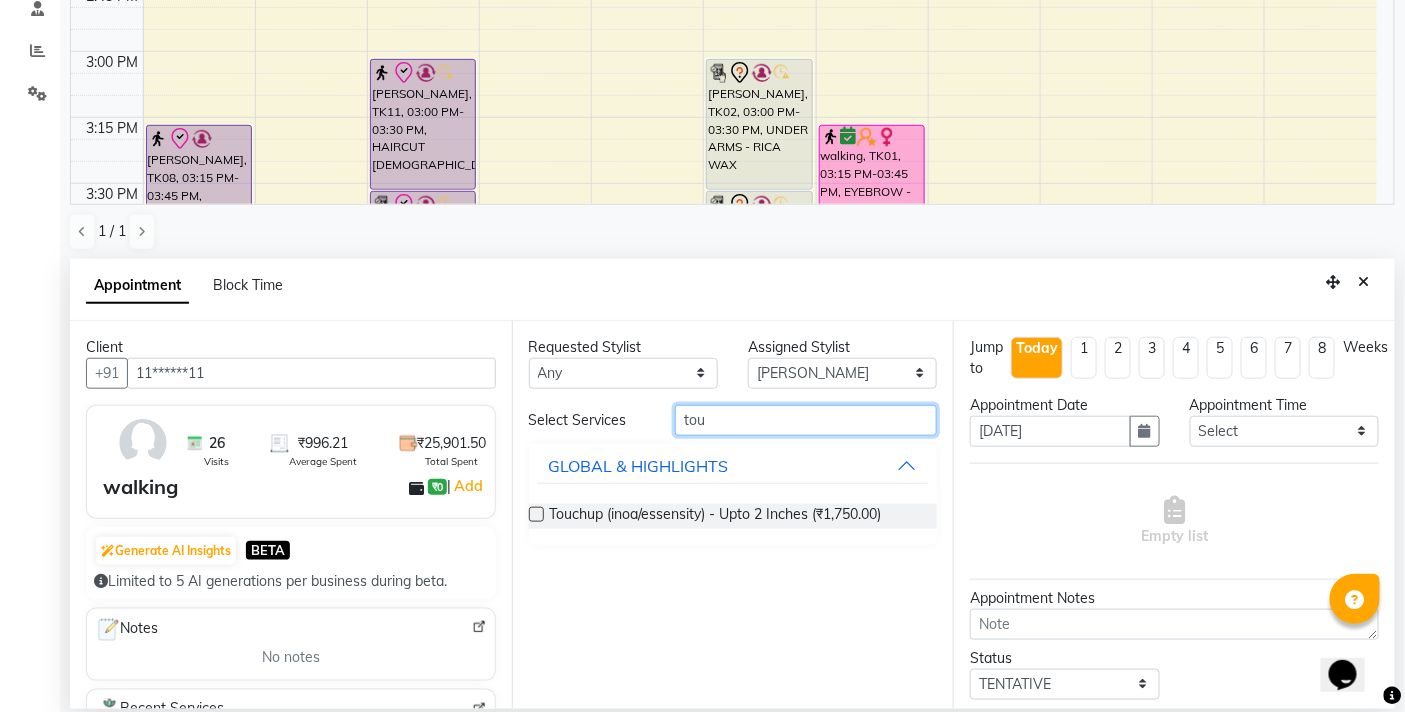 type on "tou" 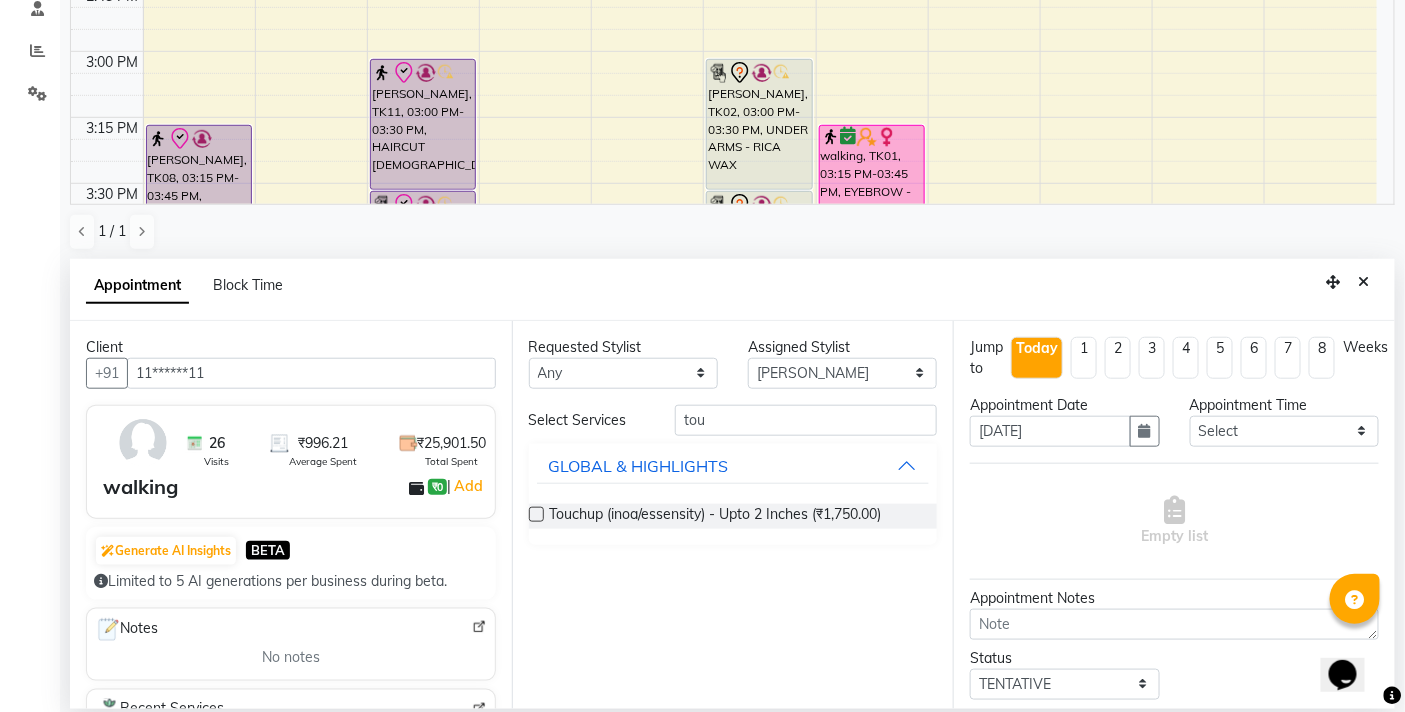 click at bounding box center (536, 514) 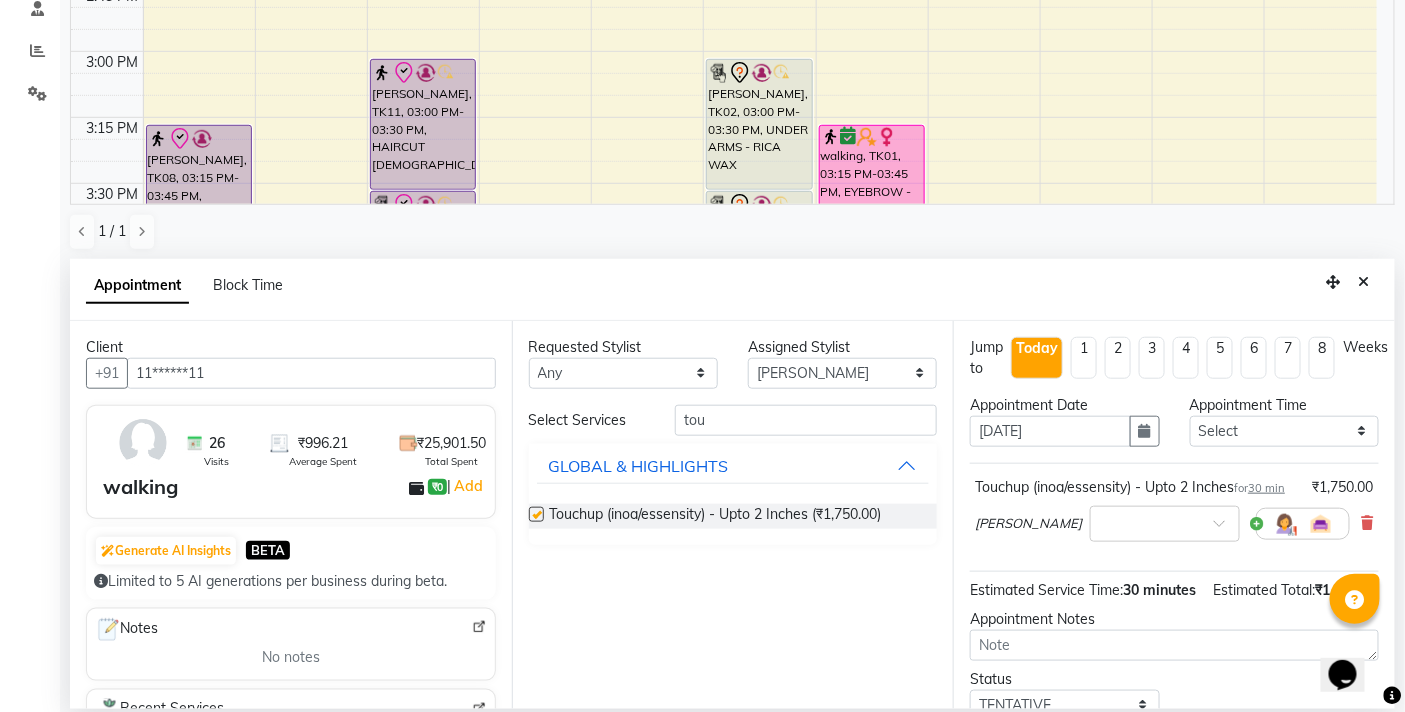 checkbox on "false" 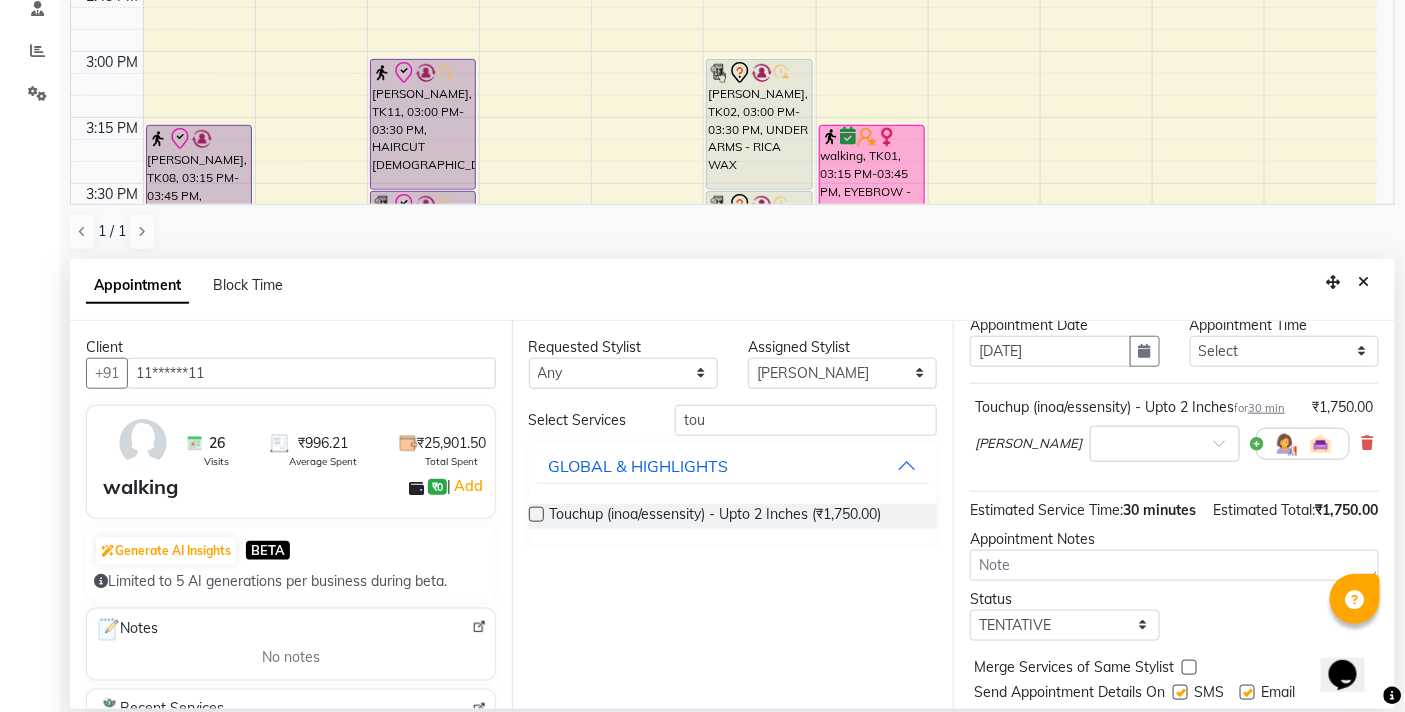 scroll, scrollTop: 180, scrollLeft: 0, axis: vertical 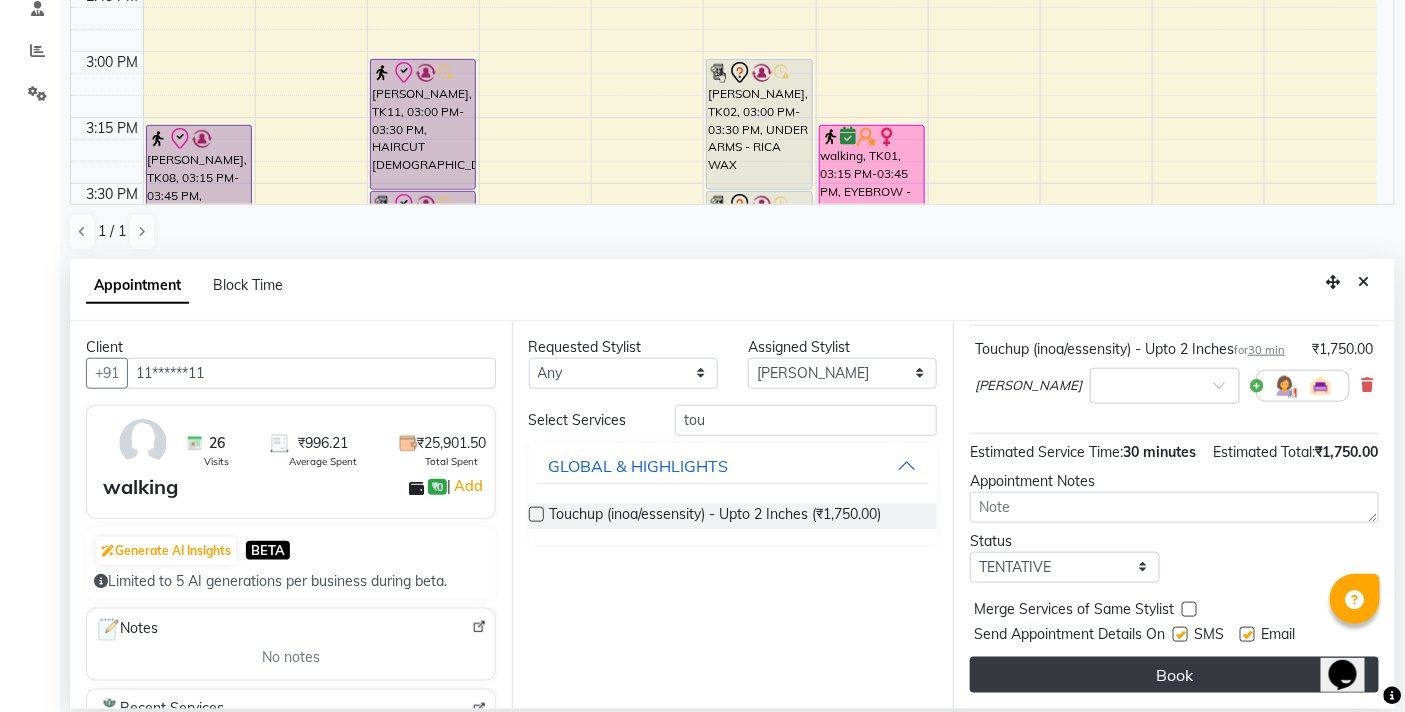 click on "Book" at bounding box center [1174, 675] 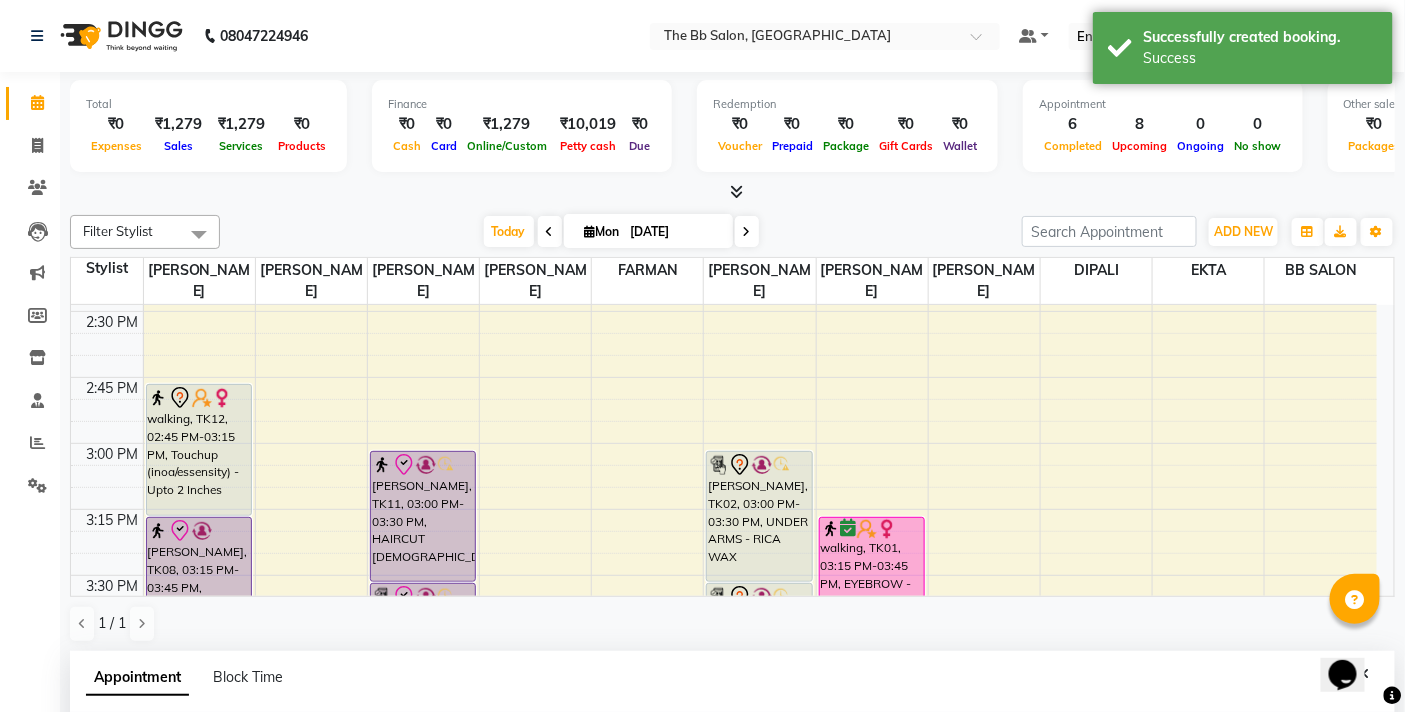 scroll, scrollTop: 392, scrollLeft: 0, axis: vertical 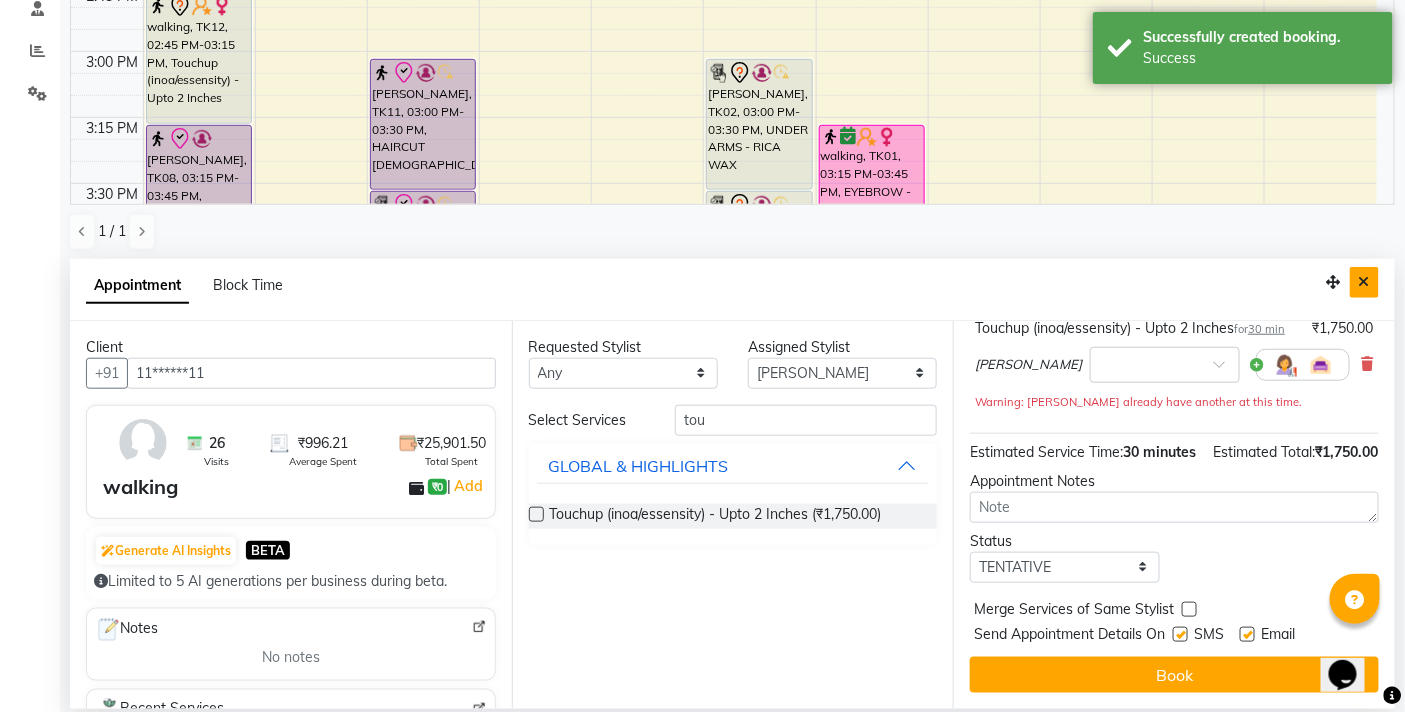 click at bounding box center [1364, 282] 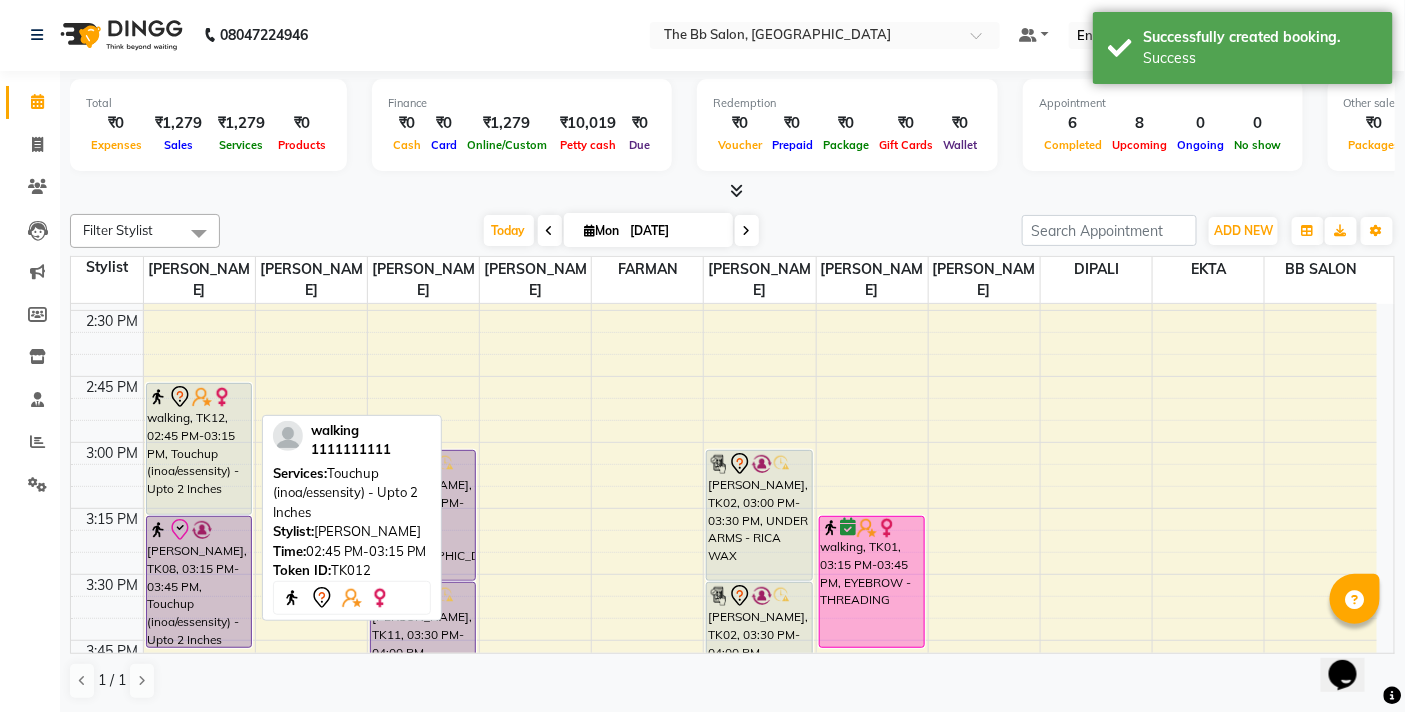 click on "walking, TK12, 02:45 PM-03:15 PM, Touchup (inoa/essensity) - Upto 2 Inches" at bounding box center [199, 449] 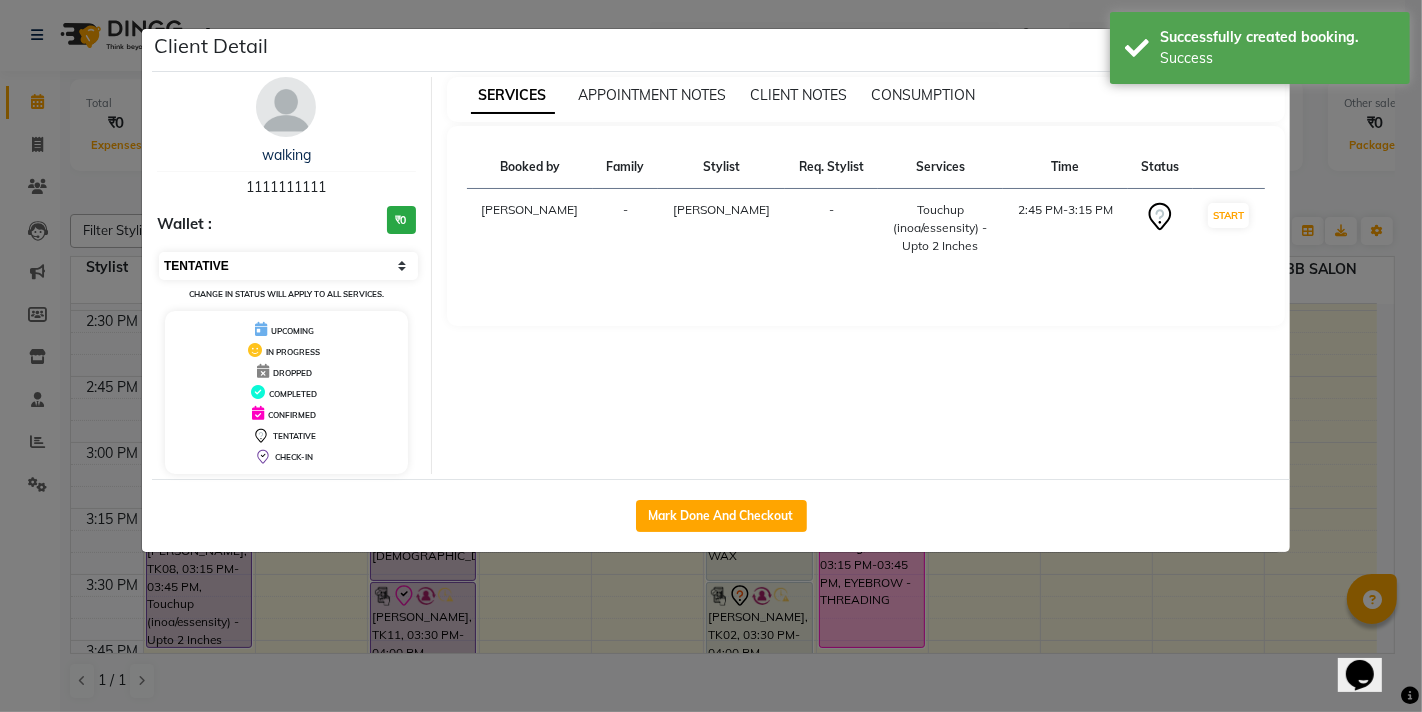 click on "Select IN SERVICE CONFIRMED TENTATIVE CHECK IN MARK DONE DROPPED UPCOMING" at bounding box center (288, 266) 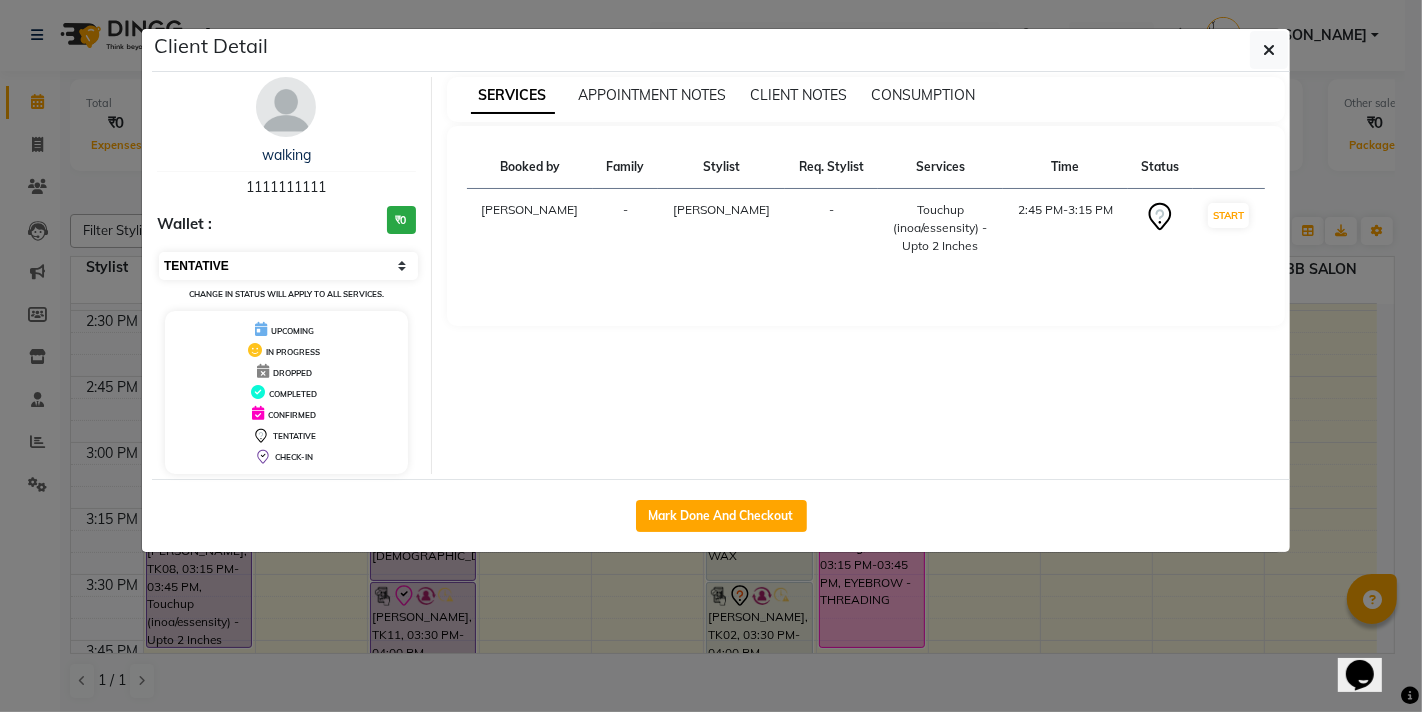 select on "8" 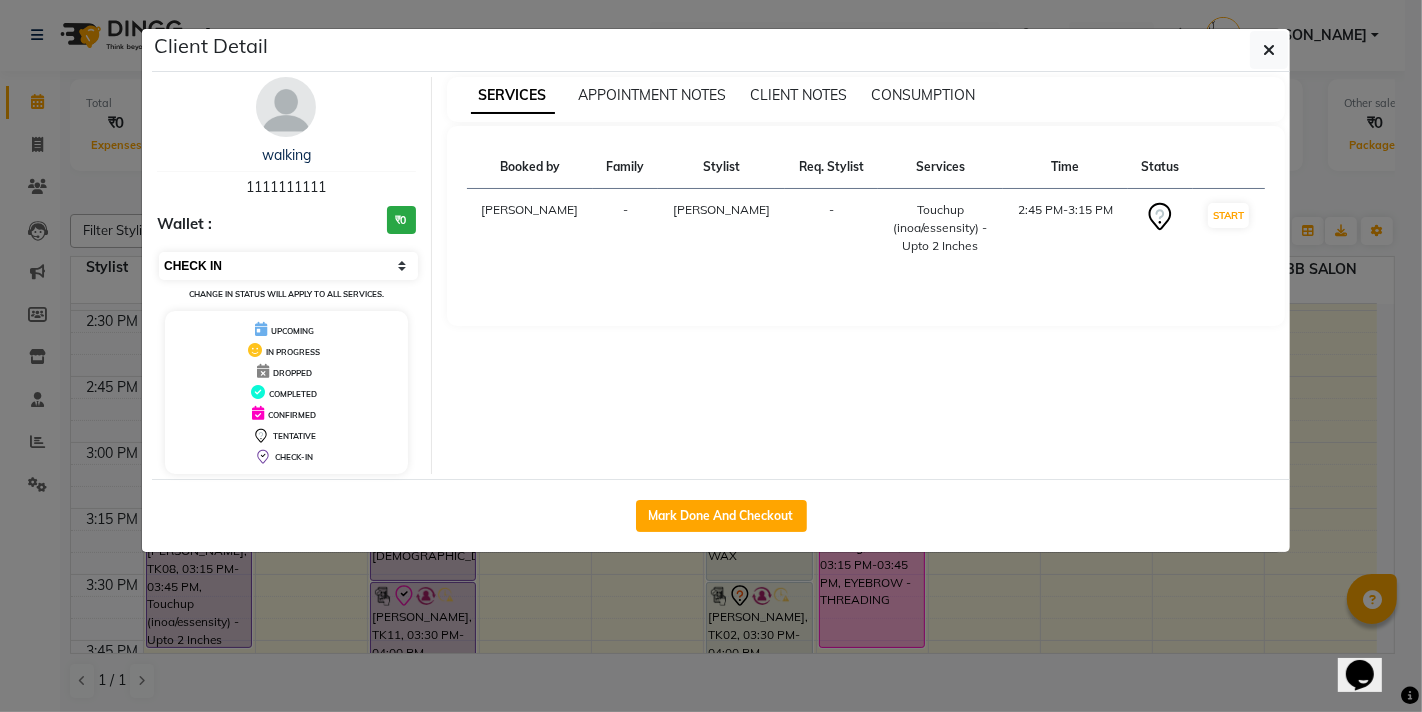 click on "Select IN SERVICE CONFIRMED TENTATIVE CHECK IN MARK DONE DROPPED UPCOMING" at bounding box center [288, 266] 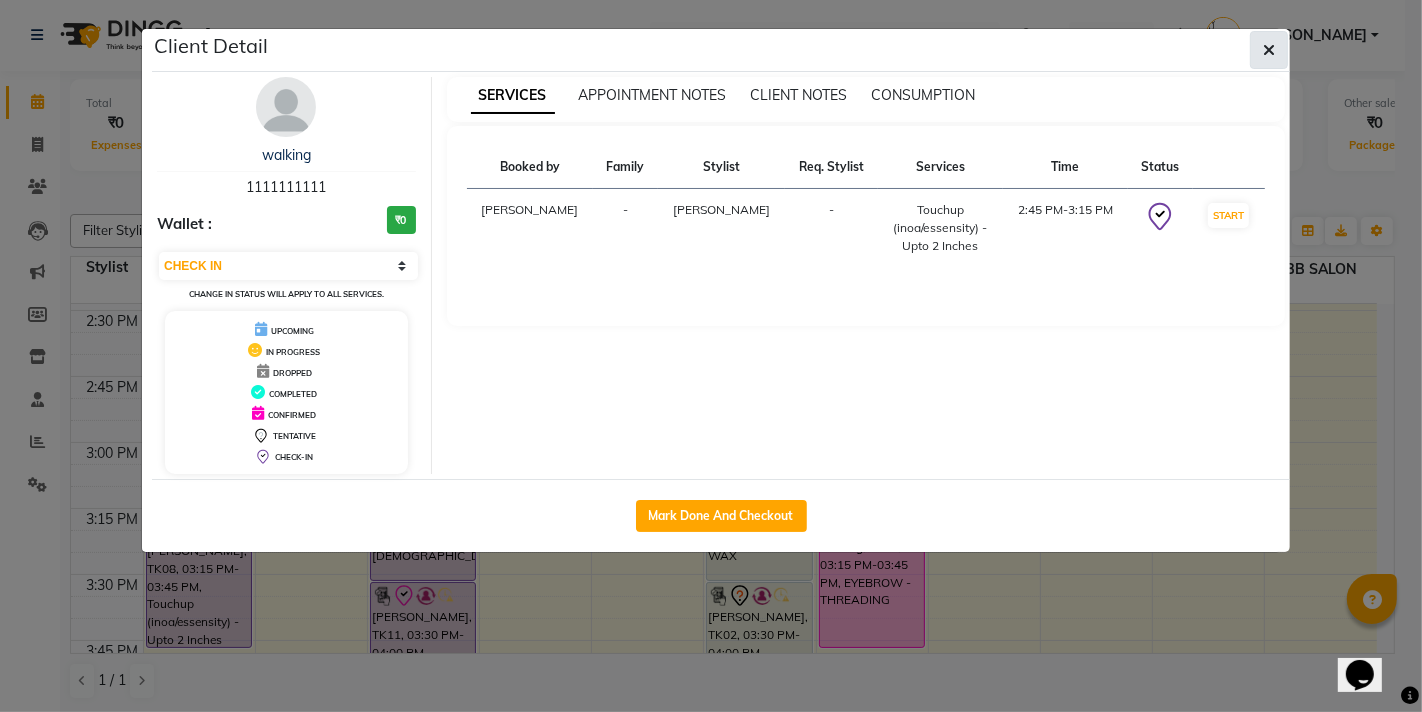 click 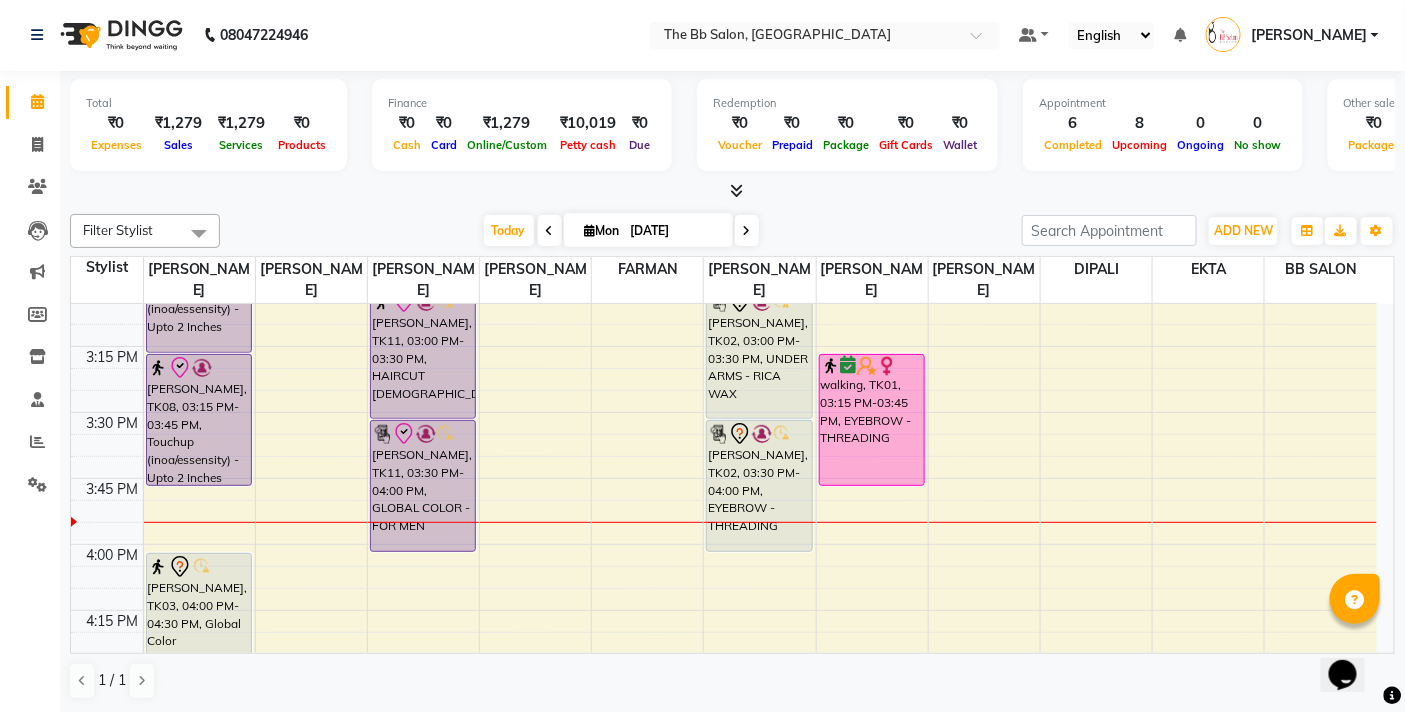 scroll, scrollTop: 1556, scrollLeft: 0, axis: vertical 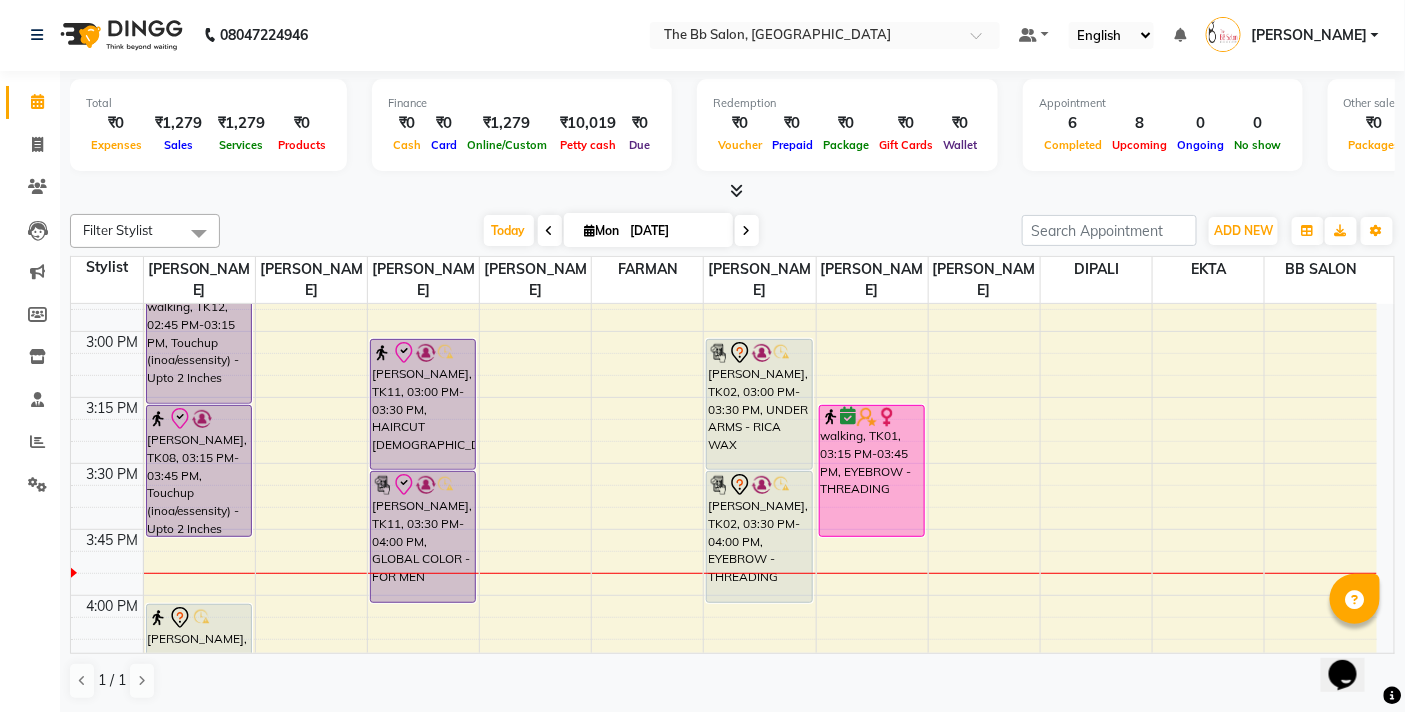 click on "08047224946 Select Location × The Bb Salon, Kharghar Default Panel My Panel English ENGLISH Español العربية मराठी हिंदी ગુજરાતી தமிழ் 中文 Notifications nothing to show Ujjwal Bisht Manage Profile Change Password Sign out  Version:3.15.4" 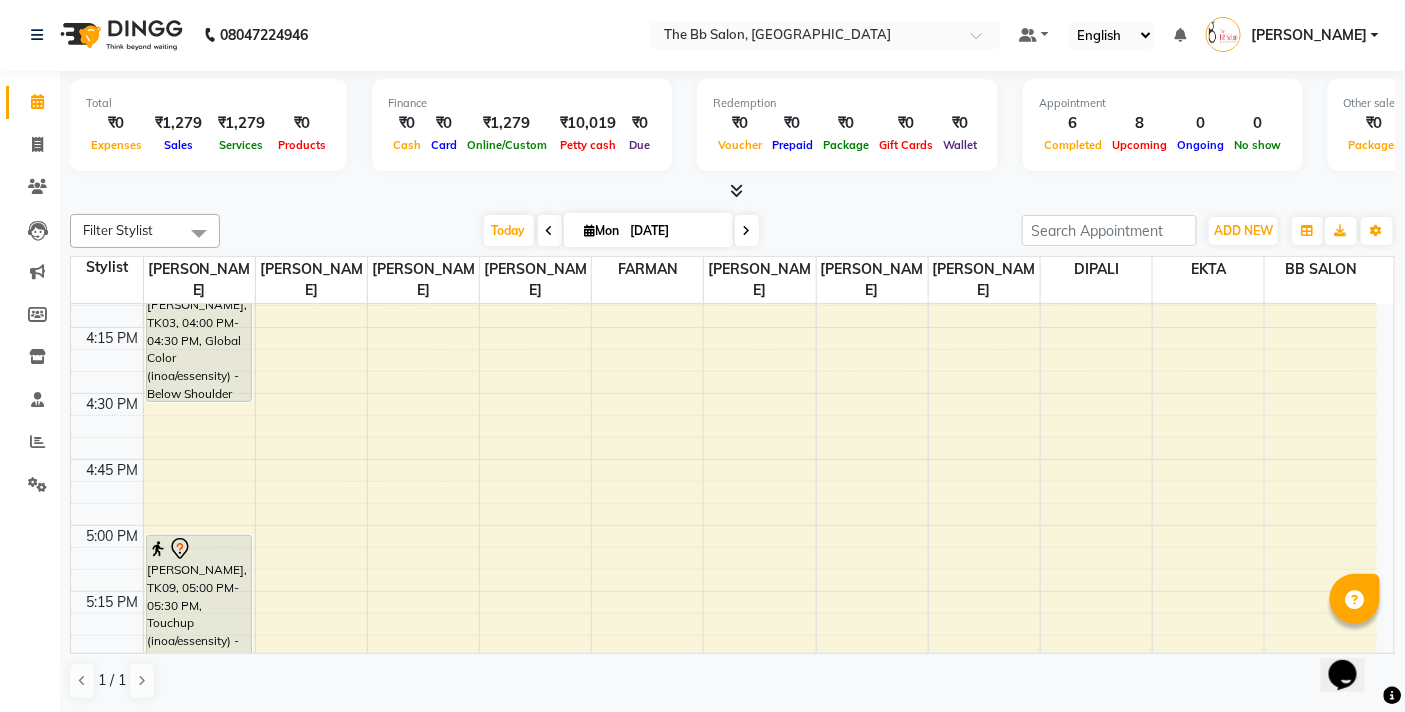 scroll, scrollTop: 1778, scrollLeft: 0, axis: vertical 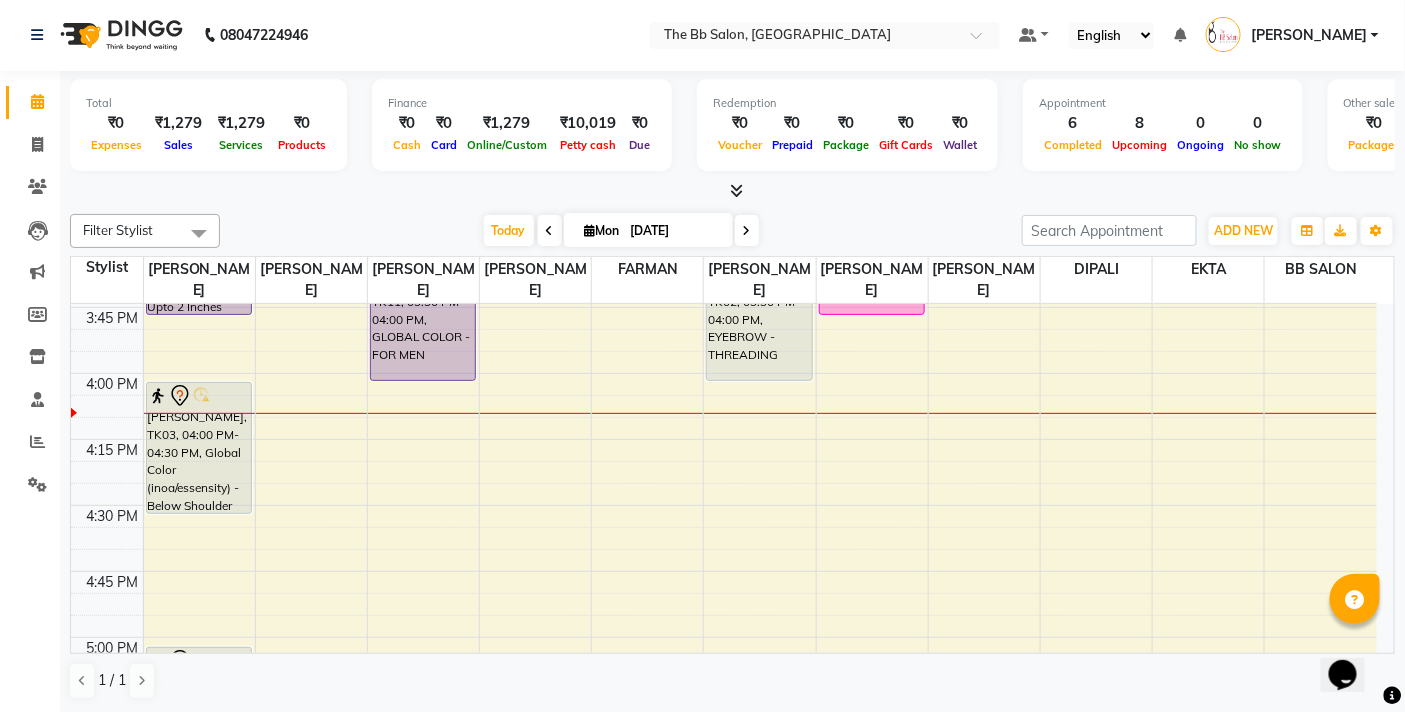 click at bounding box center [747, 231] 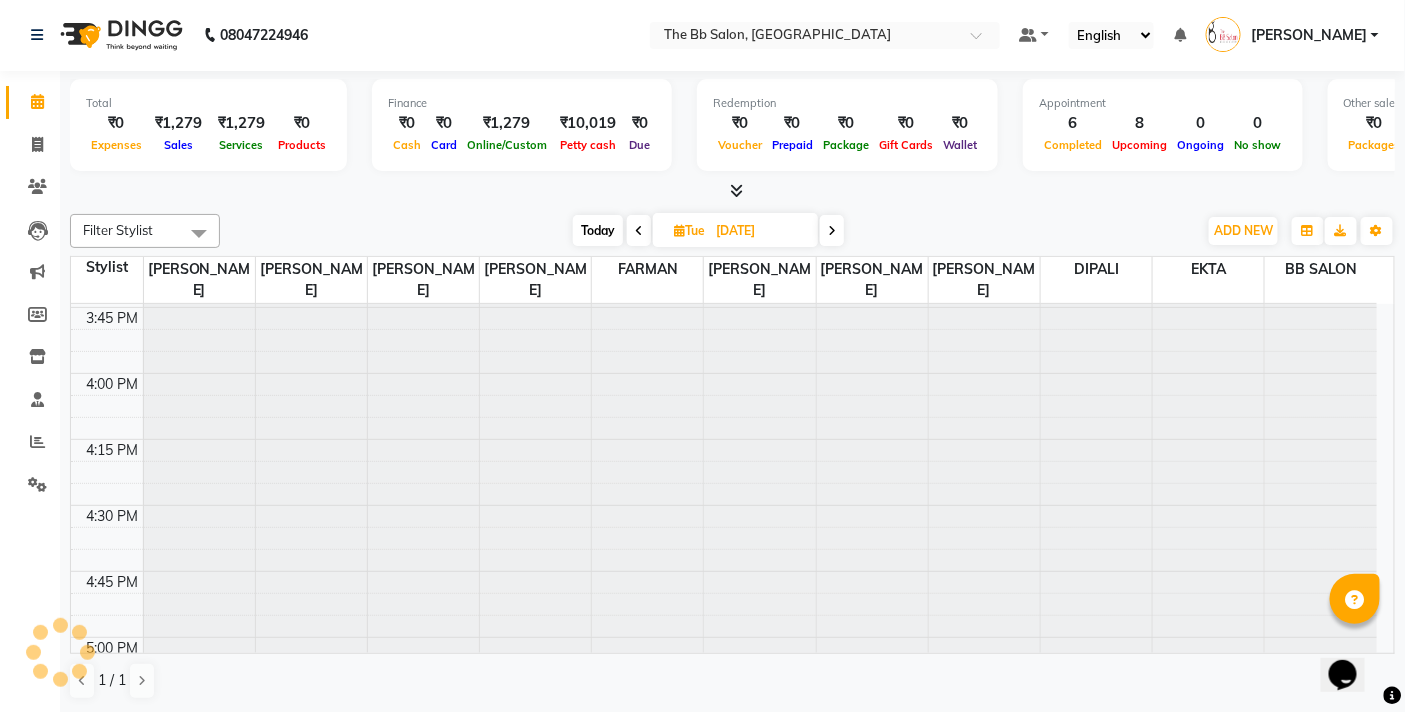 scroll, scrollTop: 1856, scrollLeft: 0, axis: vertical 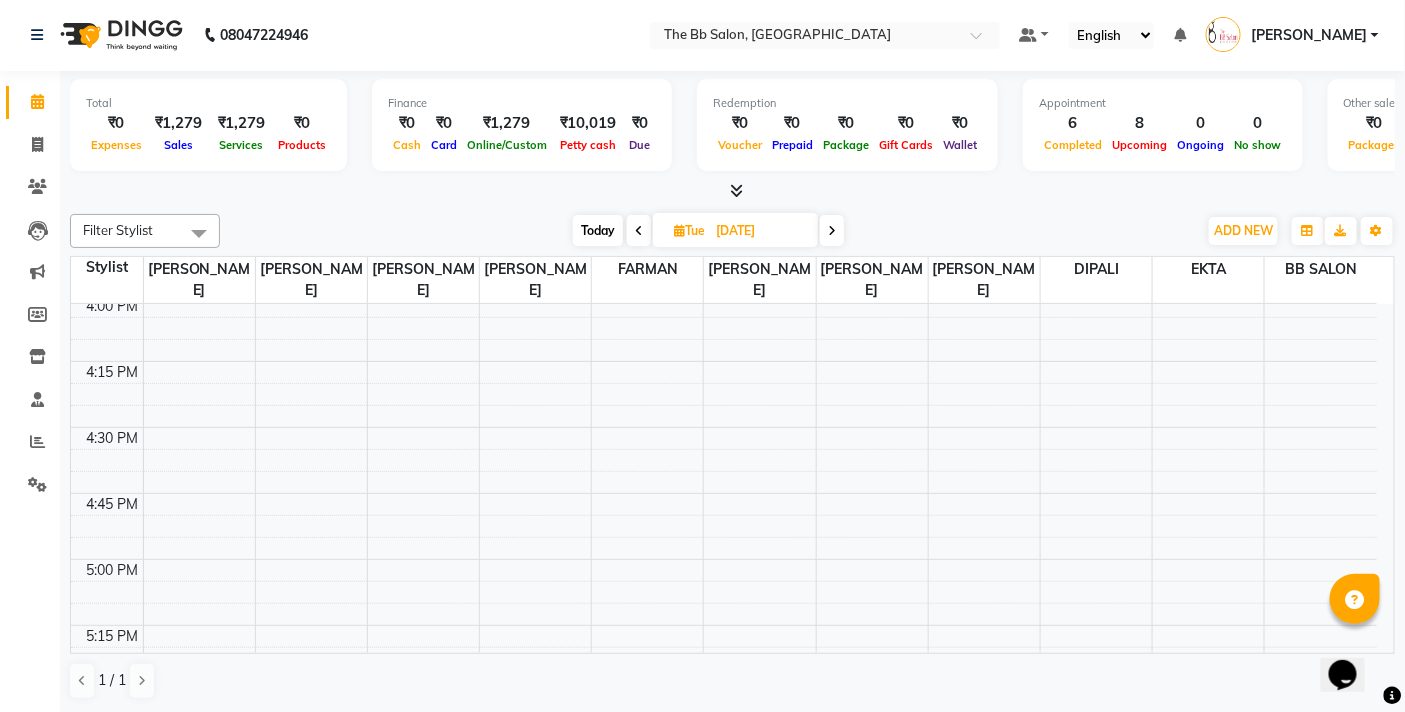 click on "15-07-2025" at bounding box center [760, 231] 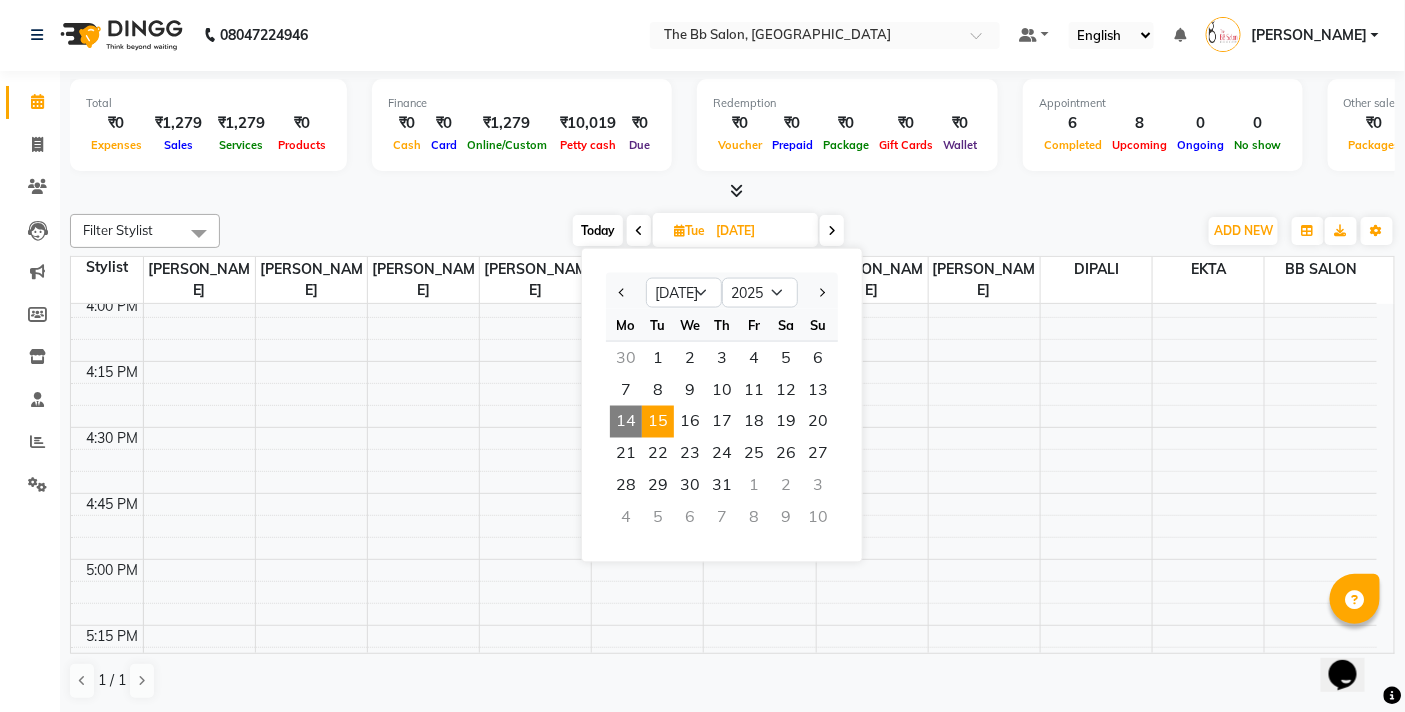 click at bounding box center (832, 231) 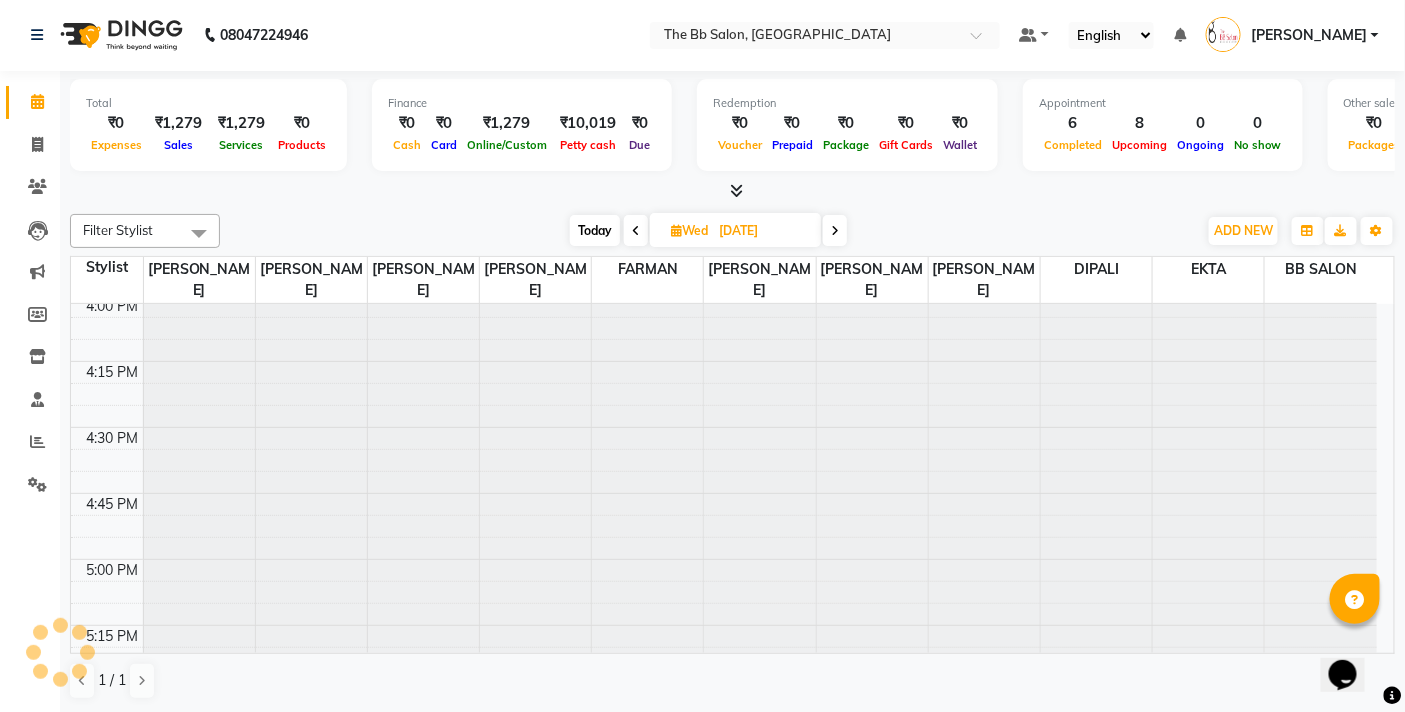 scroll, scrollTop: 1856, scrollLeft: 0, axis: vertical 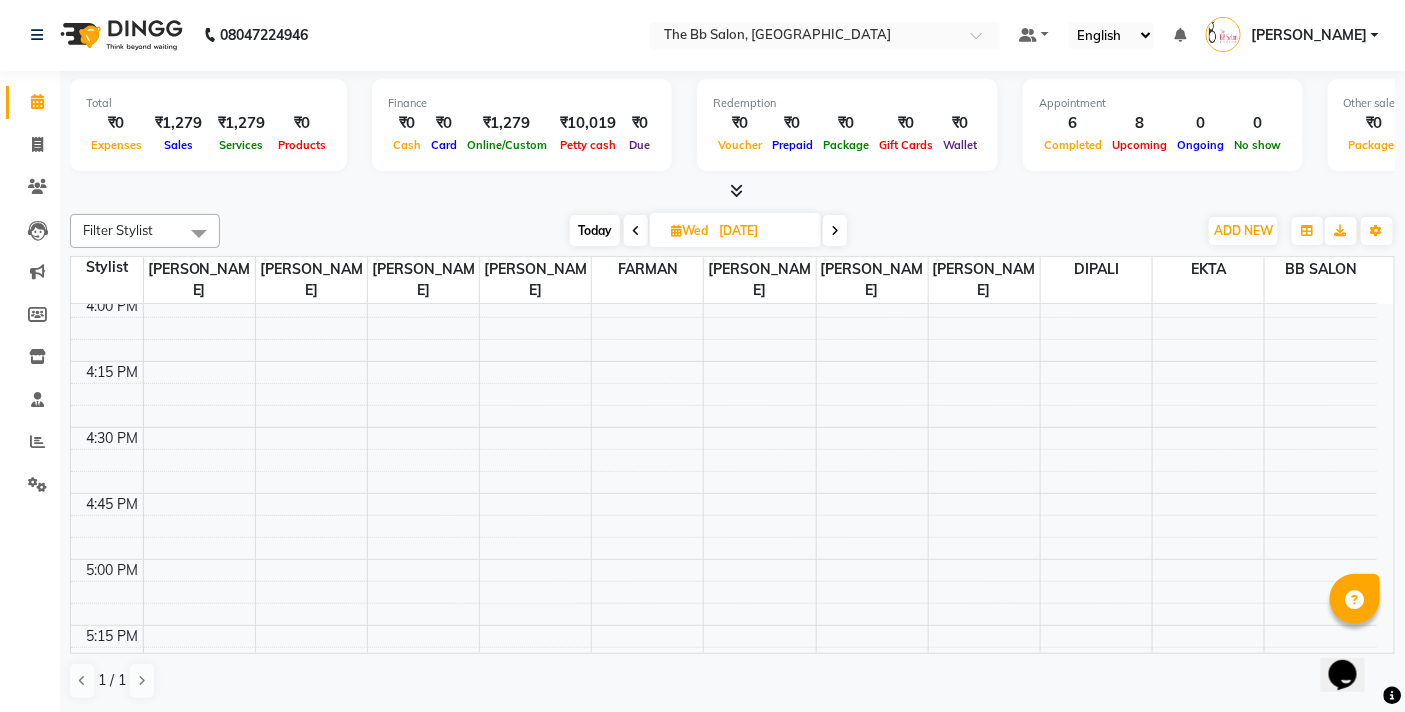 click at bounding box center [835, 231] 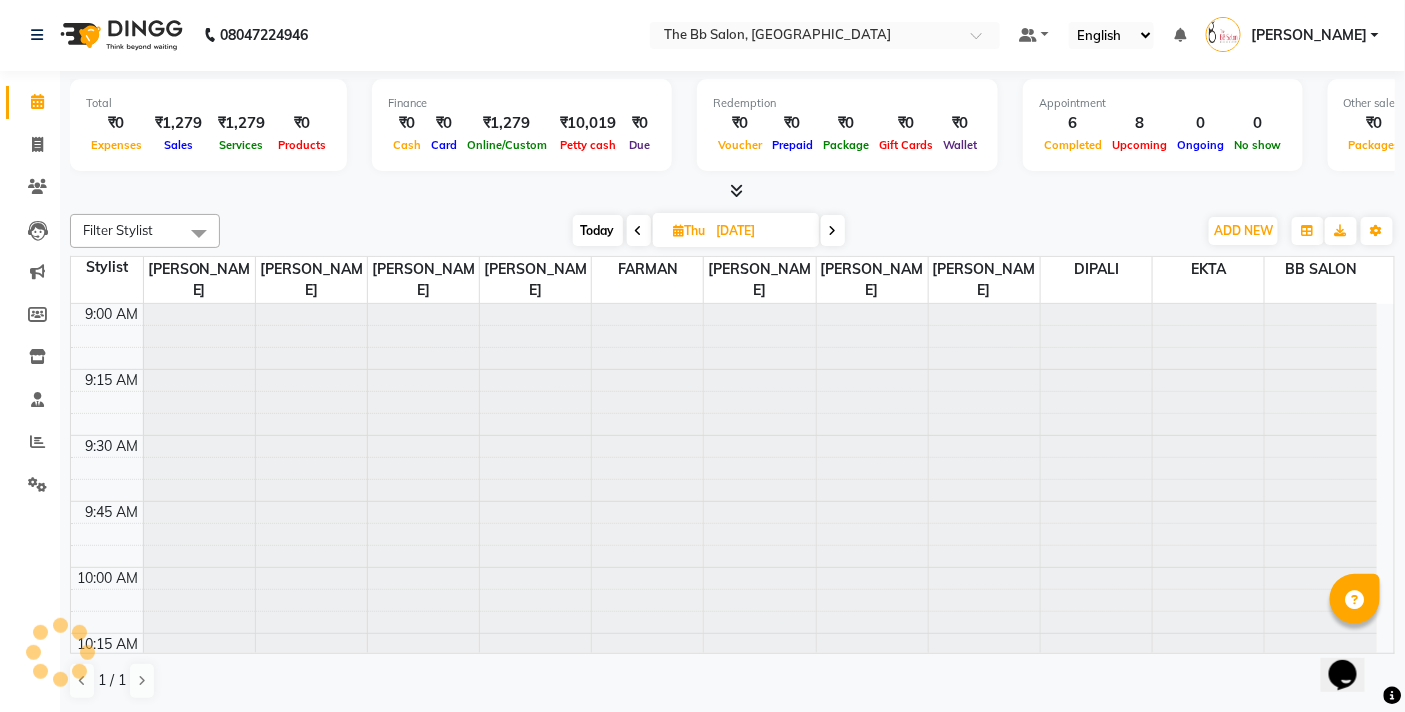 click at bounding box center (833, 231) 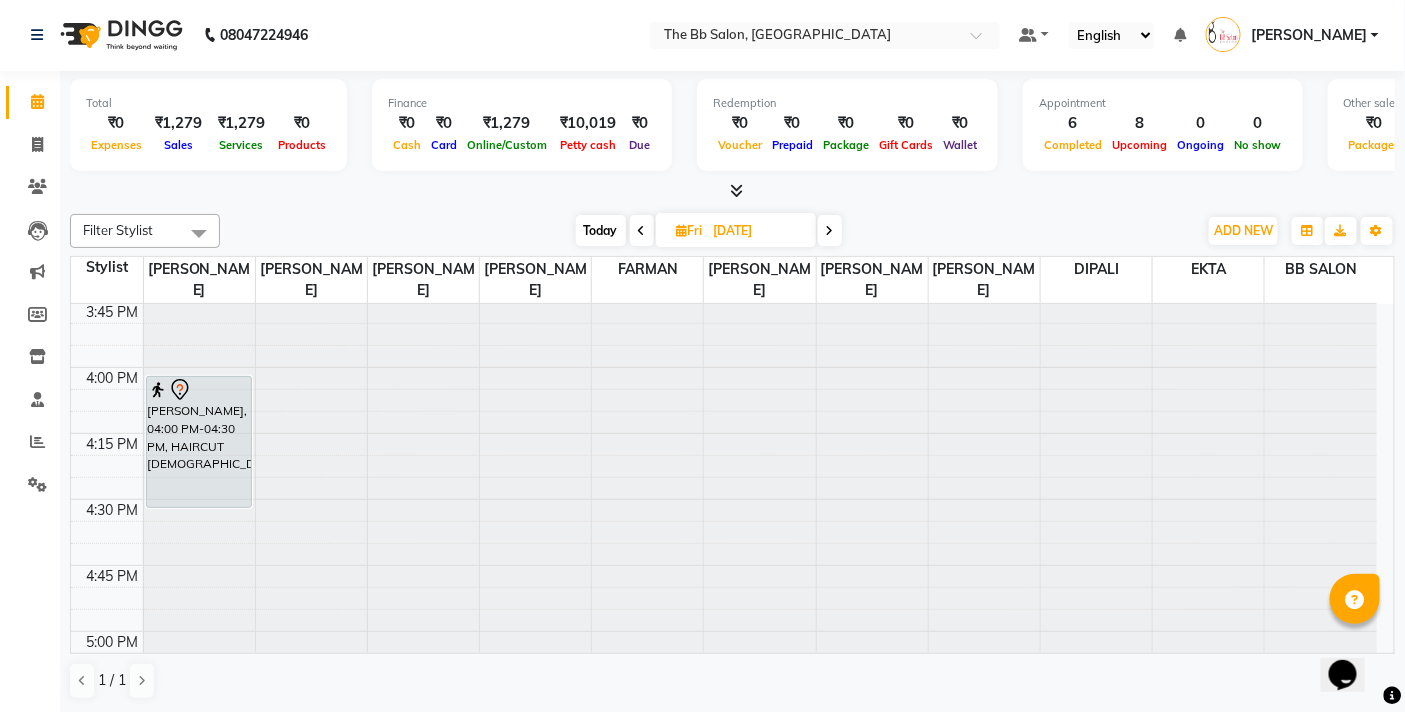 scroll, scrollTop: 1745, scrollLeft: 0, axis: vertical 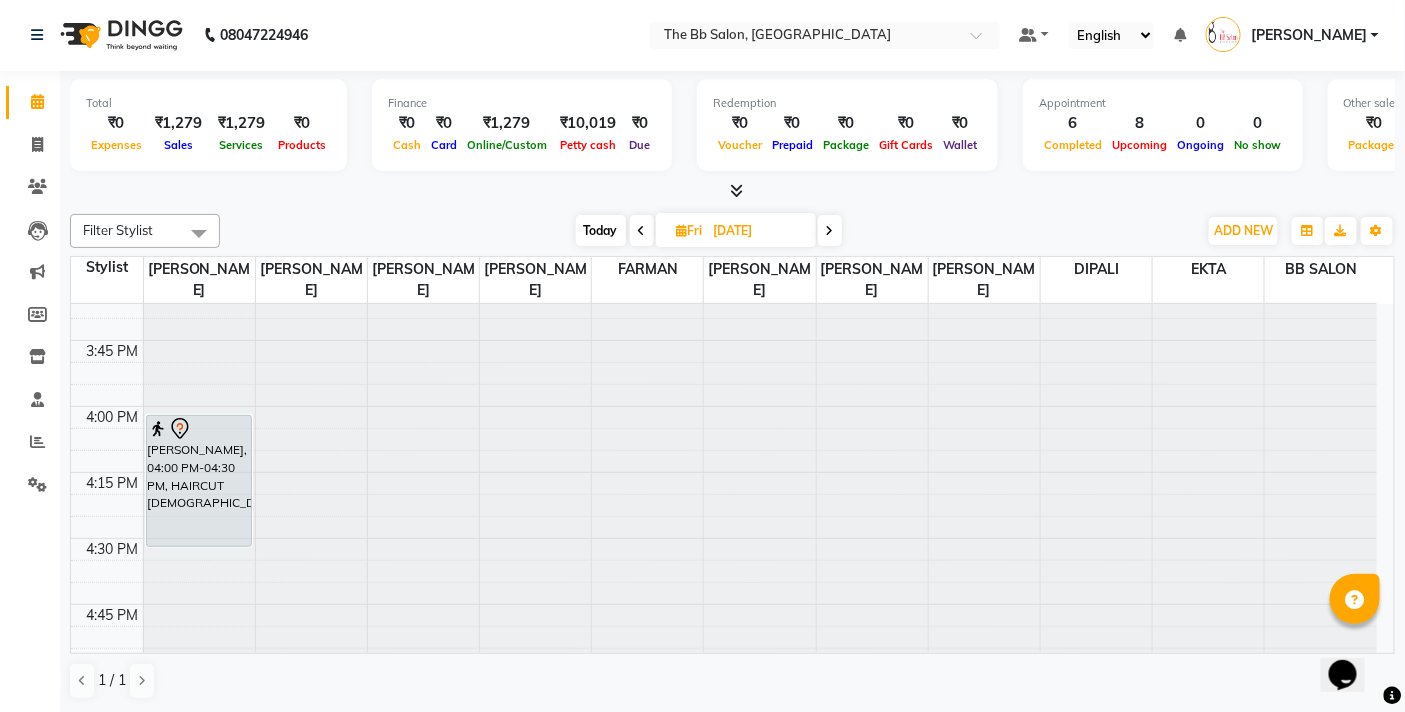 click on "Today" at bounding box center (601, 230) 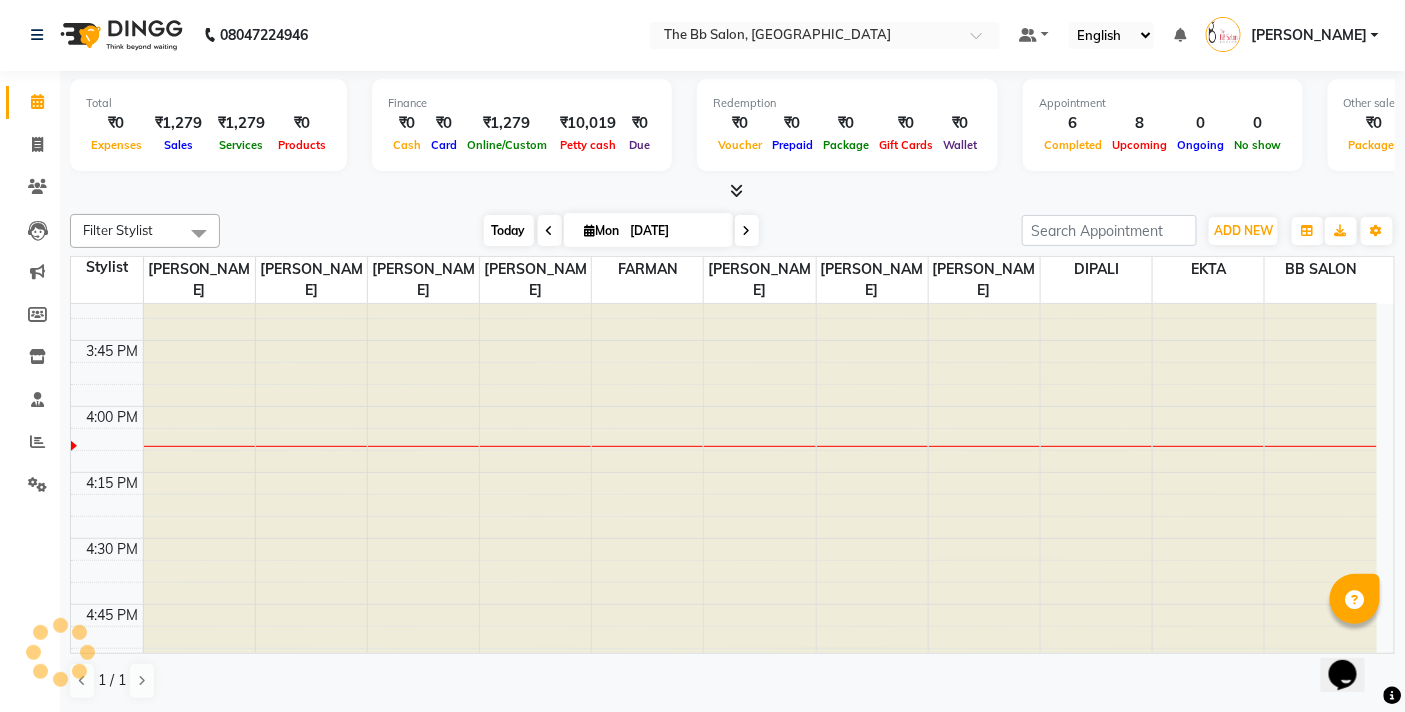 scroll, scrollTop: 1856, scrollLeft: 0, axis: vertical 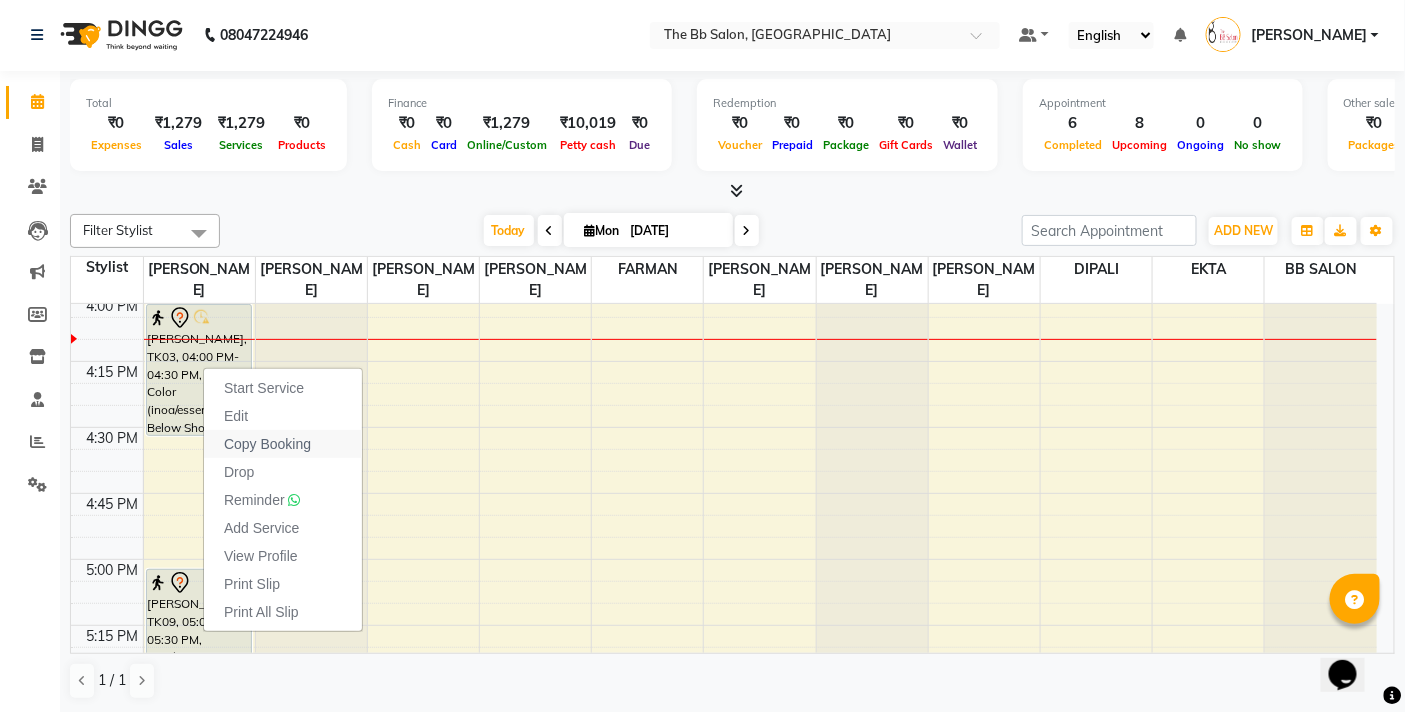 click on "Copy Booking" at bounding box center [283, 444] 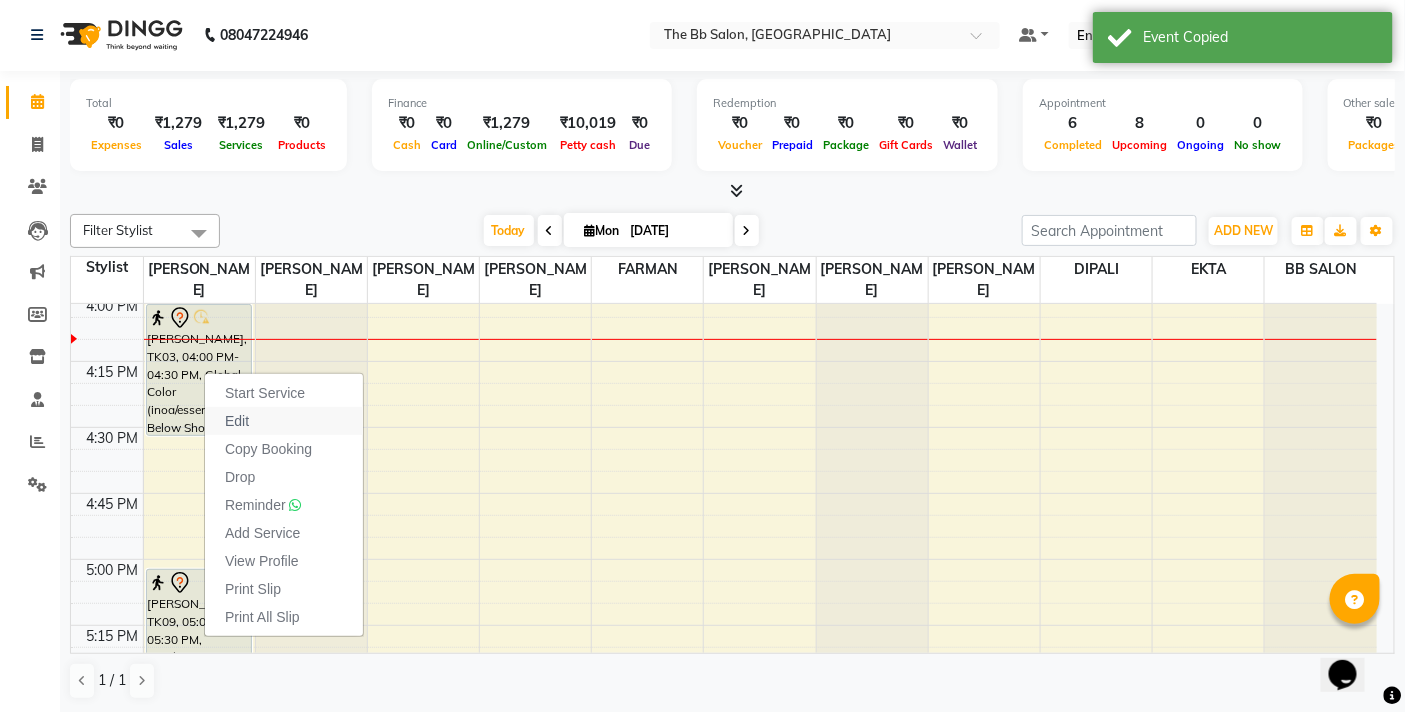 click on "Edit" at bounding box center (237, 421) 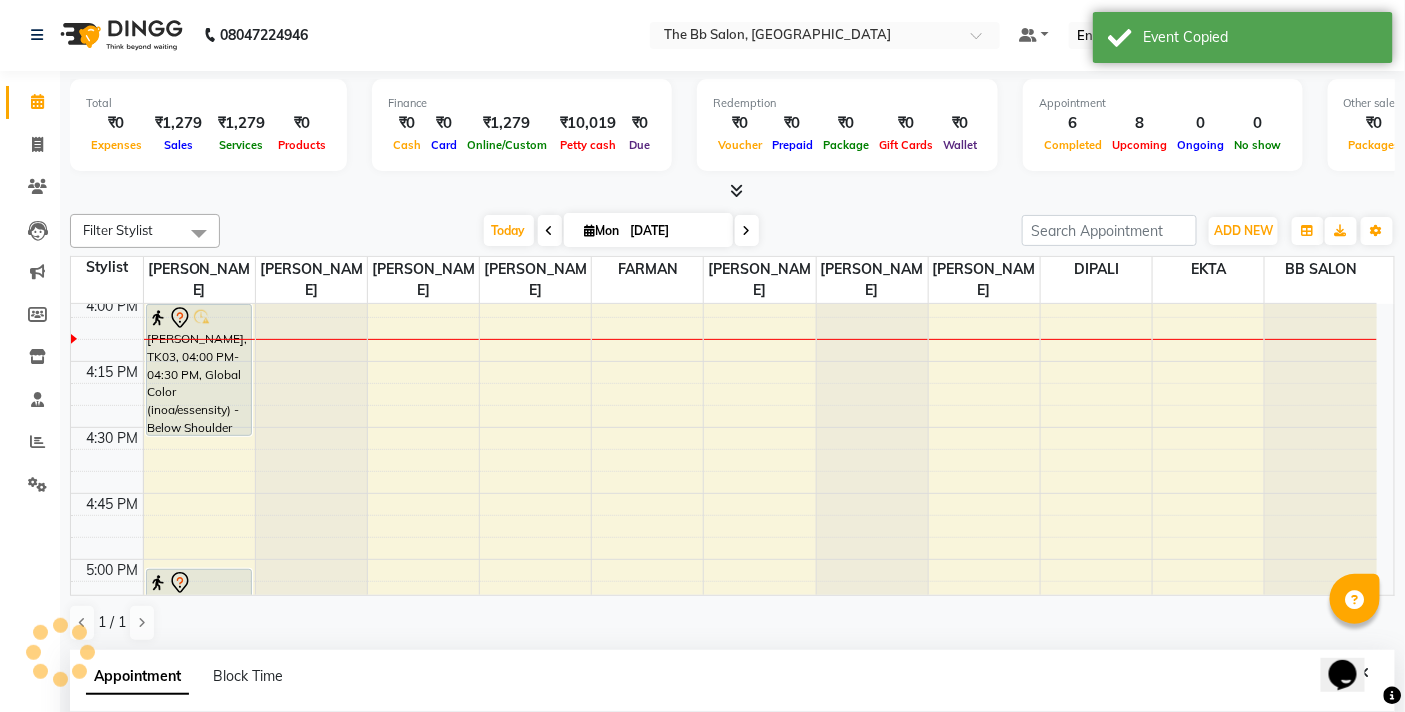 select on "tentative" 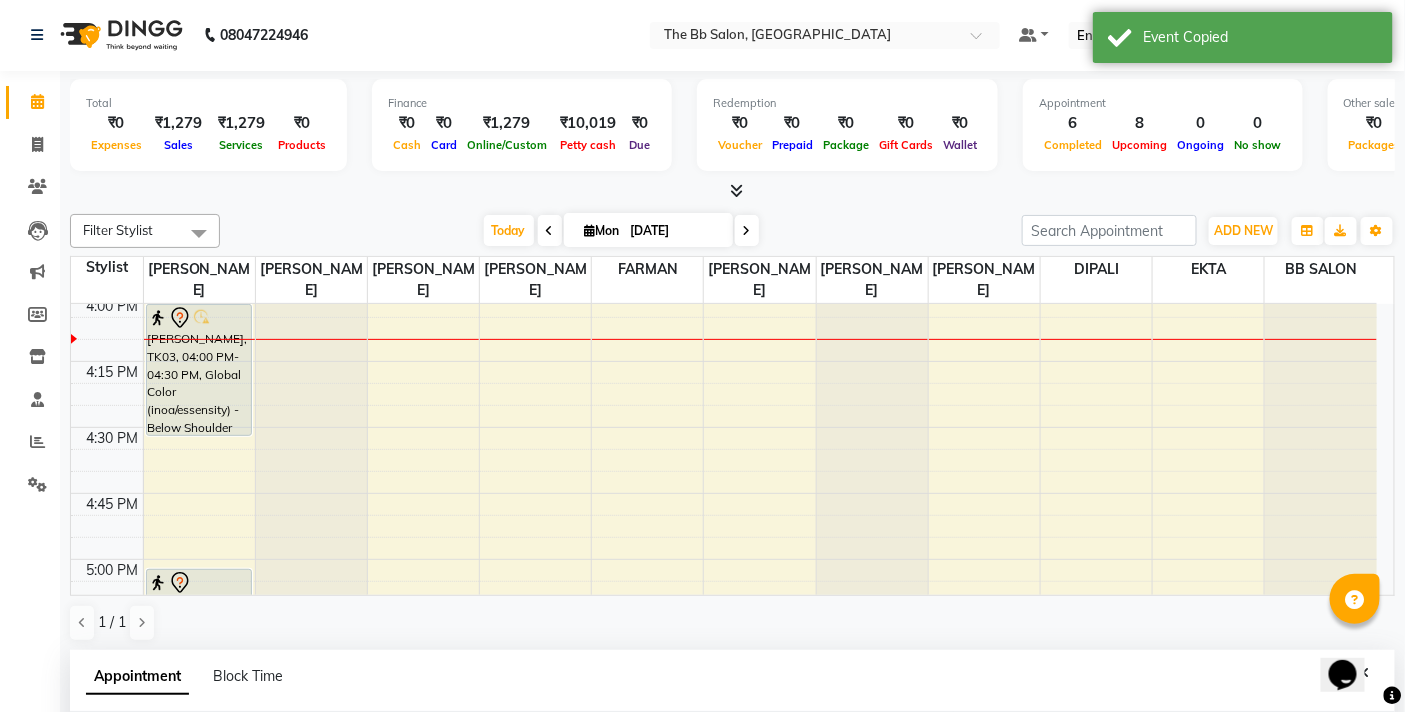 scroll, scrollTop: 392, scrollLeft: 0, axis: vertical 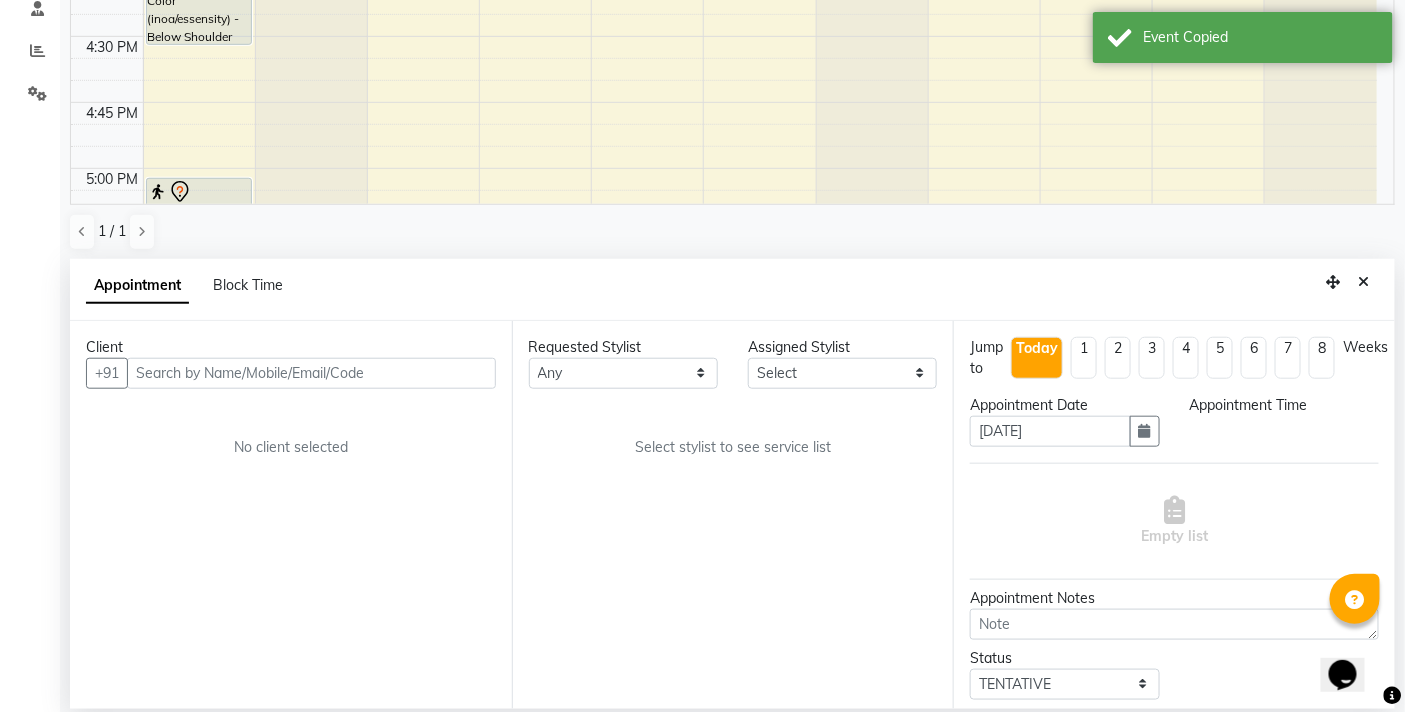 select on "83660" 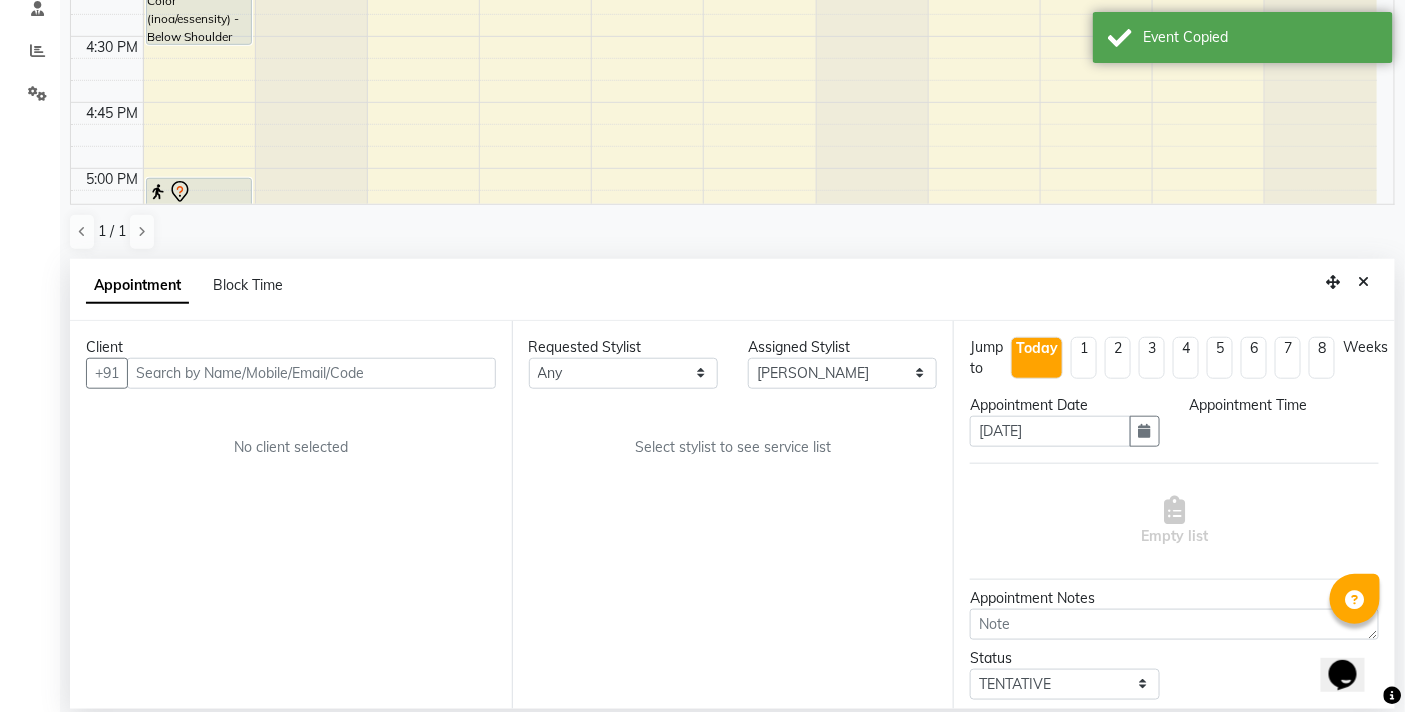 select on "960" 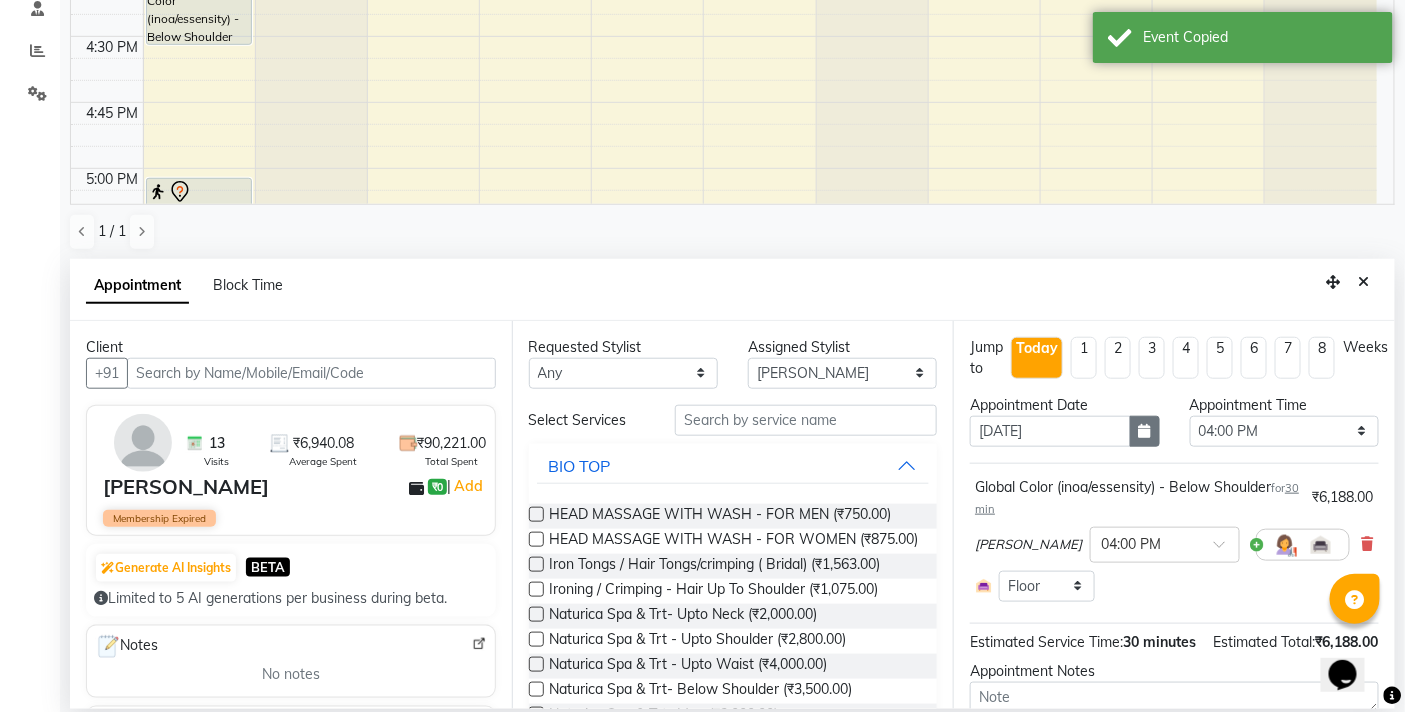 click at bounding box center (1145, 431) 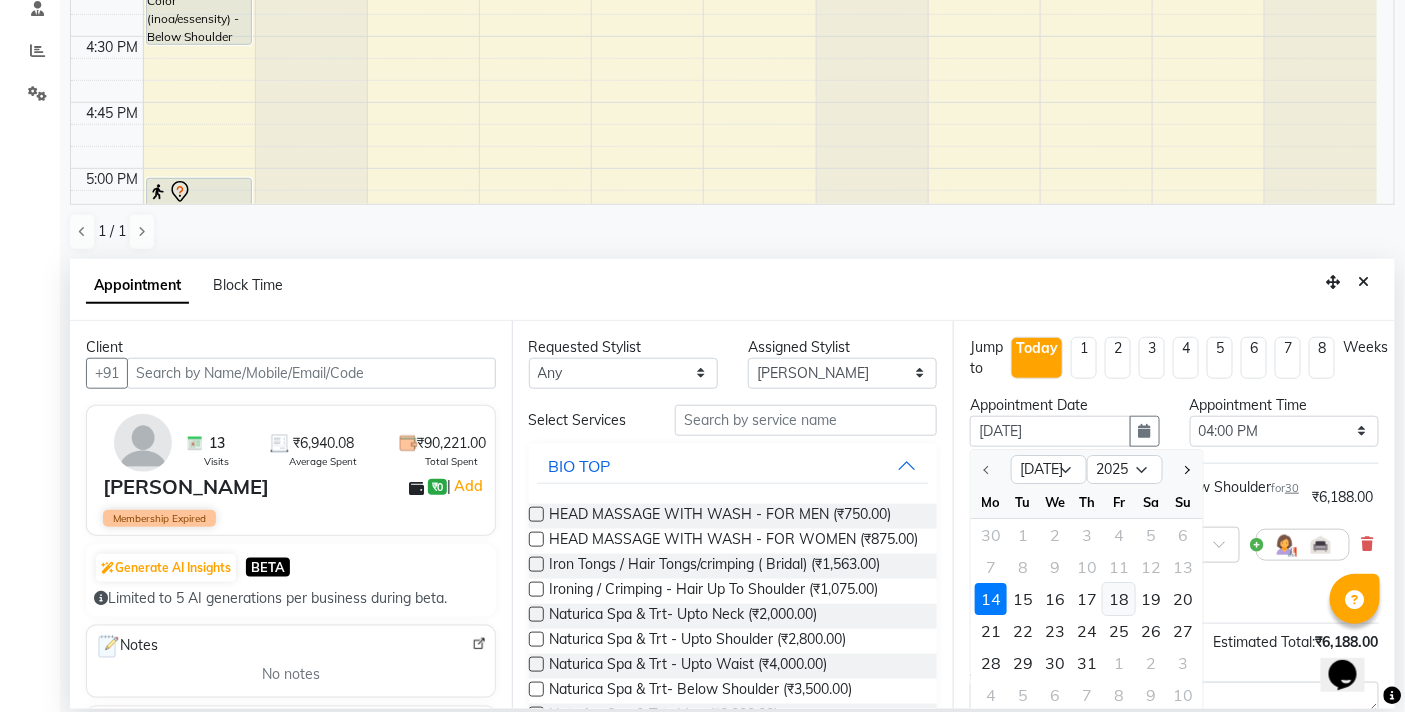 click on "18" at bounding box center [1119, 599] 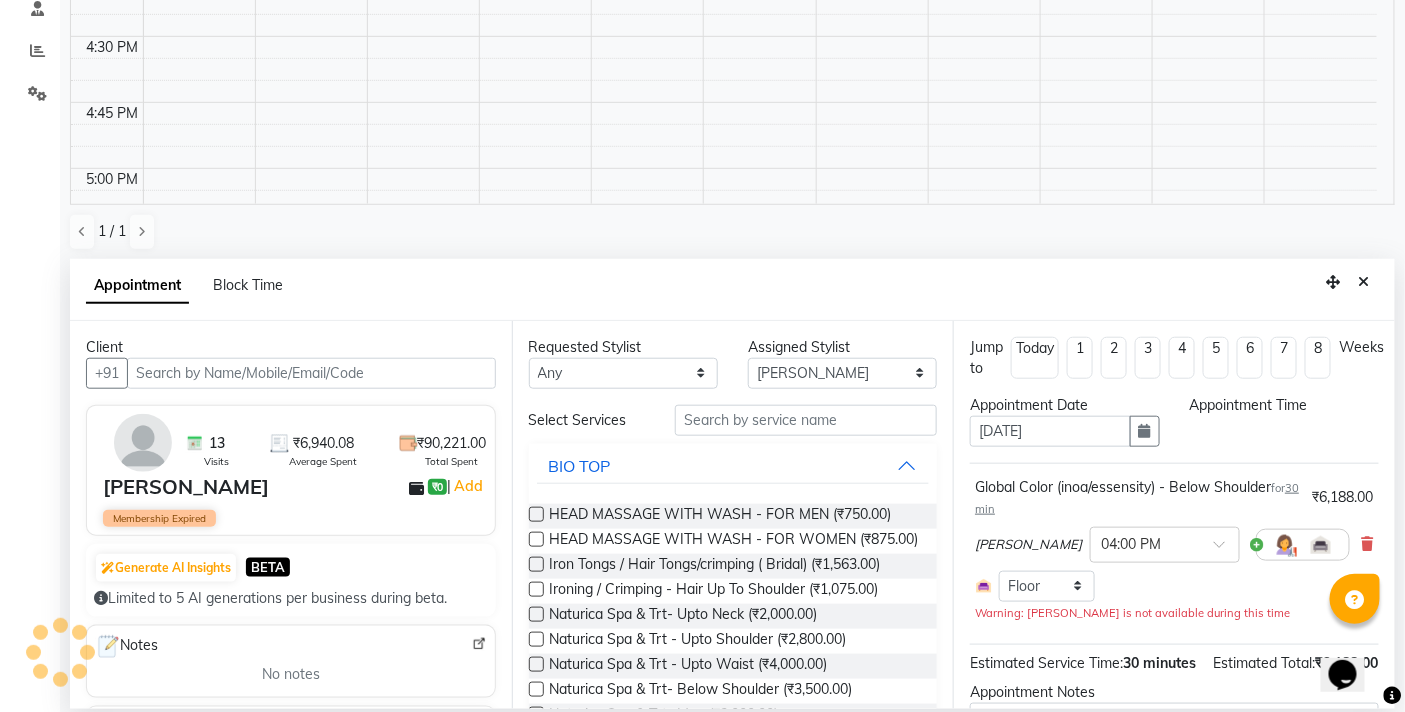 scroll, scrollTop: 1856, scrollLeft: 0, axis: vertical 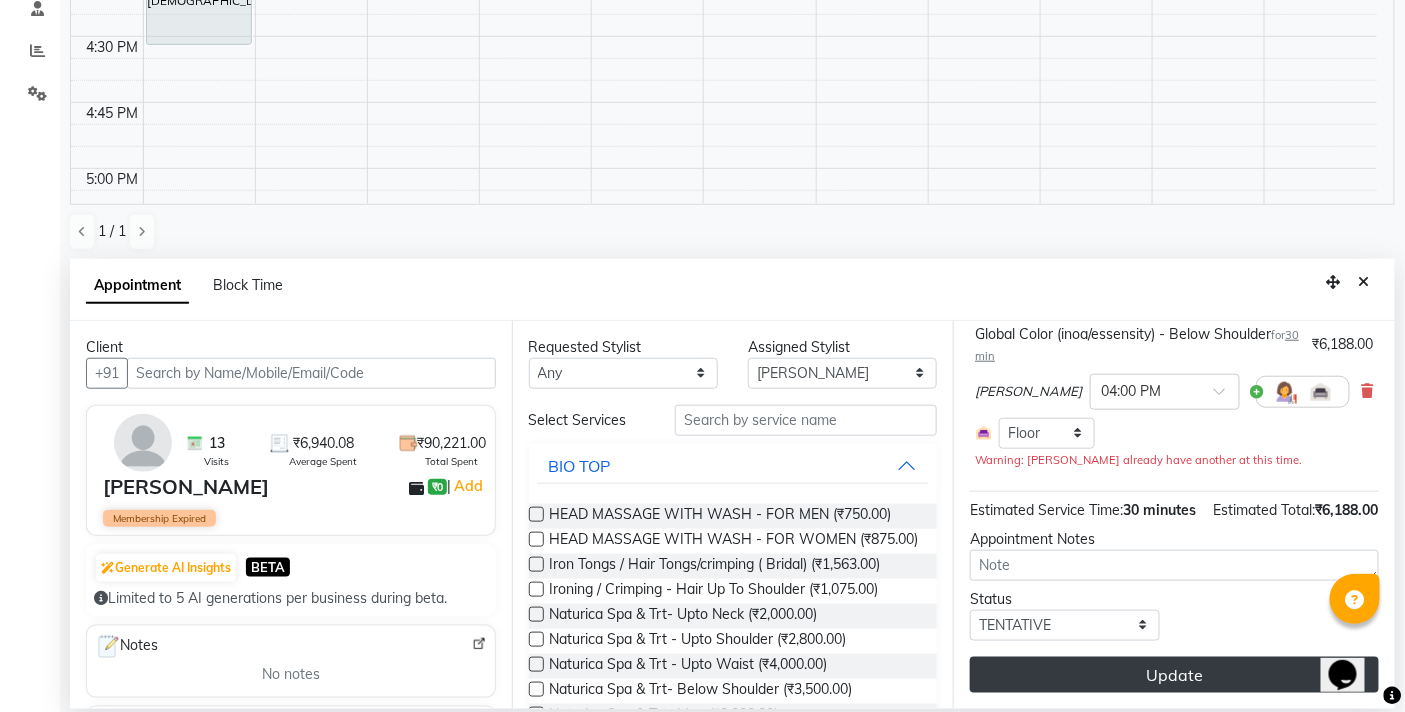 click on "Update" at bounding box center [1174, 675] 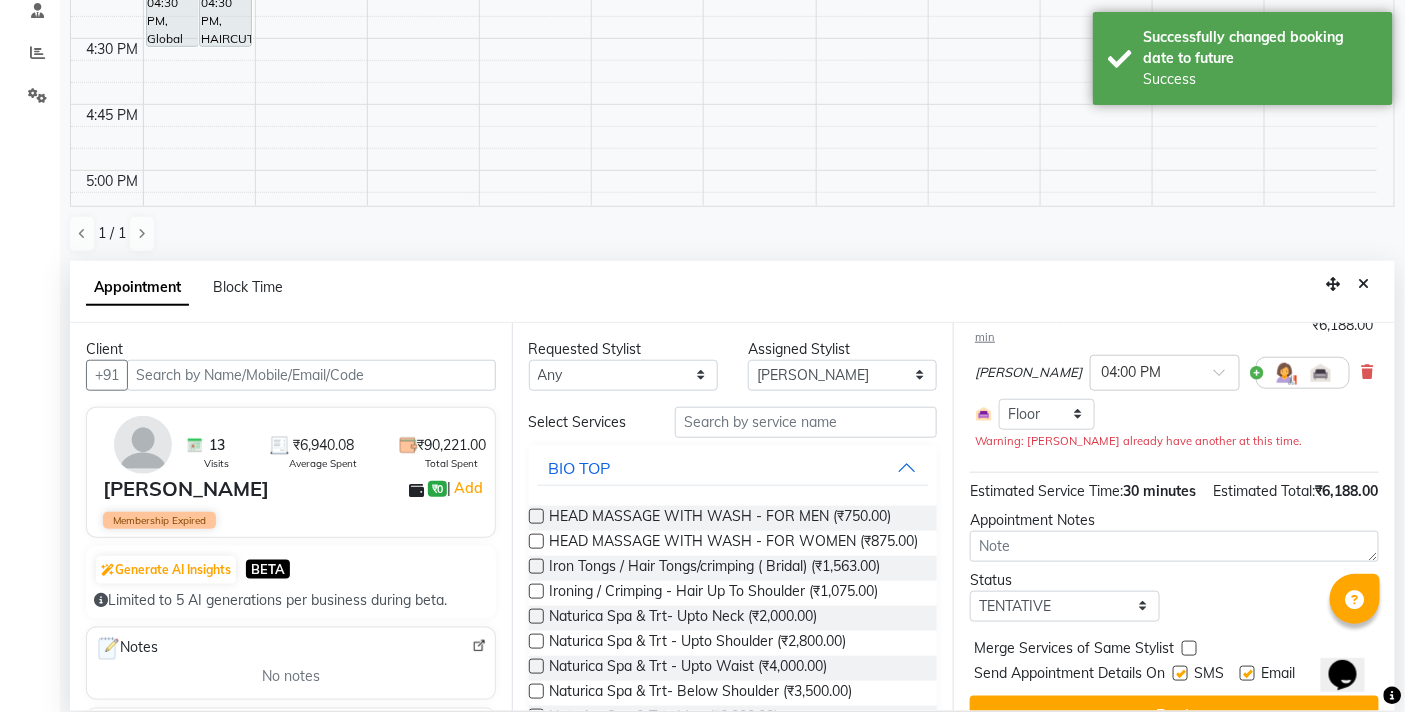 scroll, scrollTop: 0, scrollLeft: 0, axis: both 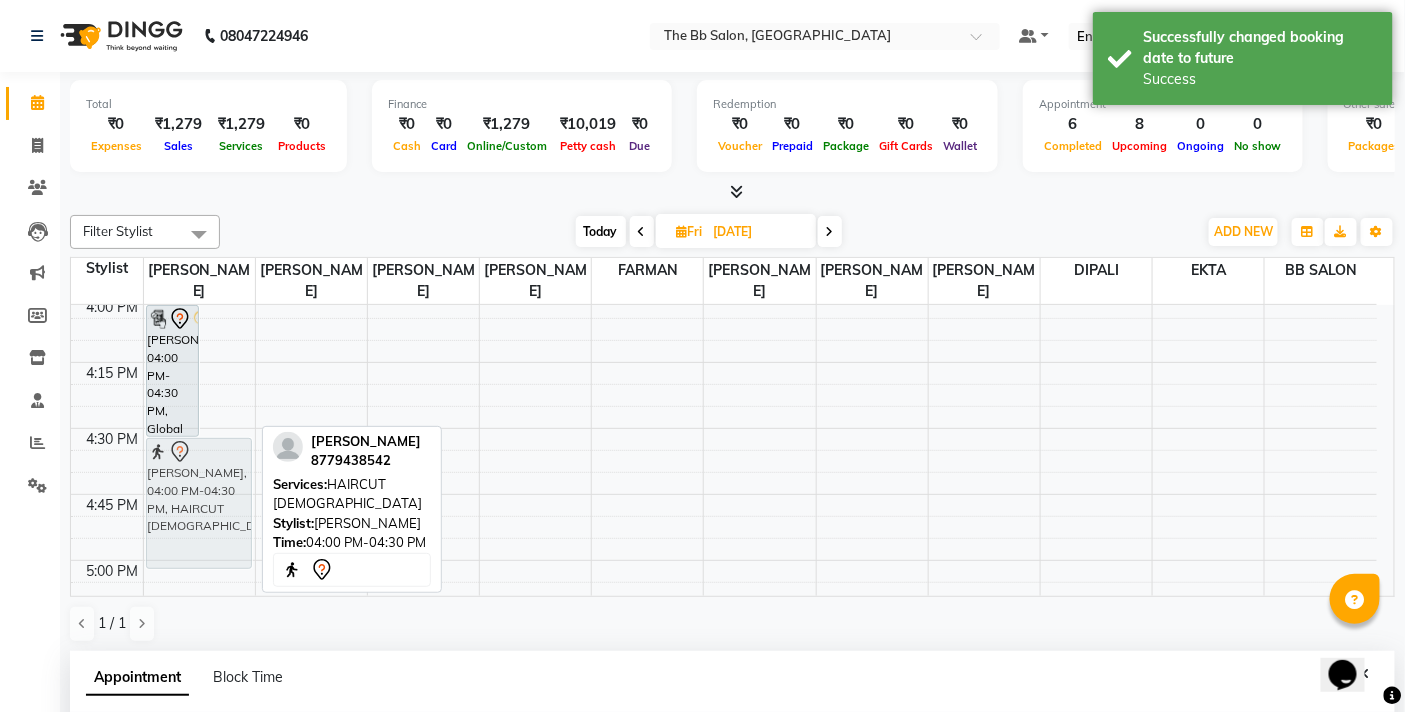 drag, startPoint x: 216, startPoint y: 360, endPoint x: 225, endPoint y: 497, distance: 137.2953 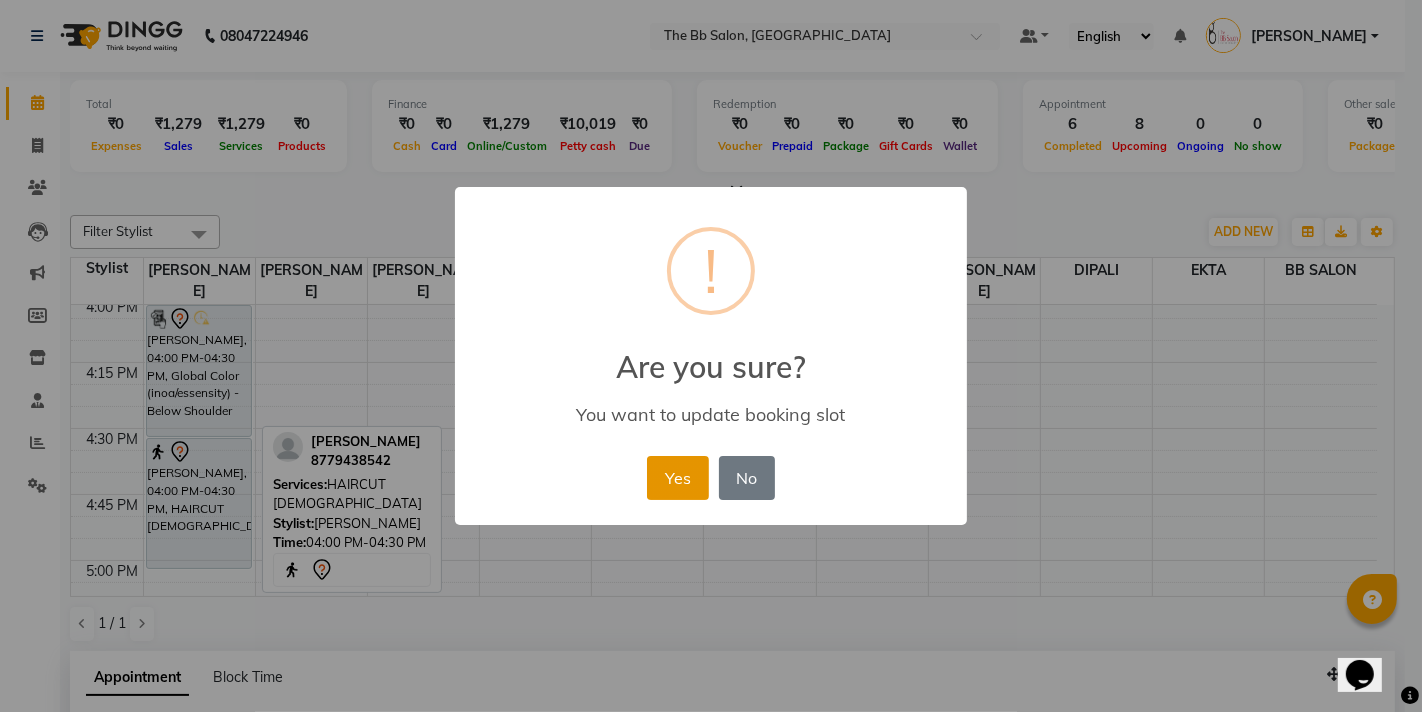 click on "Yes" at bounding box center [677, 478] 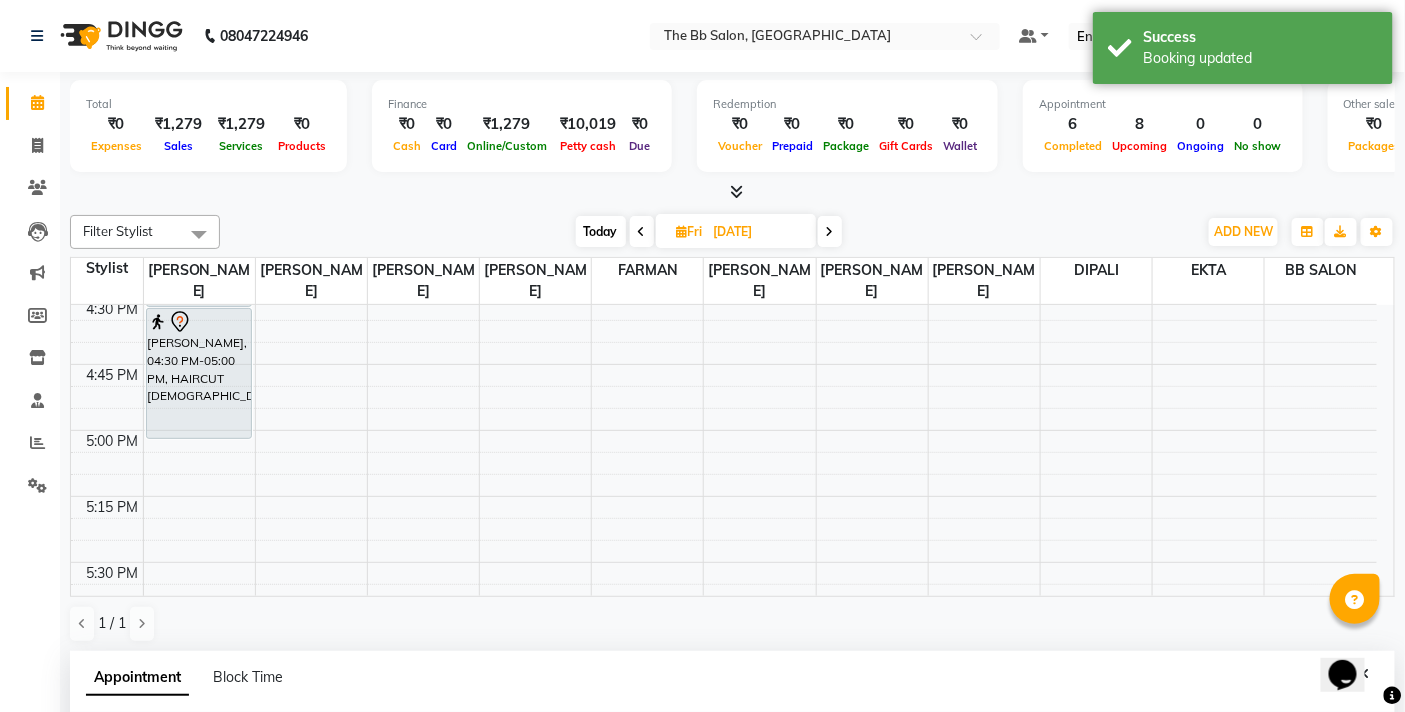scroll, scrollTop: 2190, scrollLeft: 0, axis: vertical 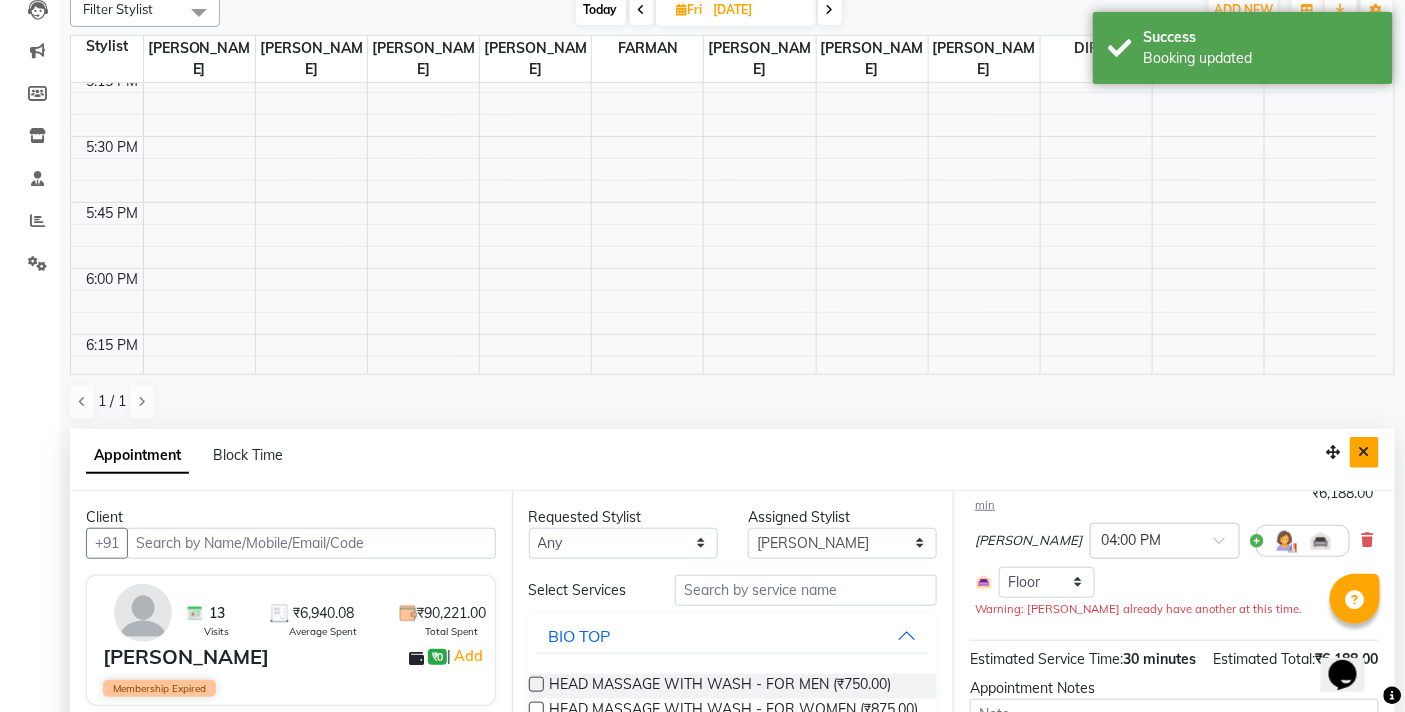 click at bounding box center [1364, 452] 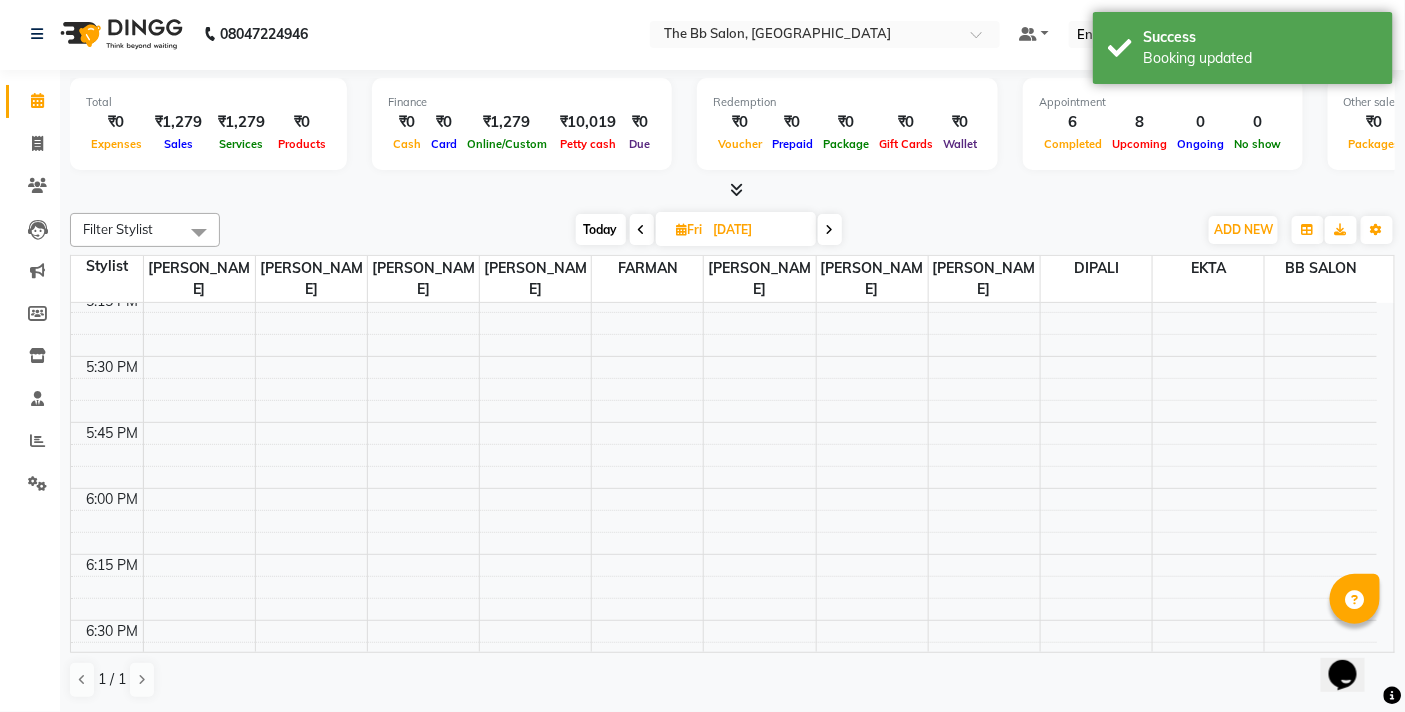 scroll, scrollTop: 1, scrollLeft: 0, axis: vertical 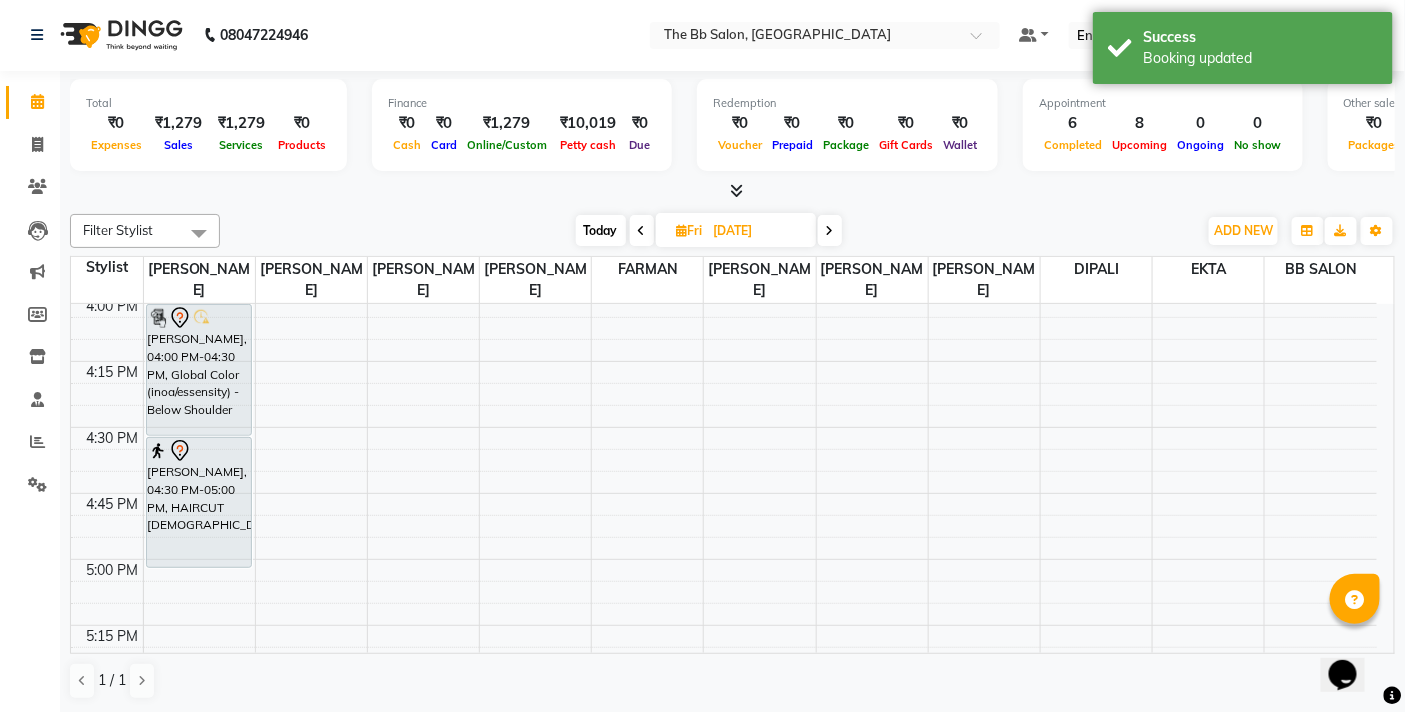 click on "Today" at bounding box center [601, 230] 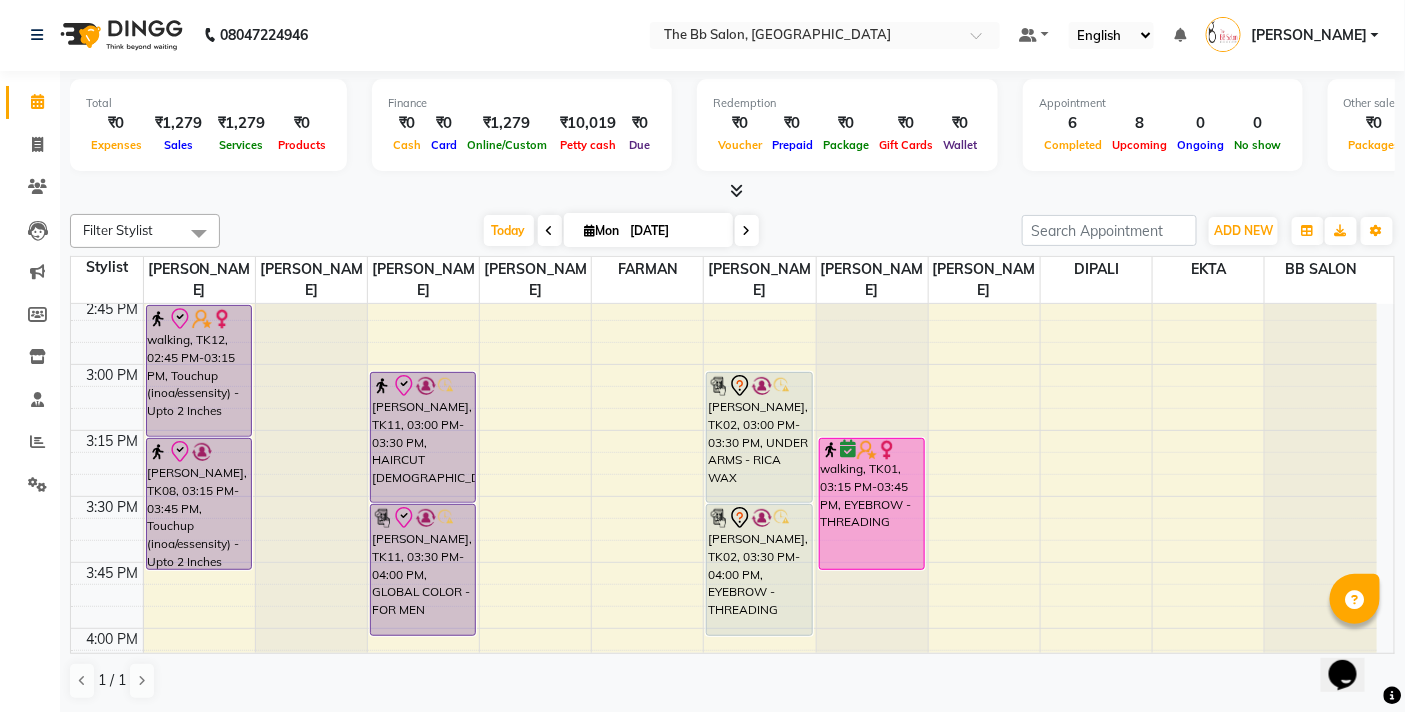 scroll, scrollTop: 1634, scrollLeft: 0, axis: vertical 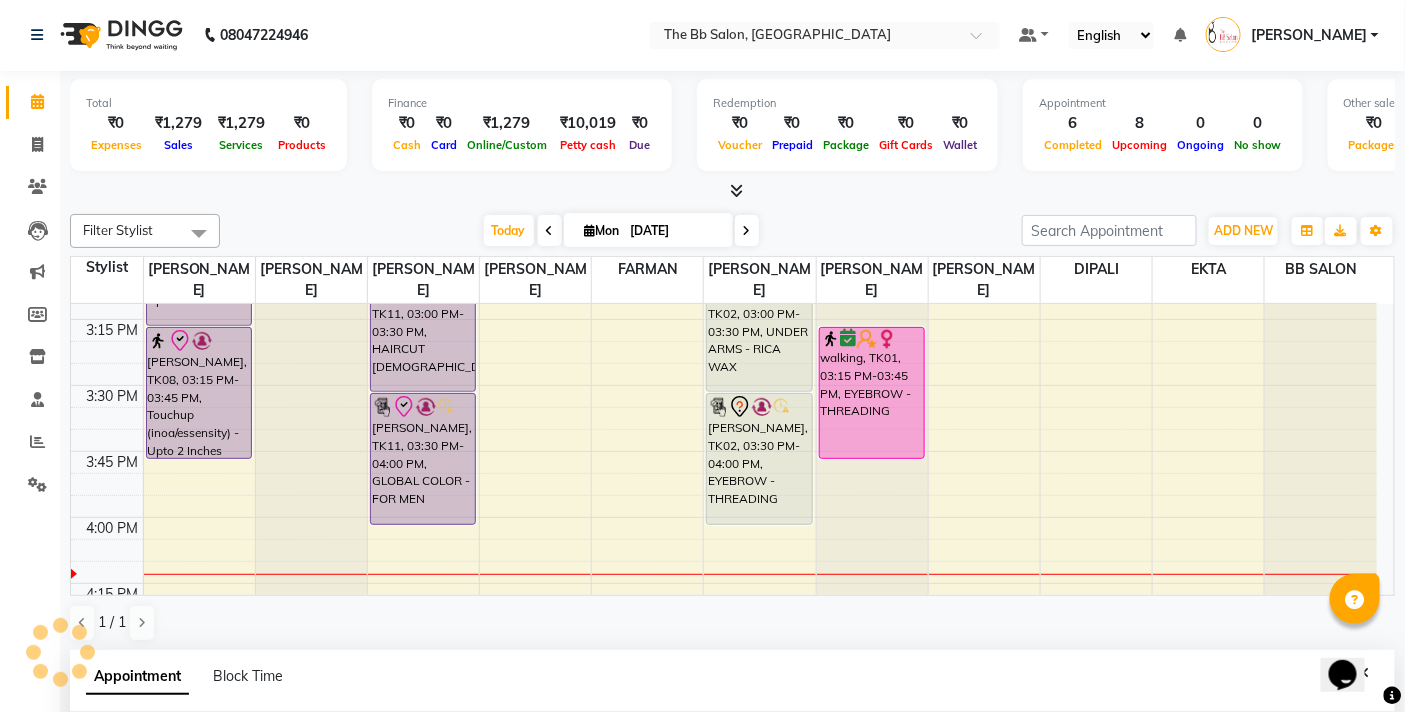 select on "83660" 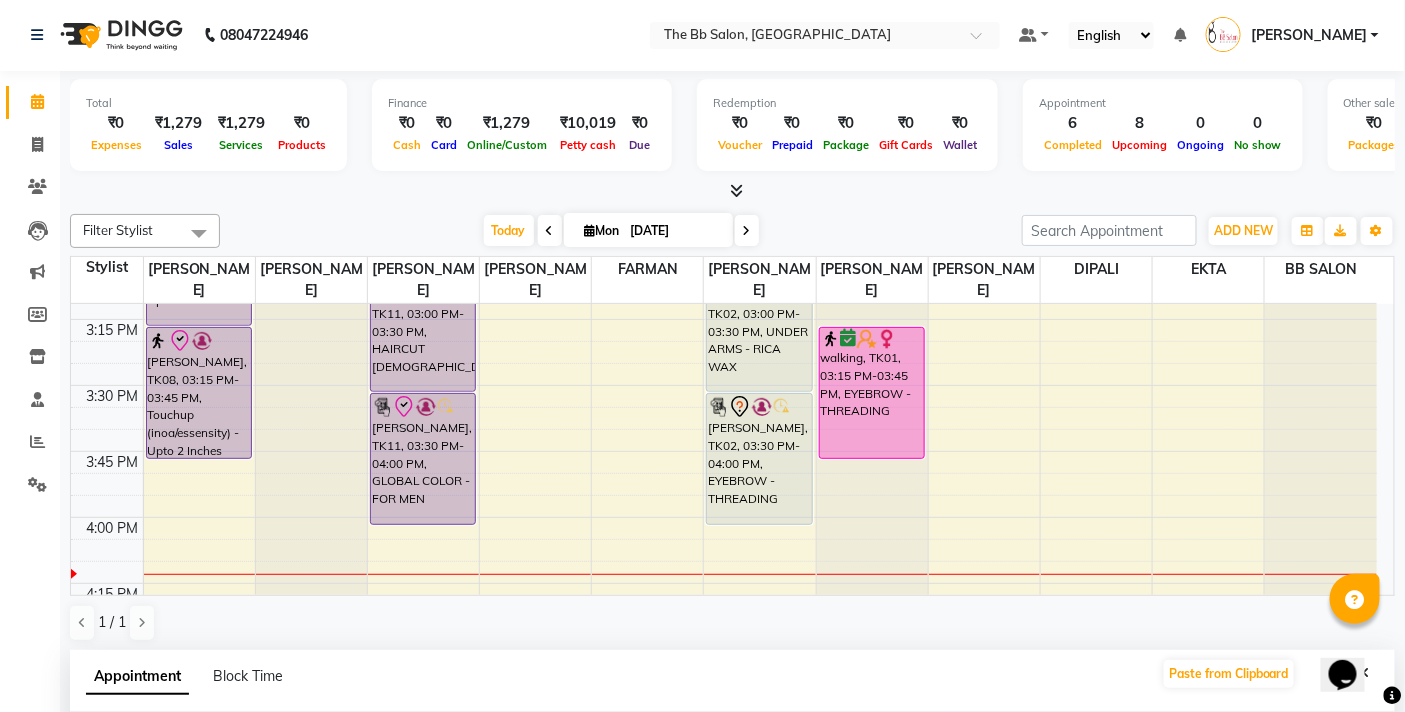 scroll, scrollTop: 392, scrollLeft: 0, axis: vertical 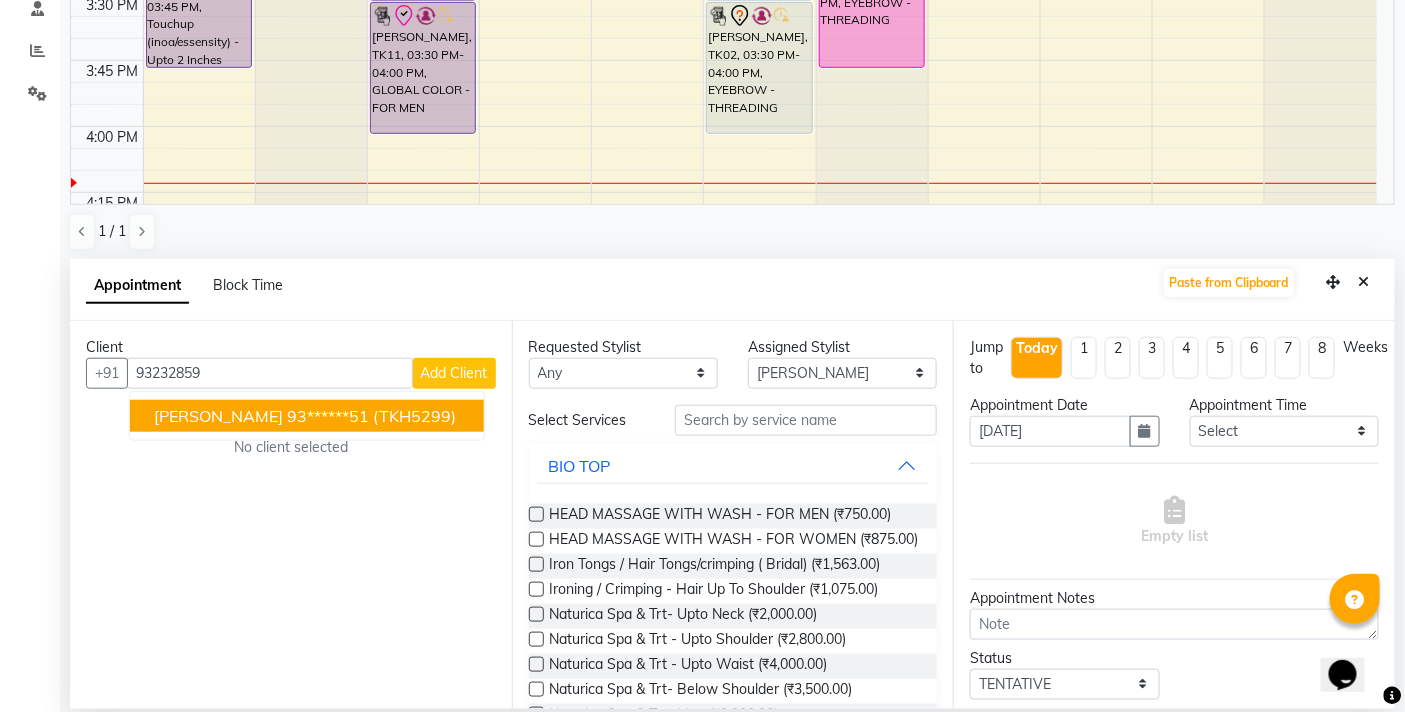 click on "(TKH5299)" at bounding box center (414, 416) 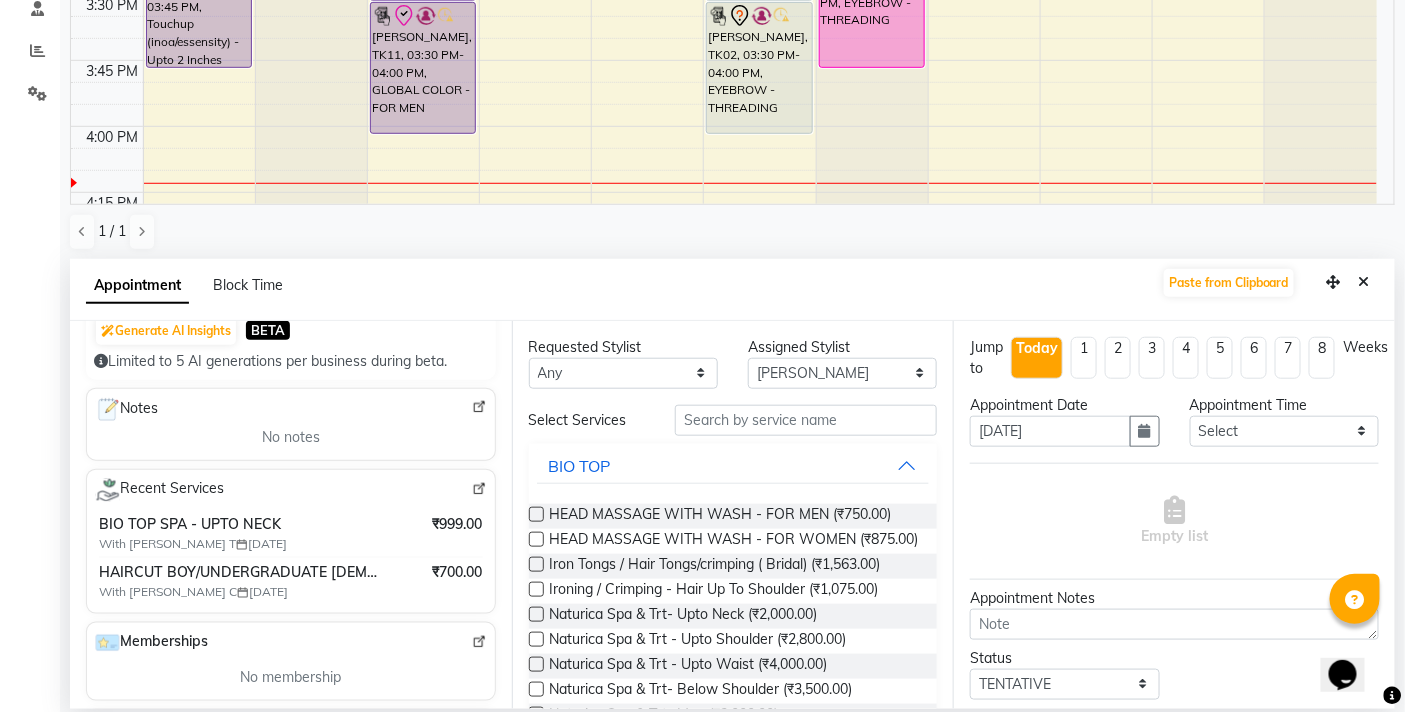 scroll, scrollTop: 222, scrollLeft: 0, axis: vertical 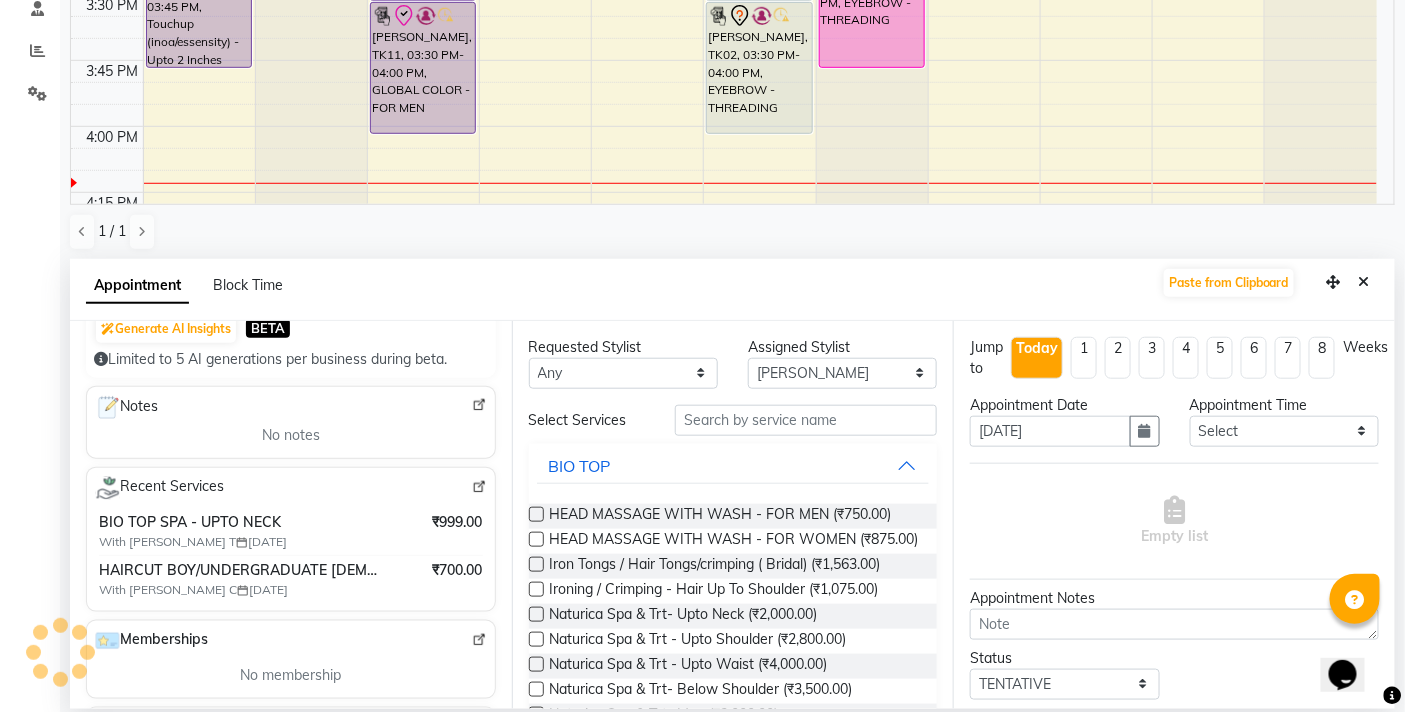 type on "93******51" 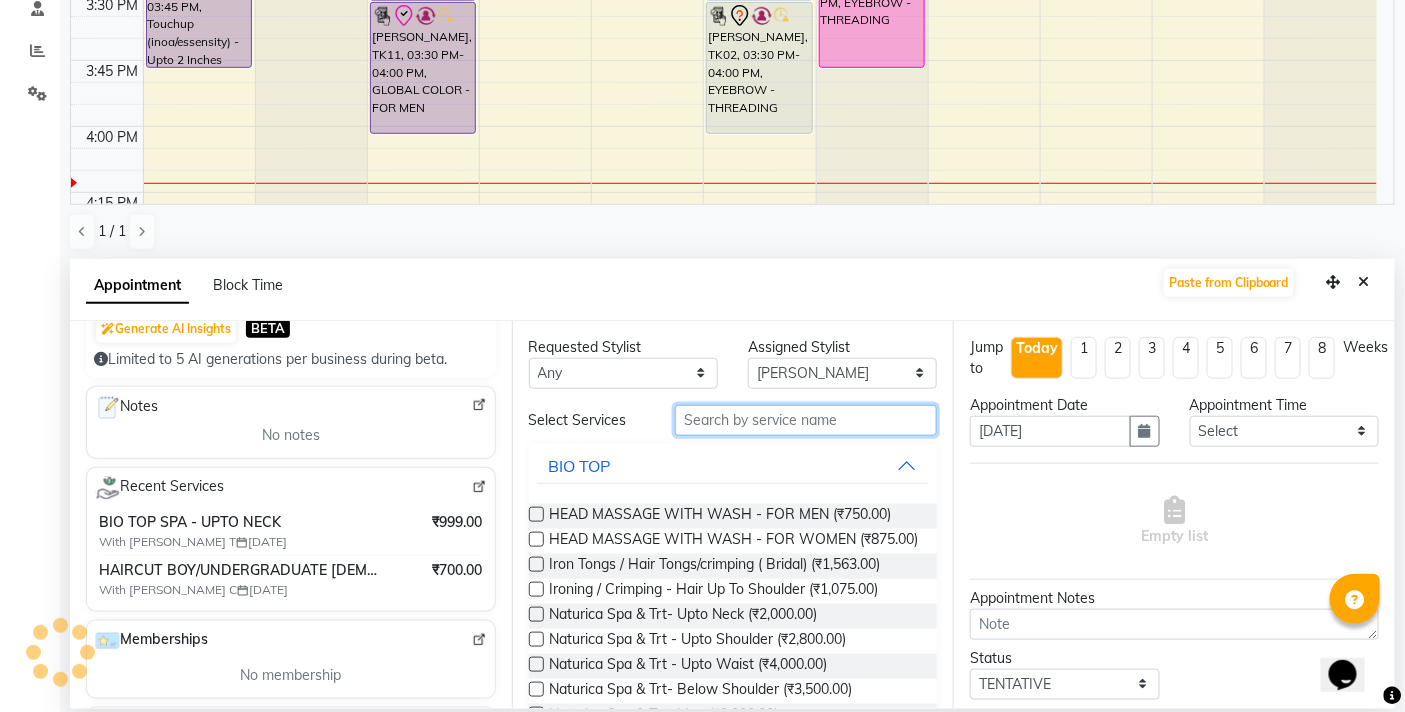 click at bounding box center (806, 420) 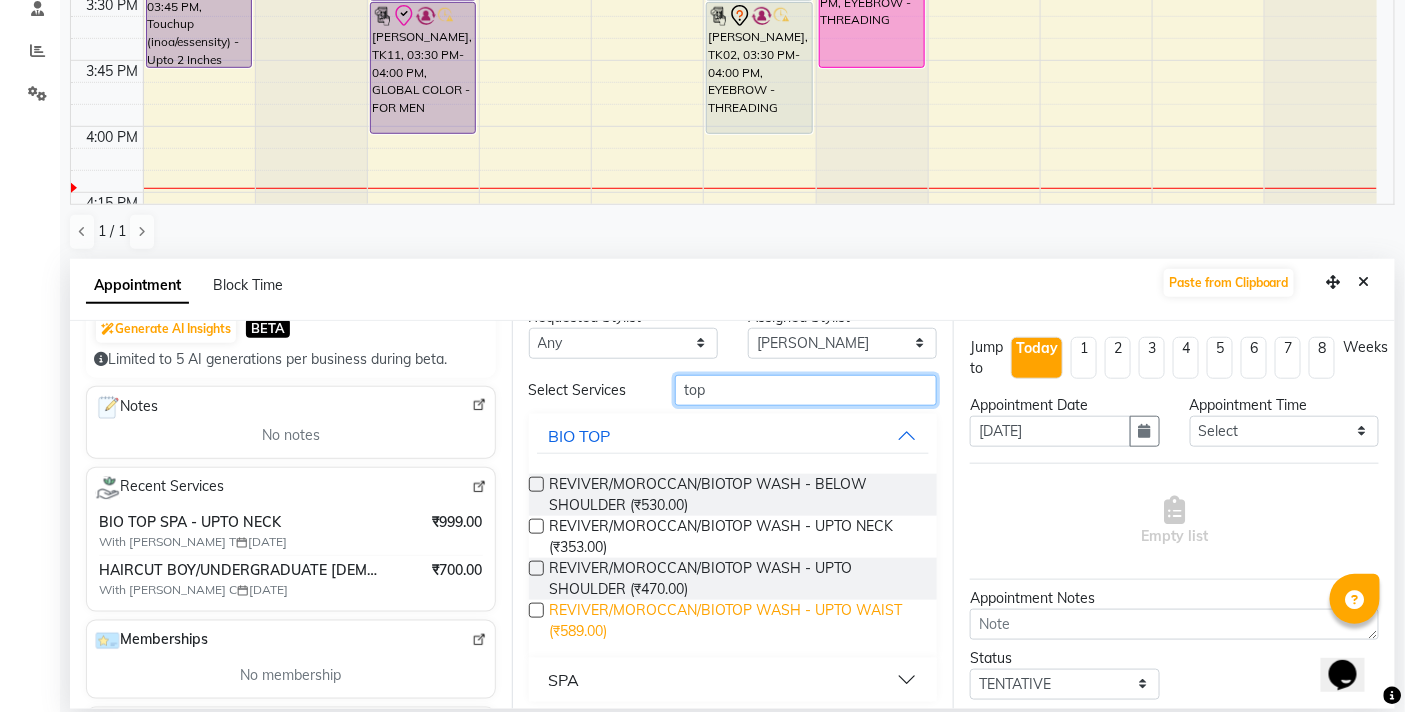 scroll, scrollTop: 38, scrollLeft: 0, axis: vertical 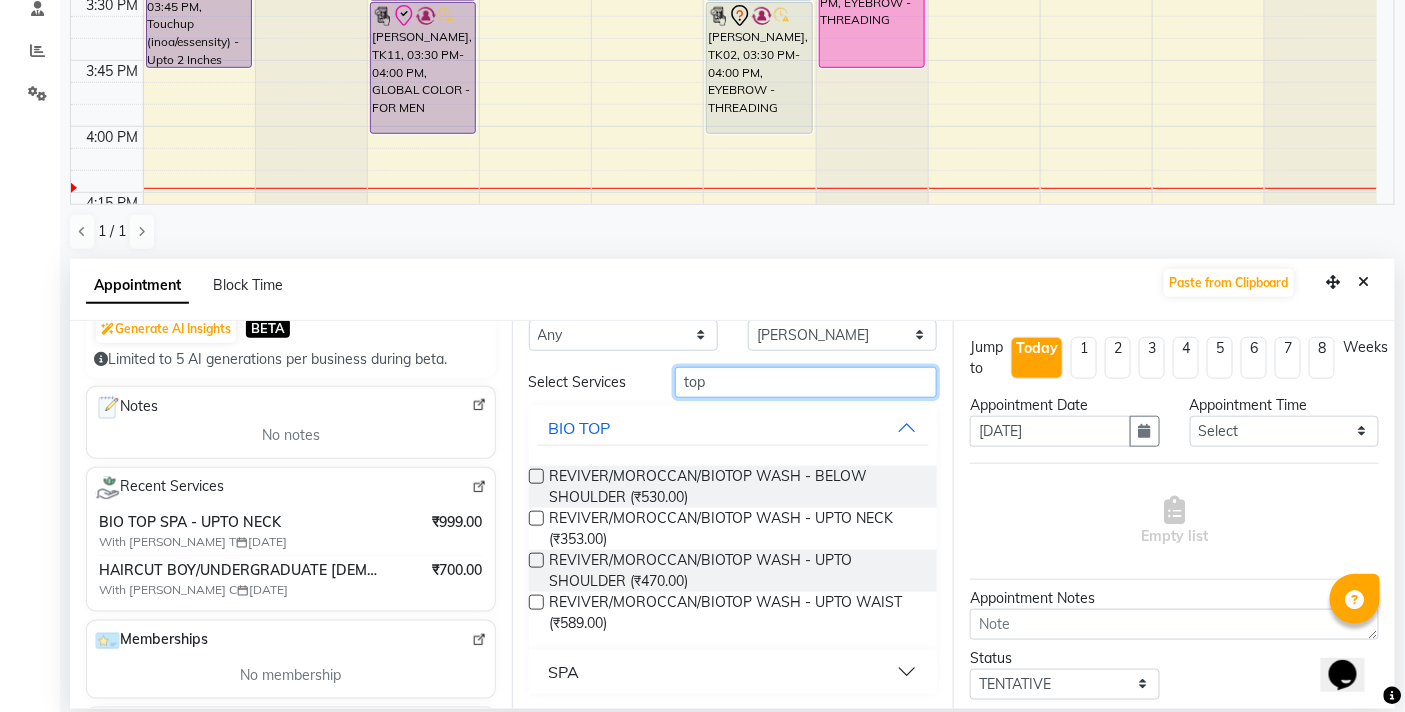 type on "top" 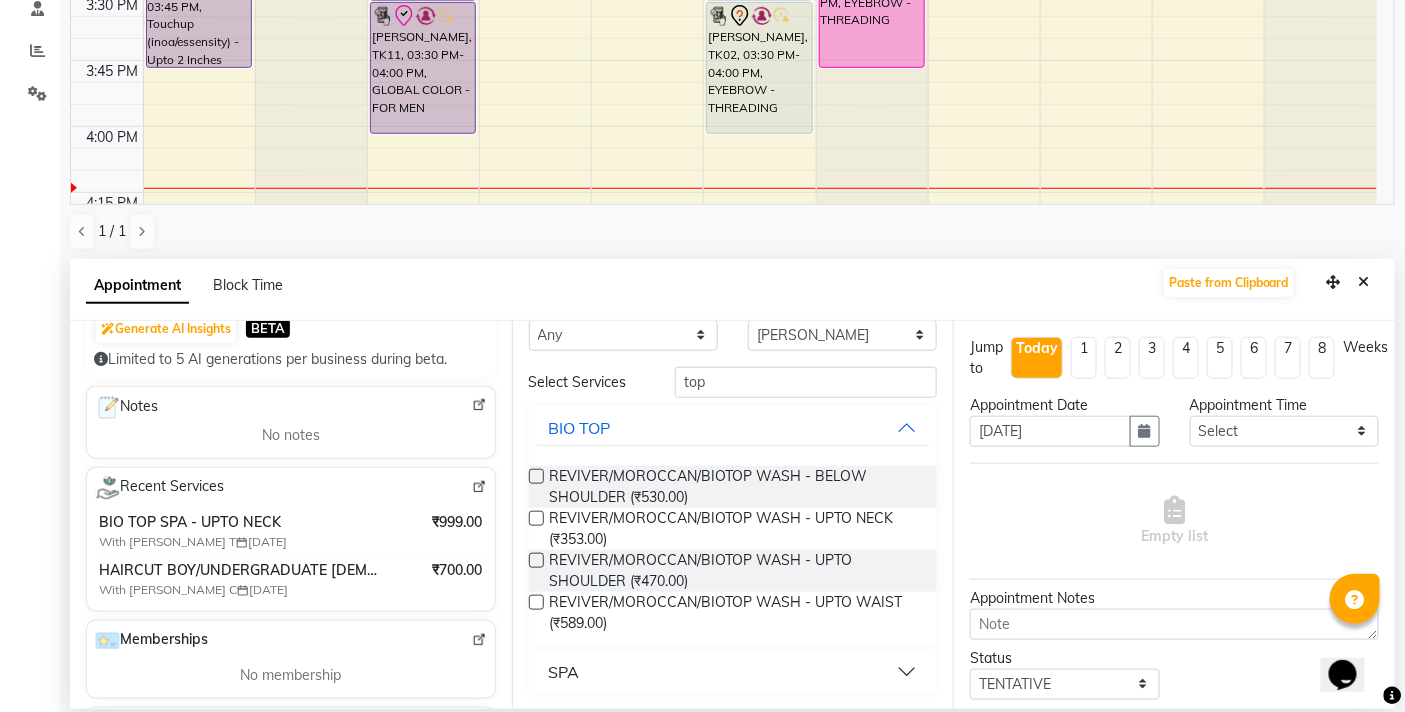 click on "SPA" at bounding box center [733, 672] 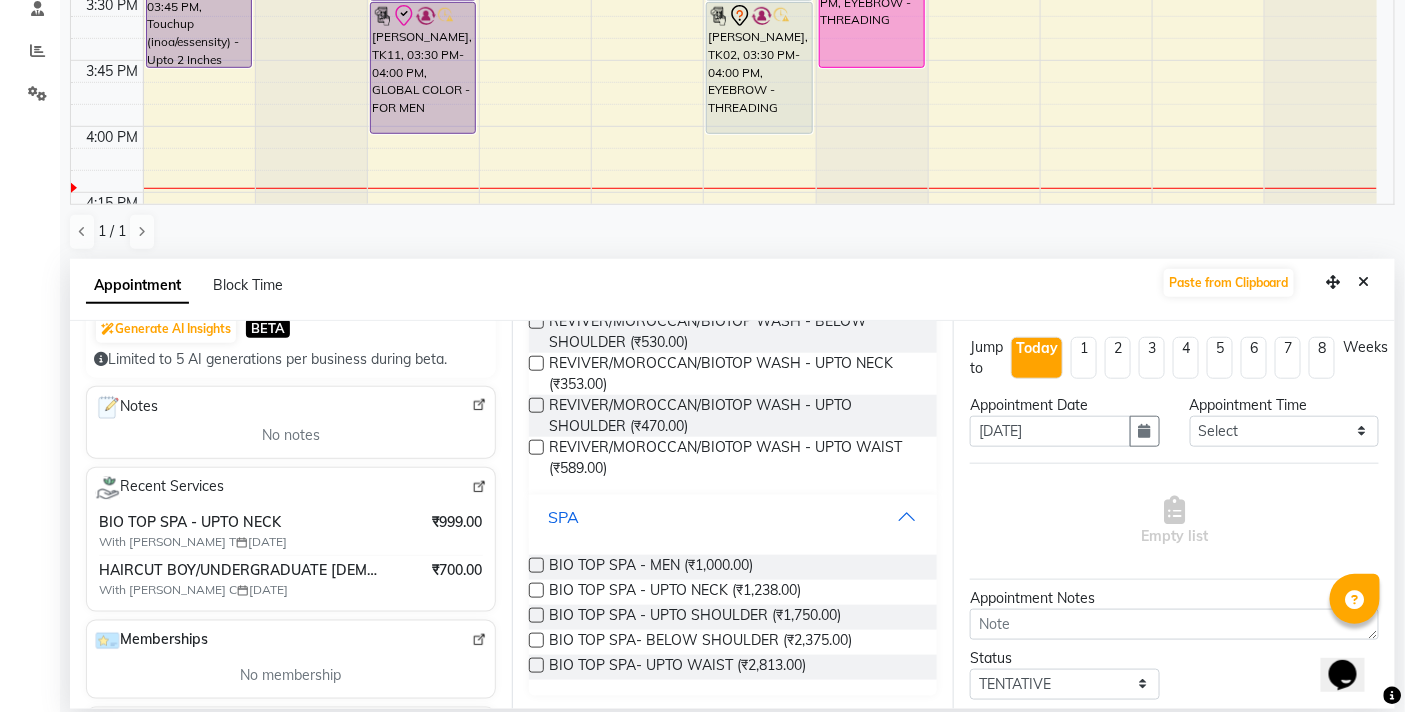 scroll, scrollTop: 195, scrollLeft: 0, axis: vertical 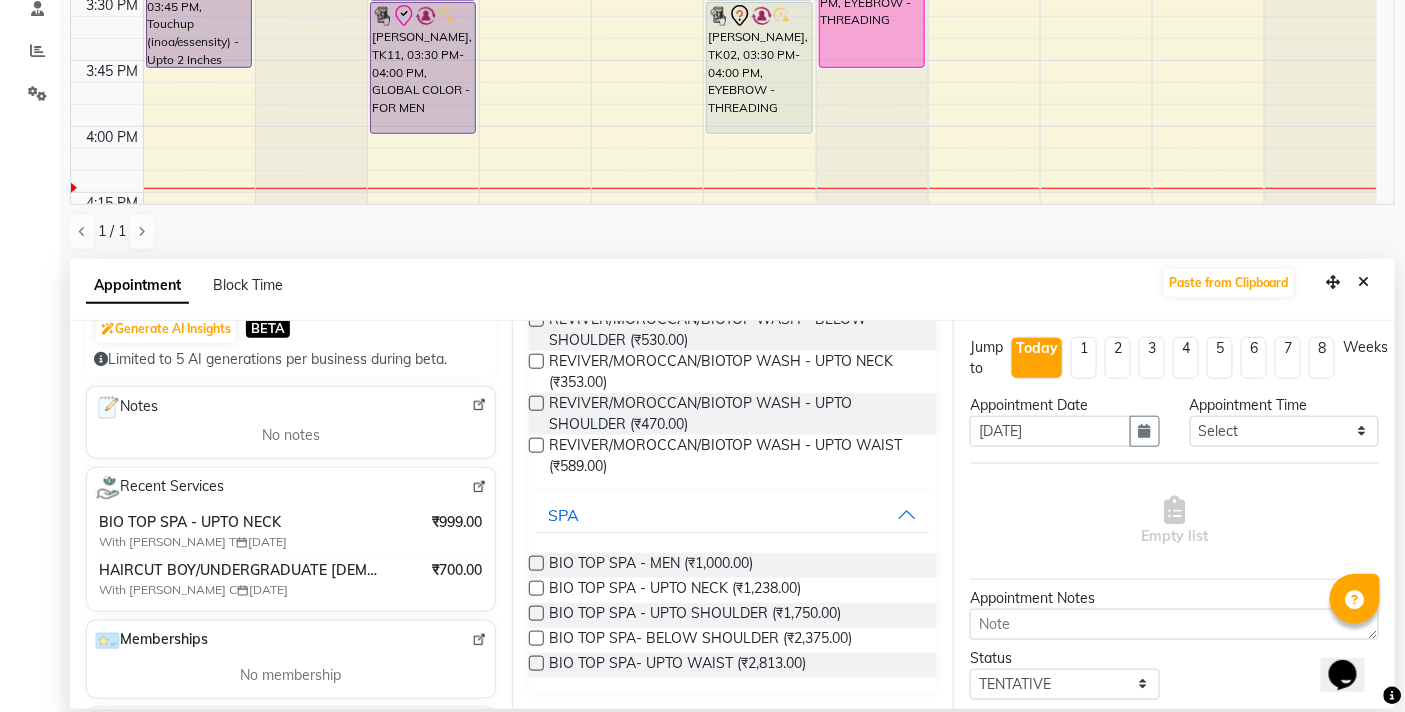 click at bounding box center [536, 588] 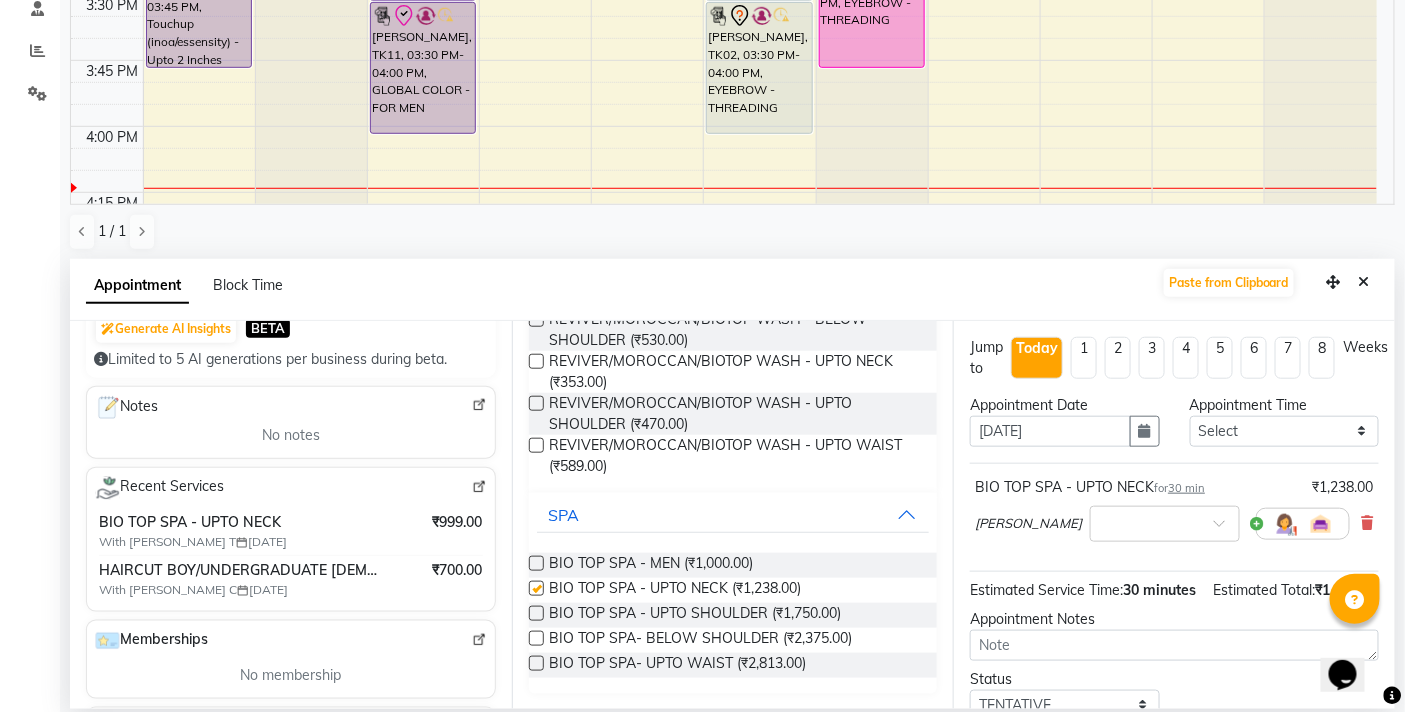 checkbox on "false" 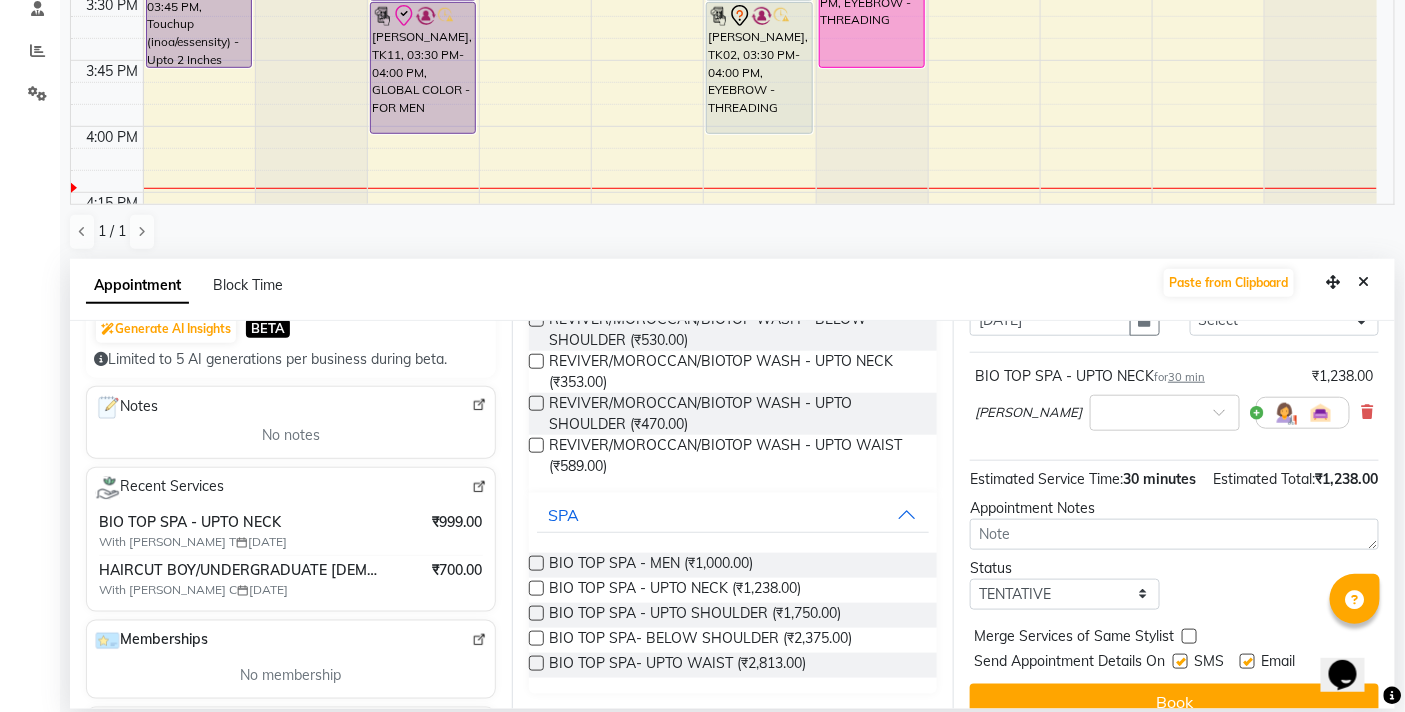 scroll, scrollTop: 158, scrollLeft: 0, axis: vertical 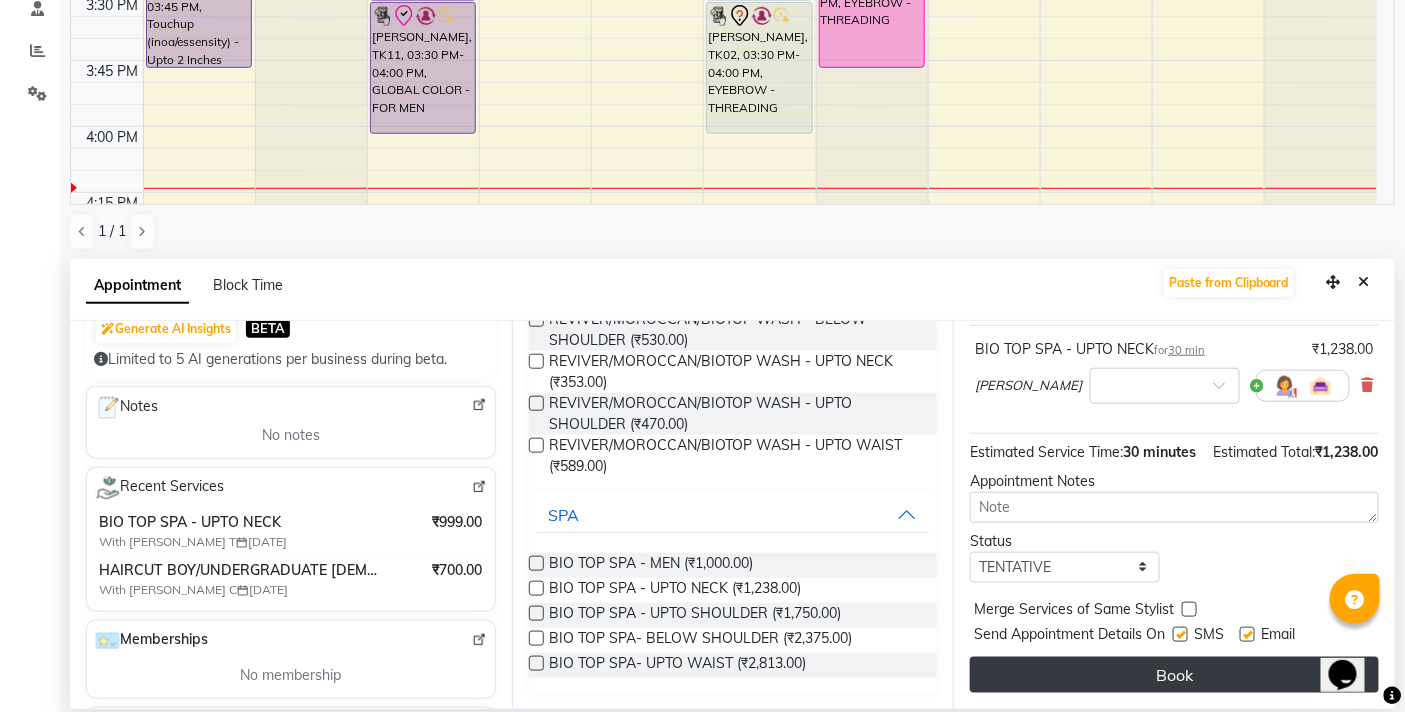 click on "Book" at bounding box center [1174, 675] 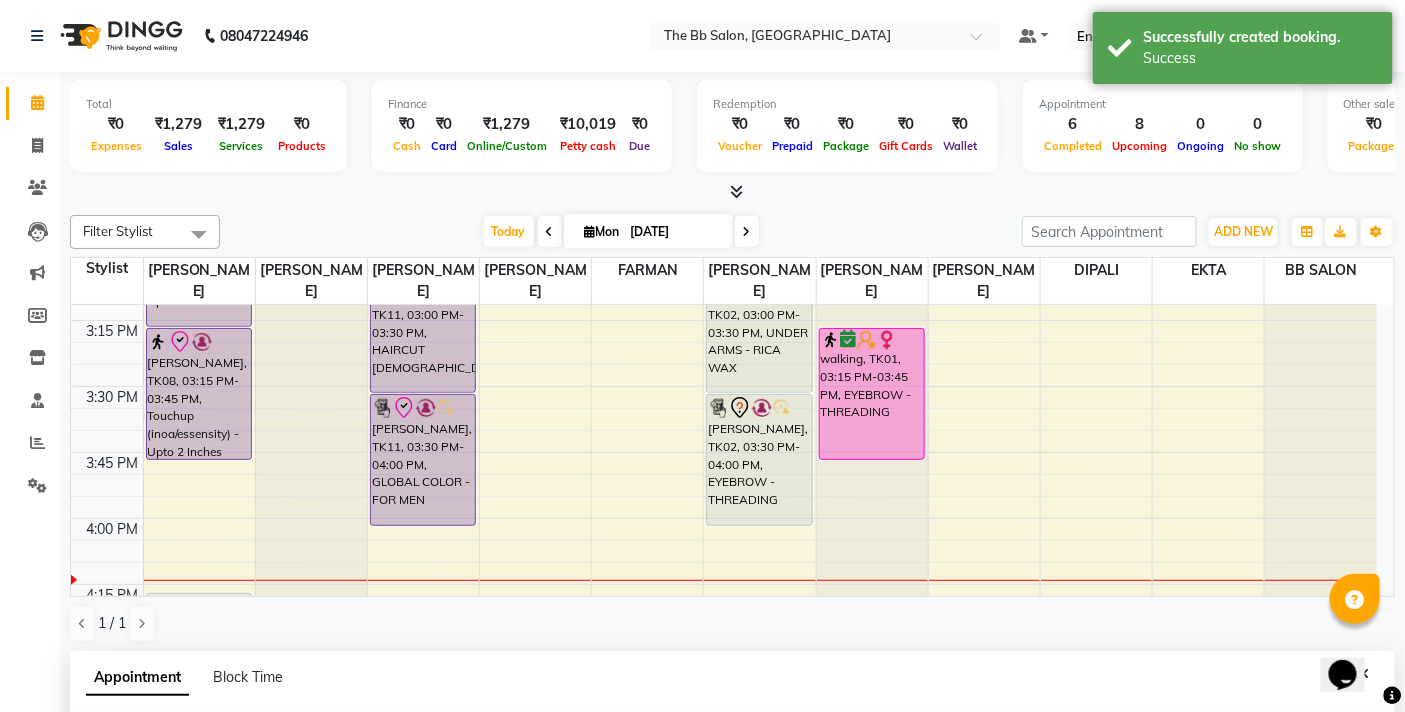 scroll, scrollTop: 333, scrollLeft: 0, axis: vertical 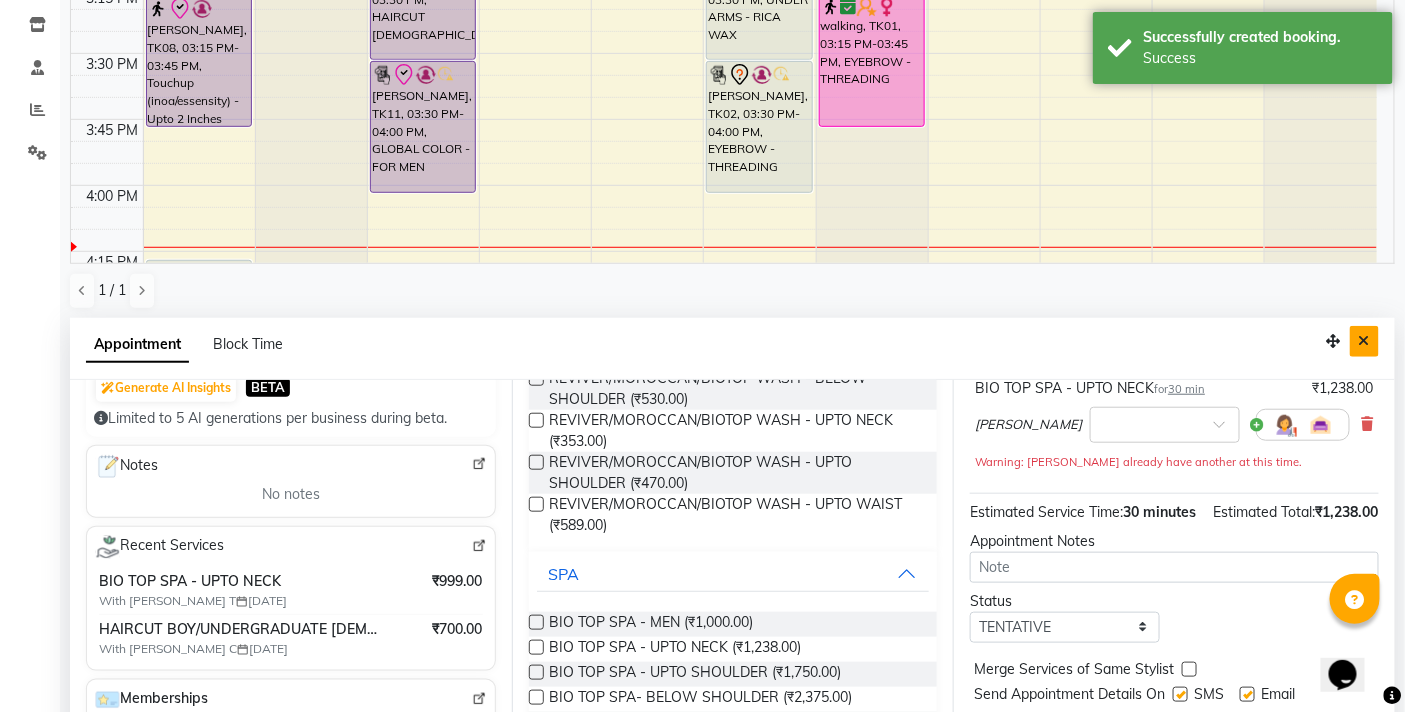 click at bounding box center (1364, 341) 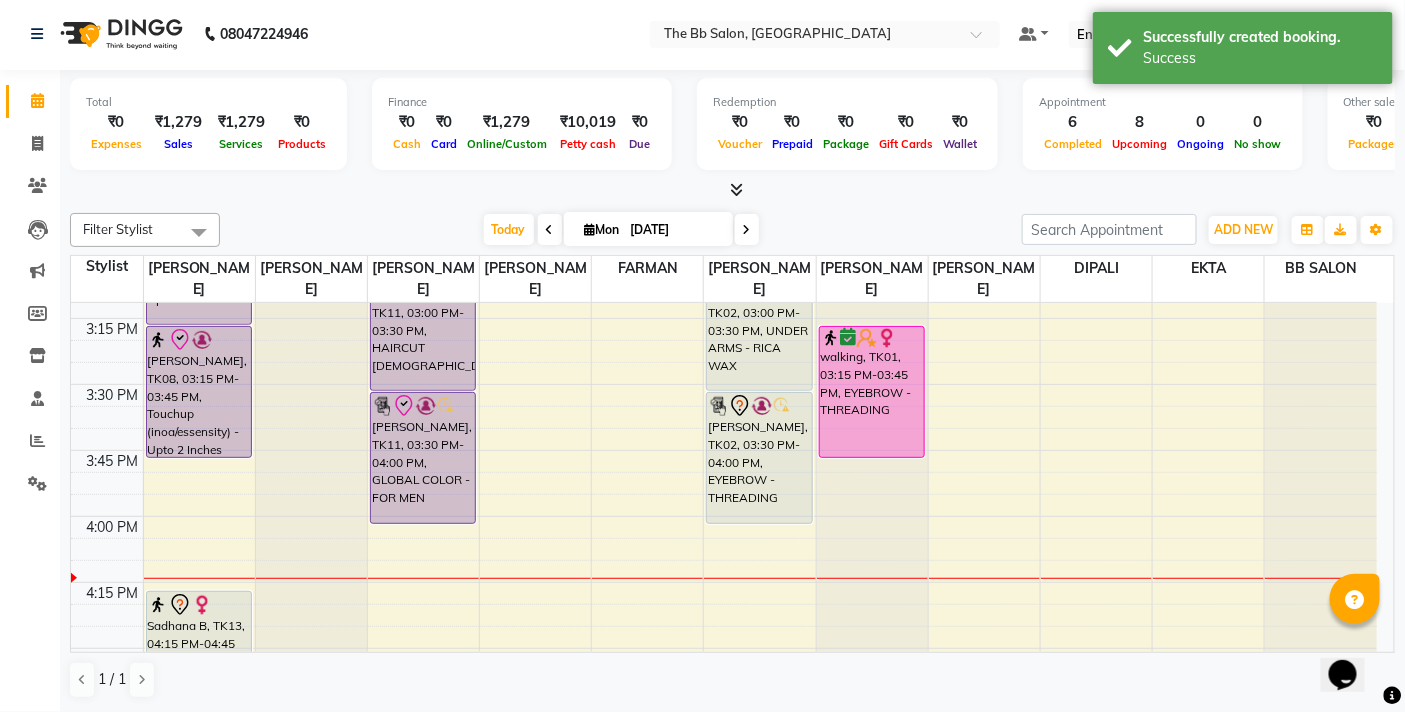 scroll, scrollTop: 1, scrollLeft: 0, axis: vertical 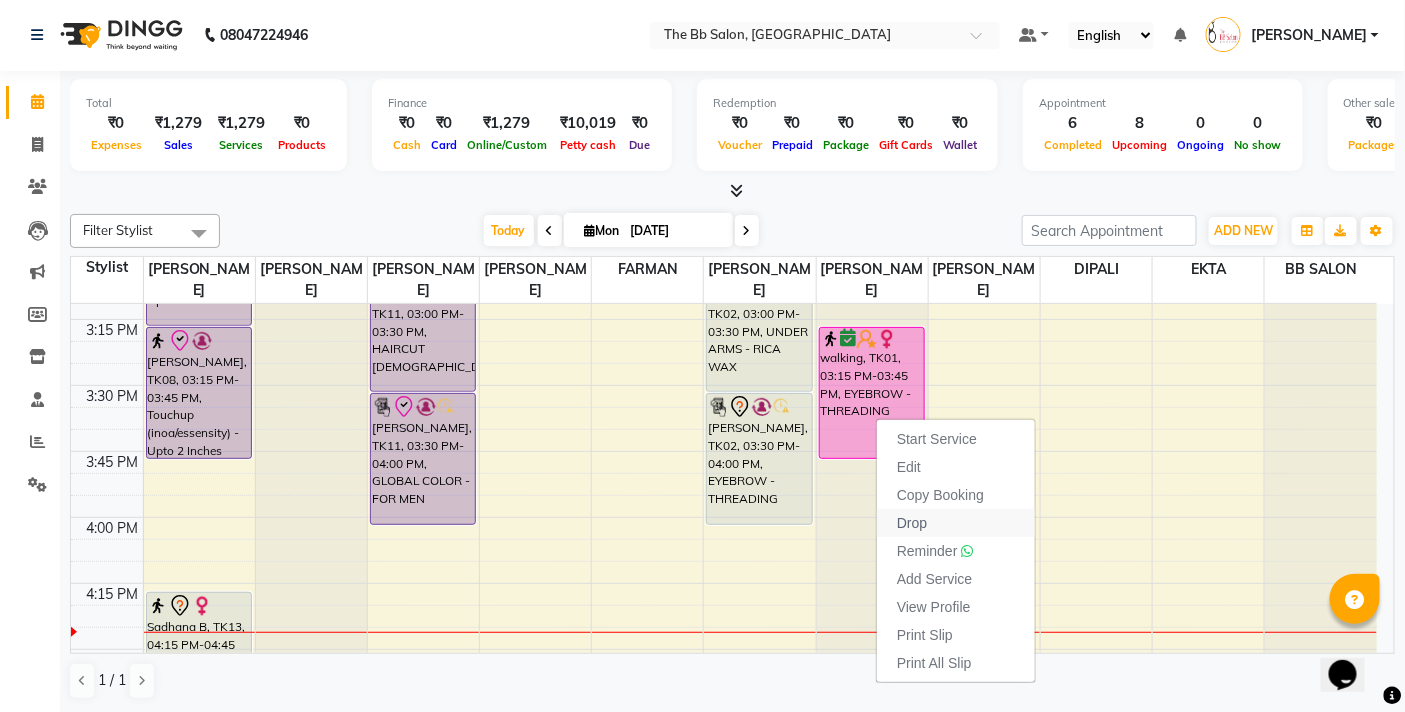 click on "Drop" at bounding box center [956, 523] 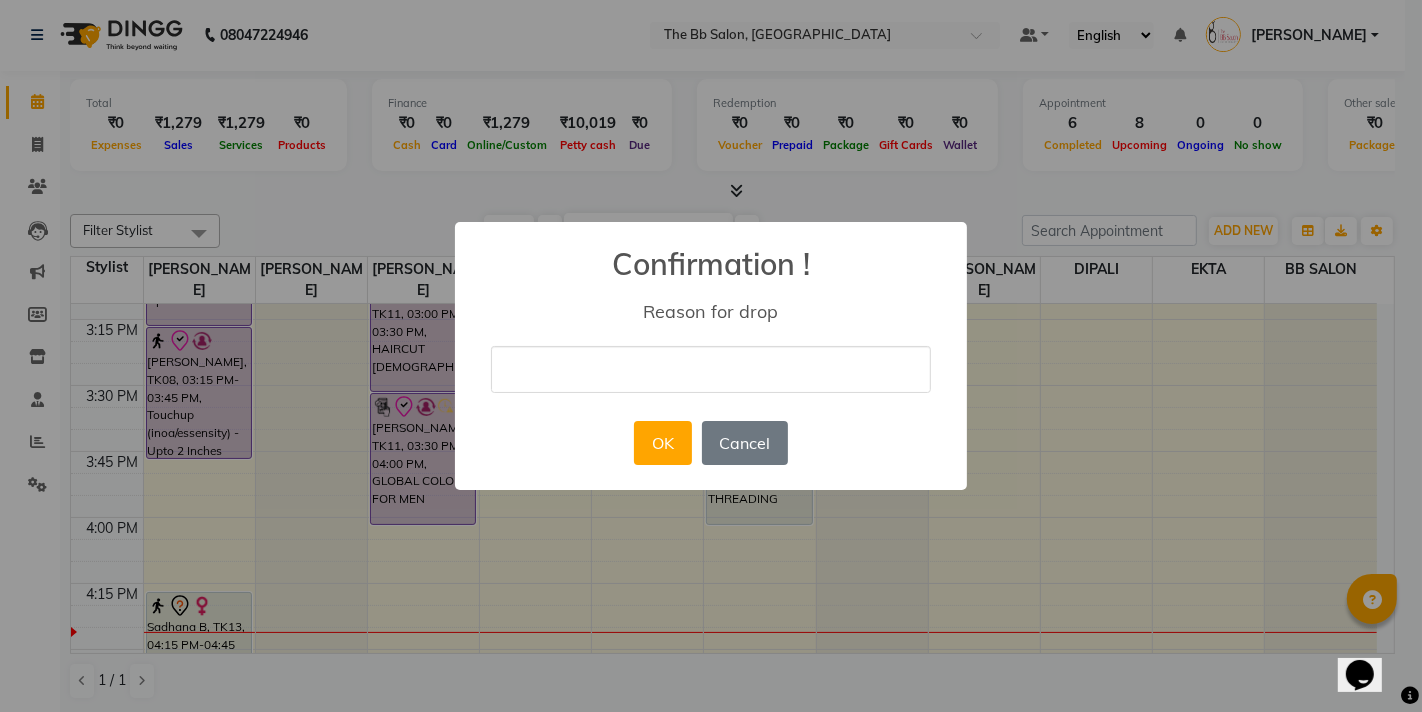 click at bounding box center (711, 369) 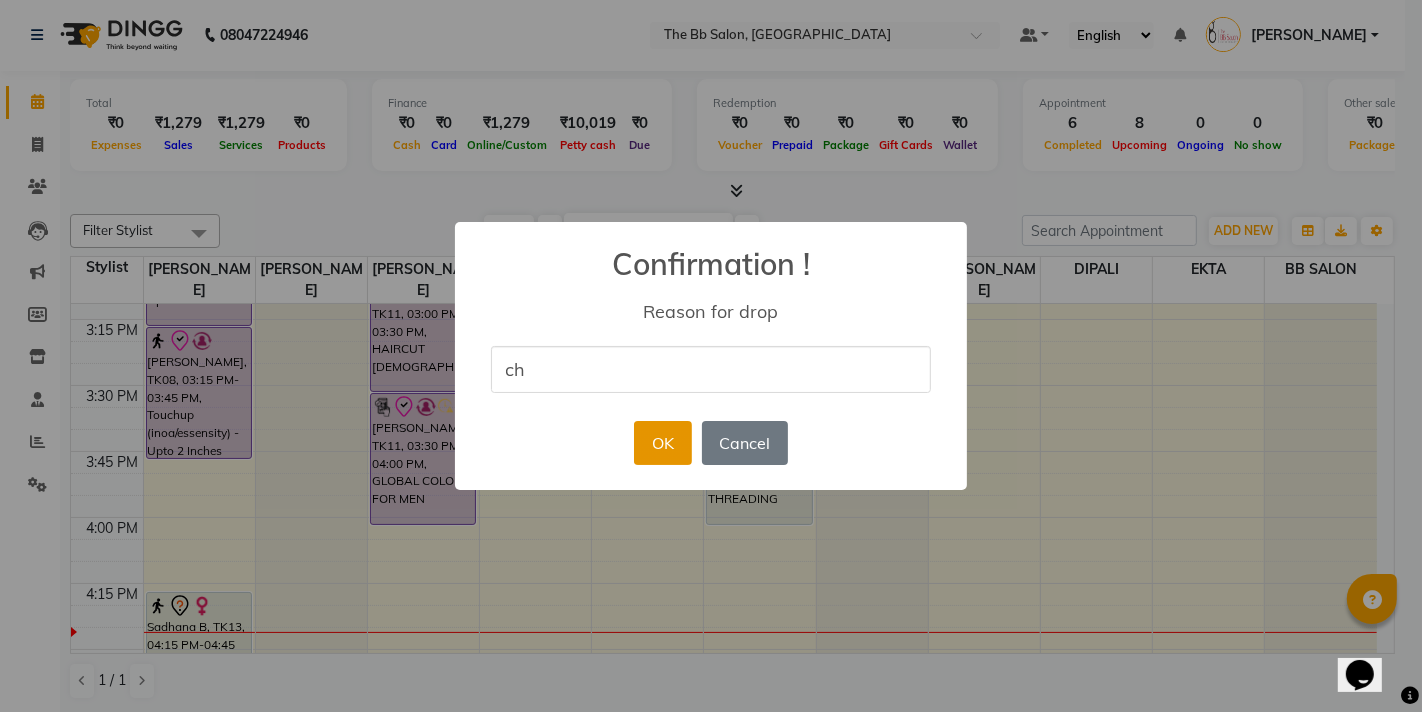 type on "ch" 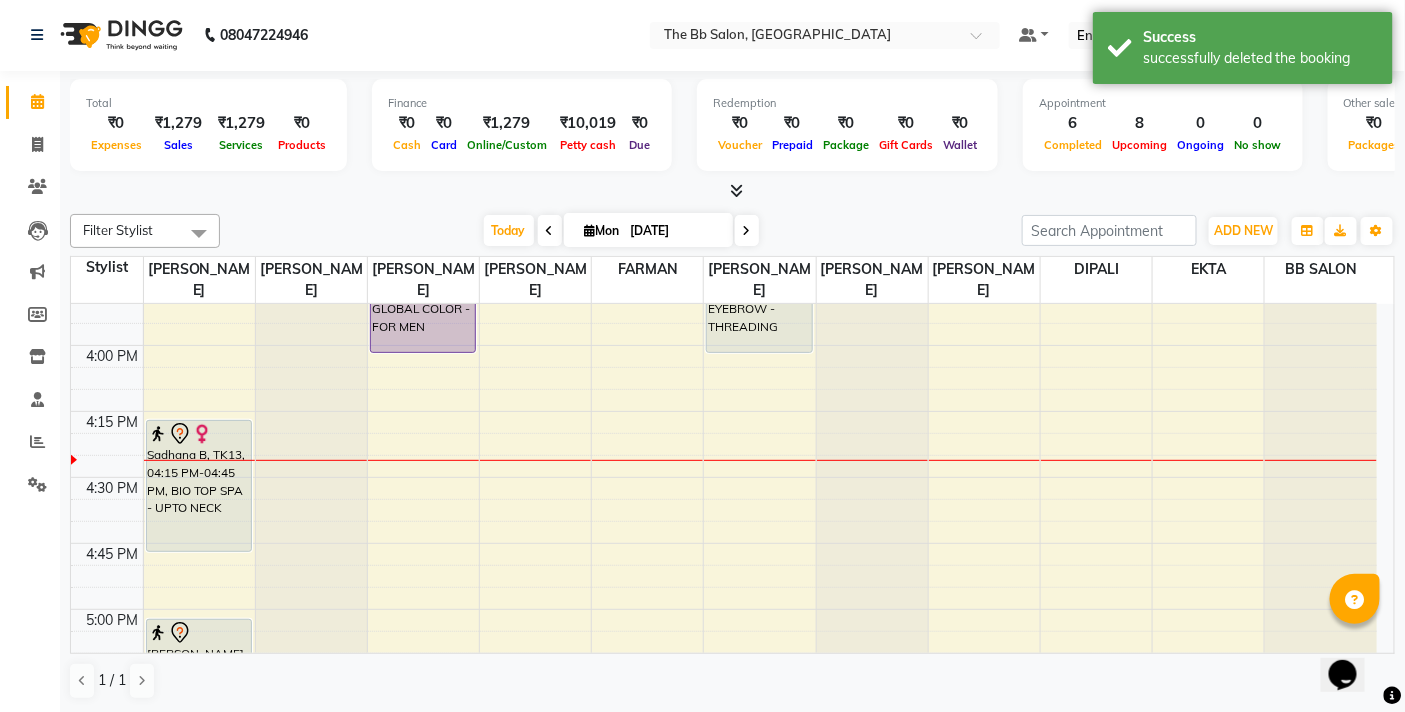 scroll, scrollTop: 1856, scrollLeft: 0, axis: vertical 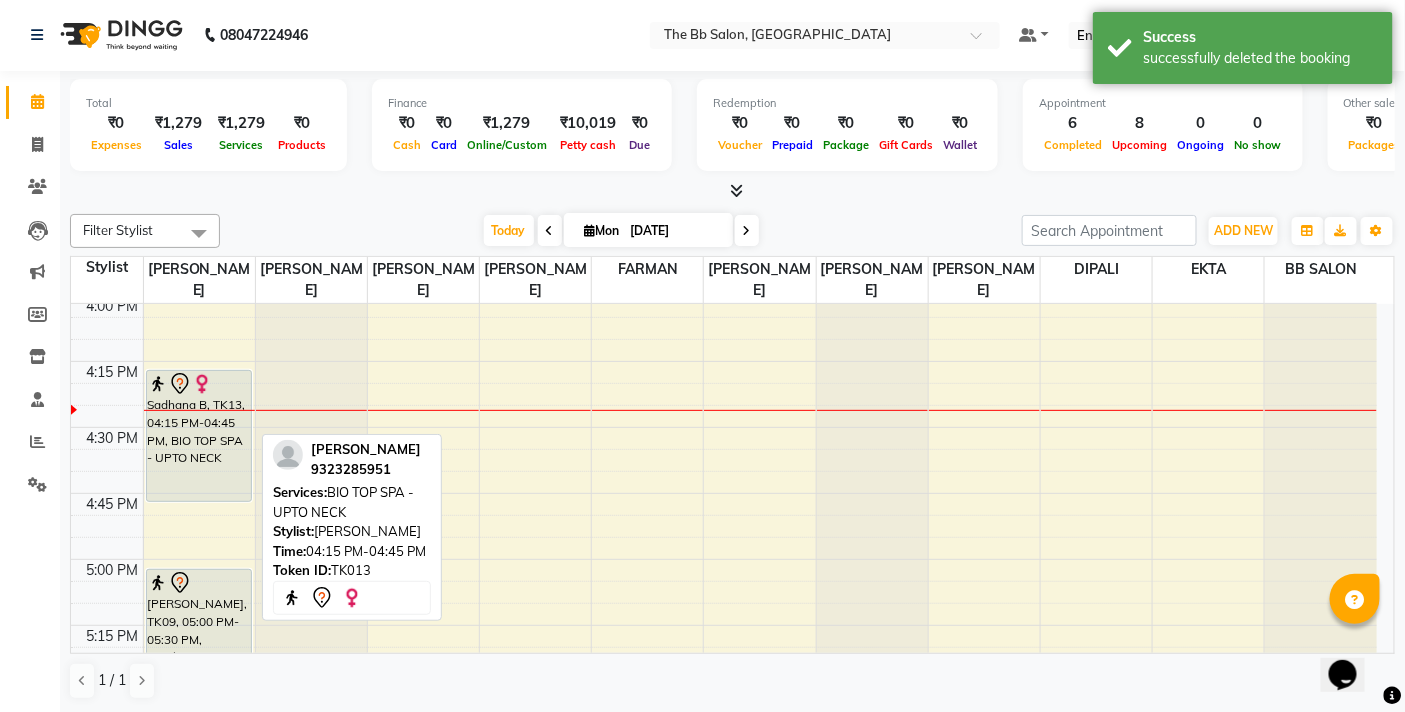 click on "Sadhana B, TK13, 04:15 PM-04:45 PM, BIO TOP SPA - UPTO NECK" at bounding box center (199, 436) 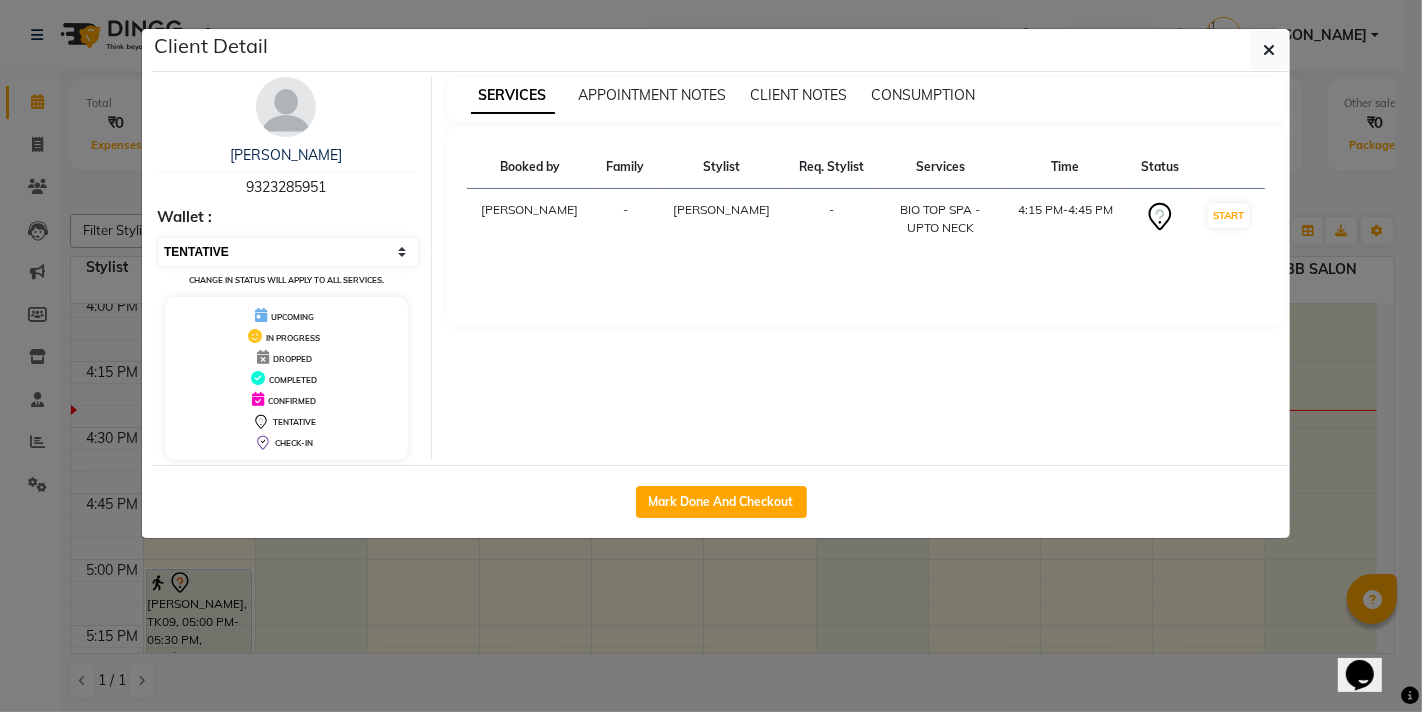 click on "Select IN SERVICE CONFIRMED TENTATIVE CHECK IN MARK DONE DROPPED UPCOMING" at bounding box center (288, 252) 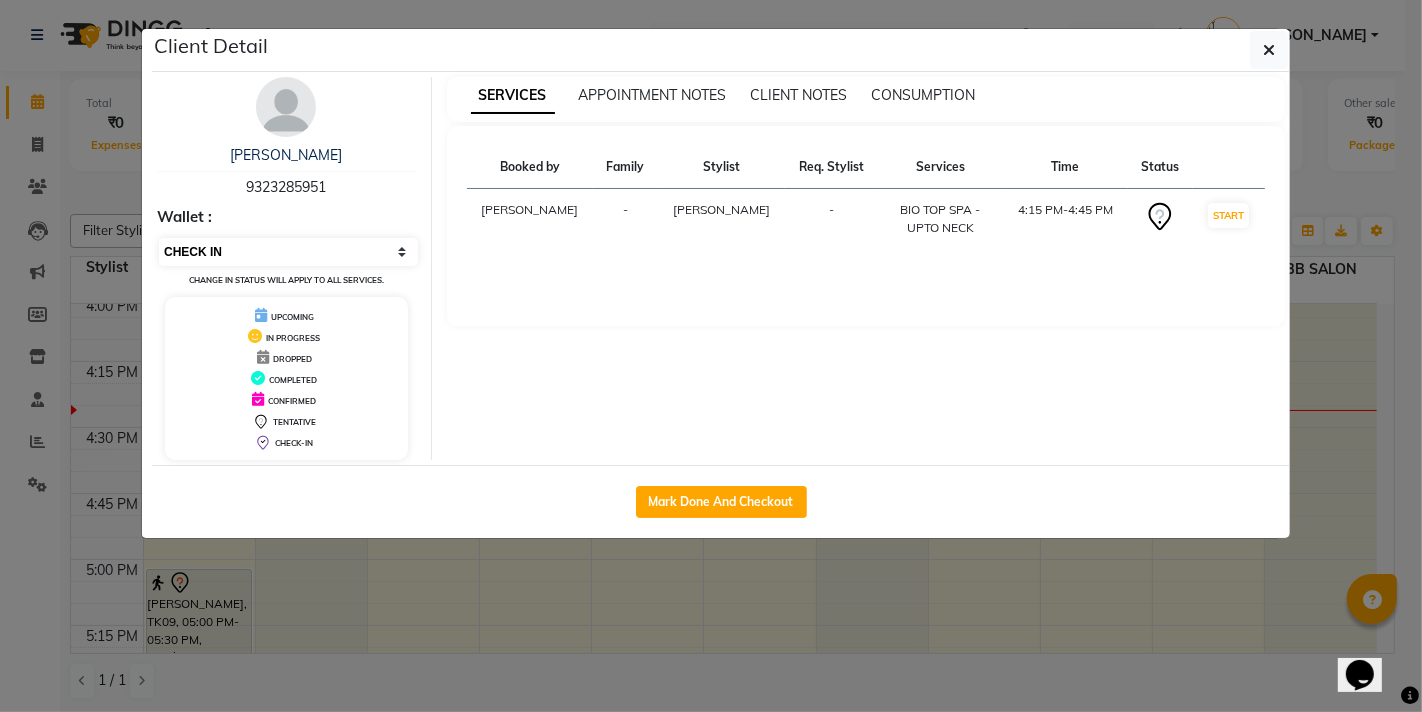 click on "Select IN SERVICE CONFIRMED TENTATIVE CHECK IN MARK DONE DROPPED UPCOMING" at bounding box center [288, 252] 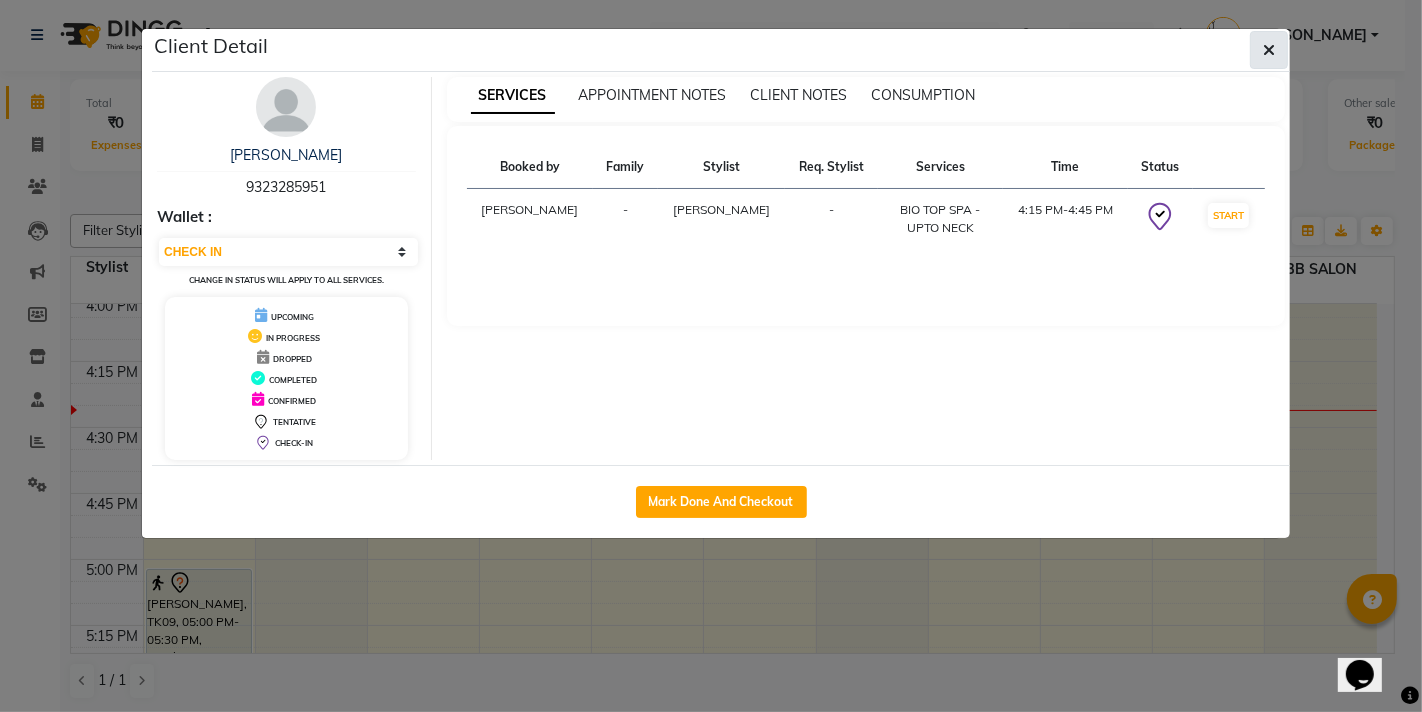 click 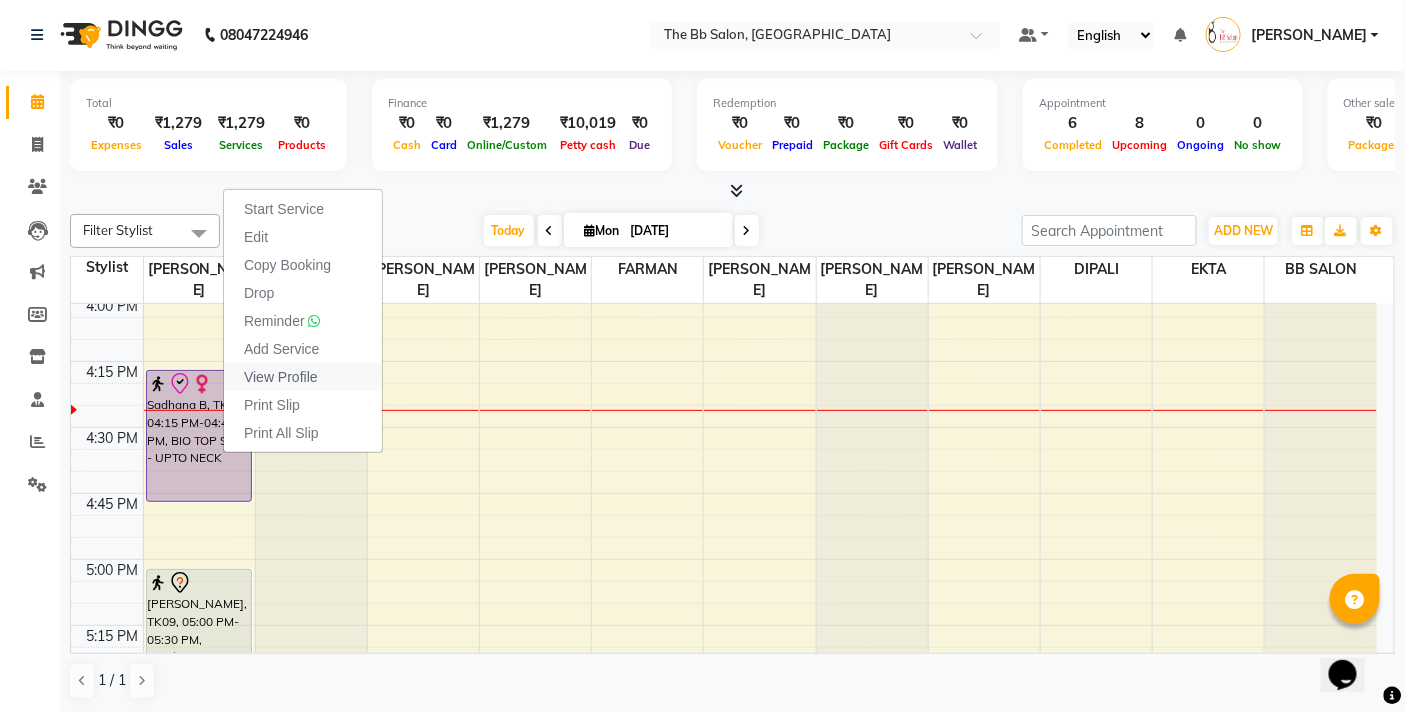 click on "View Profile" at bounding box center (281, 377) 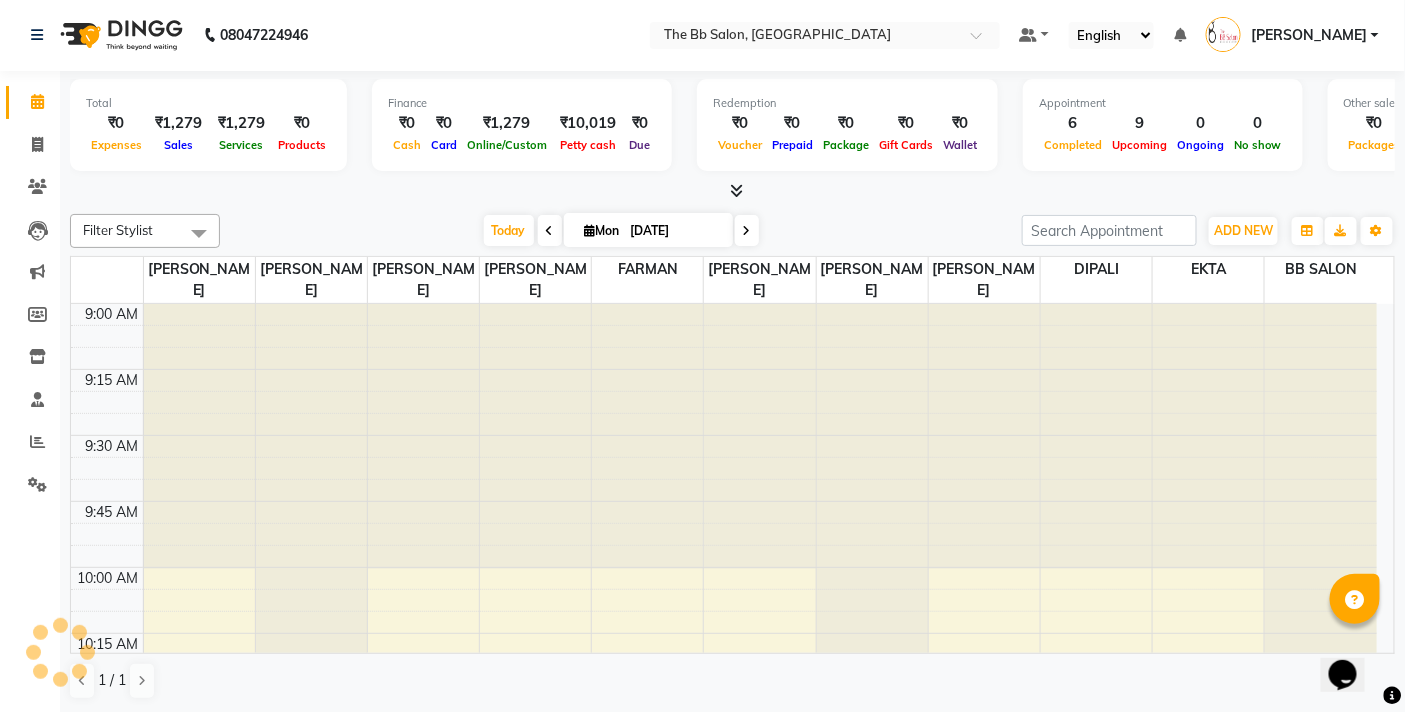 scroll, scrollTop: 0, scrollLeft: 0, axis: both 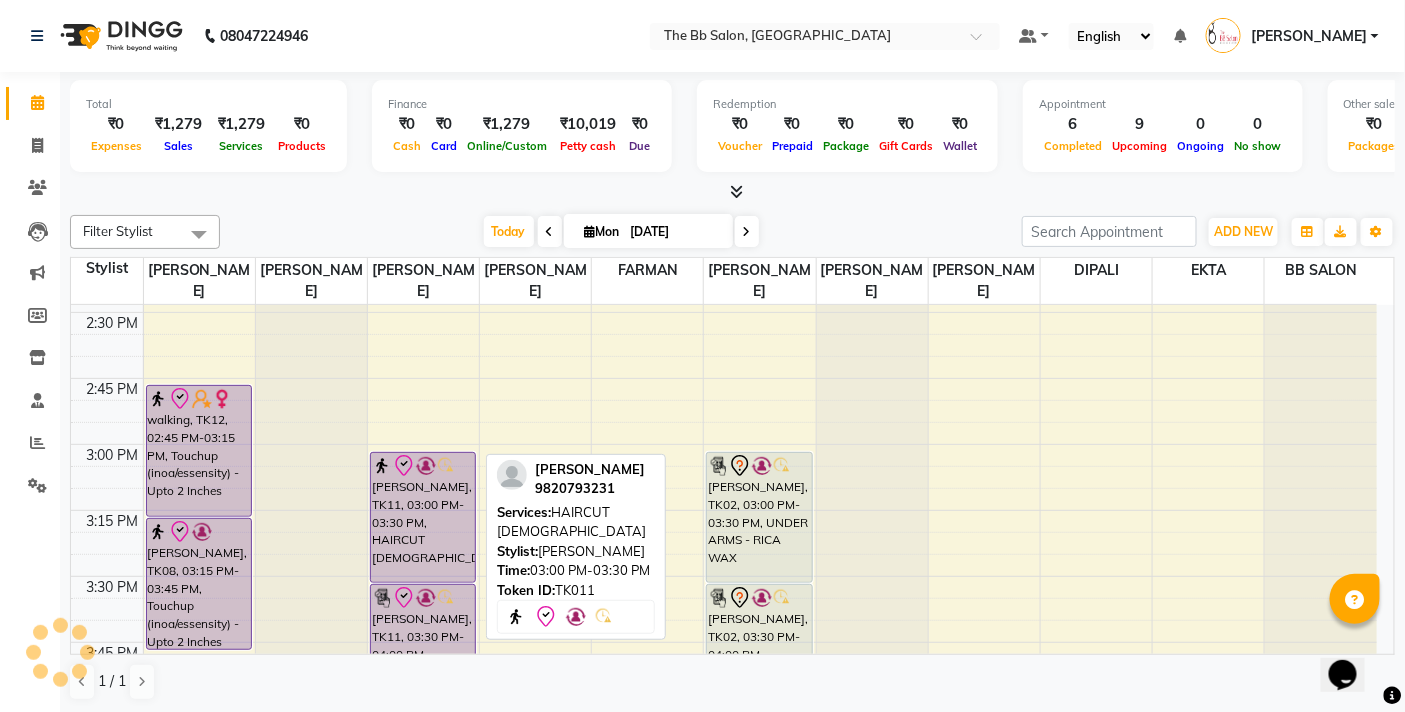 click on "[PERSON_NAME], TK11, 03:00 PM-03:30 PM, HAIRCUT [DEMOGRAPHIC_DATA]" at bounding box center [423, 517] 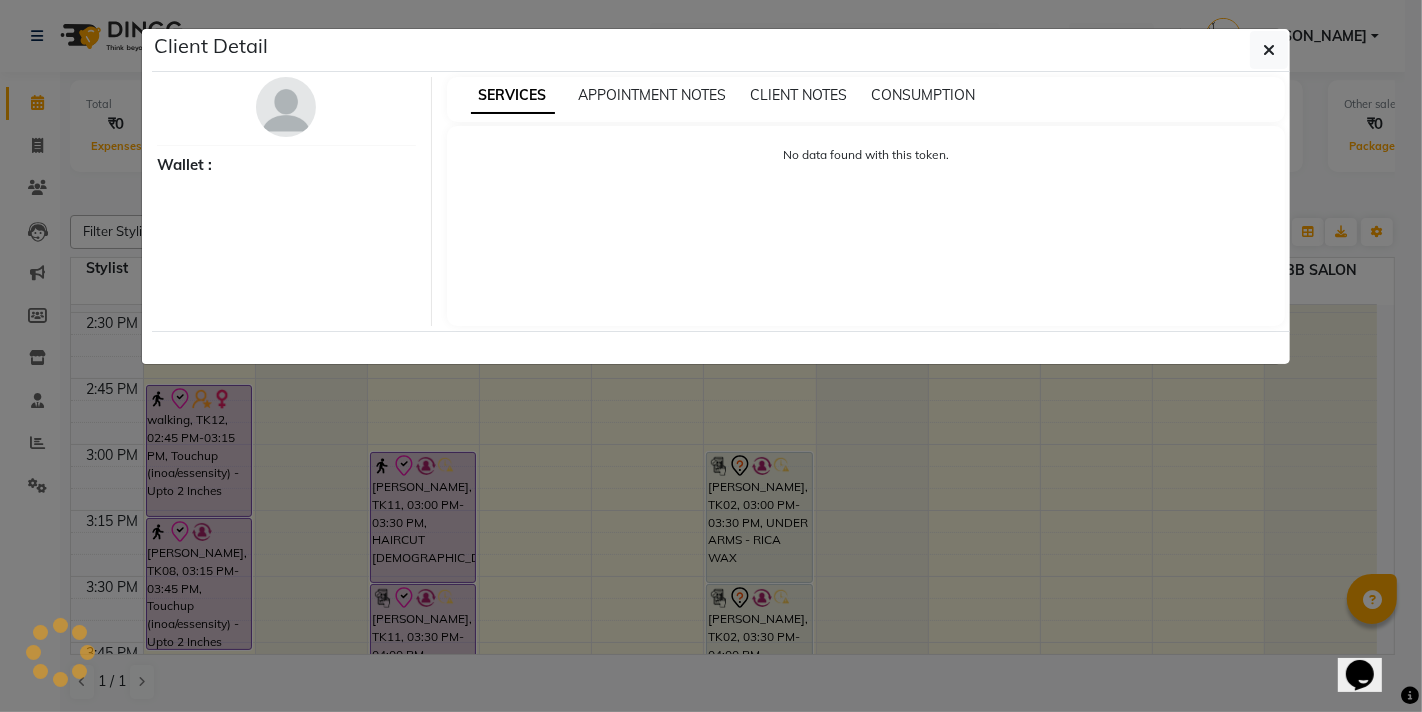 select on "8" 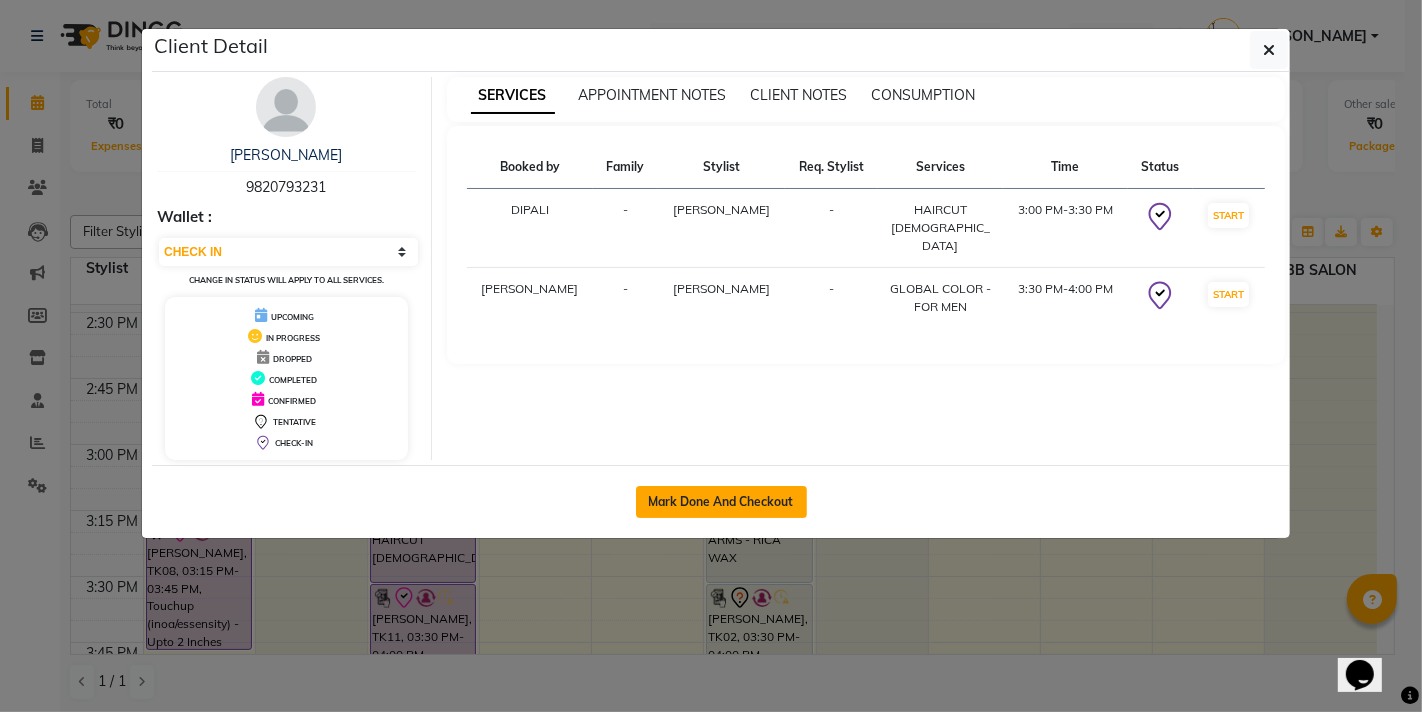 click on "Mark Done And Checkout" 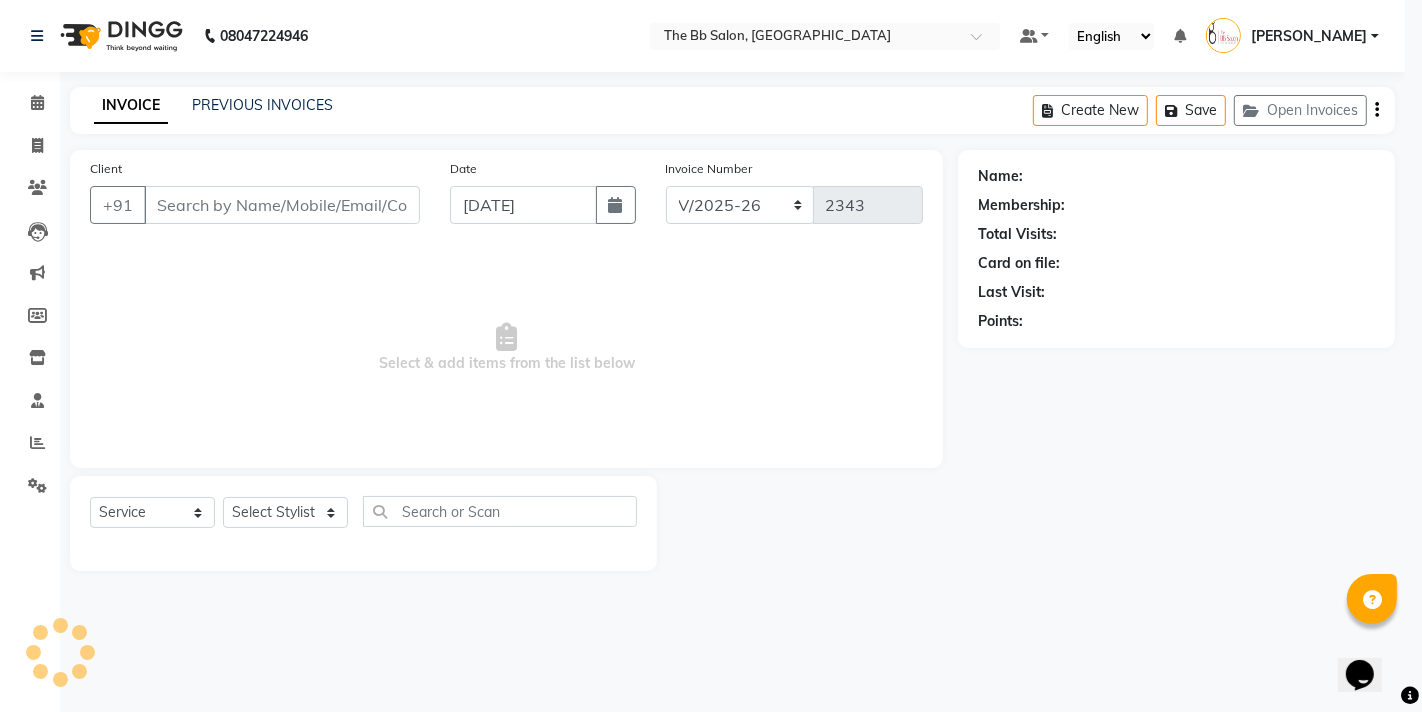 select on "3" 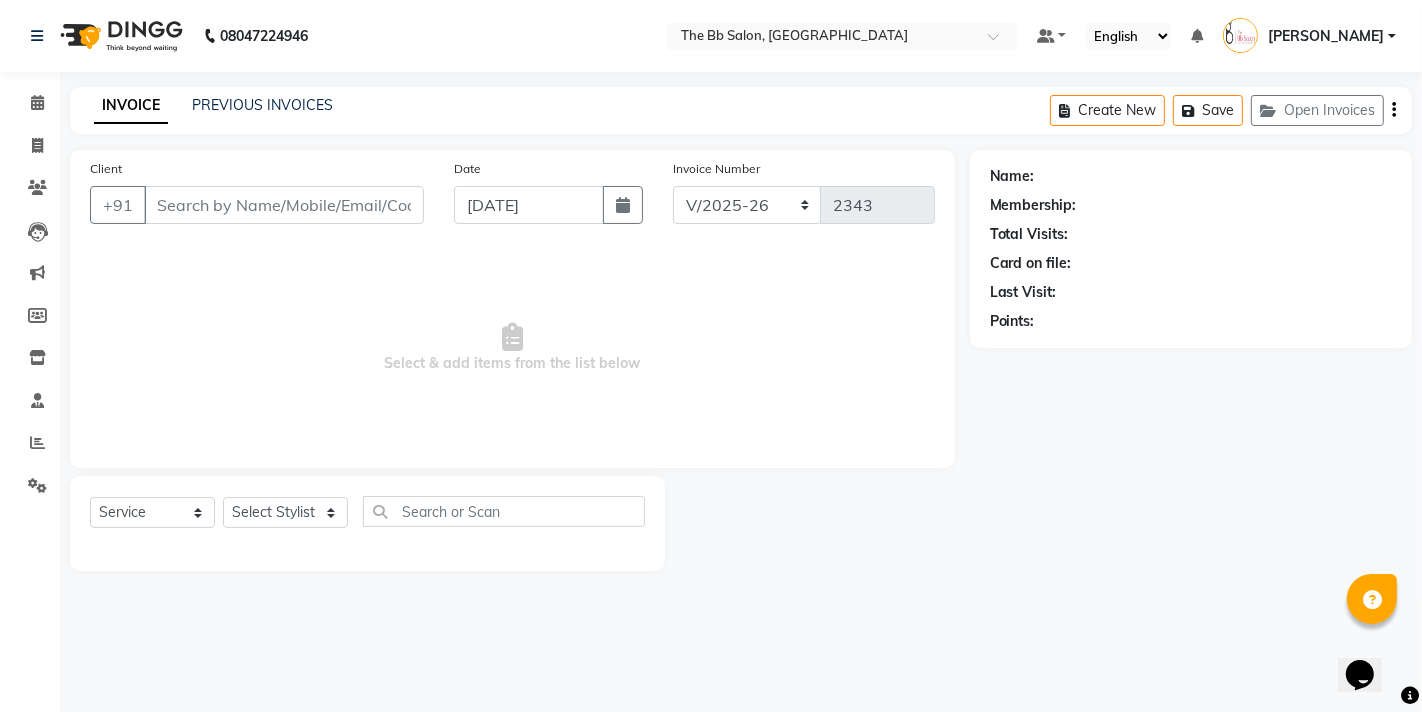 type on "98******31" 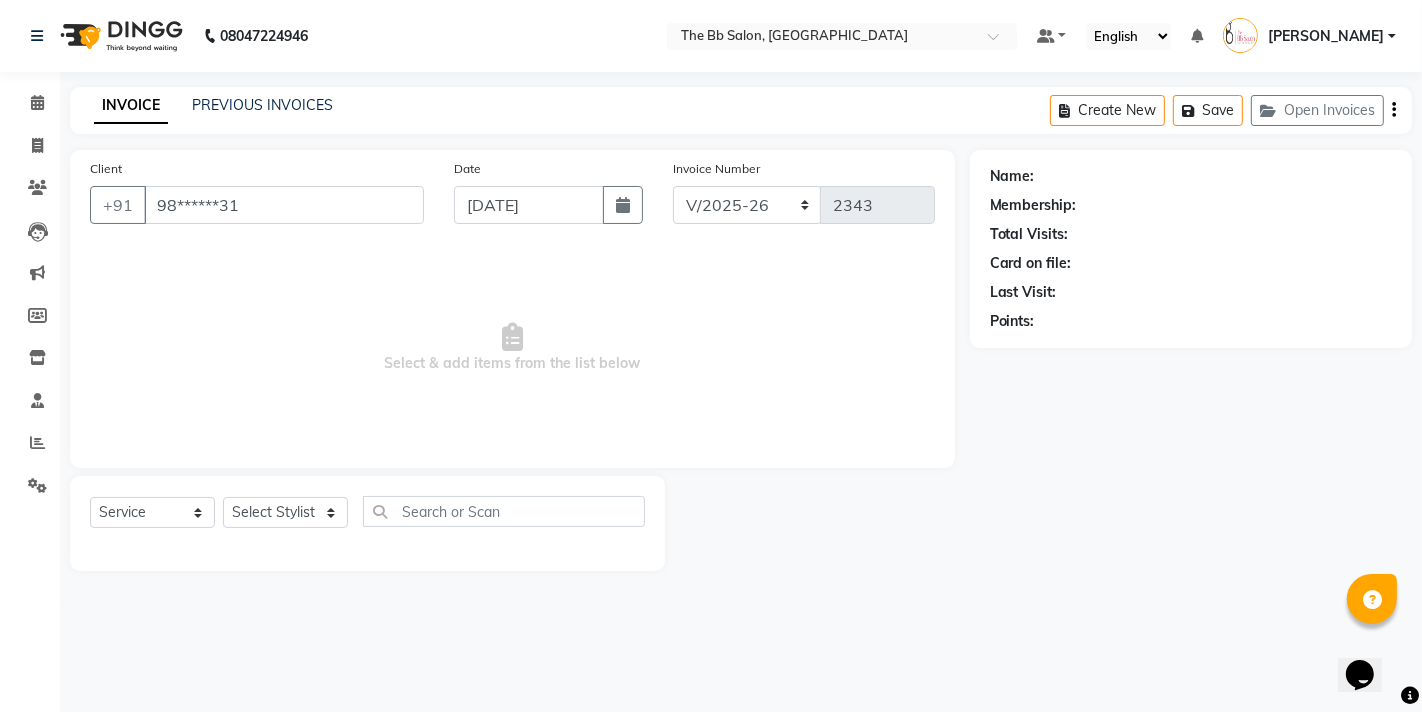 select on "83659" 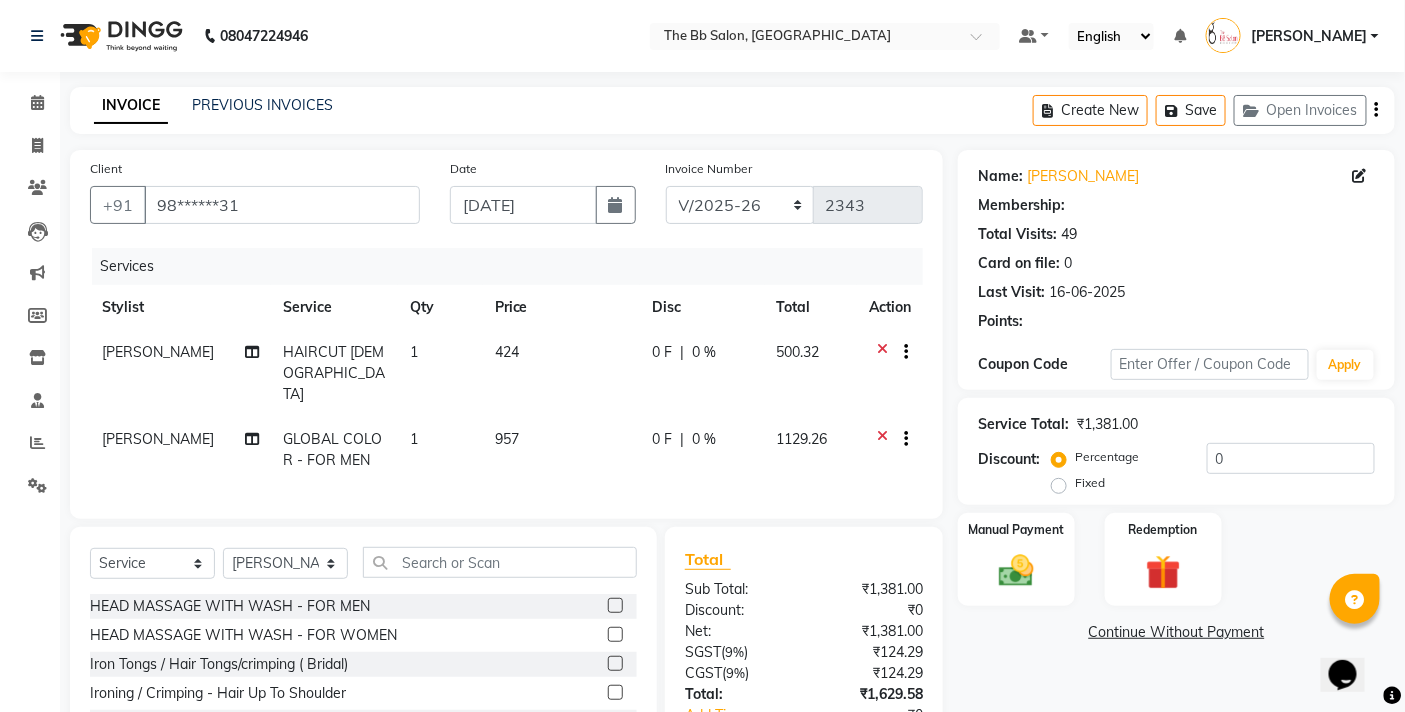 select on "1: Object" 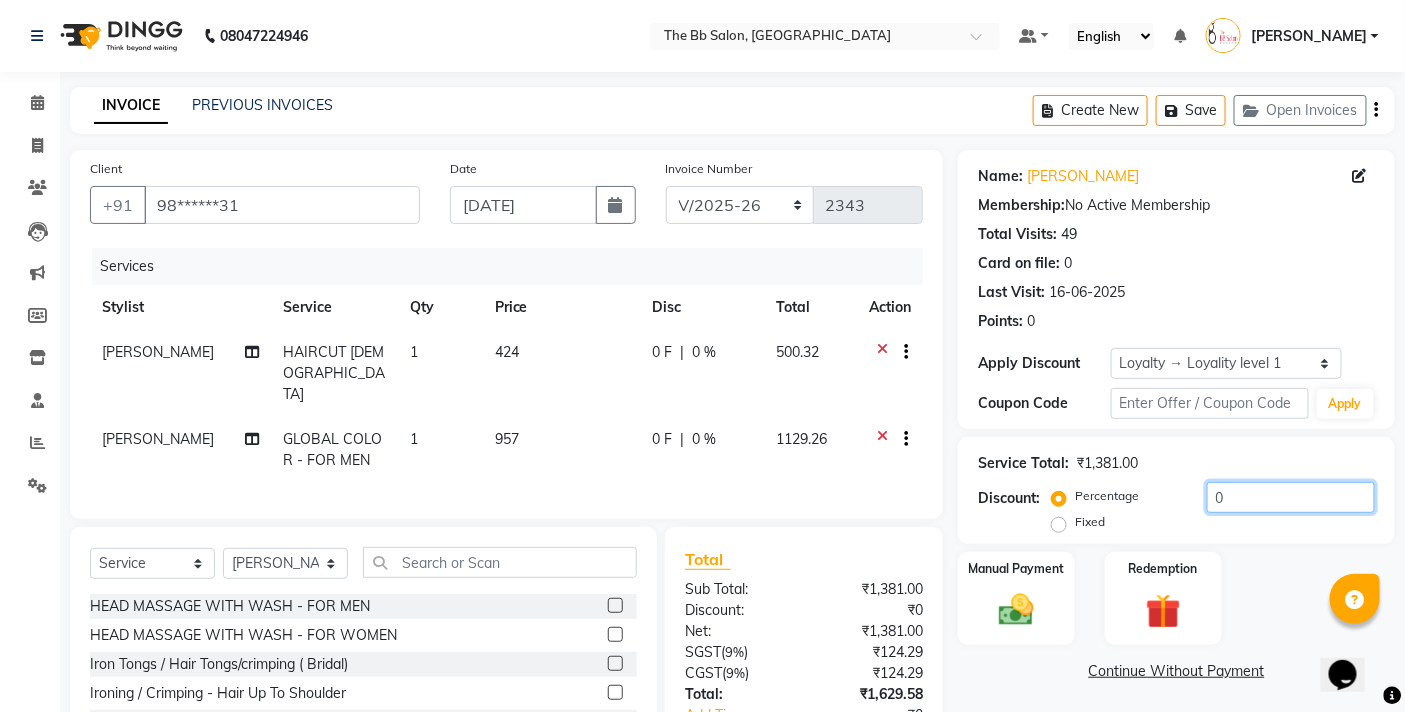 click on "0" 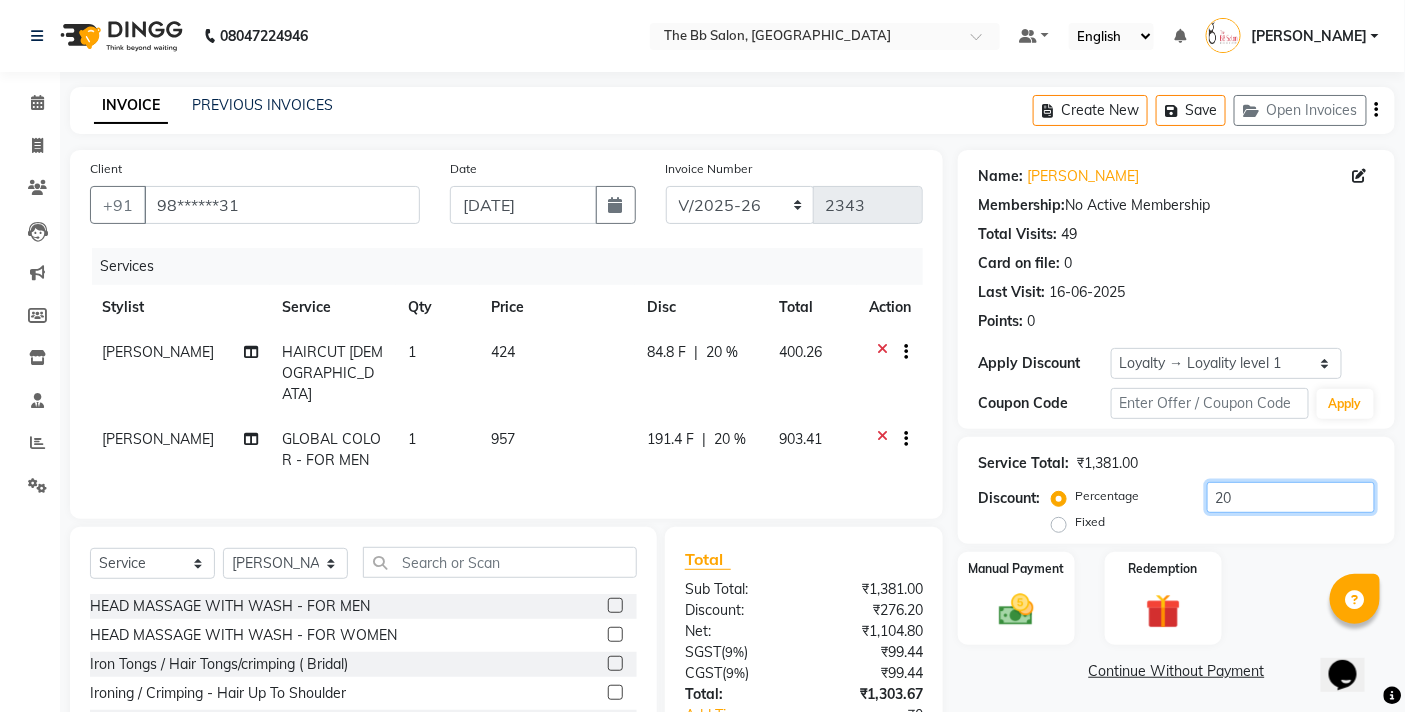 click on "20" 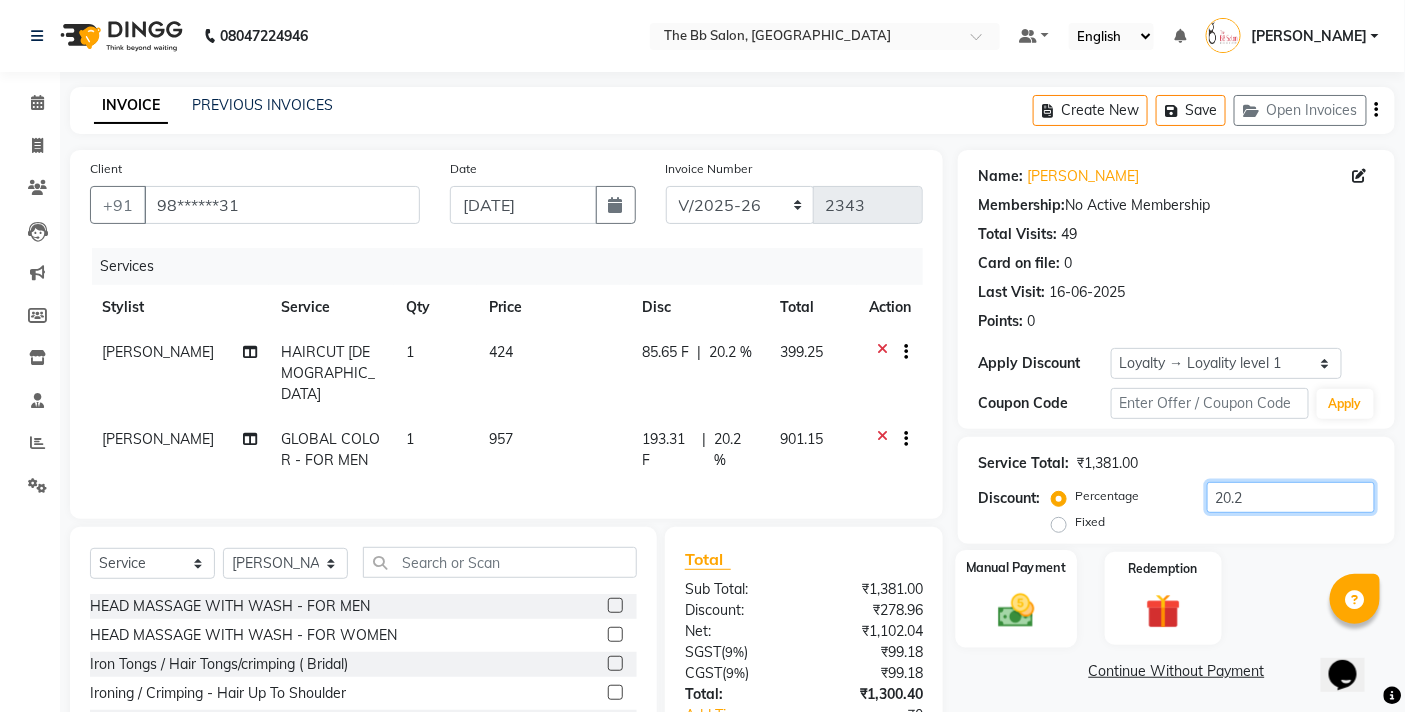 scroll, scrollTop: 155, scrollLeft: 0, axis: vertical 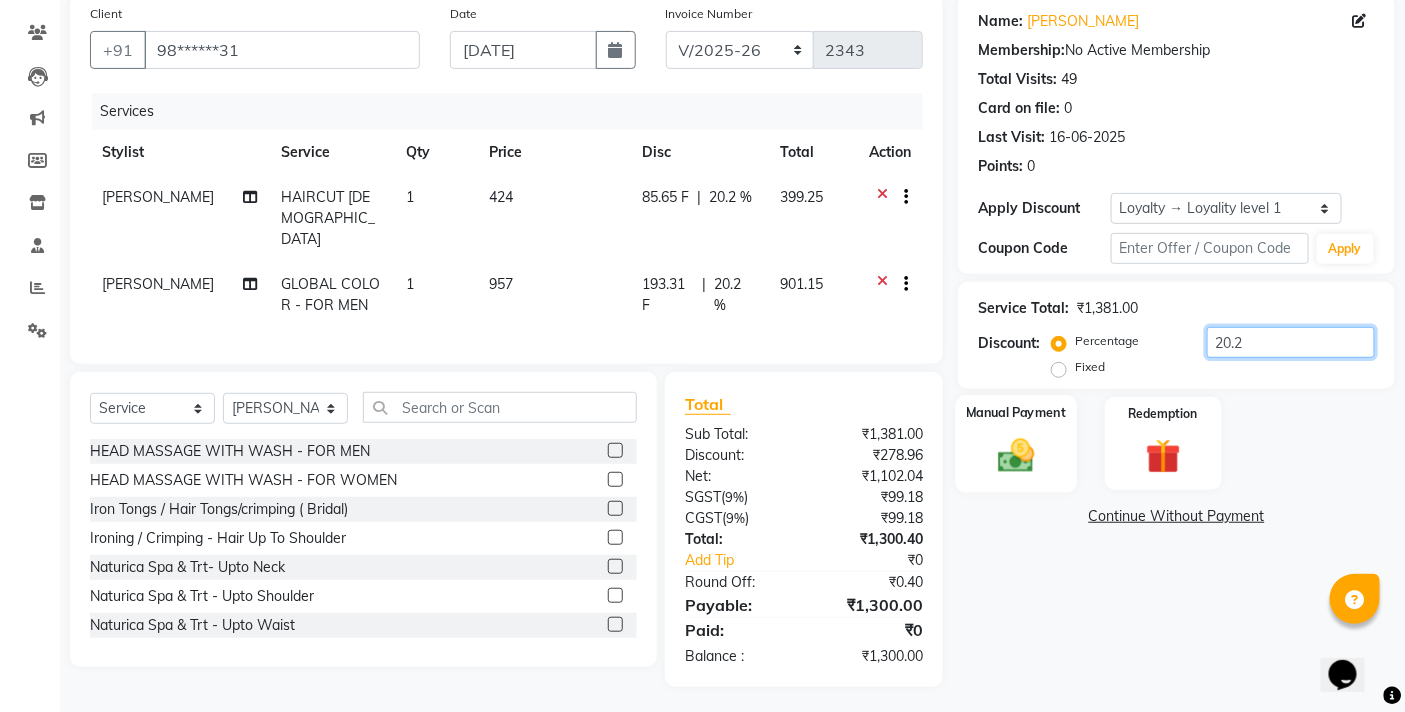 type on "20.2" 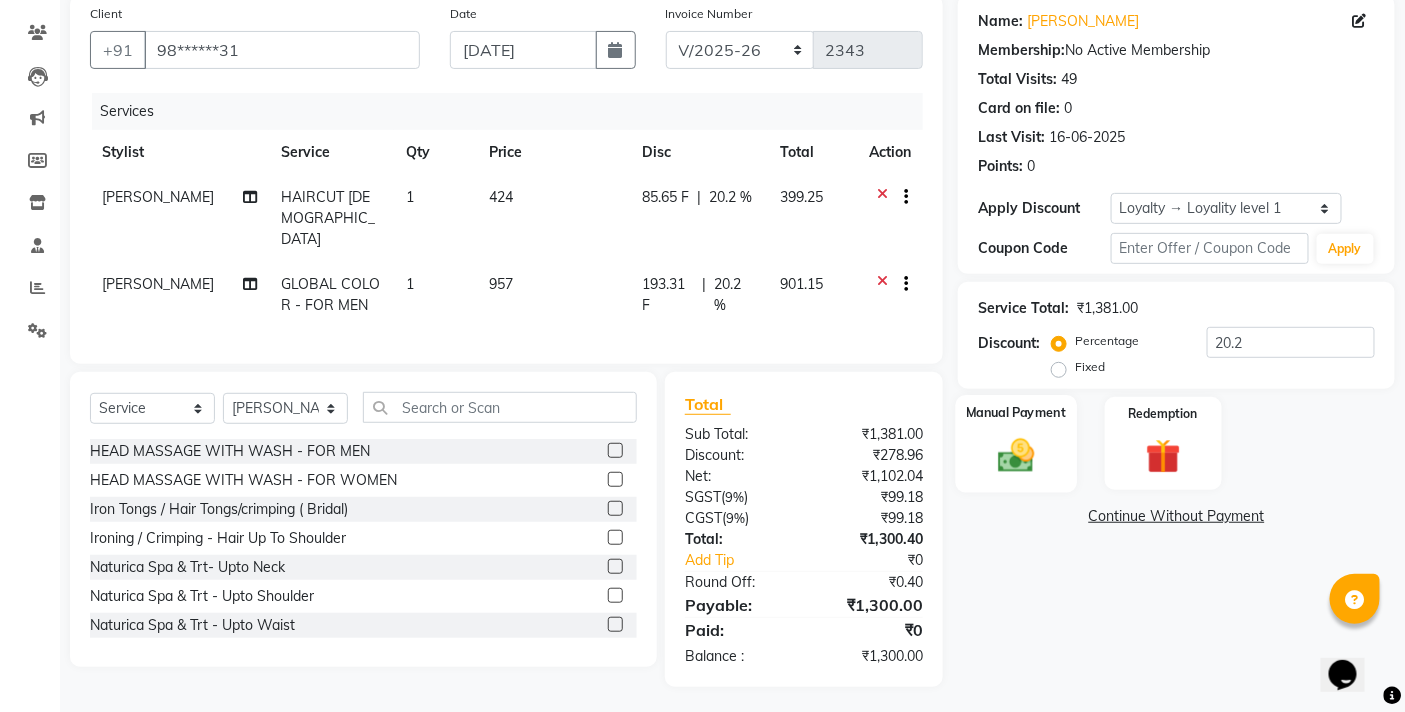 click 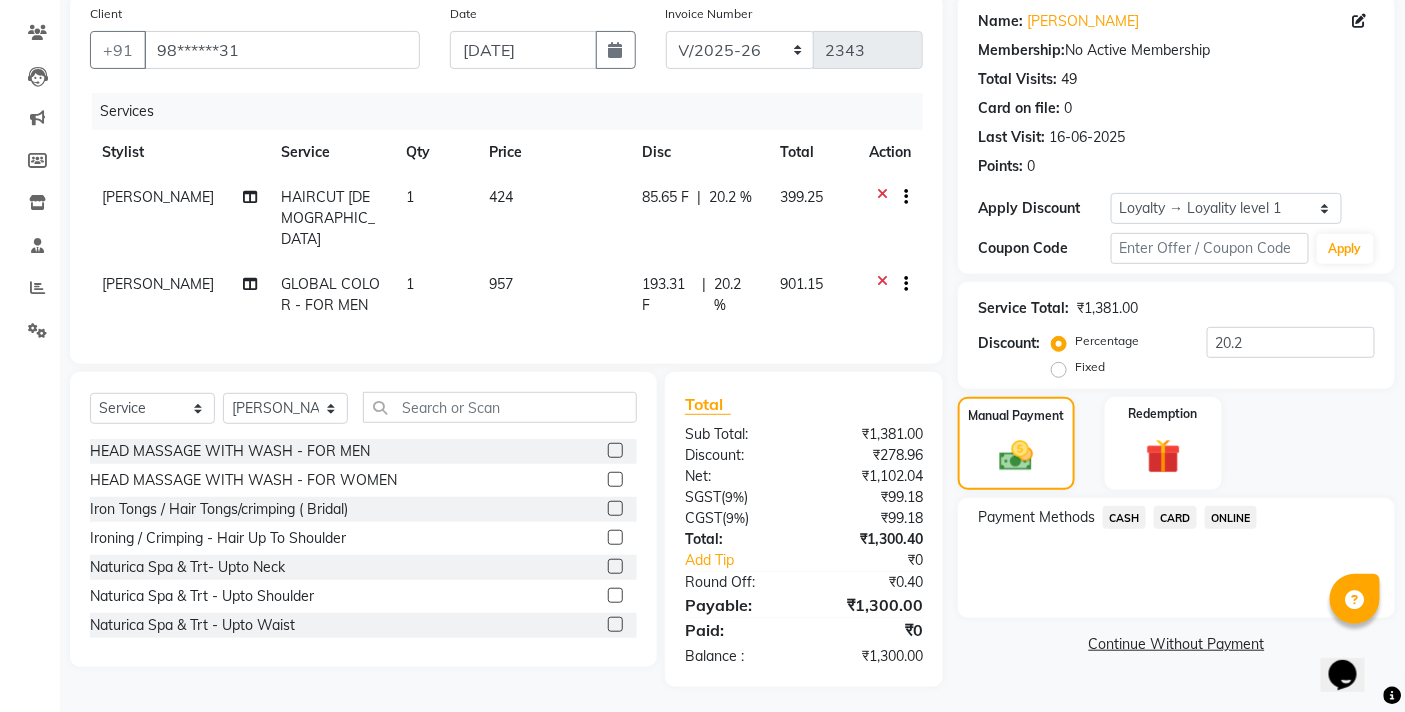 click on "ONLINE" 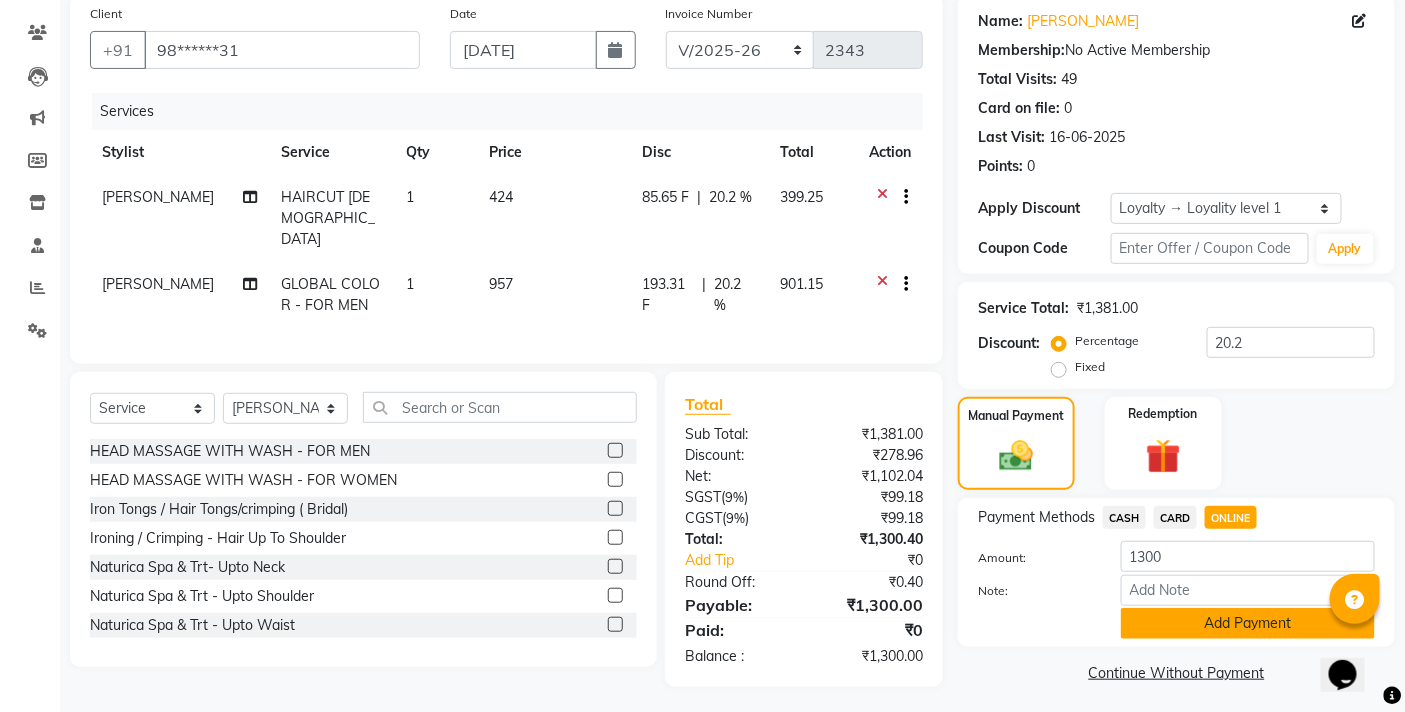 click on "Add Payment" 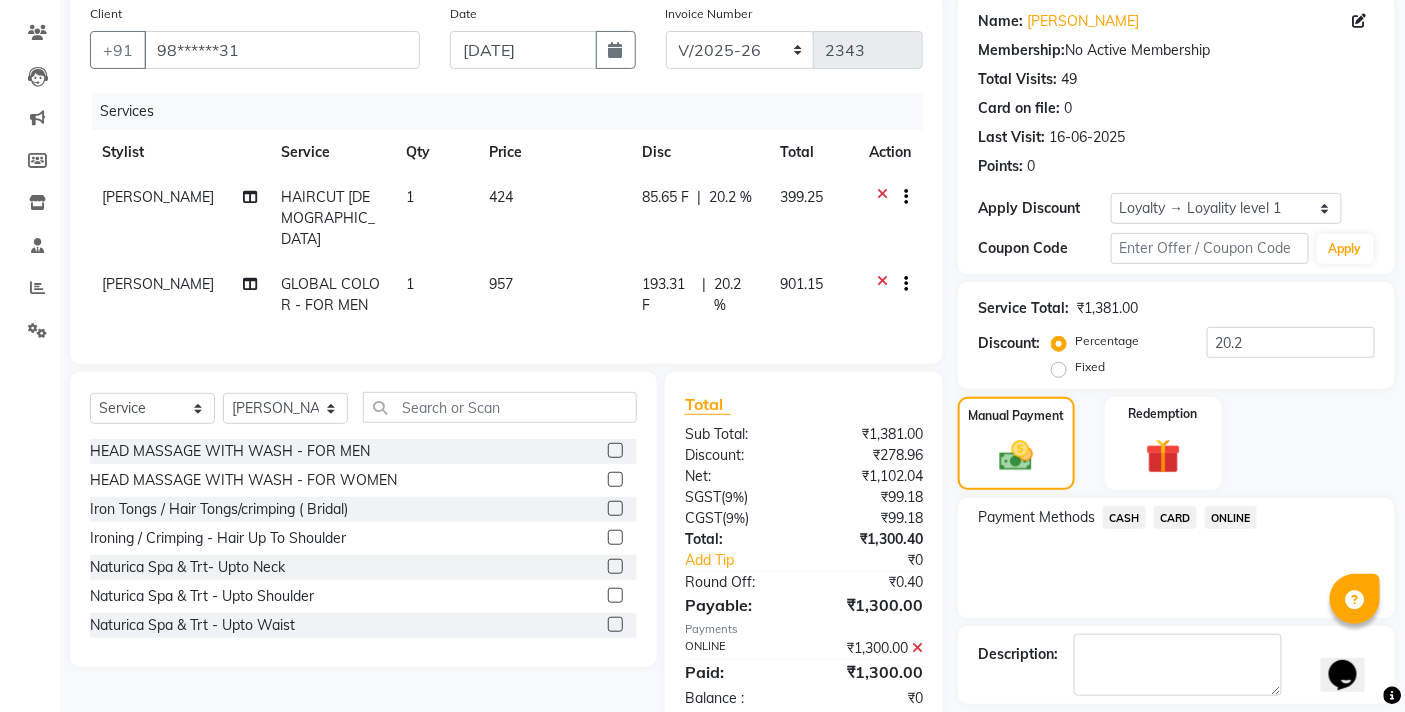 scroll, scrollTop: 296, scrollLeft: 0, axis: vertical 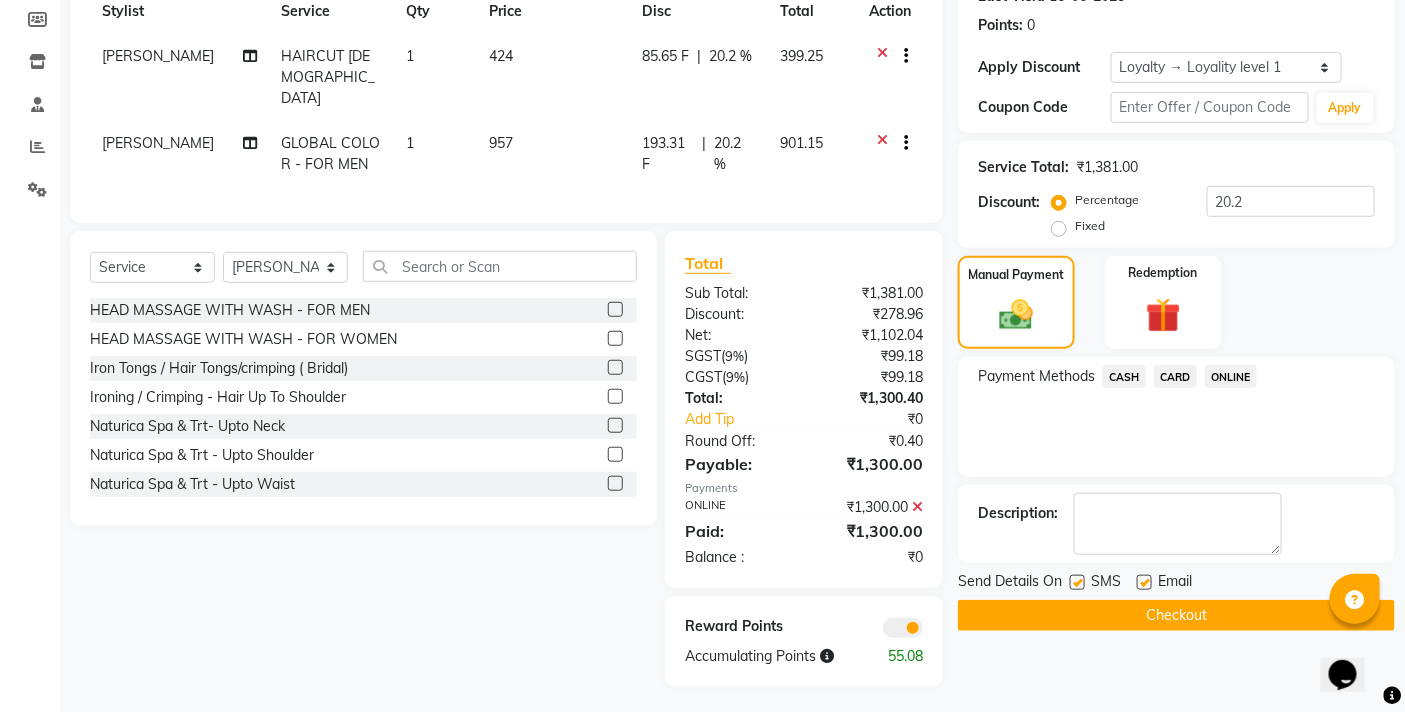 click on "Checkout" 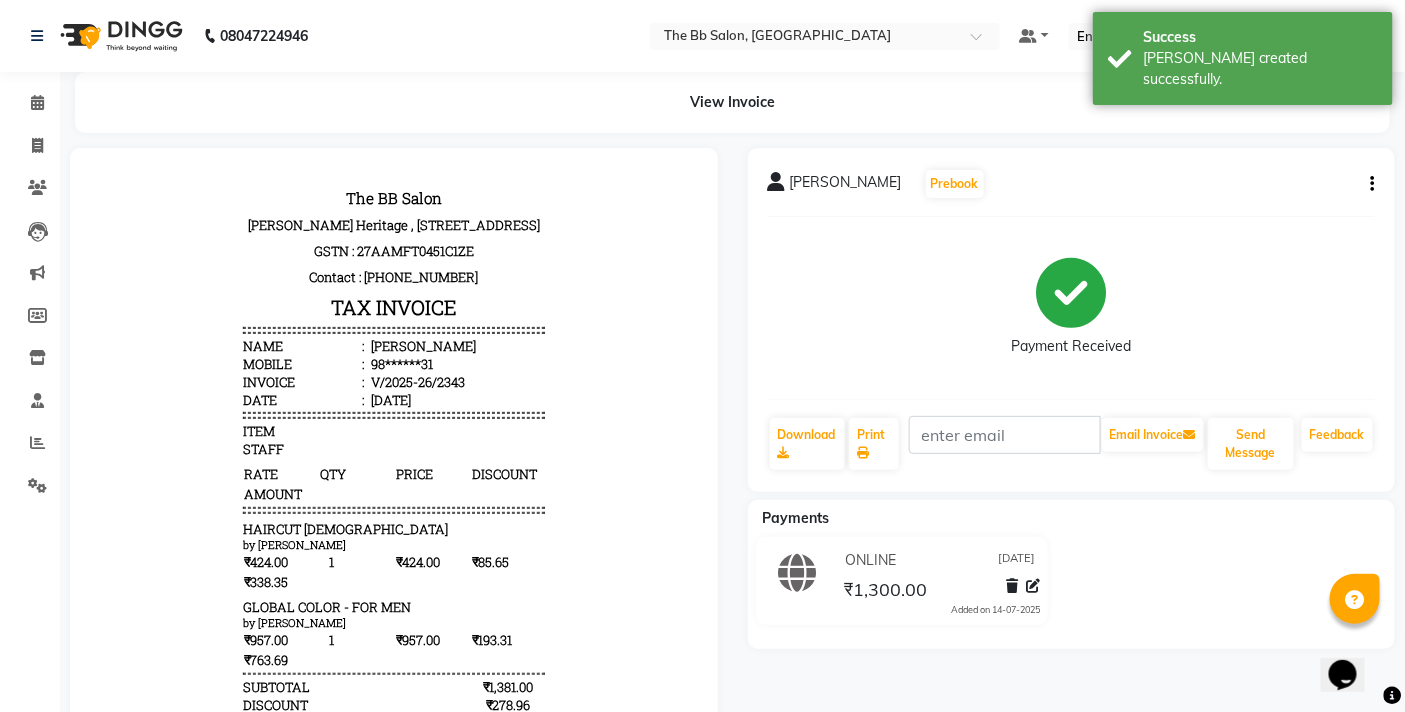 scroll, scrollTop: 0, scrollLeft: 0, axis: both 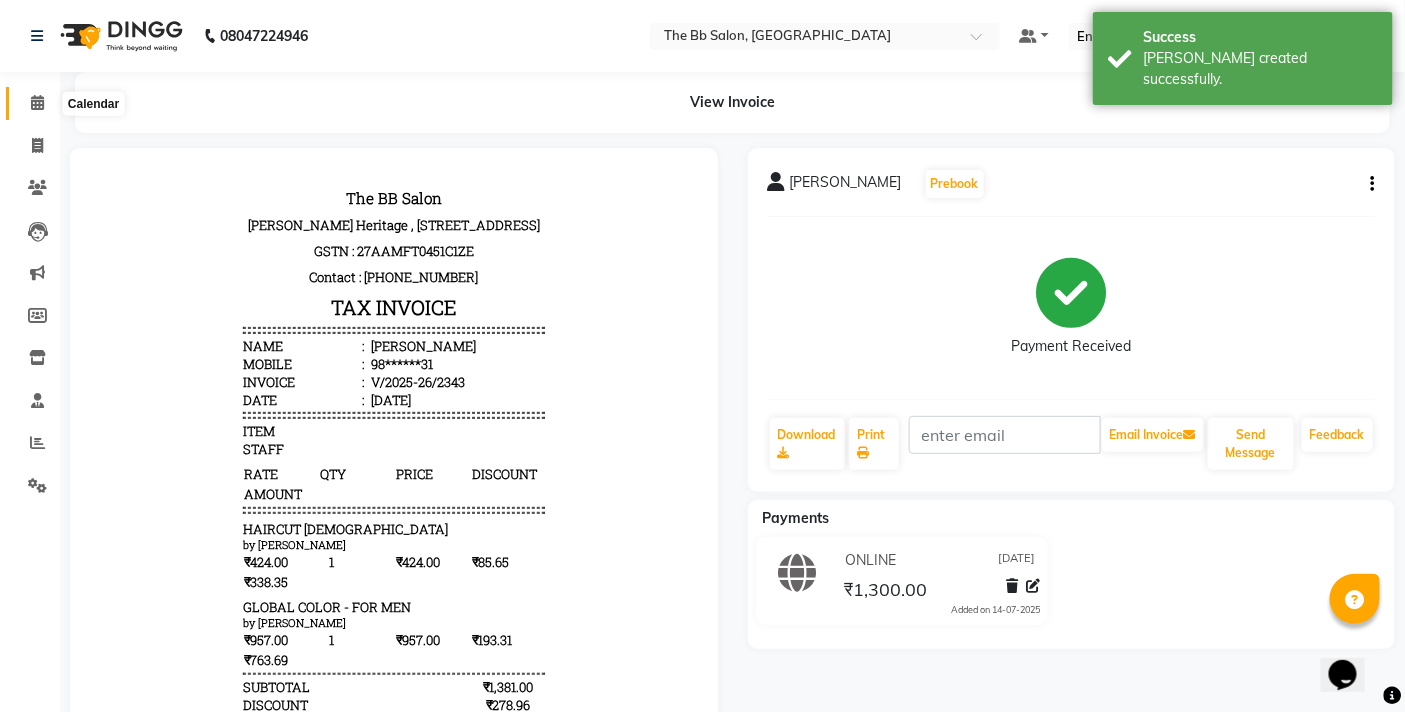 click 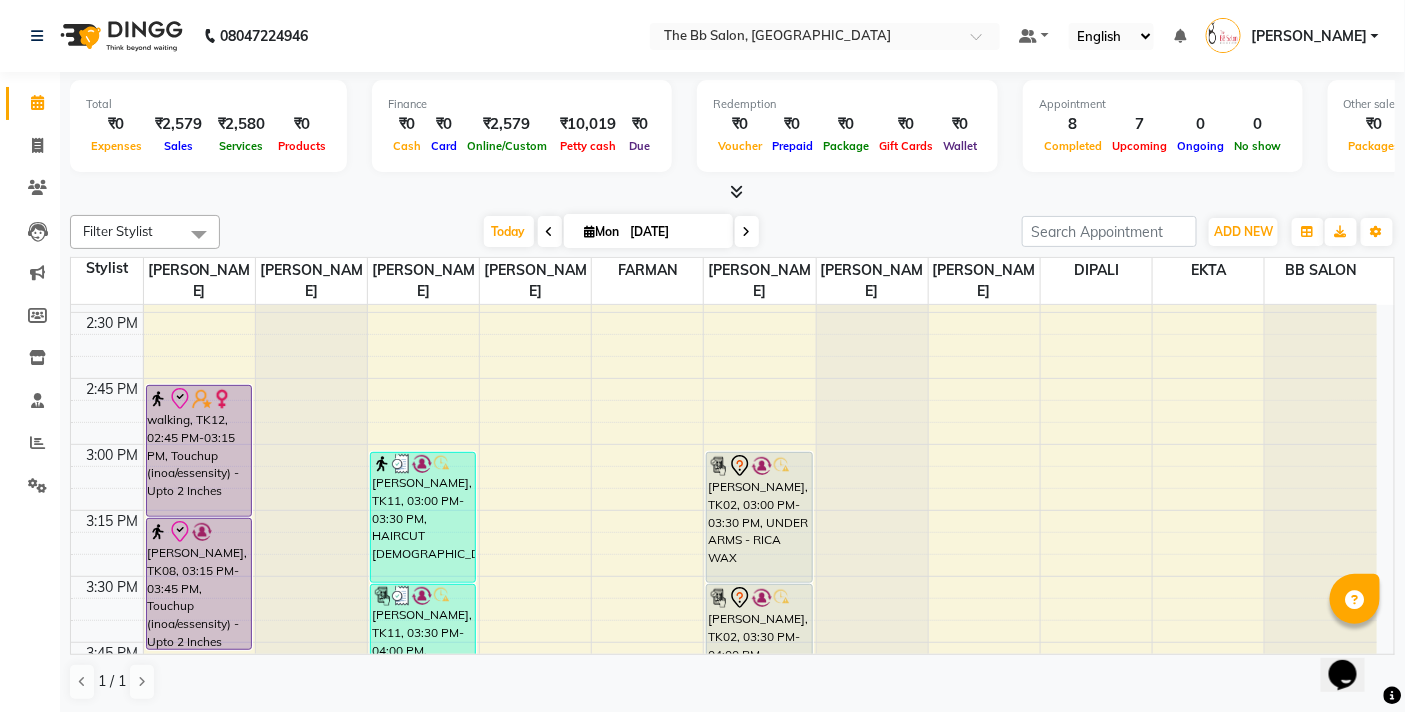 scroll, scrollTop: 1555, scrollLeft: 0, axis: vertical 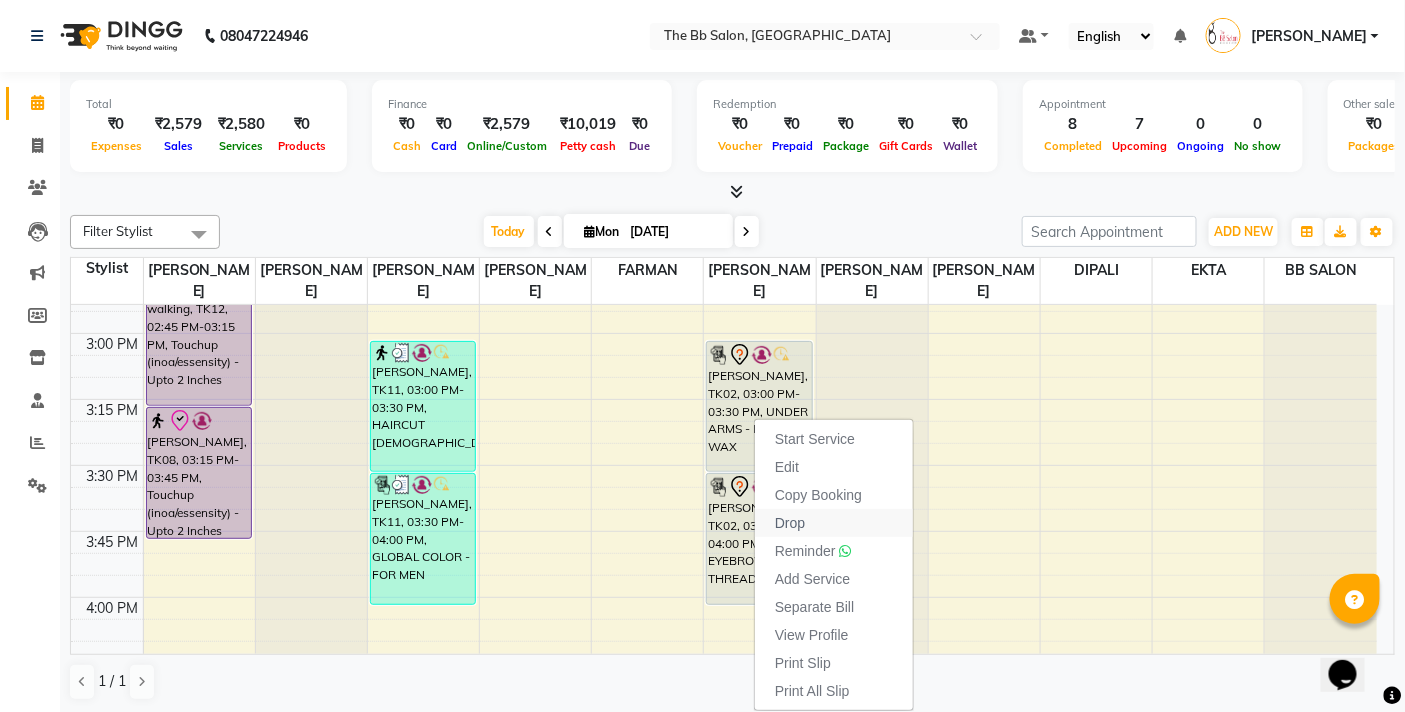 click on "Drop" at bounding box center (834, 523) 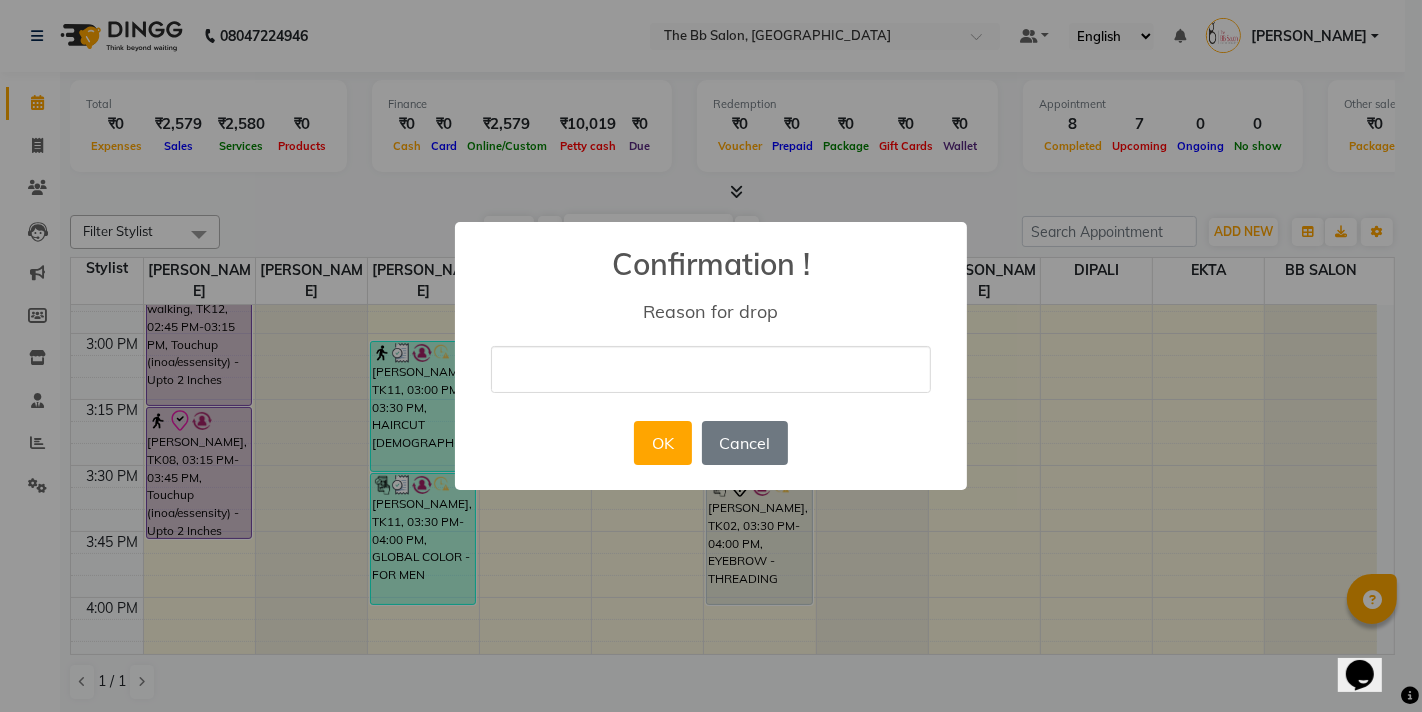 click at bounding box center [711, 369] 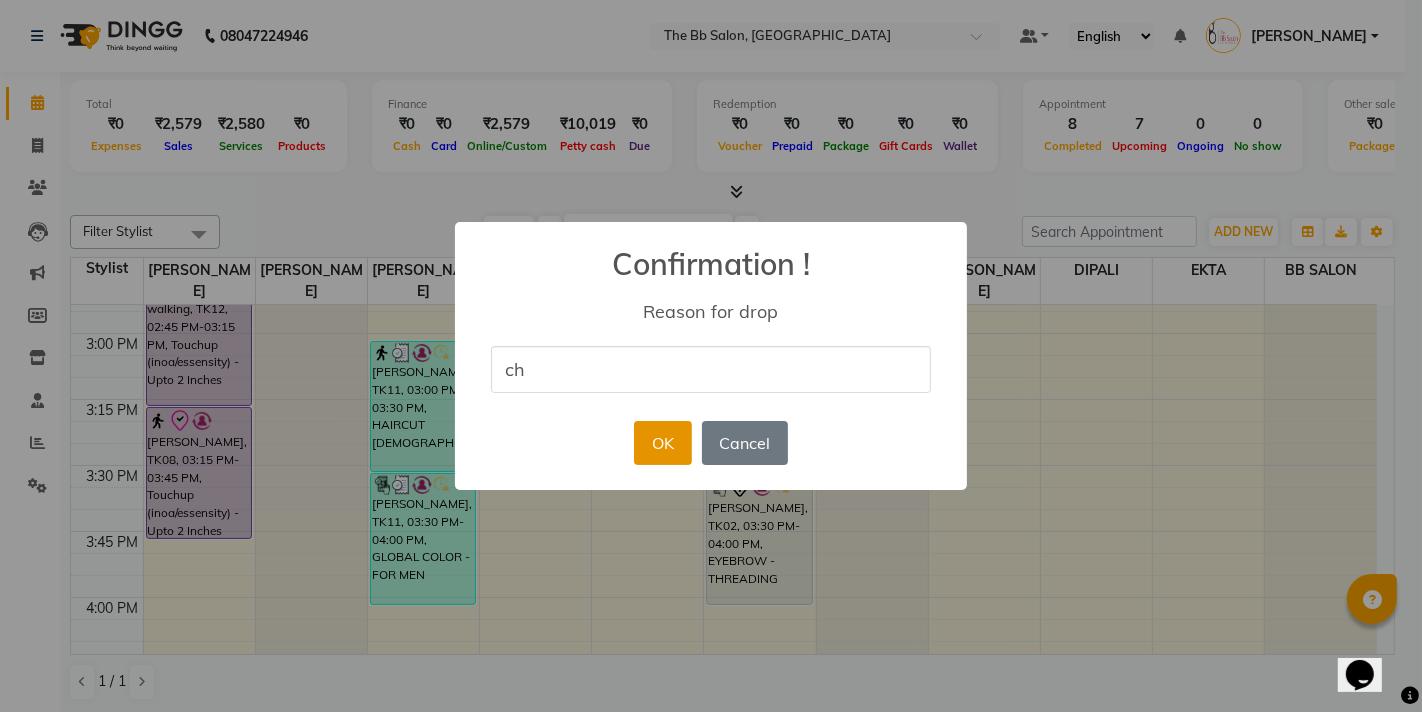 type on "ch" 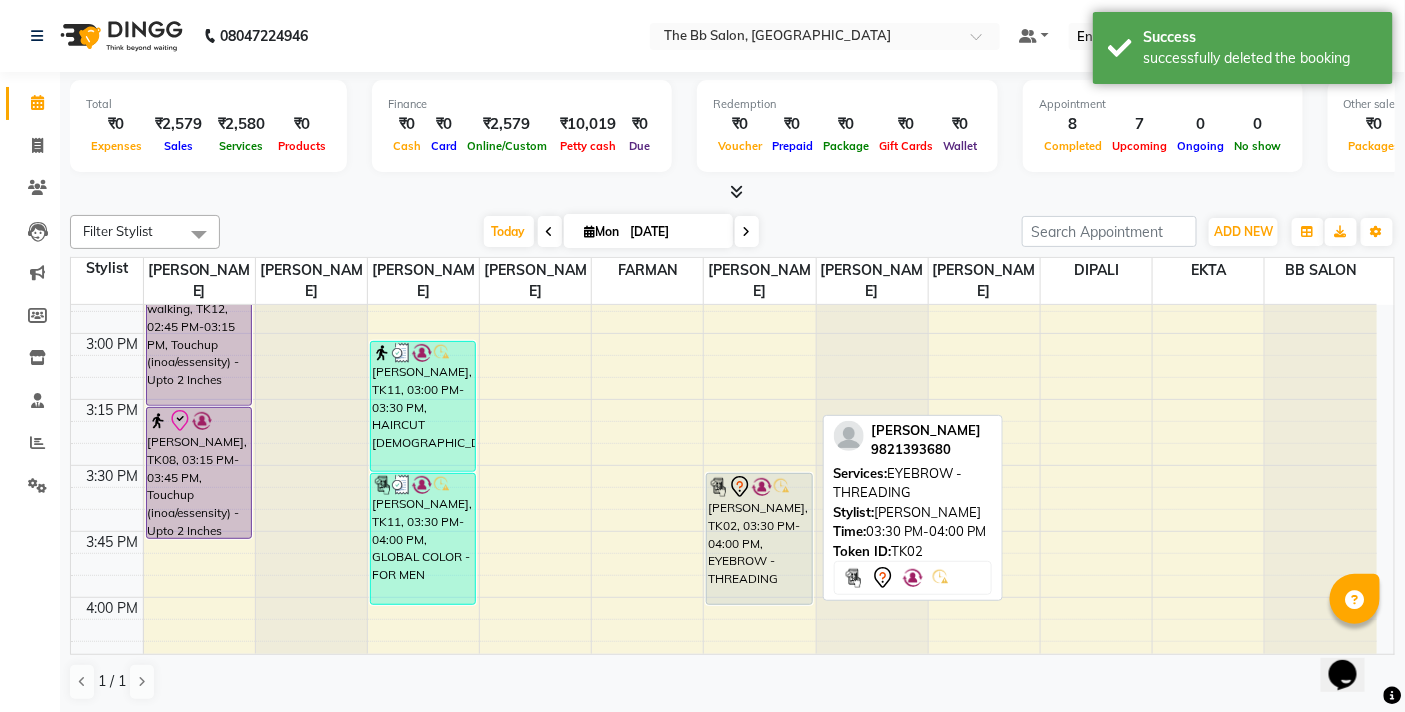 click on "KANCHAN SHIVKAR, TK02, 03:30 PM-04:00 PM, EYEBROW - THREADING" at bounding box center [759, 539] 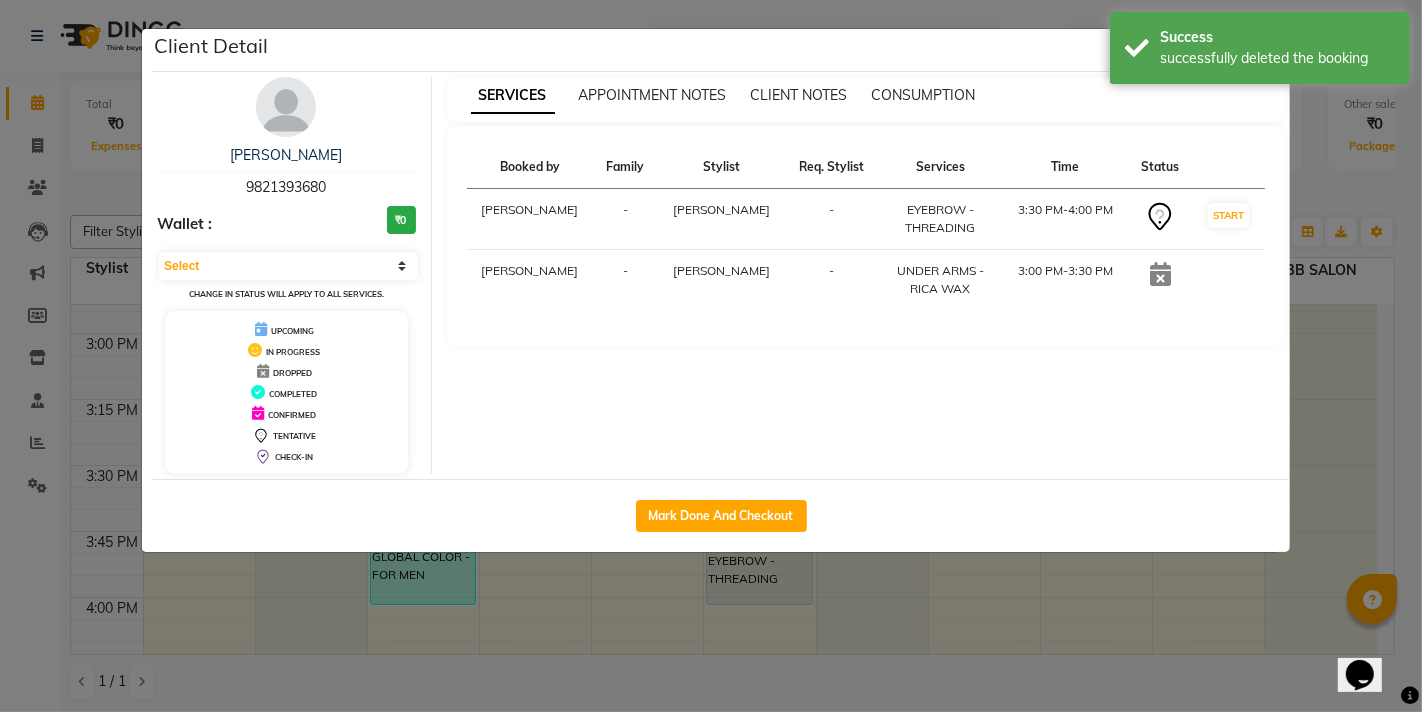 click on "Client Detail  KANCHAN SHIVKAR   9821393680 Wallet : ₹0 Select IN SERVICE CONFIRMED TENTATIVE CHECK IN MARK DONE DROPPED UPCOMING Change in status will apply to all services. UPCOMING IN PROGRESS DROPPED COMPLETED CONFIRMED TENTATIVE CHECK-IN SERVICES APPOINTMENT NOTES CLIENT NOTES CONSUMPTION Booked by Family Stylist Req. Stylist Services Time Status  Ujjwal Bisht  - SHILPA YADAV -  EYEBROW - THREADING   3:30 PM-4:00 PM   START   Ujjwal Bisht  - SHILPA YADAV -  UNDER ARMS - RICA WAX   3:00 PM-3:30 PM   Mark Done And Checkout" 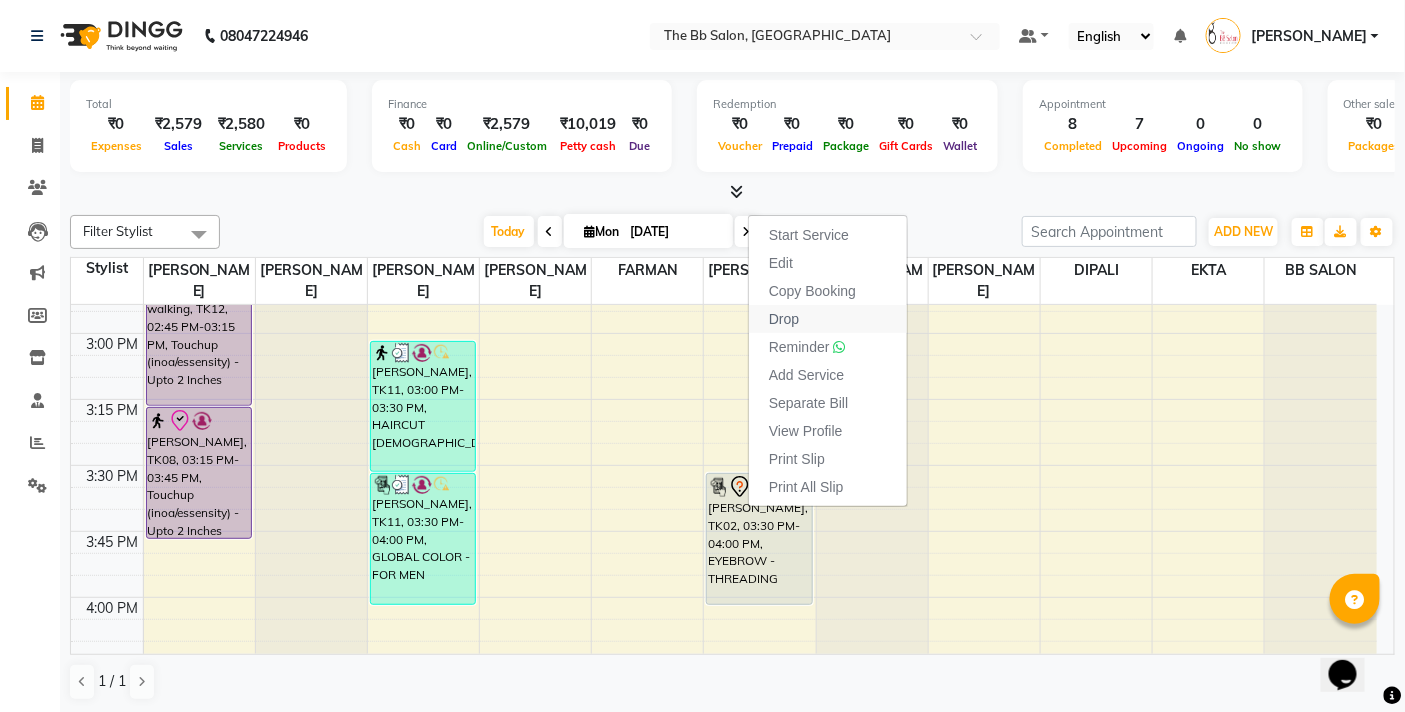 click on "Drop" at bounding box center (828, 319) 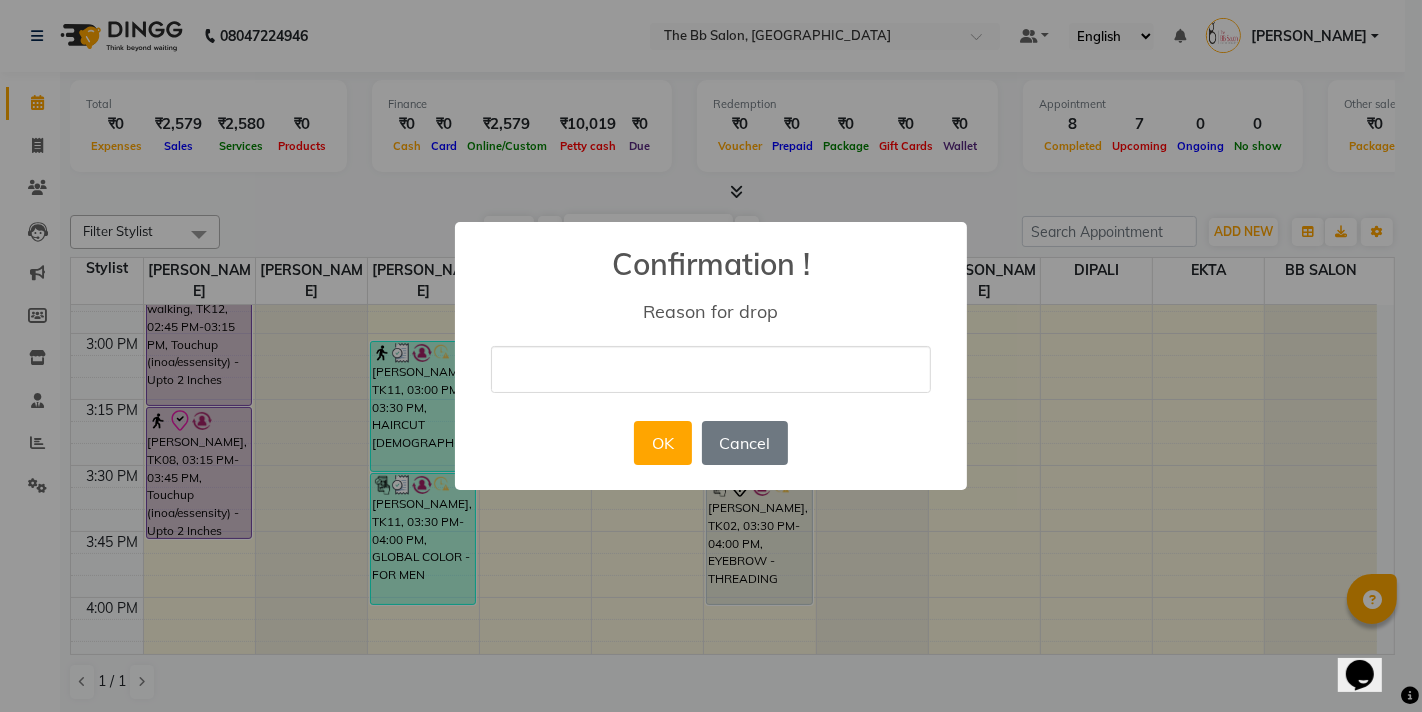 click at bounding box center [711, 369] 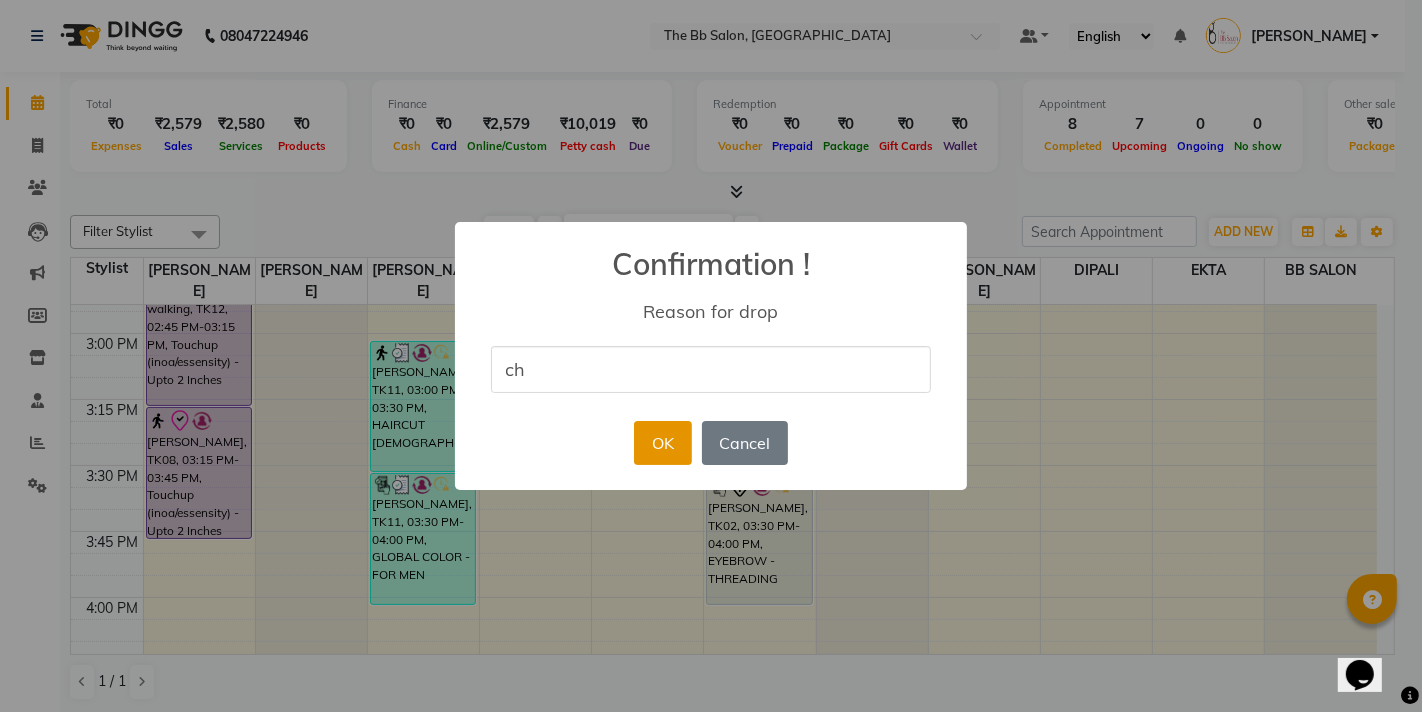 type on "ch" 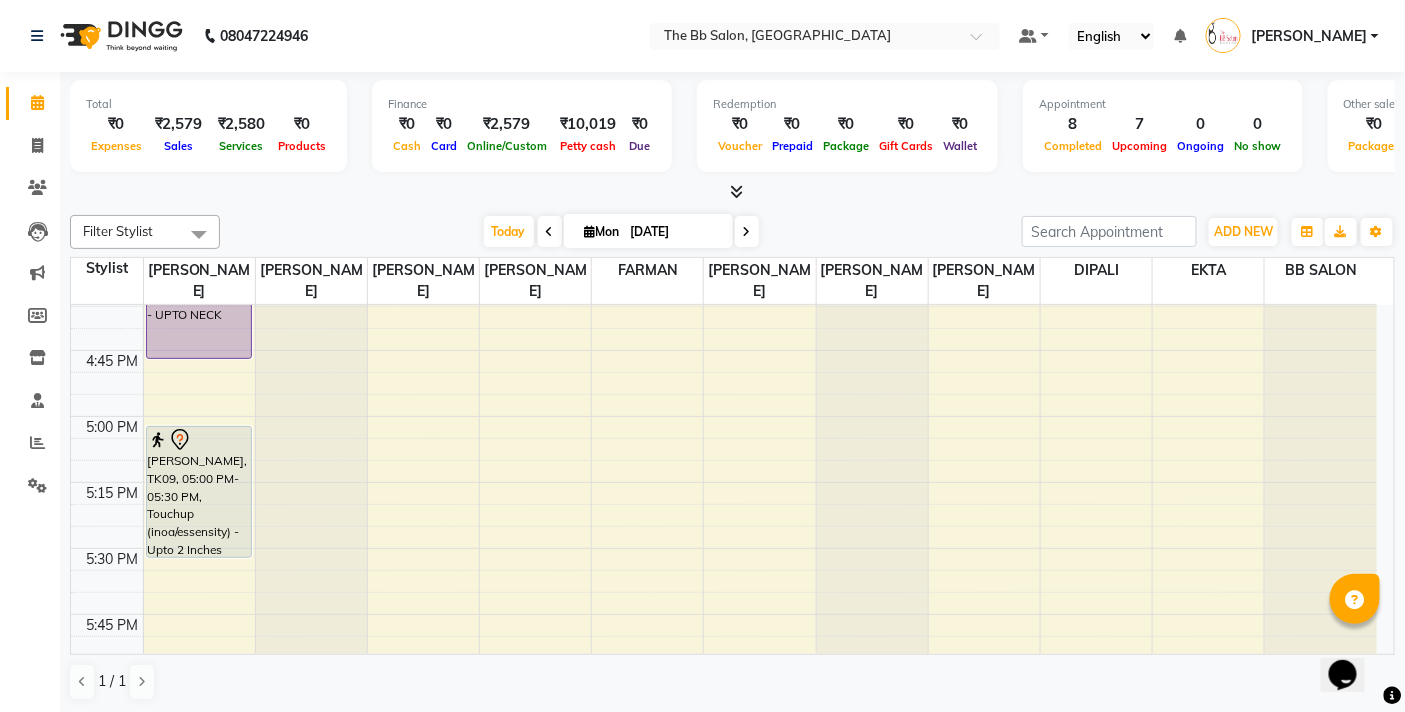 scroll, scrollTop: 2222, scrollLeft: 0, axis: vertical 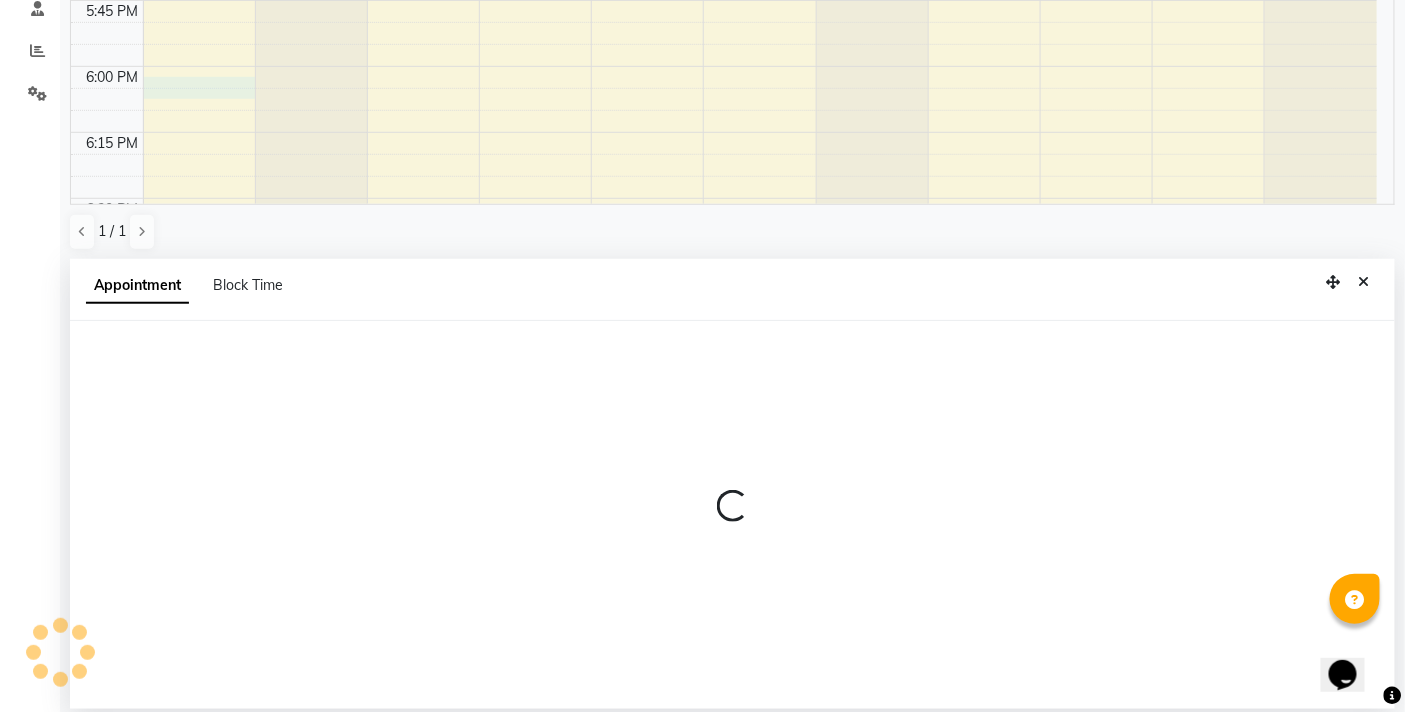 select on "83660" 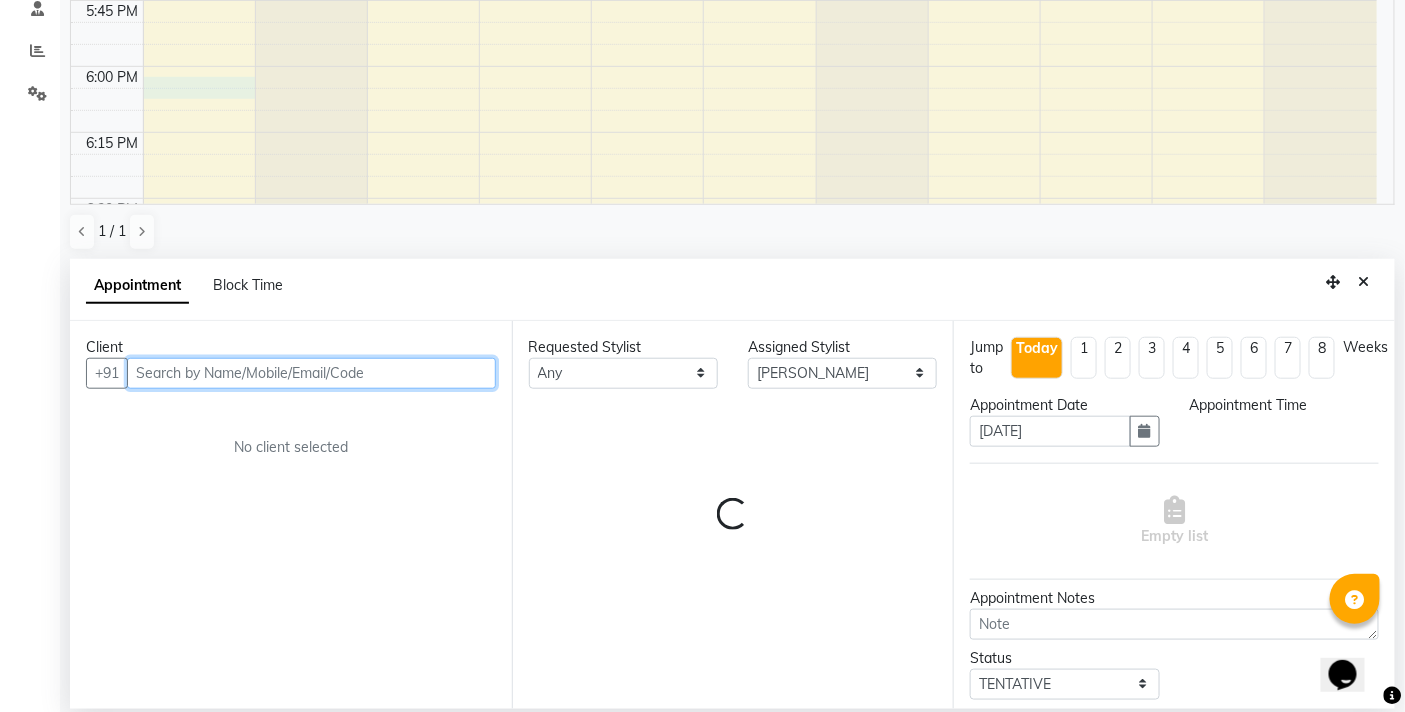 select on "1080" 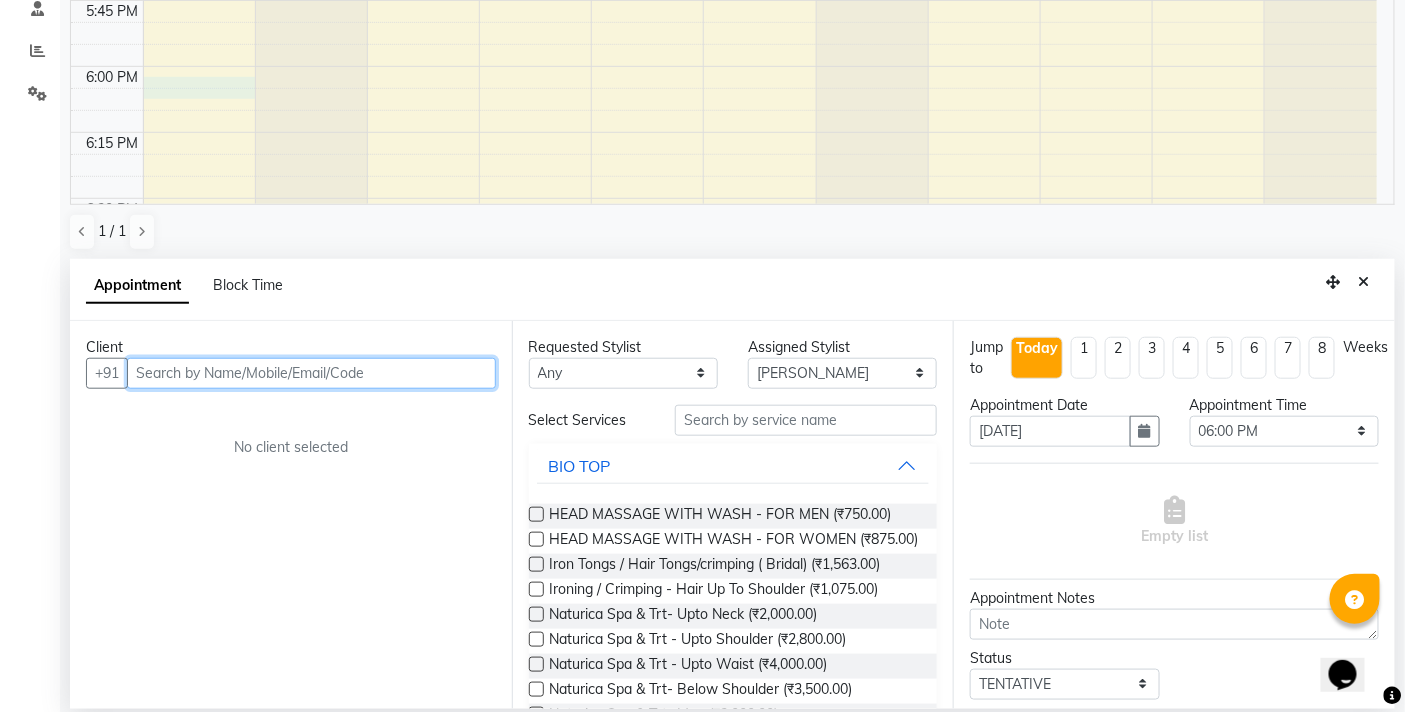click at bounding box center [311, 373] 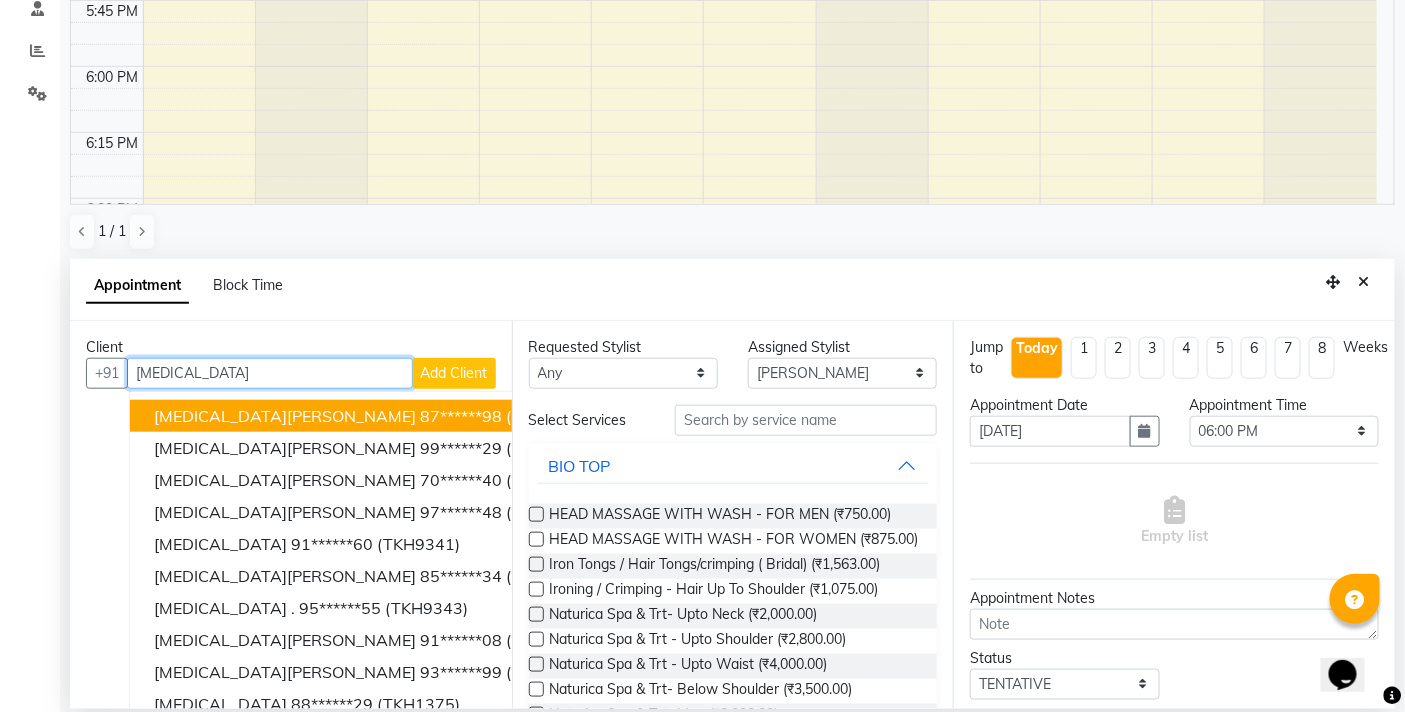 click on "nikita" at bounding box center (270, 373) 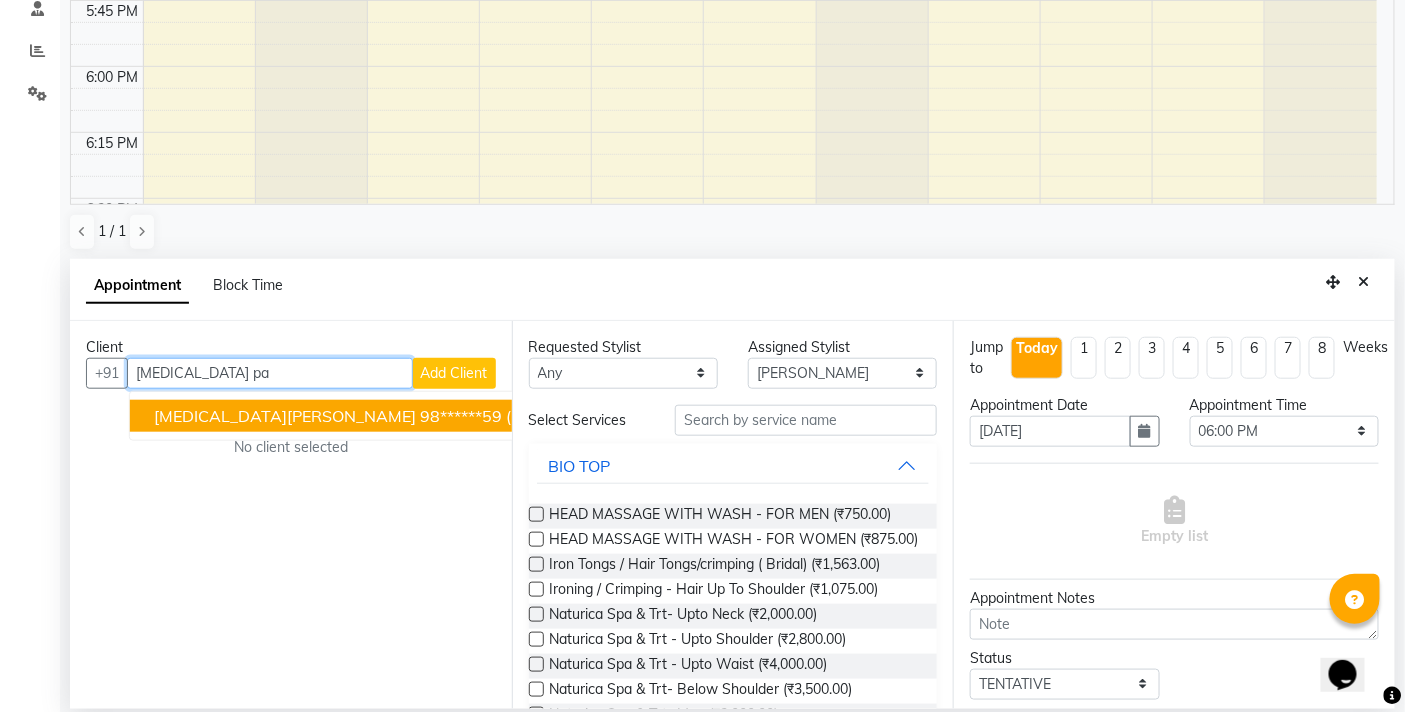 click on "(TKH155)" at bounding box center [542, 416] 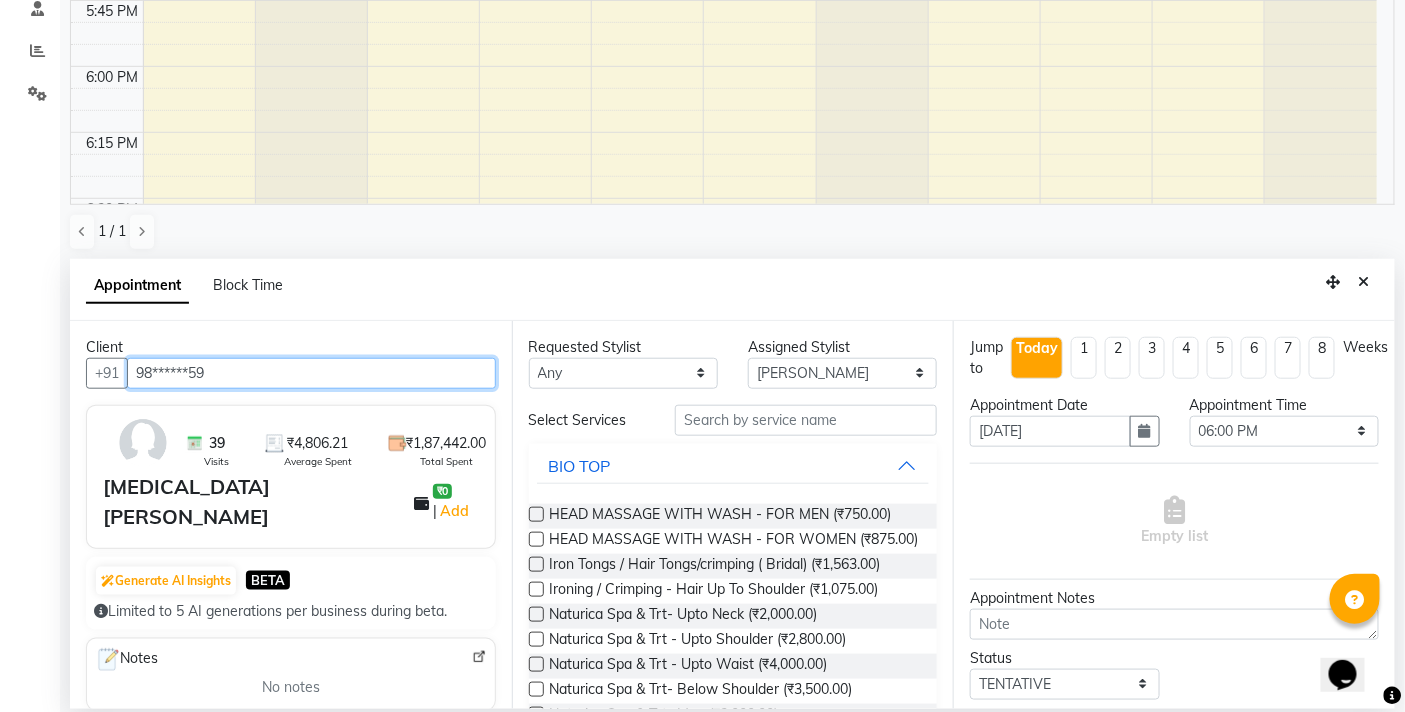 type on "98******59" 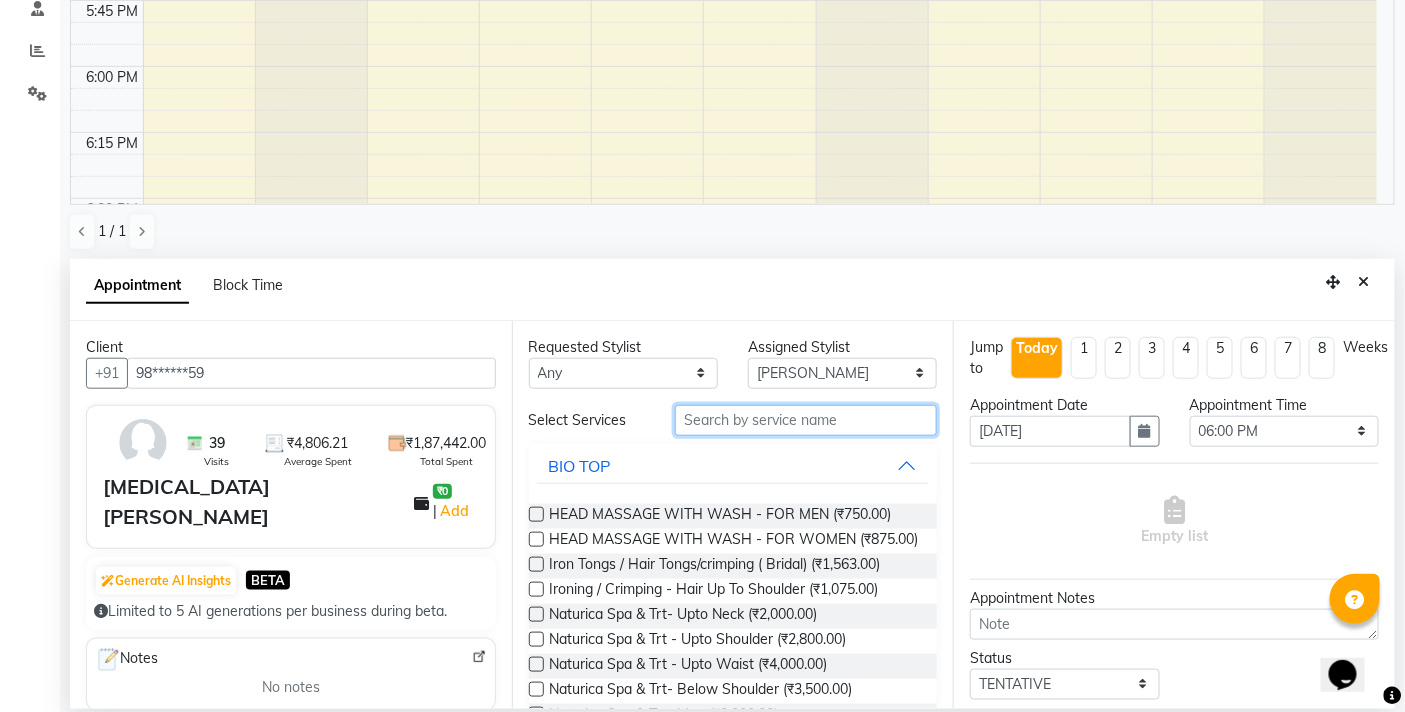 click at bounding box center (806, 420) 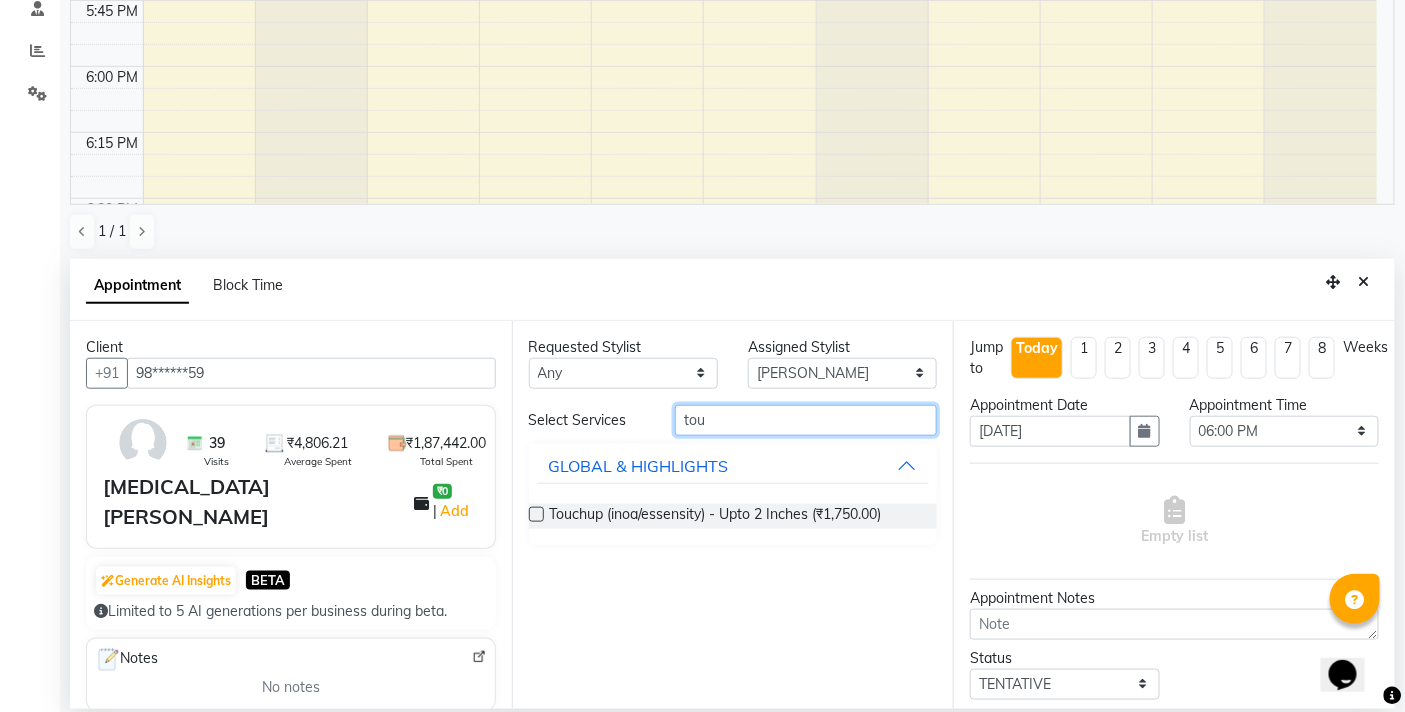 type on "tou" 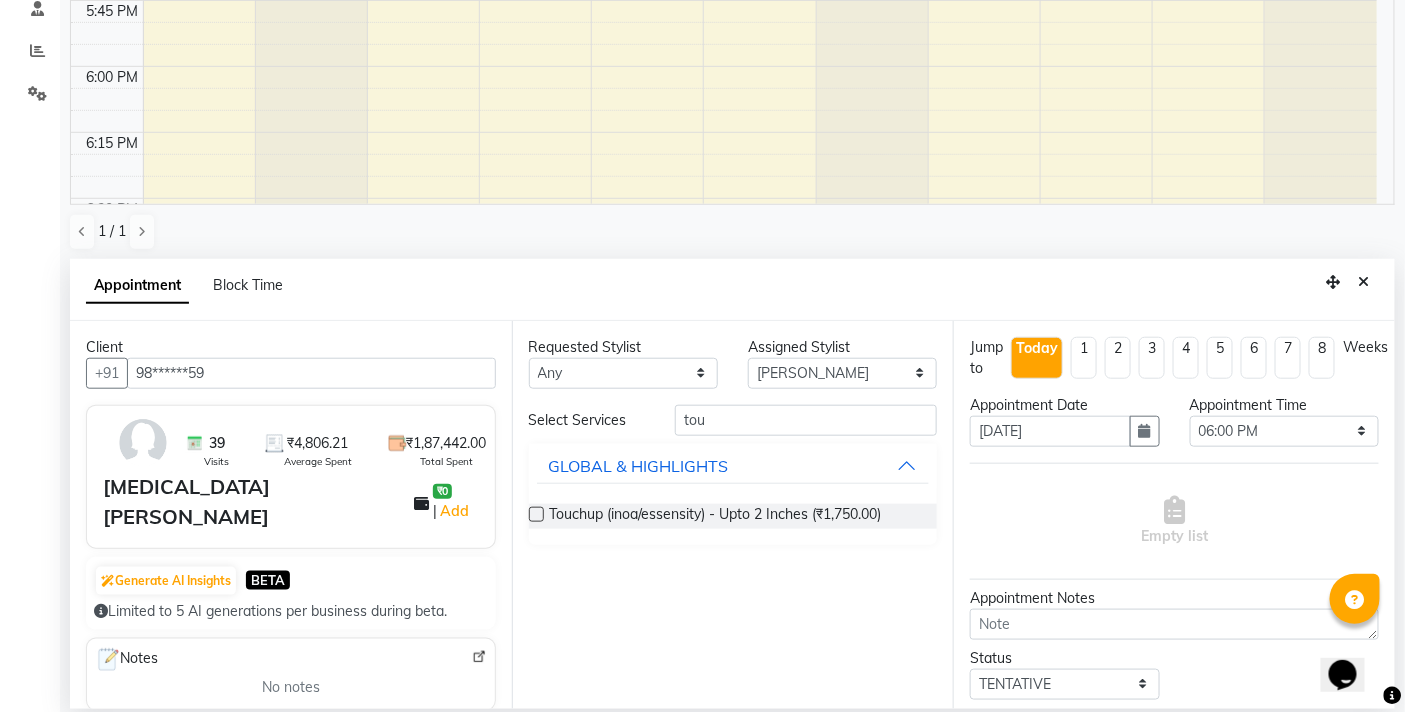 click at bounding box center [536, 514] 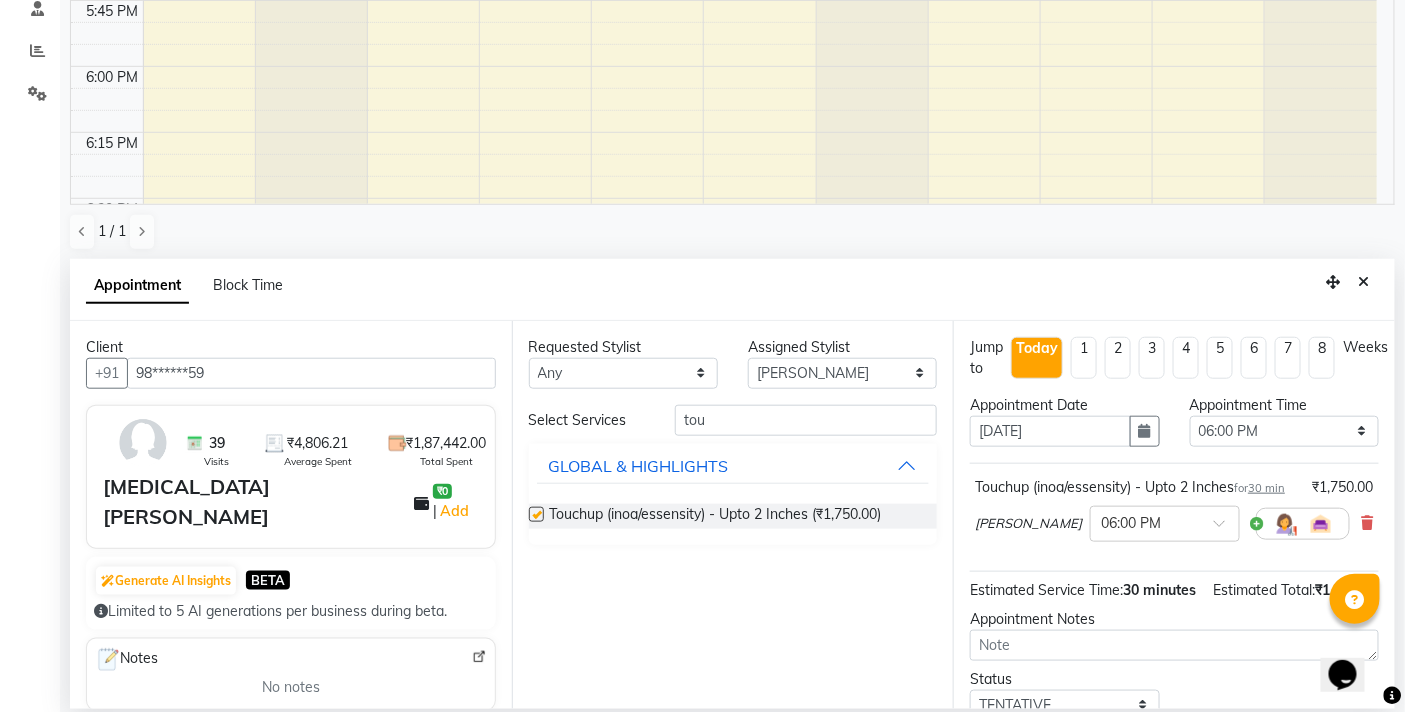 checkbox on "false" 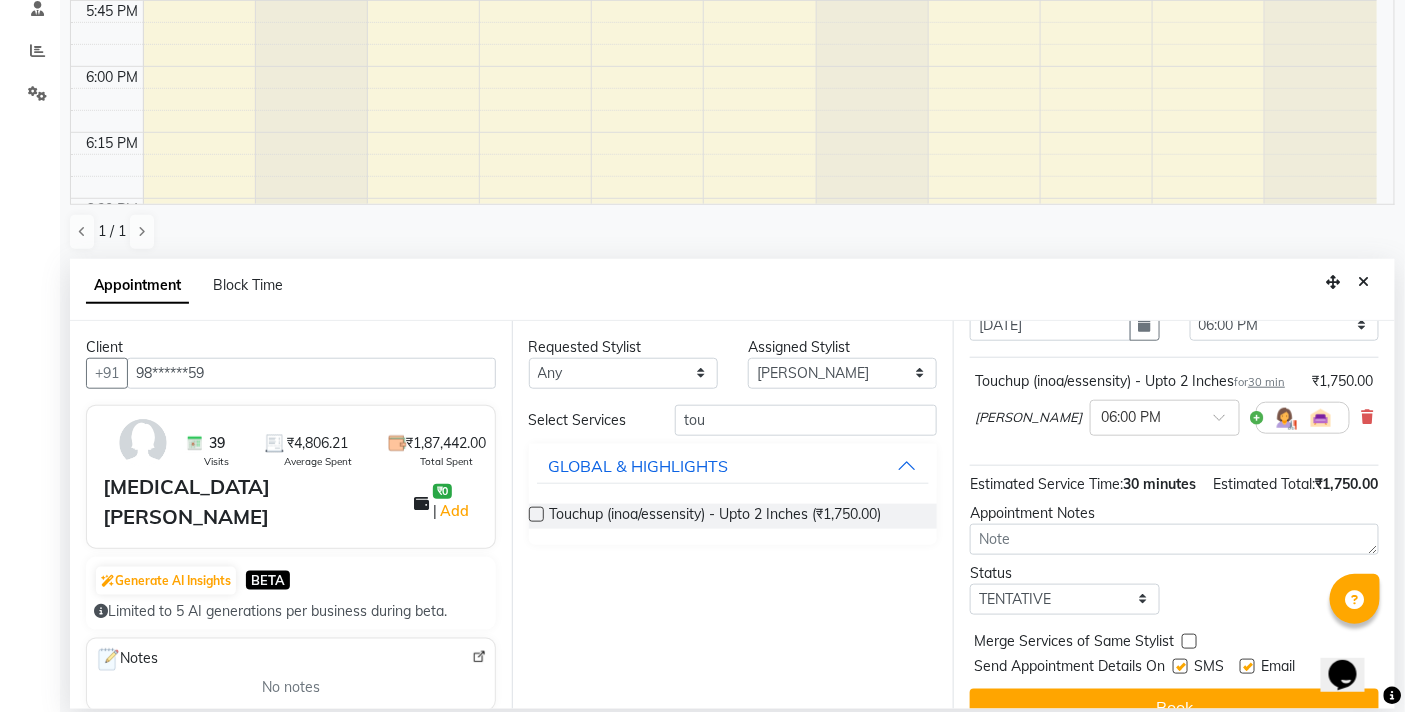 scroll, scrollTop: 180, scrollLeft: 0, axis: vertical 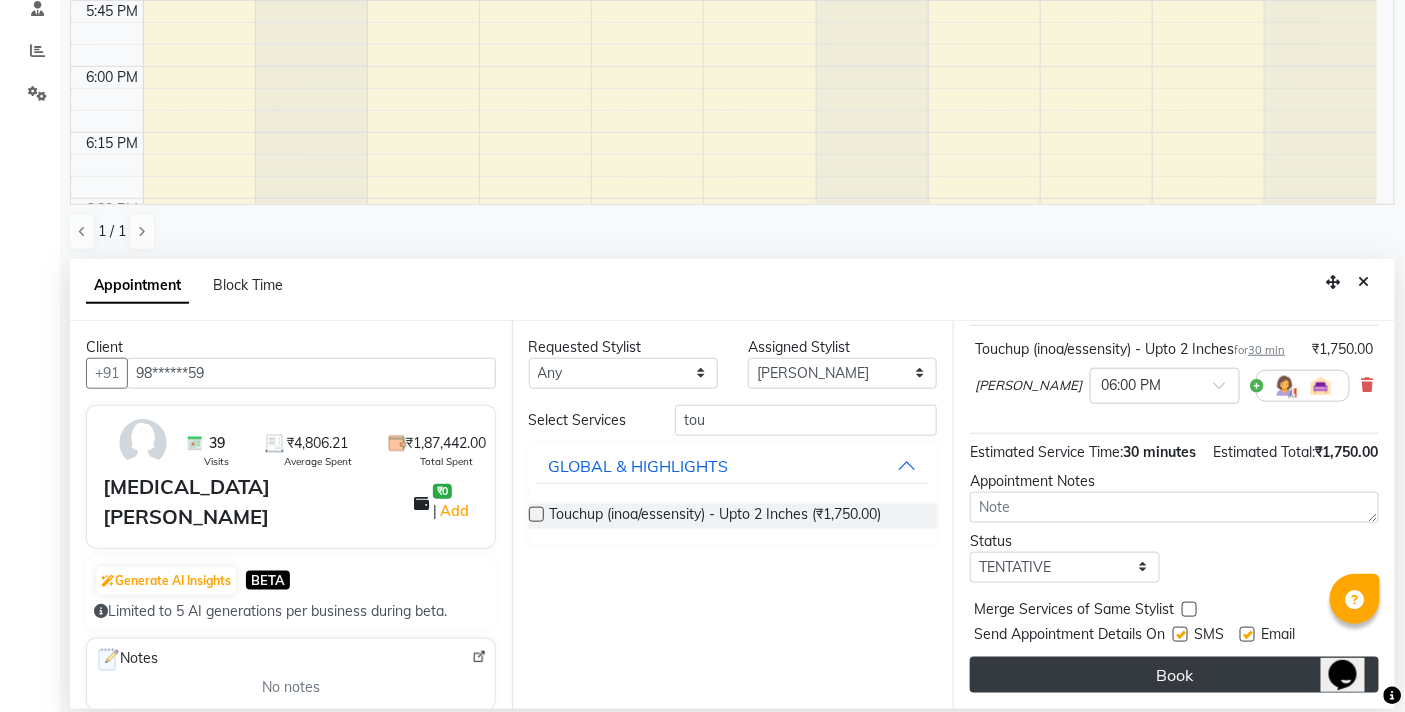 click on "Book" at bounding box center [1174, 675] 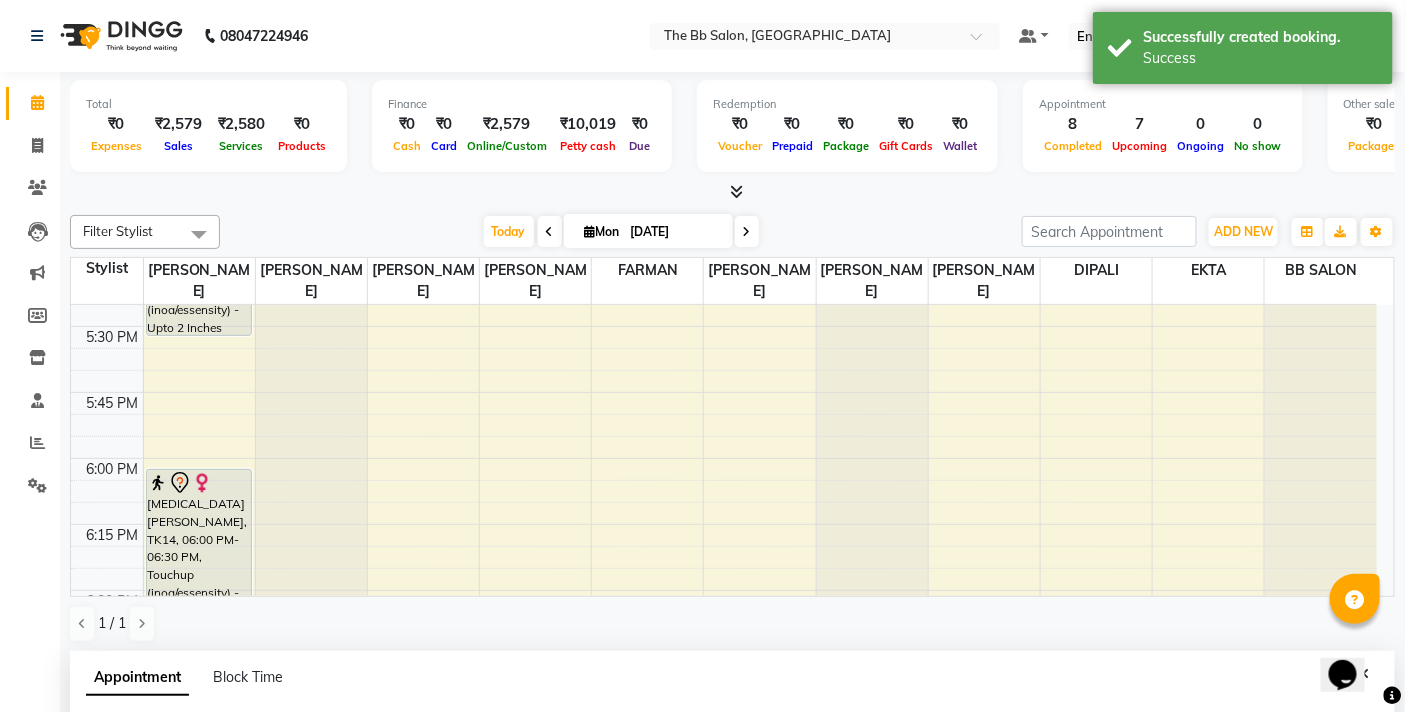 scroll, scrollTop: 333, scrollLeft: 0, axis: vertical 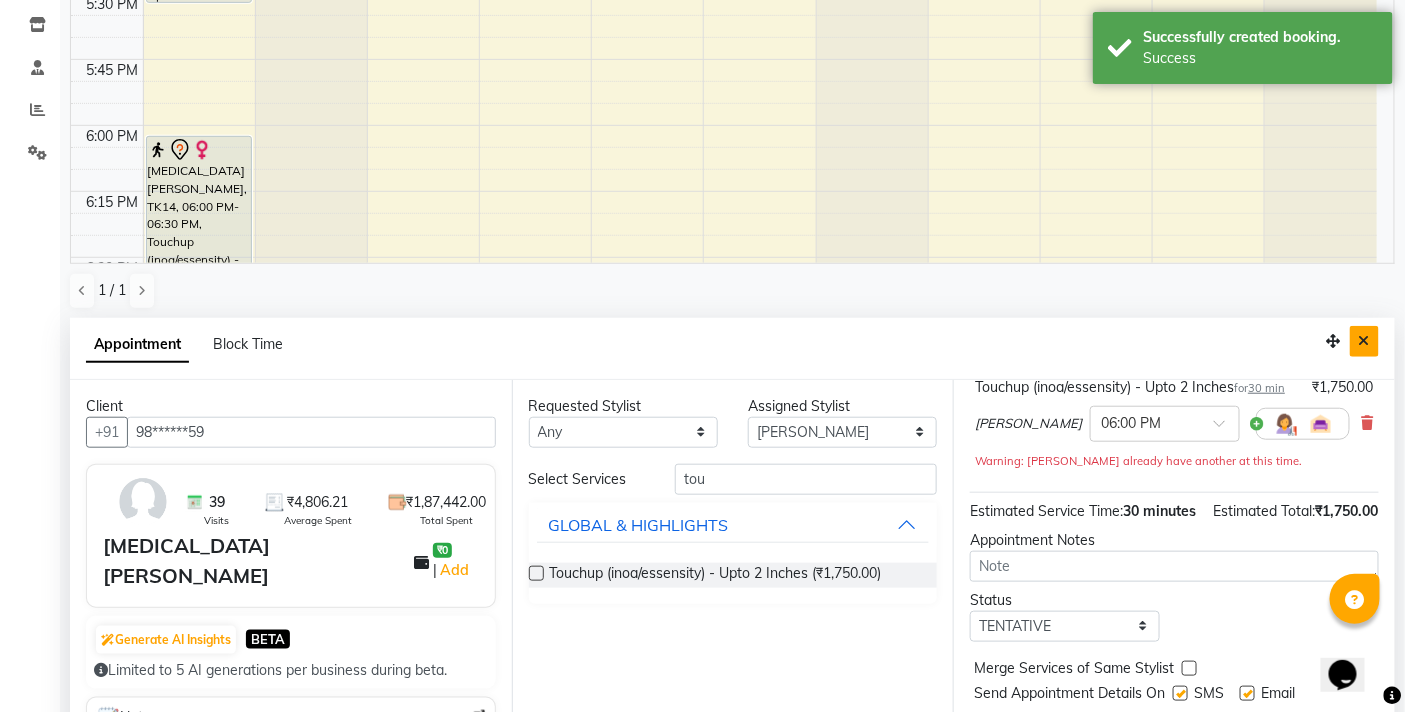 click at bounding box center [1364, 341] 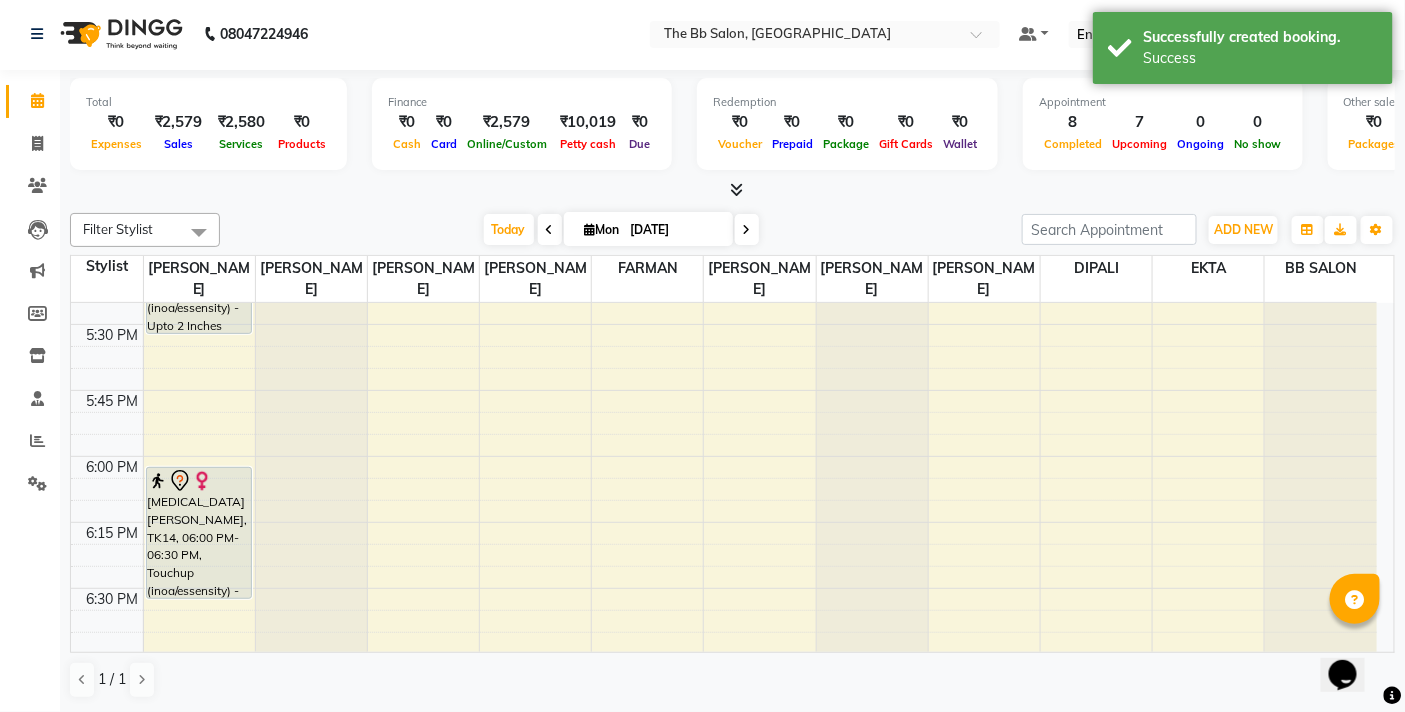 scroll, scrollTop: 1, scrollLeft: 0, axis: vertical 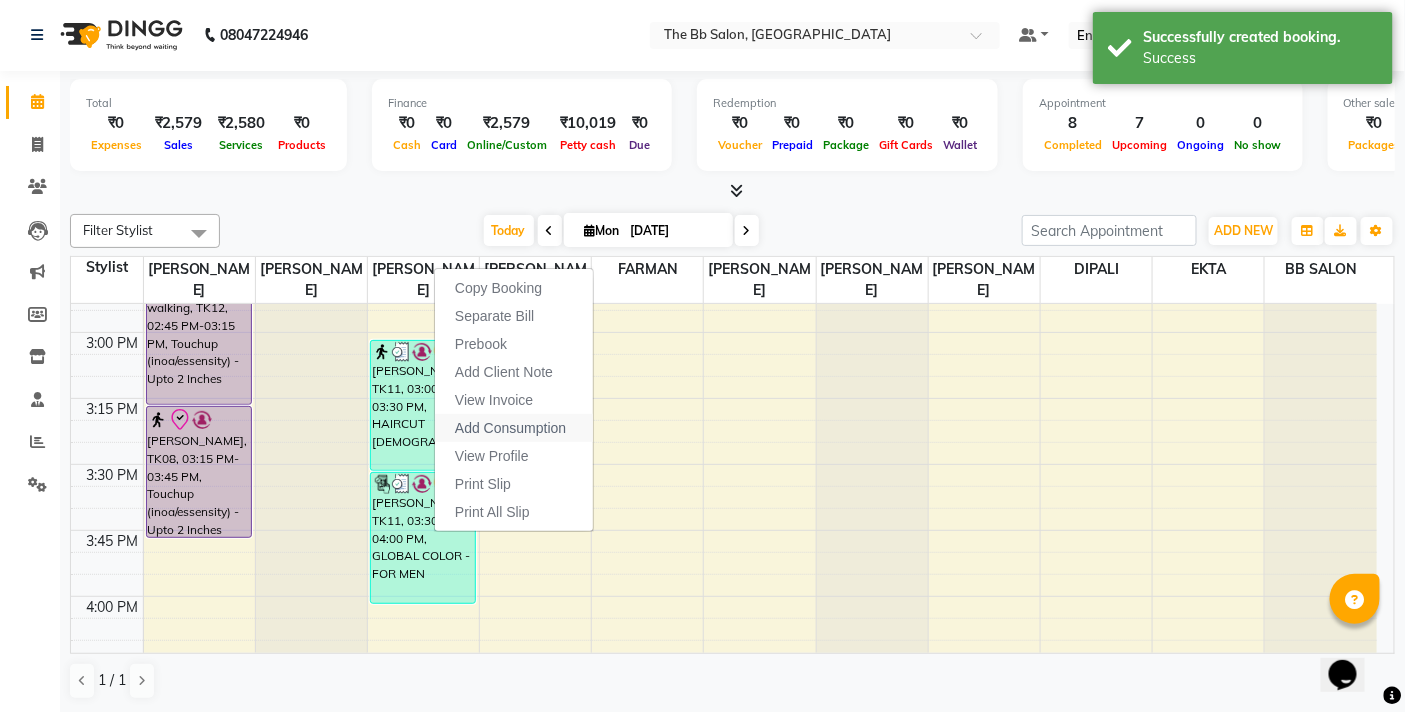 click on "Add Consumption" at bounding box center [510, 428] 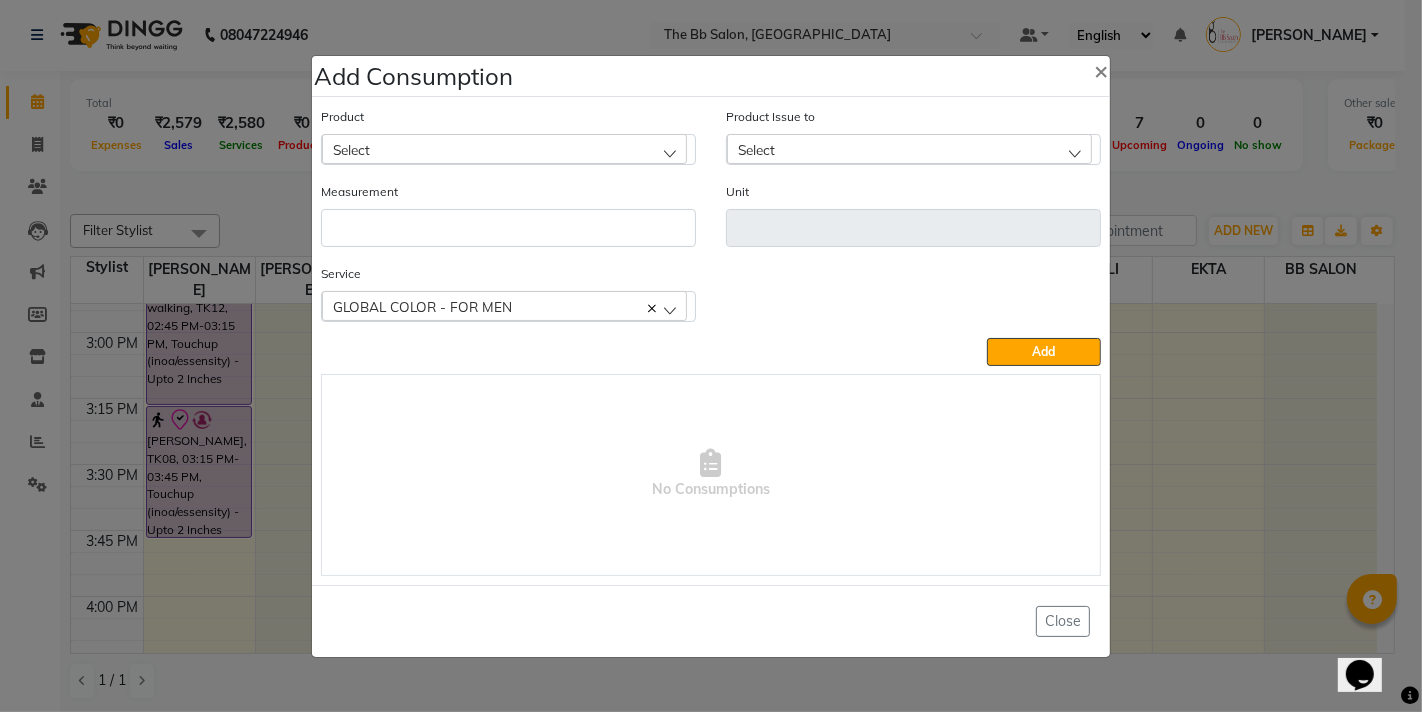 click on "Select" 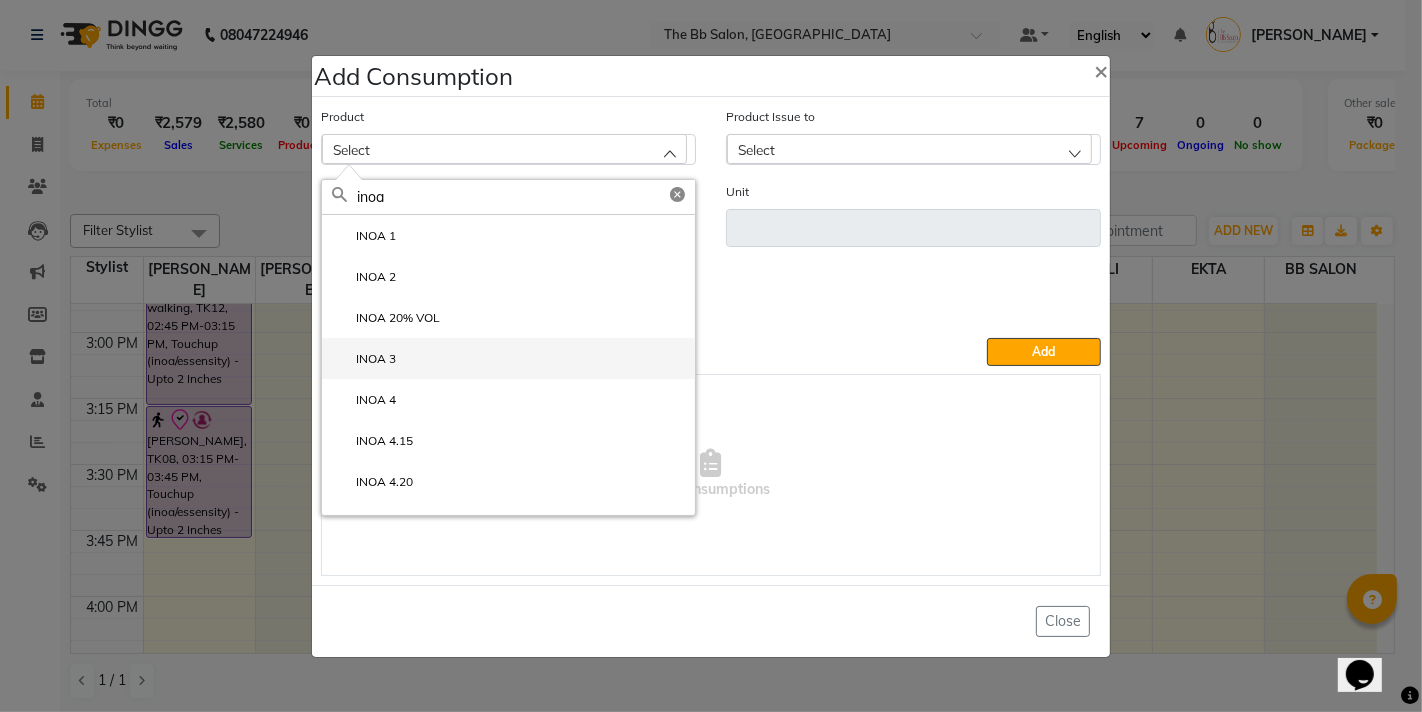 type on "inoa" 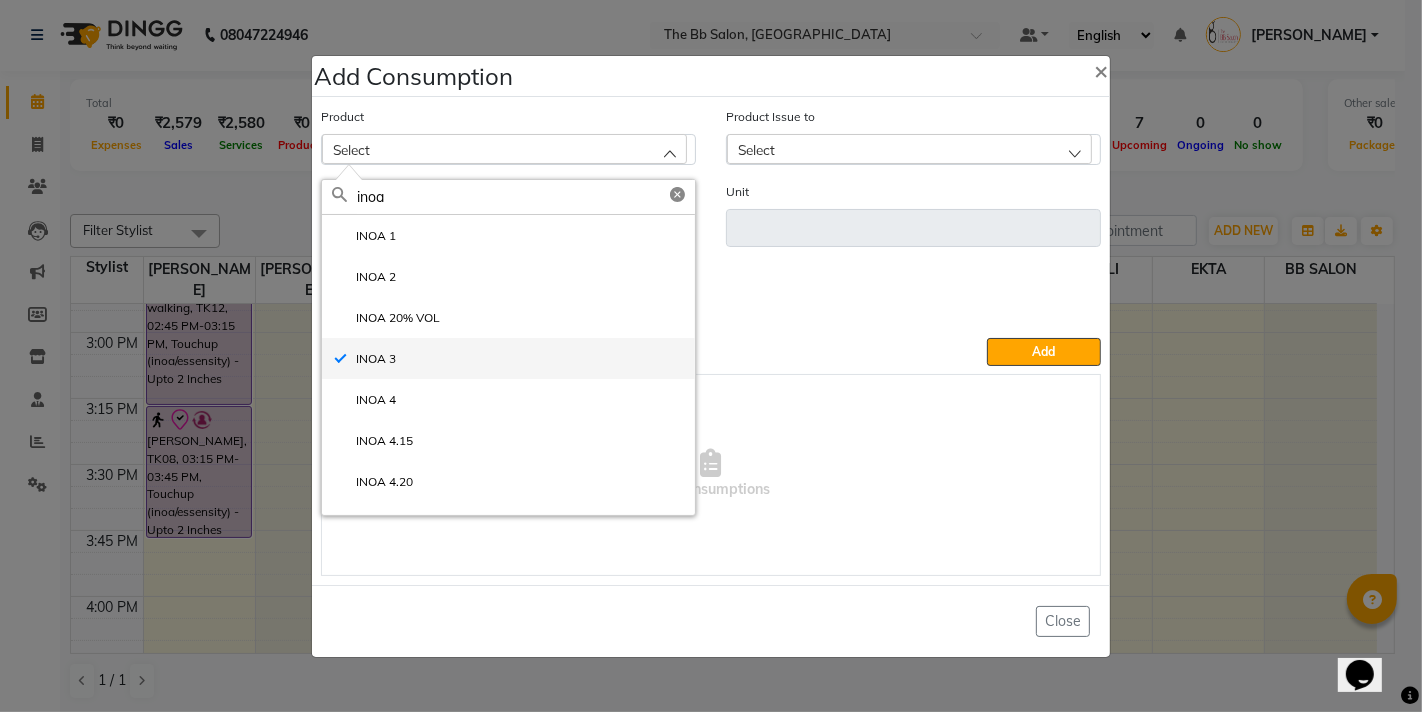 type on "ML" 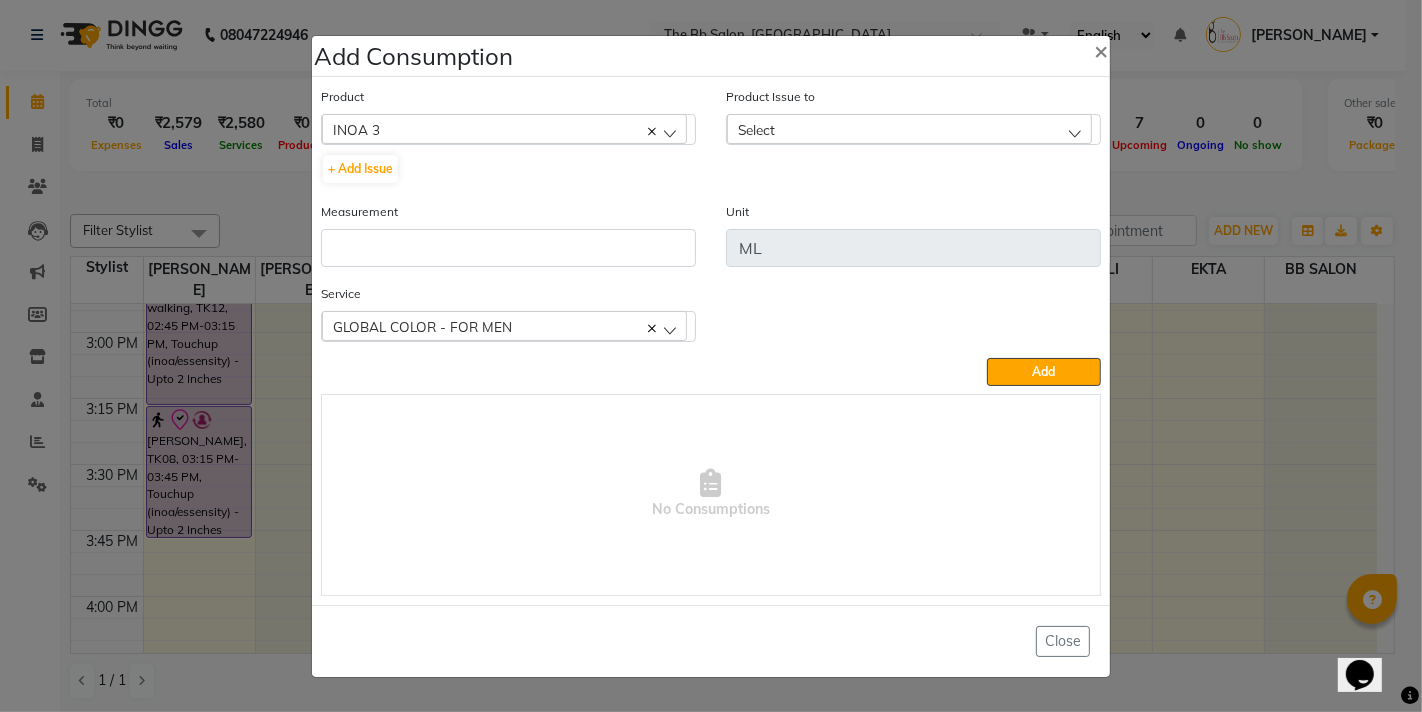 click on "Select" 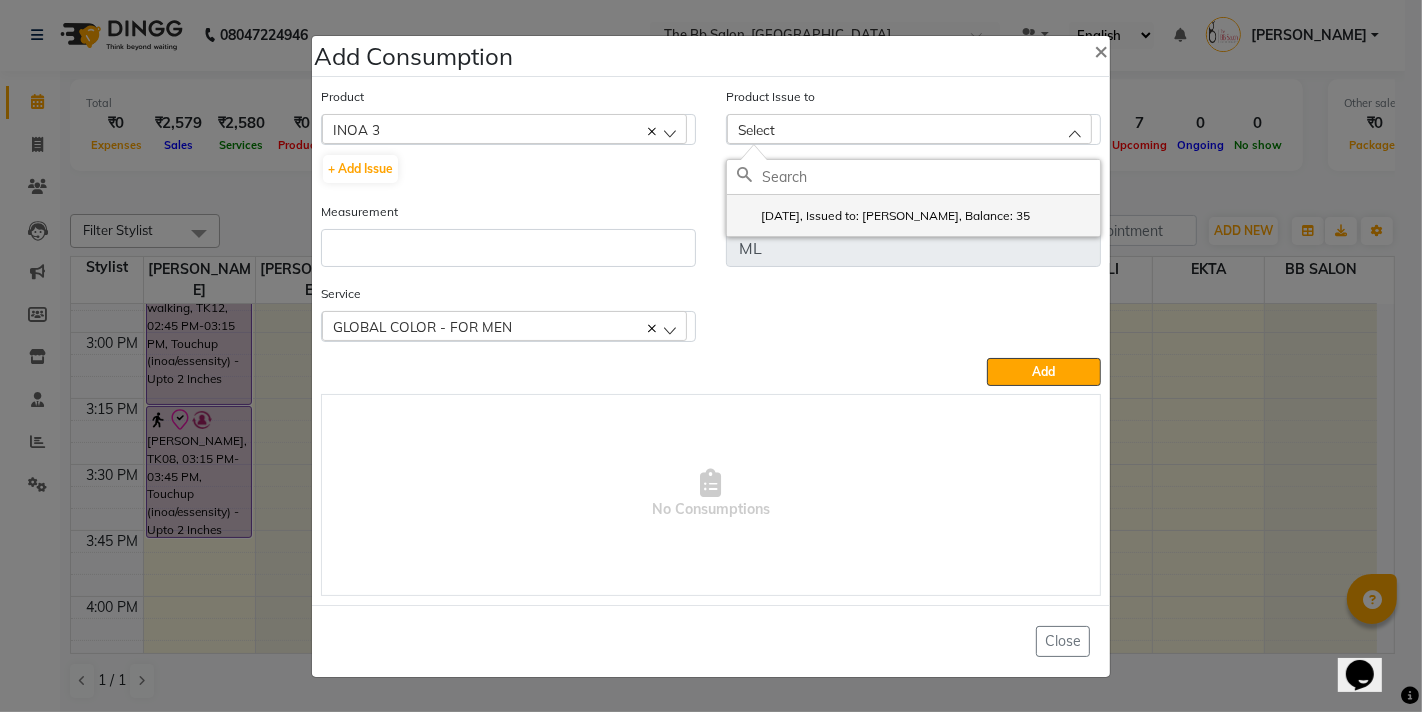 click on "2025-07-13, Issued to: MANGESH TAVARE, Balance: 35" 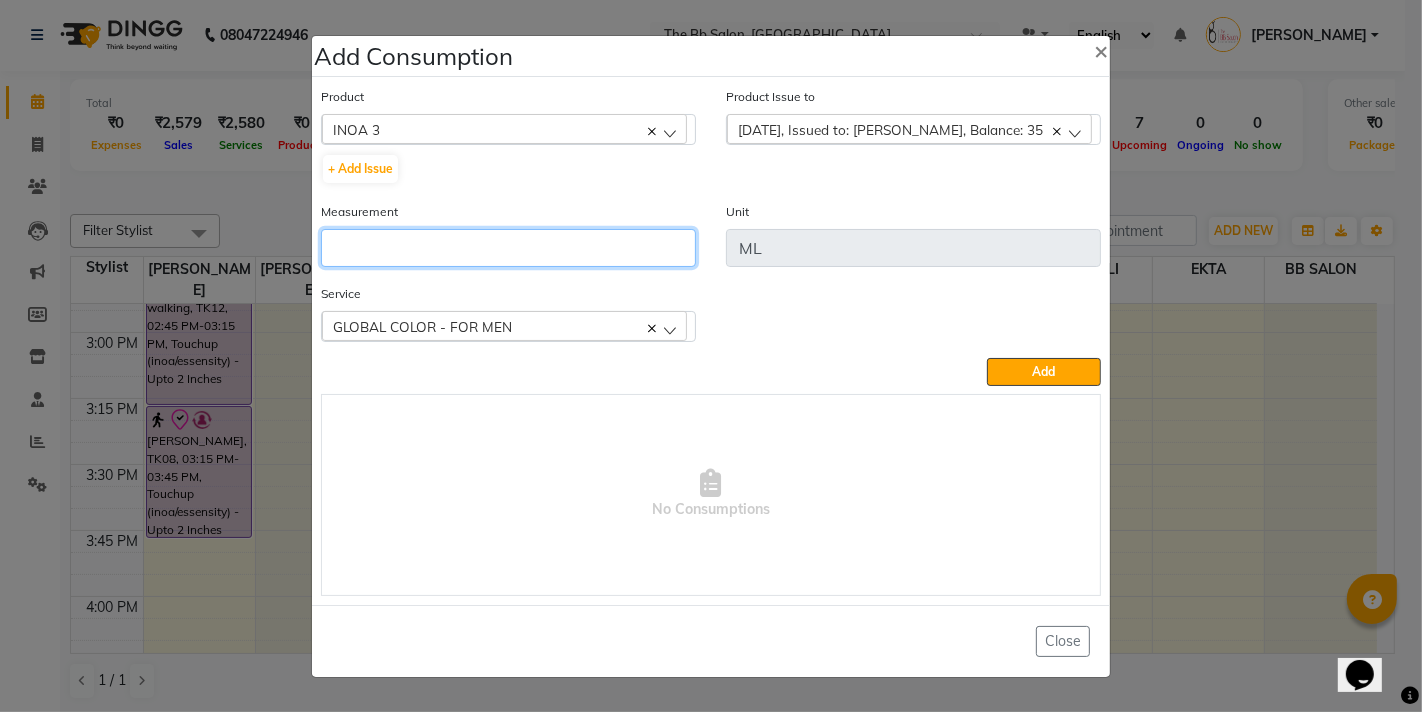 click 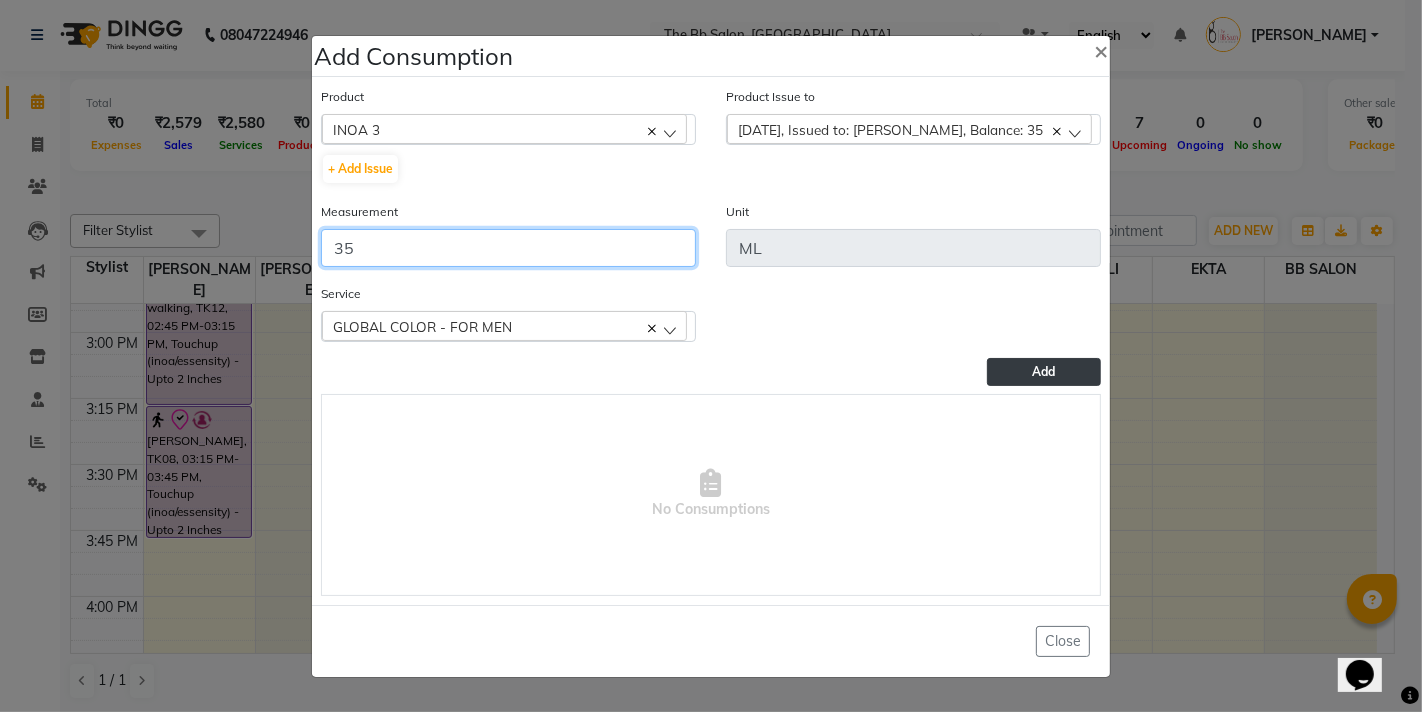 type on "35" 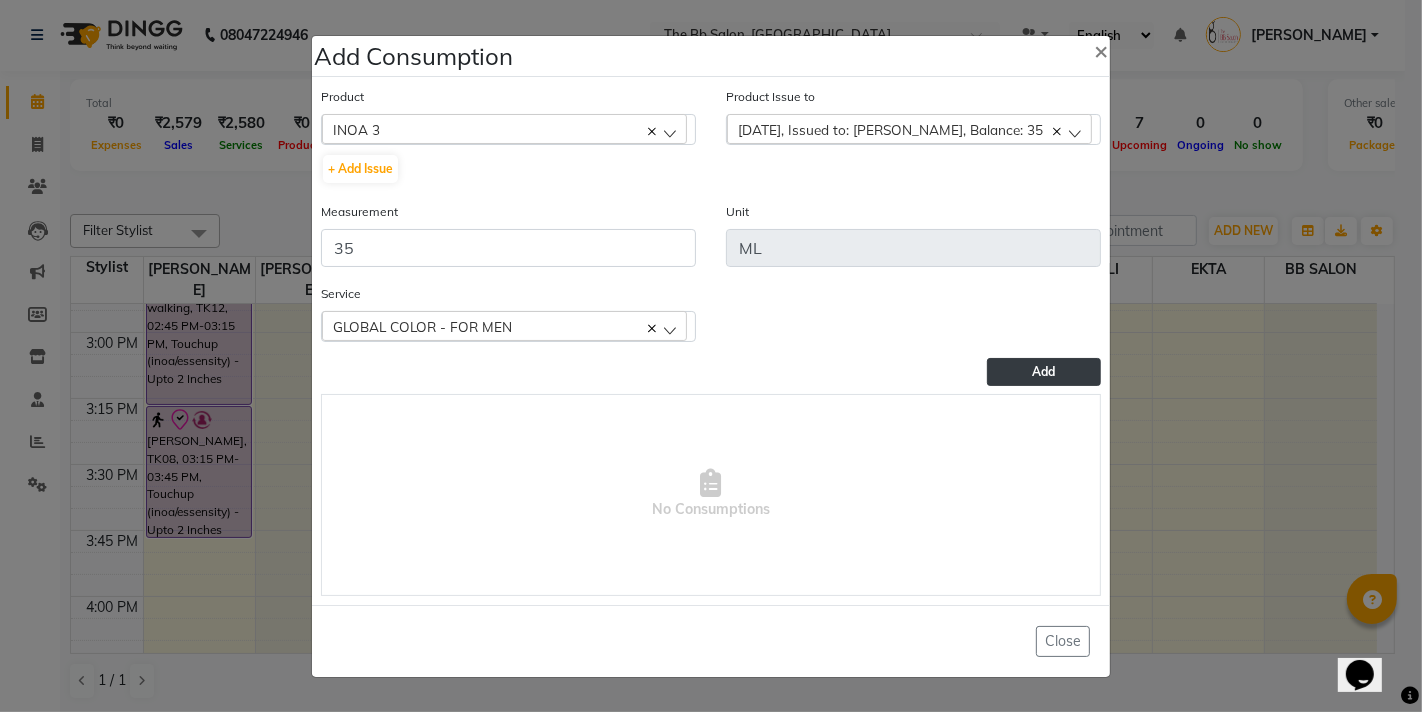click on "Add" 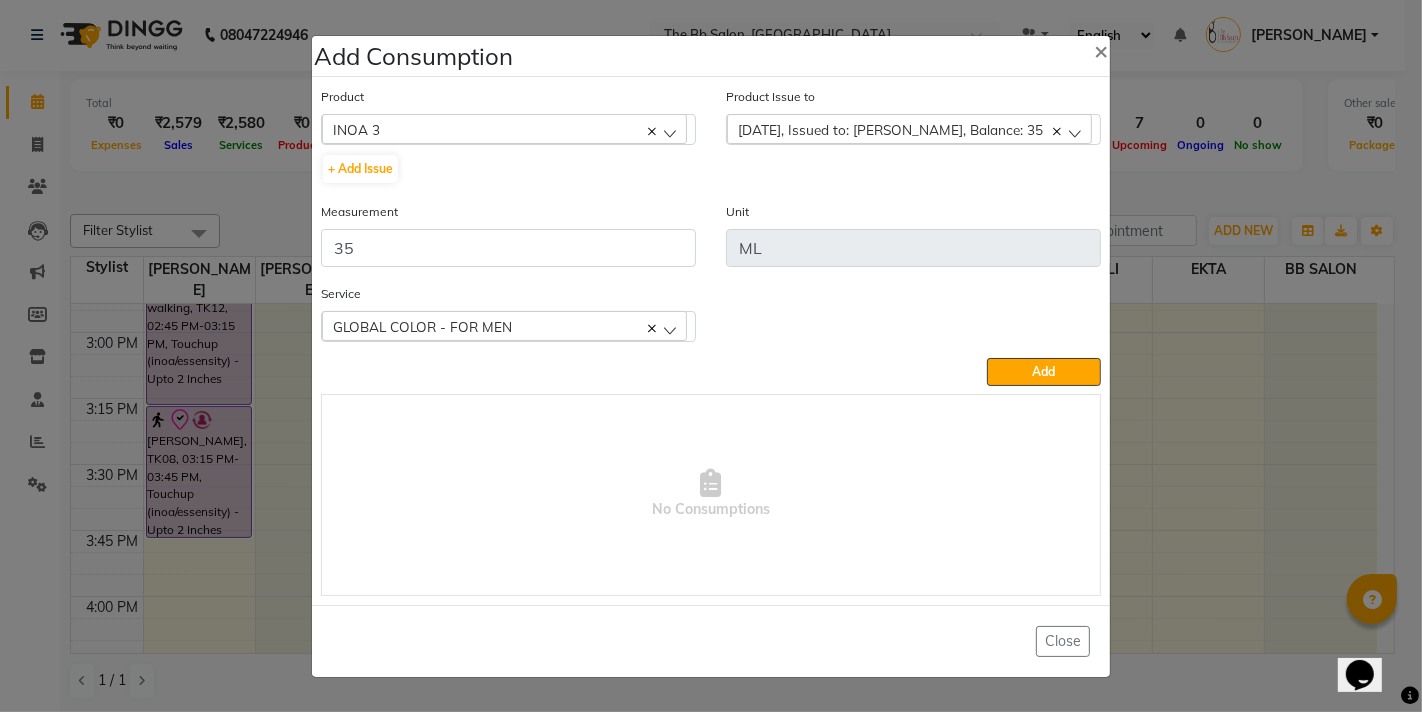 type 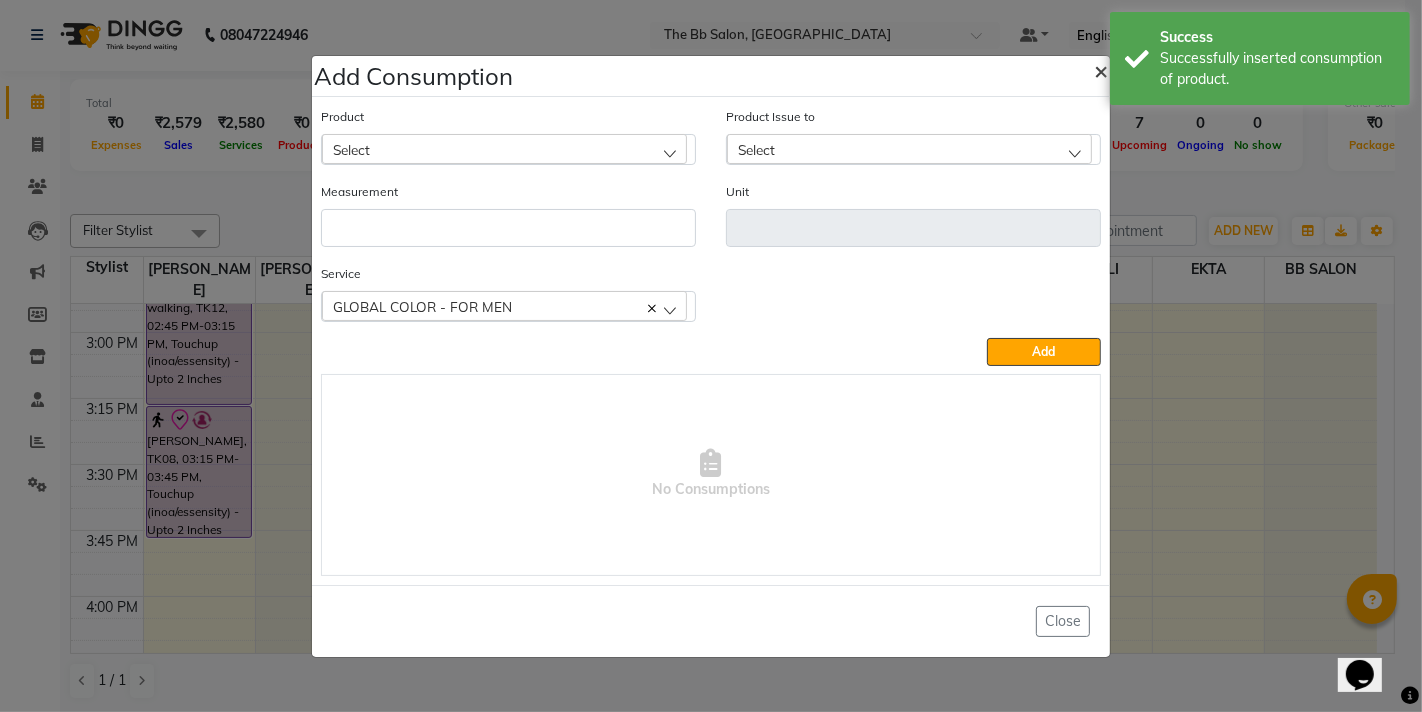 click on "×" 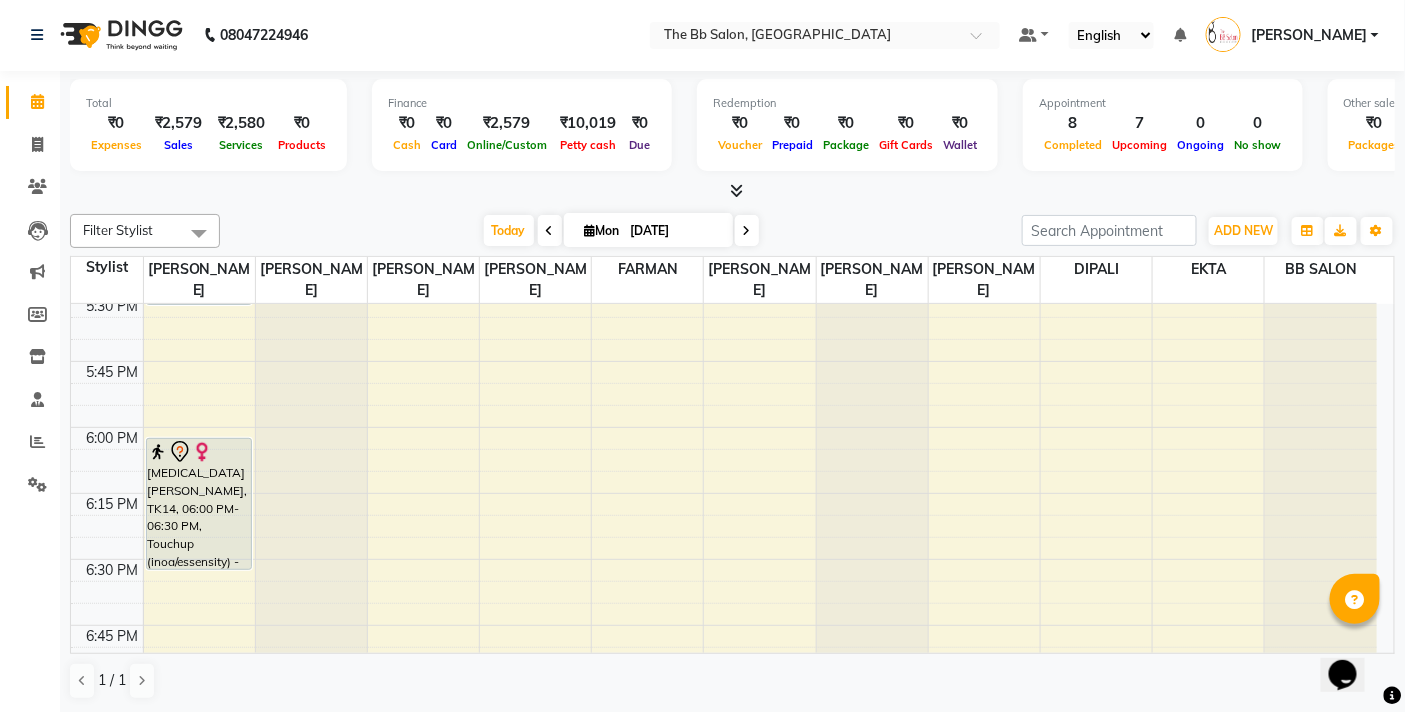 scroll, scrollTop: 2363, scrollLeft: 0, axis: vertical 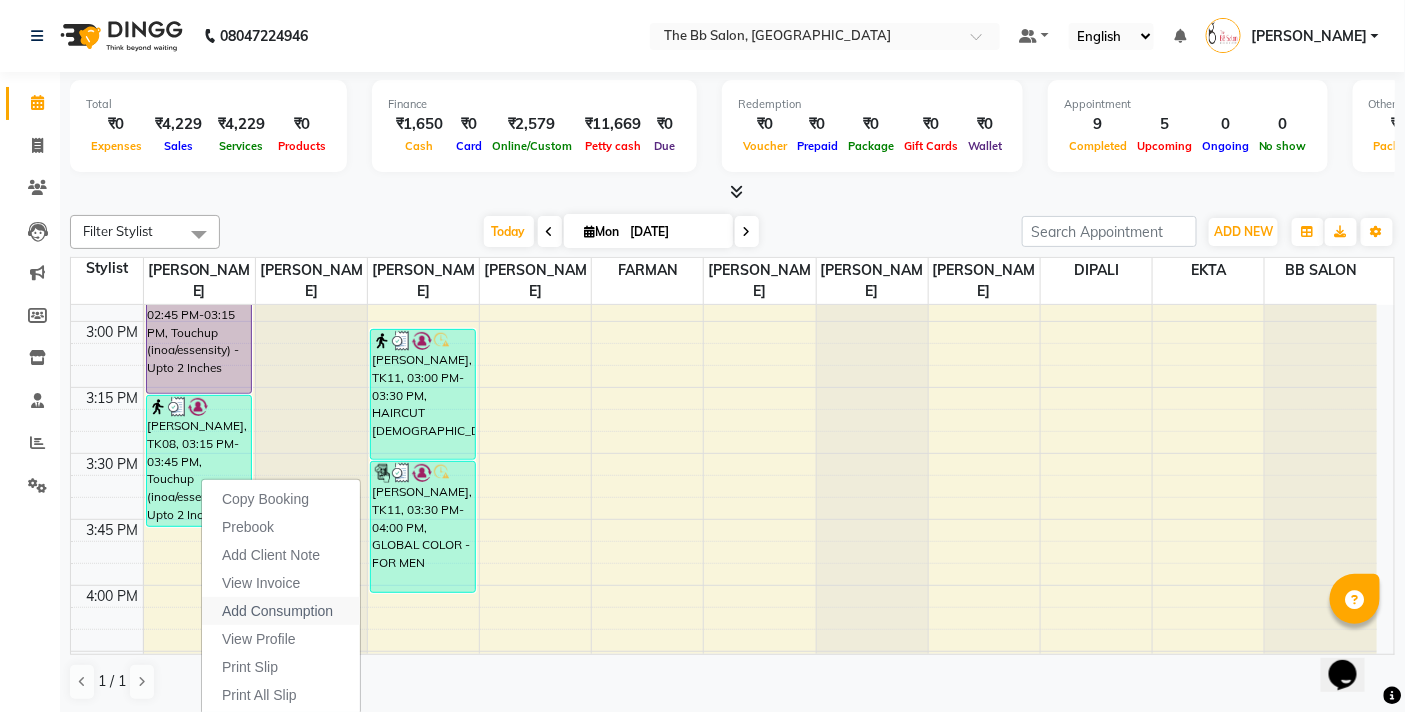 click on "Add Consumption" at bounding box center (277, 611) 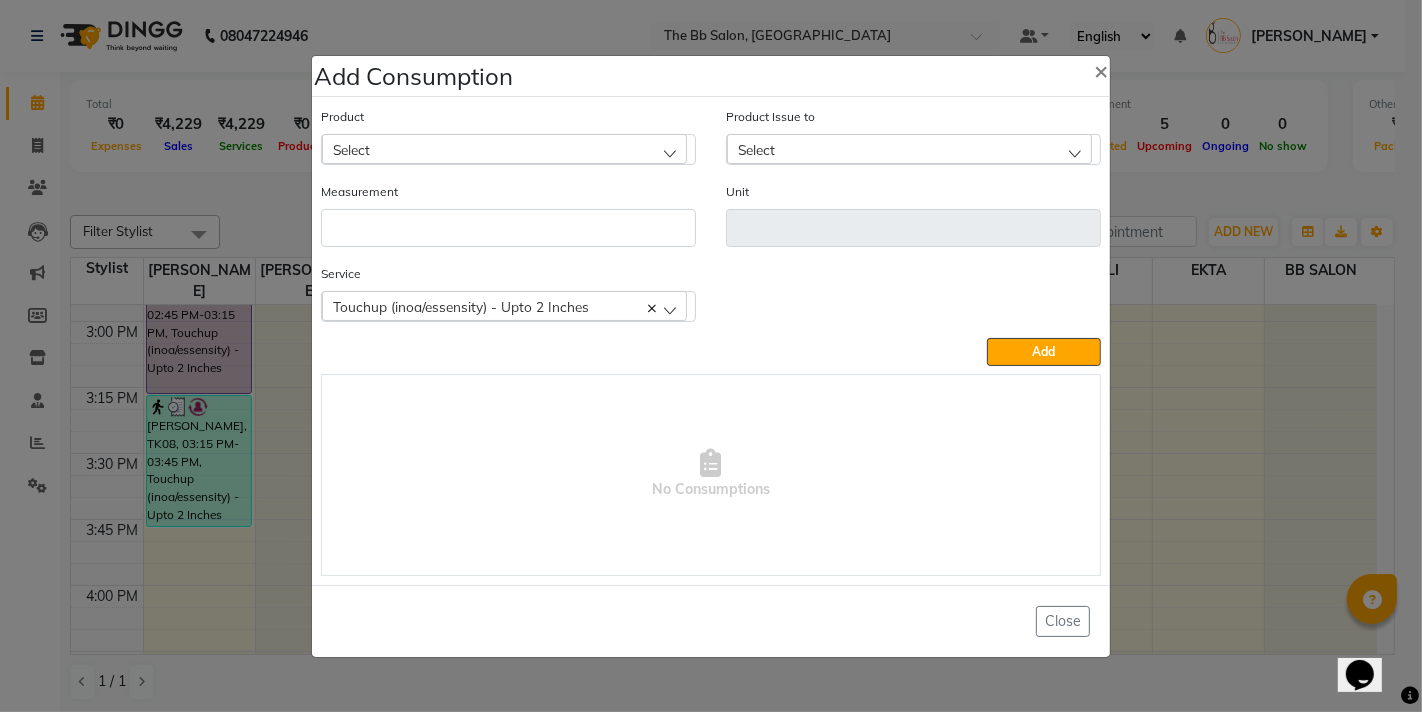 click on "Select" 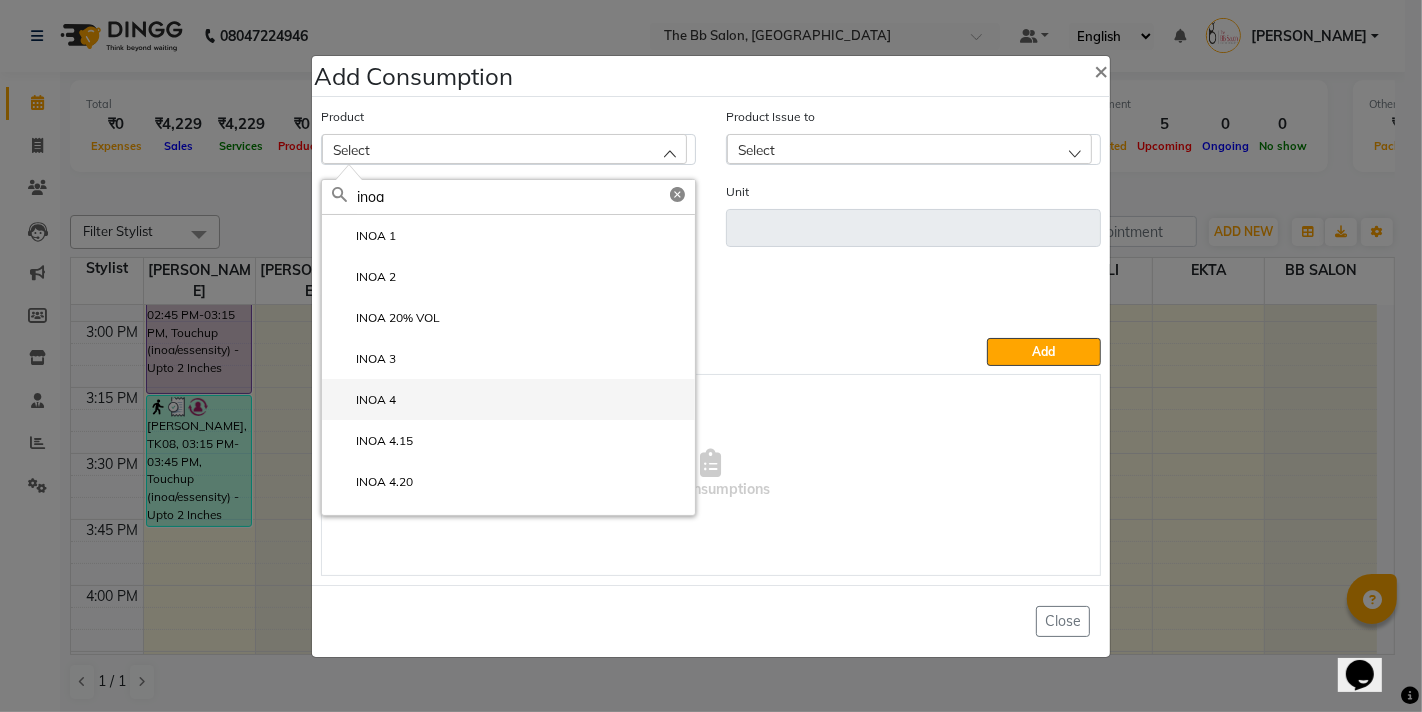 type on "inoa" 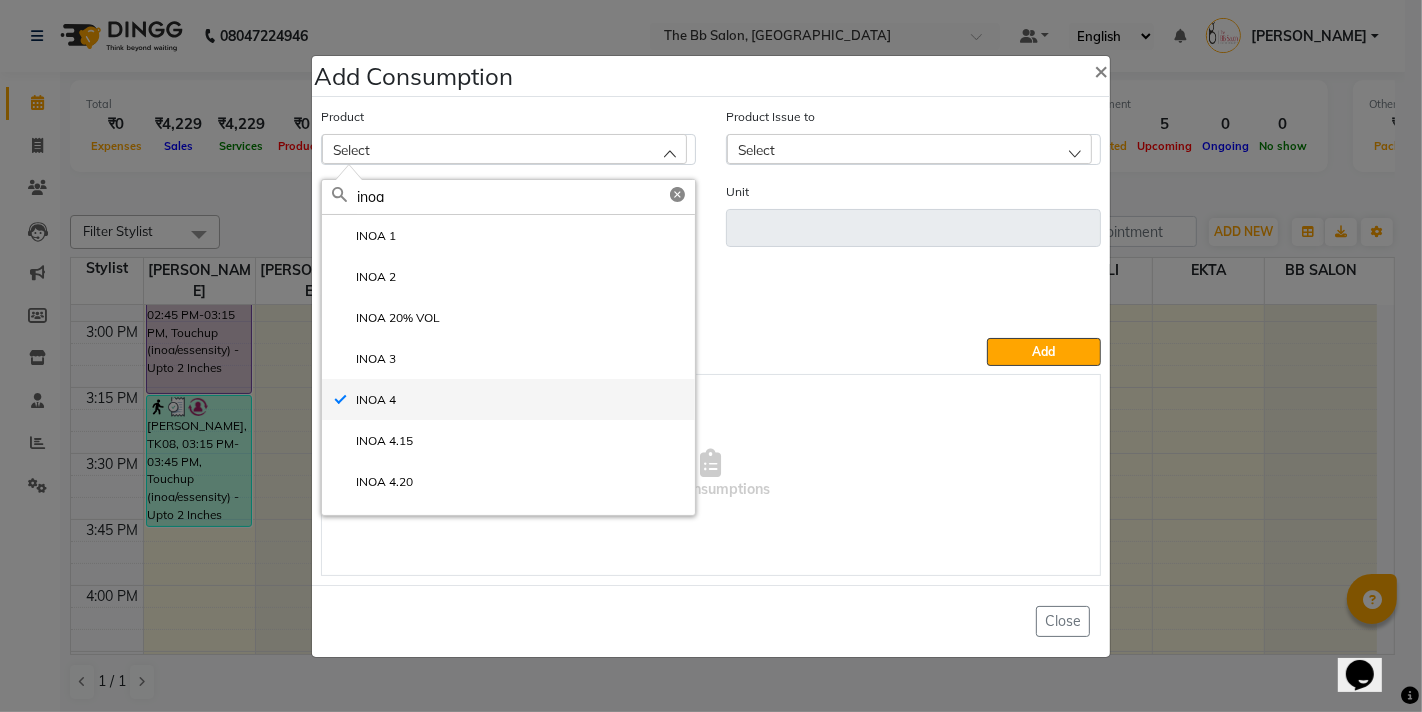 type on "ML" 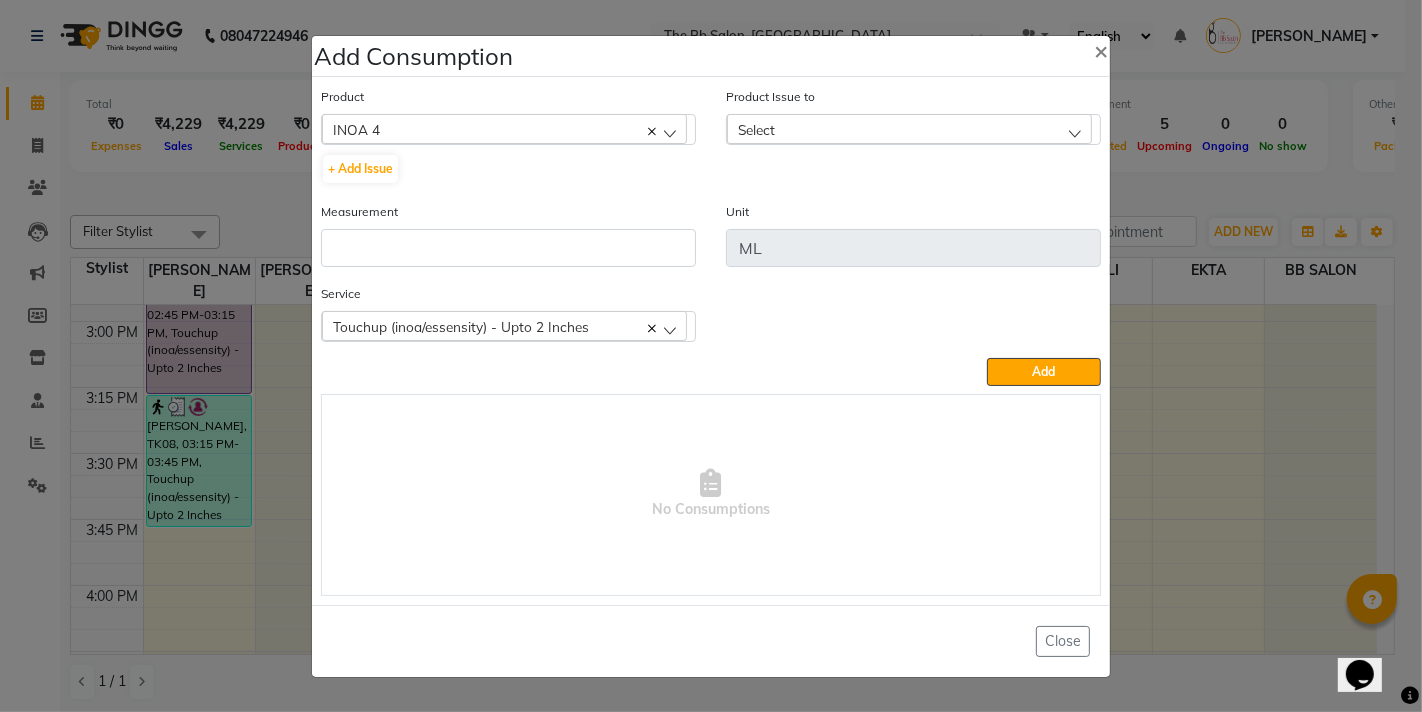 click on "Select" 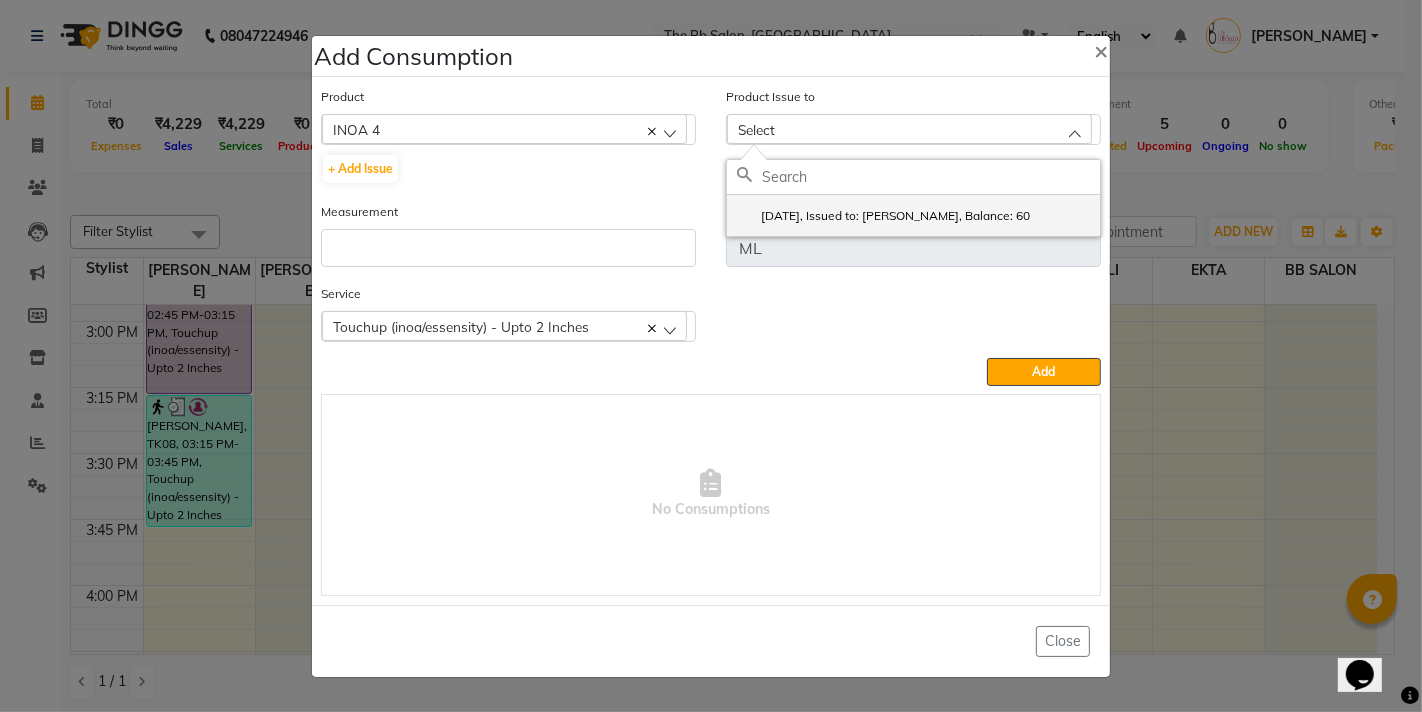 click on "2025-07-13, Issued to: Sanjay Pawar, Balance: 60" 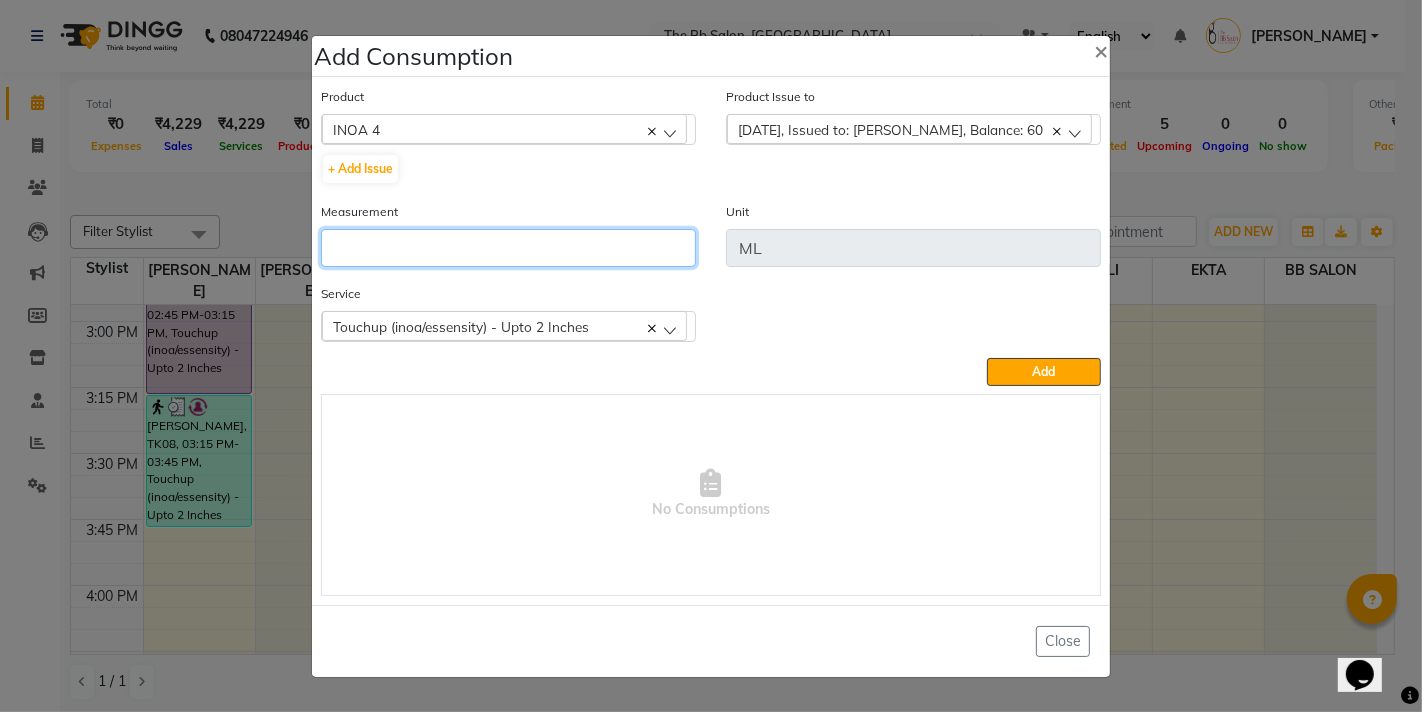 click 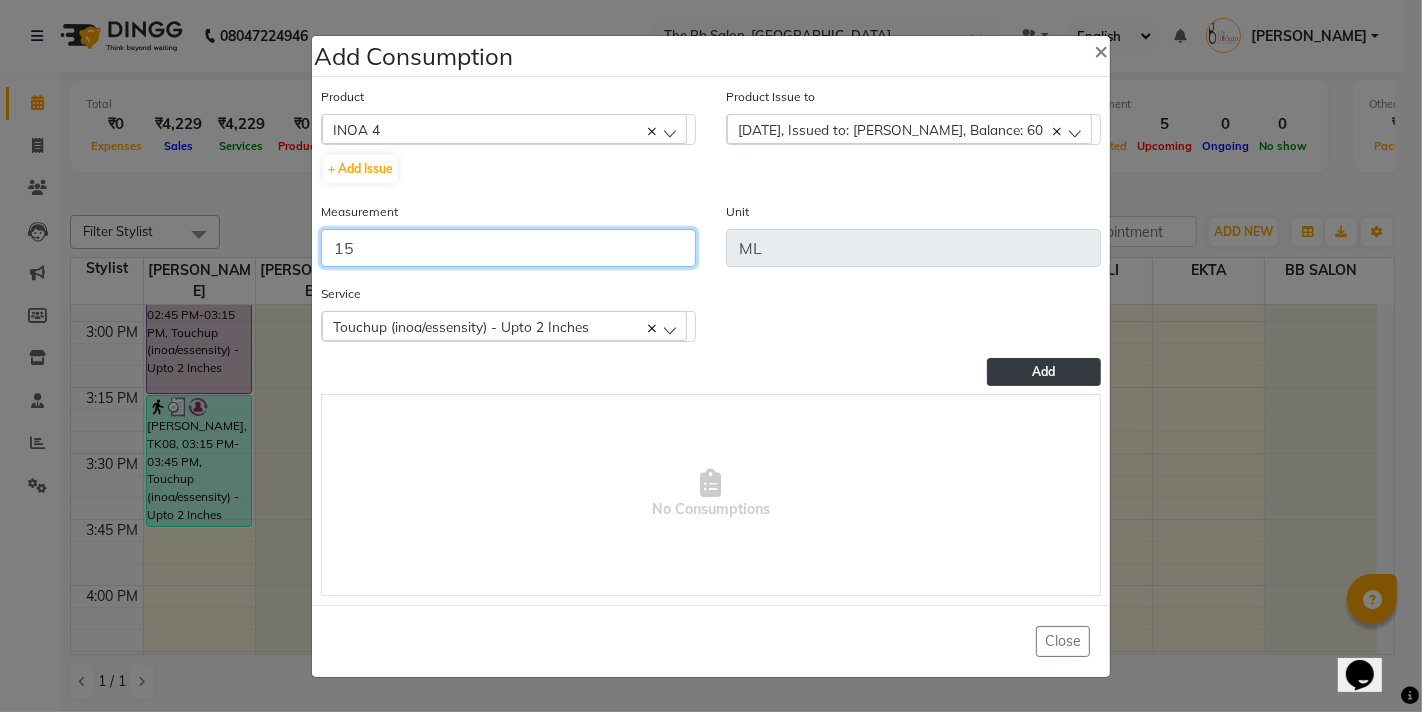 type on "15" 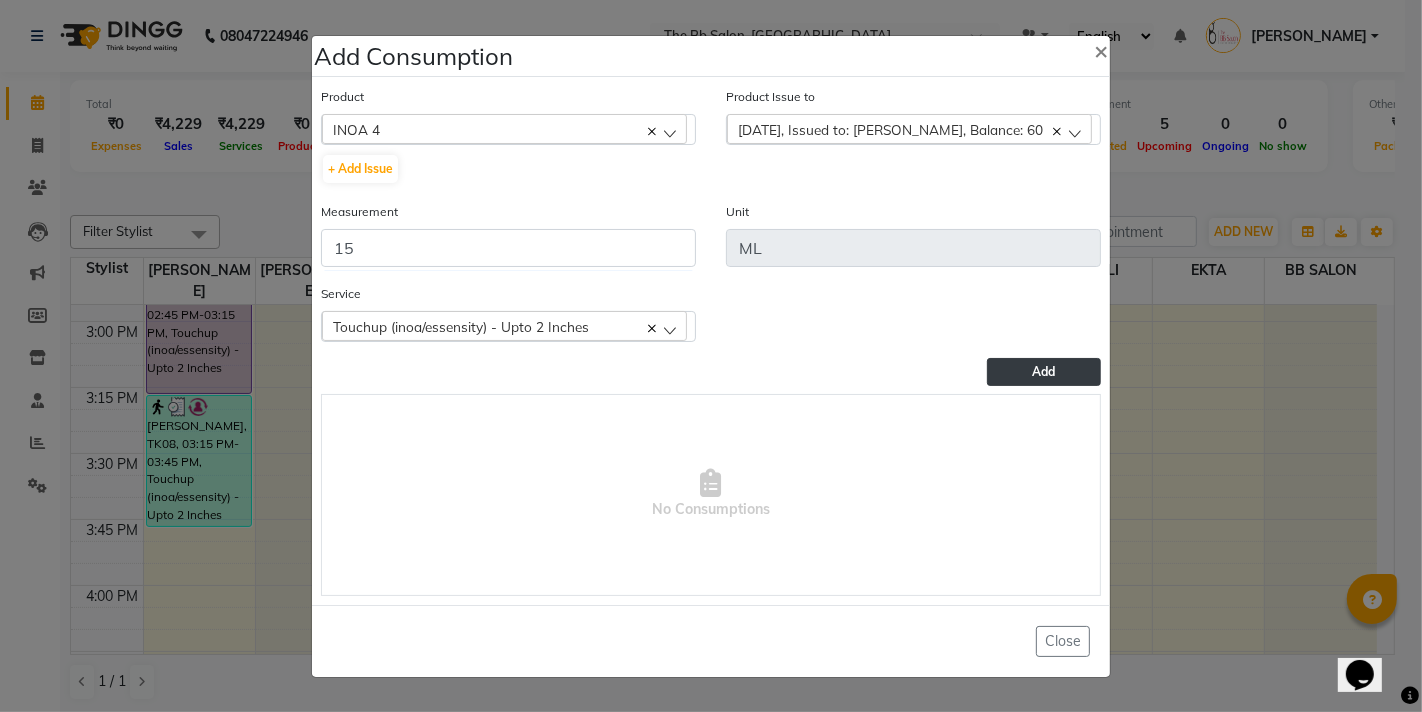 click on "Add" 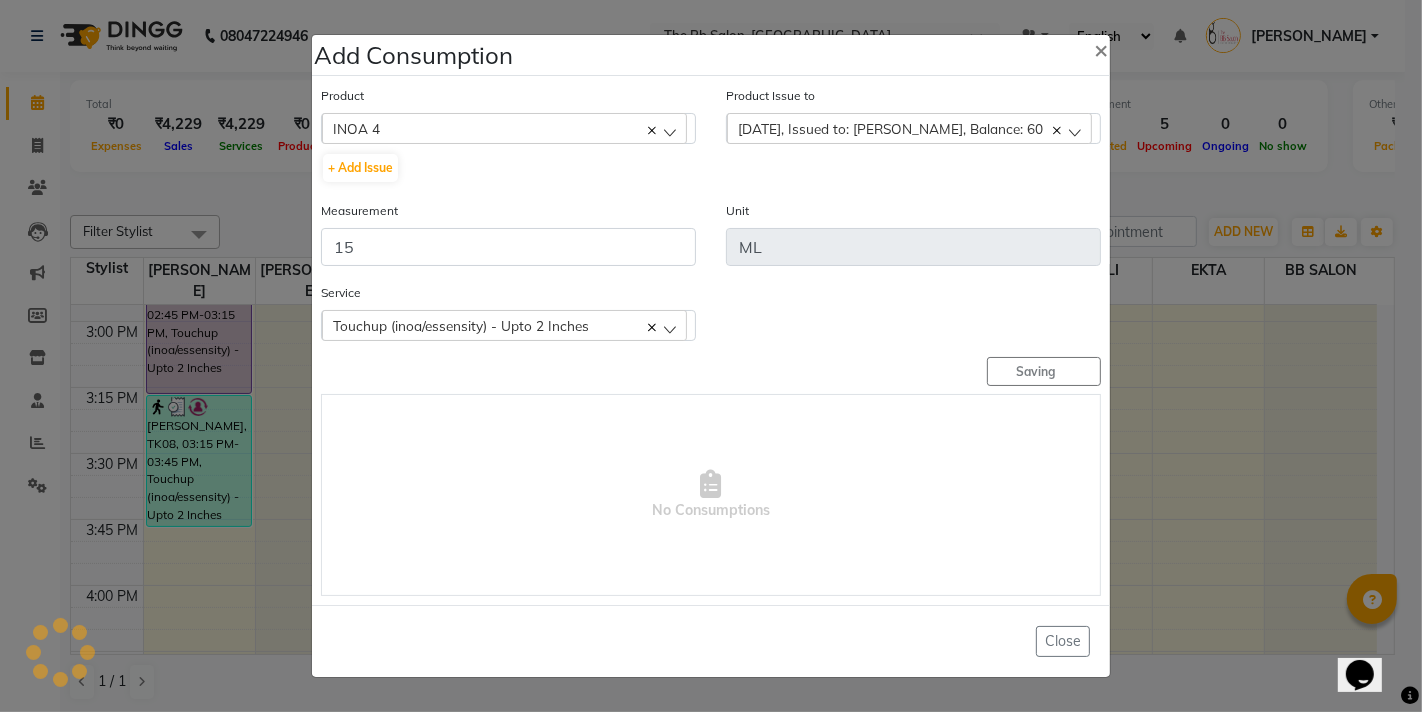 type 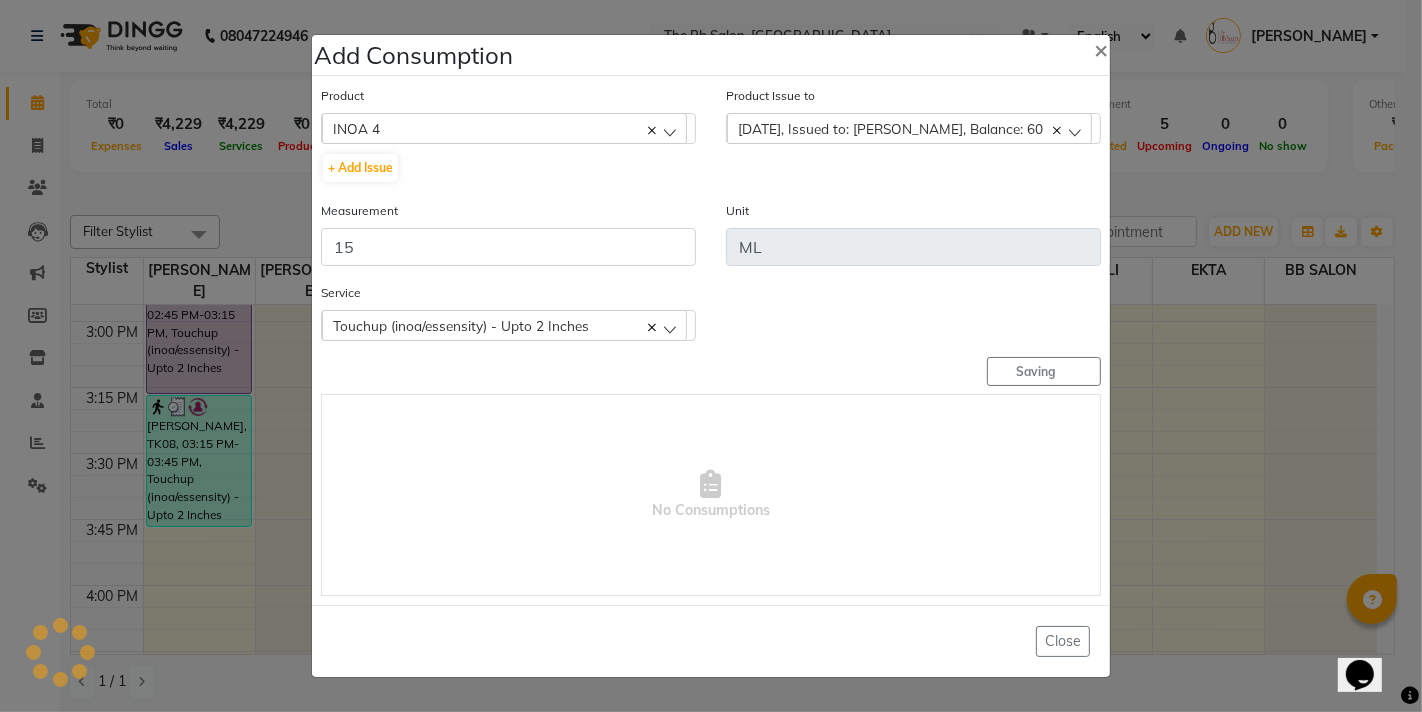 type 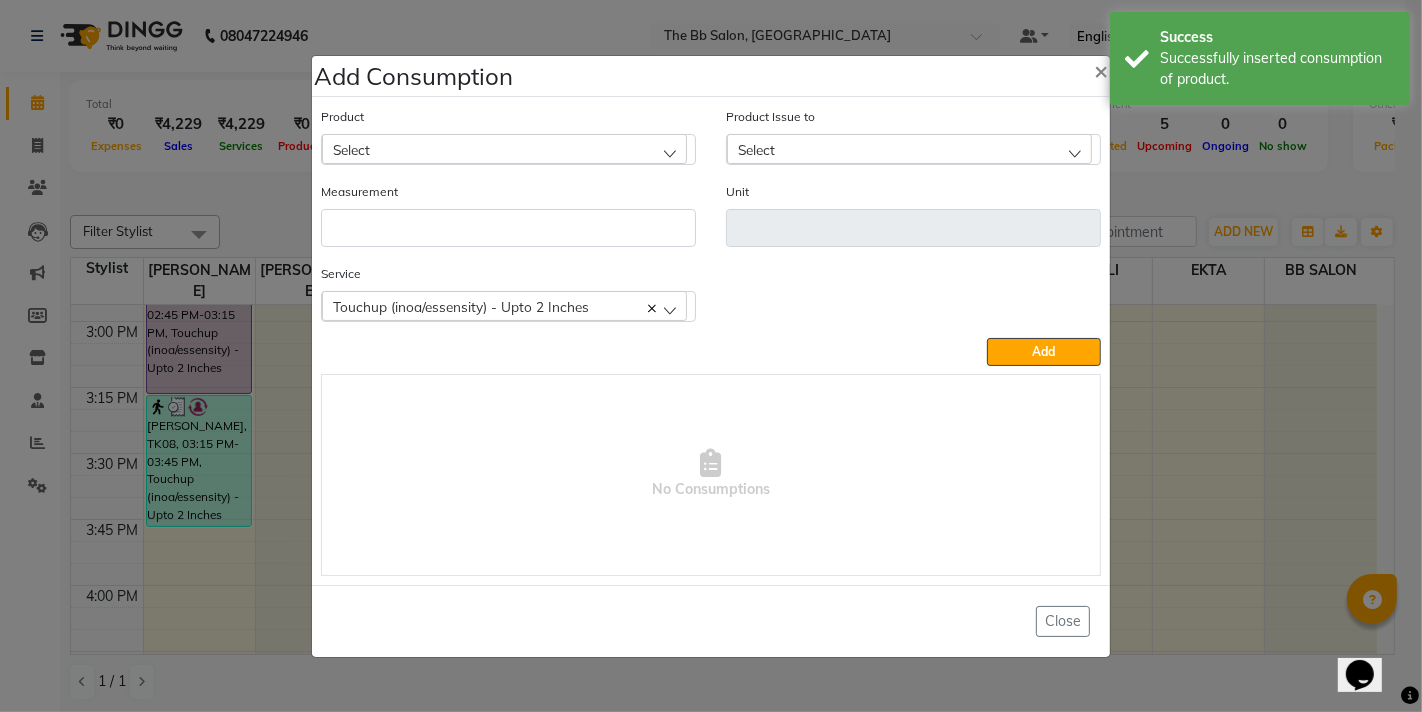 click on "Select" 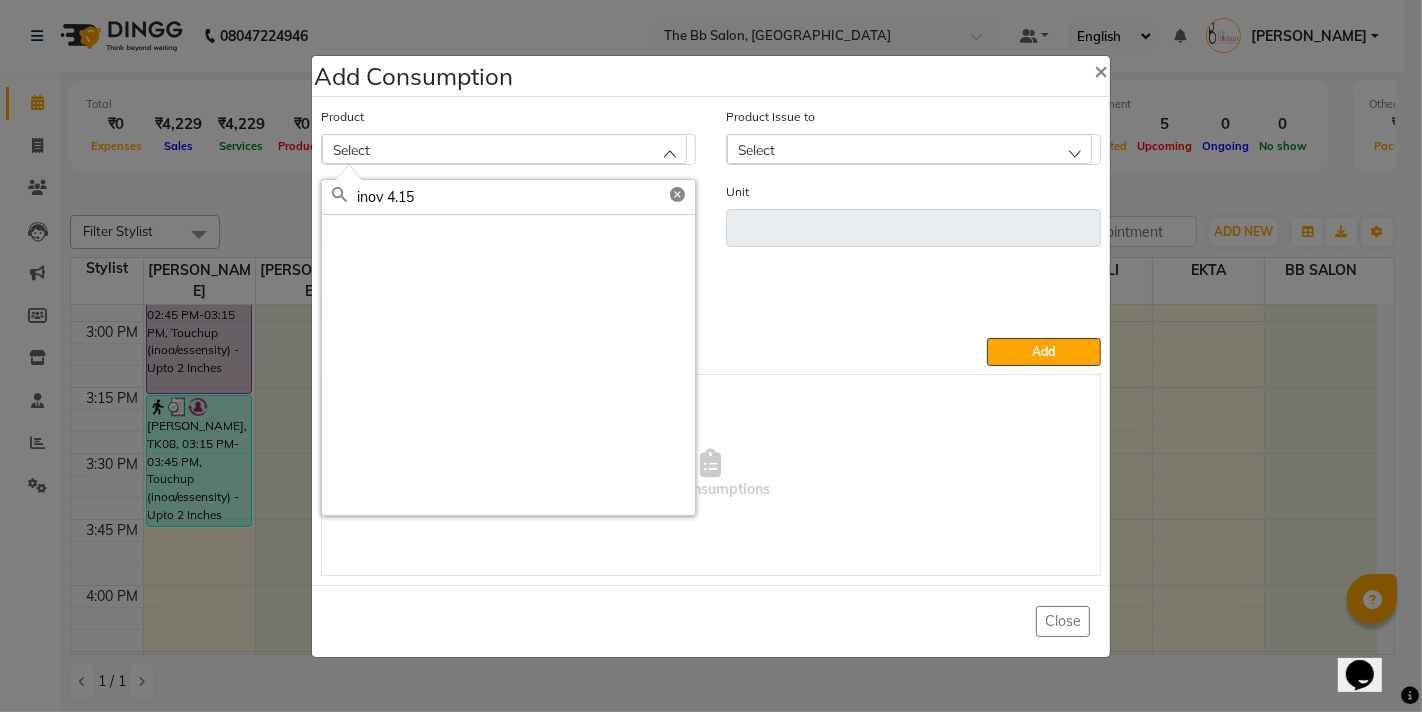 click on "inov 4.15" 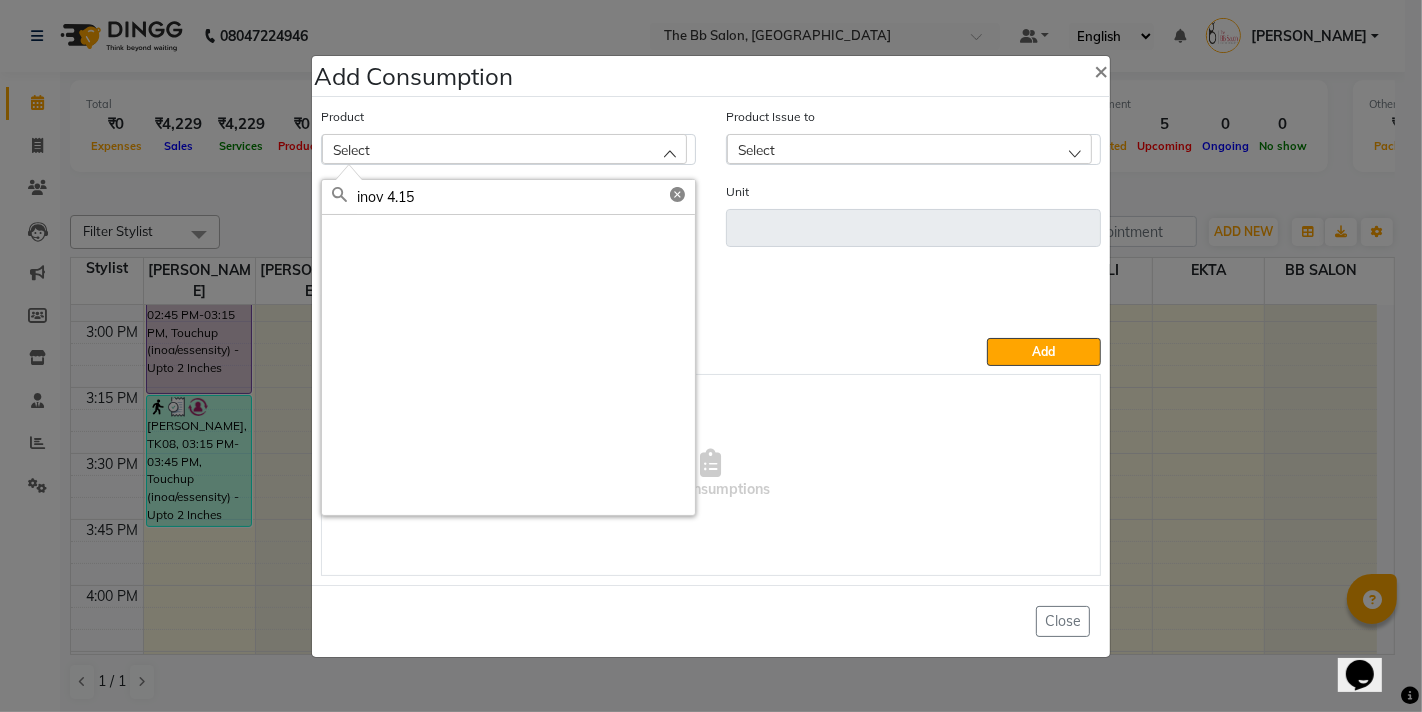 click on "inov 4.15" 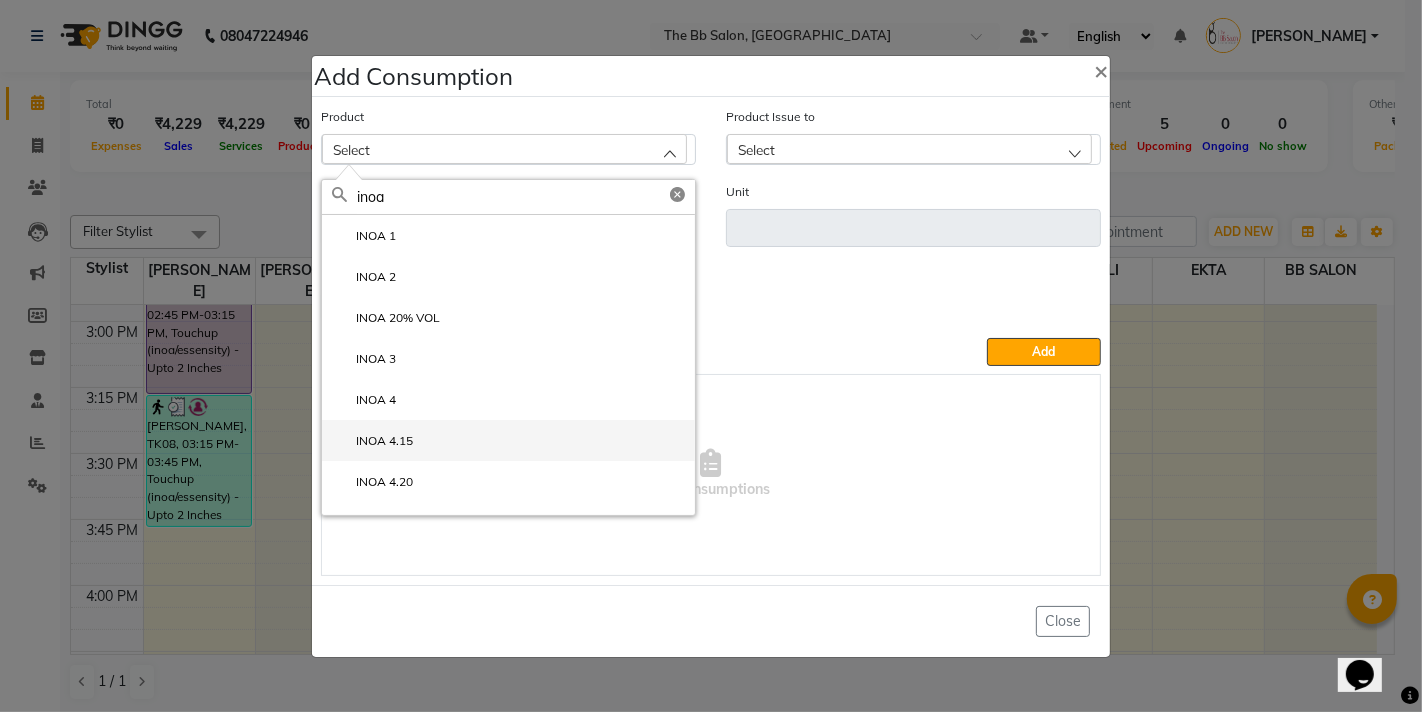 type on "inoa" 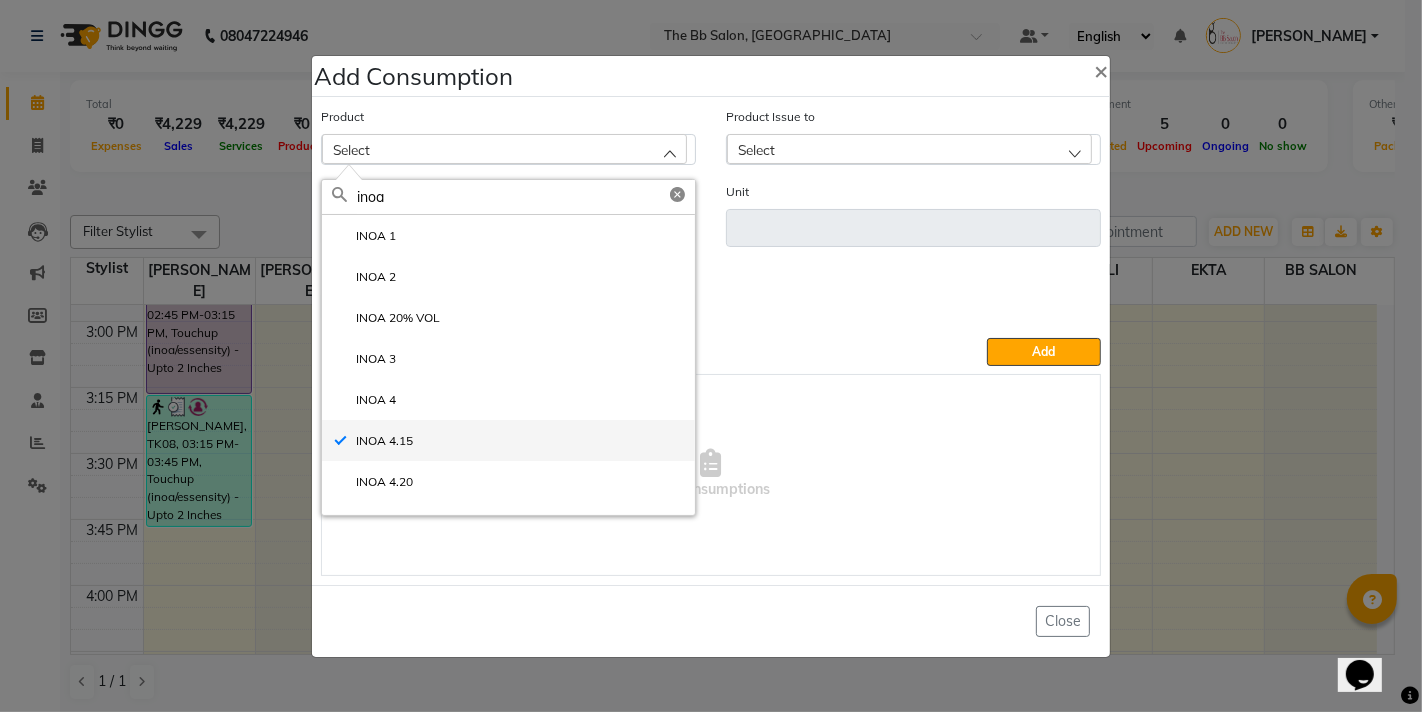 type on "ML" 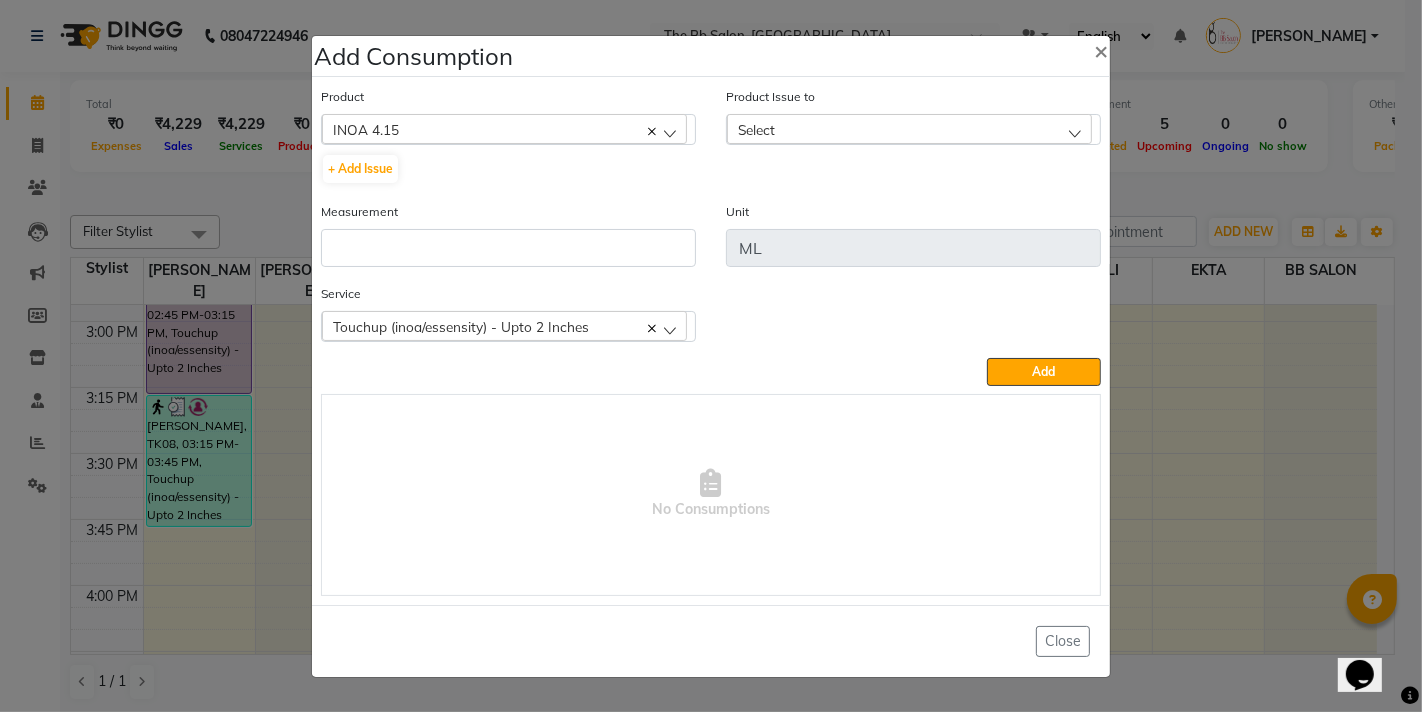 click on "Select" 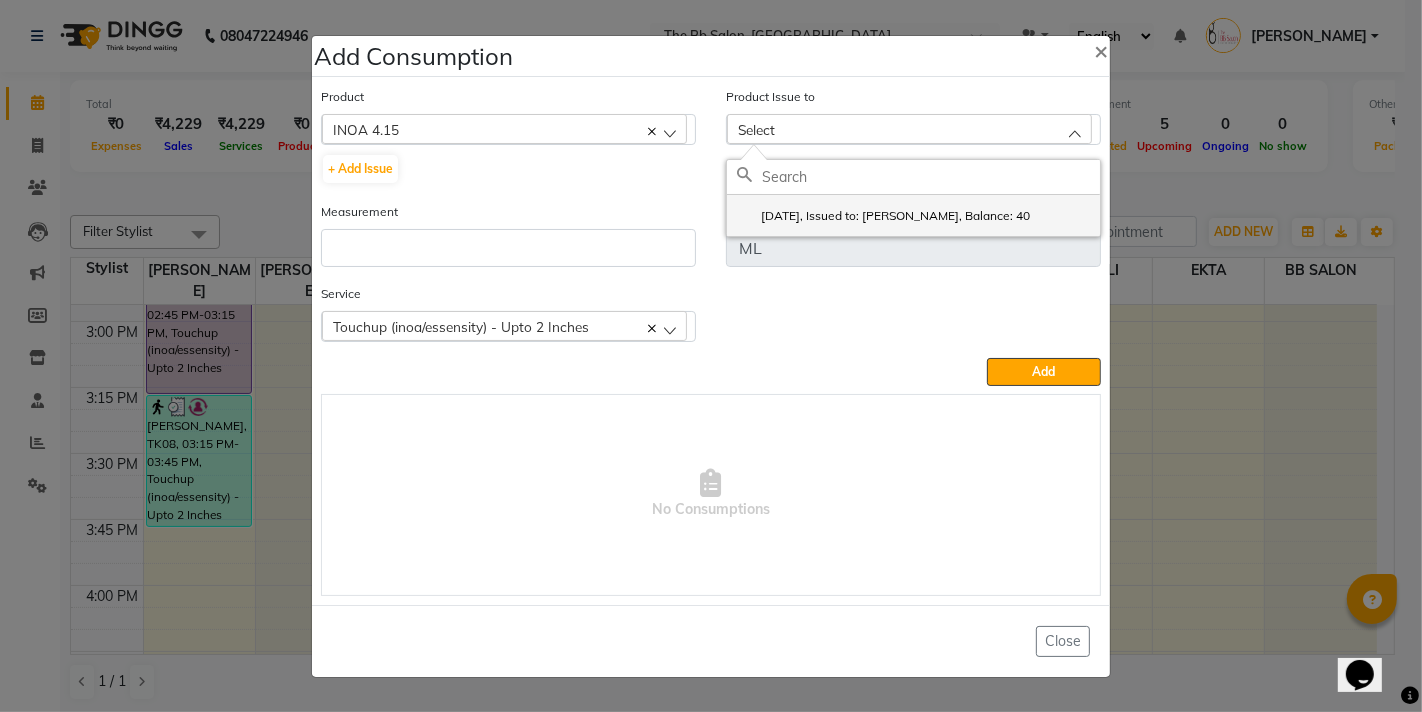 click on "2025-07-13, Issued to: Sanjay Pawar, Balance: 40" 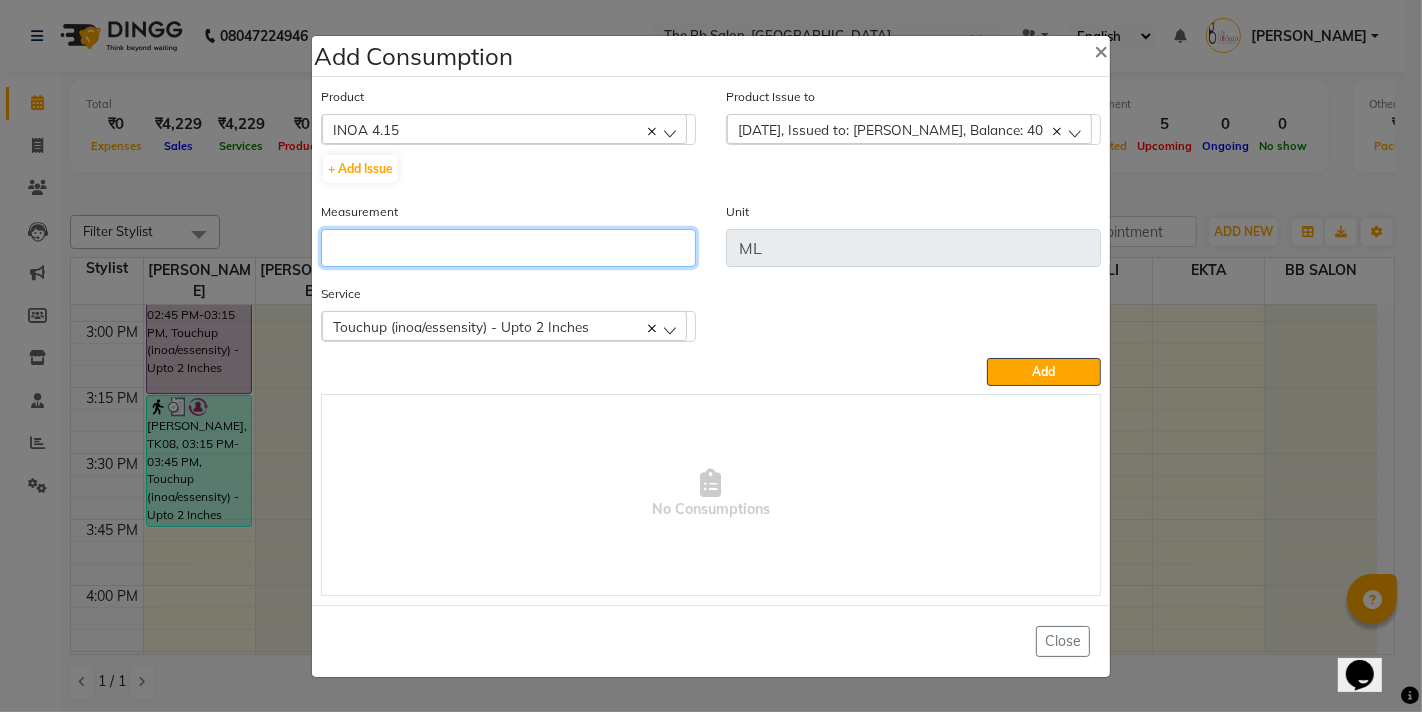 click 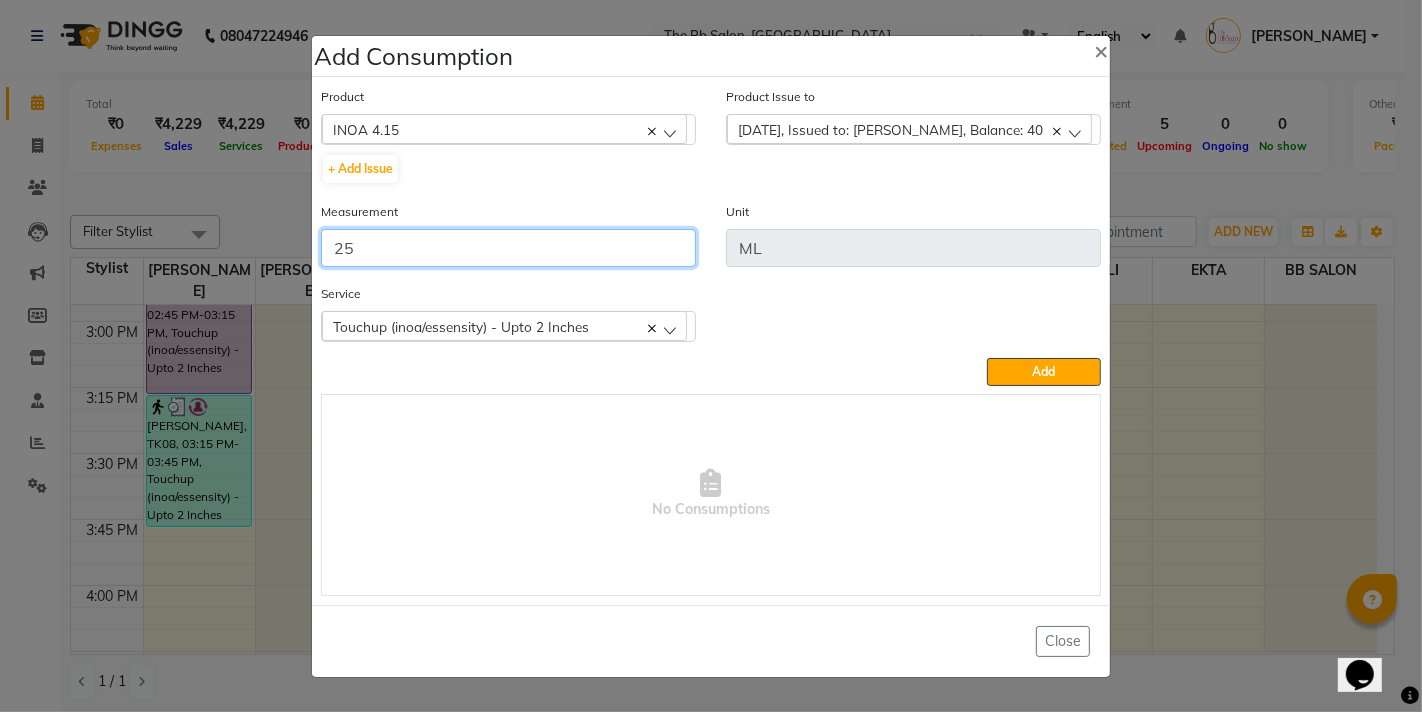 type on "2" 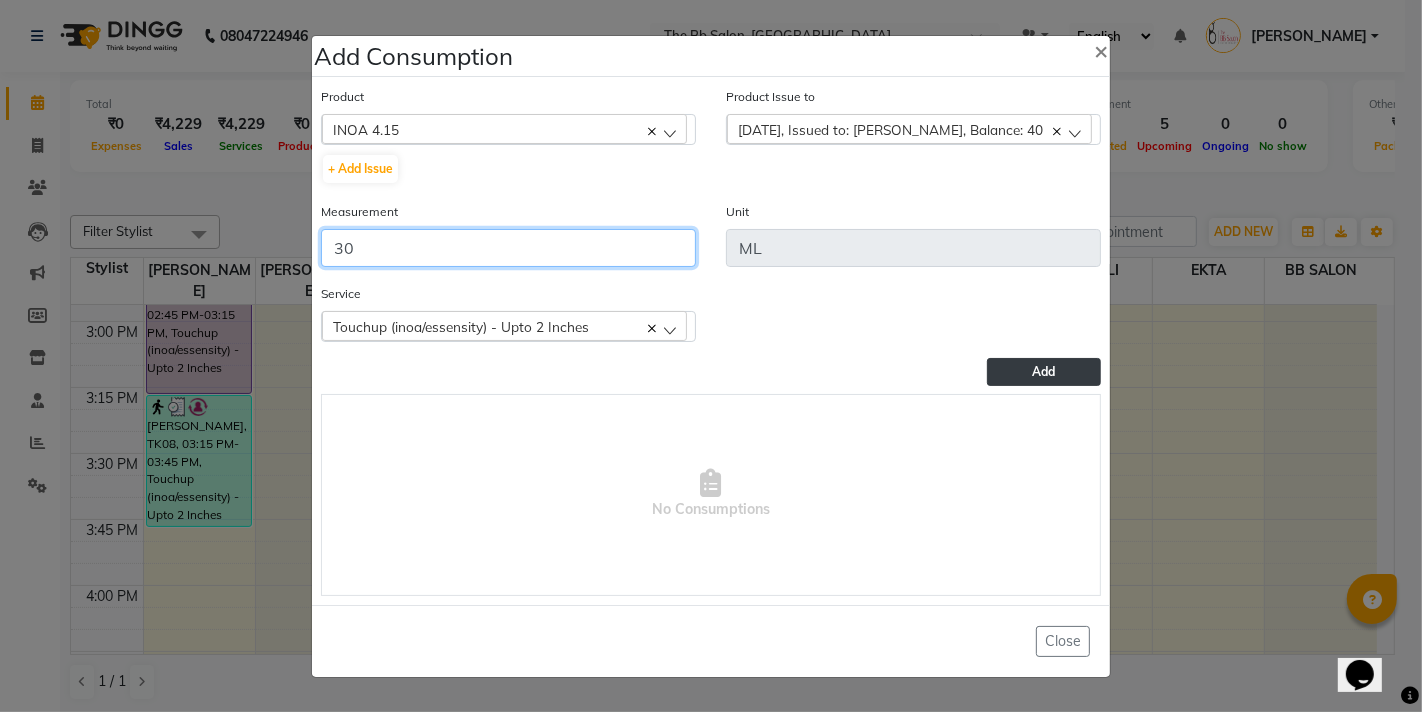 type on "30" 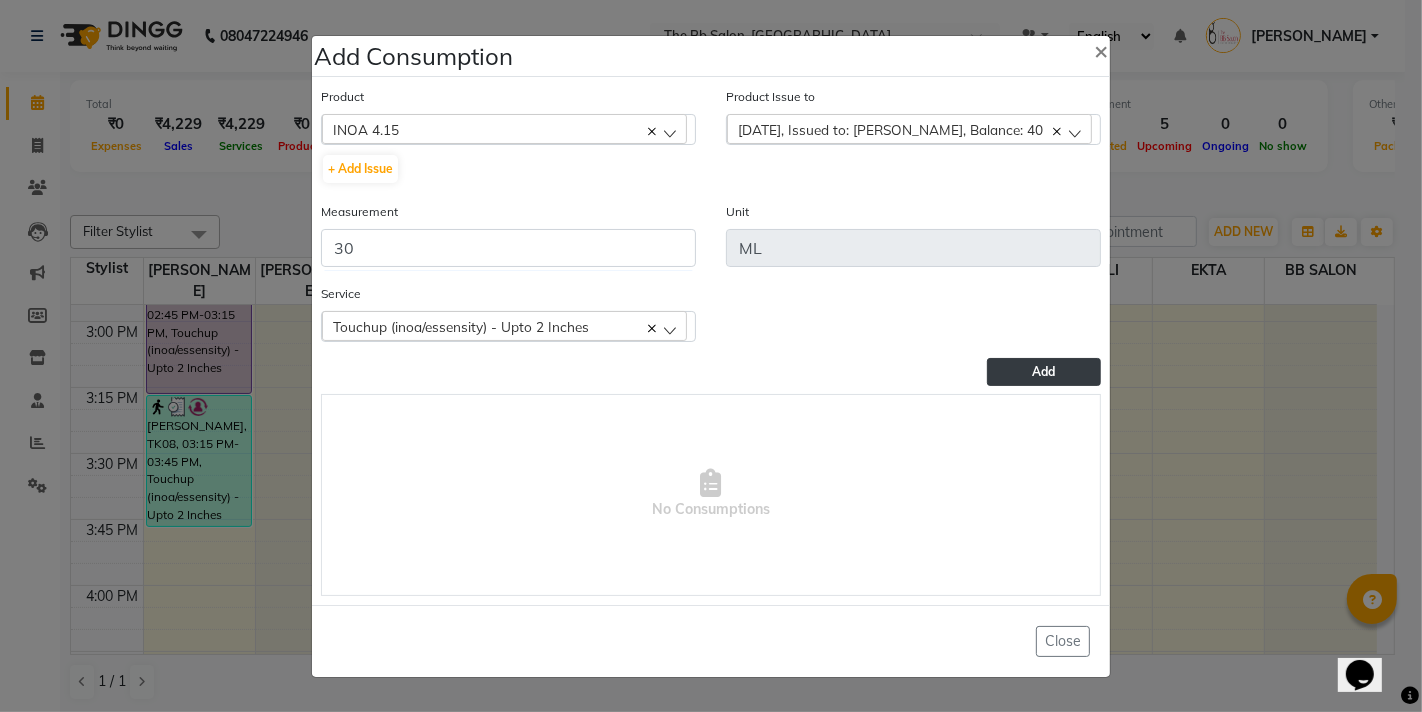 click on "Add" 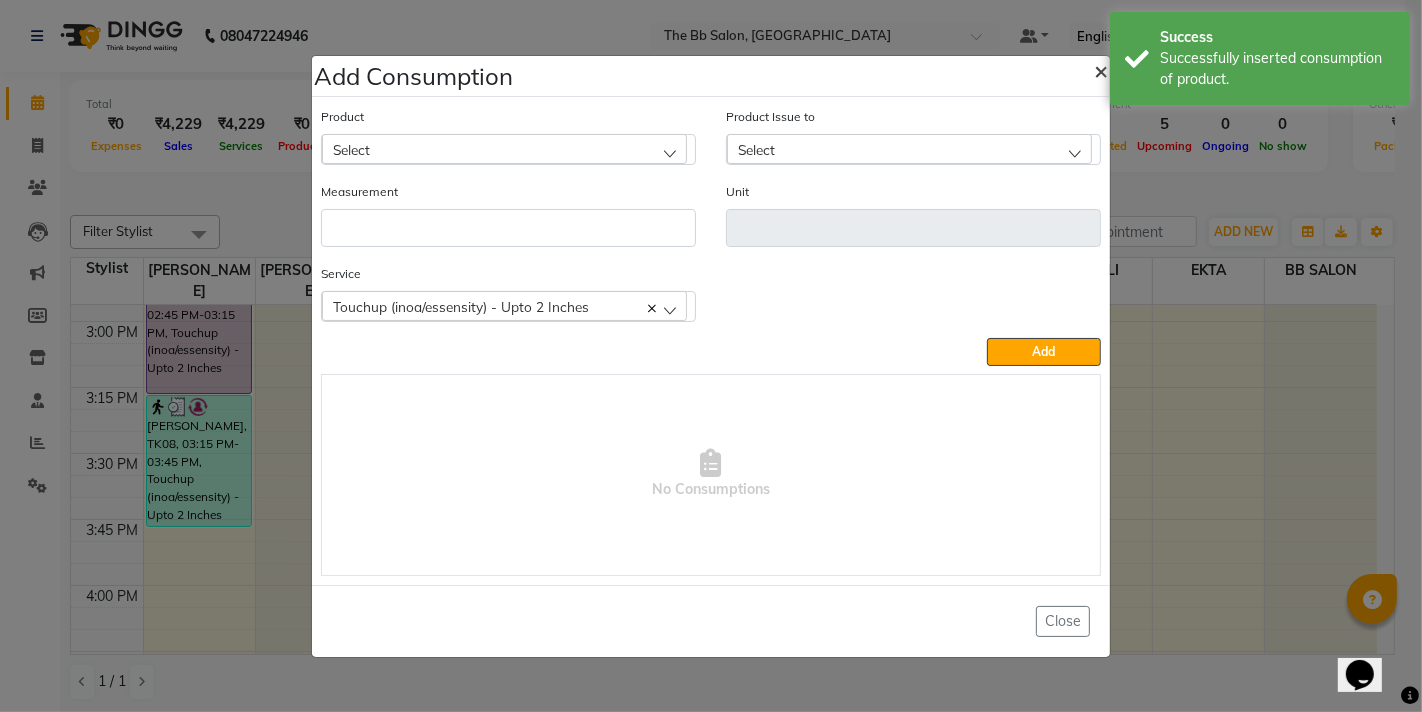 click on "×" 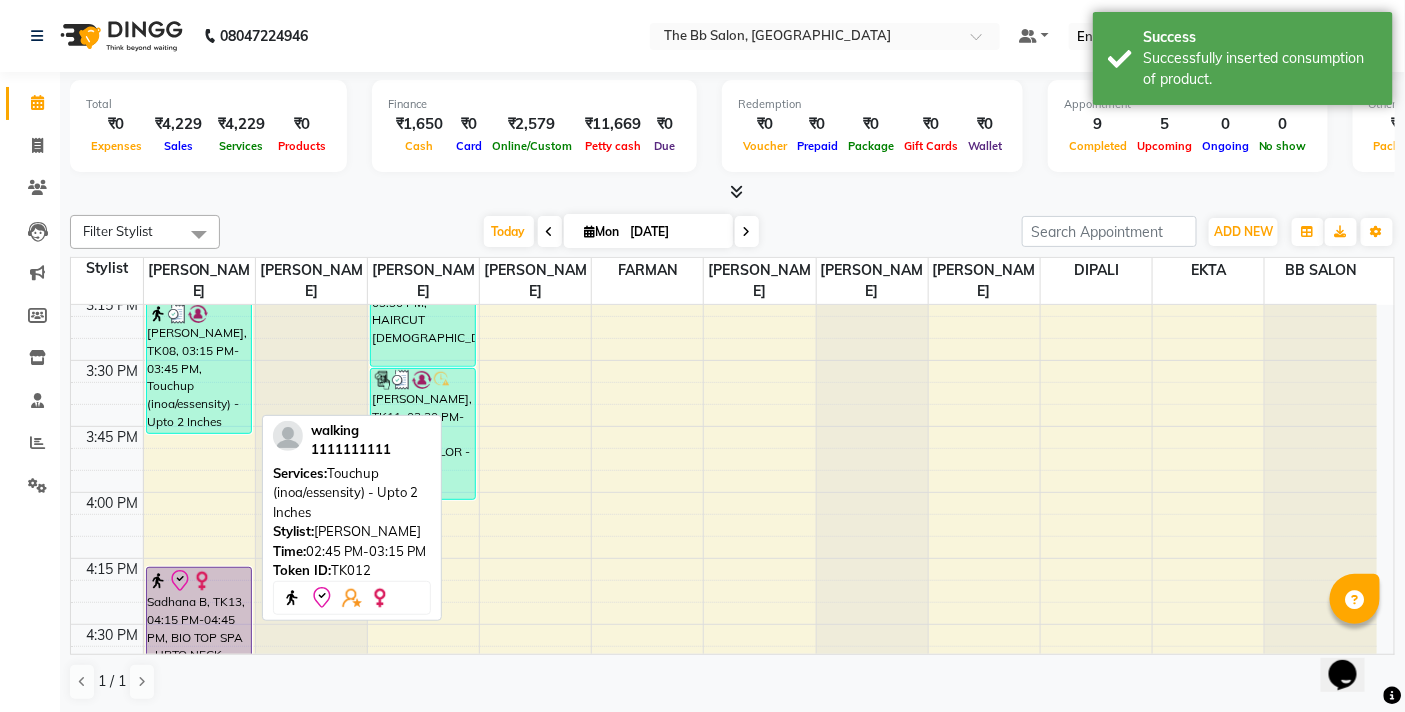 scroll, scrollTop: 1678, scrollLeft: 0, axis: vertical 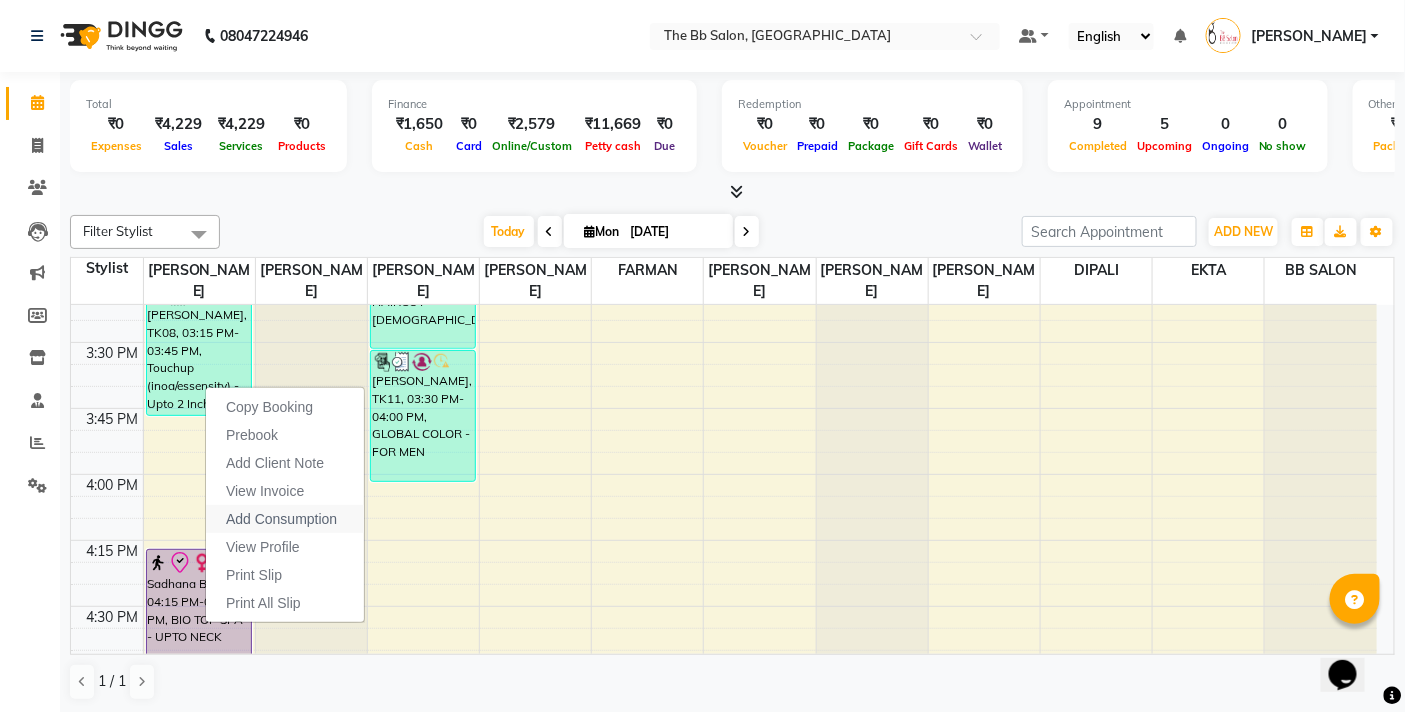 click on "Add Consumption" at bounding box center [281, 519] 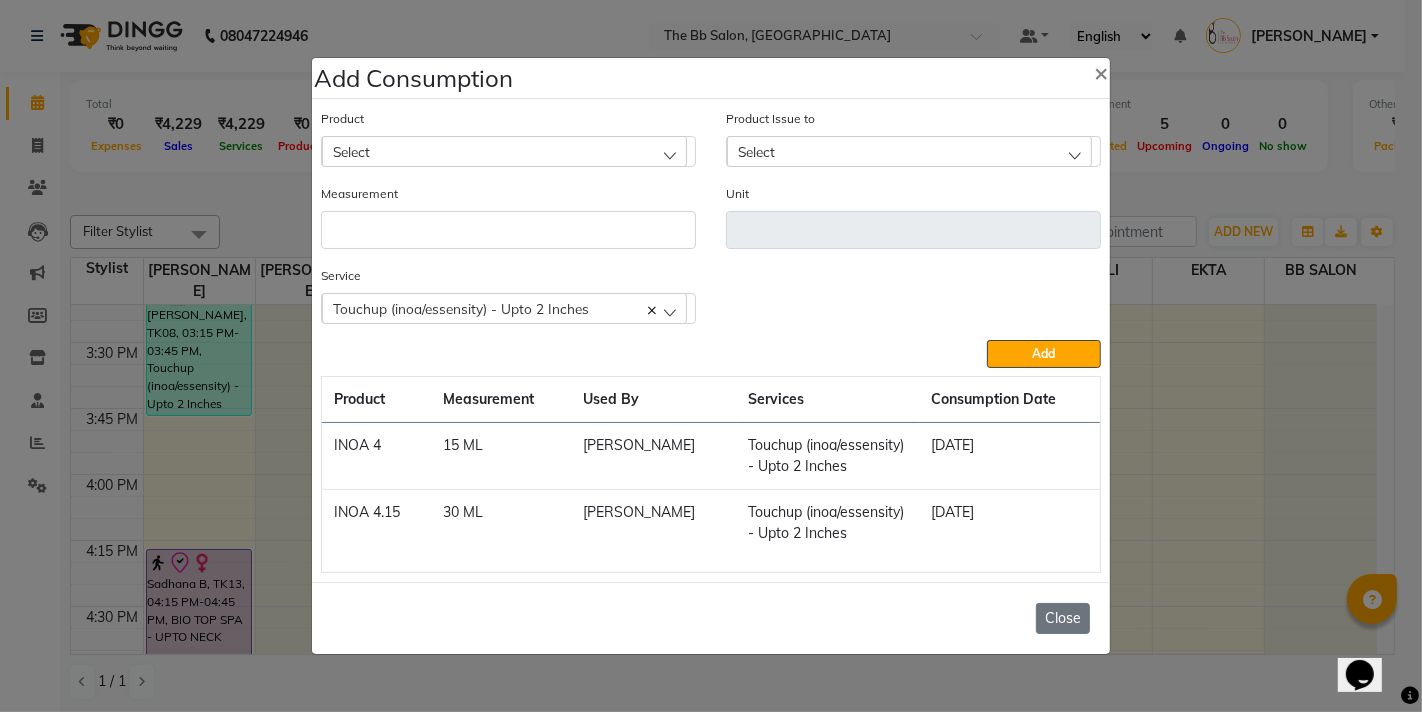 click on "Close" 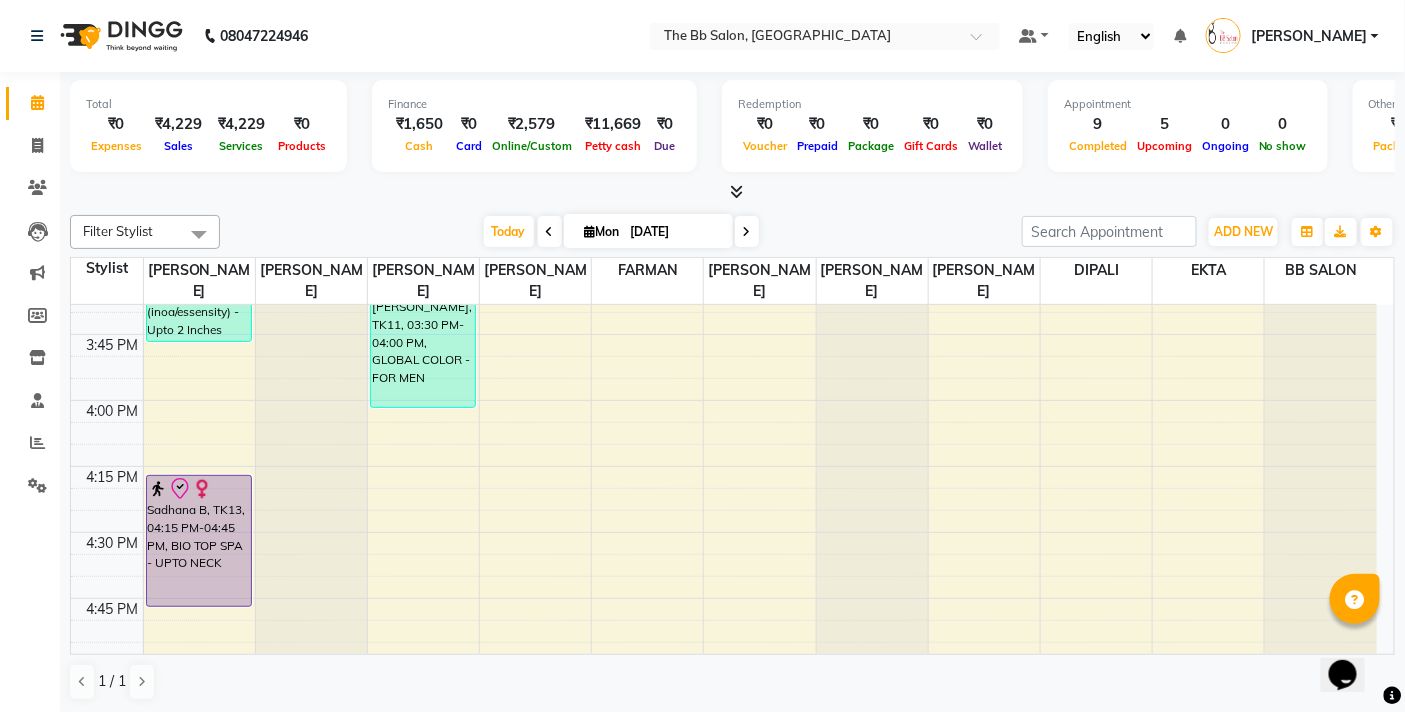scroll, scrollTop: 1790, scrollLeft: 0, axis: vertical 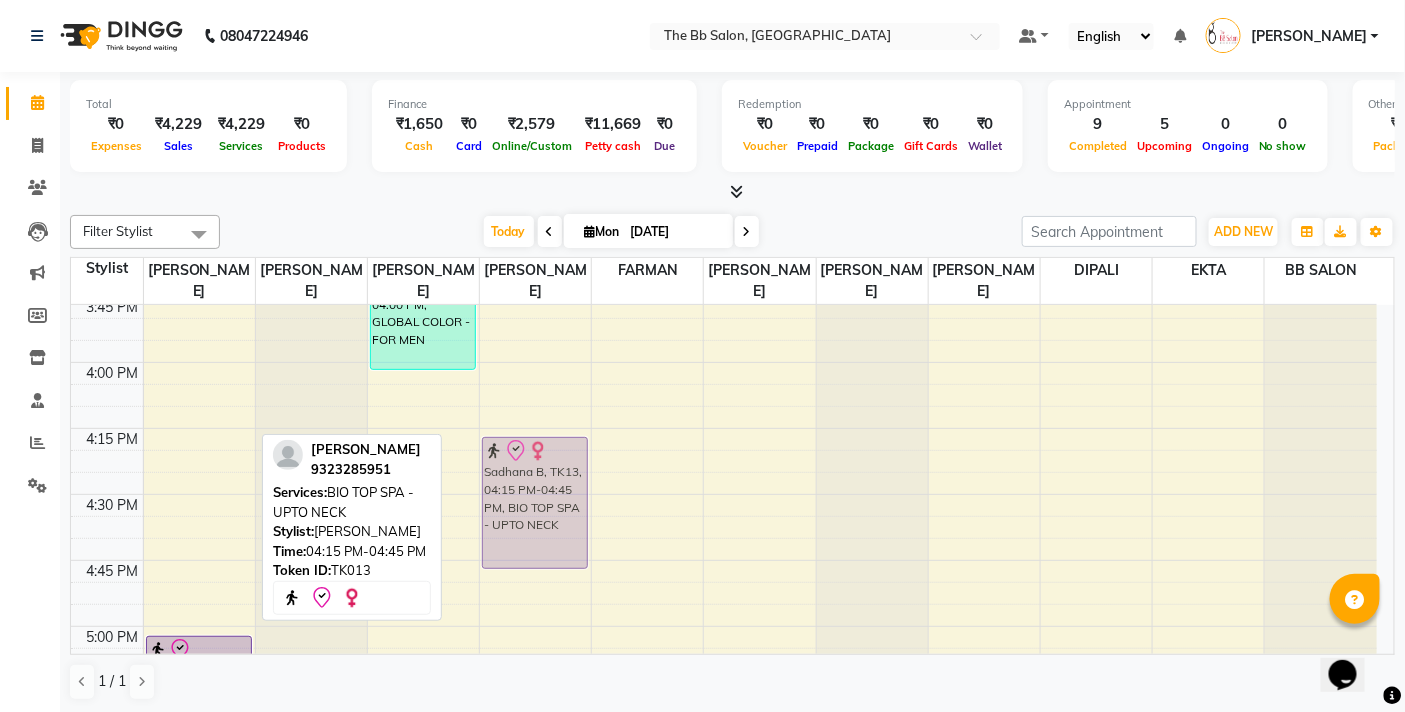 drag, startPoint x: 168, startPoint y: 484, endPoint x: 514, endPoint y: 480, distance: 346.02313 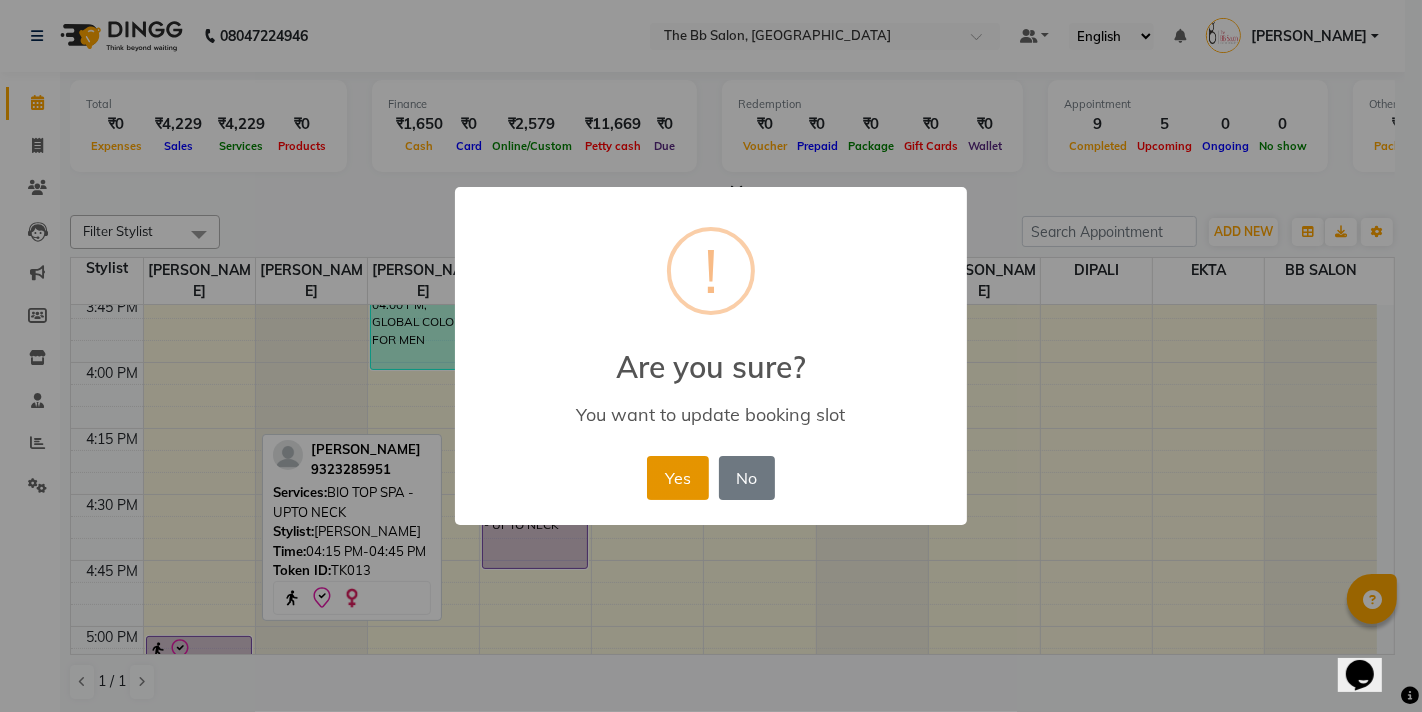 click on "Yes" at bounding box center [677, 478] 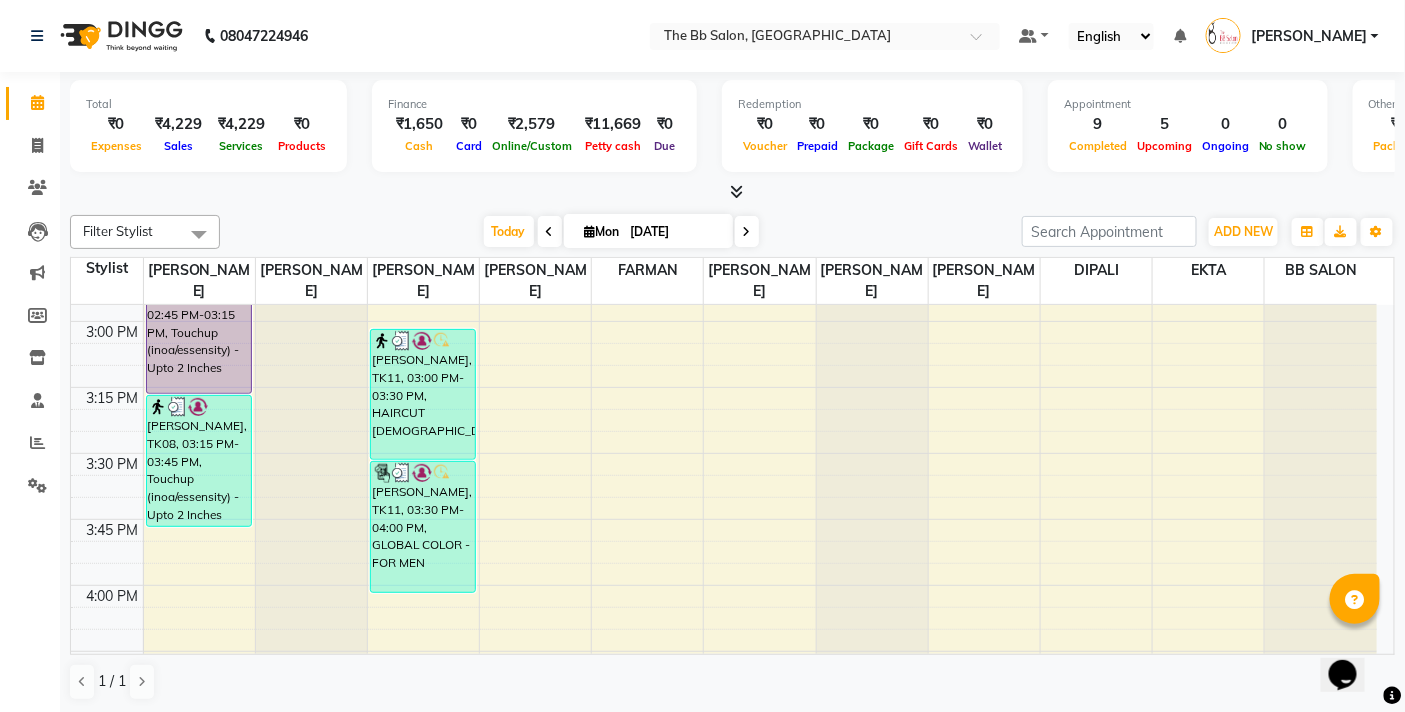 scroll, scrollTop: 1456, scrollLeft: 0, axis: vertical 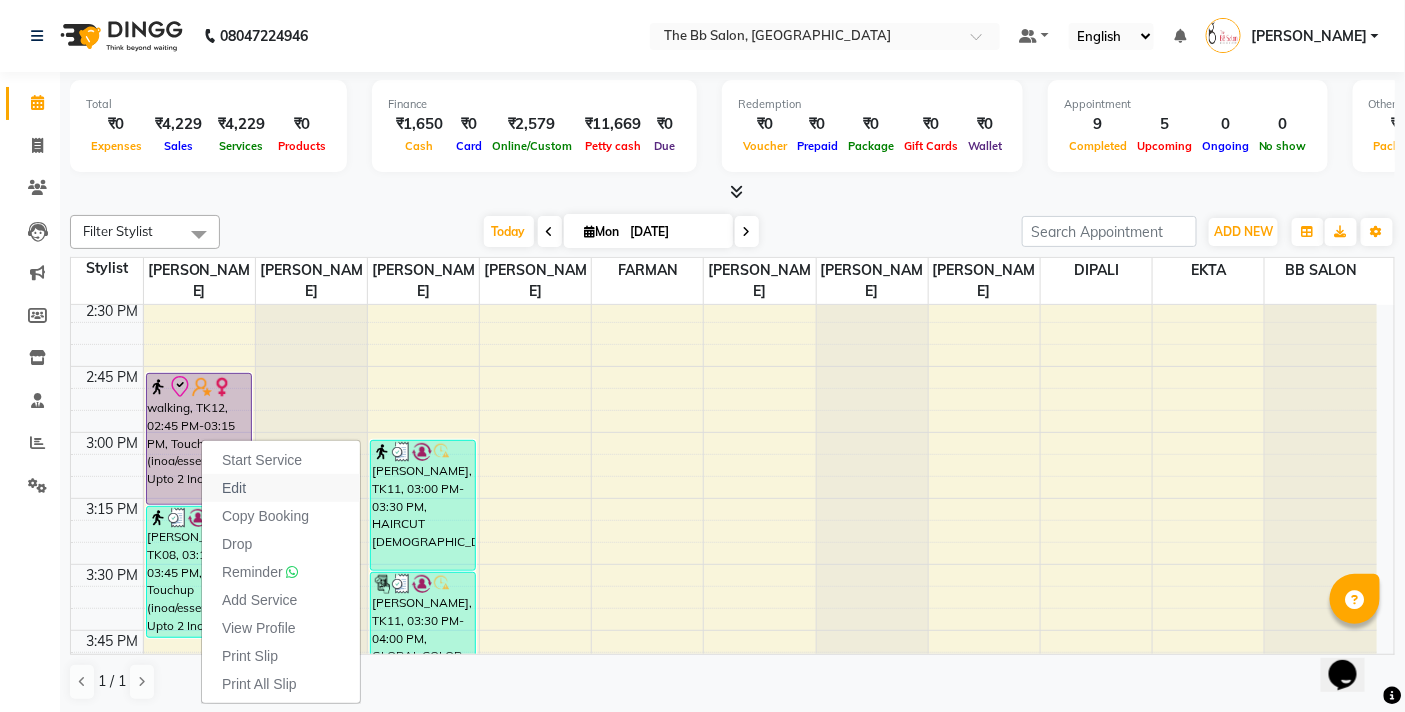 click on "Edit" at bounding box center [234, 488] 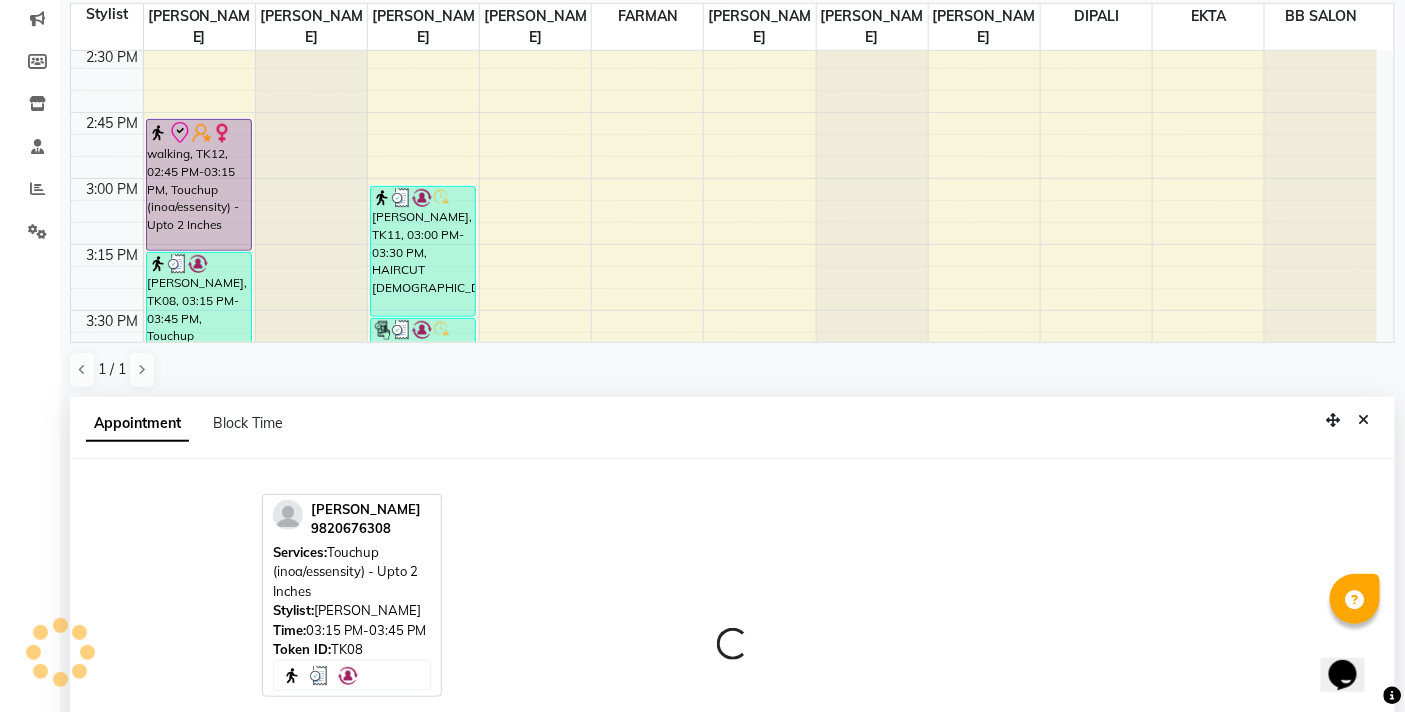 select on "tentative" 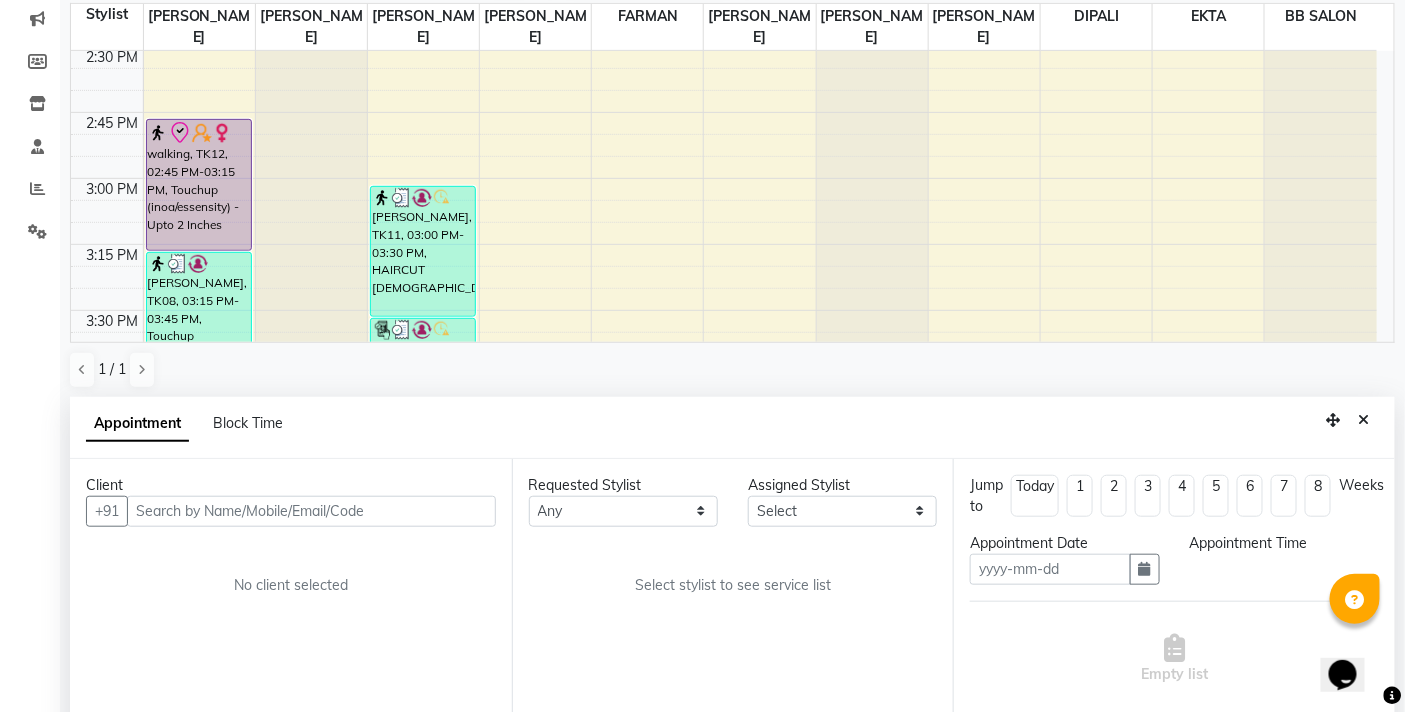 type on "[DATE]" 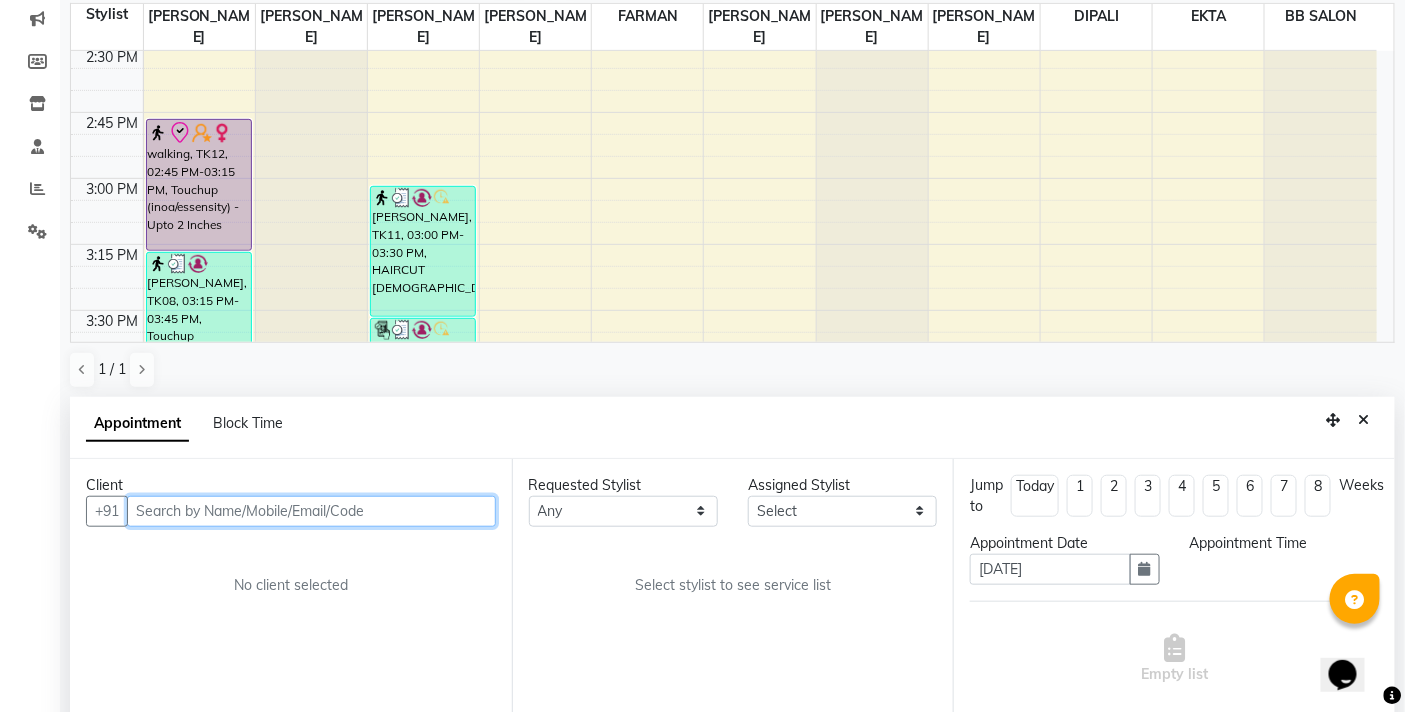 scroll, scrollTop: 392, scrollLeft: 0, axis: vertical 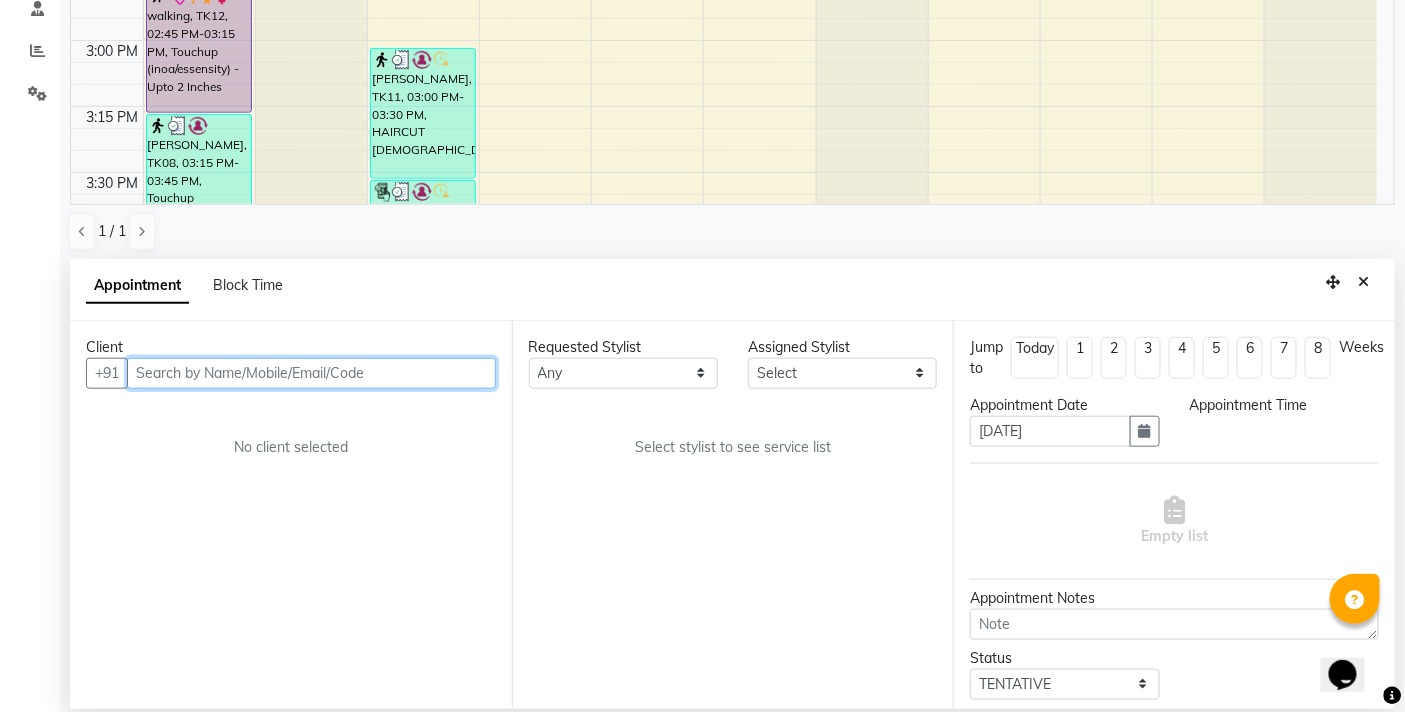 select on "check-in" 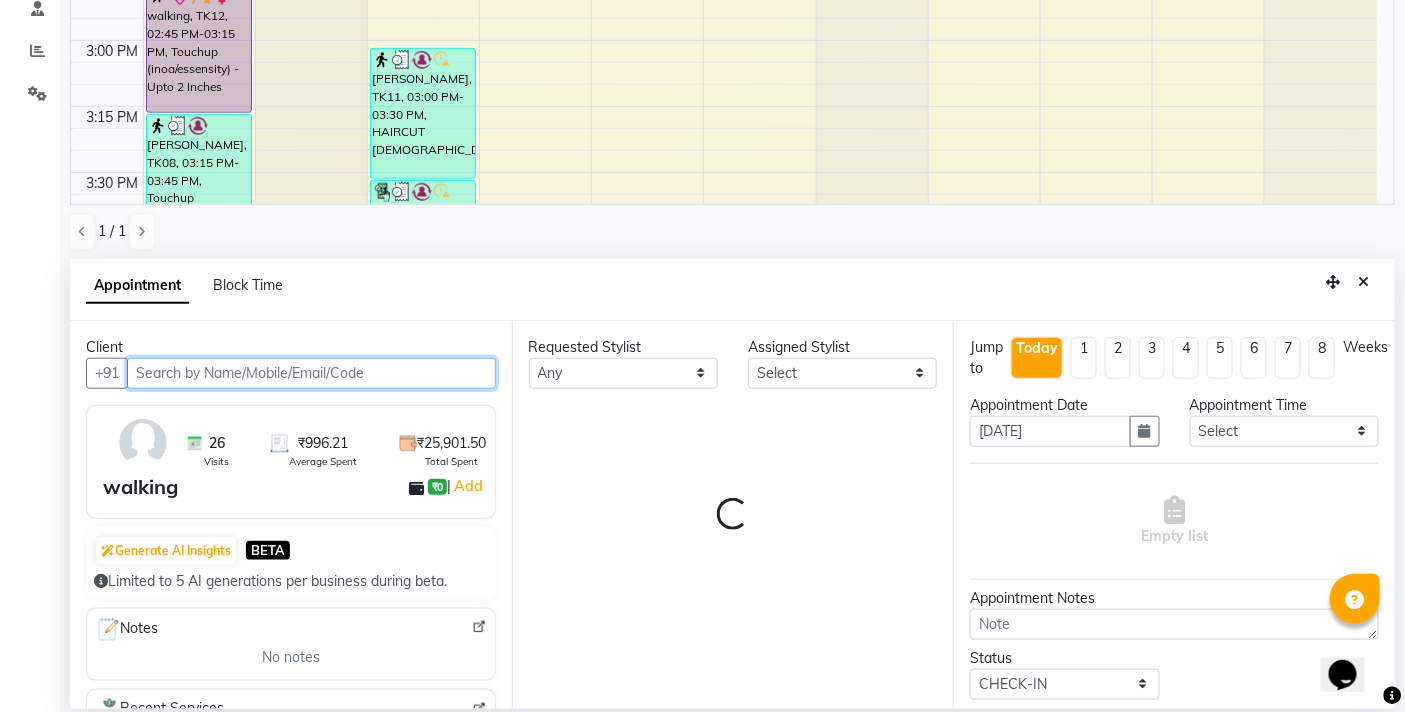 select on "83660" 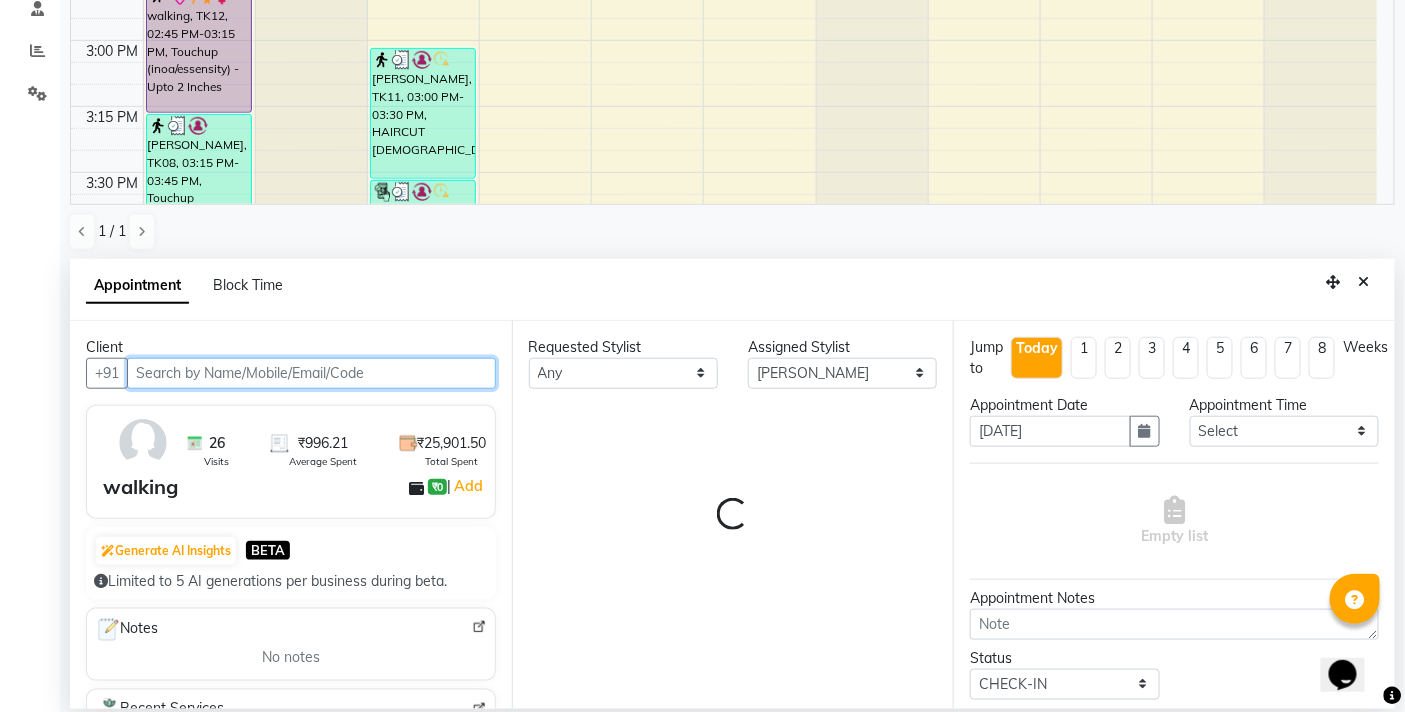 select on "3065" 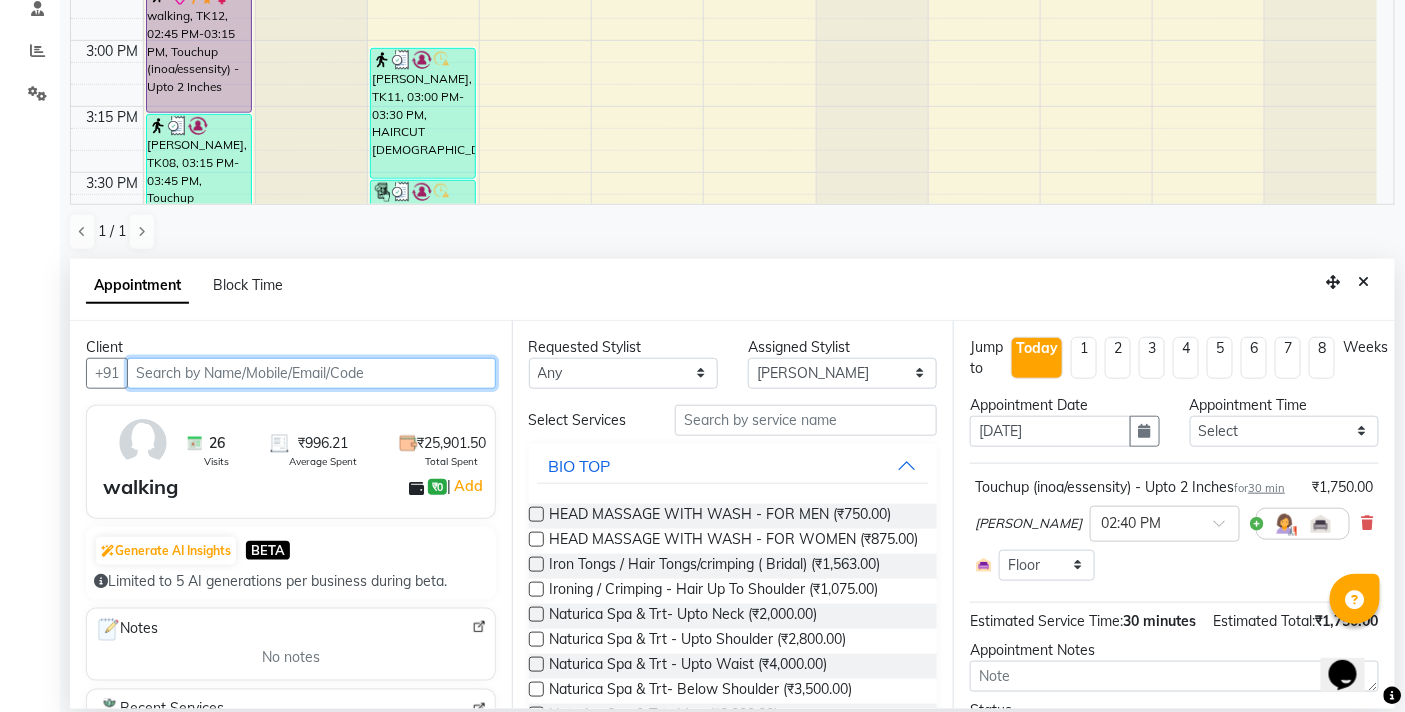 scroll, scrollTop: 2123, scrollLeft: 0, axis: vertical 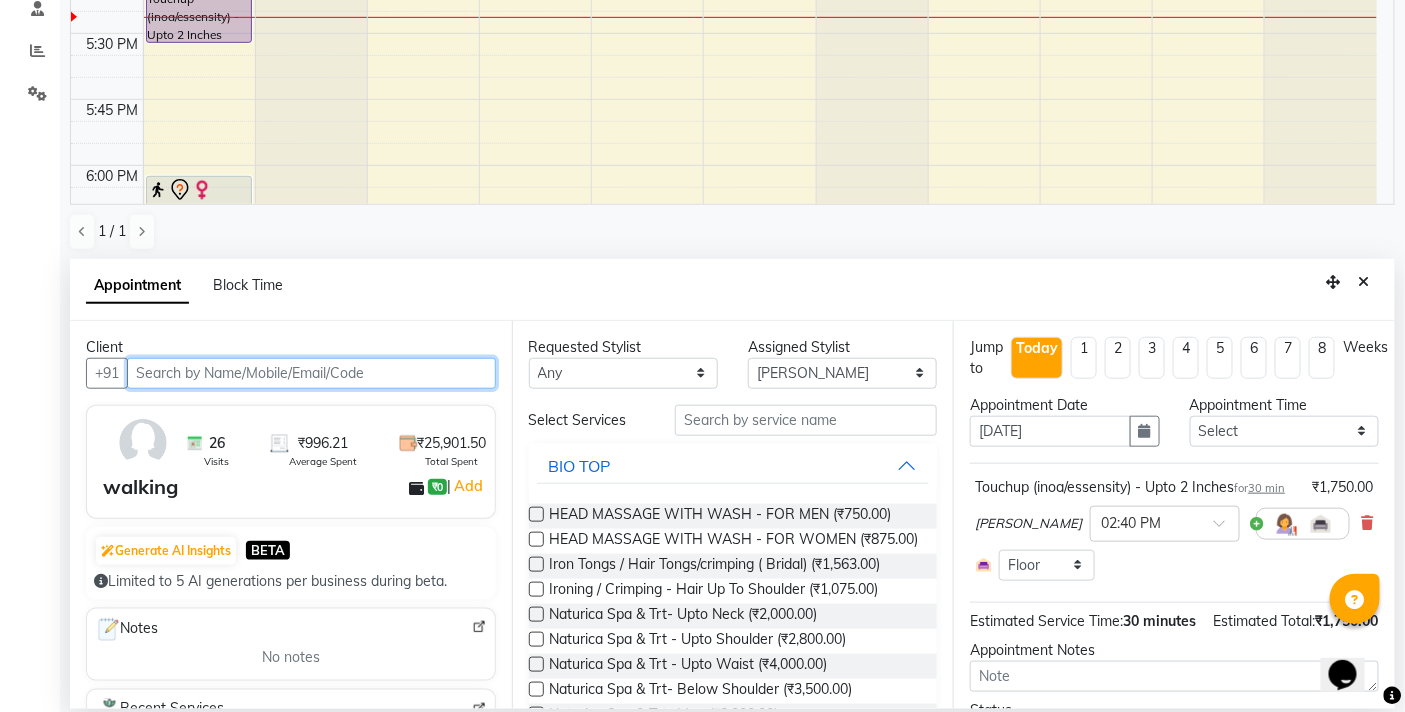 click at bounding box center [311, 373] 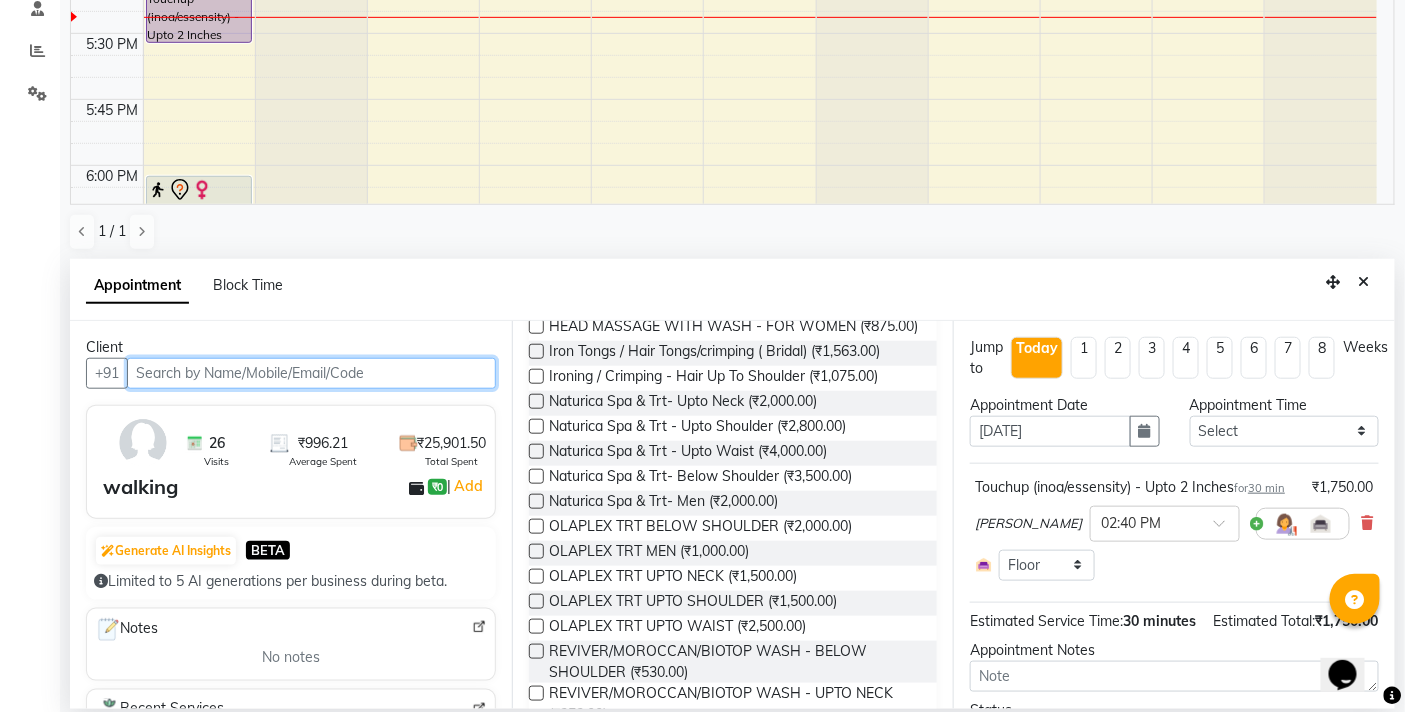 scroll, scrollTop: 222, scrollLeft: 0, axis: vertical 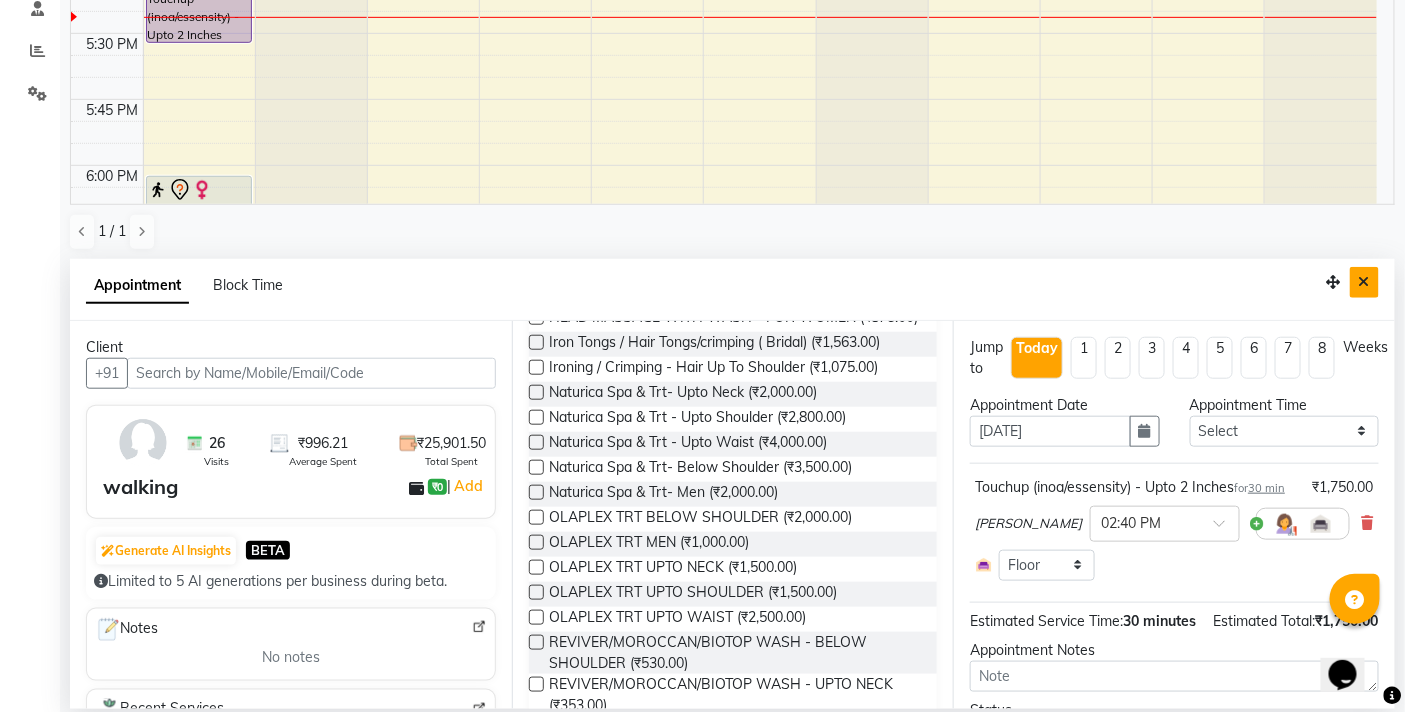 click at bounding box center [1364, 282] 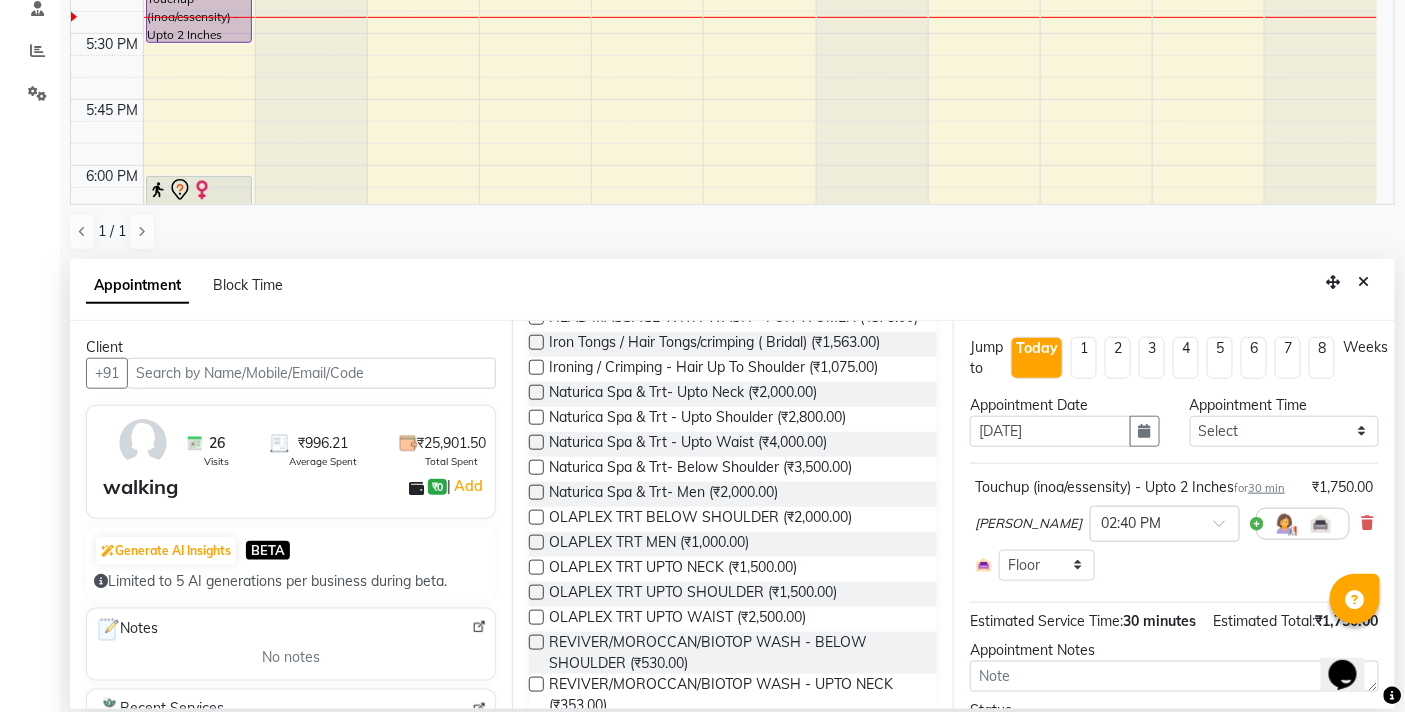 scroll, scrollTop: 1, scrollLeft: 0, axis: vertical 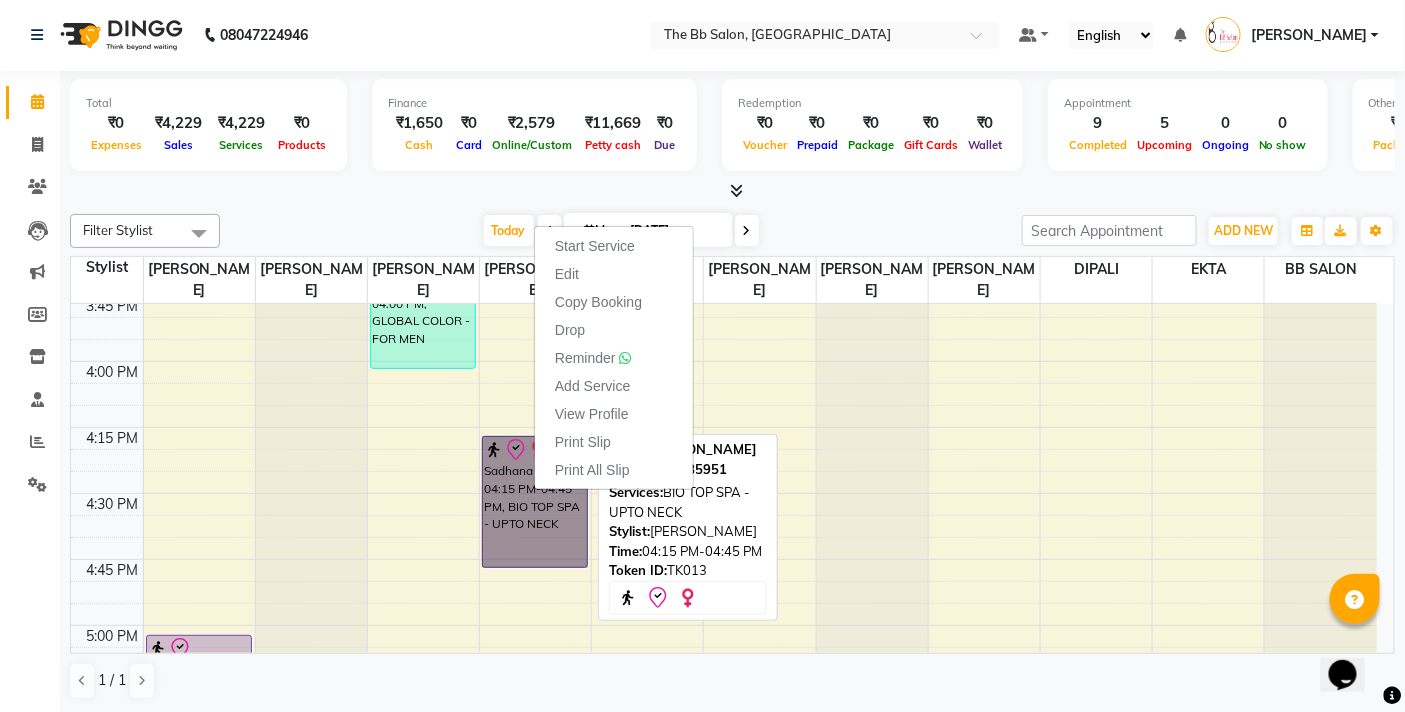 click on "Sadhana B, TK13, 04:15 PM-04:45 PM, BIO TOP SPA - UPTO NECK" at bounding box center (535, 502) 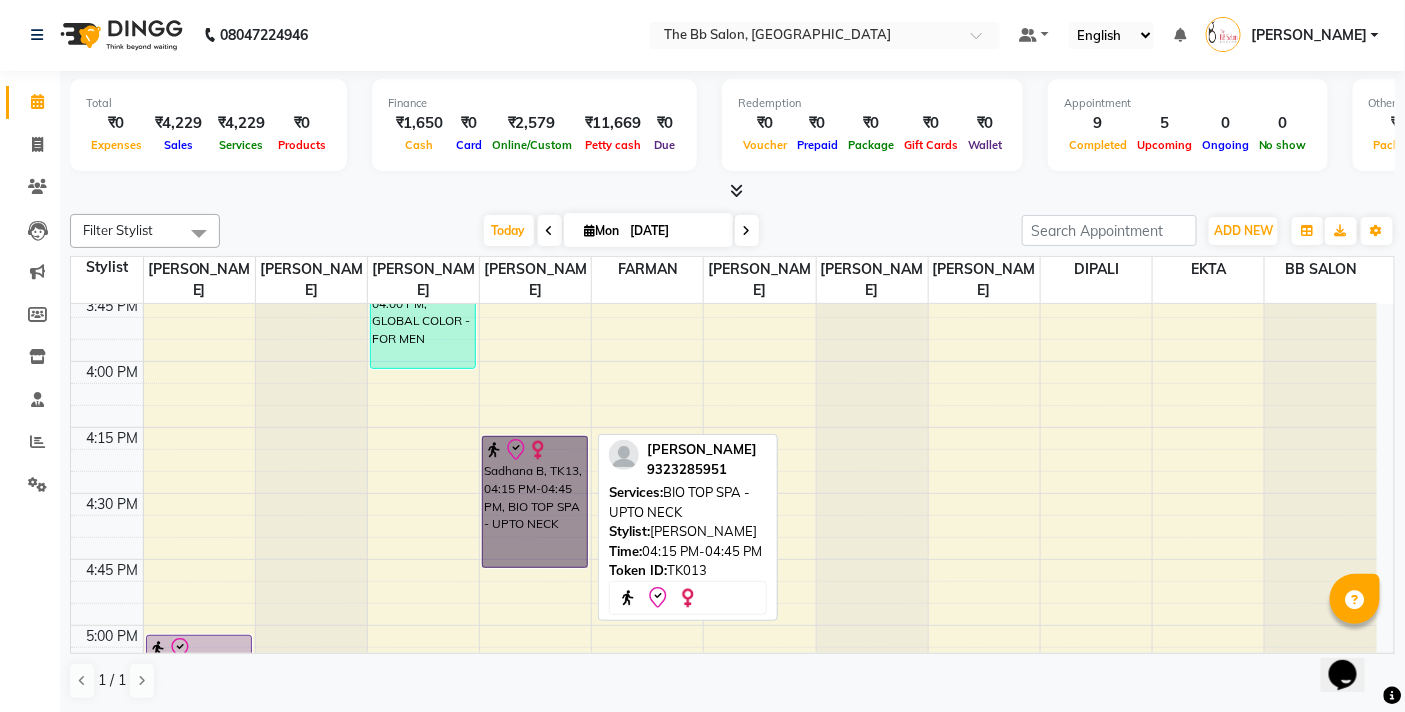 click on "Sadhana B, TK13, 04:15 PM-04:45 PM, BIO TOP SPA - UPTO NECK" at bounding box center (535, 502) 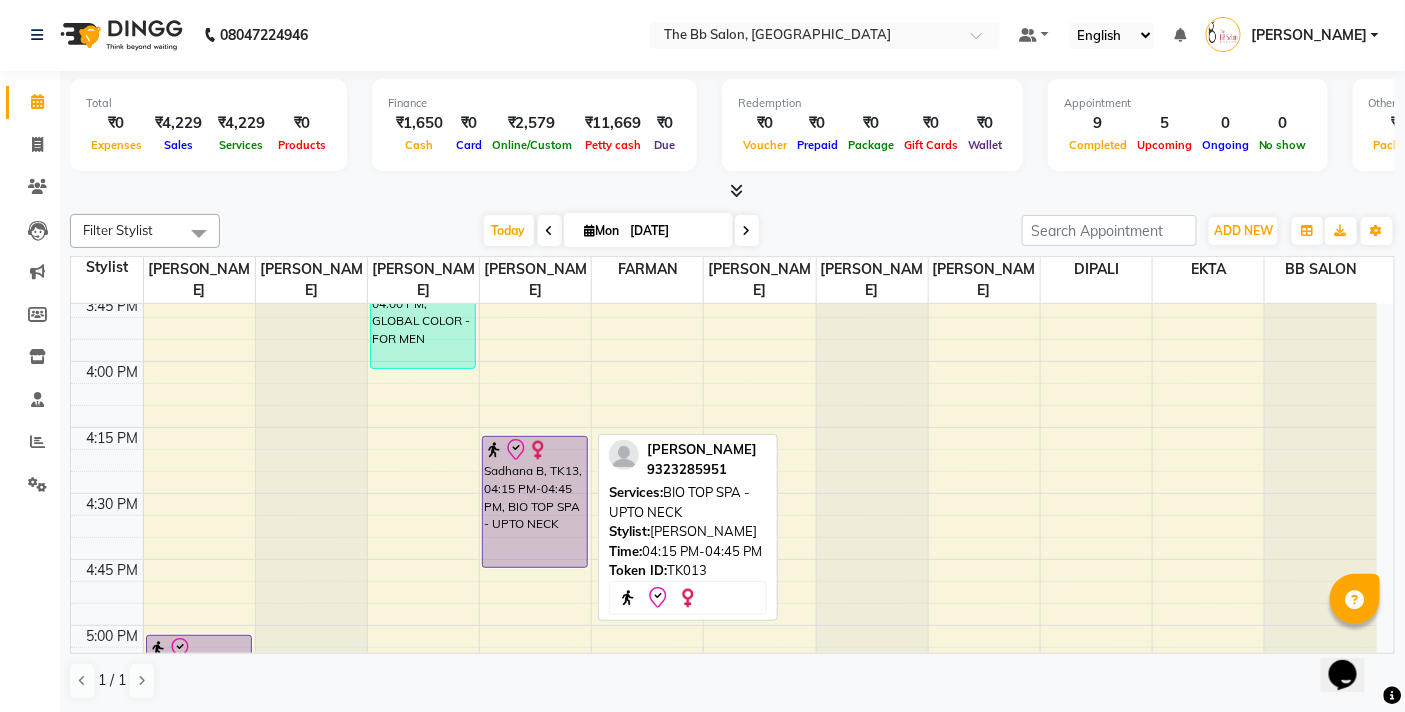 select on "8" 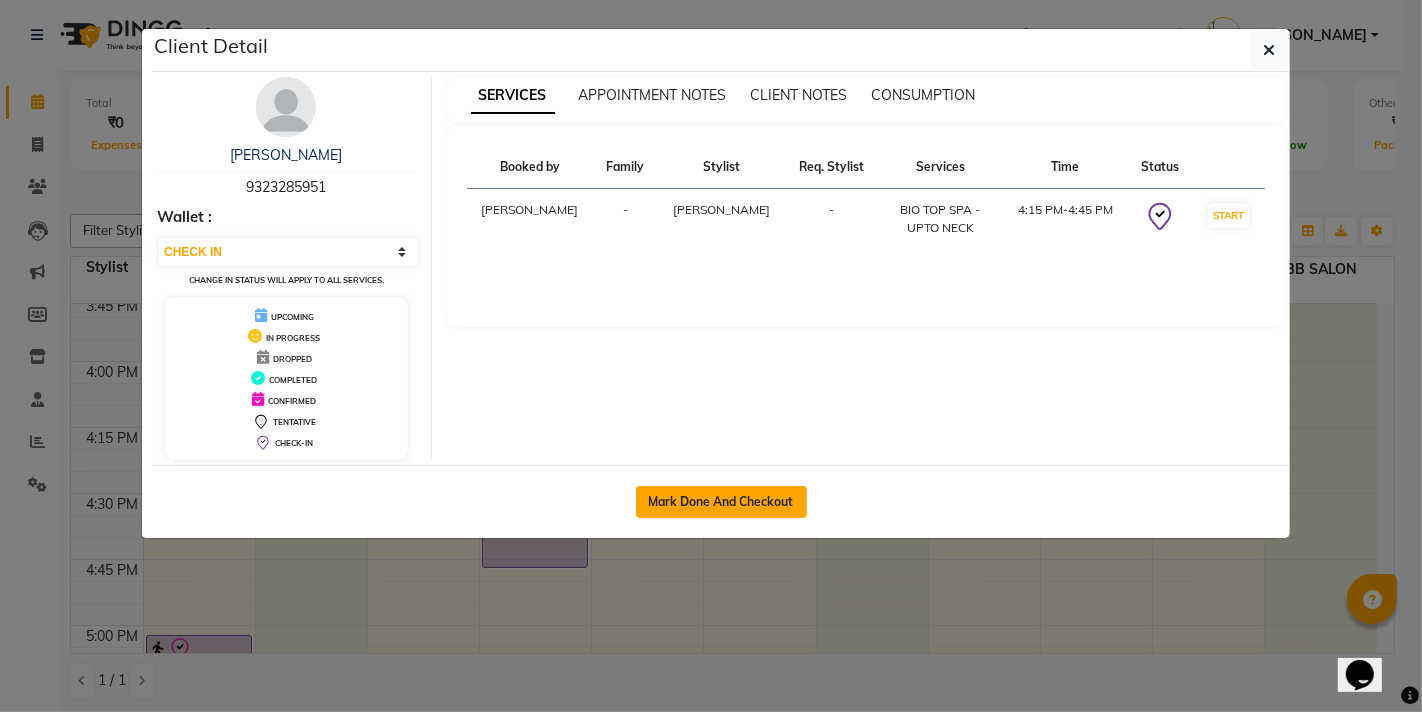 click on "Mark Done And Checkout" 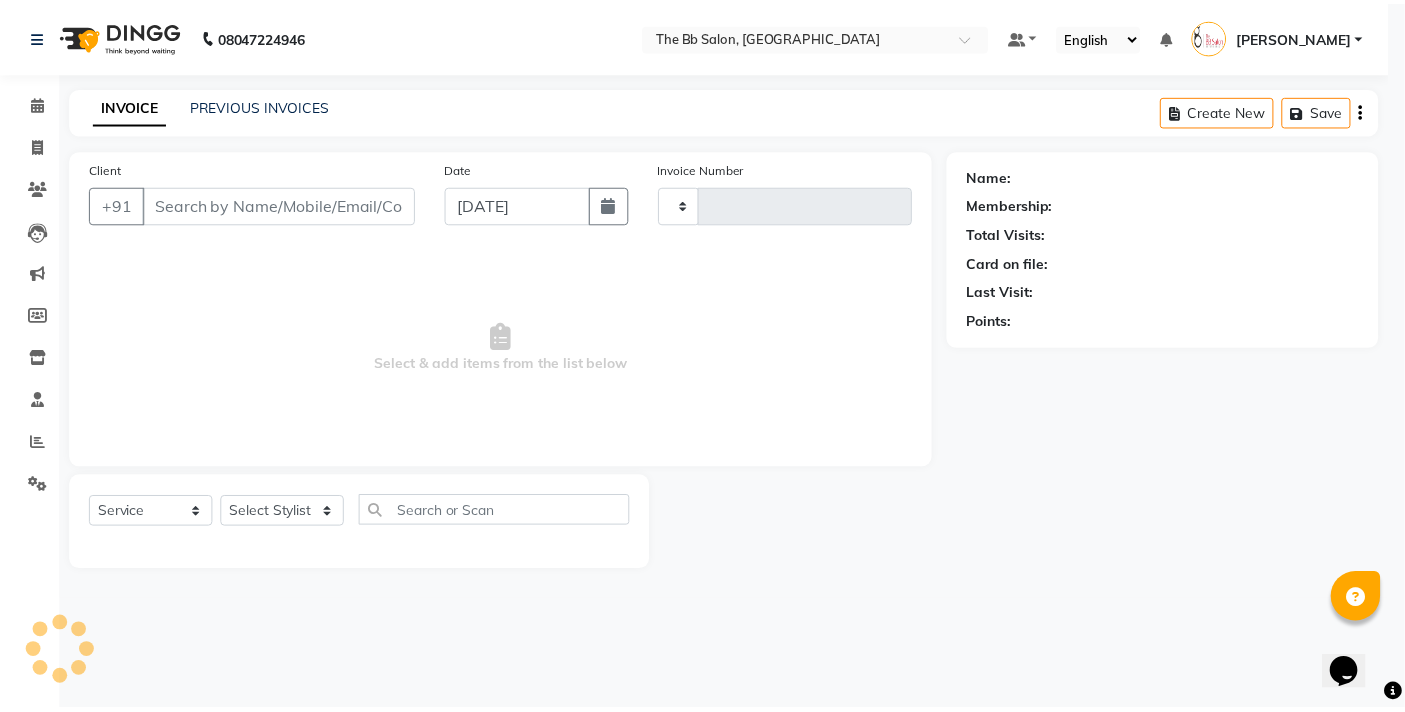 scroll, scrollTop: 0, scrollLeft: 0, axis: both 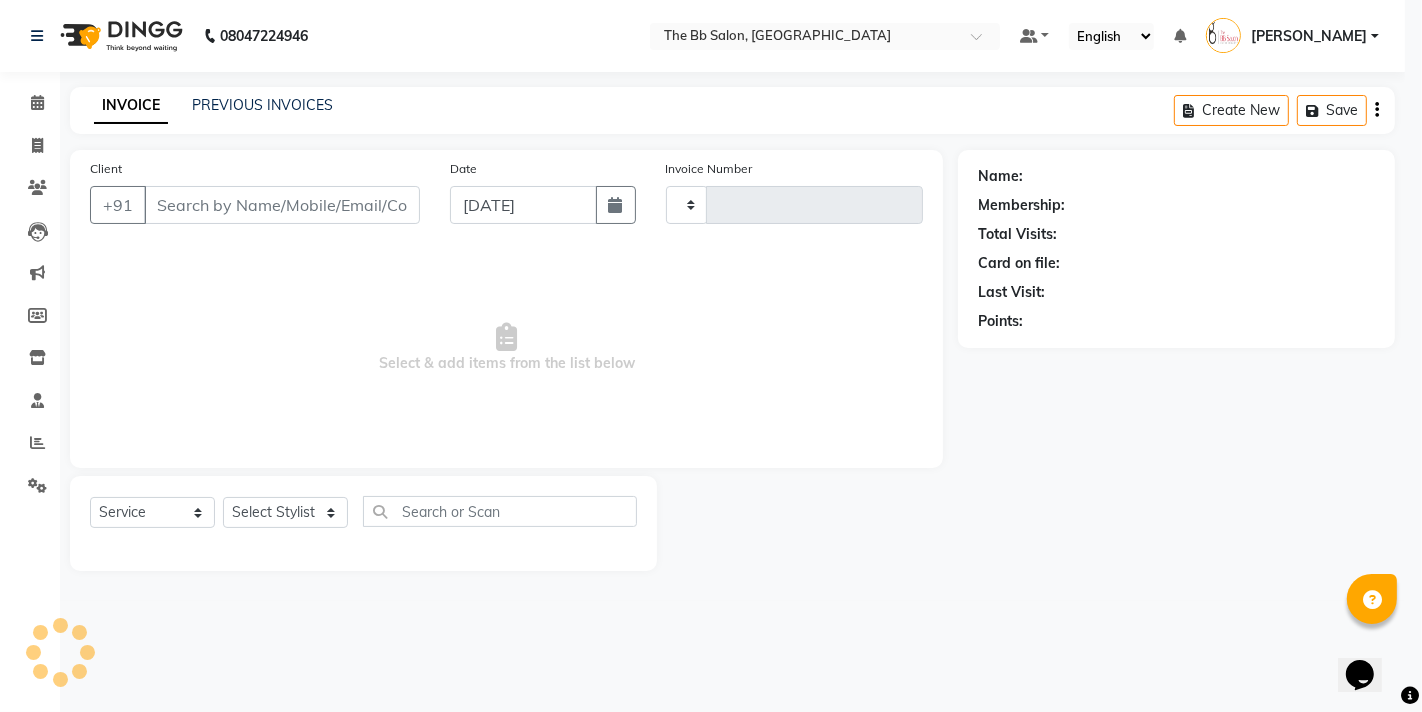 type on "2345" 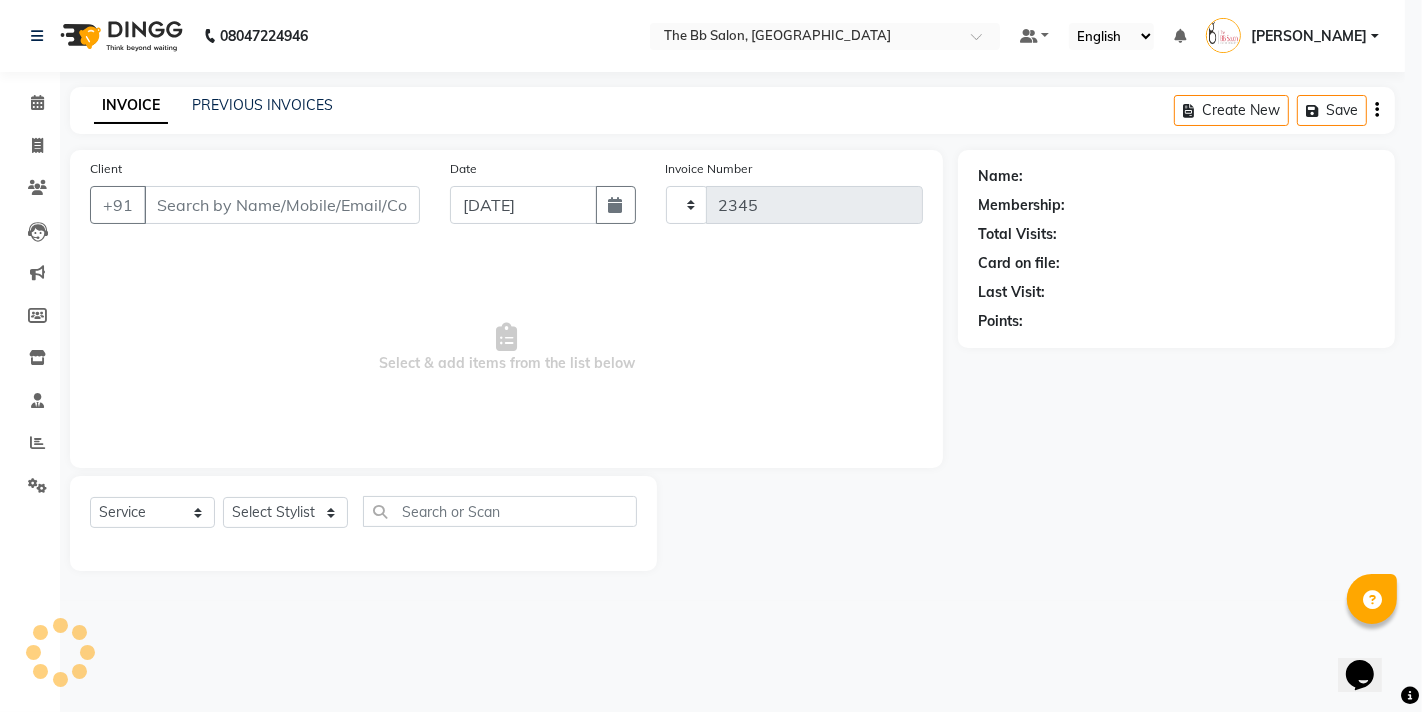 select on "6231" 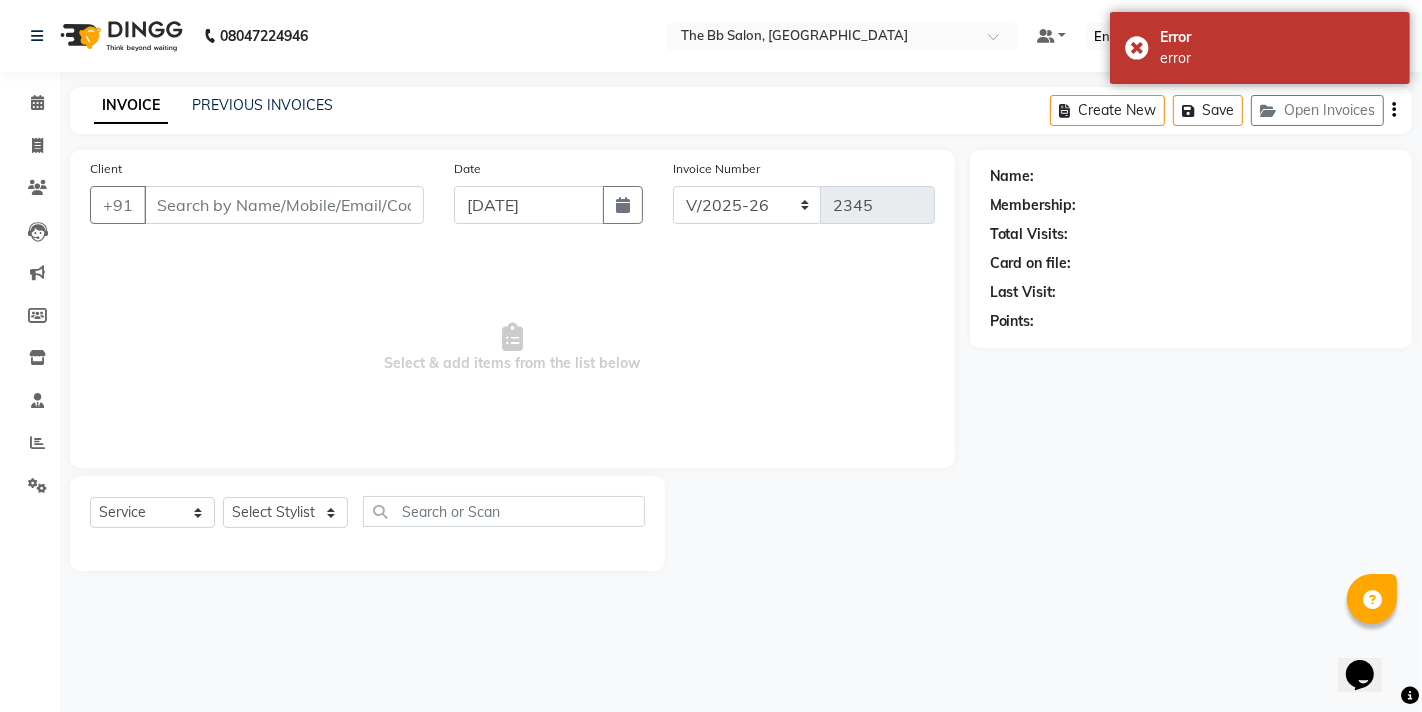 click on "INVOICE" 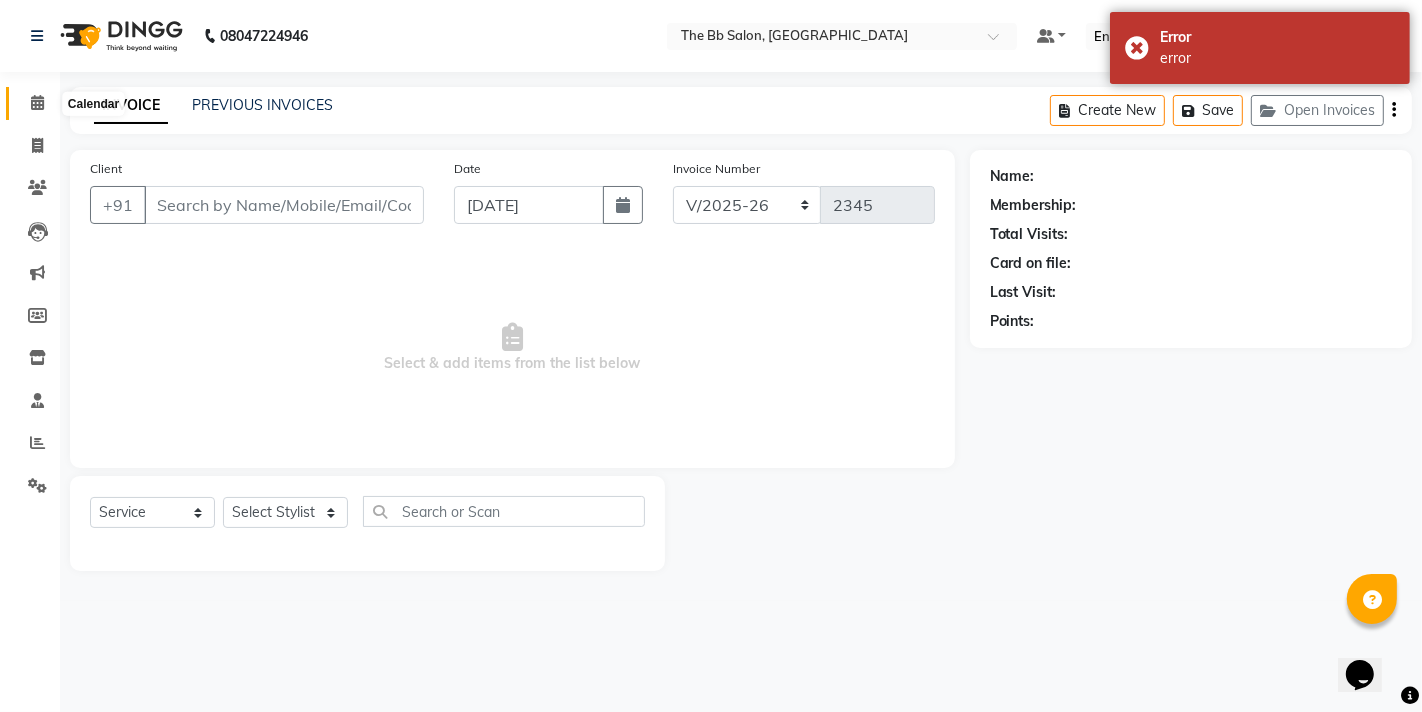 click 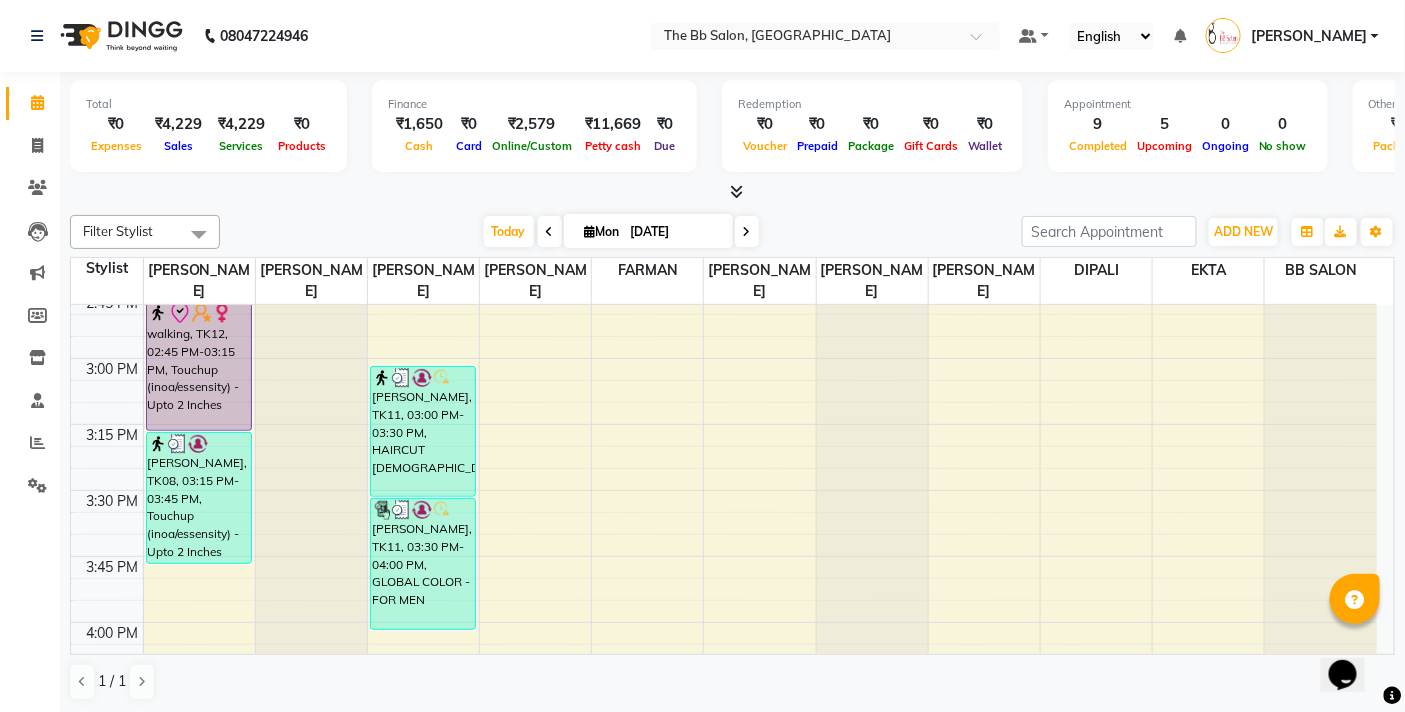 scroll, scrollTop: 1777, scrollLeft: 0, axis: vertical 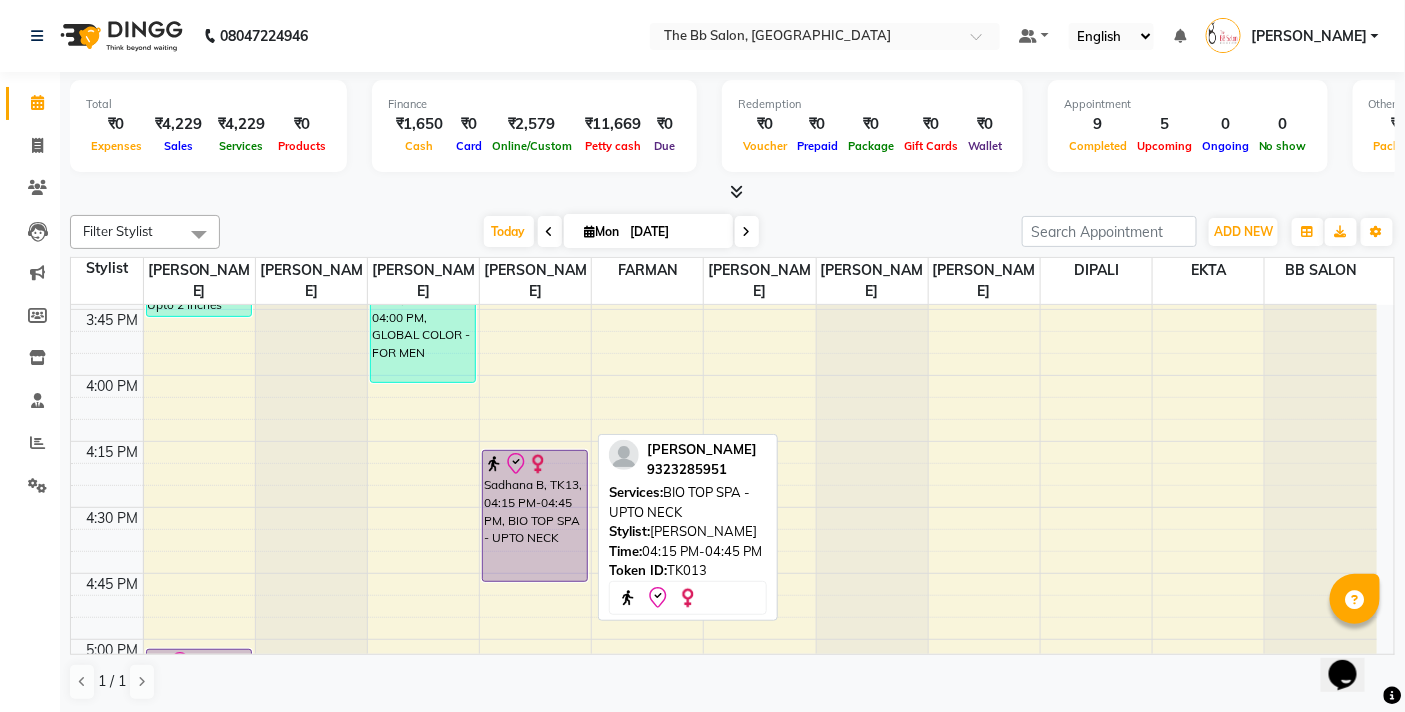 click on "Sadhana B, TK13, 04:15 PM-04:45 PM, BIO TOP SPA - UPTO NECK" at bounding box center (535, 516) 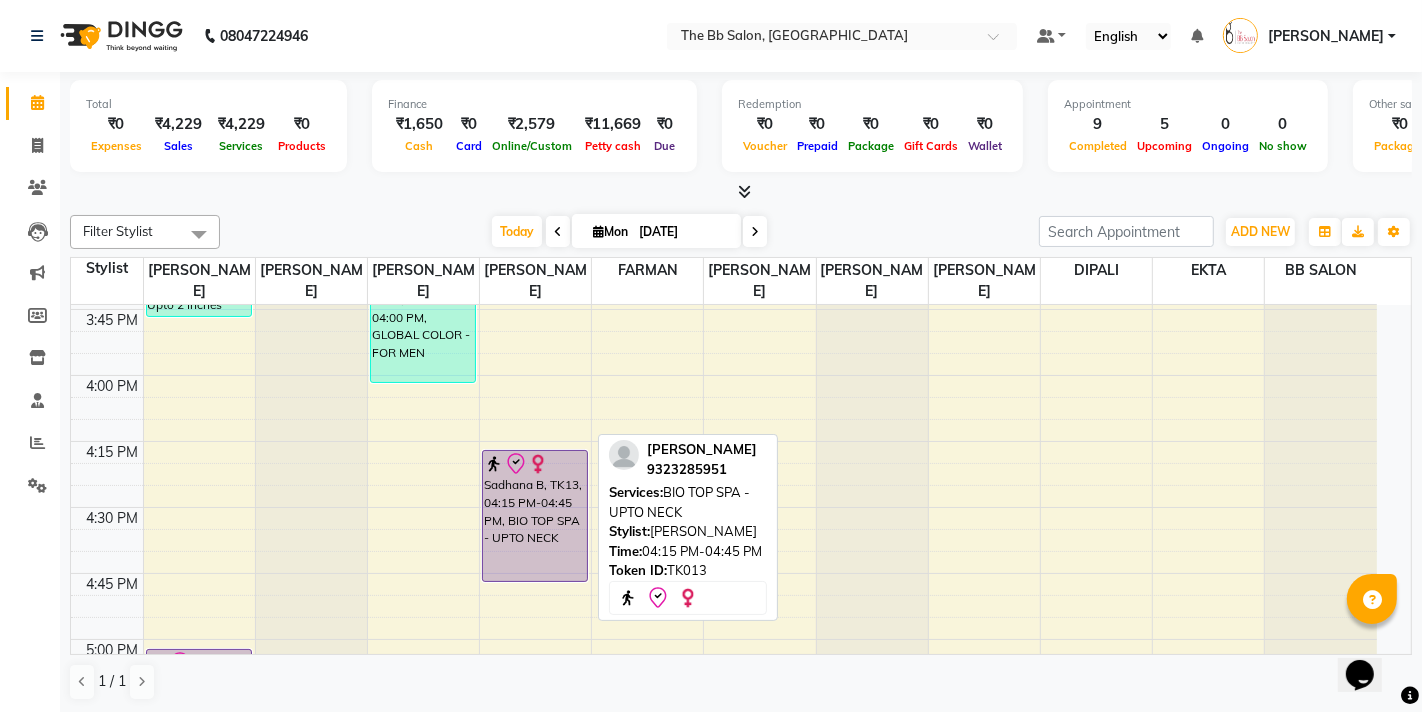select on "8" 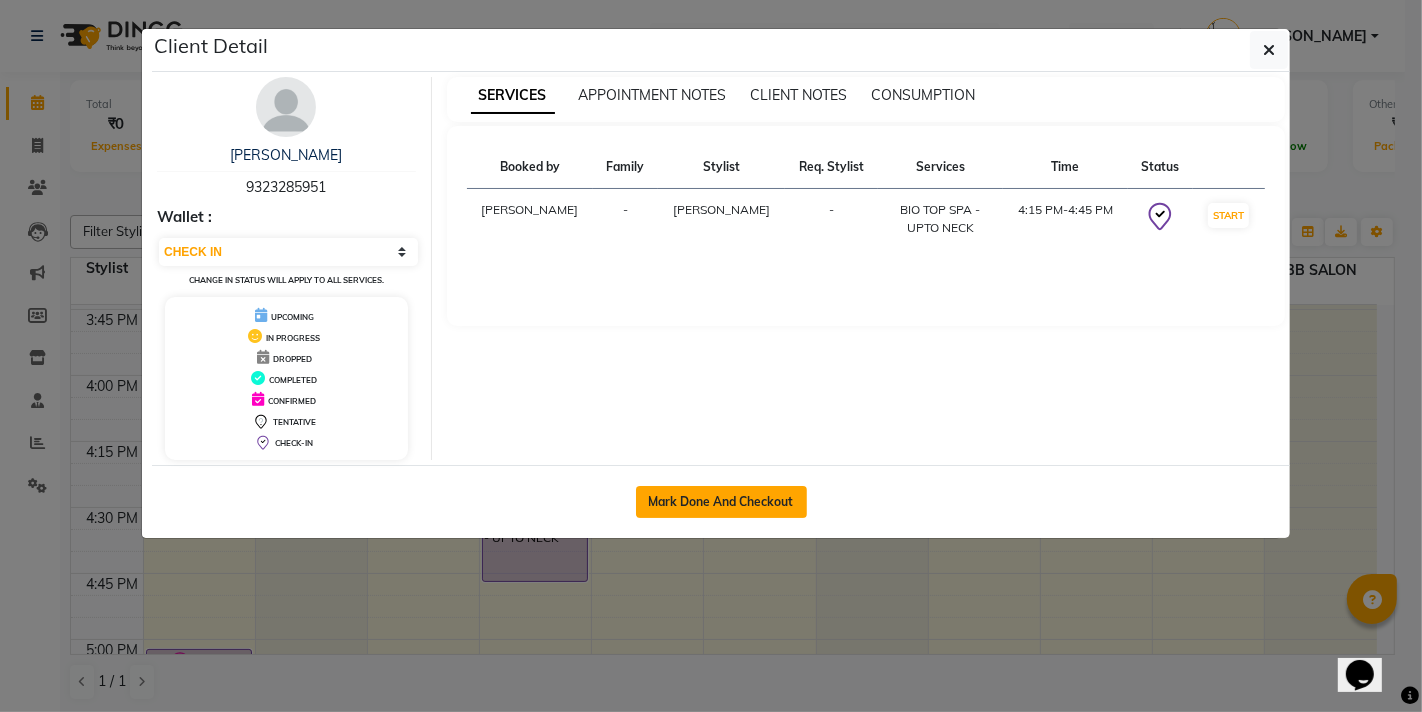 click on "Mark Done And Checkout" 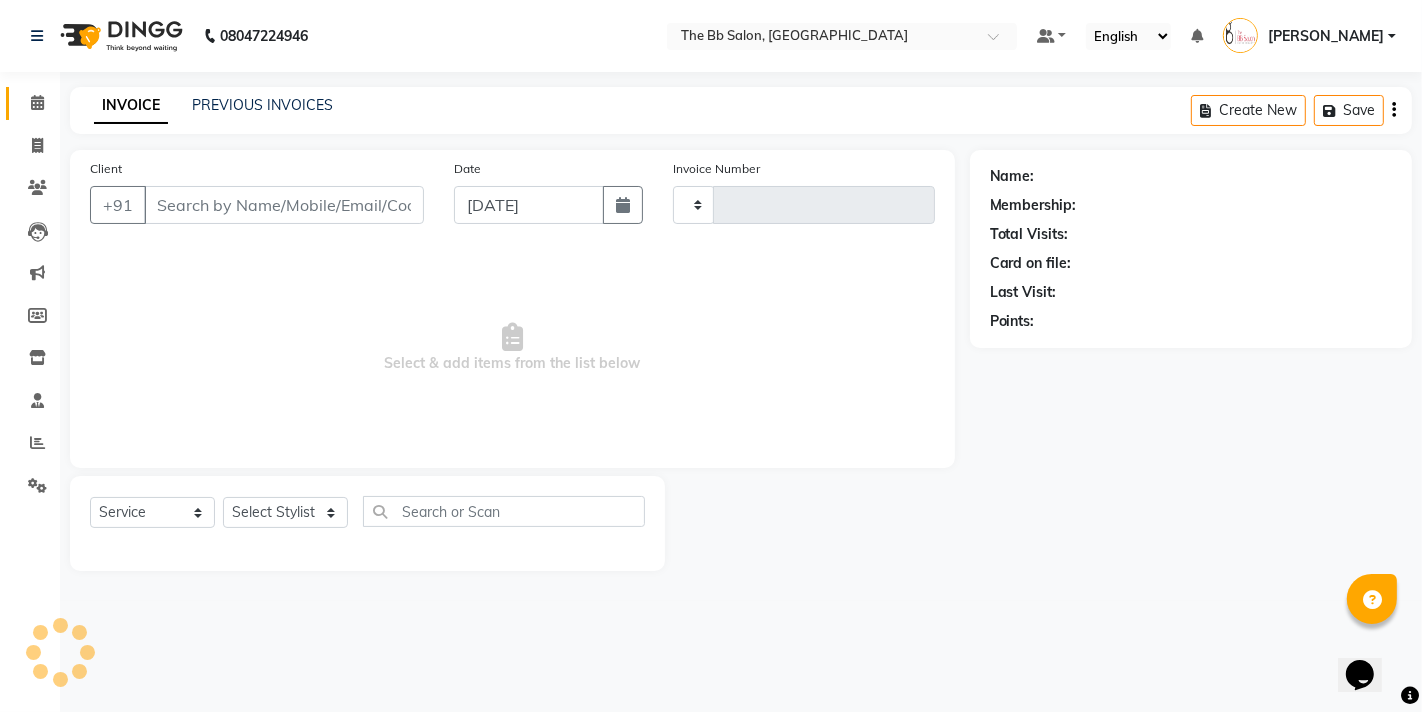 type on "2345" 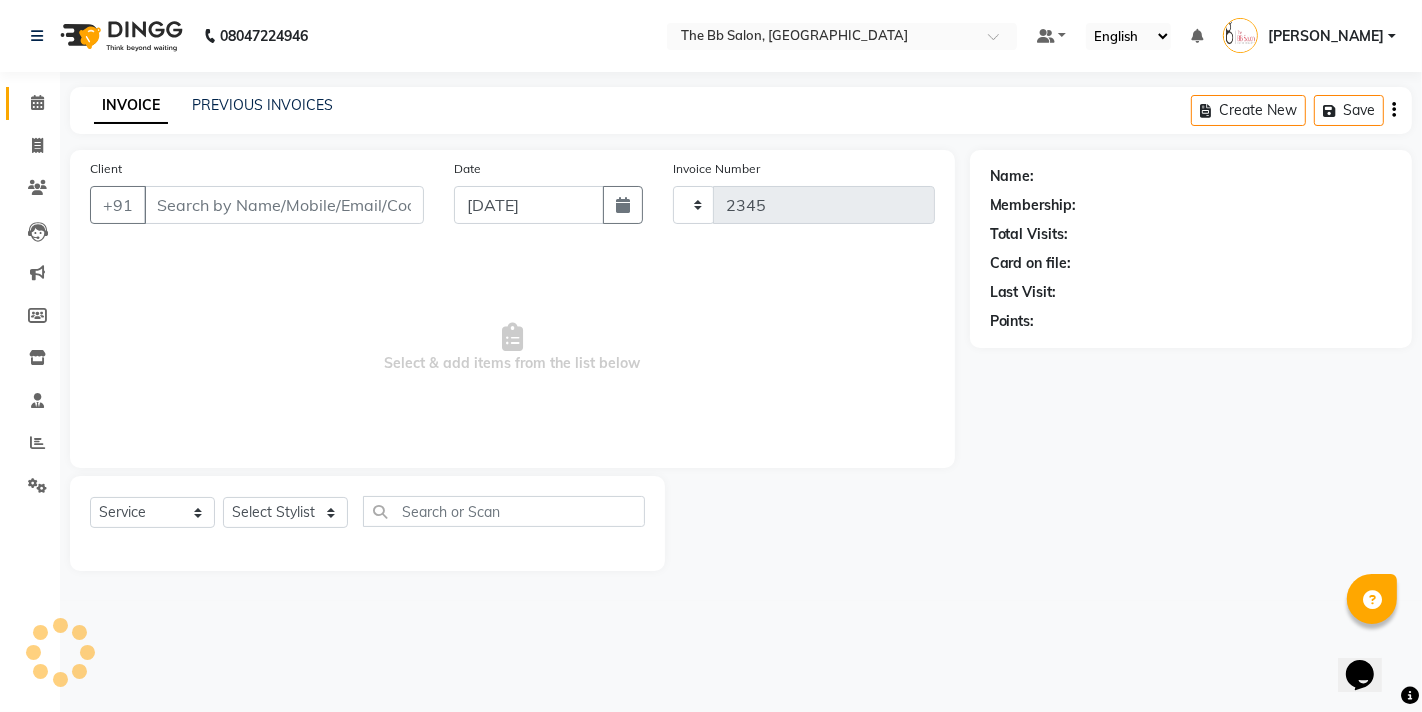 select on "6231" 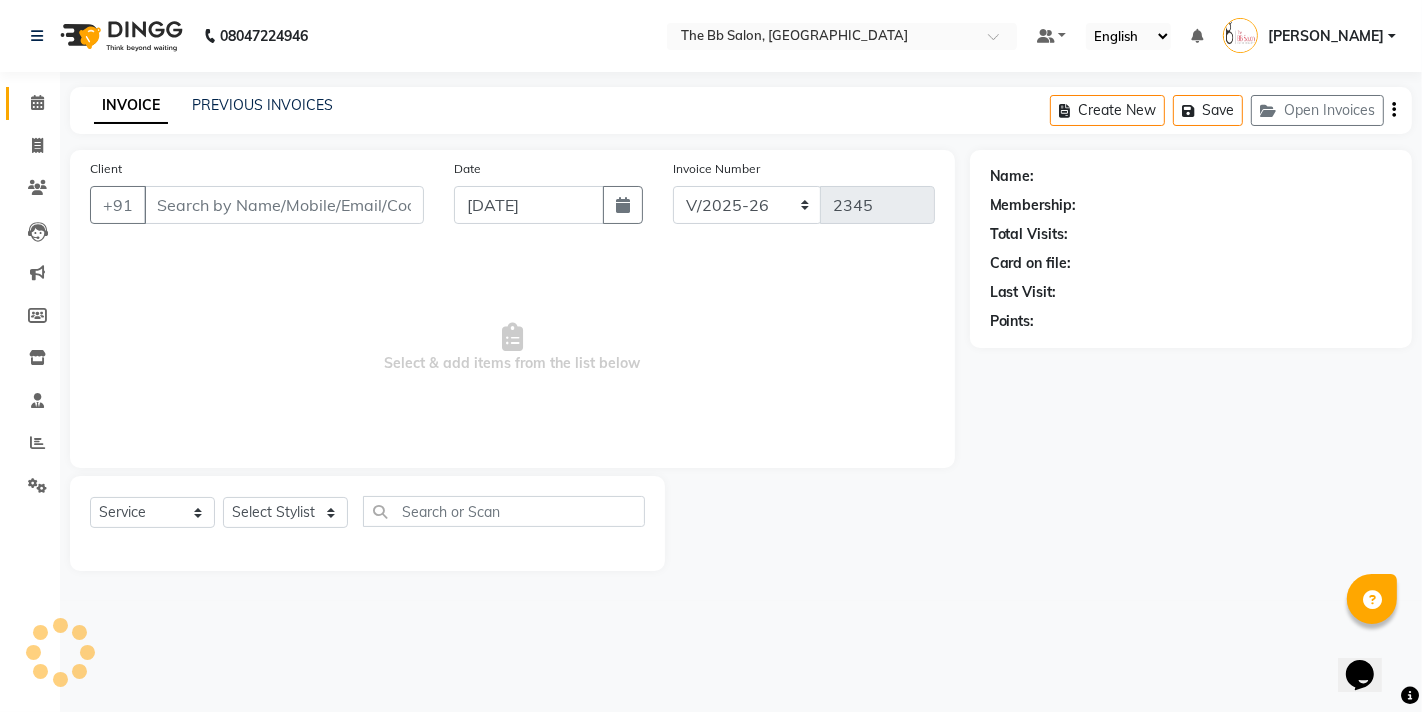 type on "93******51" 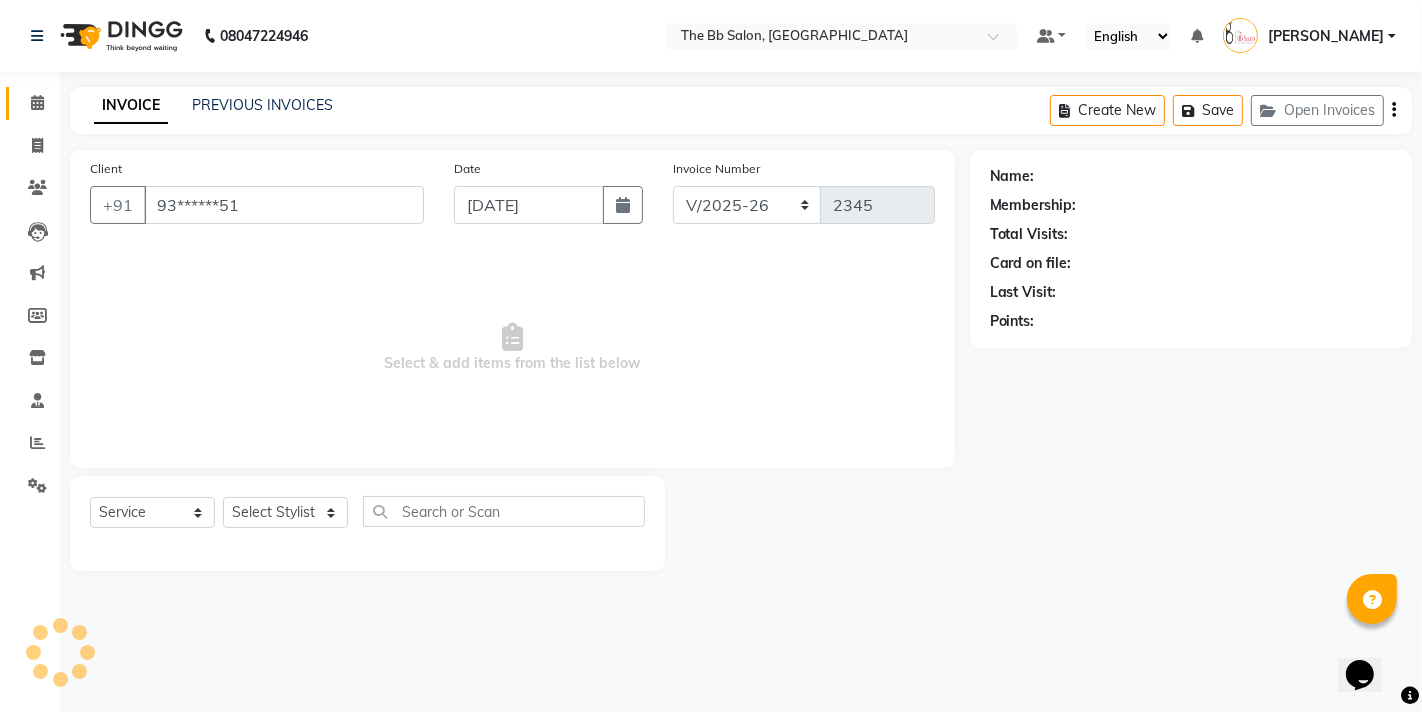 select on "84071" 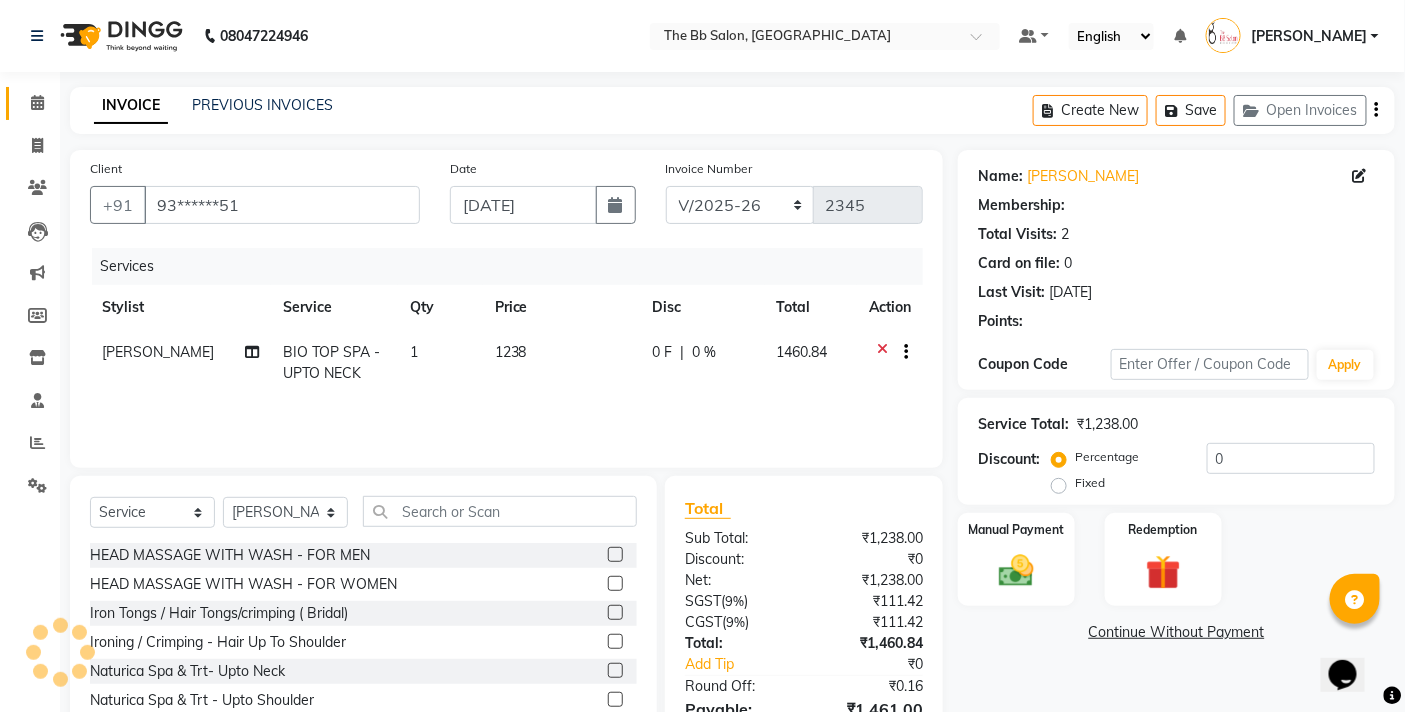 select on "1: Object" 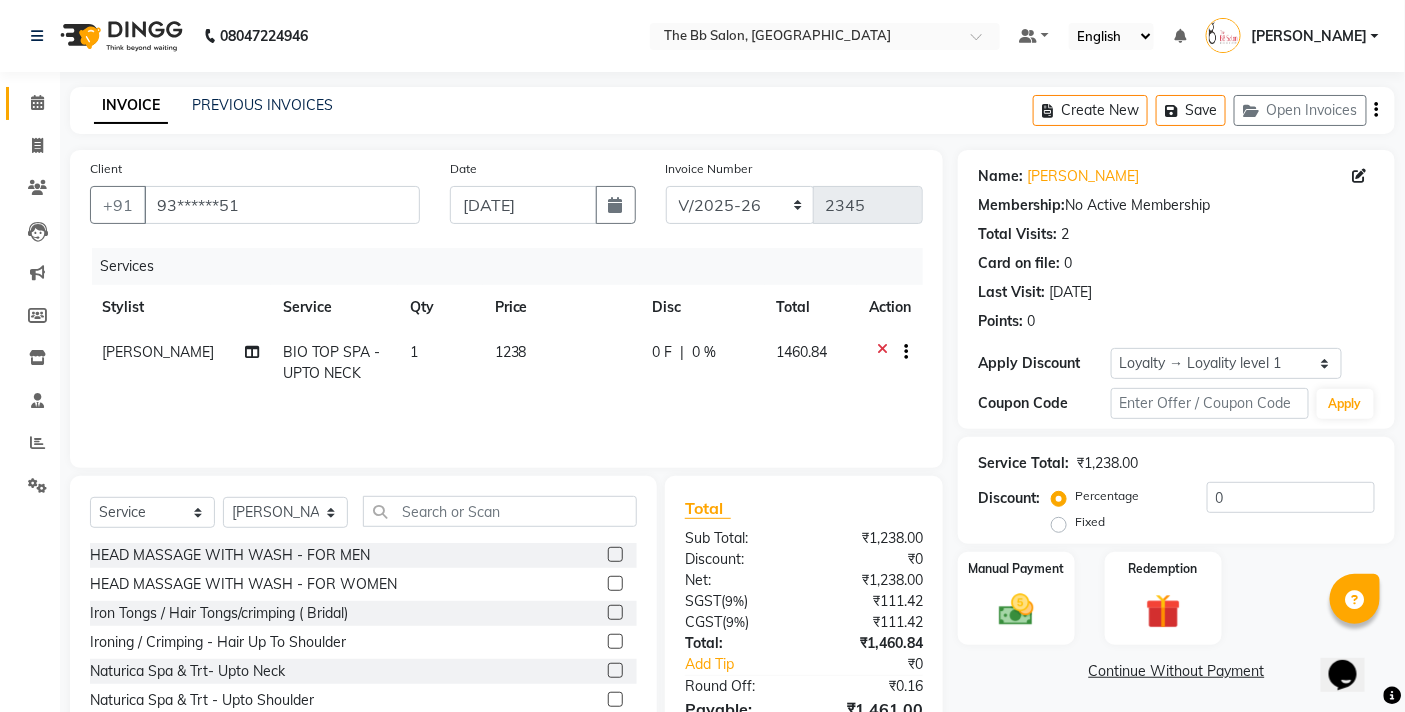 scroll, scrollTop: 108, scrollLeft: 0, axis: vertical 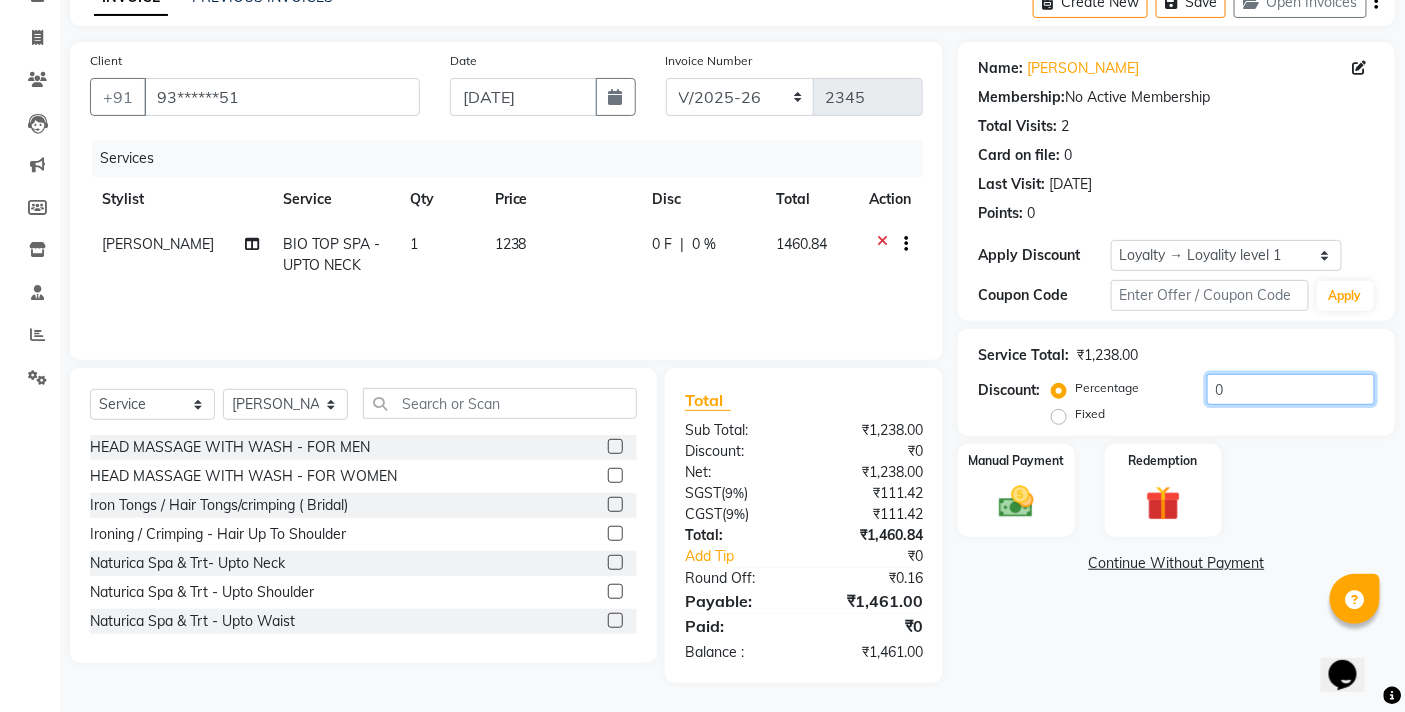 click on "0" 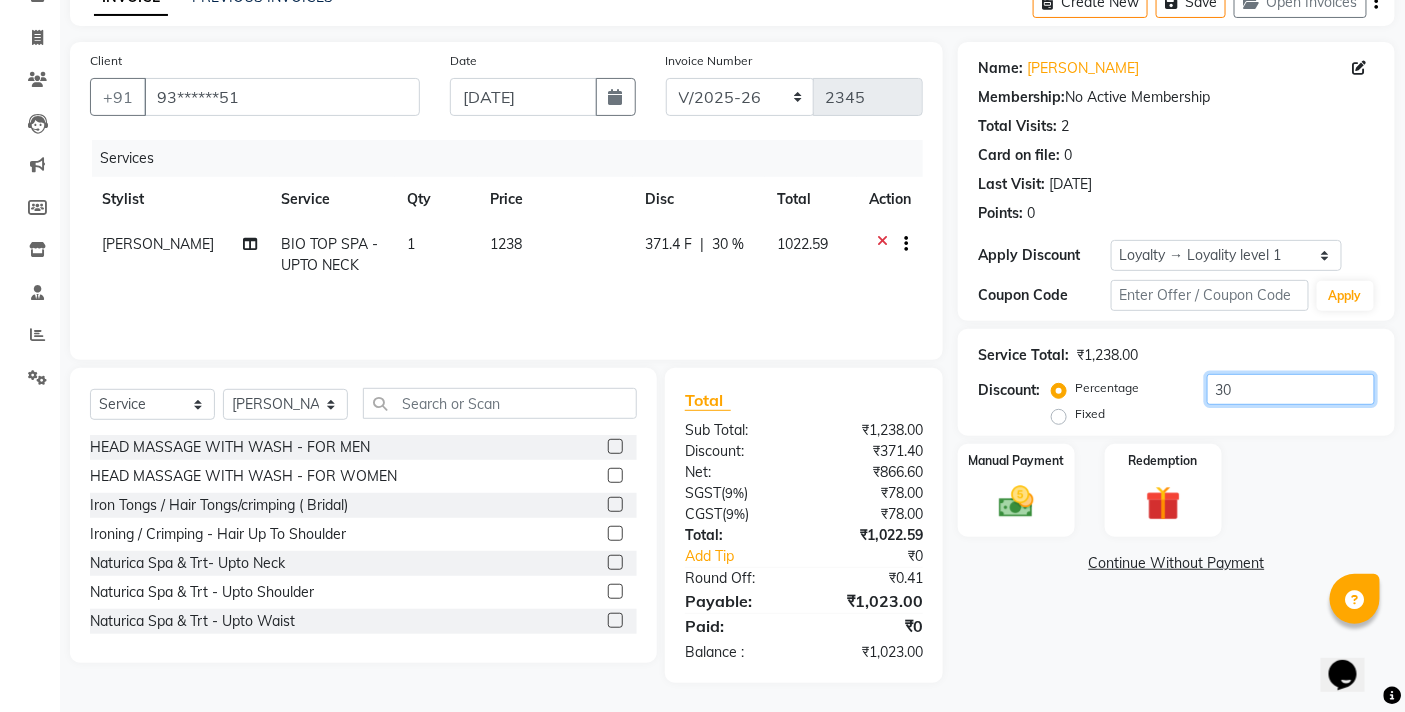 type on "0" 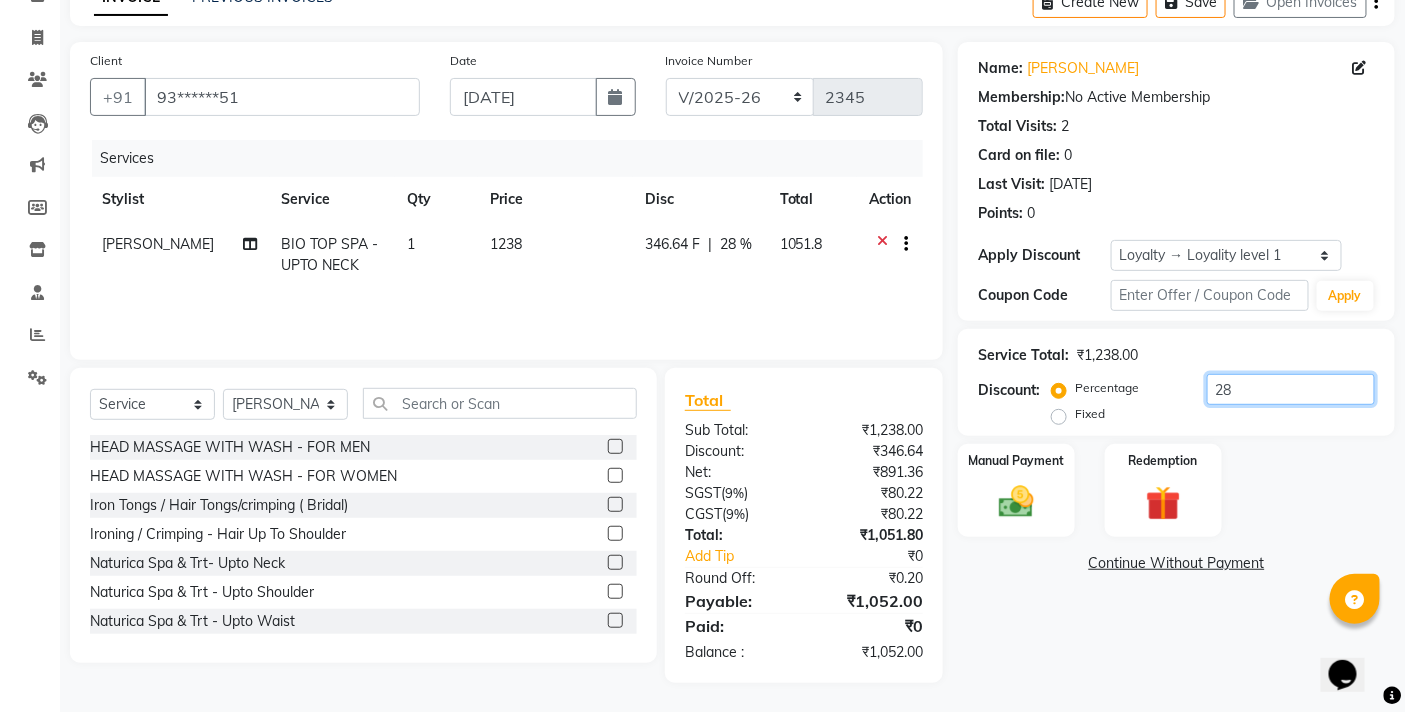type on "2" 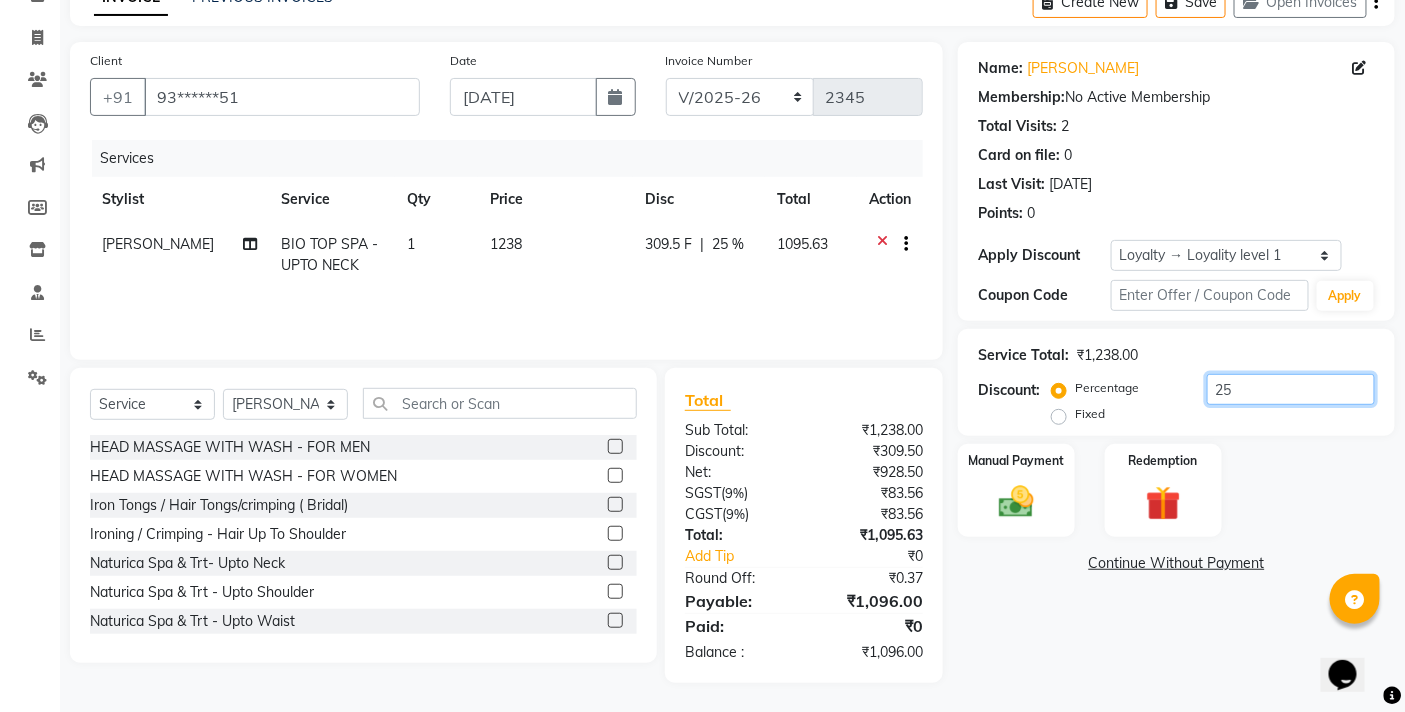 type on "2" 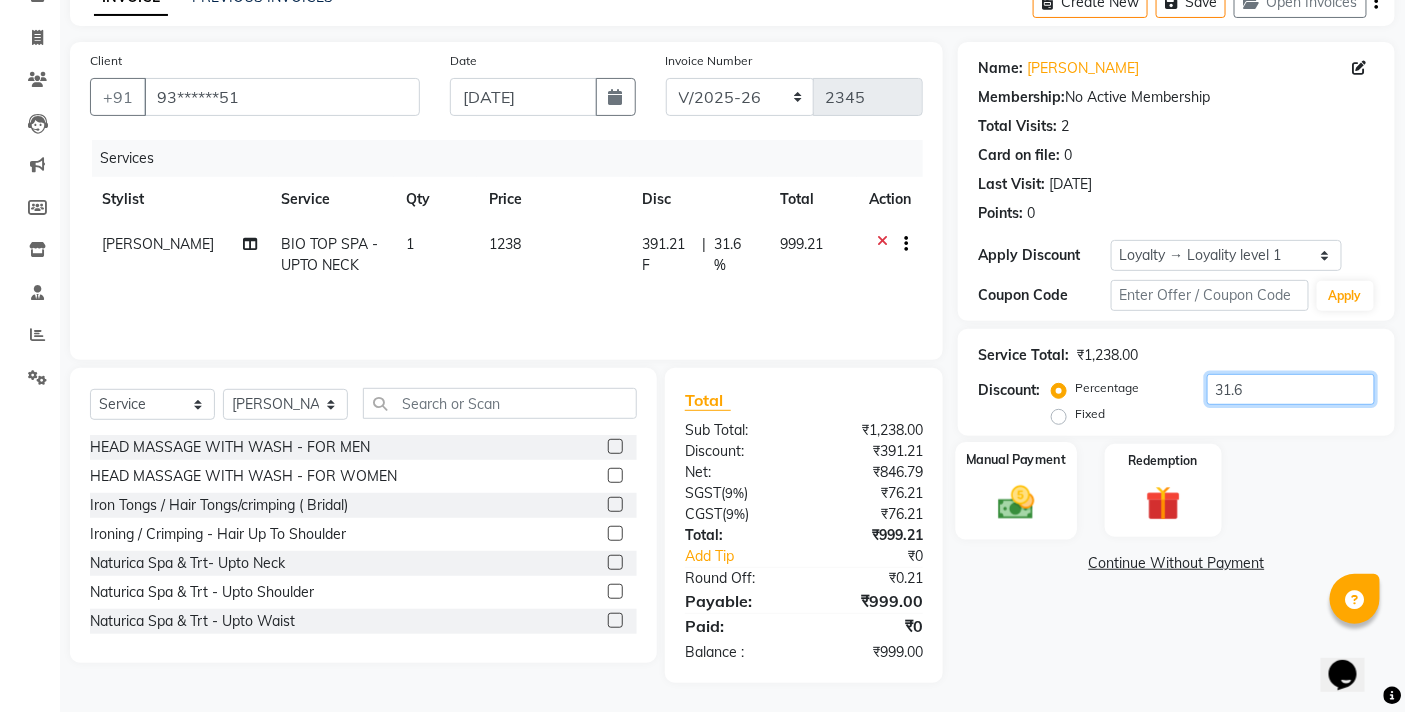 type on "31.6" 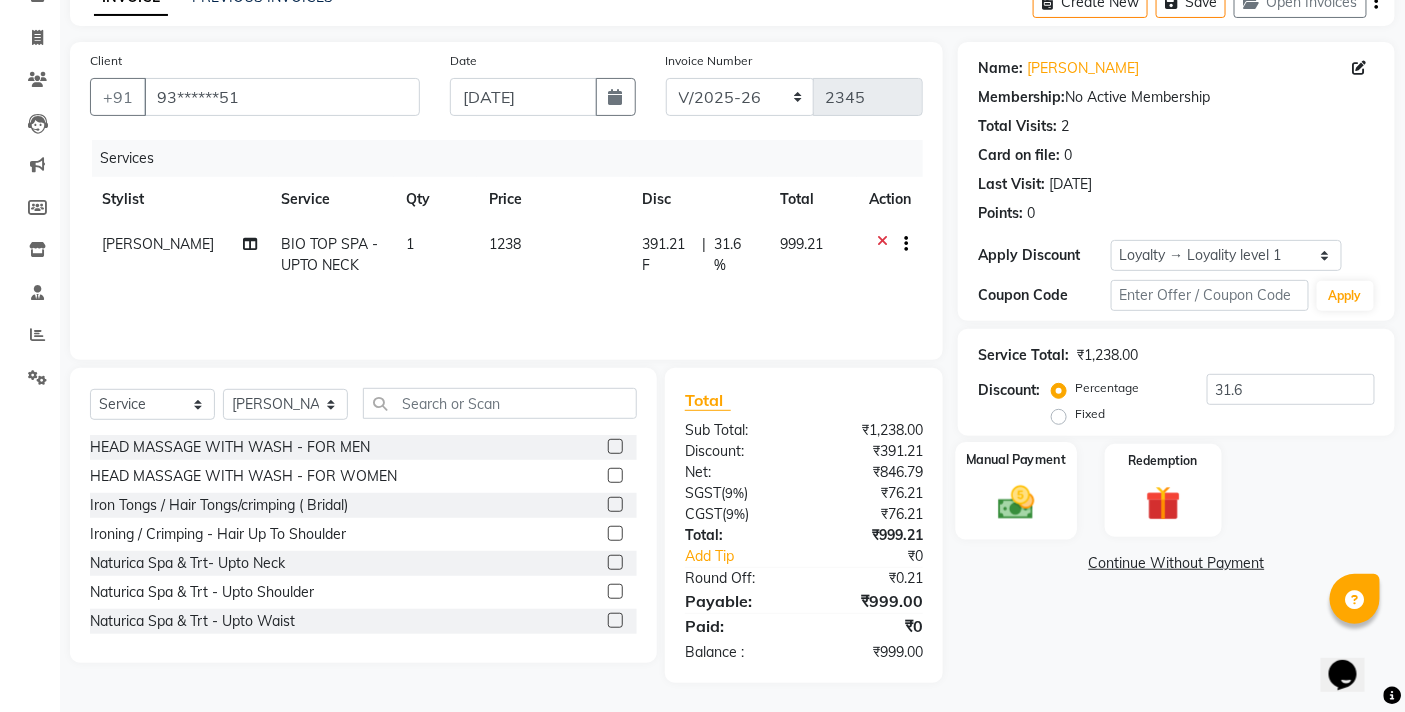 click 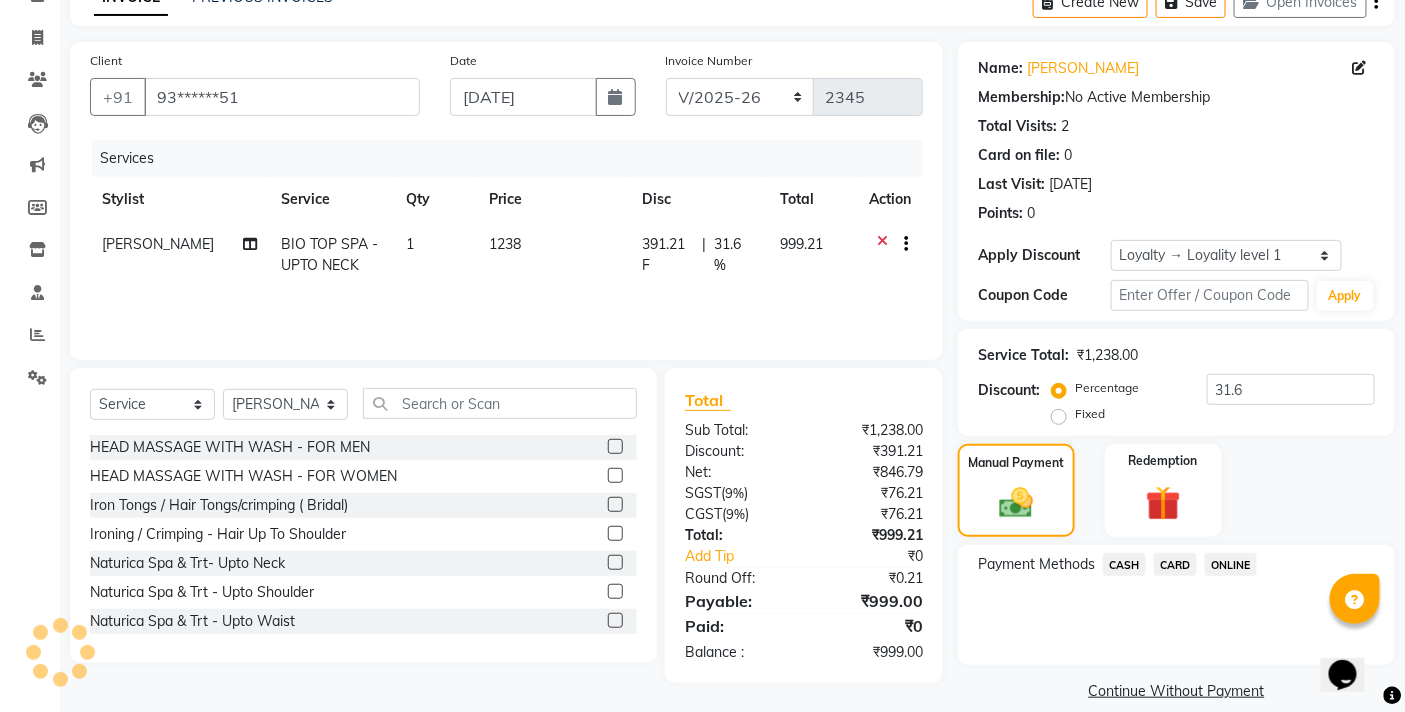 click on "ONLINE" 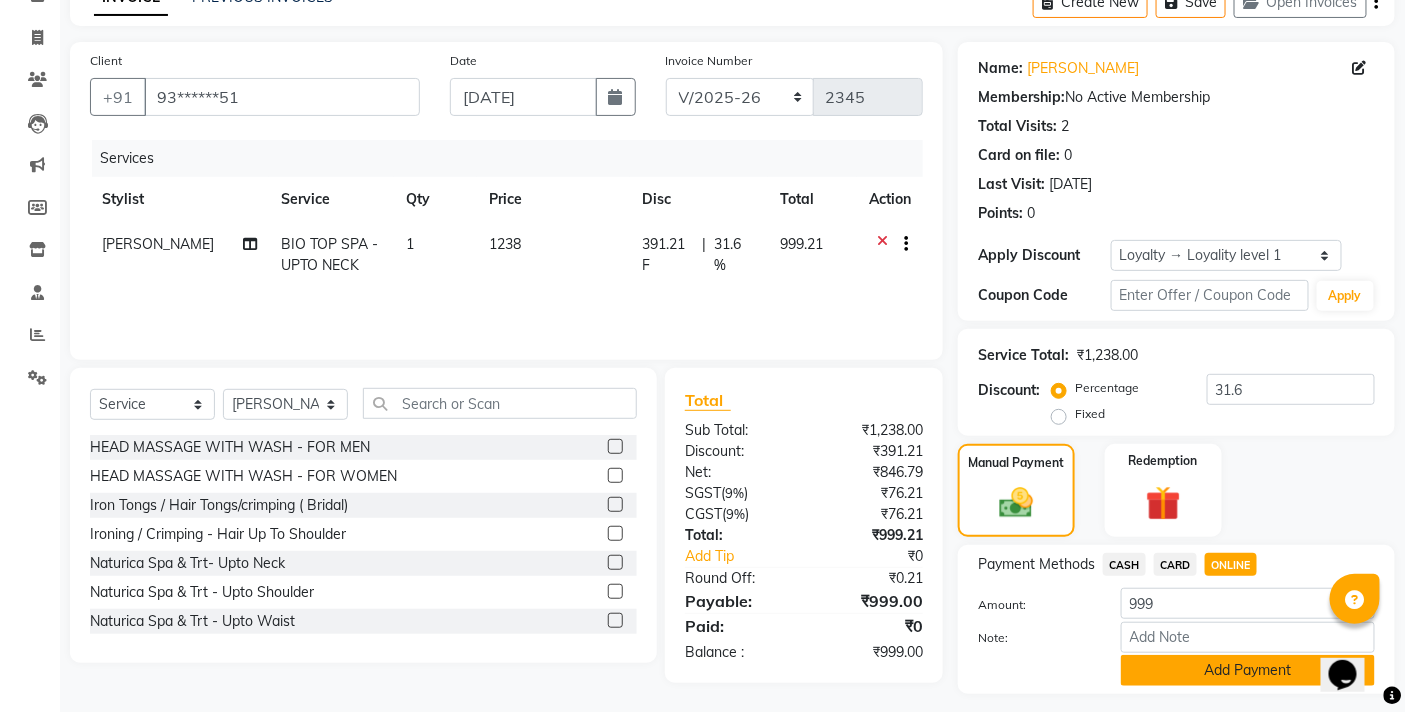 scroll, scrollTop: 162, scrollLeft: 0, axis: vertical 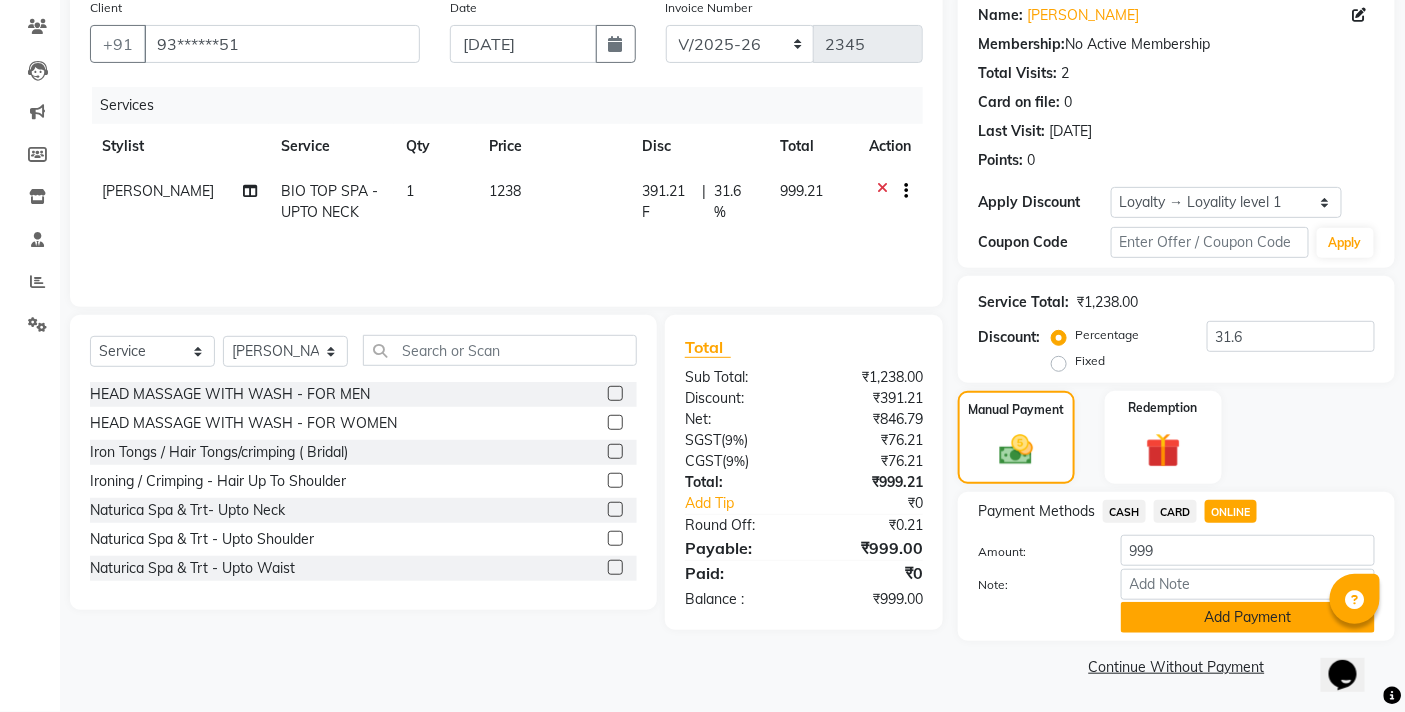 click on "Add Payment" 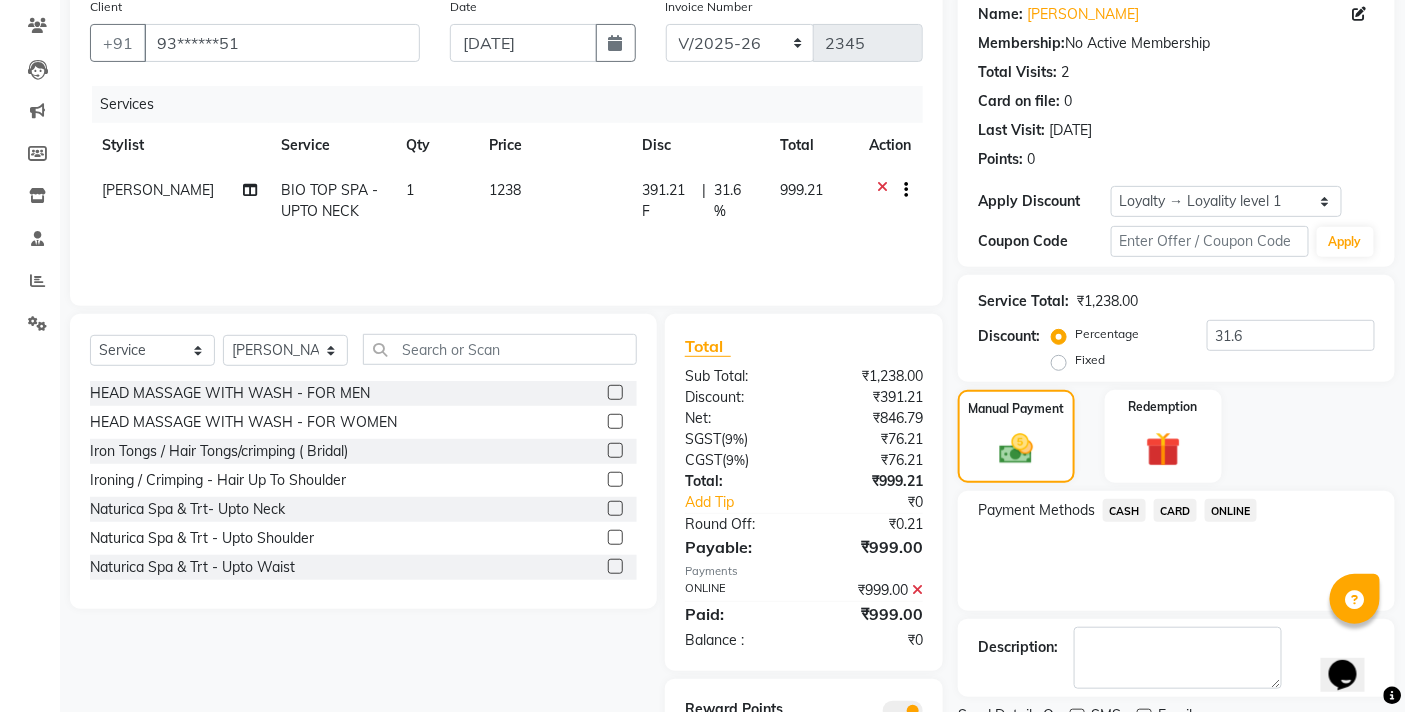 scroll, scrollTop: 250, scrollLeft: 0, axis: vertical 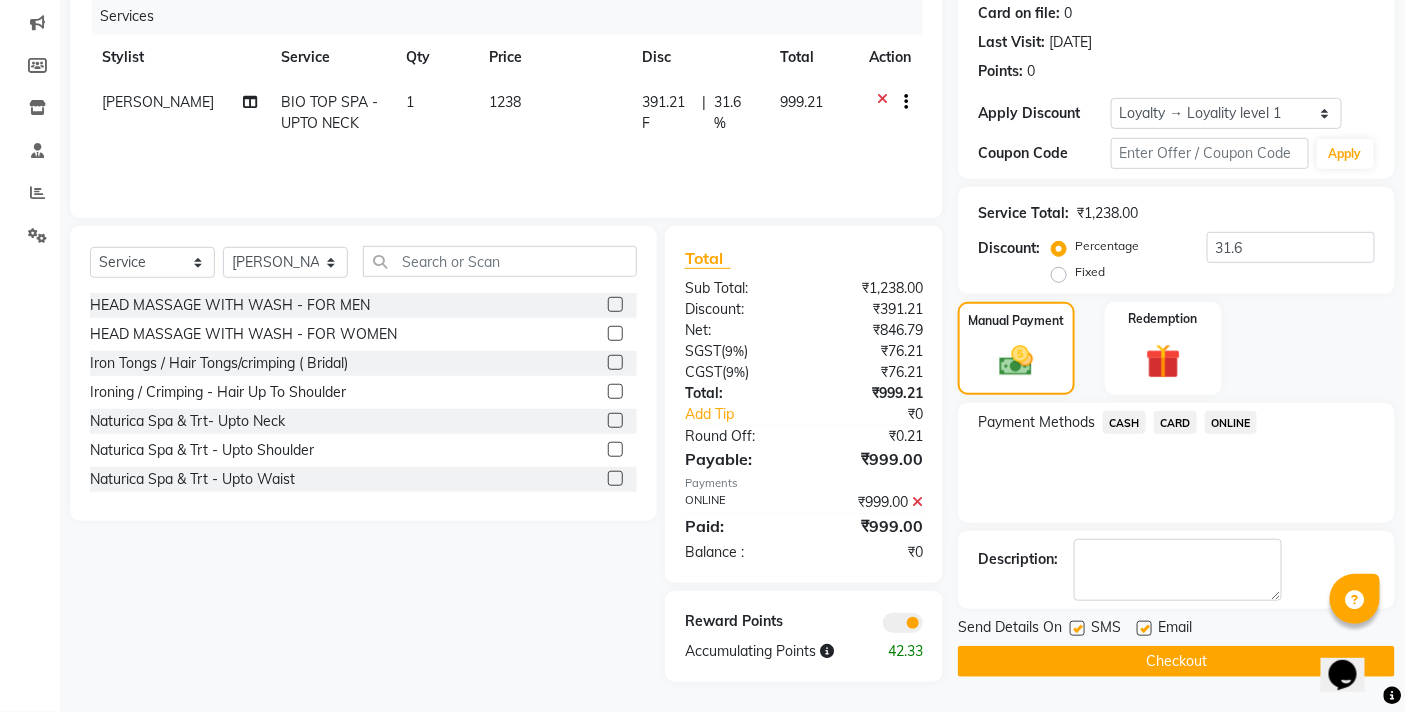 click on "Checkout" 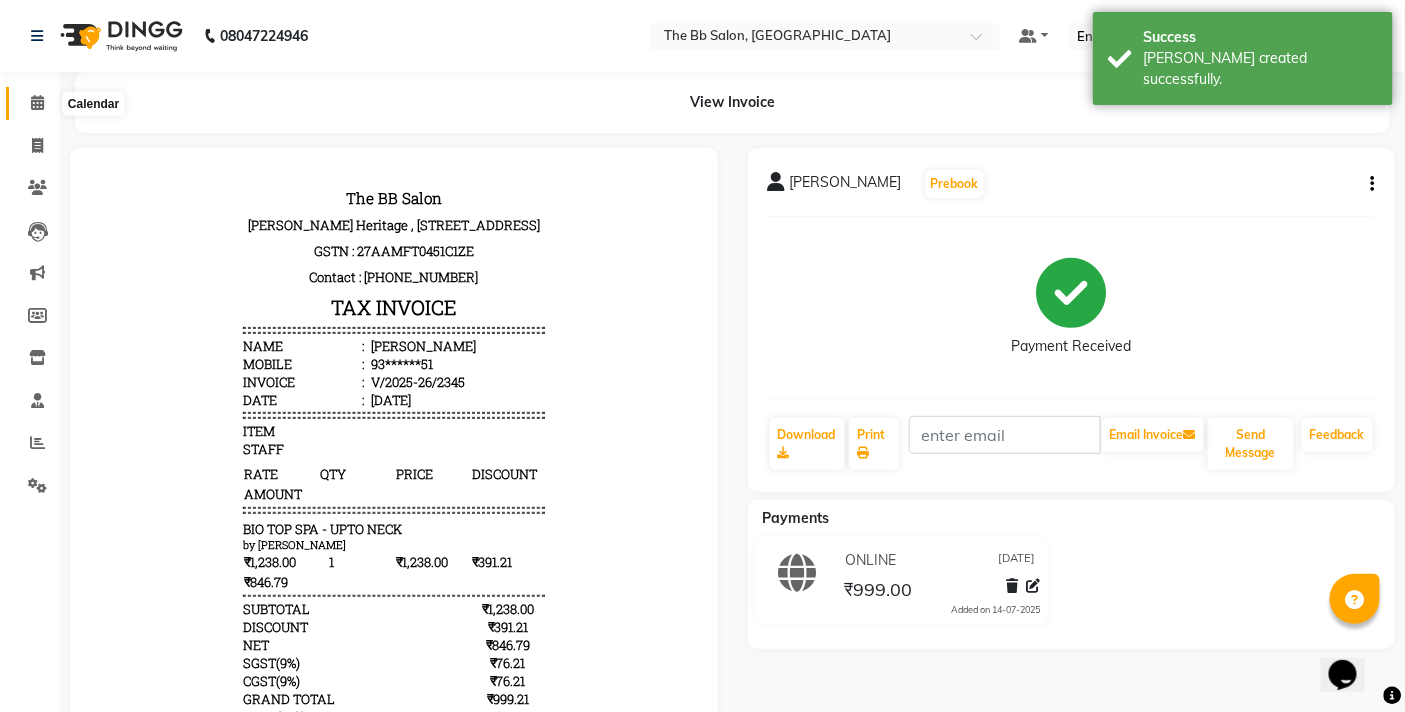 scroll, scrollTop: 0, scrollLeft: 0, axis: both 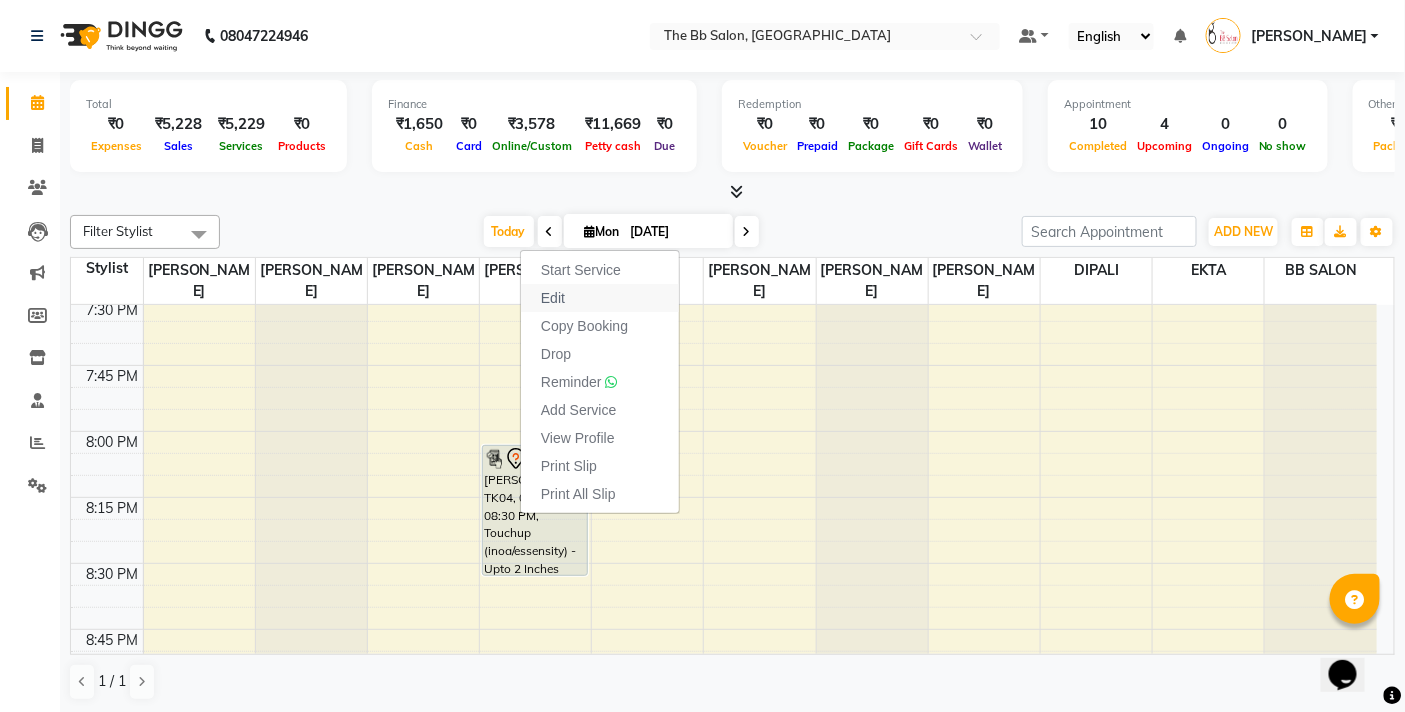 click on "Edit" at bounding box center [553, 298] 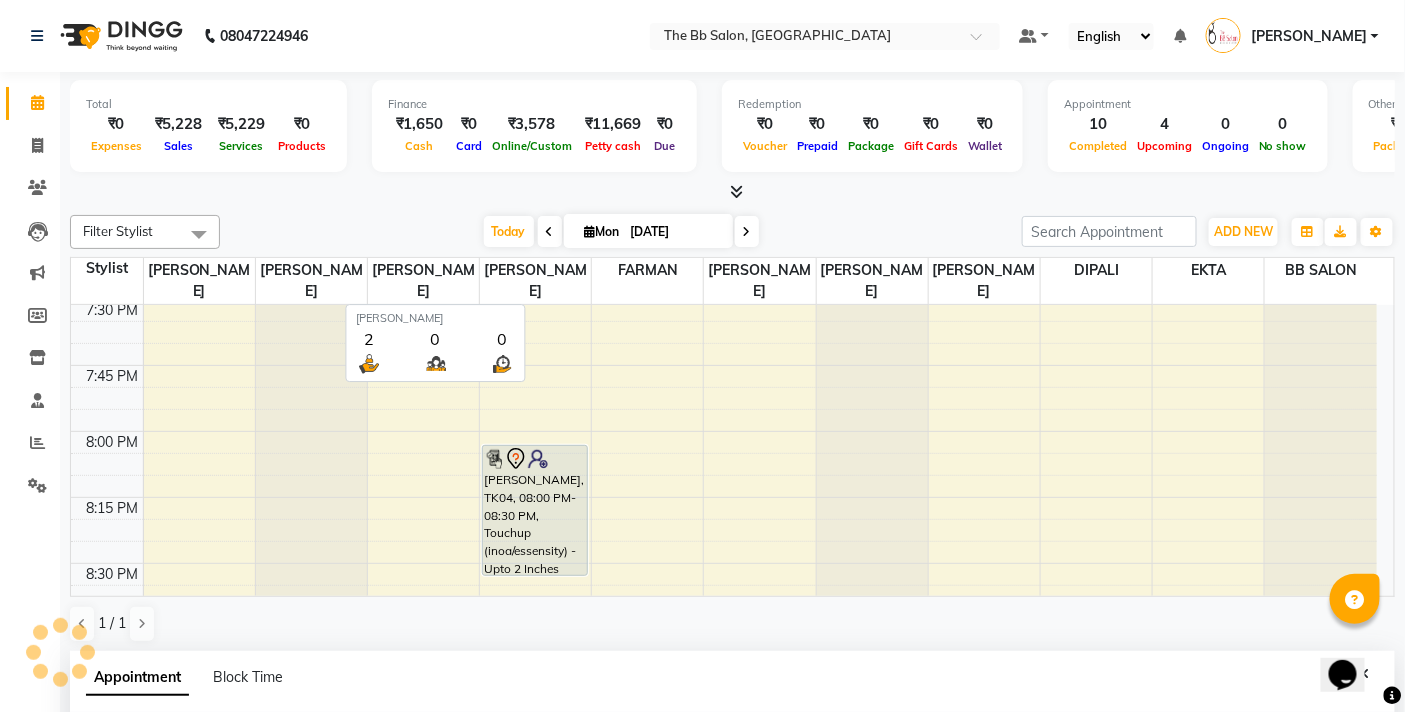 select on "tentative" 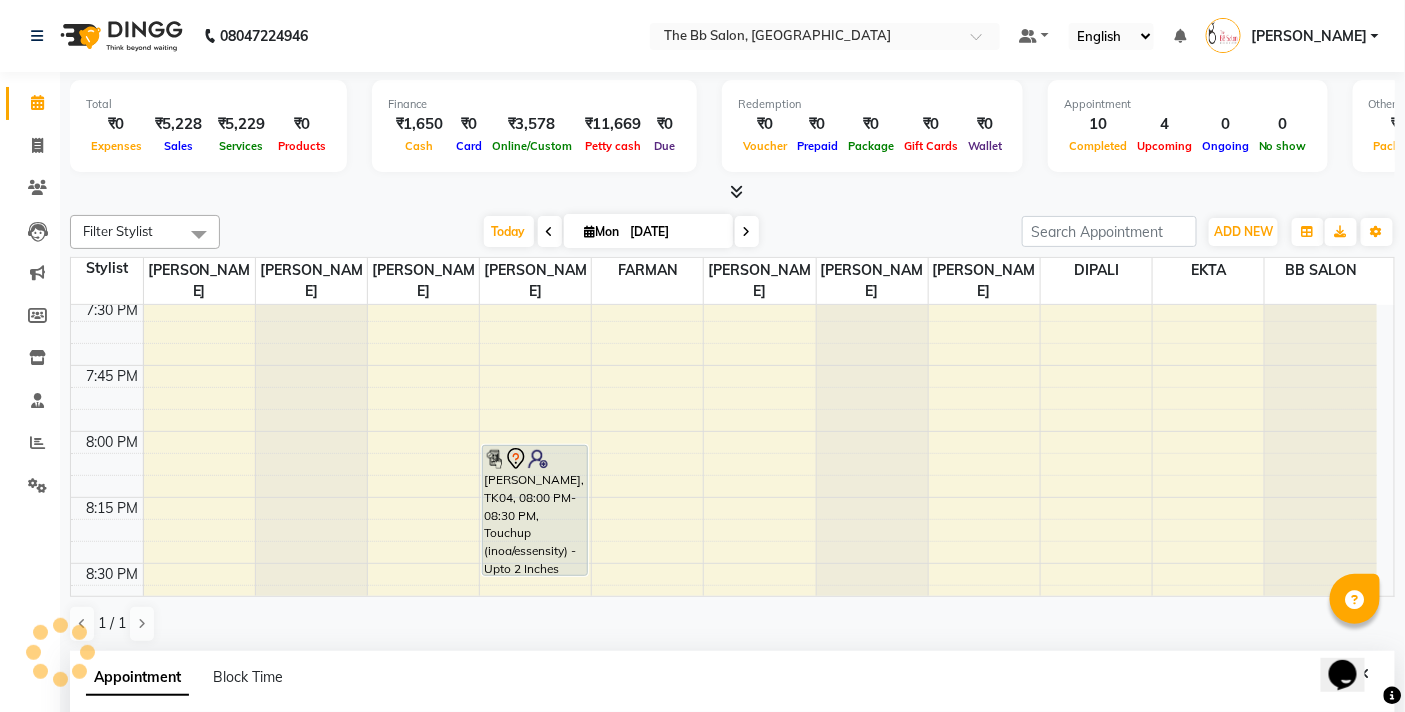 scroll, scrollTop: 360, scrollLeft: 0, axis: vertical 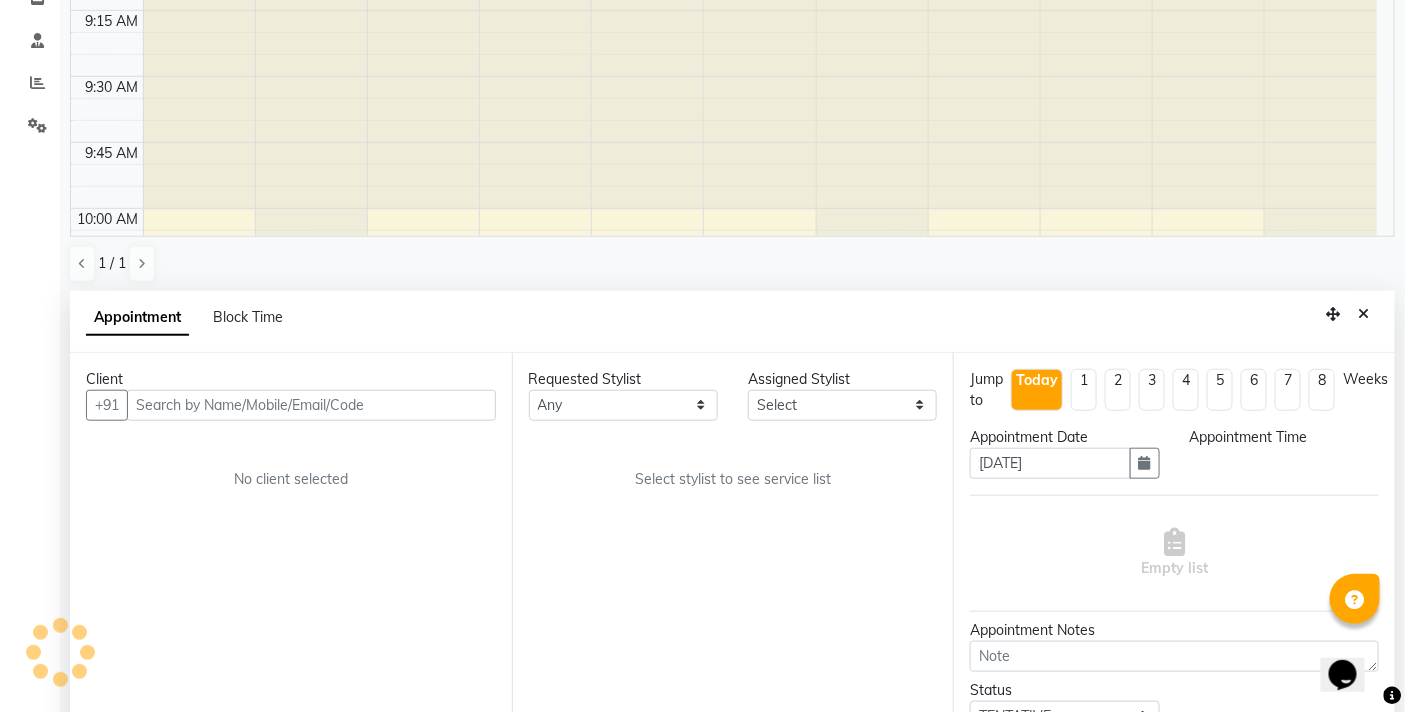 select on "1200" 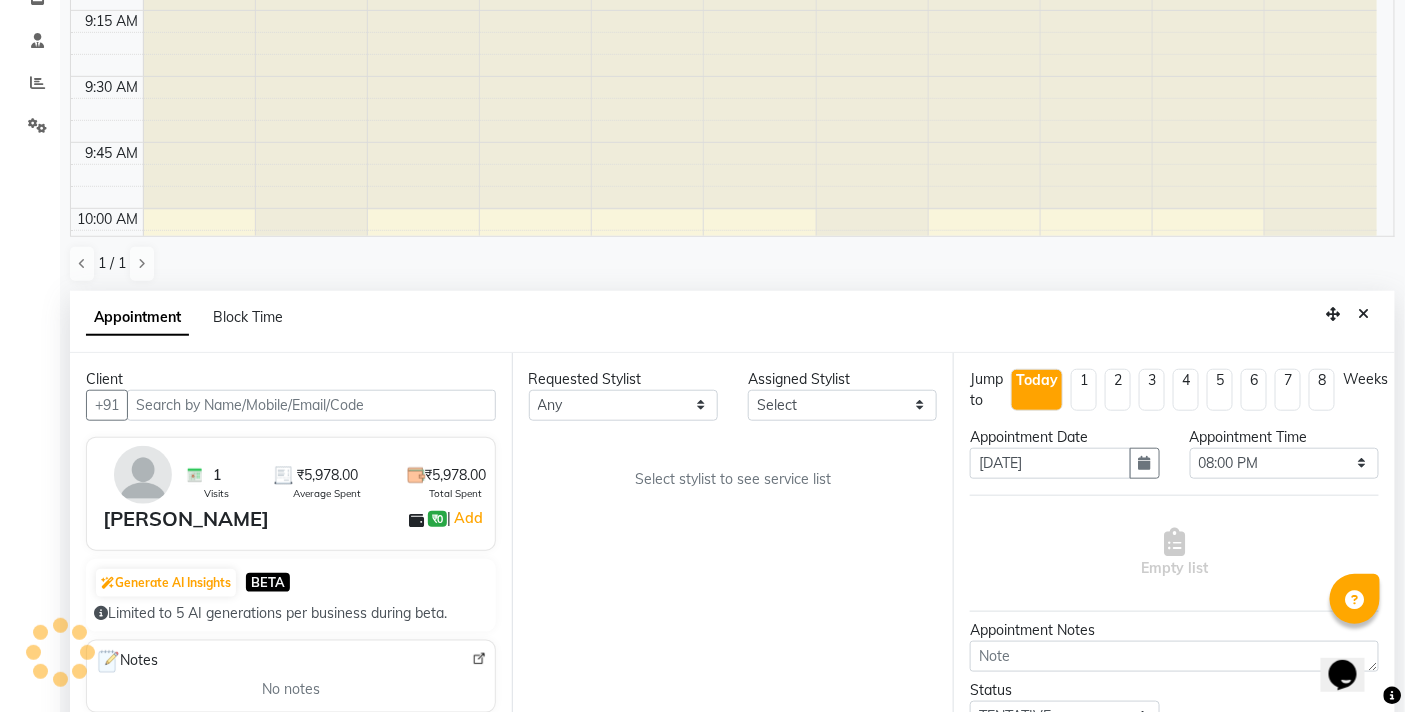 scroll, scrollTop: 392, scrollLeft: 0, axis: vertical 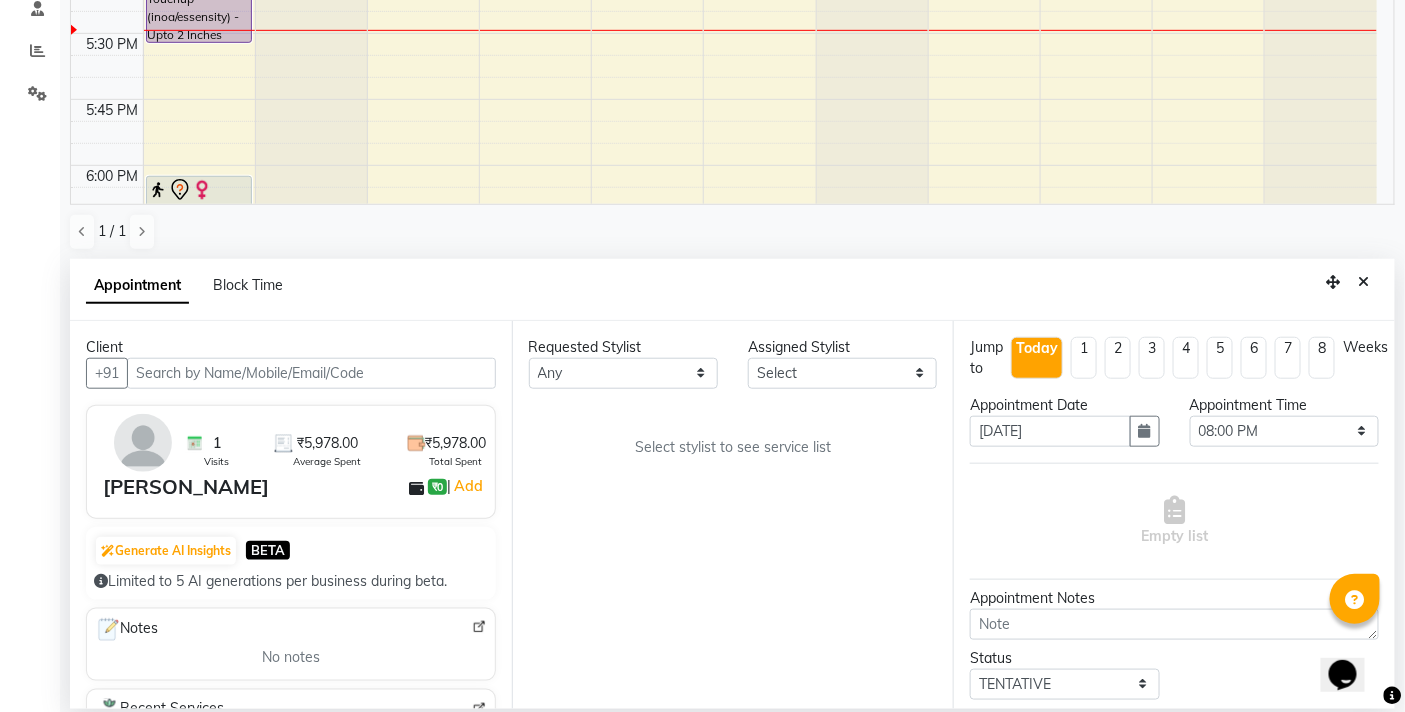 select on "84071" 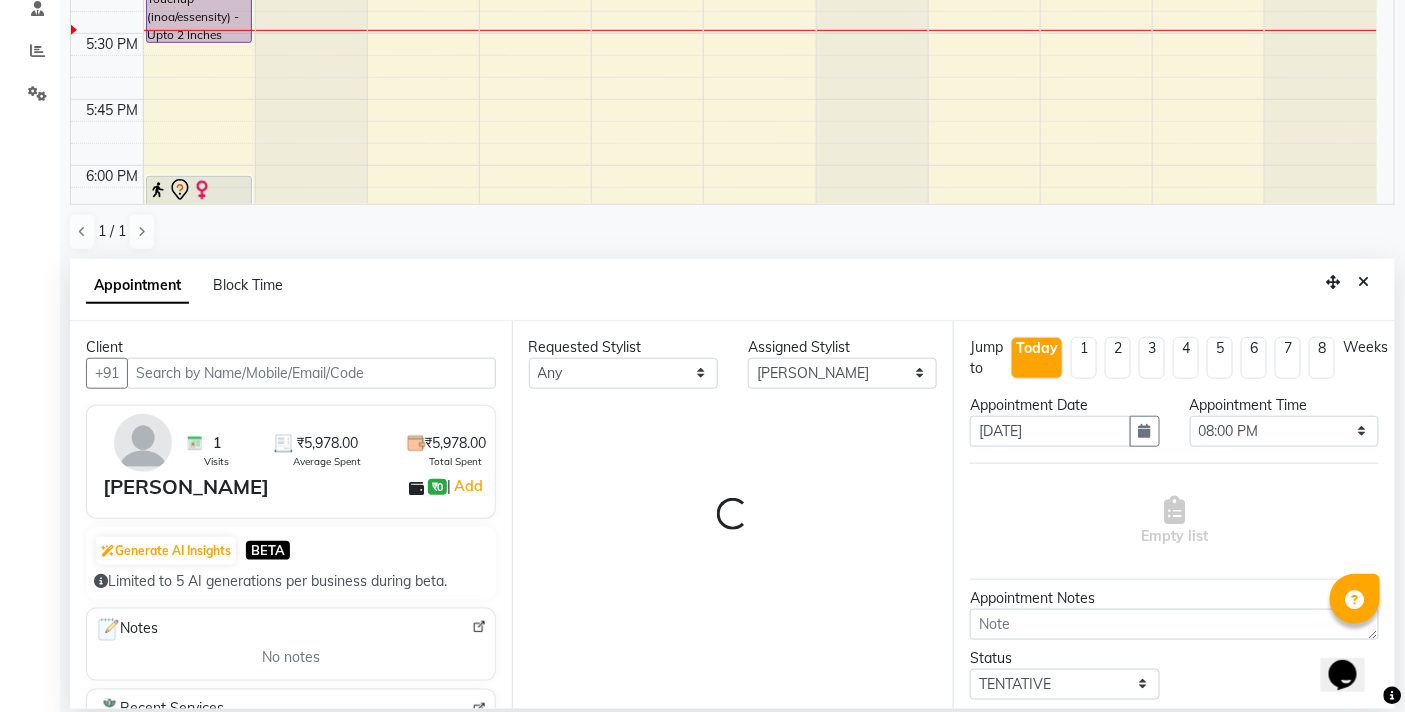 select on "3065" 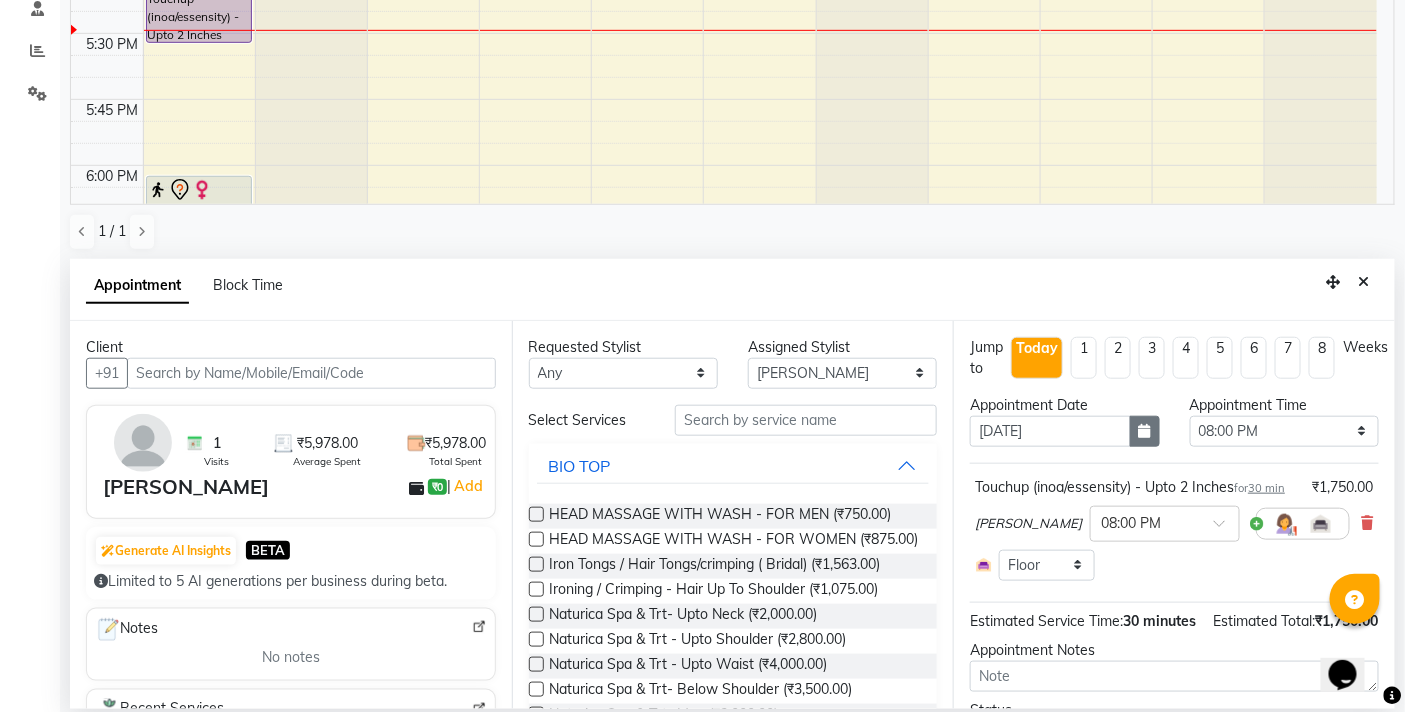 click at bounding box center [1145, 431] 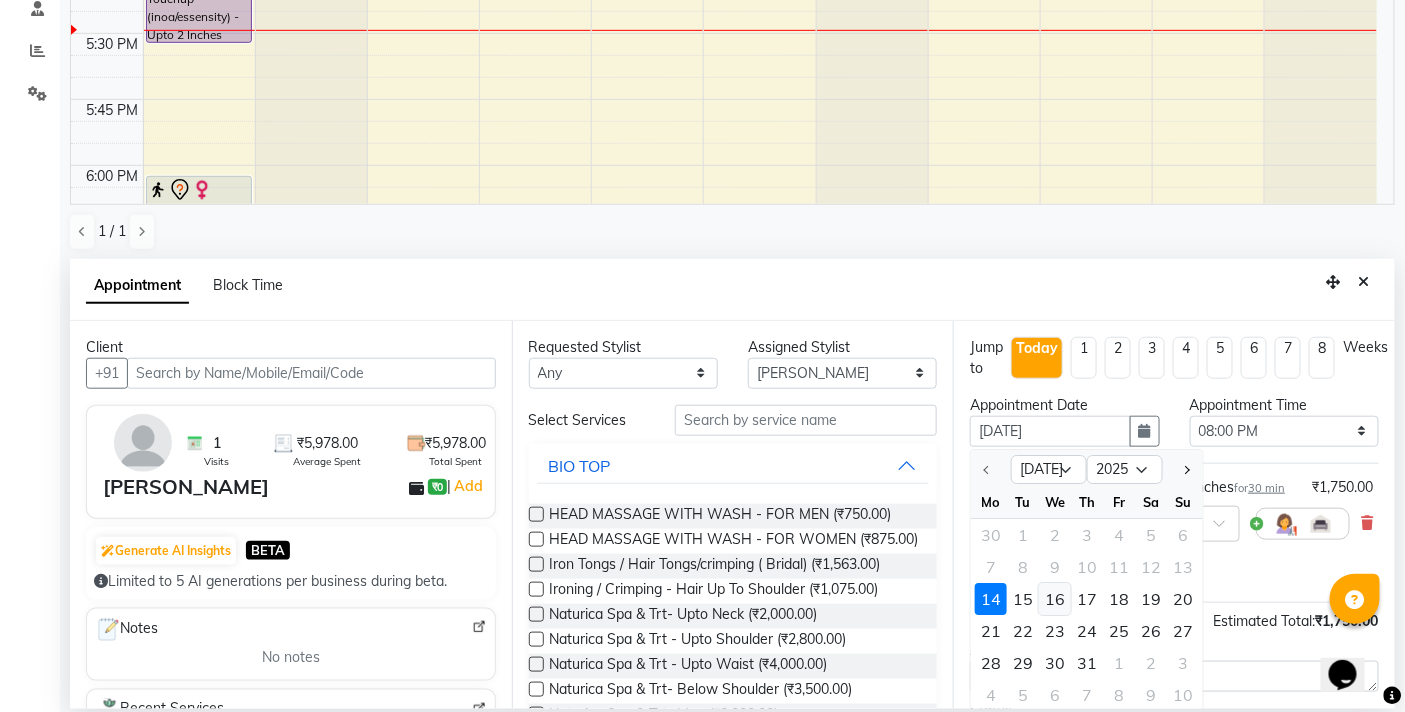 click on "16" at bounding box center (1055, 599) 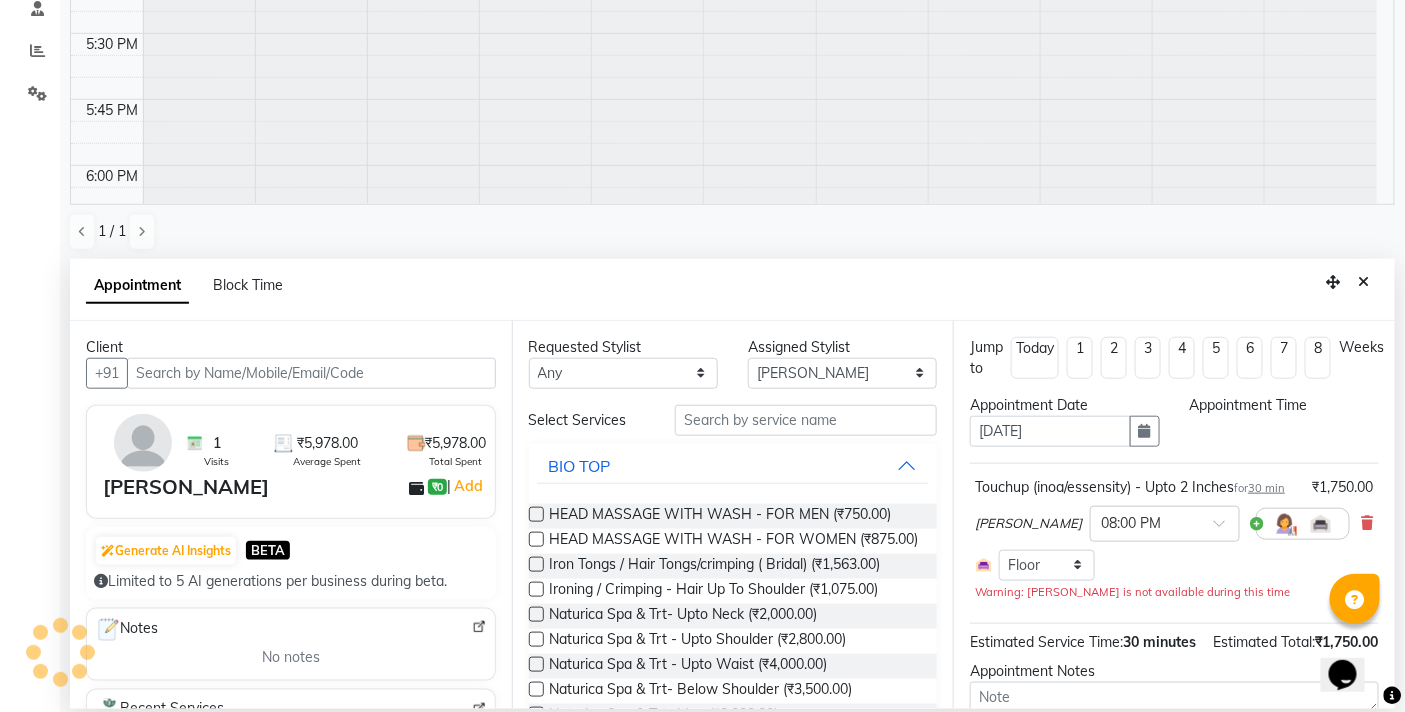 scroll, scrollTop: 2123, scrollLeft: 0, axis: vertical 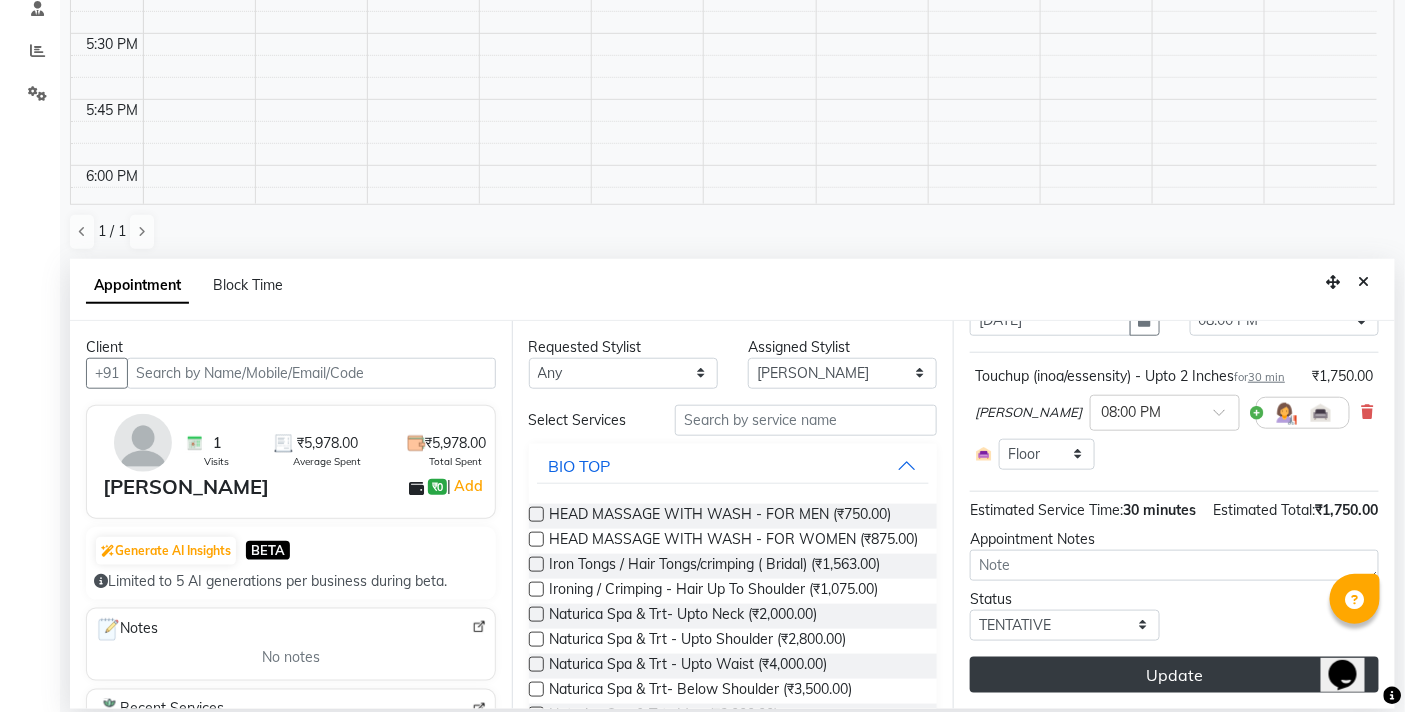 click on "Update" at bounding box center (1174, 675) 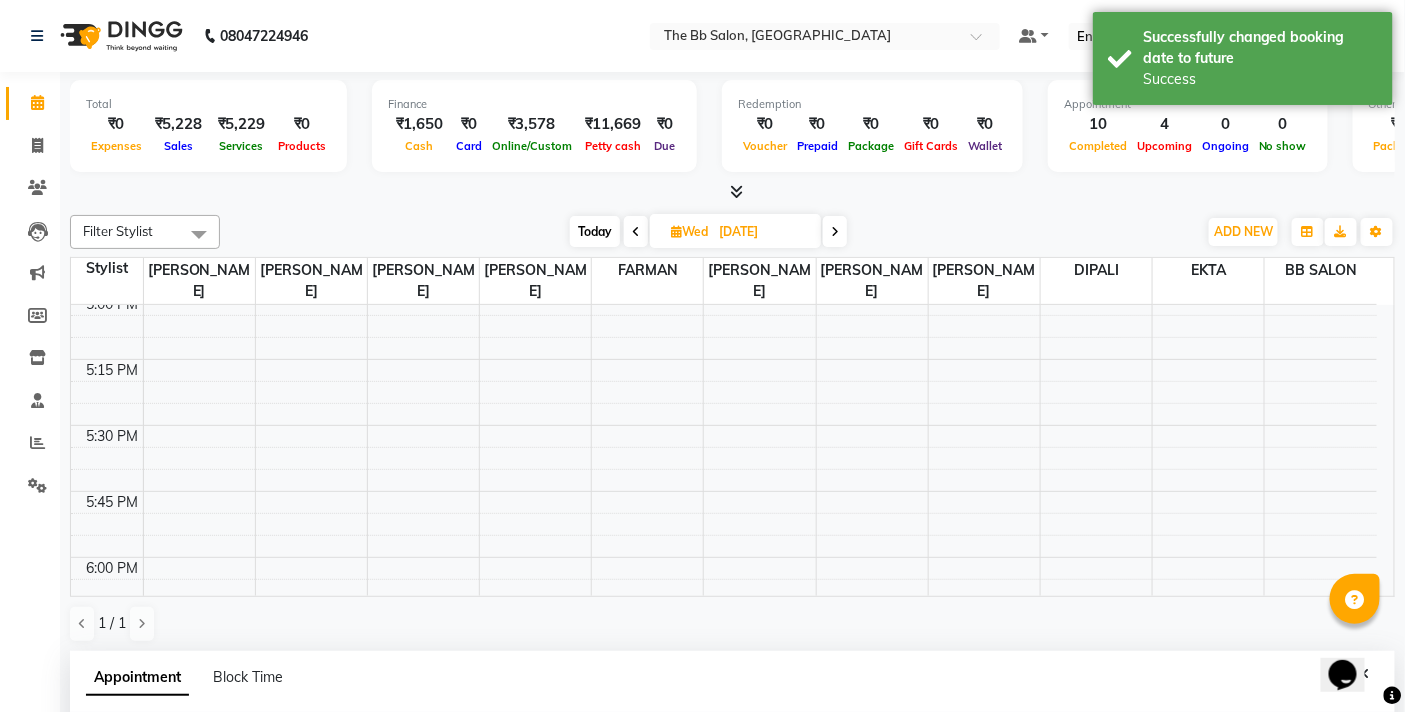 scroll, scrollTop: 333, scrollLeft: 0, axis: vertical 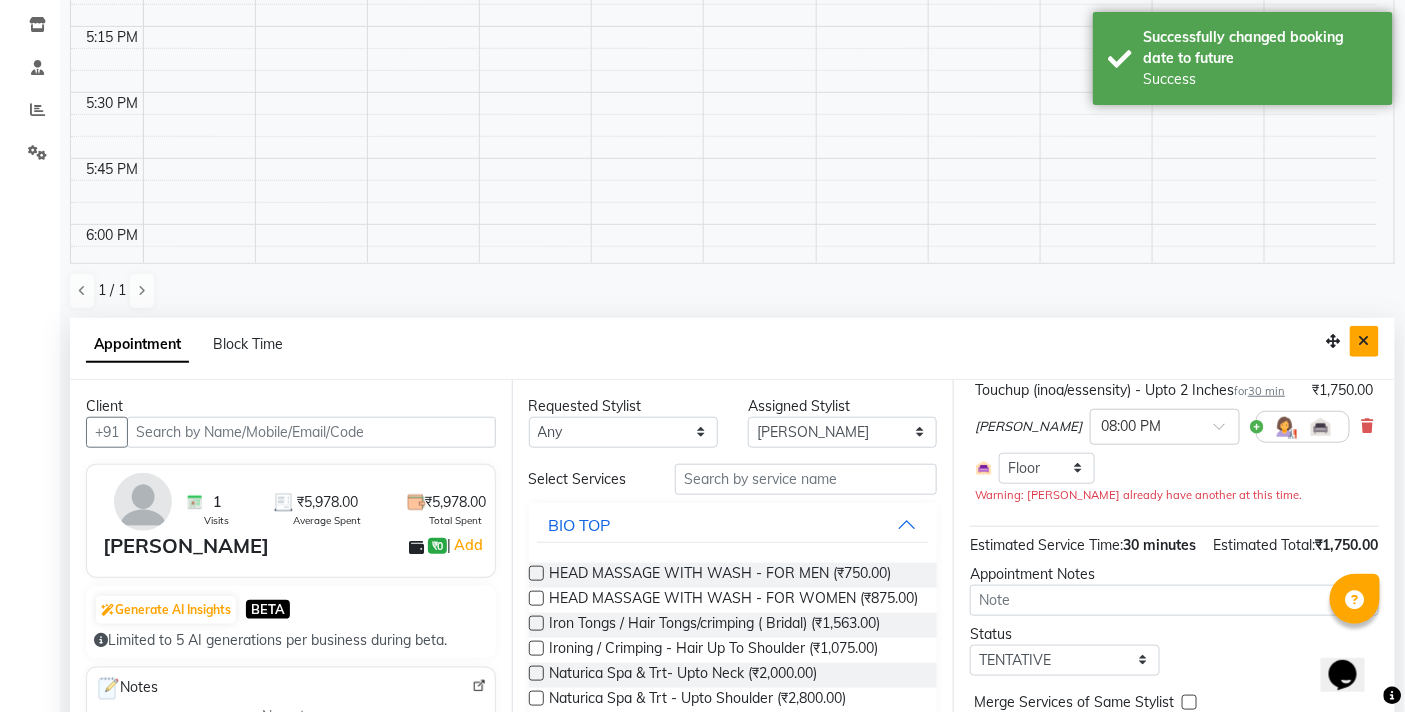 click at bounding box center (1364, 341) 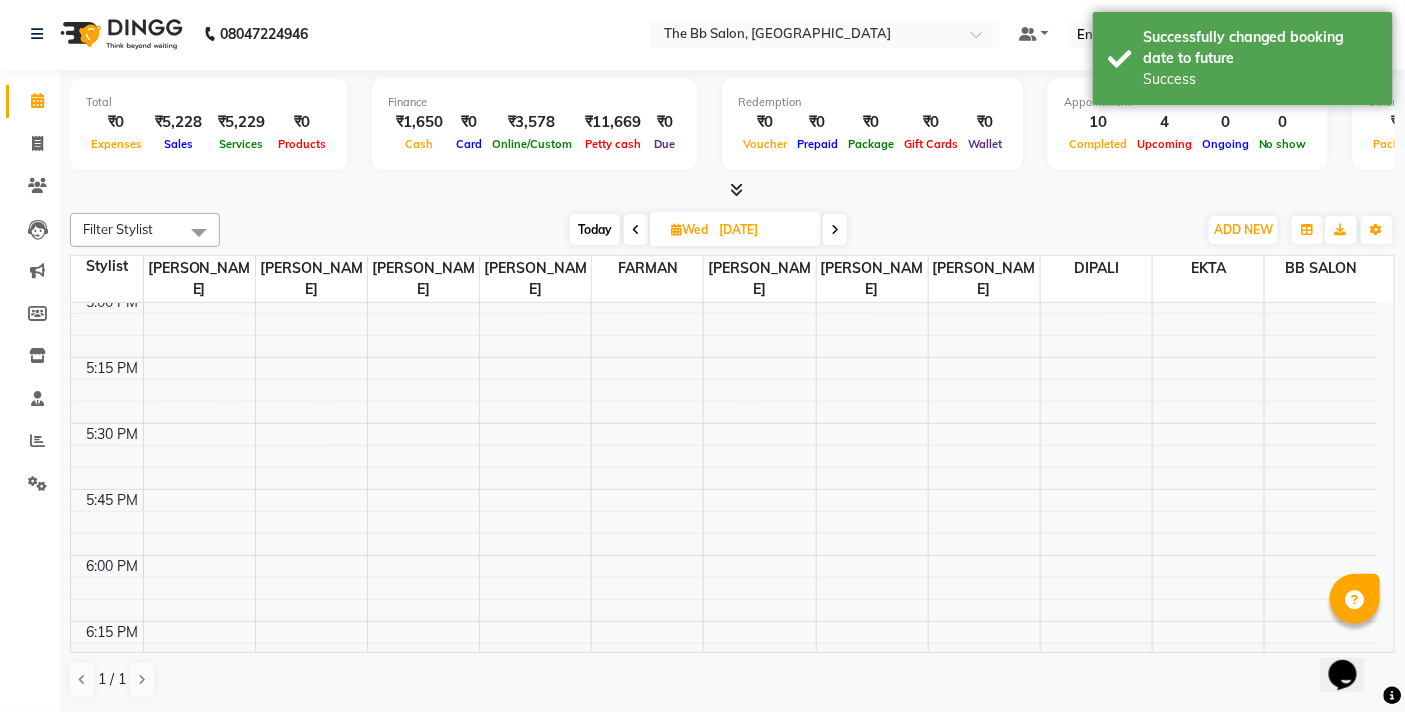 scroll, scrollTop: 1, scrollLeft: 0, axis: vertical 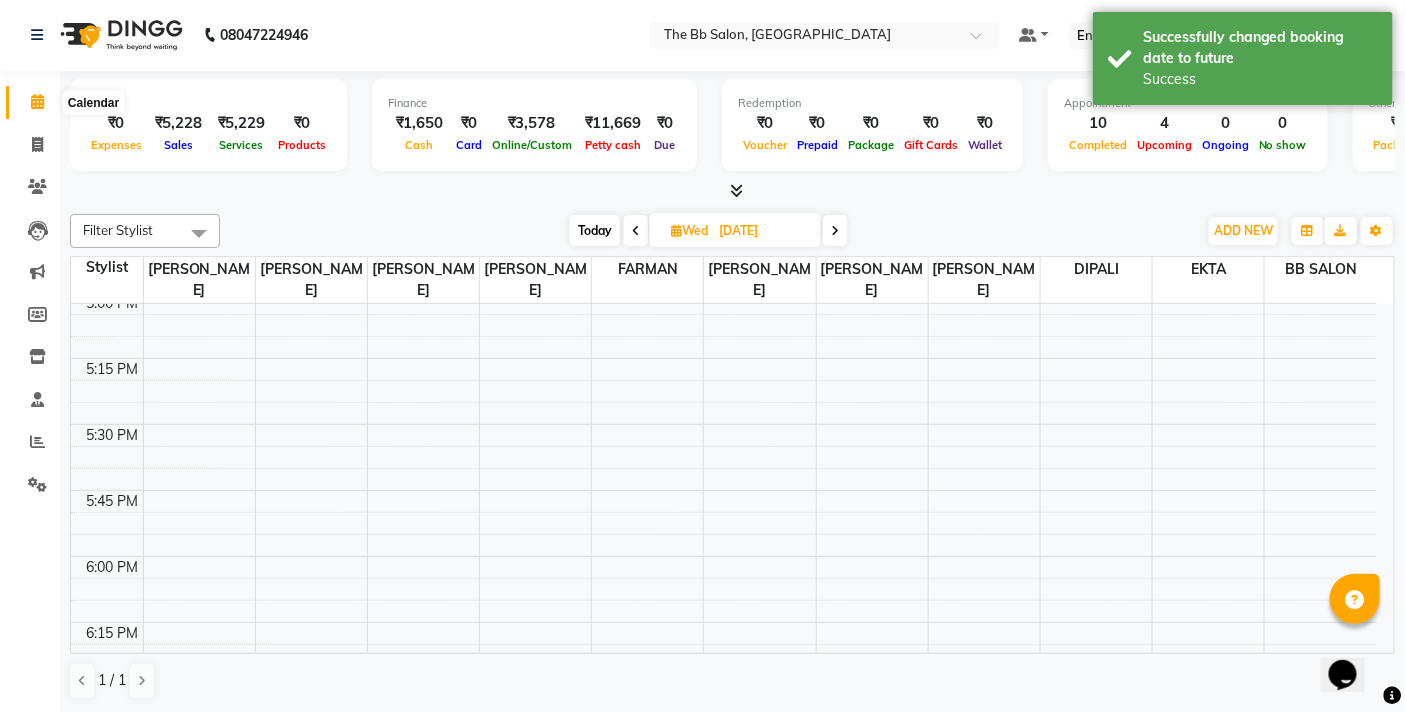 click 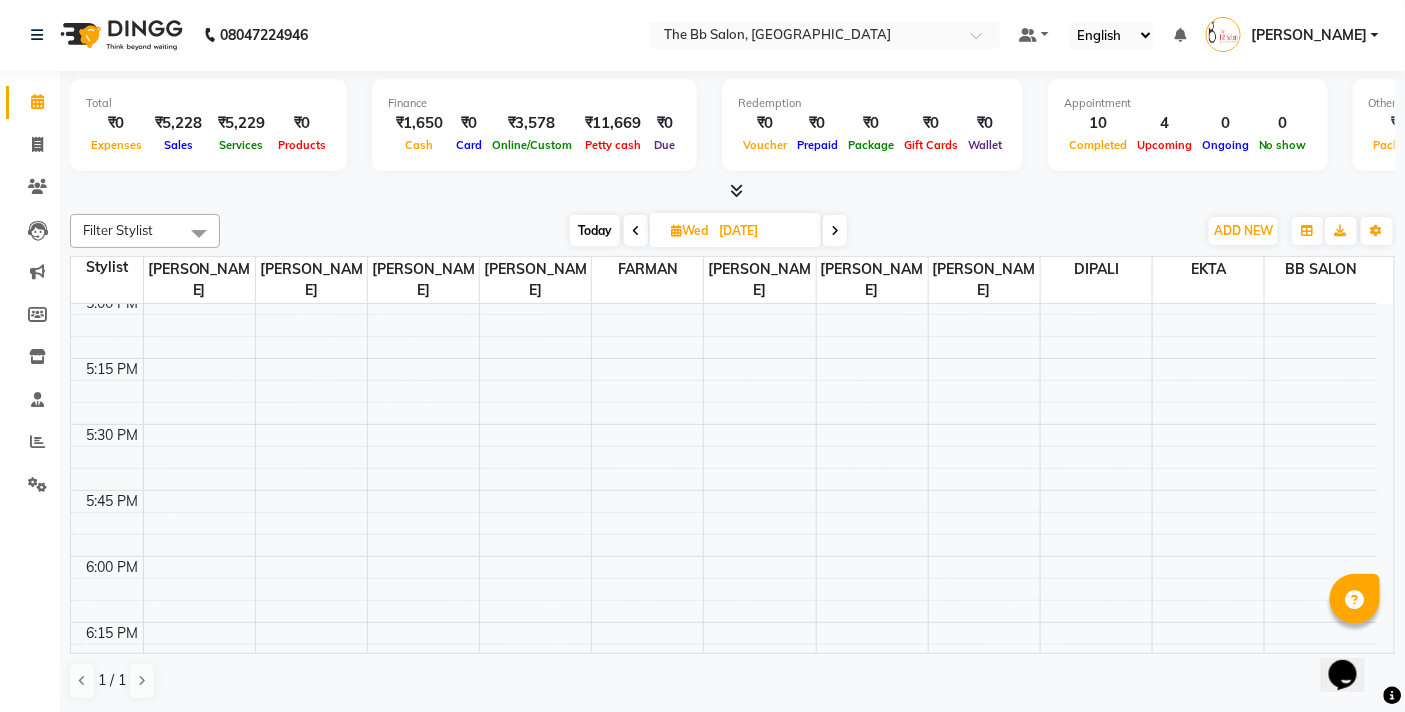 click on "Today" at bounding box center [595, 230] 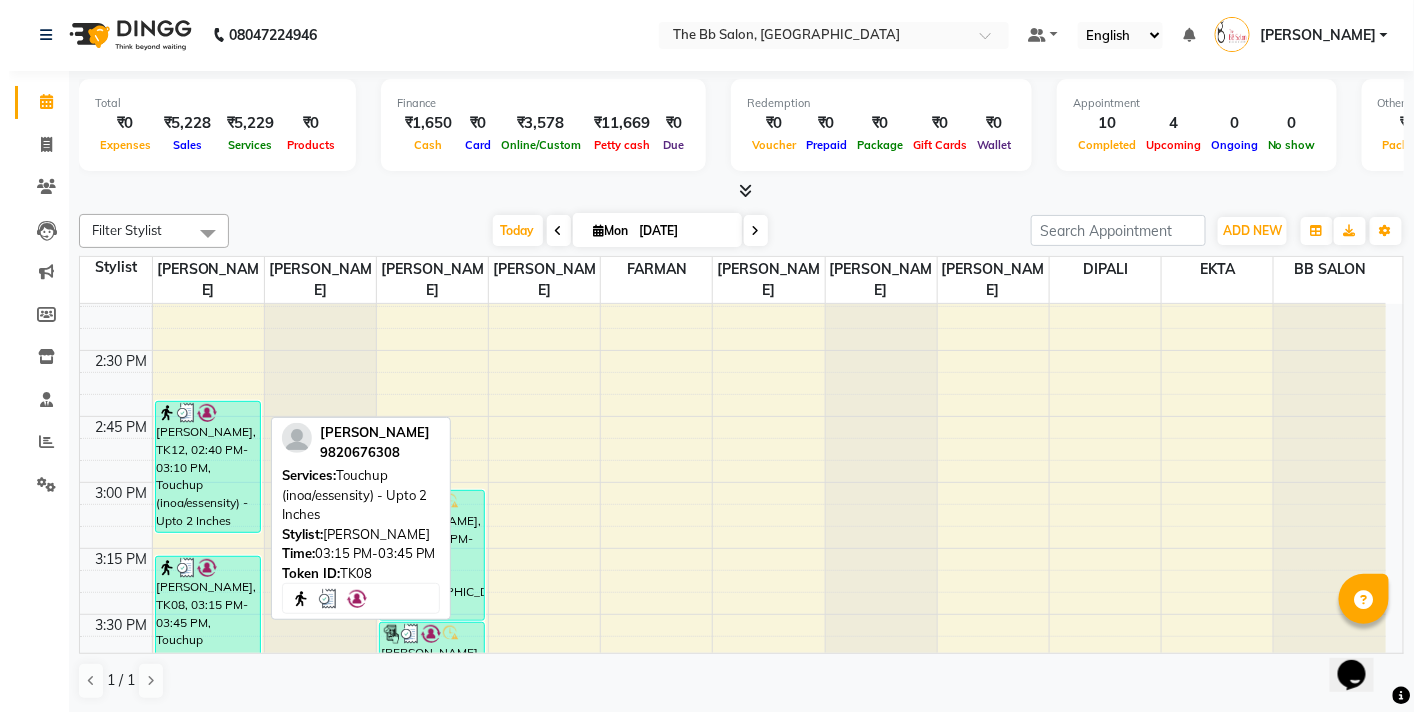 scroll, scrollTop: 1345, scrollLeft: 0, axis: vertical 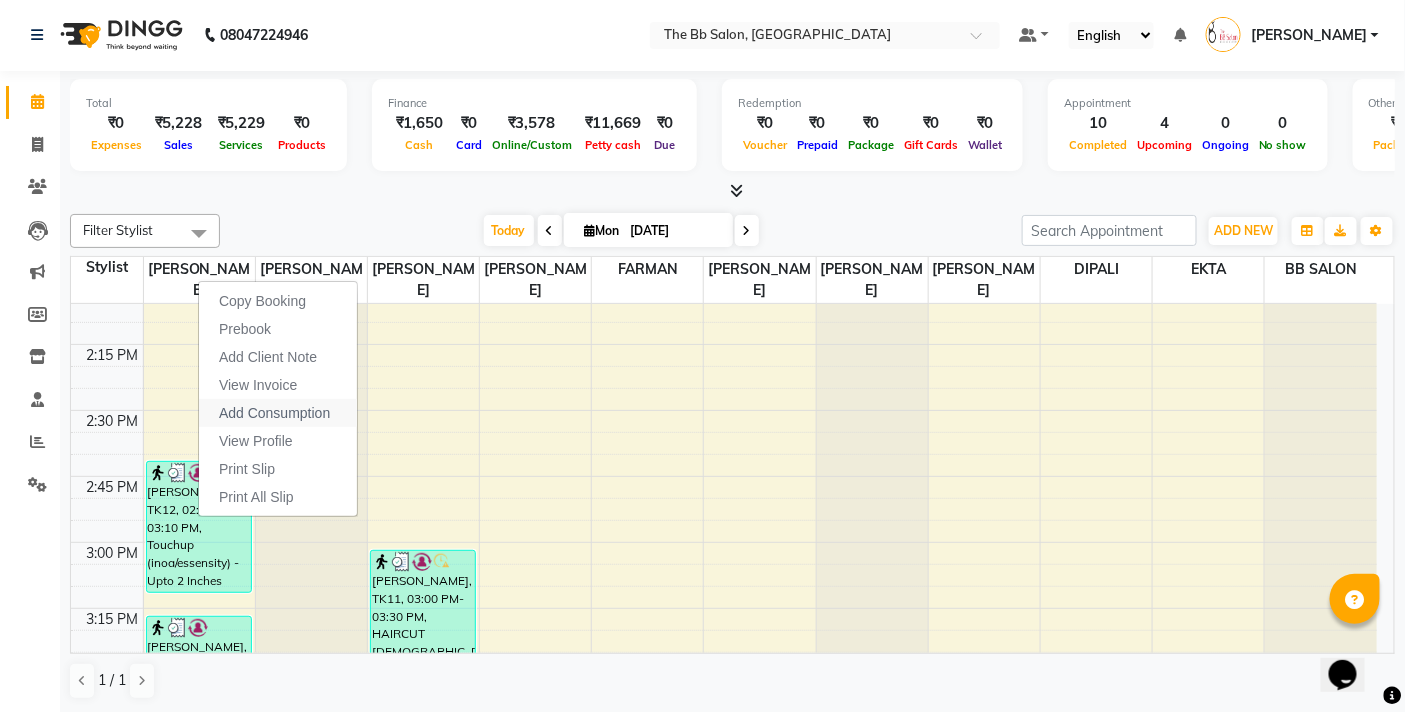 click on "Add Consumption" at bounding box center (274, 413) 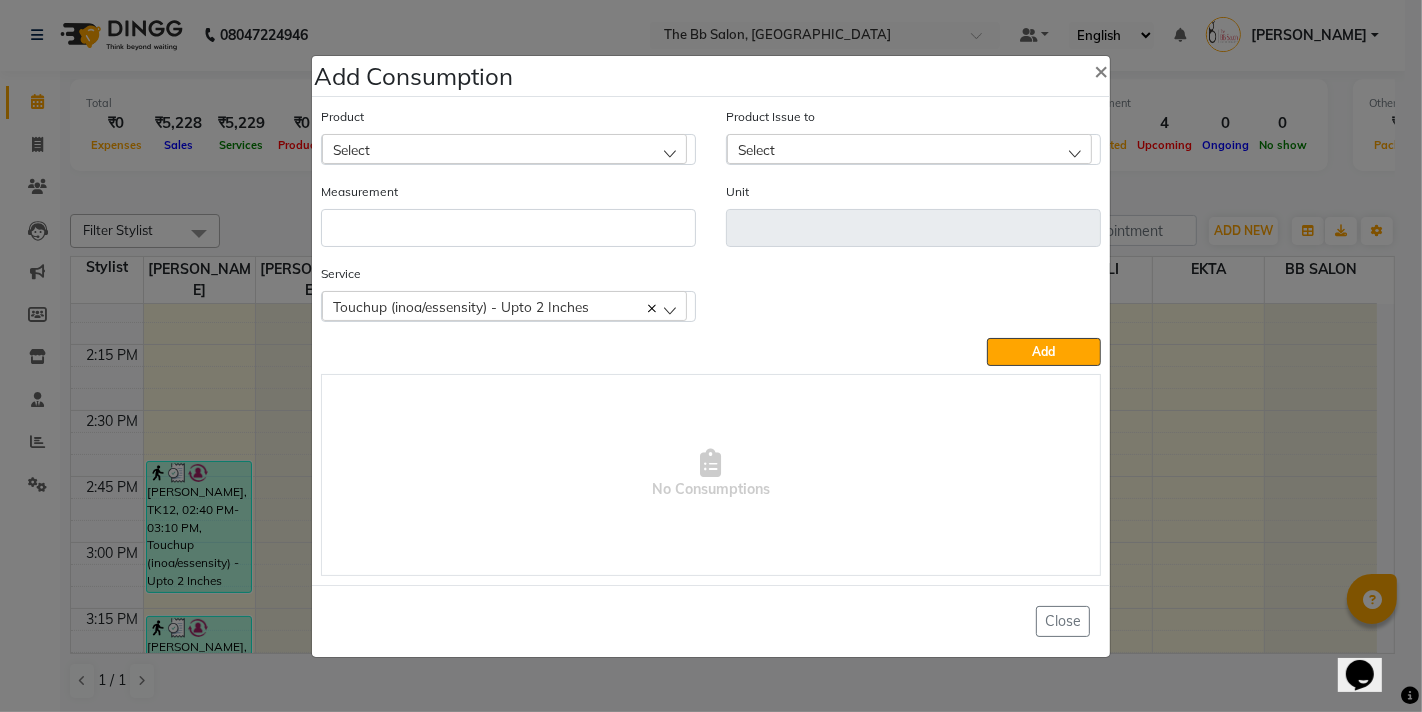 click on "Select" 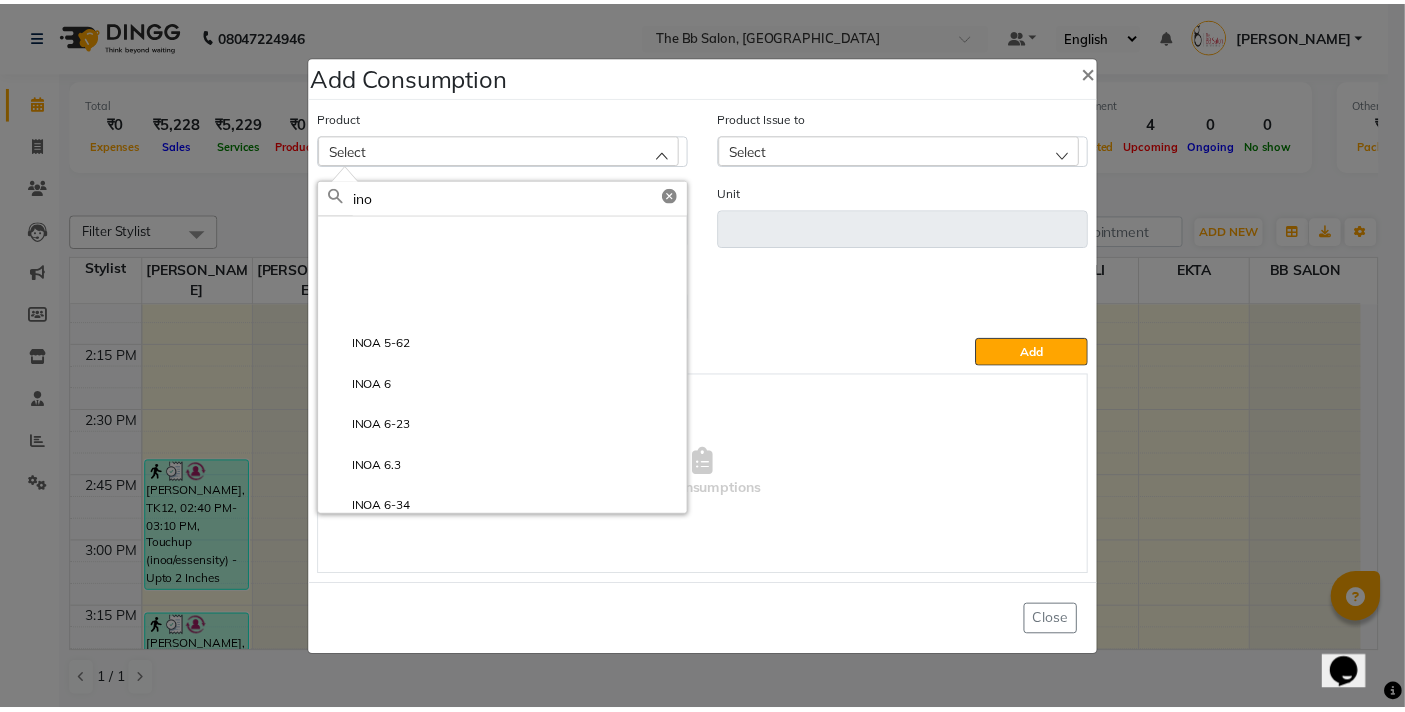 scroll, scrollTop: 555, scrollLeft: 0, axis: vertical 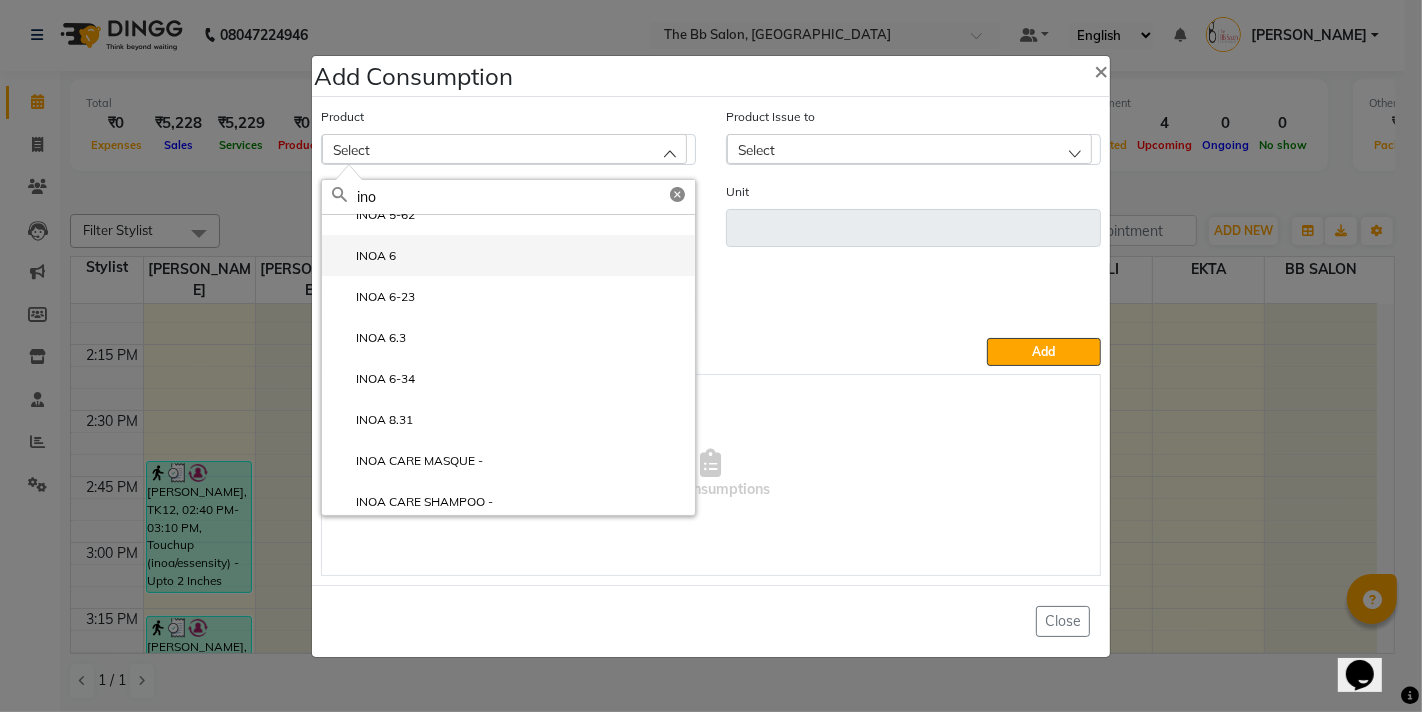 type on "ino" 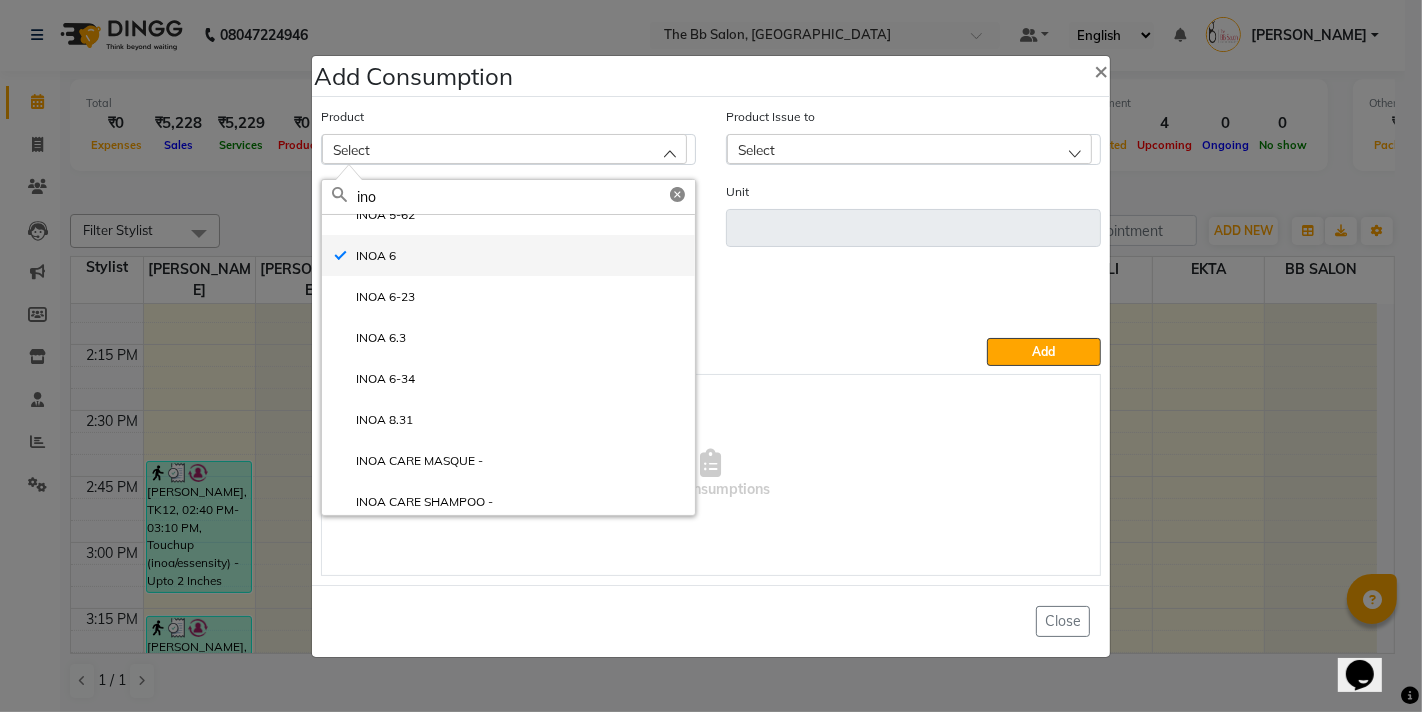 type on "ML" 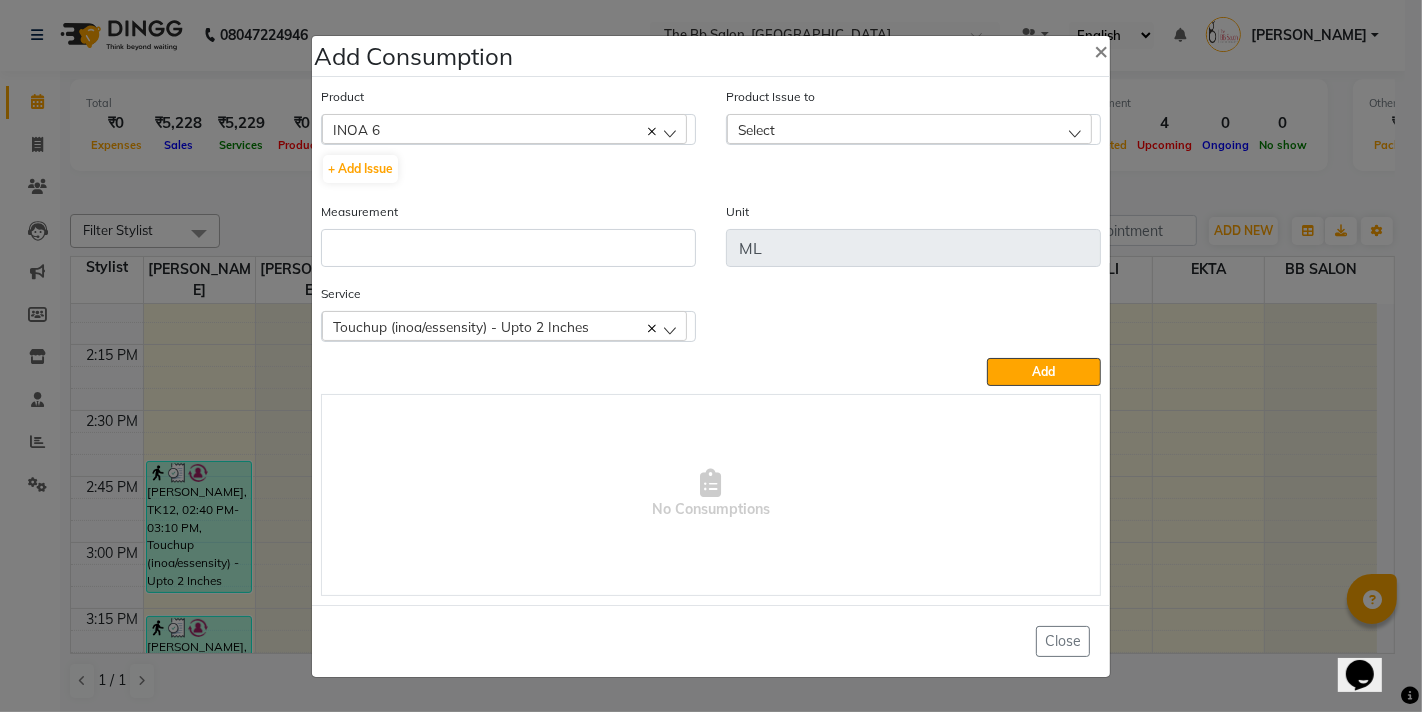 click on "Select" 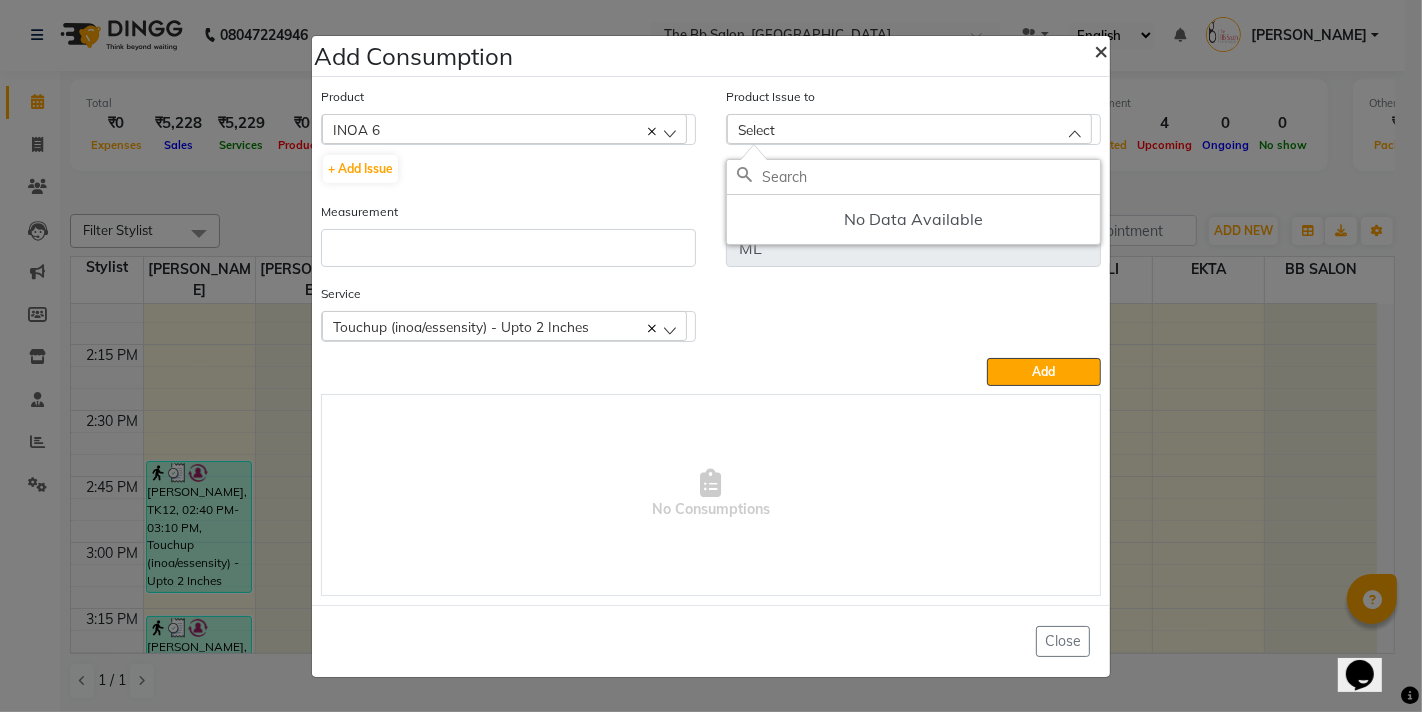 click on "×" 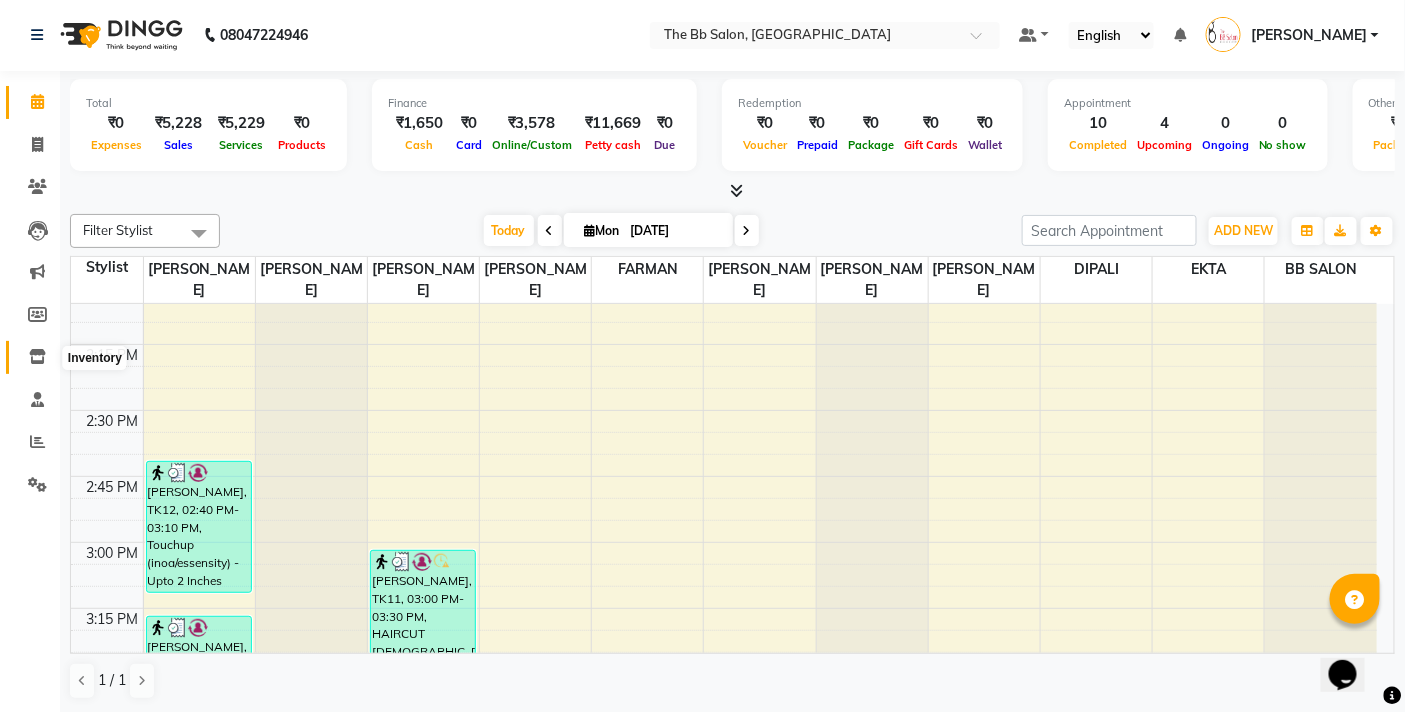 click 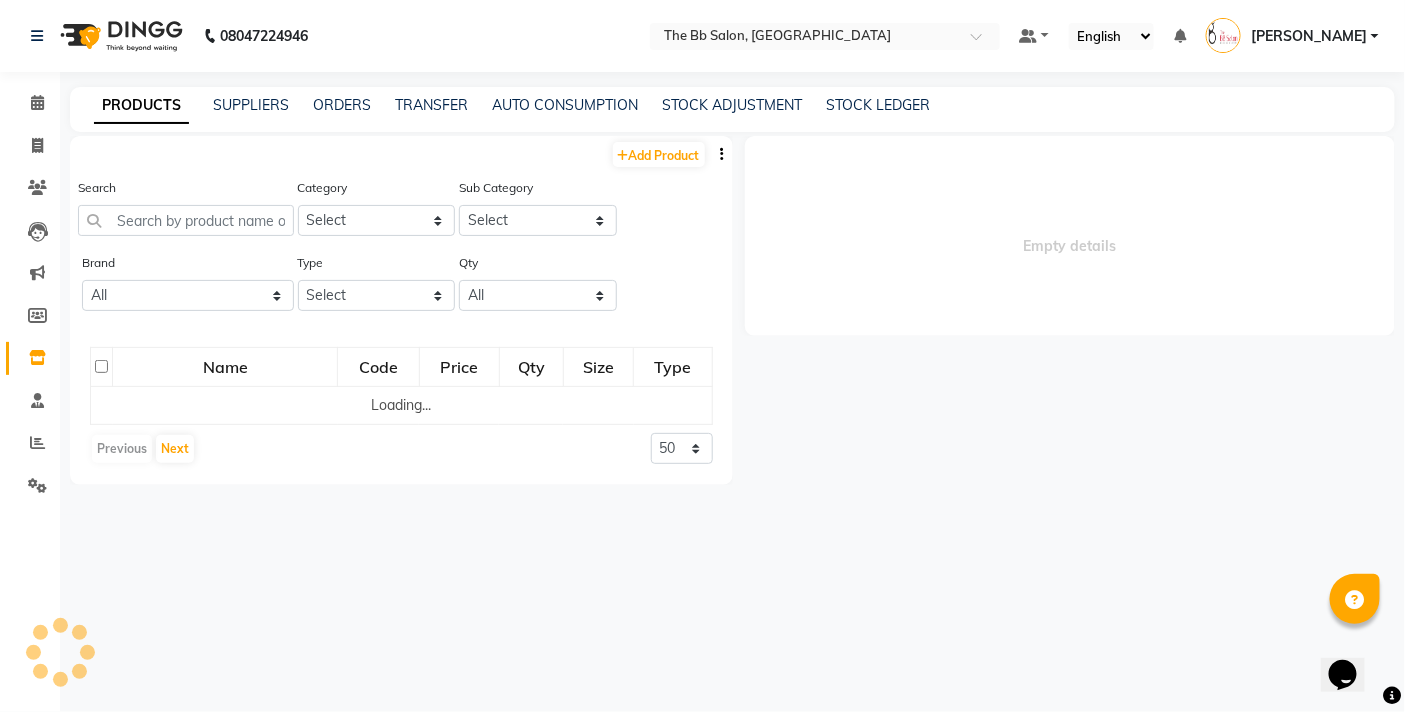 select 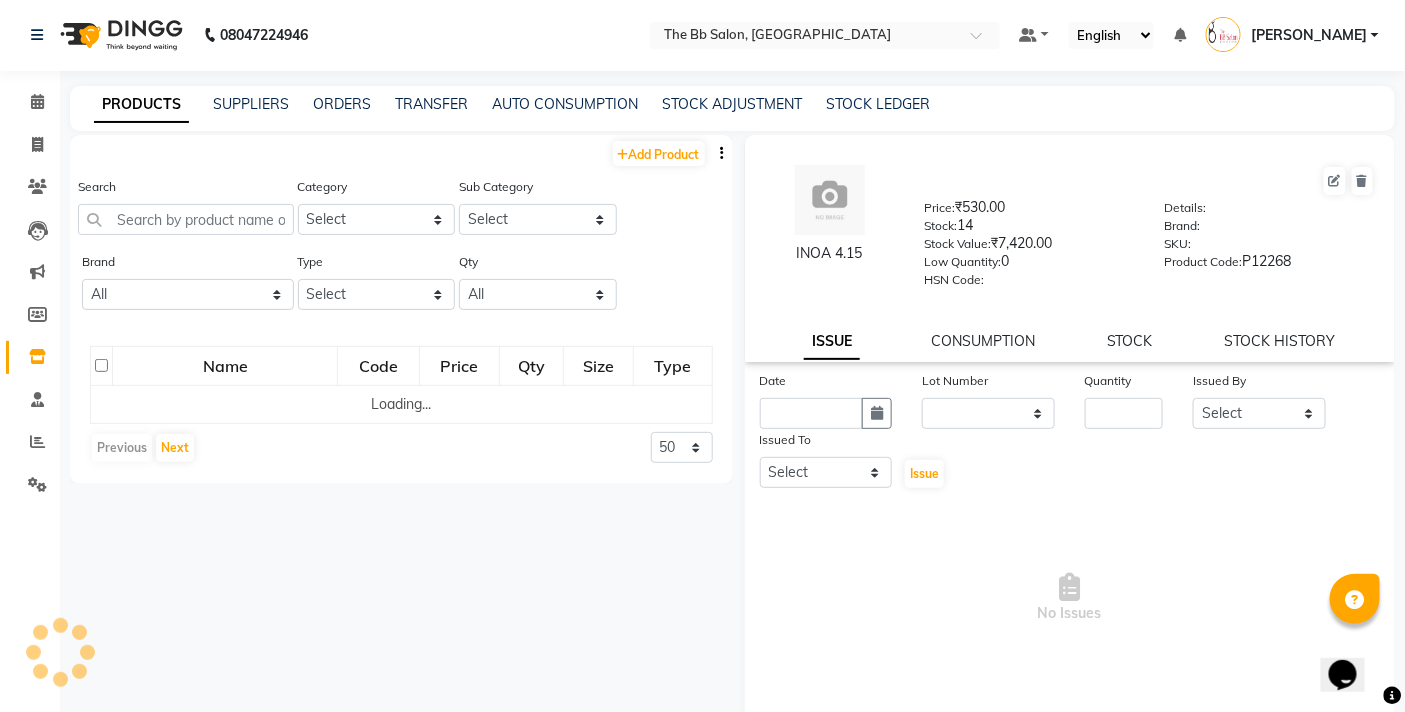 scroll, scrollTop: 0, scrollLeft: 0, axis: both 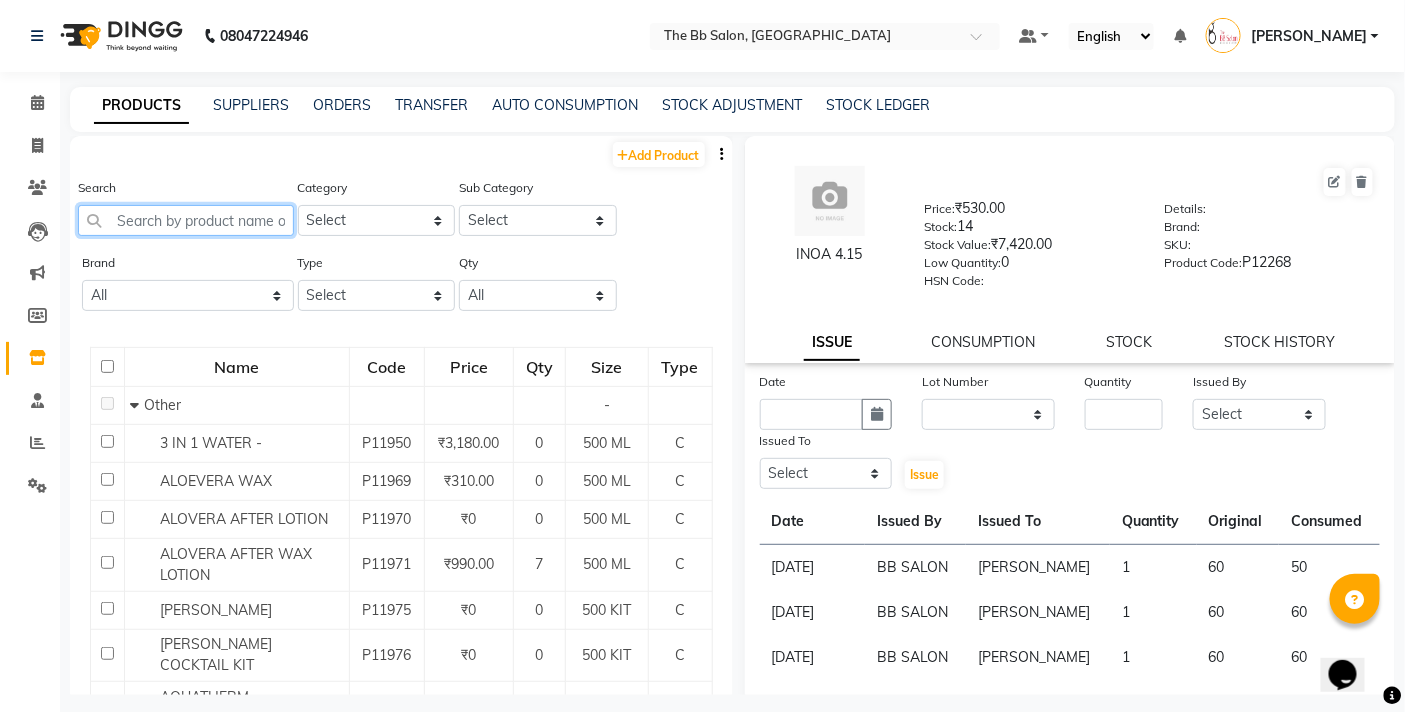 click 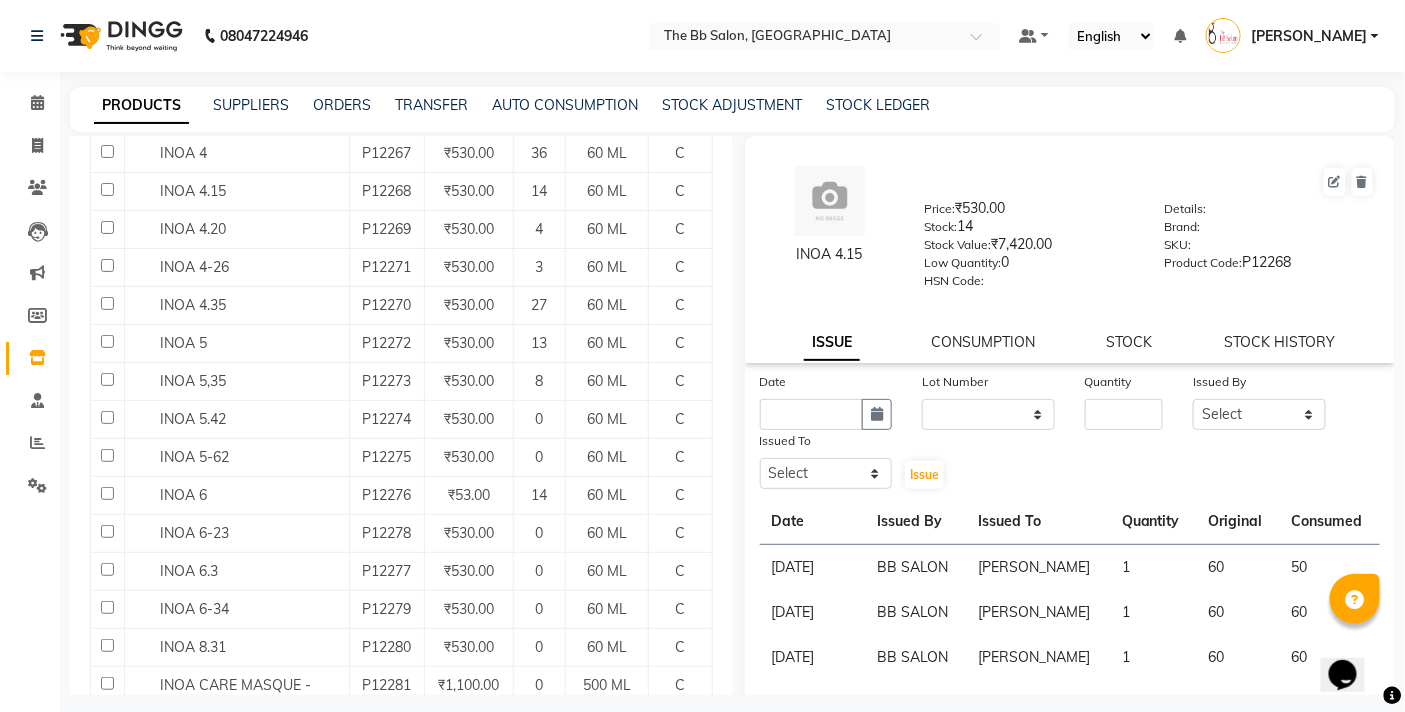 scroll, scrollTop: 555, scrollLeft: 0, axis: vertical 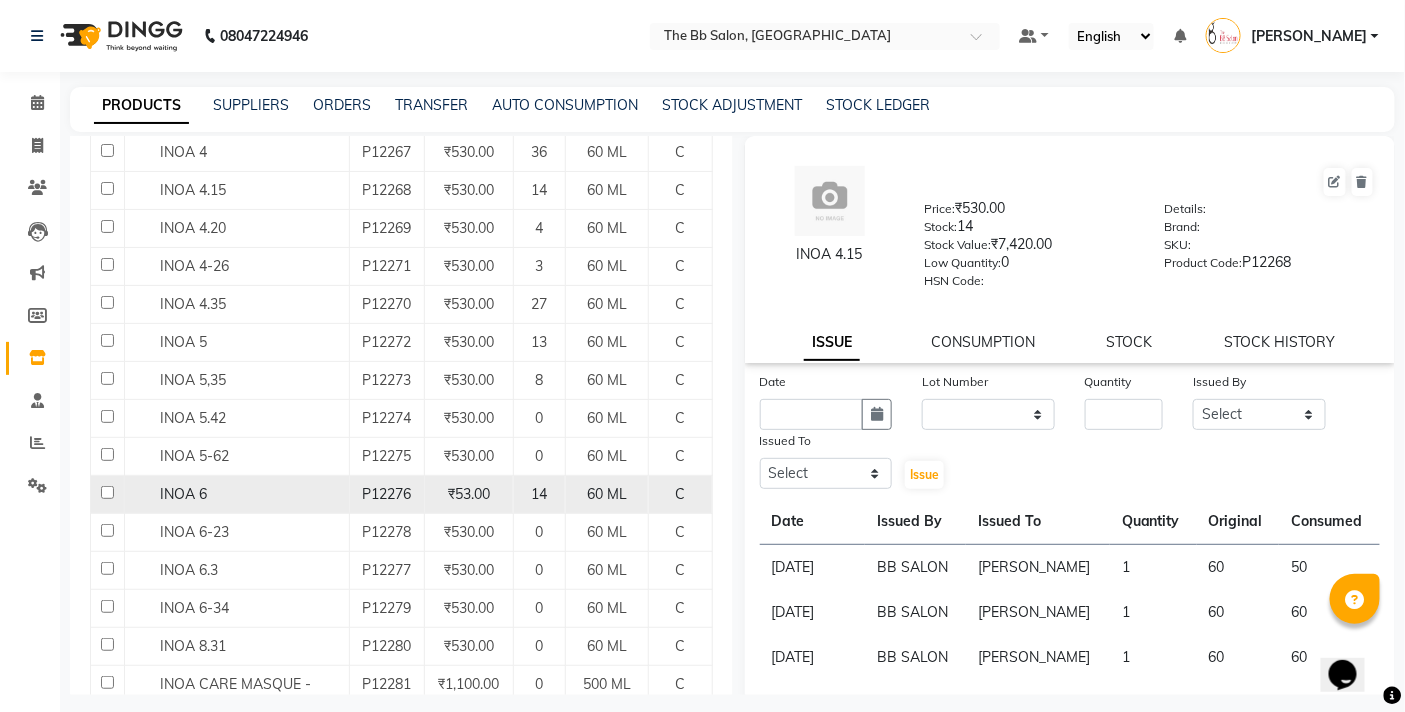type on "inoa" 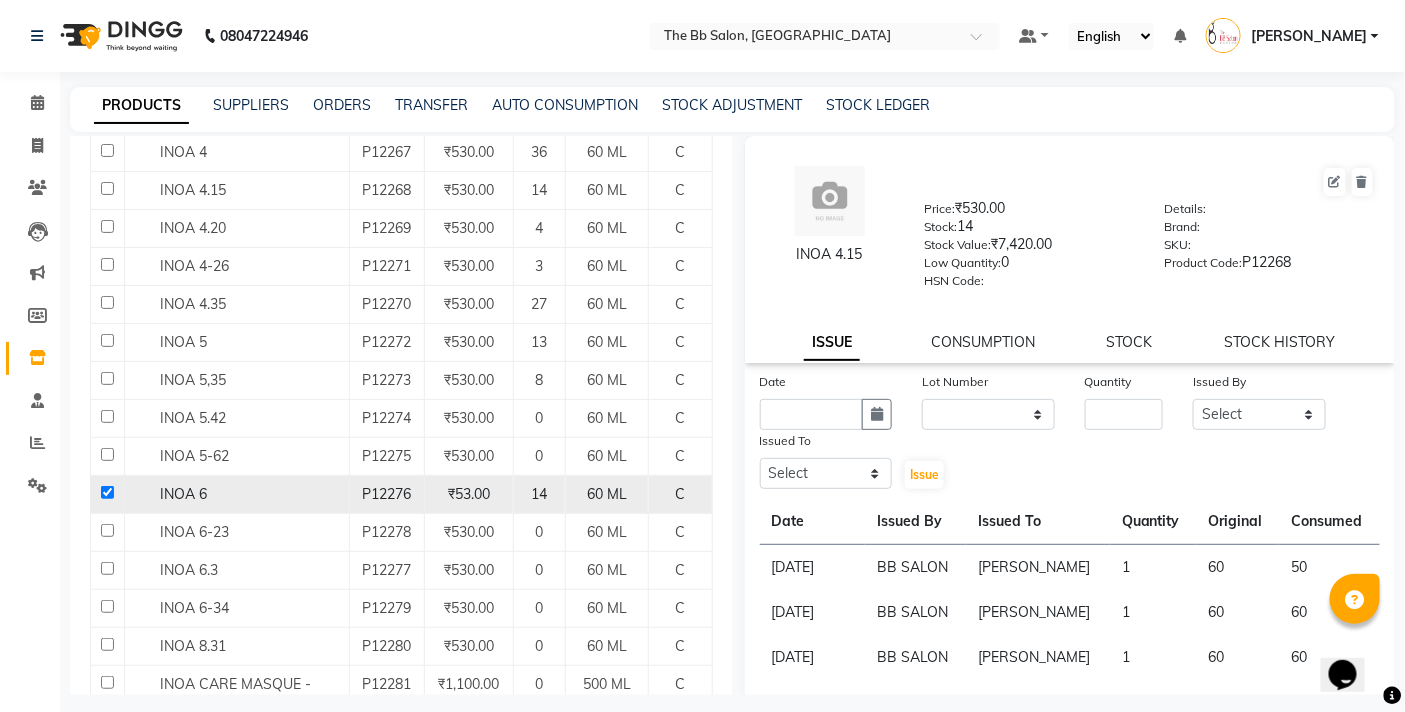 checkbox on "true" 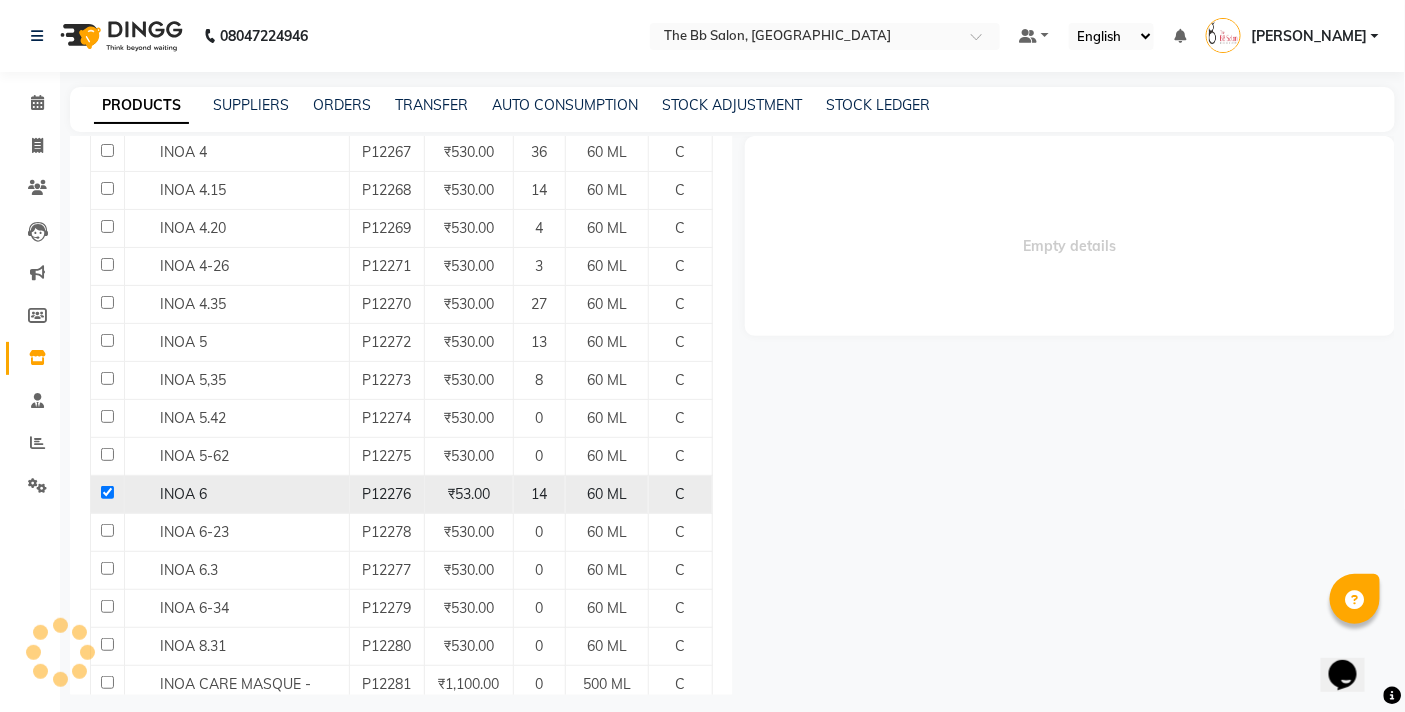 select 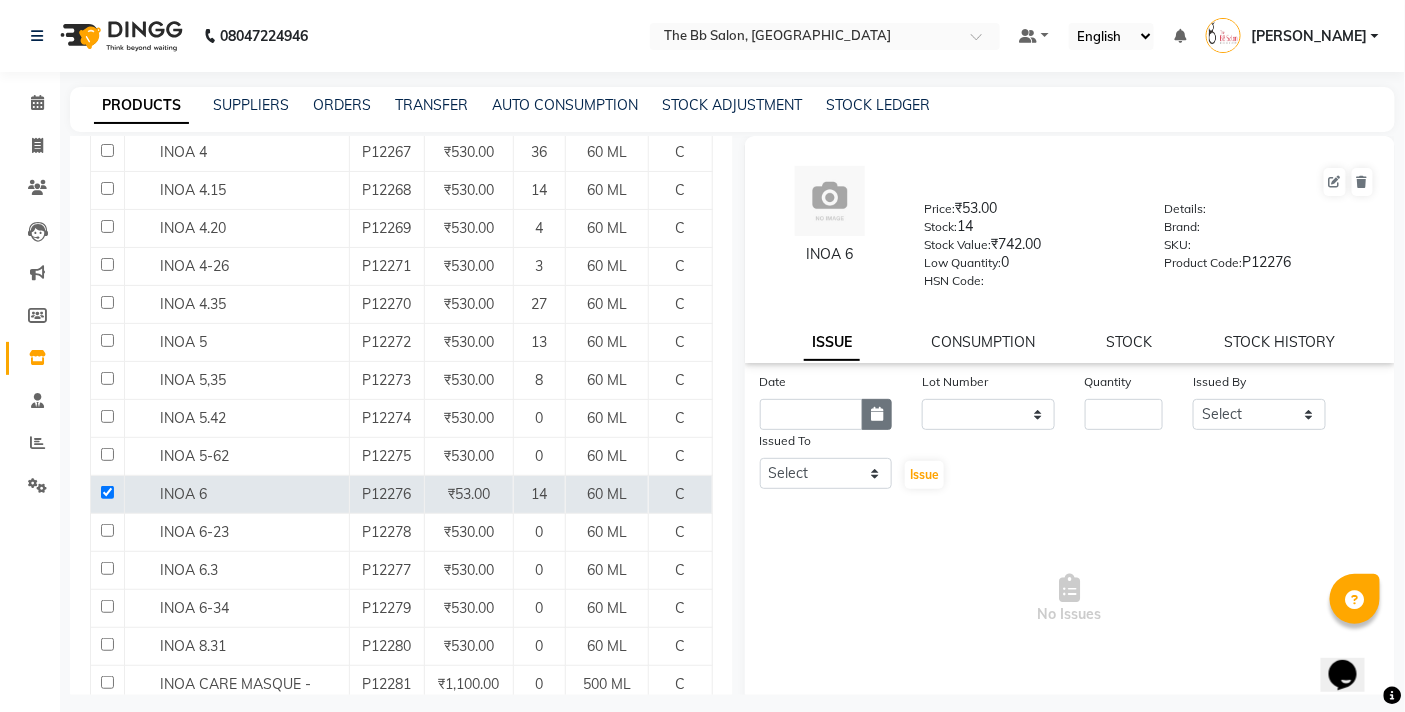 click 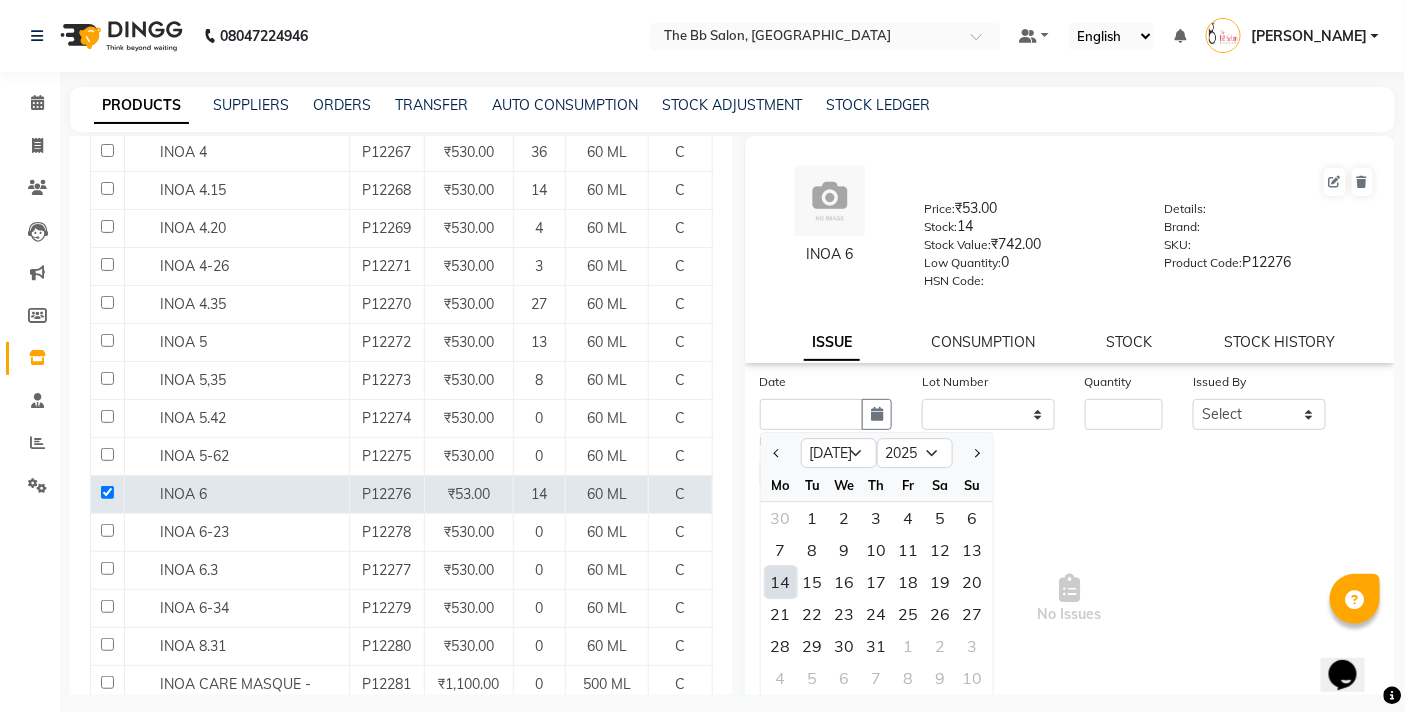 click on "14" 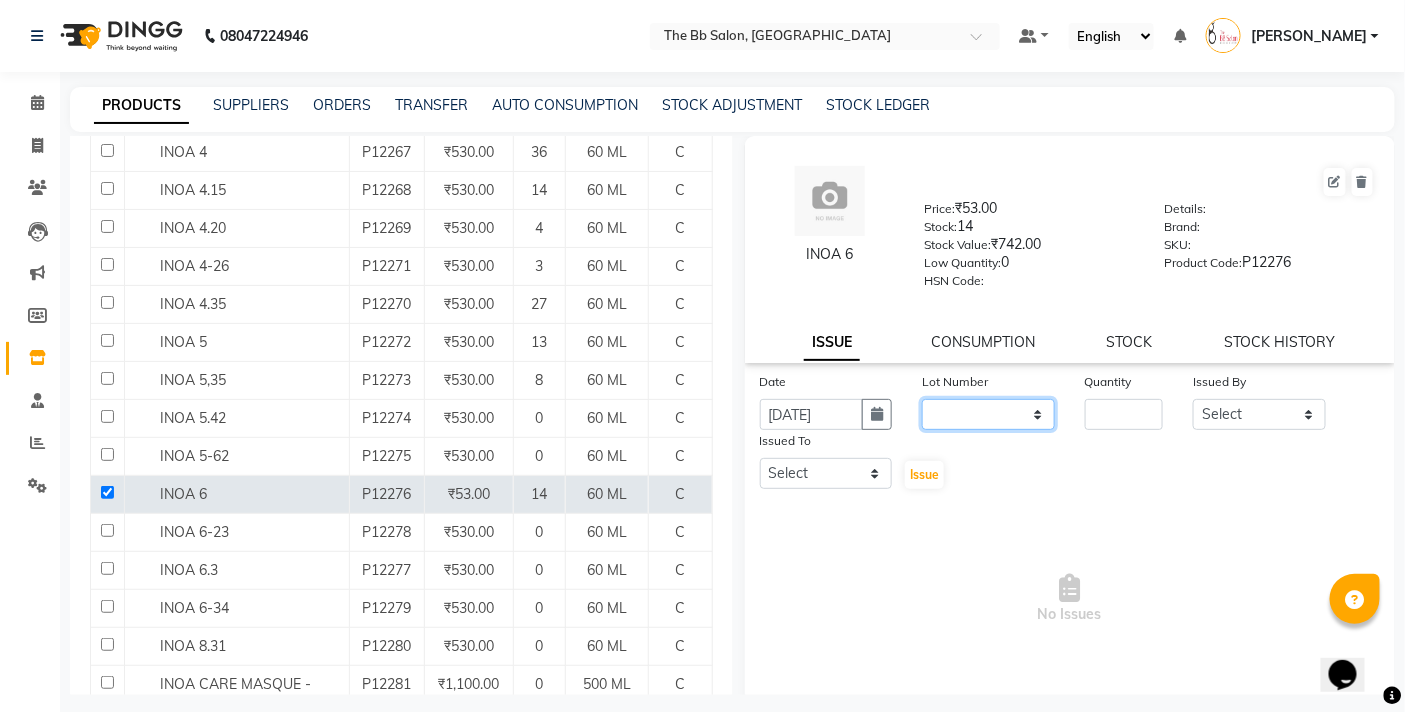 click on "None" 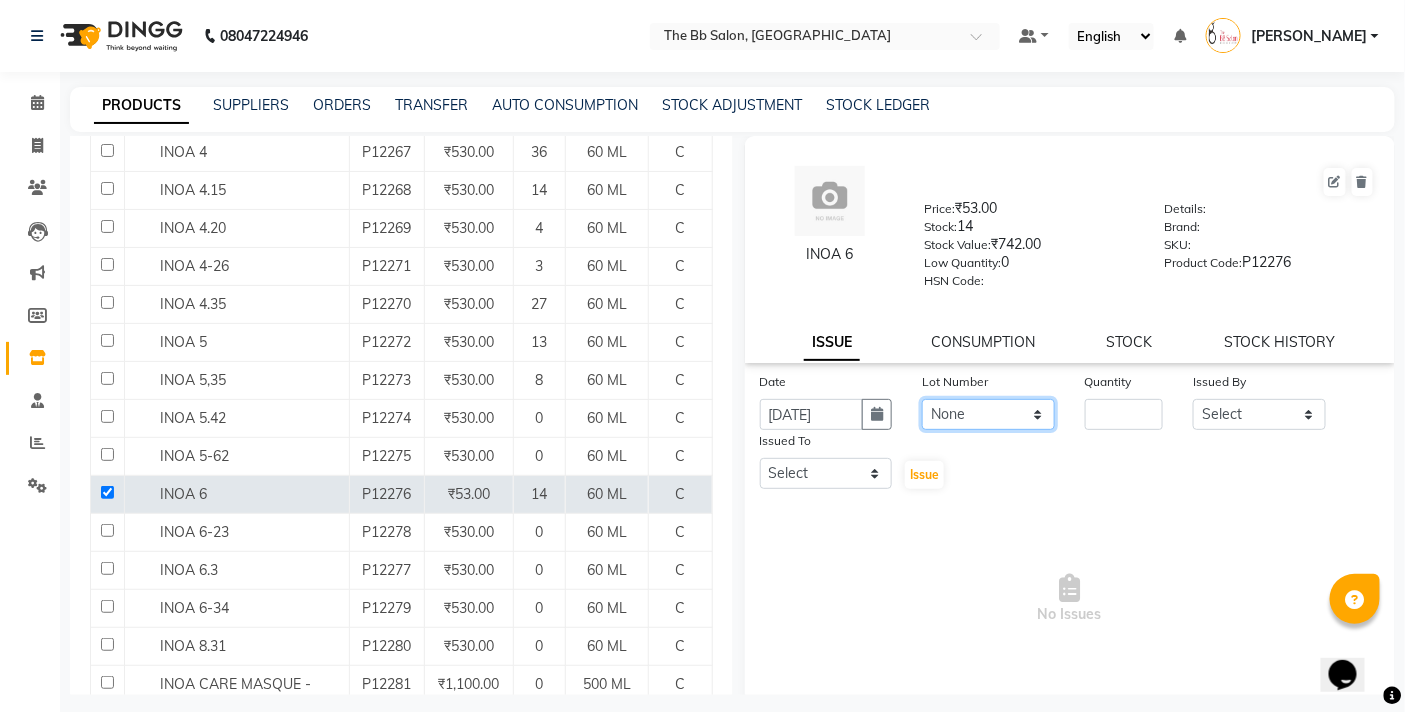 click on "None" 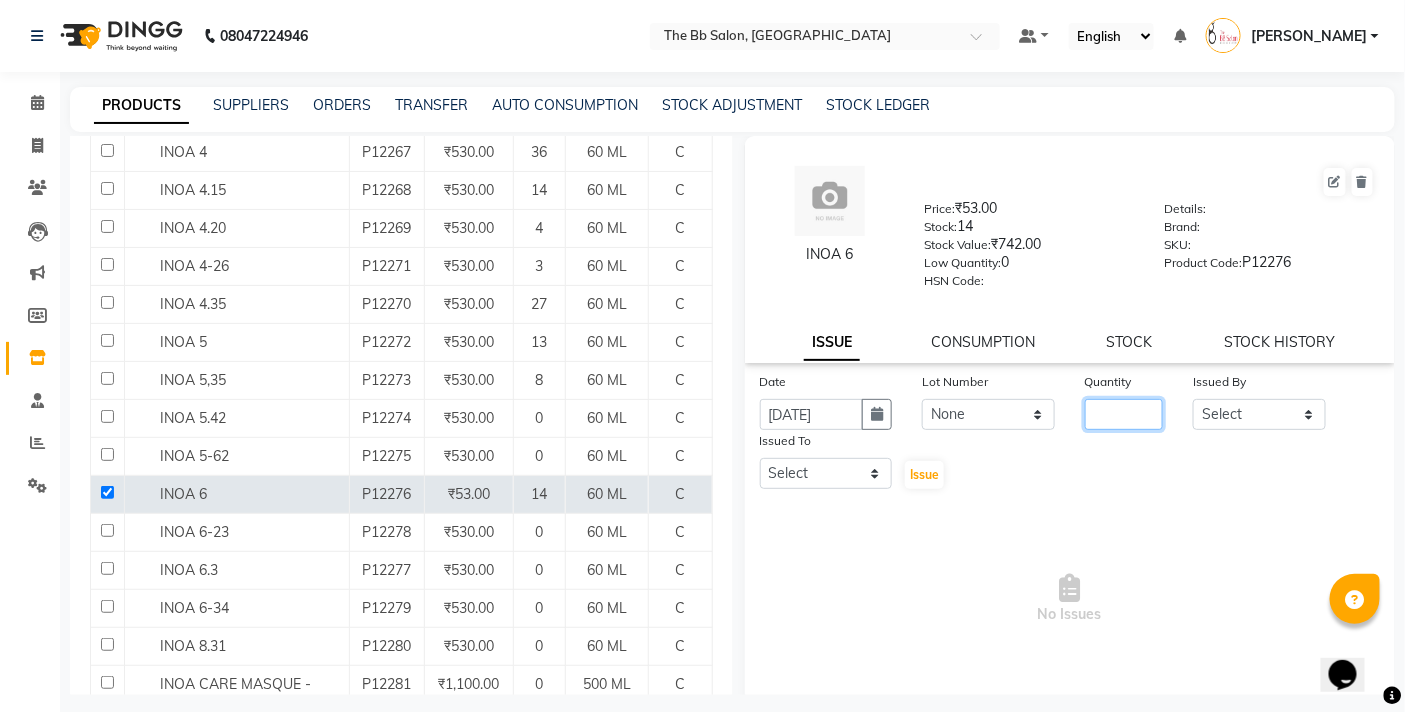 click 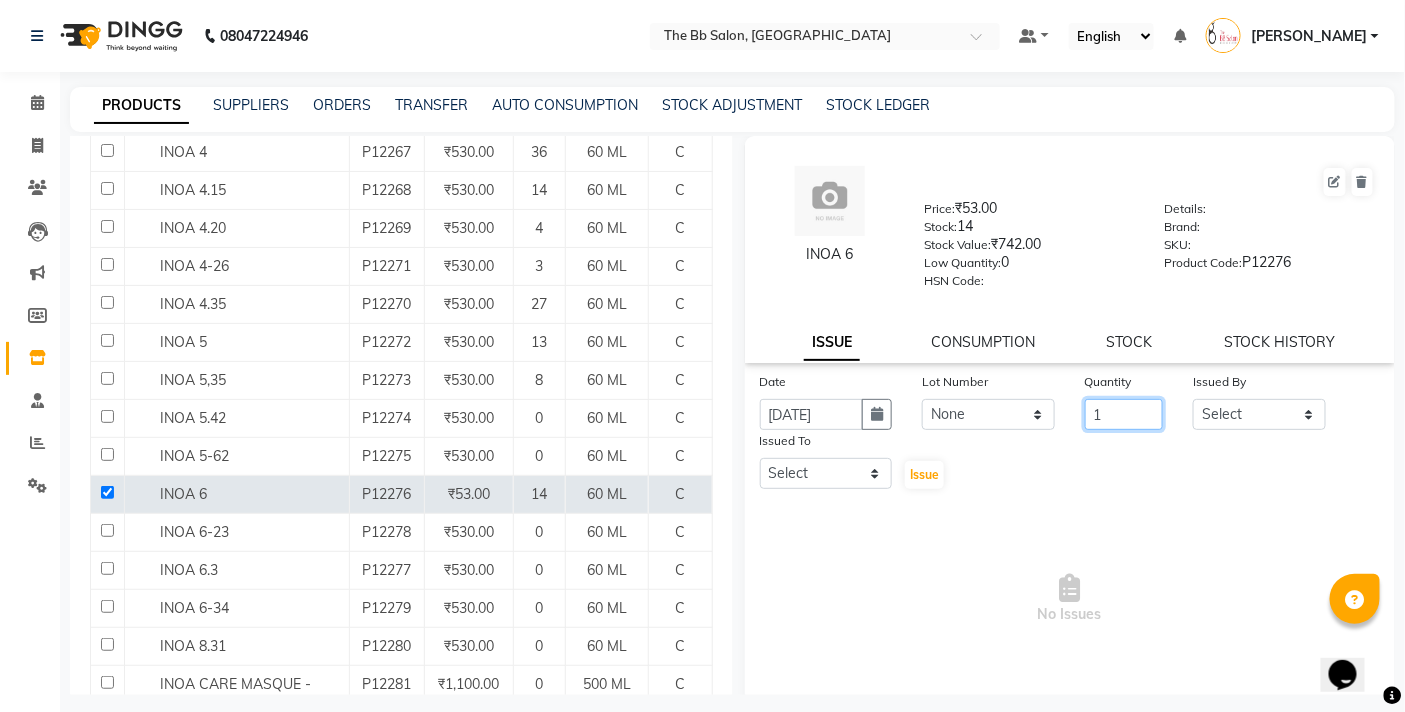 type on "1" 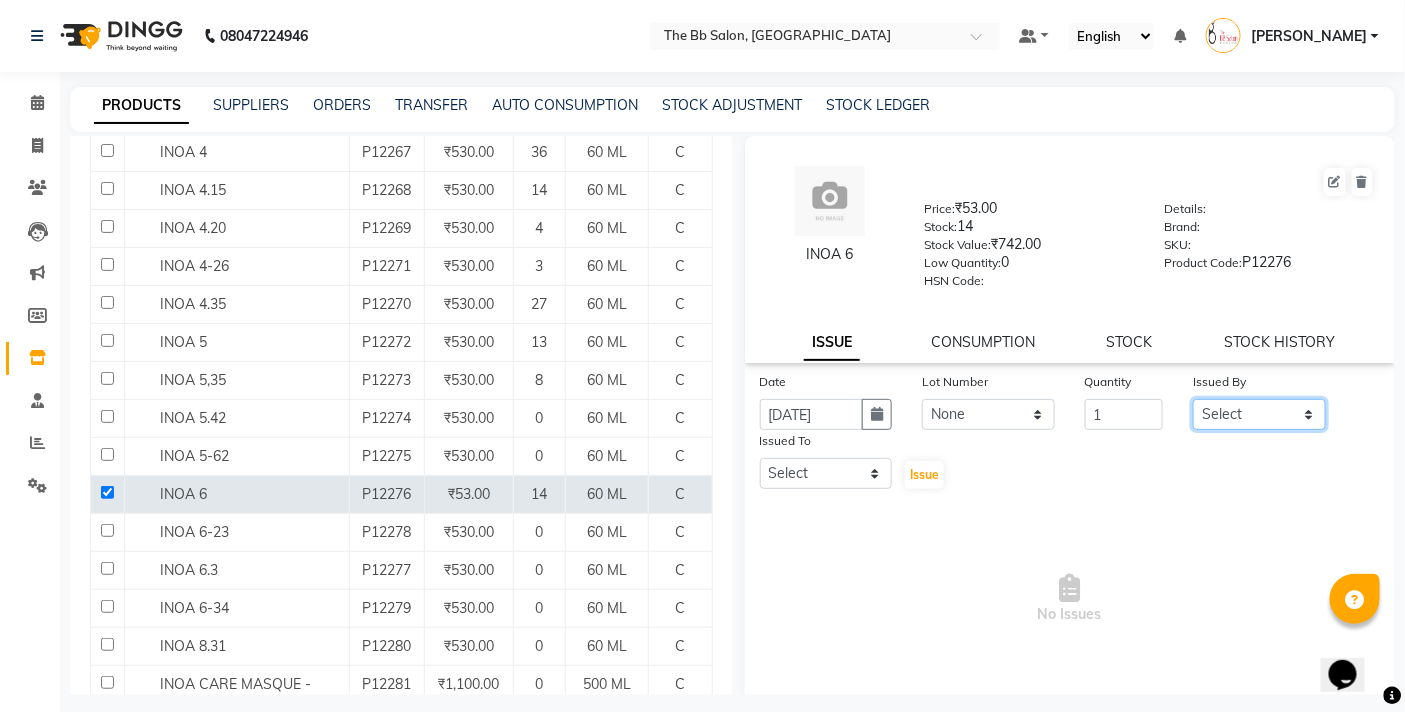 click on "Select BB SALON DIPALI EKTA FARMAN GOPAL GOUSIYA SHAIKH MANGESH TAVARE Mrugesh Kamble Nazim Shaikh ROHAN  Rupesh Chavan Sanjay Pawar SANTOSH SHILPA YADAV Ujjwal Bisht WILSON ZAHIDA" 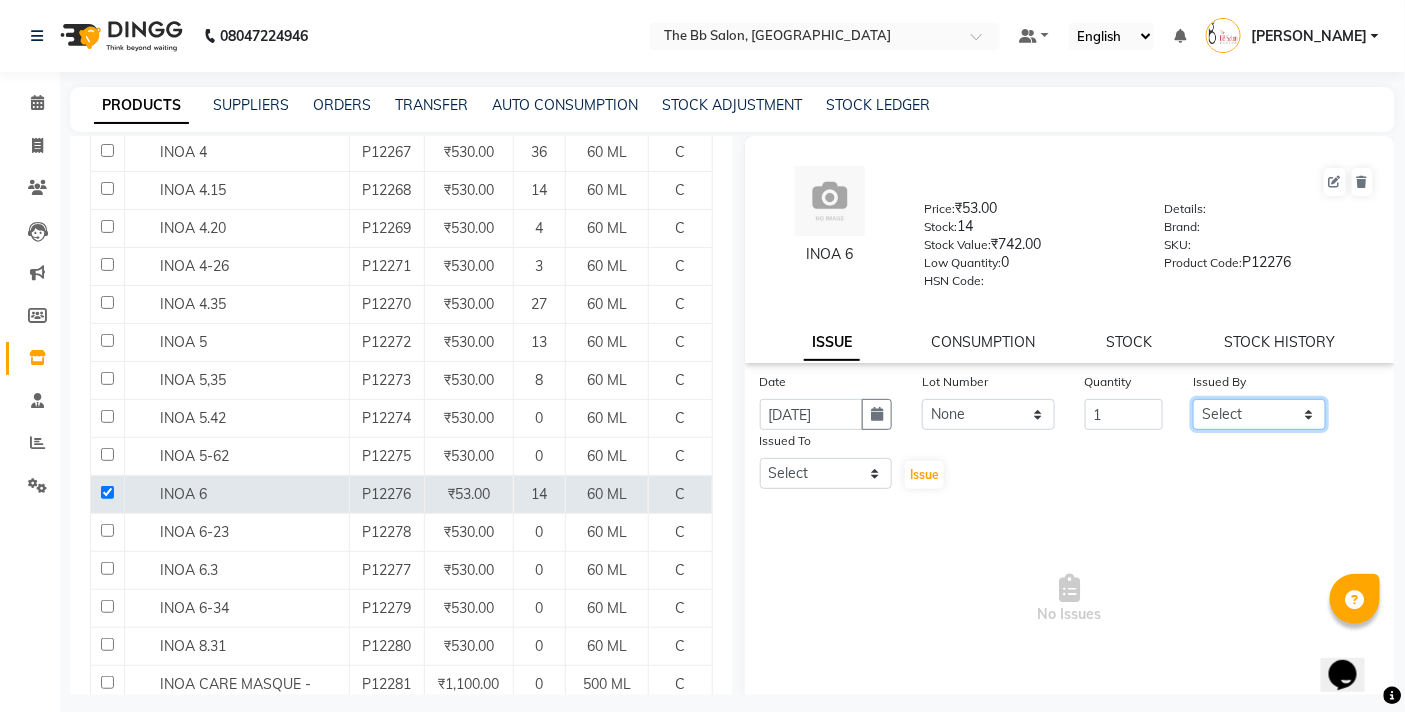 select on "83509" 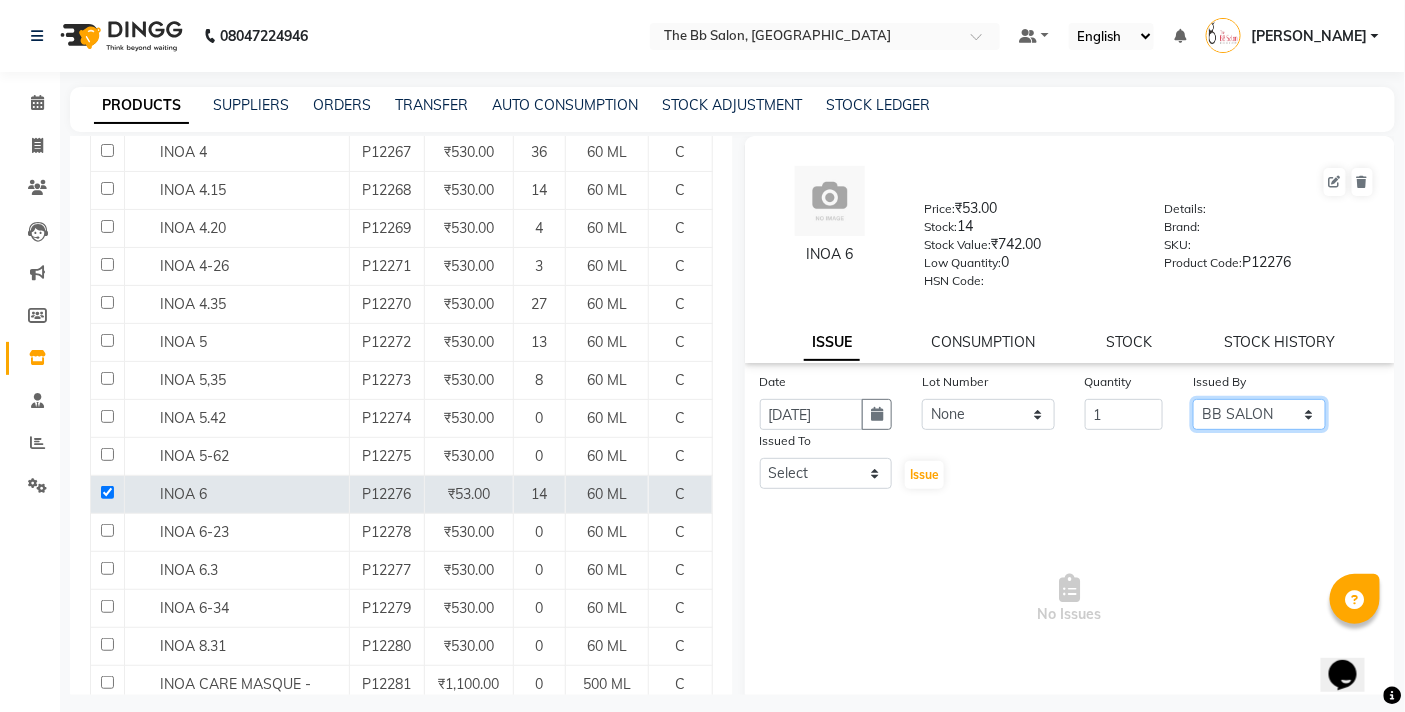 click on "Select BB SALON DIPALI EKTA FARMAN GOPAL GOUSIYA SHAIKH MANGESH TAVARE Mrugesh Kamble Nazim Shaikh ROHAN  Rupesh Chavan Sanjay Pawar SANTOSH SHILPA YADAV Ujjwal Bisht WILSON ZAHIDA" 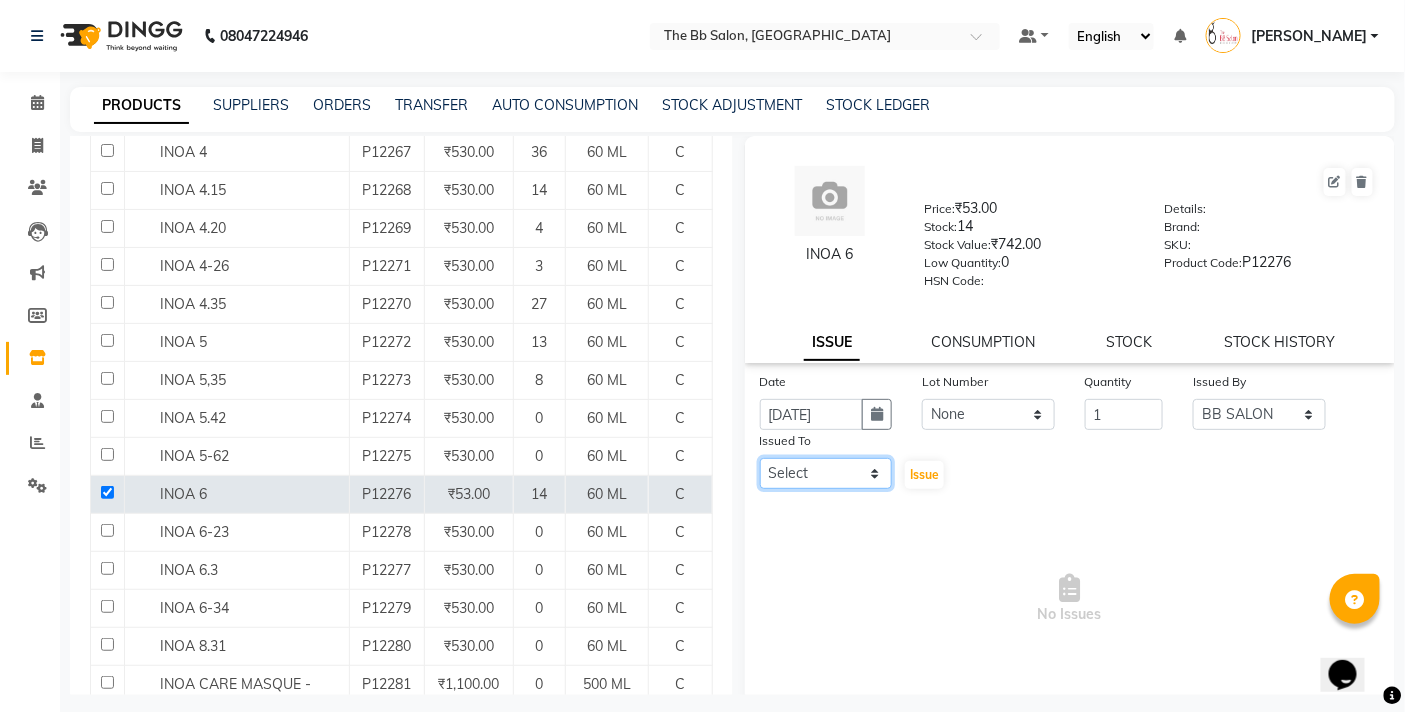 click on "Select BB SALON DIPALI EKTA FARMAN GOPAL GOUSIYA SHAIKH MANGESH TAVARE Mrugesh Kamble Nazim Shaikh ROHAN  Rupesh Chavan Sanjay Pawar SANTOSH SHILPA YADAV Ujjwal Bisht WILSON ZAHIDA" 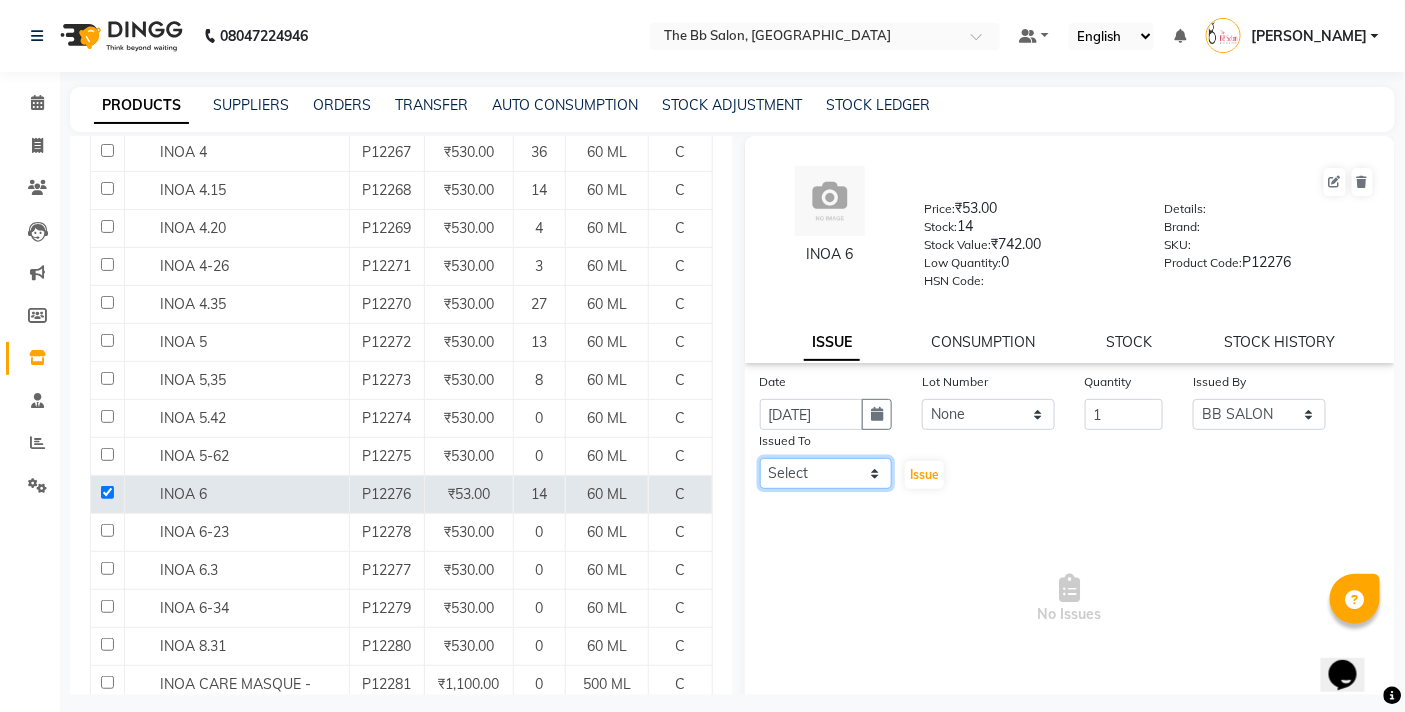 select on "83660" 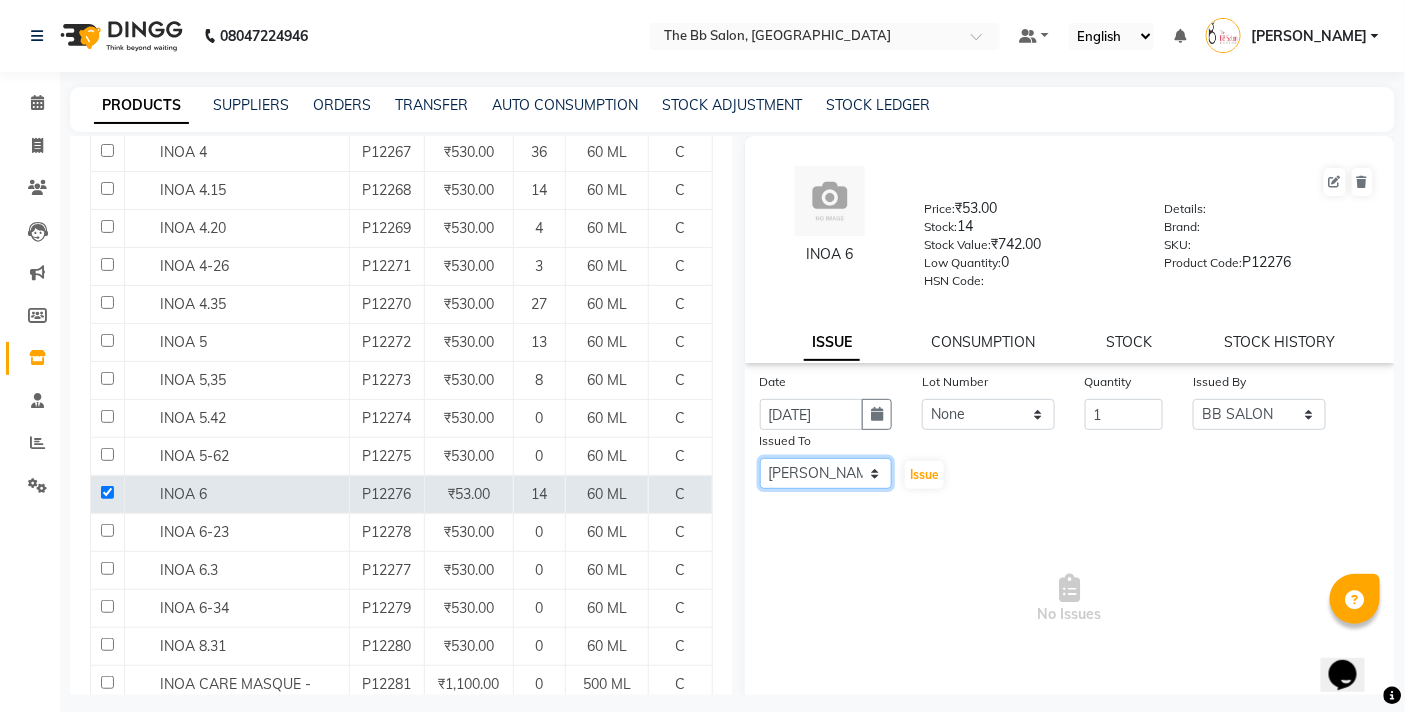 click on "Select BB SALON DIPALI EKTA FARMAN GOPAL GOUSIYA SHAIKH MANGESH TAVARE Mrugesh Kamble Nazim Shaikh ROHAN  Rupesh Chavan Sanjay Pawar SANTOSH SHILPA YADAV Ujjwal Bisht WILSON ZAHIDA" 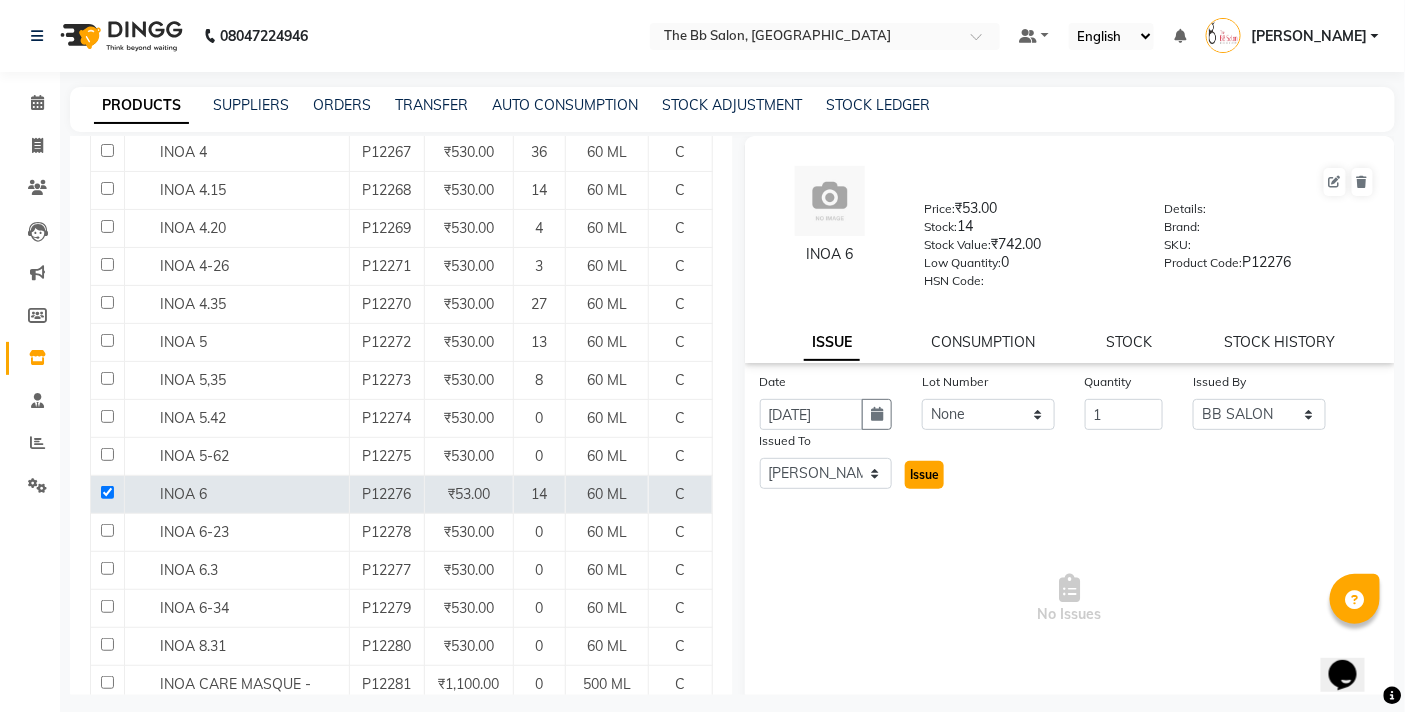 click on "Issue" 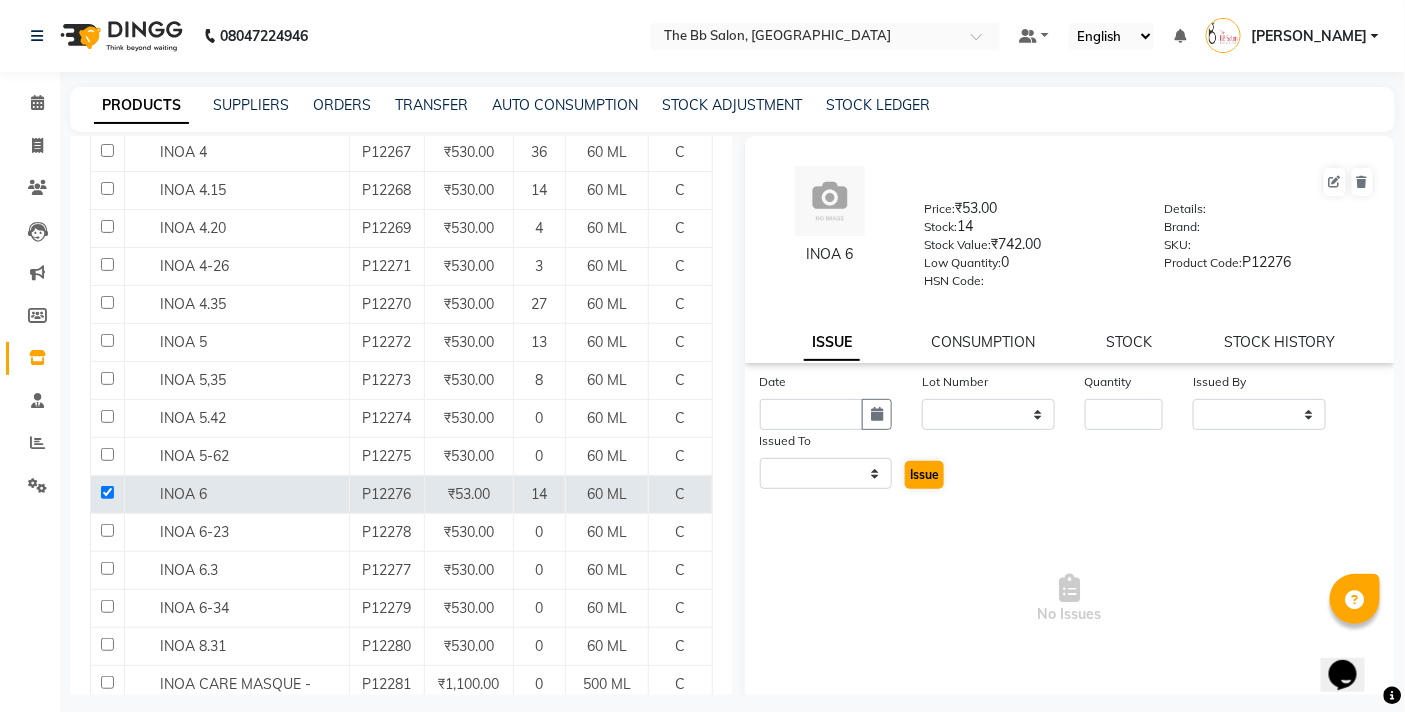 select 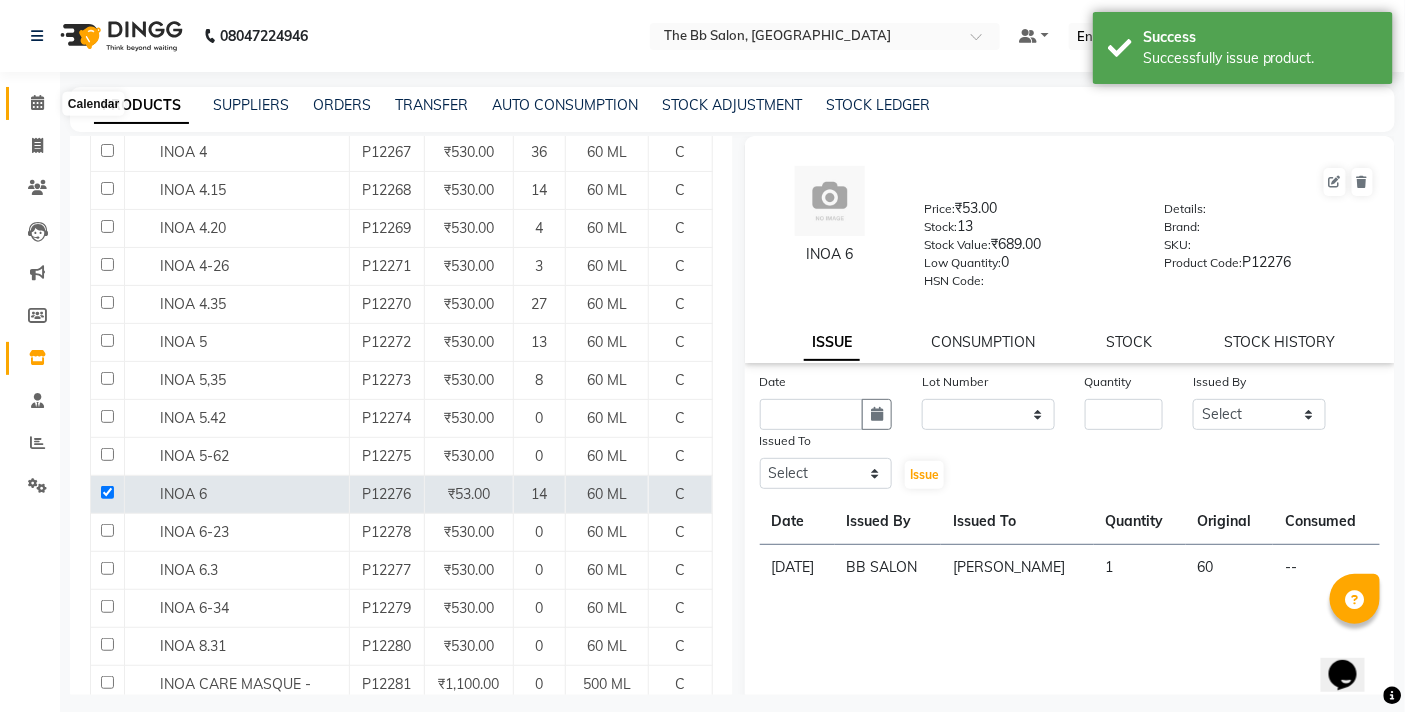 click 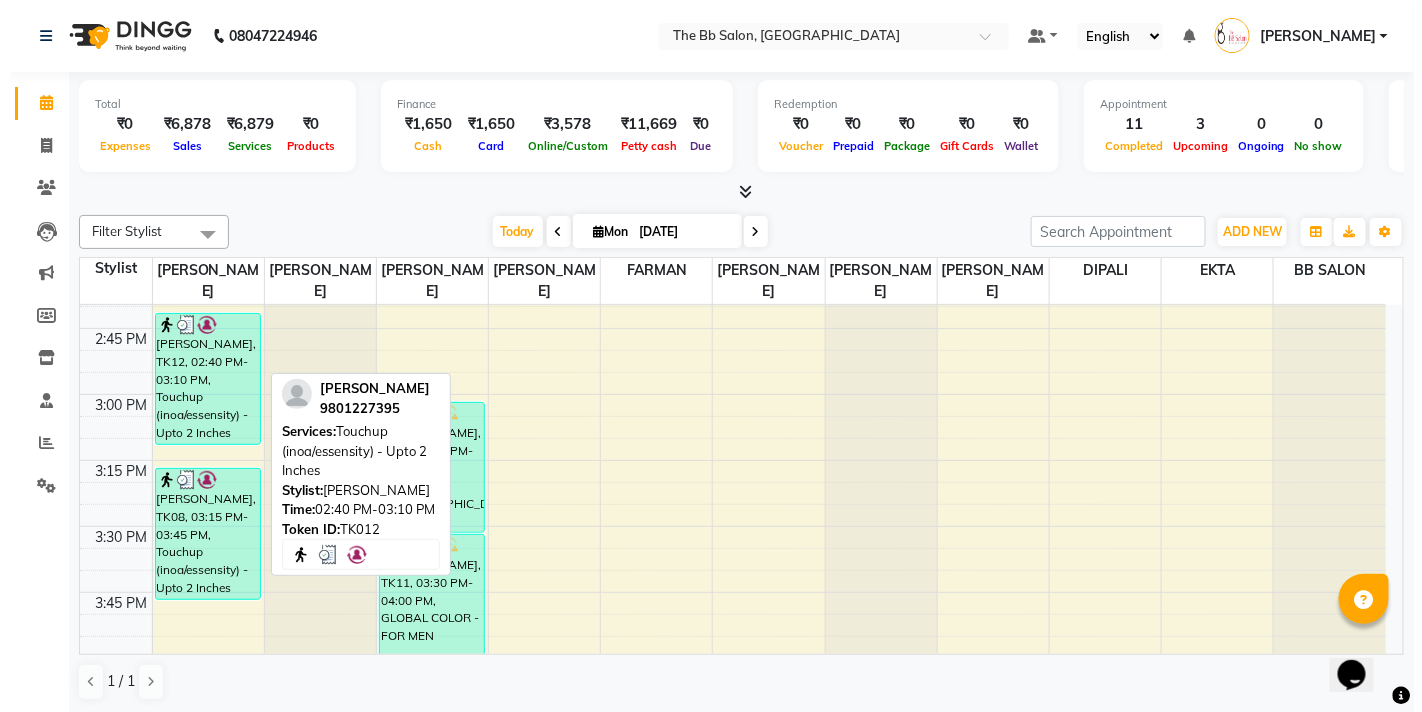 scroll, scrollTop: 1444, scrollLeft: 0, axis: vertical 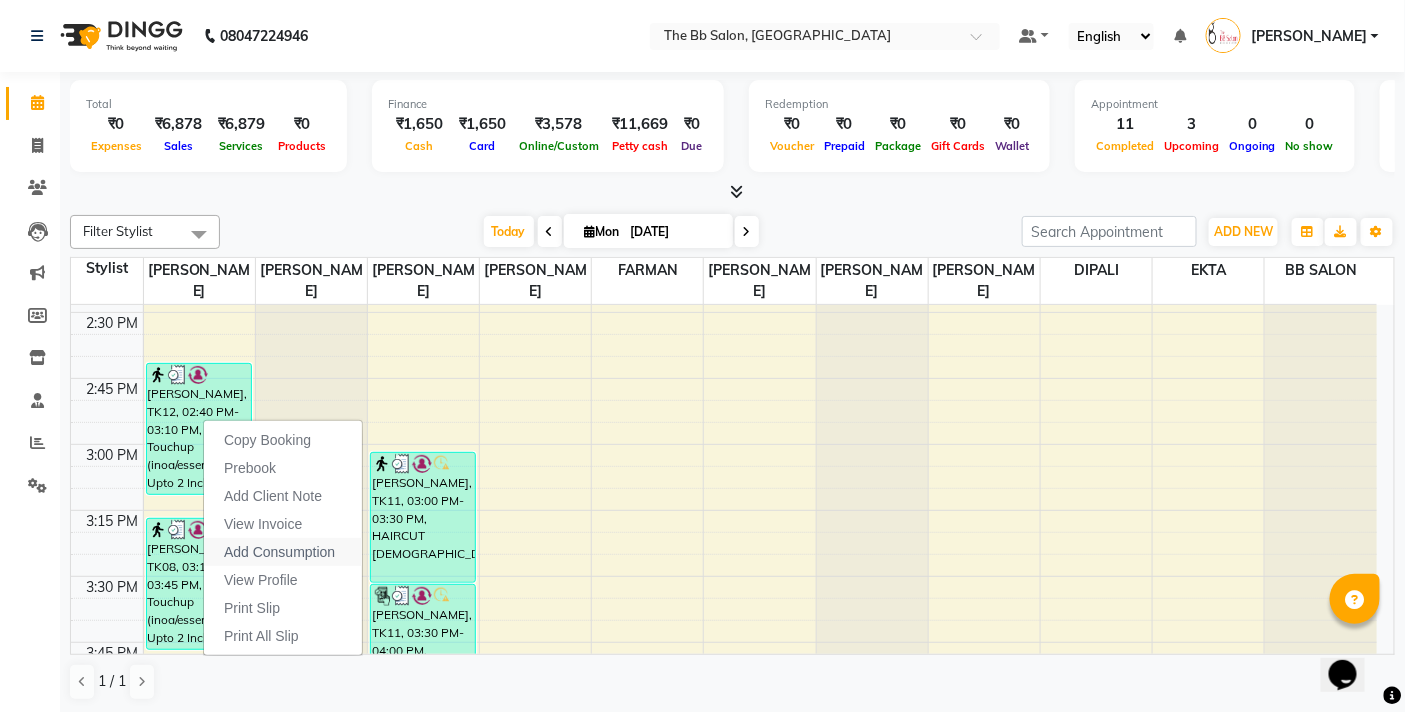 click on "Add Consumption" at bounding box center [279, 552] 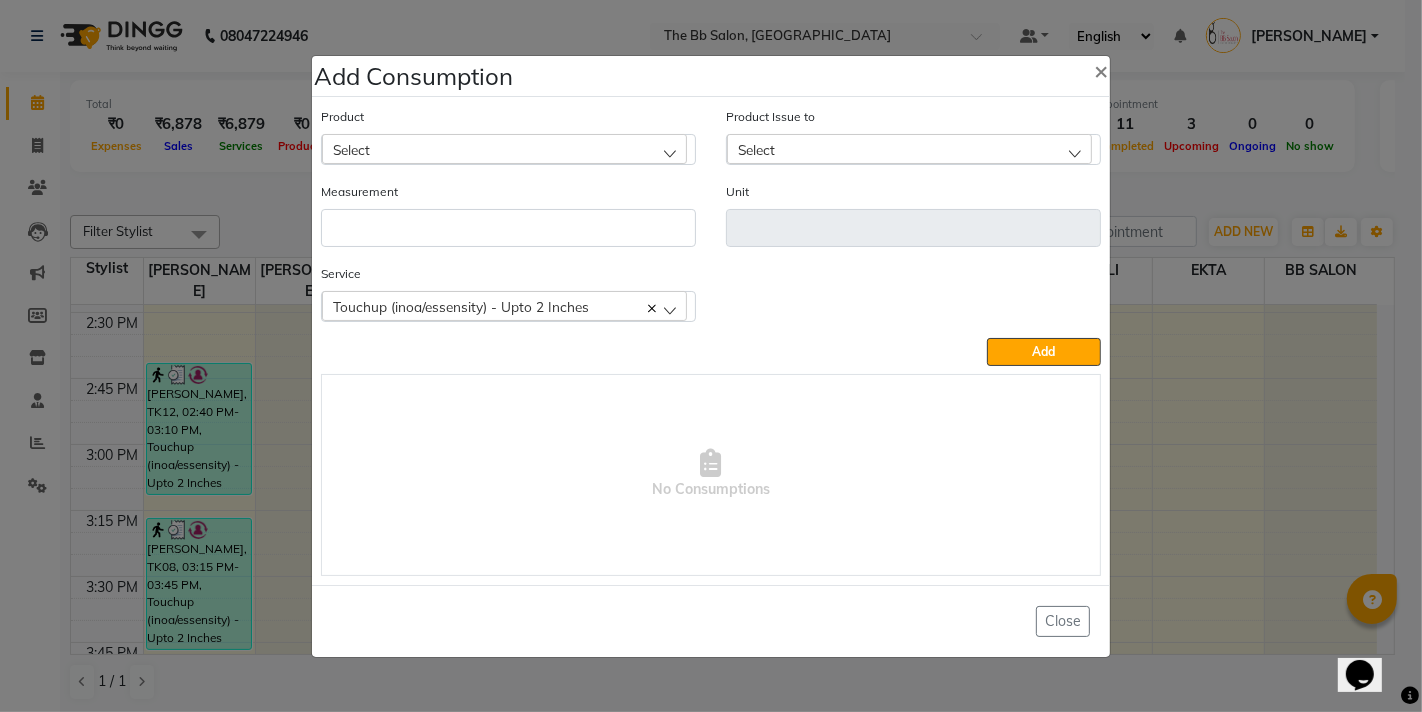 click on "Select" 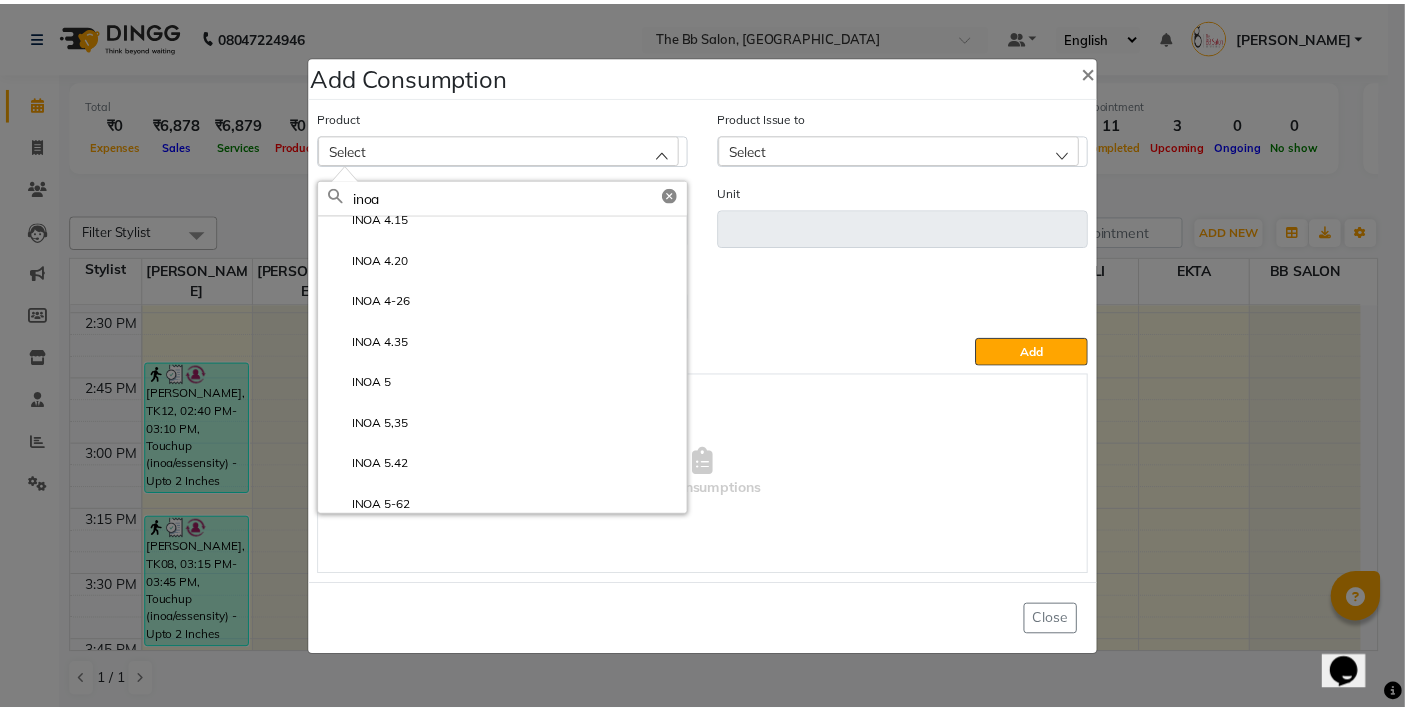 scroll, scrollTop: 333, scrollLeft: 0, axis: vertical 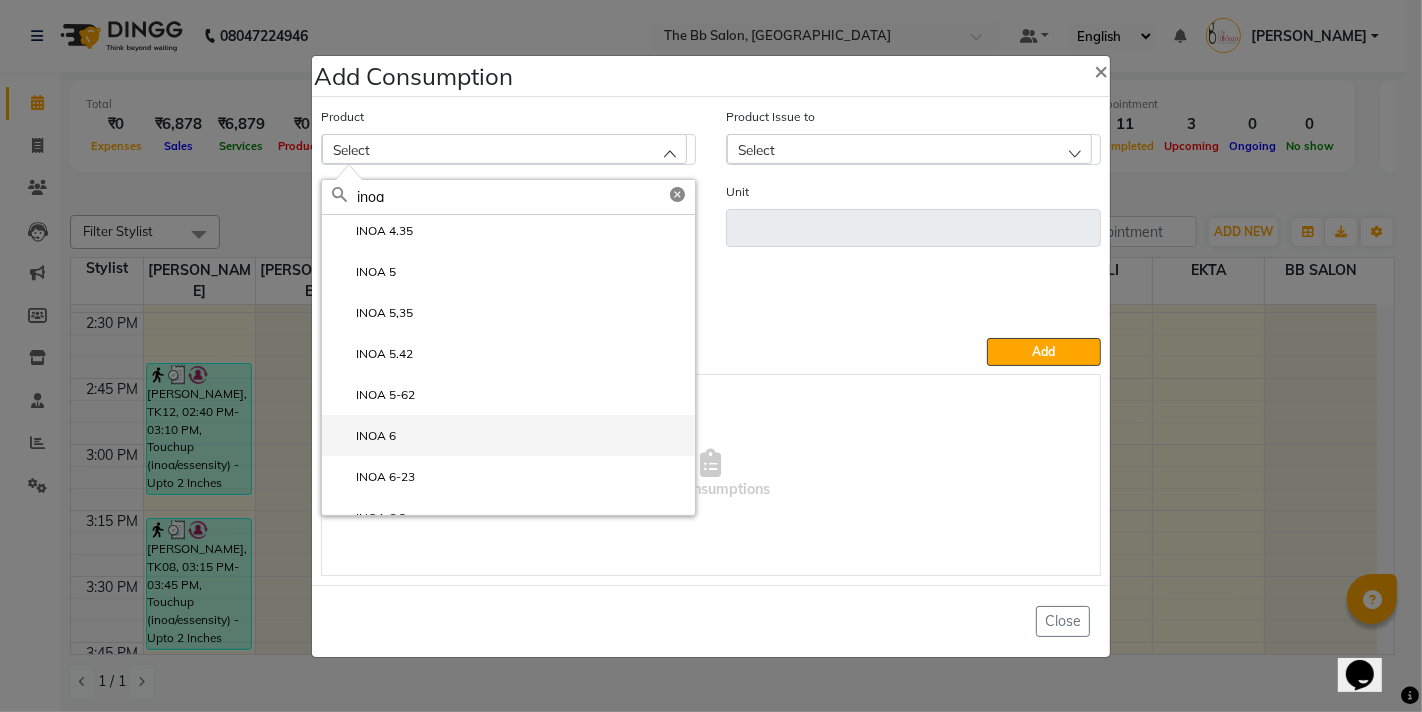 type on "inoa" 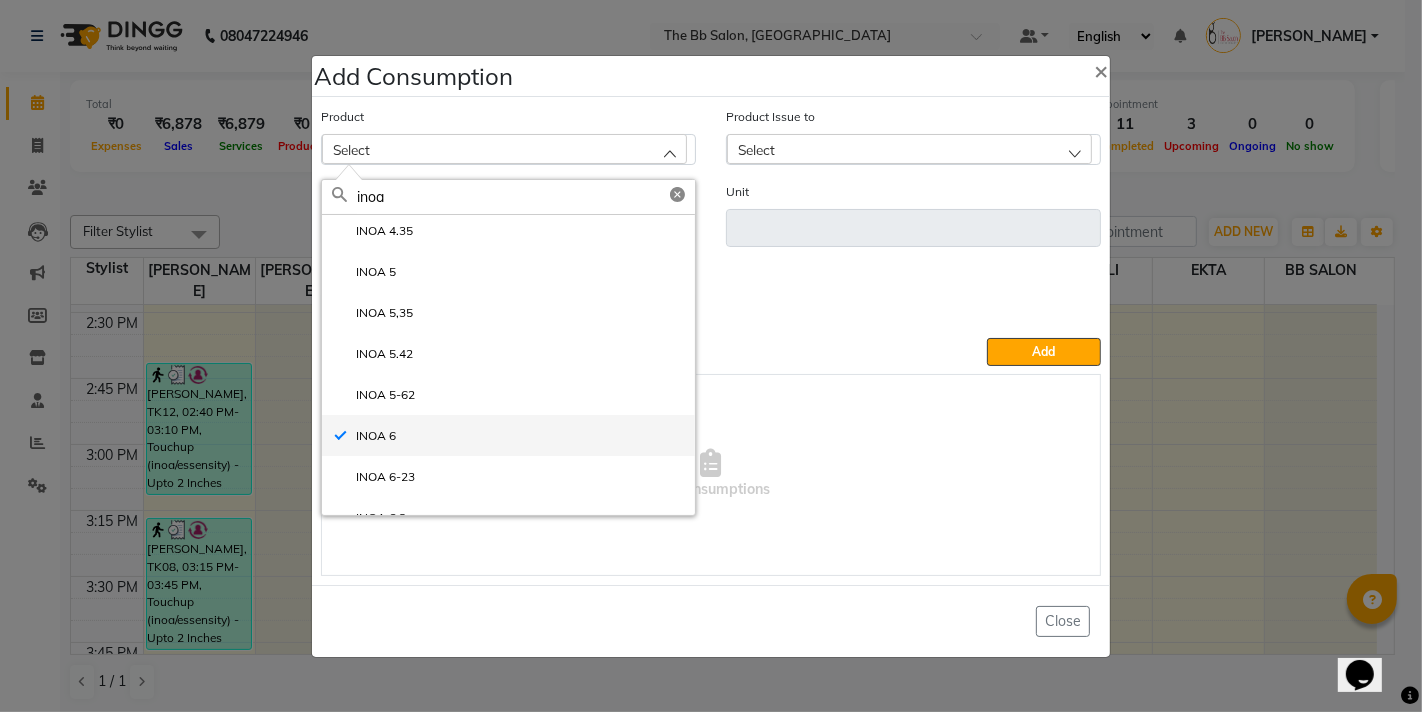 type on "ML" 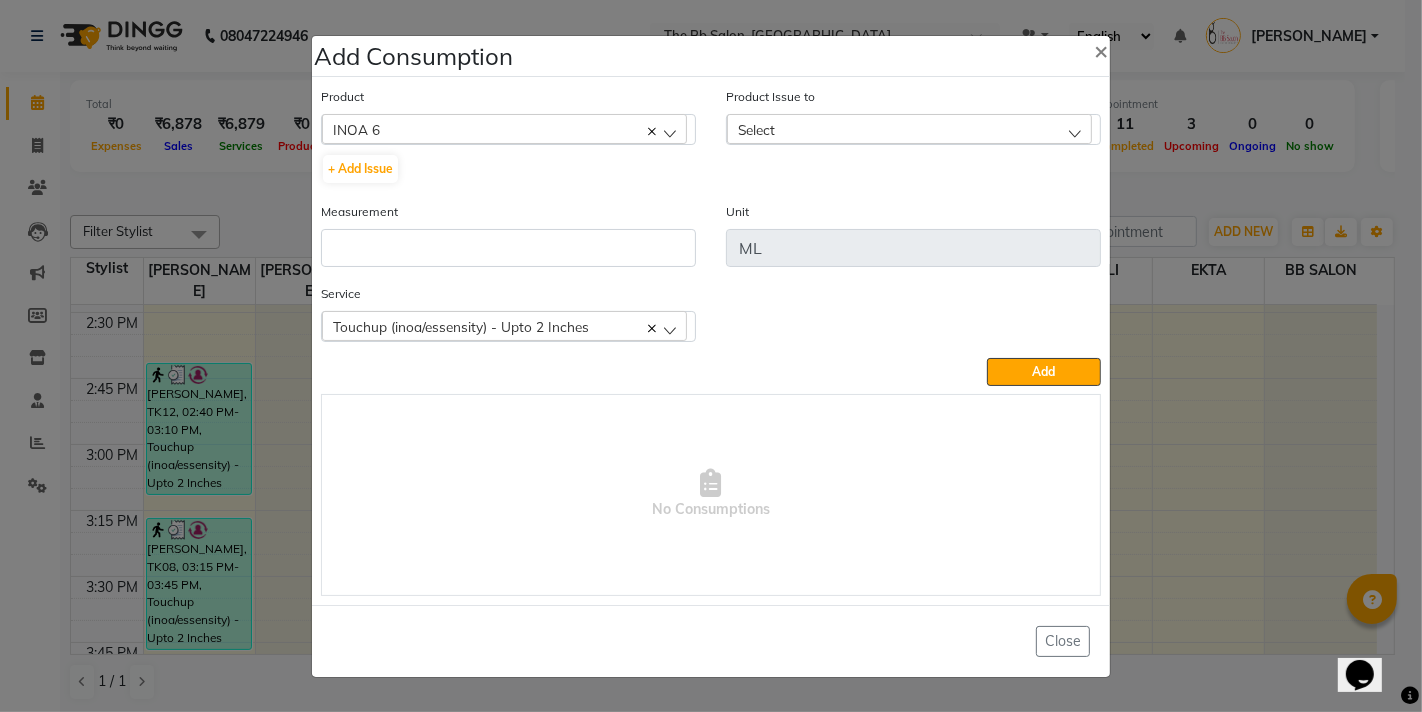click on "Select" 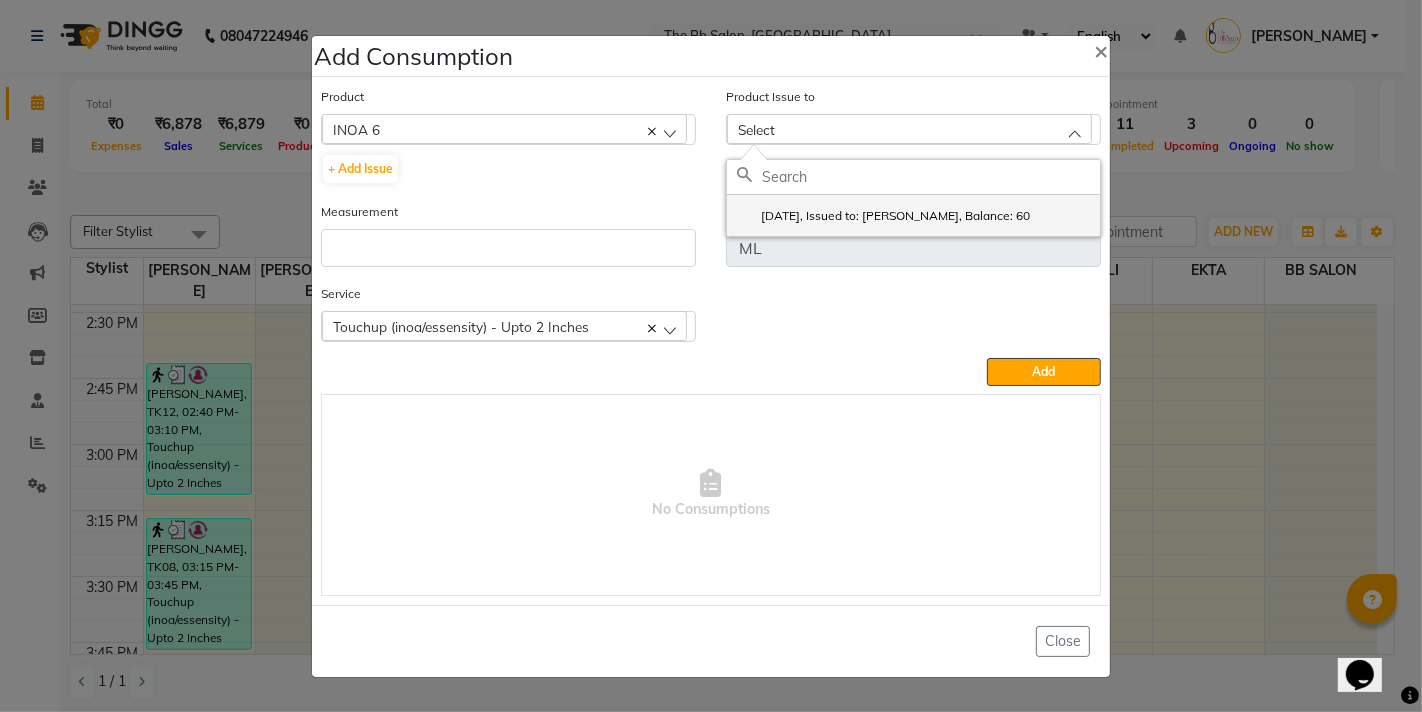 click on "2025-07-14, Issued to: Sanjay Pawar, Balance: 60" 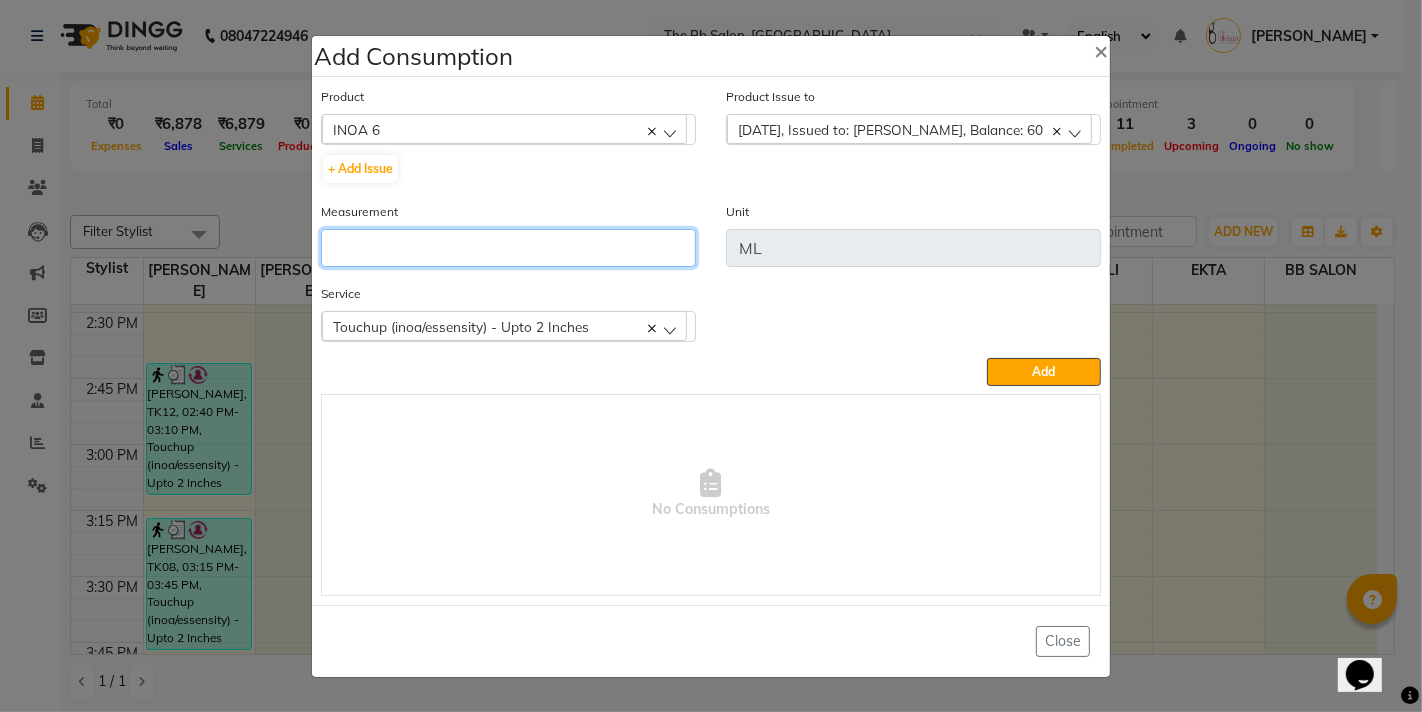 click 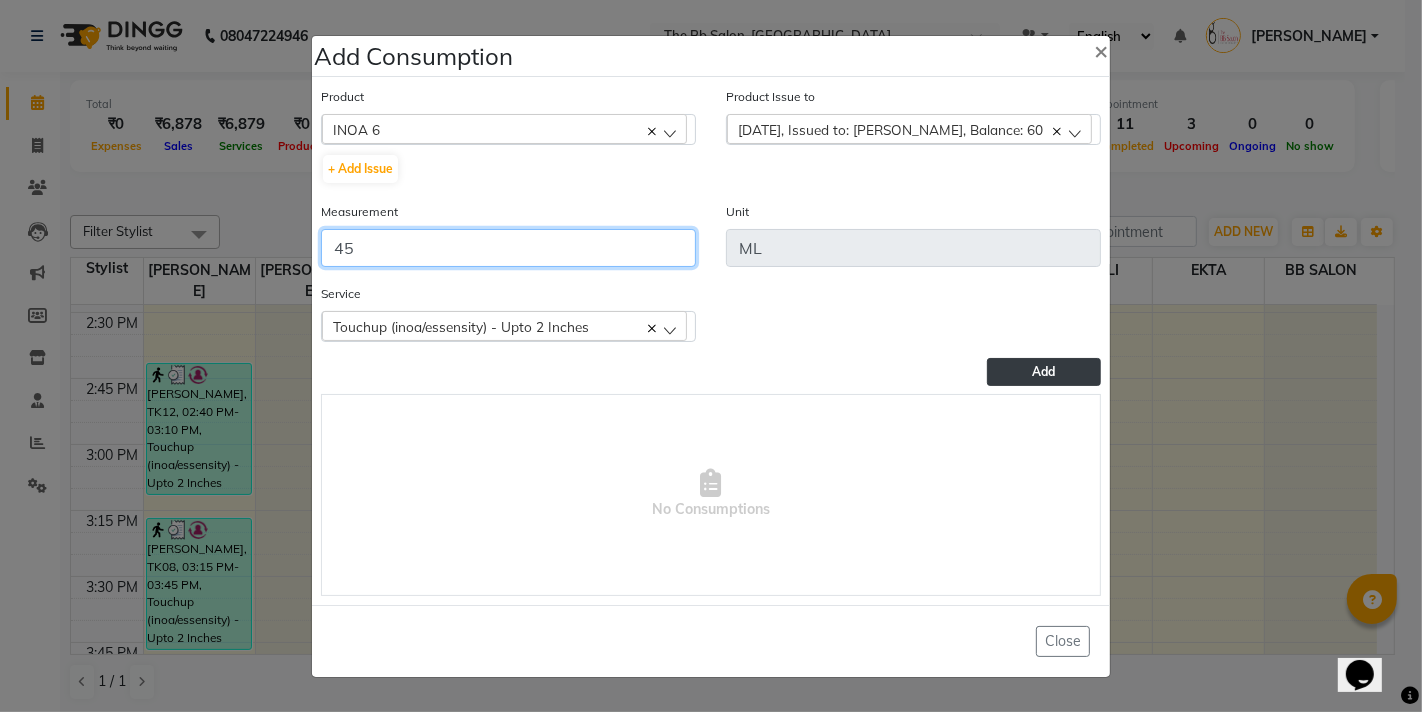 type on "45" 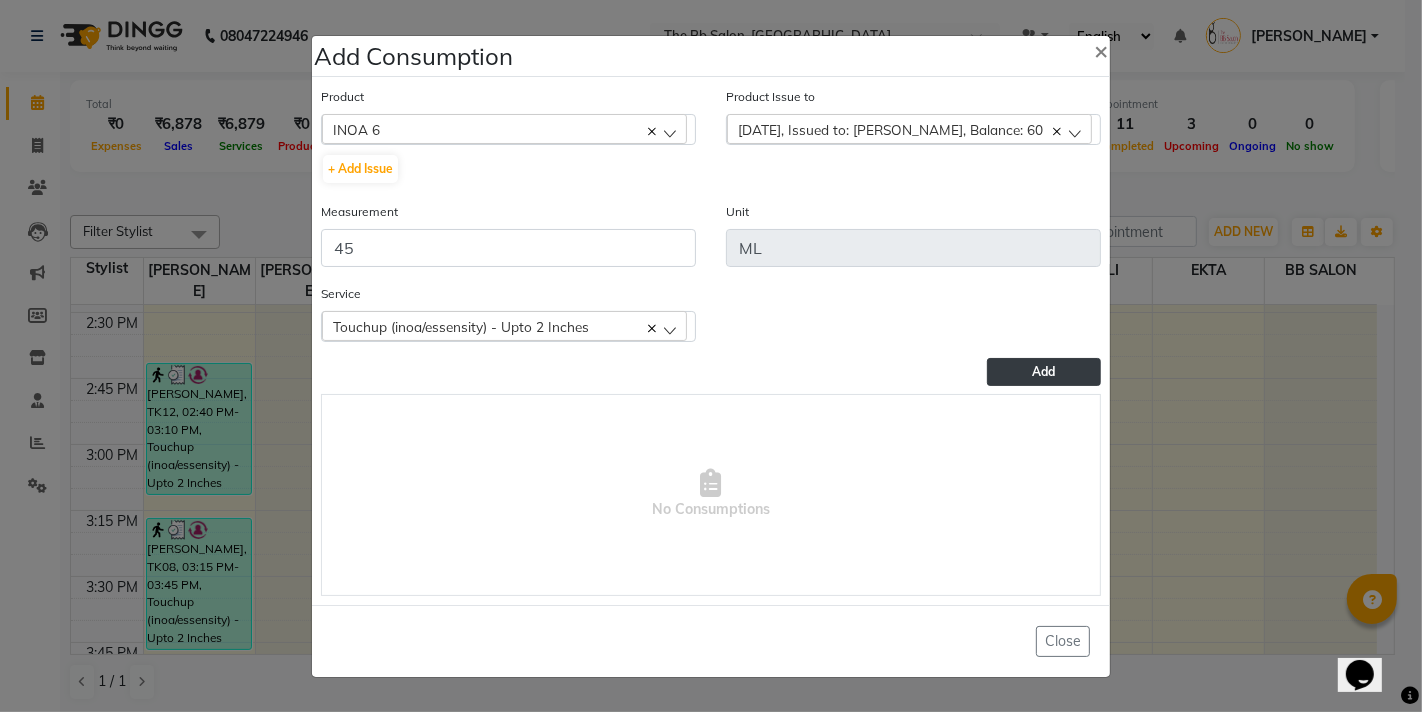 click on "Add" 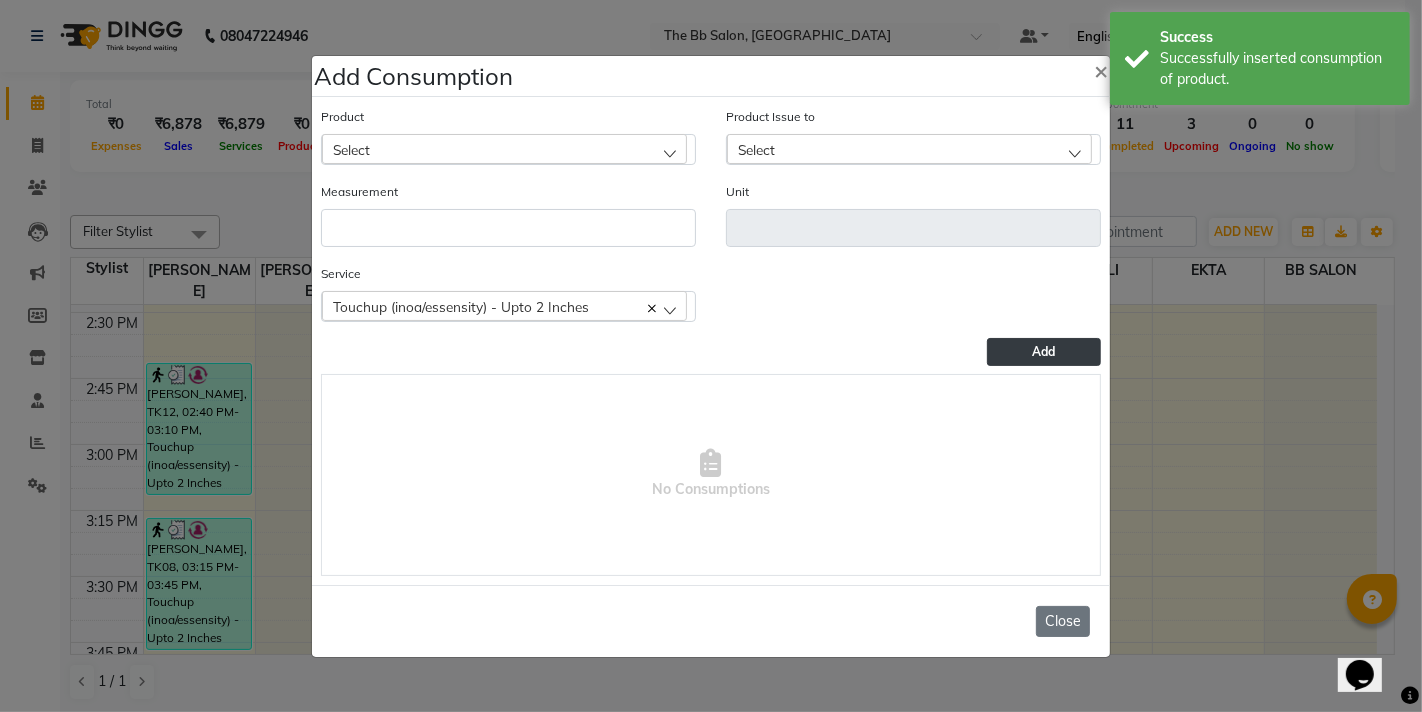 click on "Close" 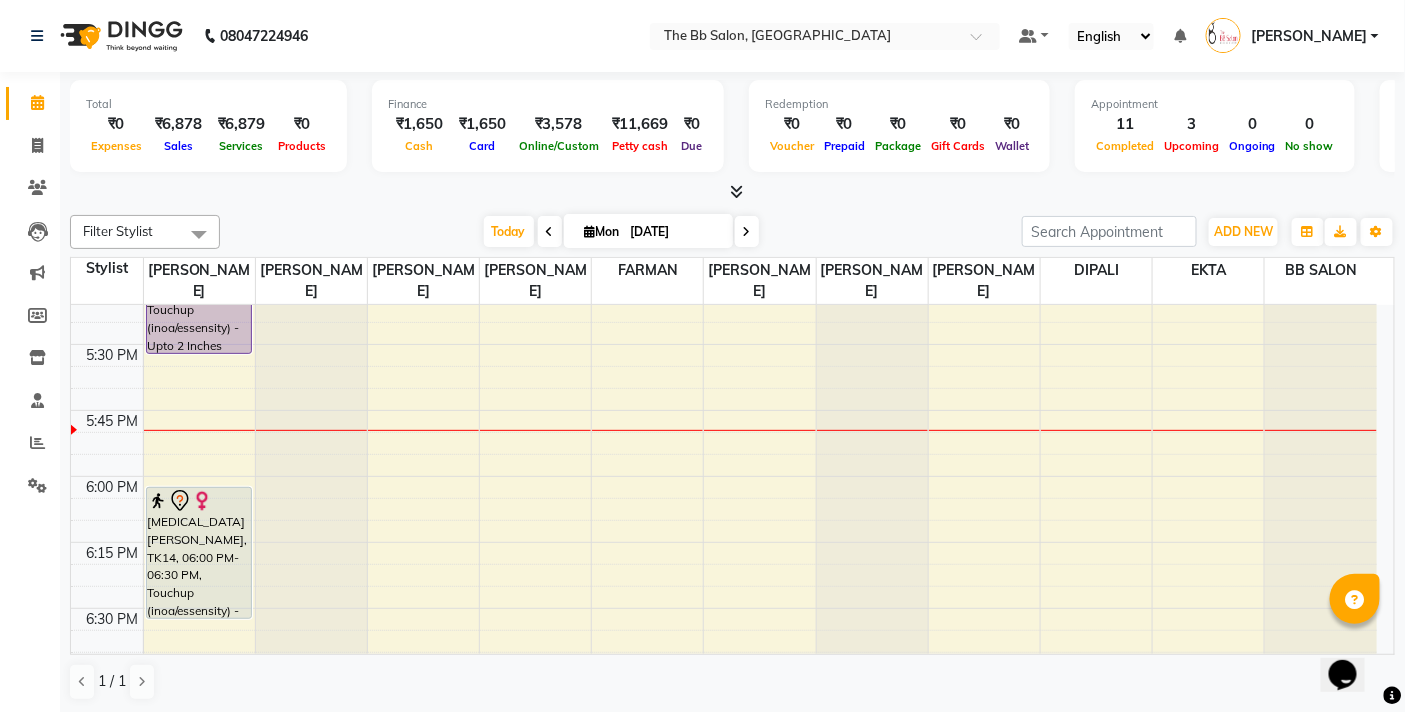 scroll, scrollTop: 2222, scrollLeft: 0, axis: vertical 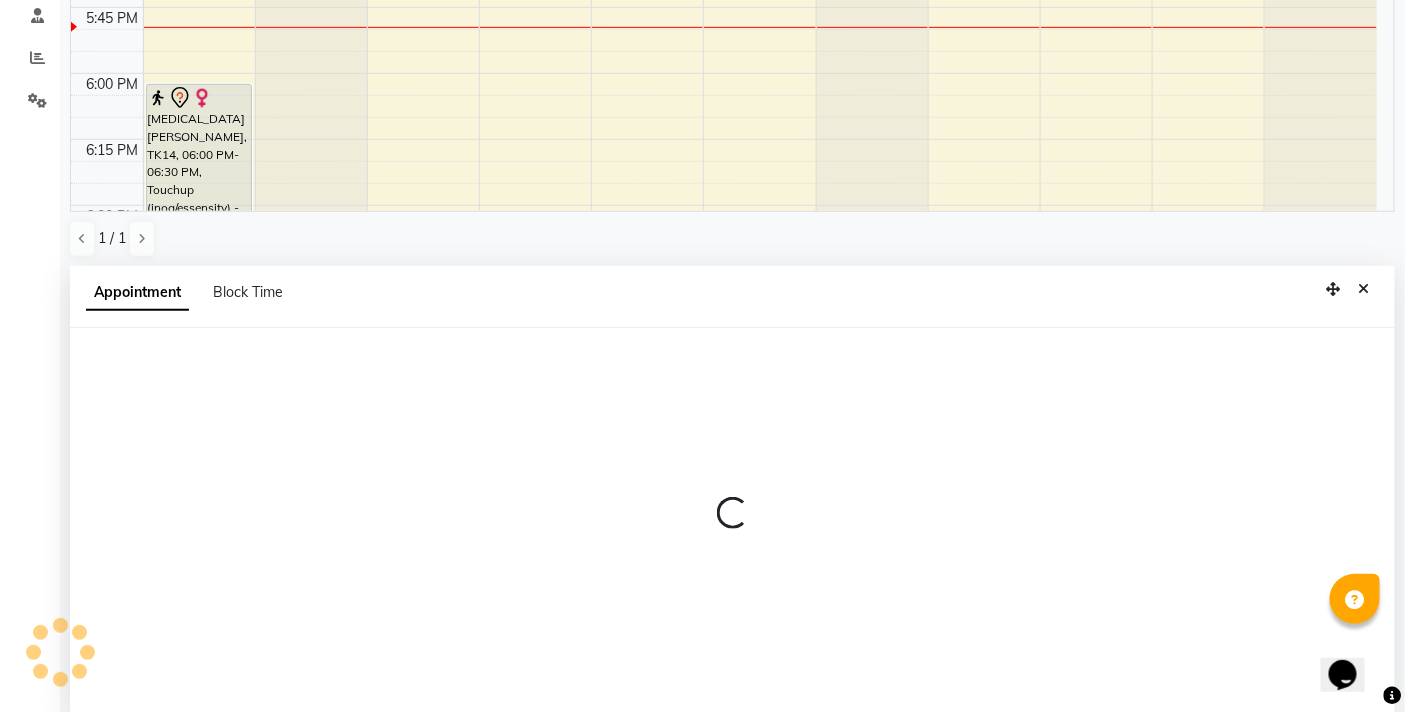 select on "83659" 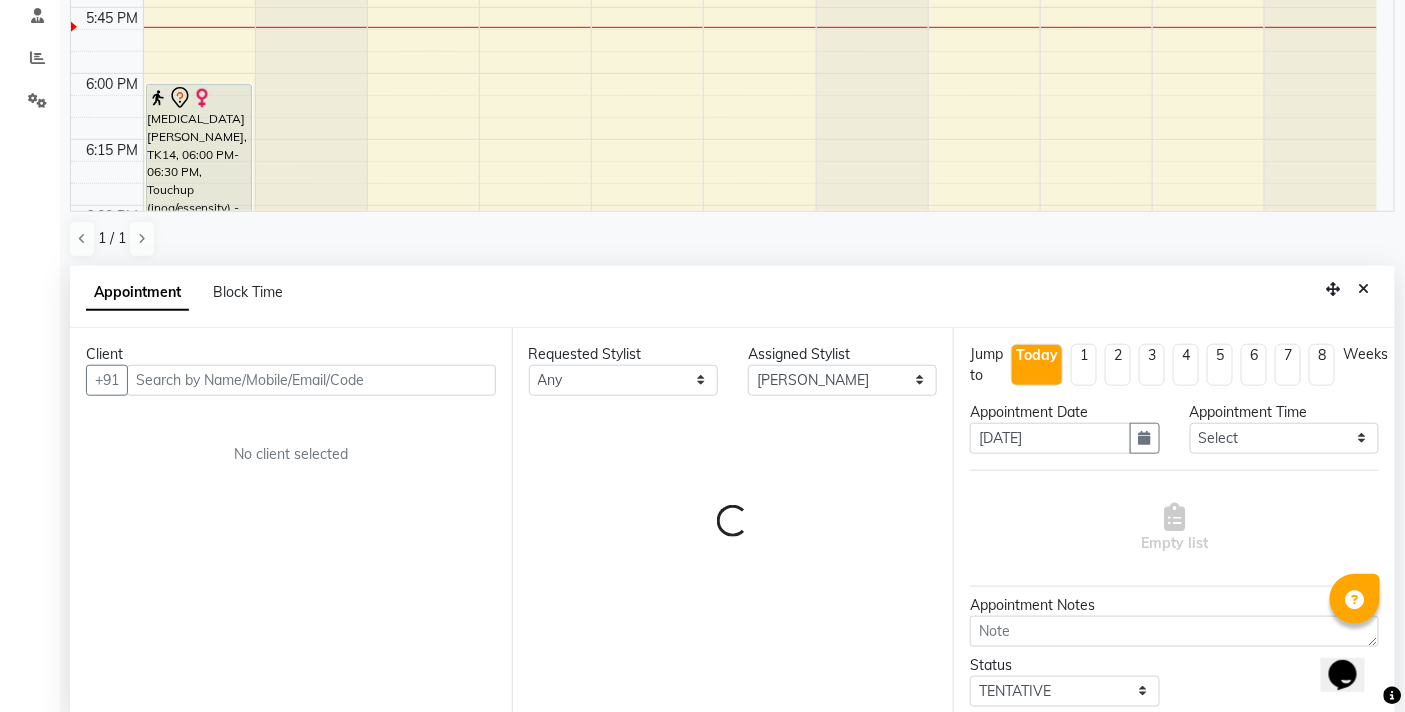 scroll, scrollTop: 392, scrollLeft: 0, axis: vertical 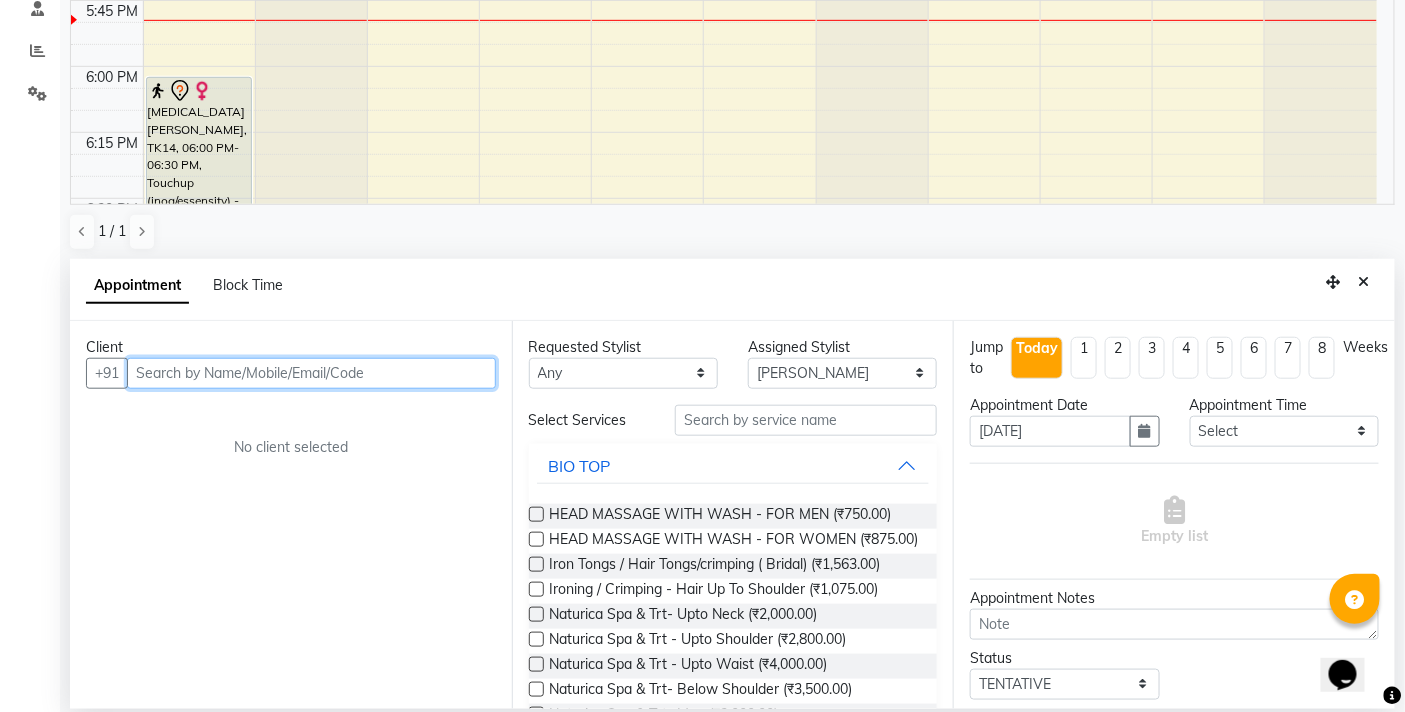 click at bounding box center (311, 373) 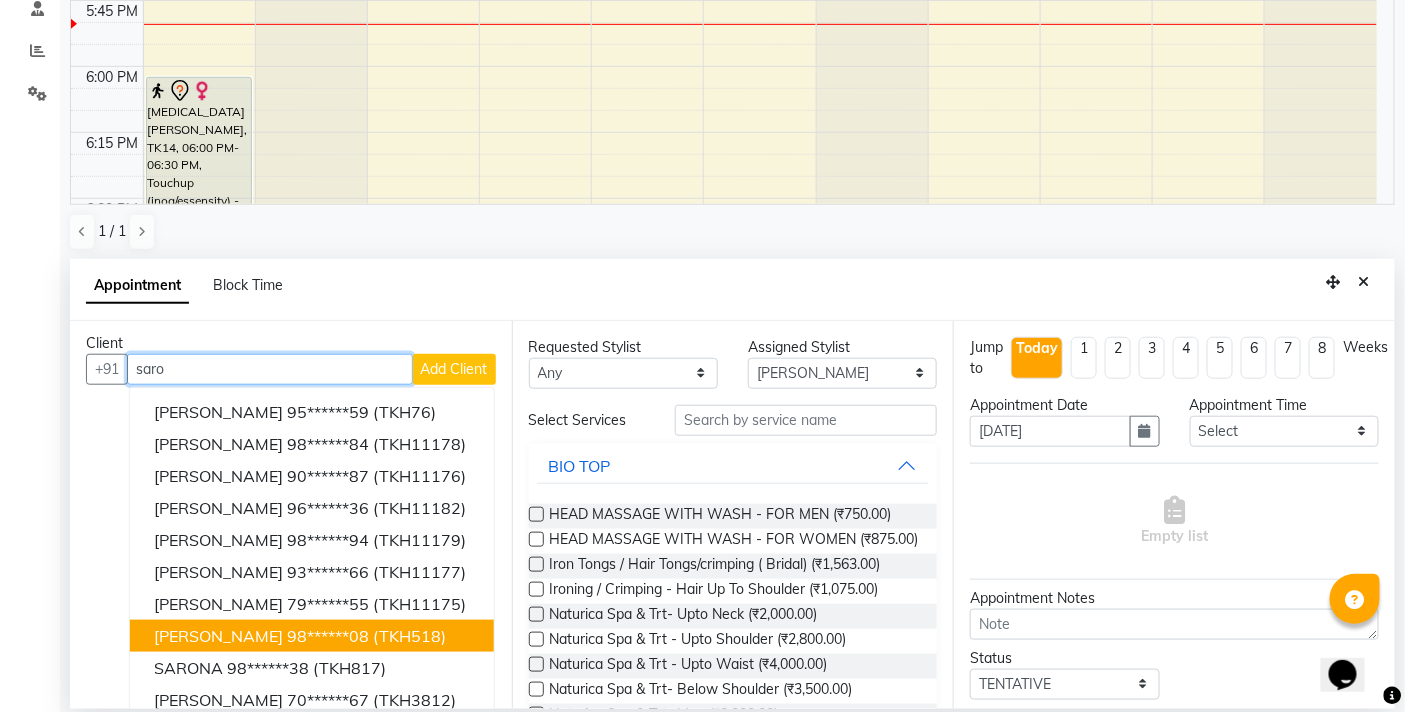 scroll, scrollTop: 0, scrollLeft: 0, axis: both 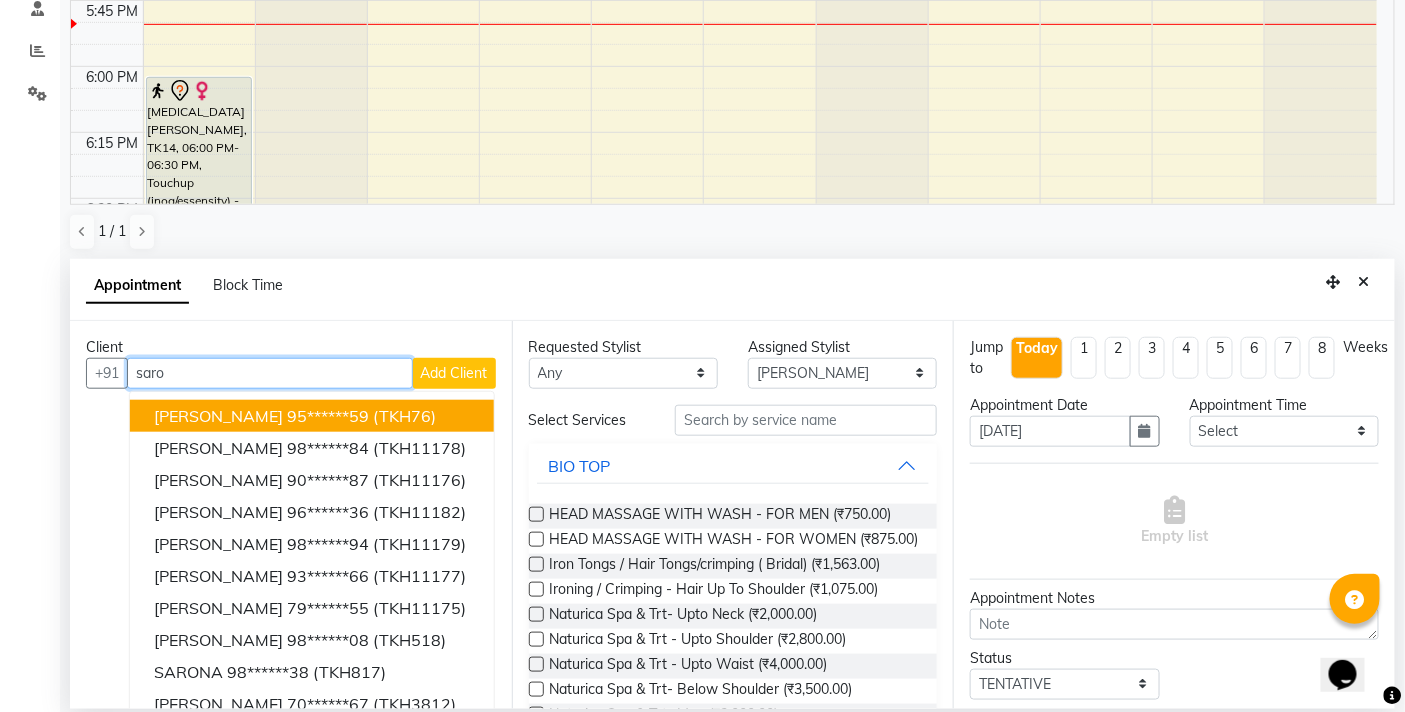 click on "saro" at bounding box center [270, 373] 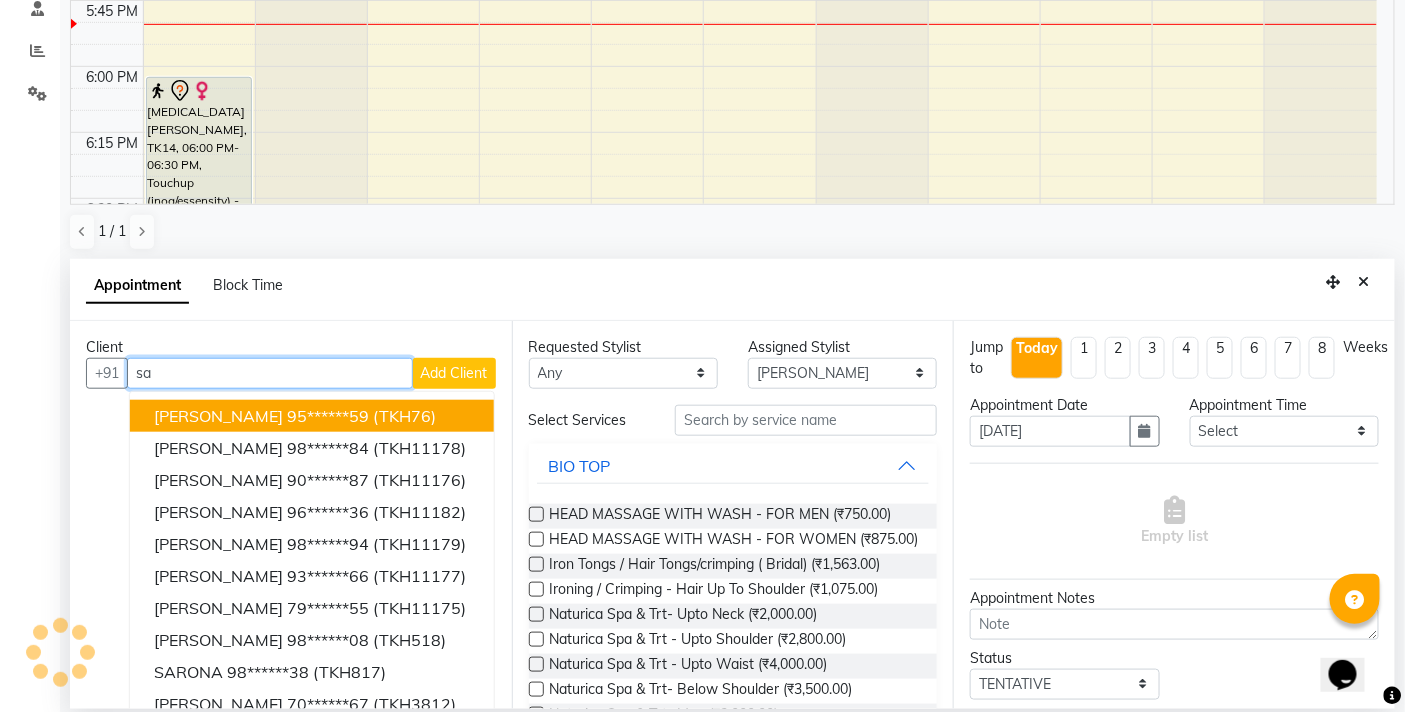 type on "s" 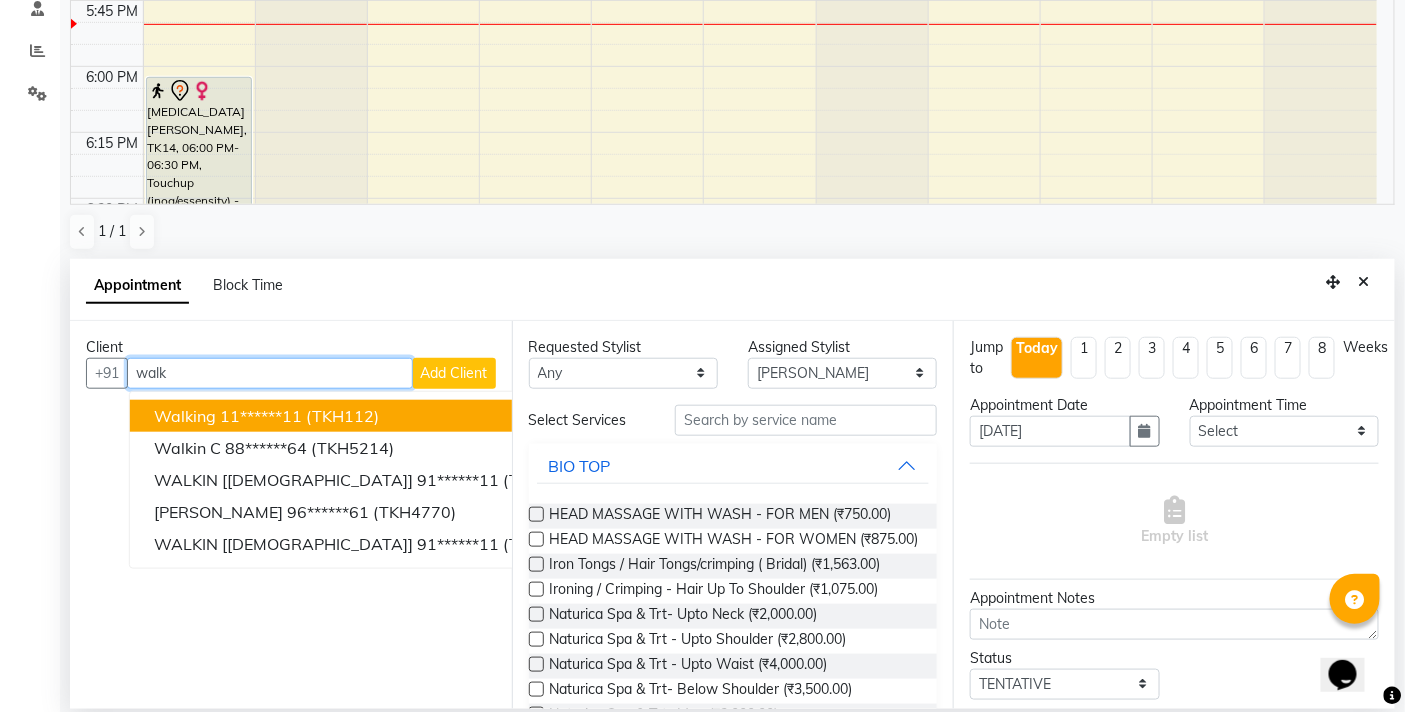 click on "walking  11******11 (TKH112)" at bounding box center [377, 416] 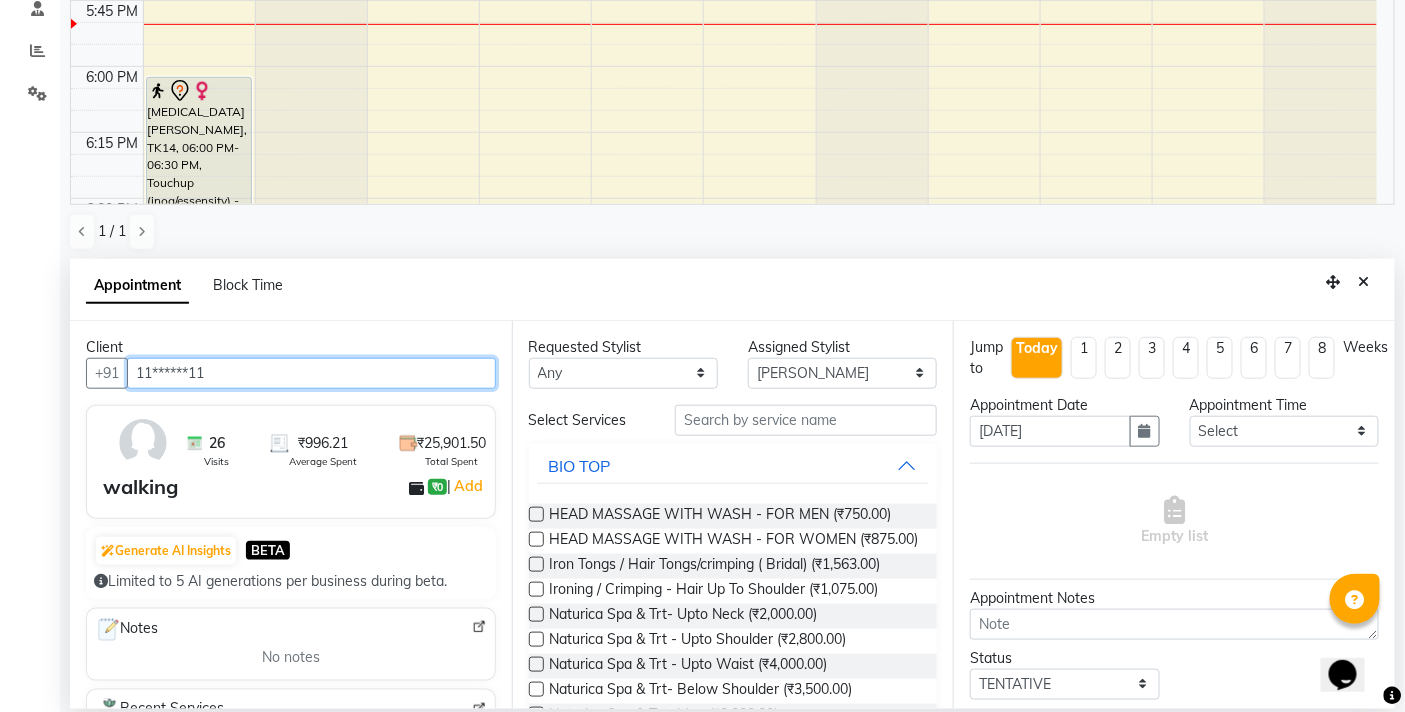 type on "11******11" 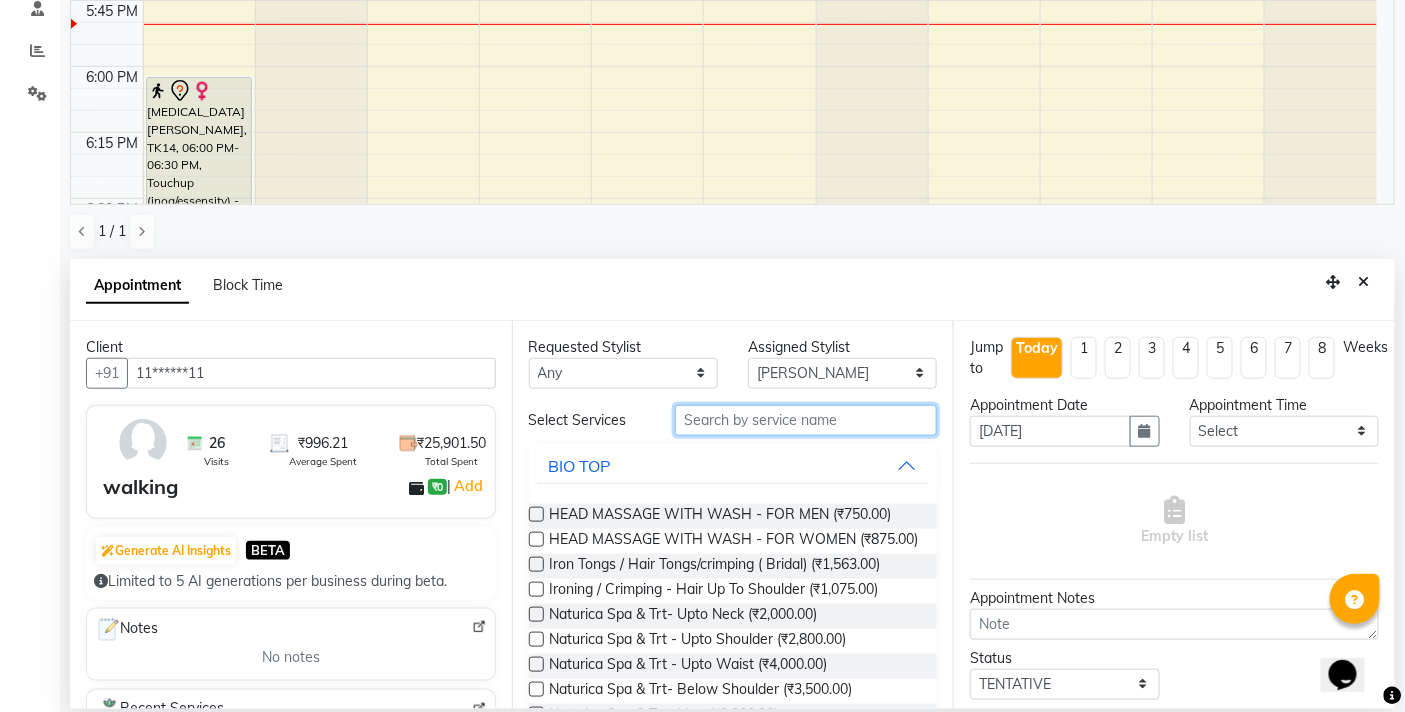 click at bounding box center [806, 420] 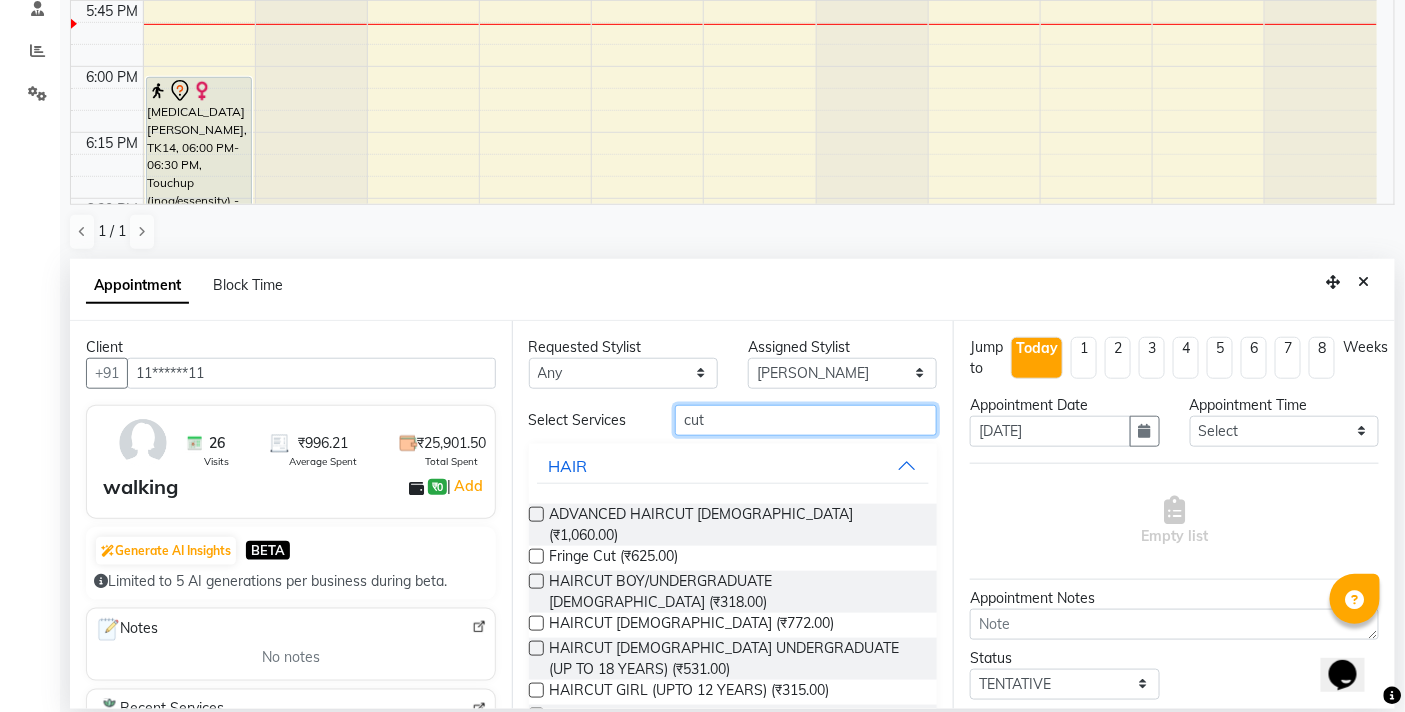 type on "cut" 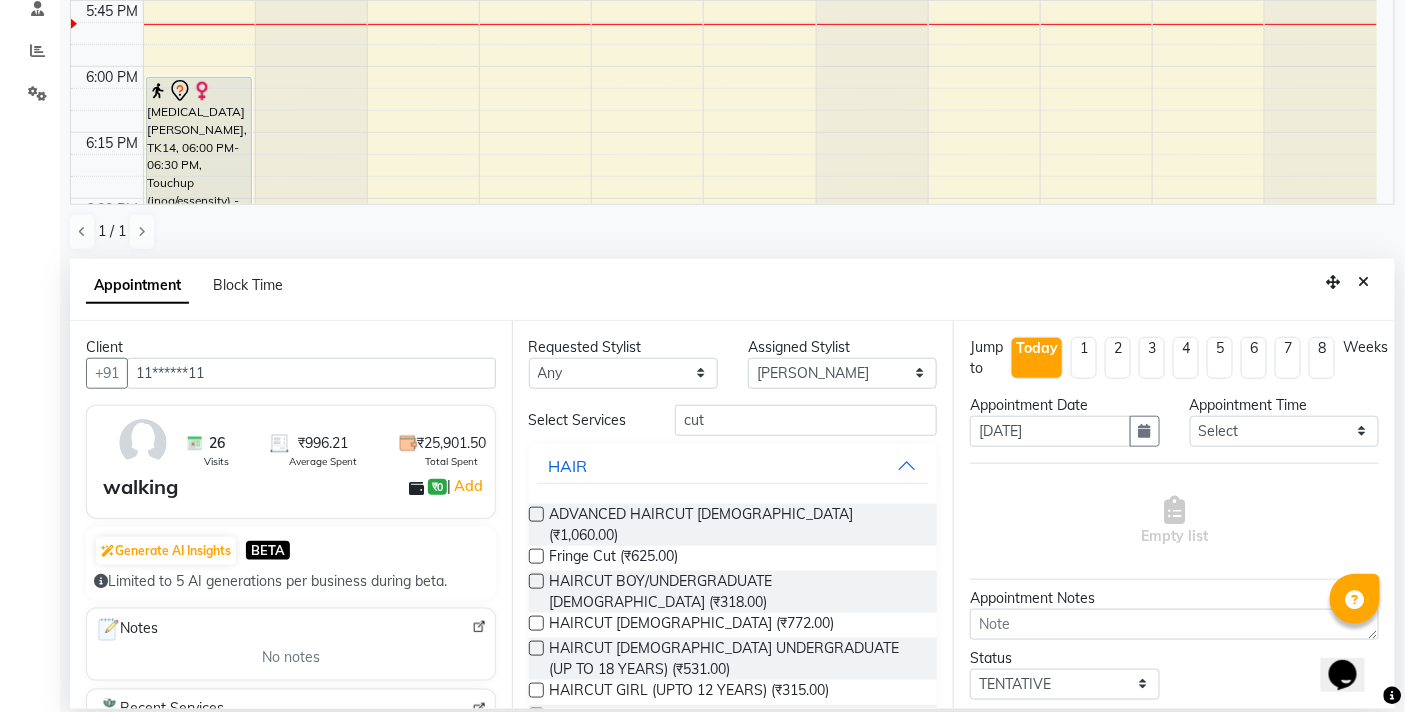 click at bounding box center (536, 715) 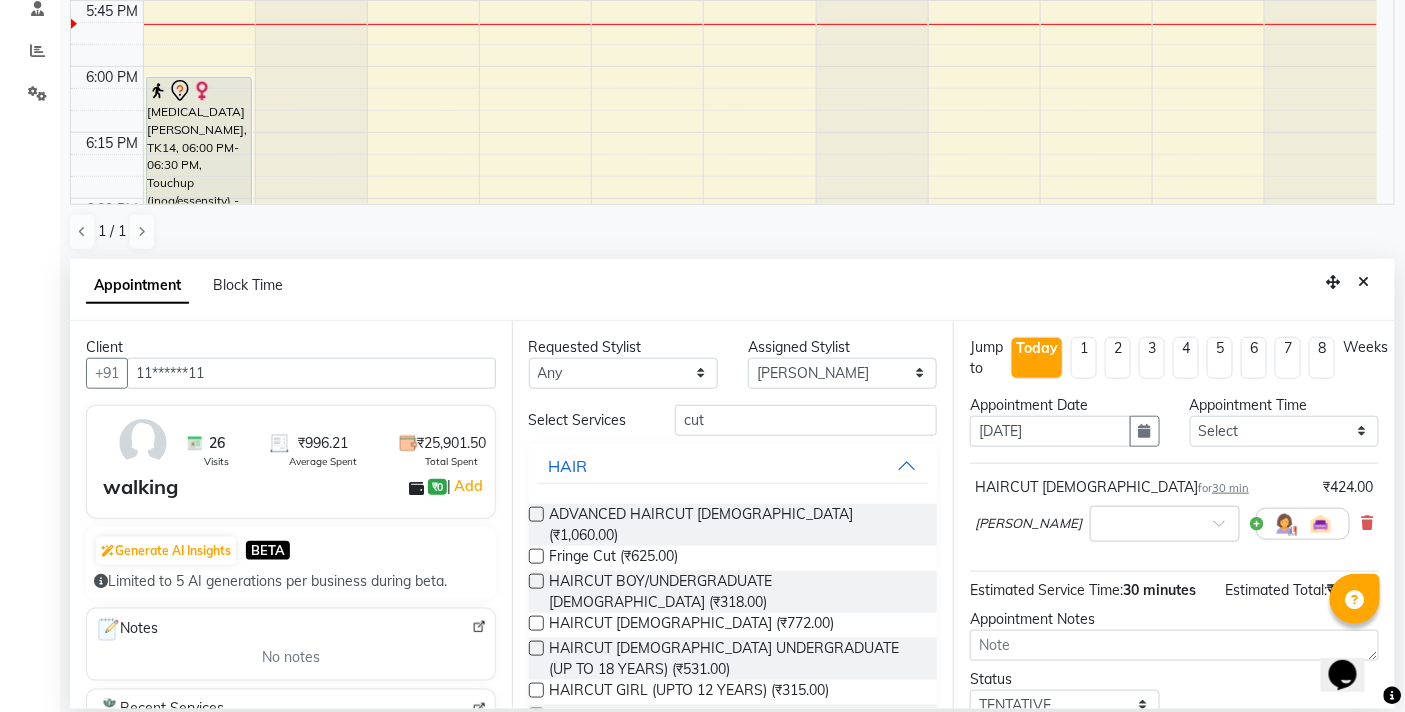 checkbox on "false" 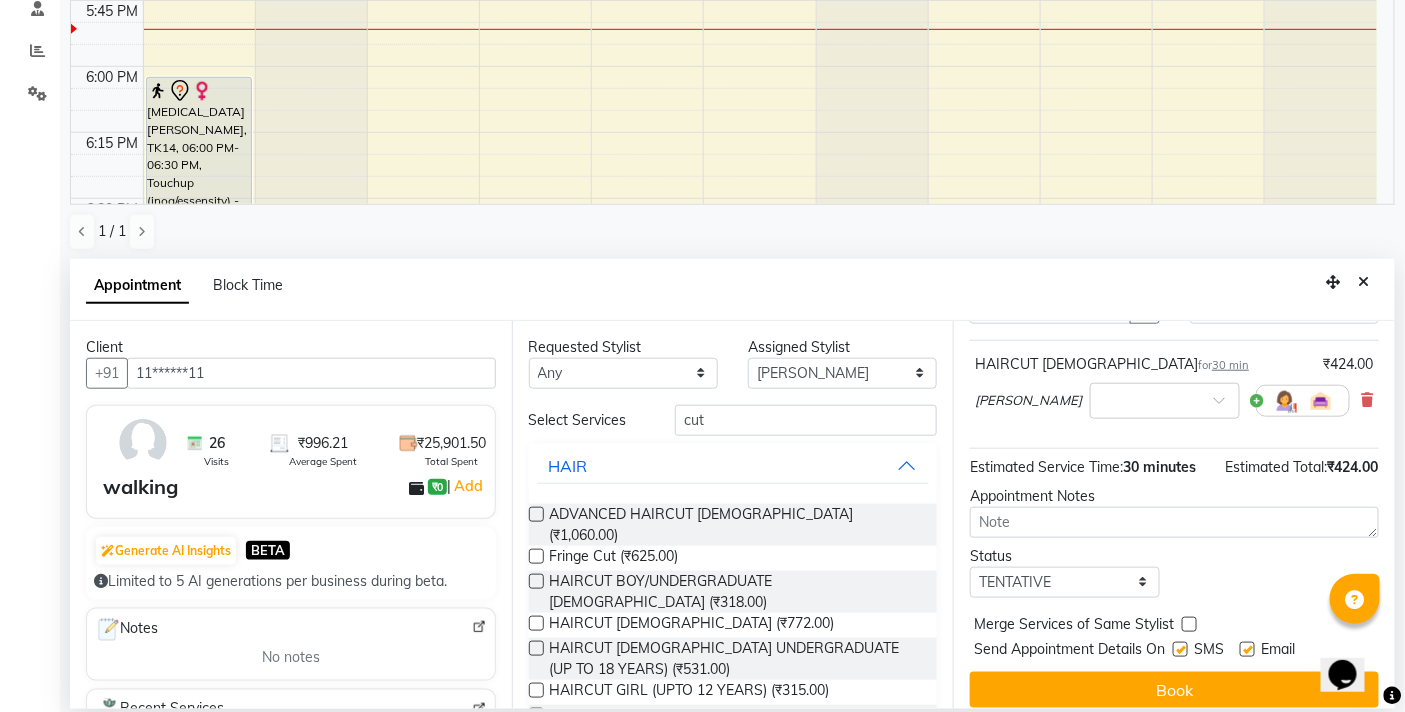 scroll, scrollTop: 162, scrollLeft: 0, axis: vertical 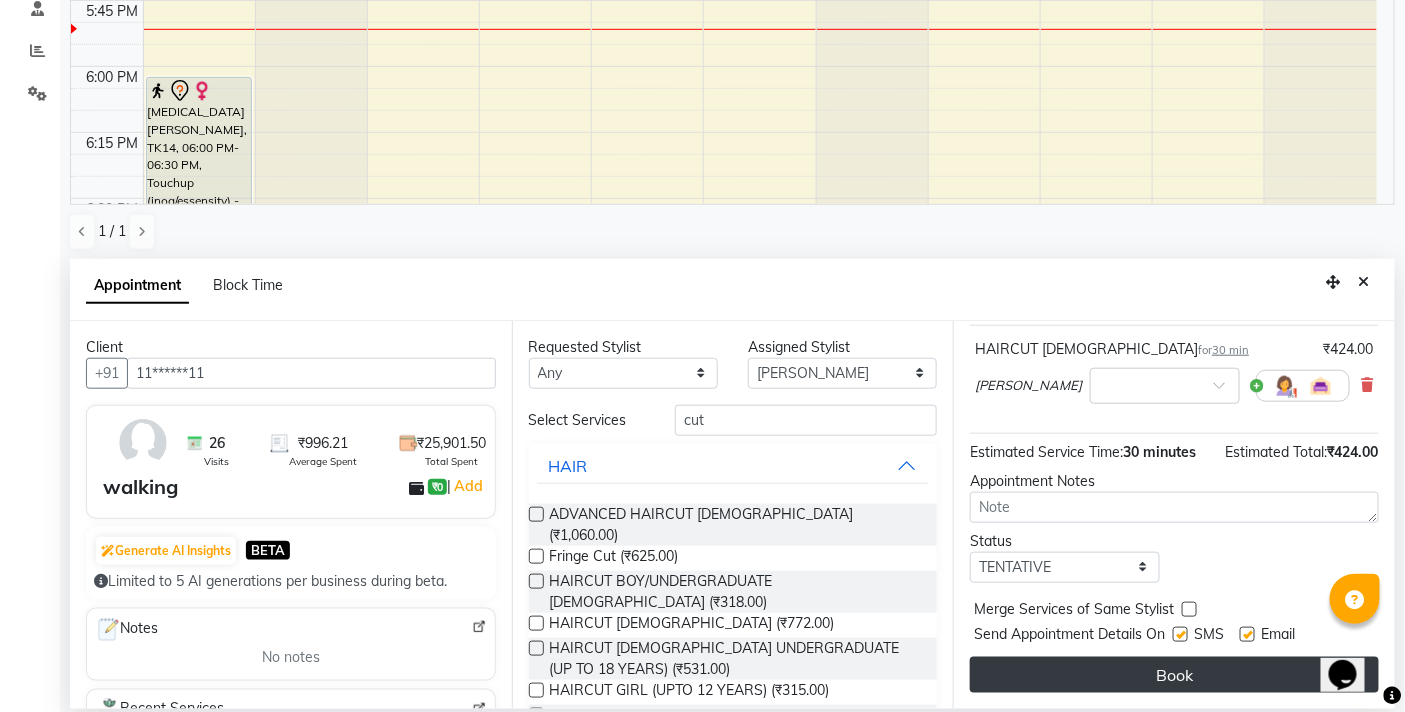 click on "Book" at bounding box center [1174, 675] 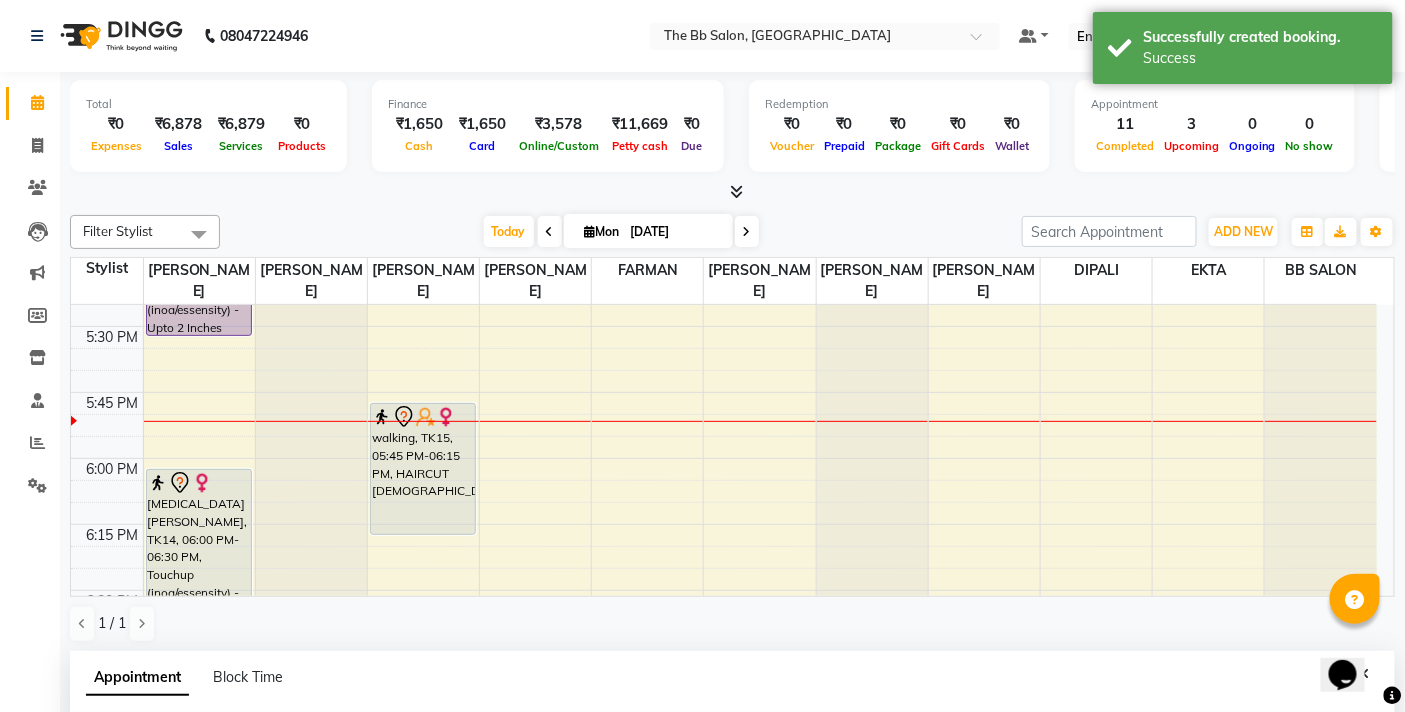 scroll, scrollTop: 111, scrollLeft: 0, axis: vertical 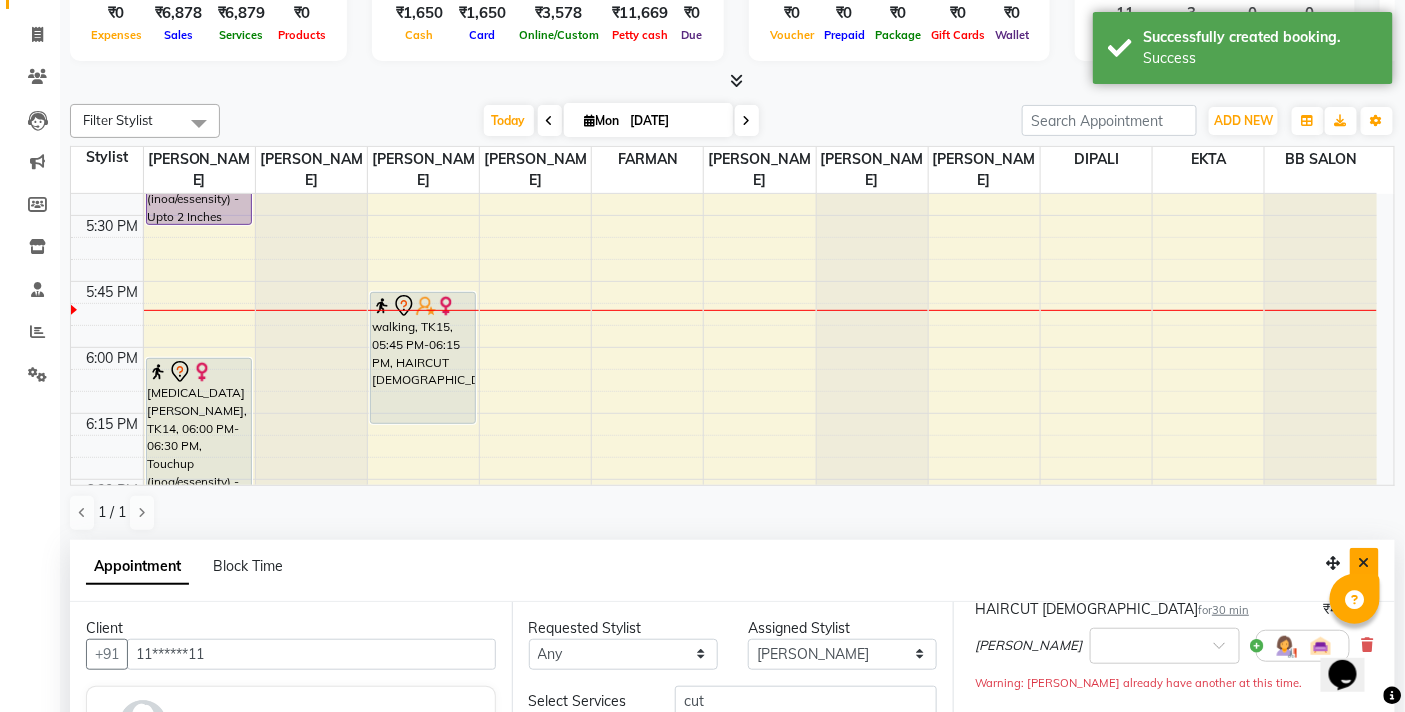 click at bounding box center [1364, 563] 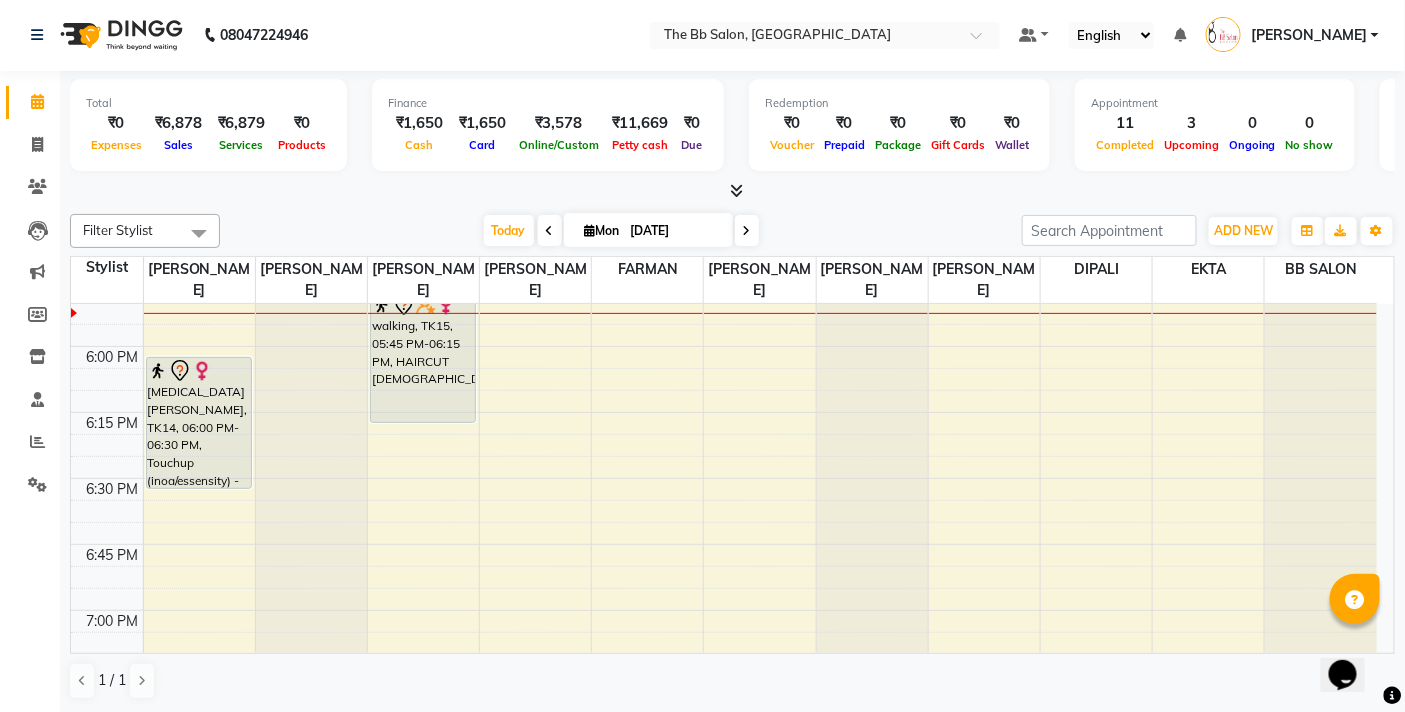 scroll, scrollTop: 2222, scrollLeft: 0, axis: vertical 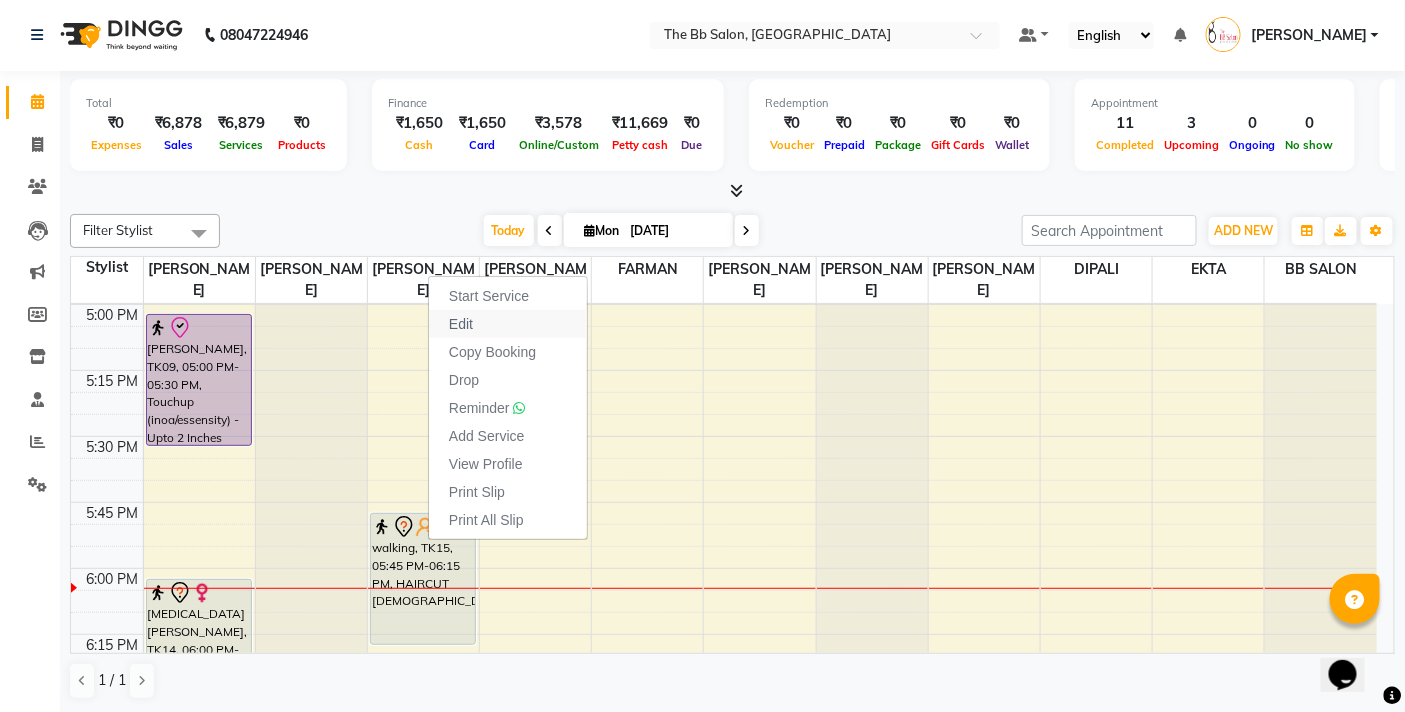 click on "Edit" at bounding box center (508, 324) 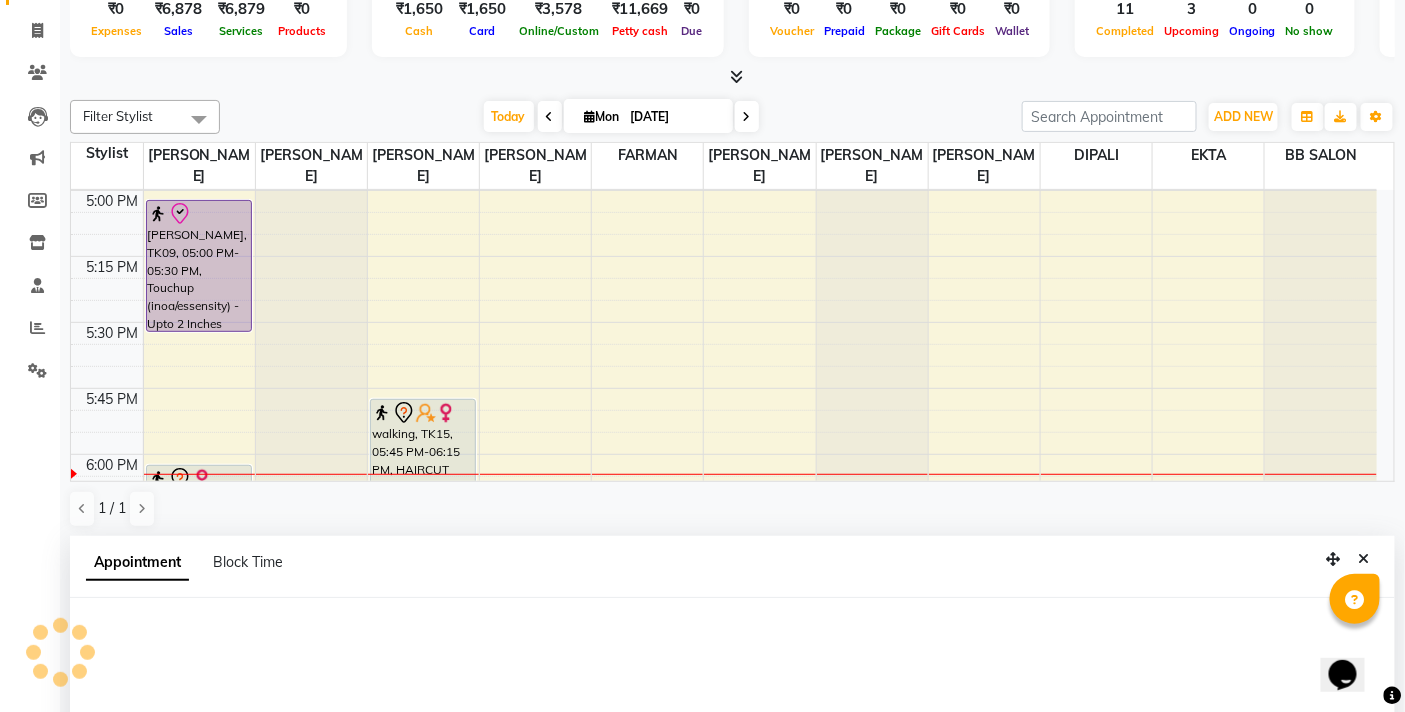 select on "tentative" 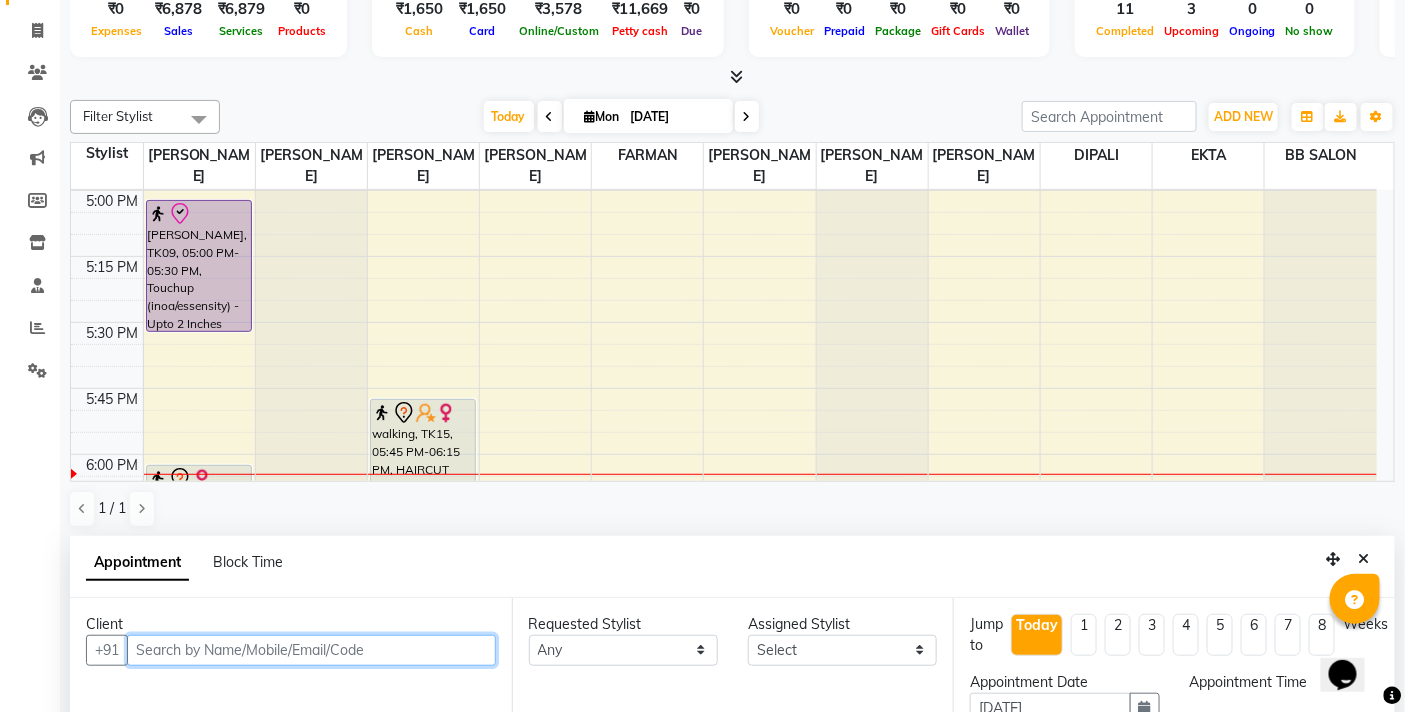 scroll, scrollTop: 392, scrollLeft: 0, axis: vertical 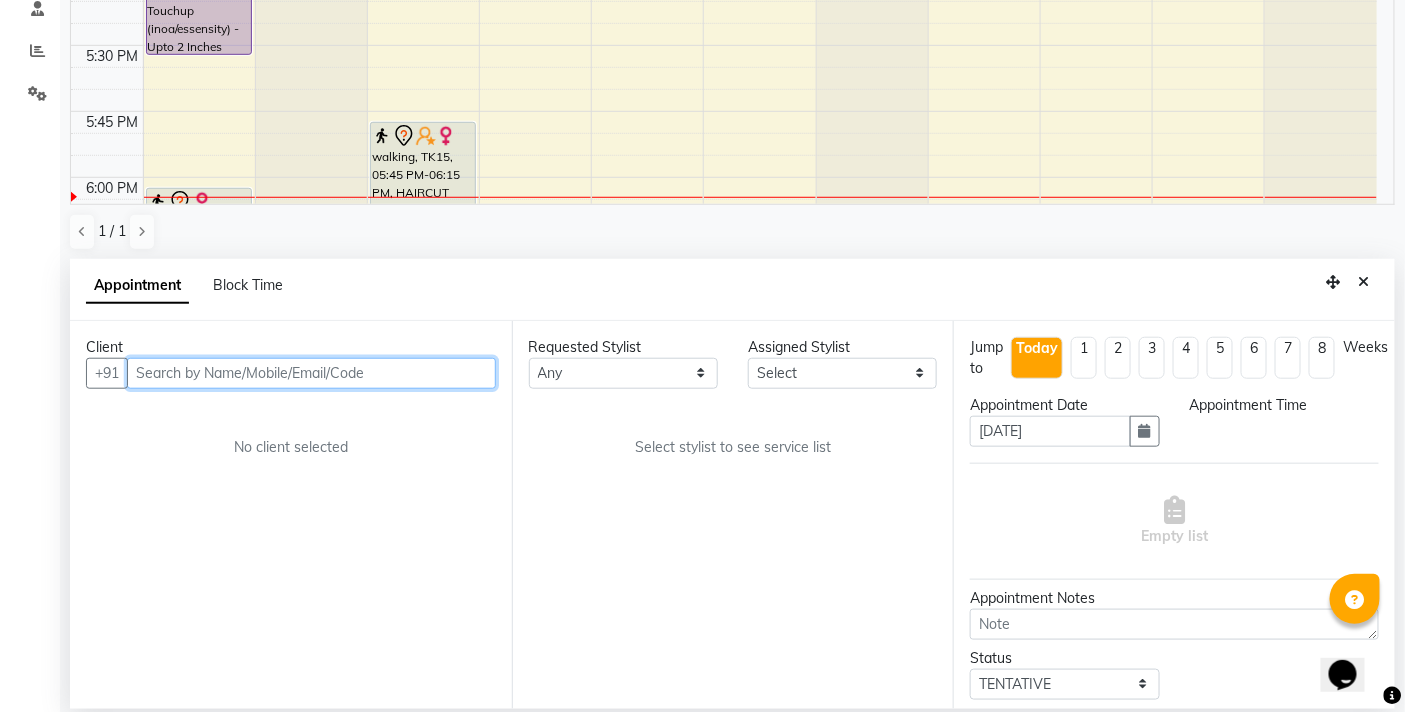 select on "83659" 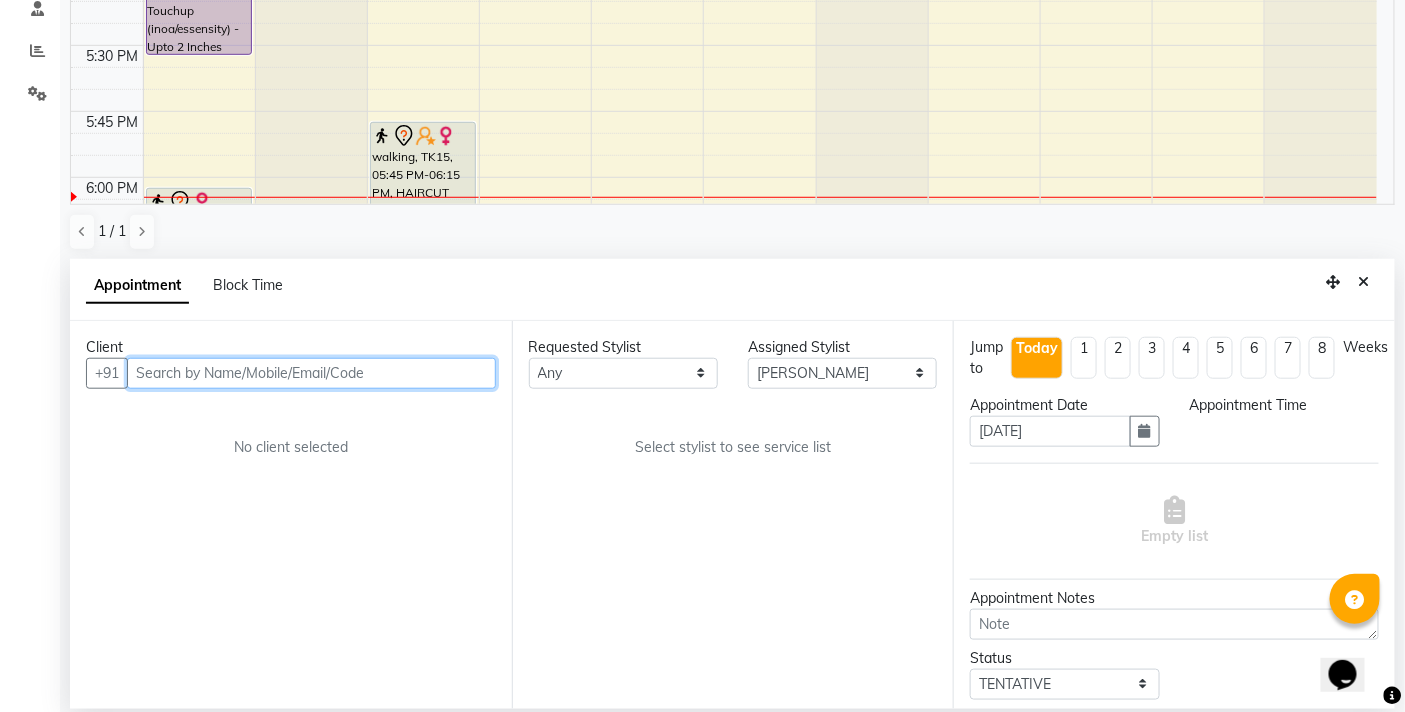 select on "3065" 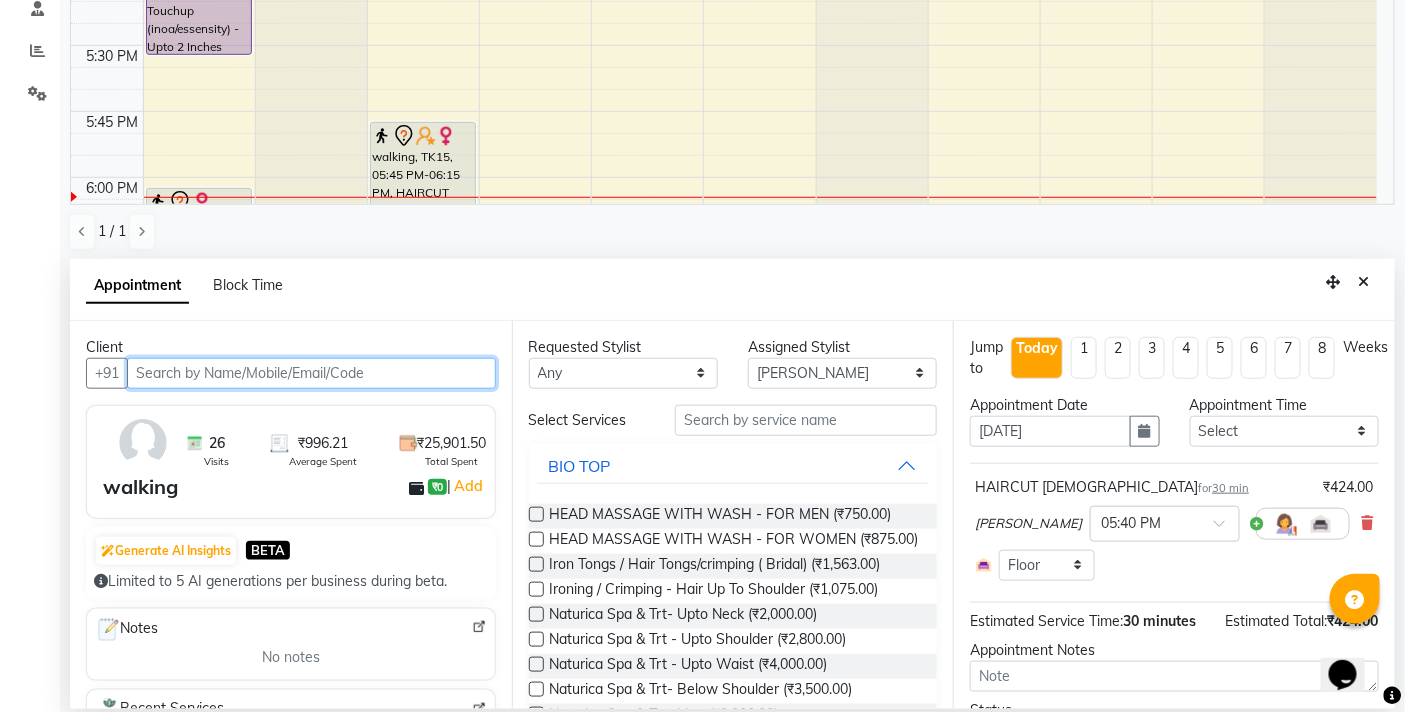 scroll, scrollTop: 2387, scrollLeft: 0, axis: vertical 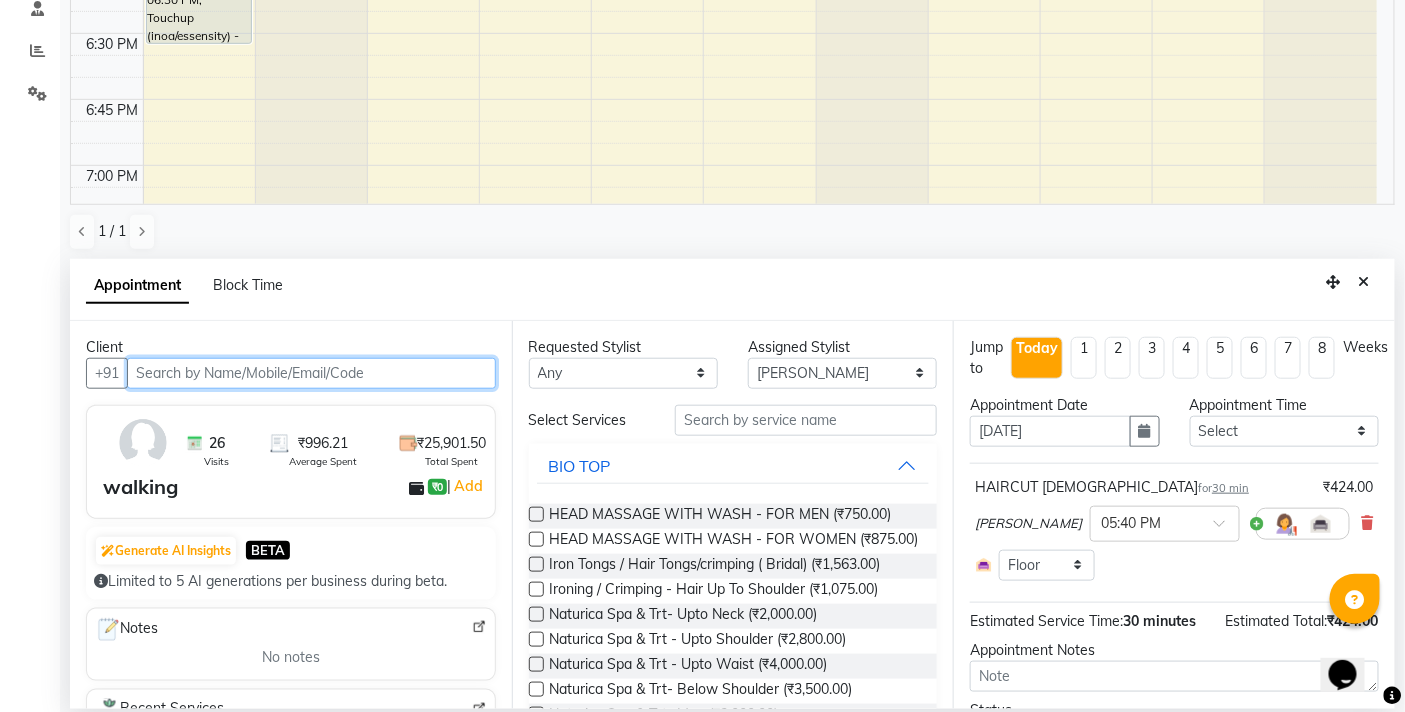 click at bounding box center [311, 373] 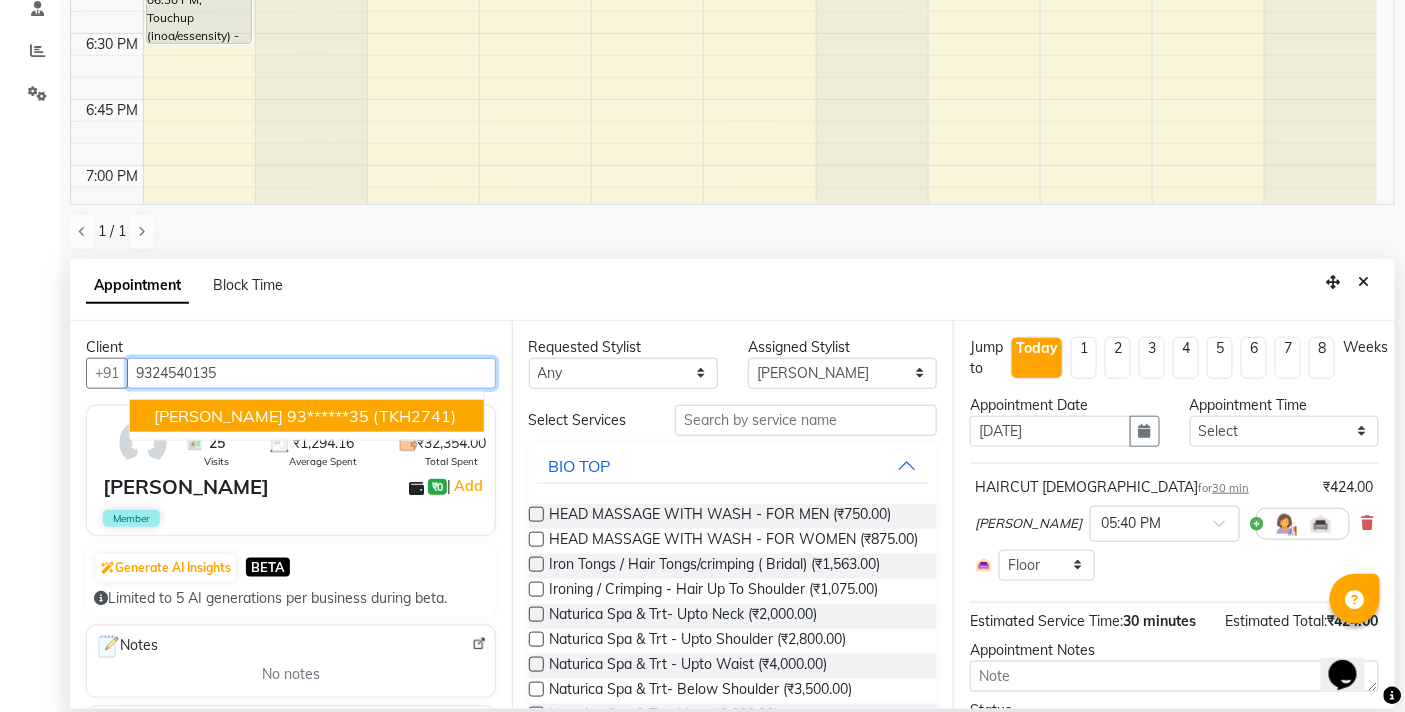 click on "[PERSON_NAME]  93******35 (TKH2741)" at bounding box center (307, 416) 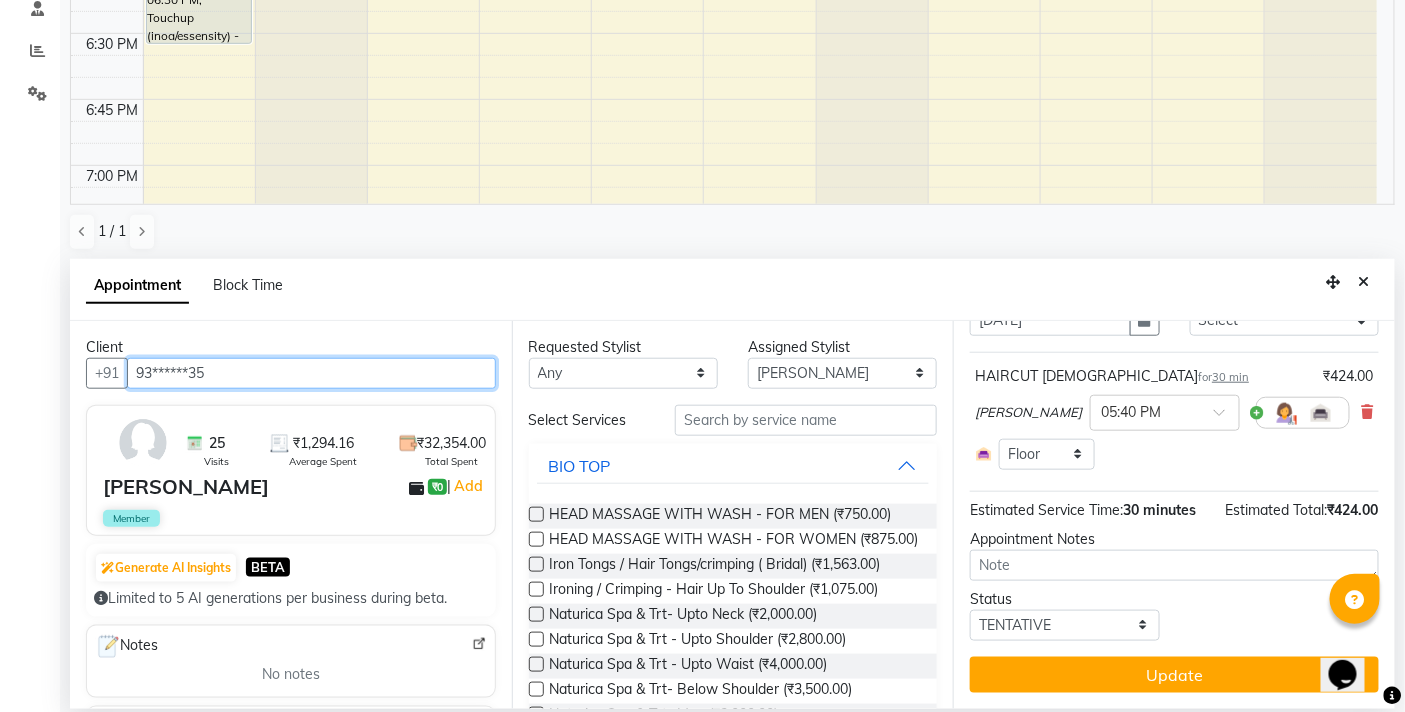 scroll, scrollTop: 135, scrollLeft: 0, axis: vertical 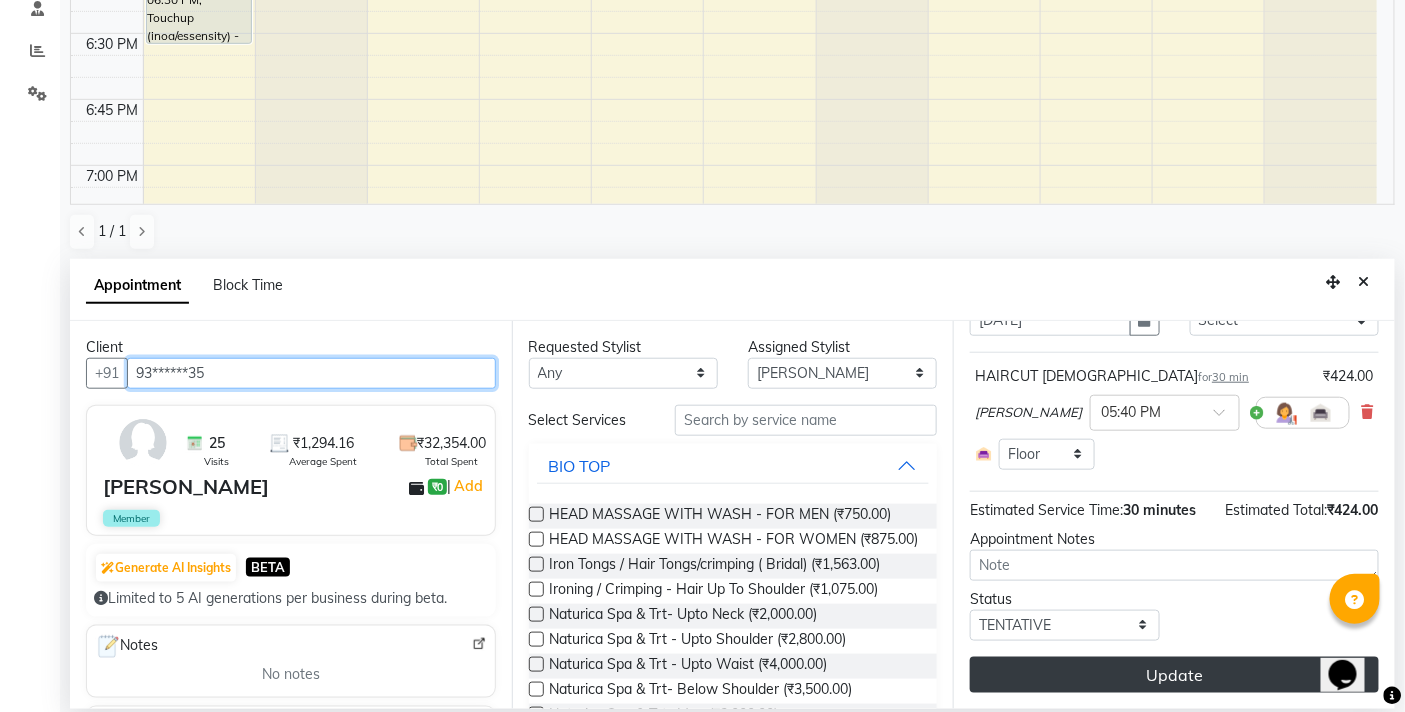 type on "93******35" 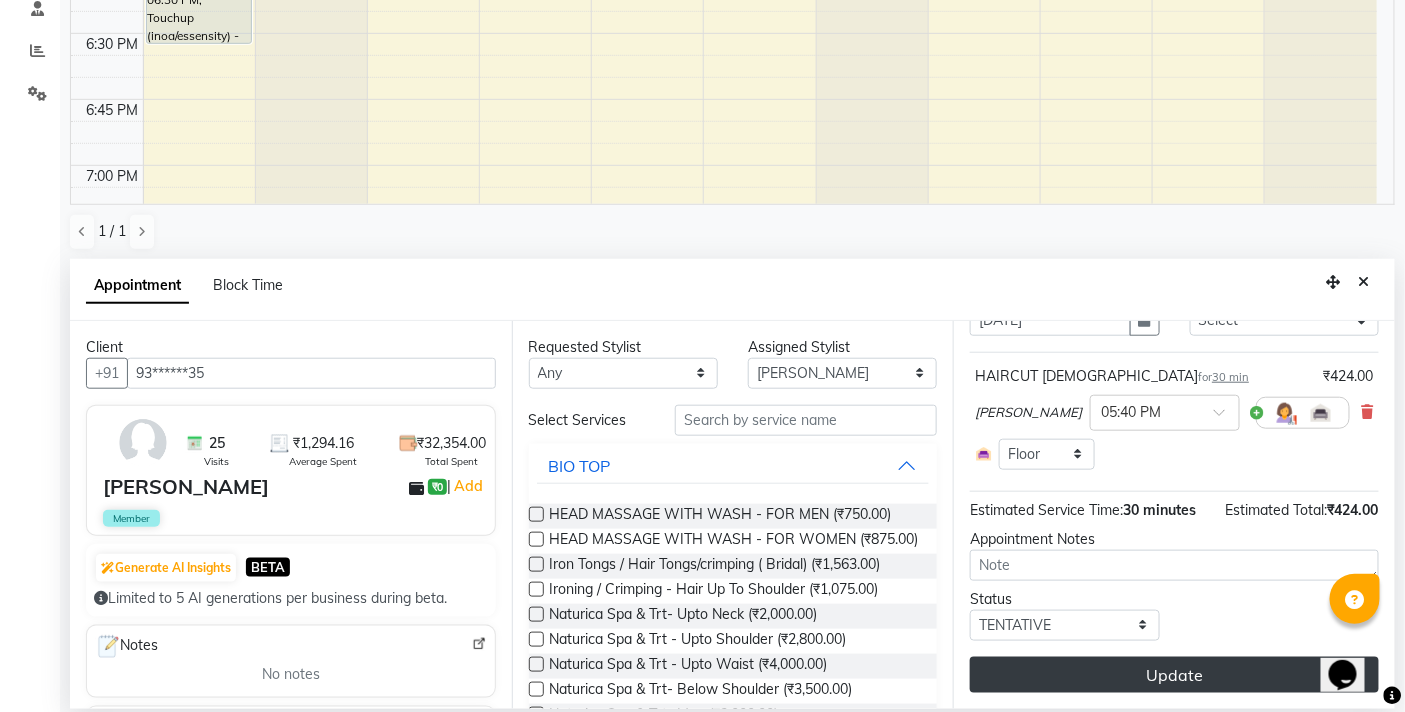 click on "Update" at bounding box center (1174, 675) 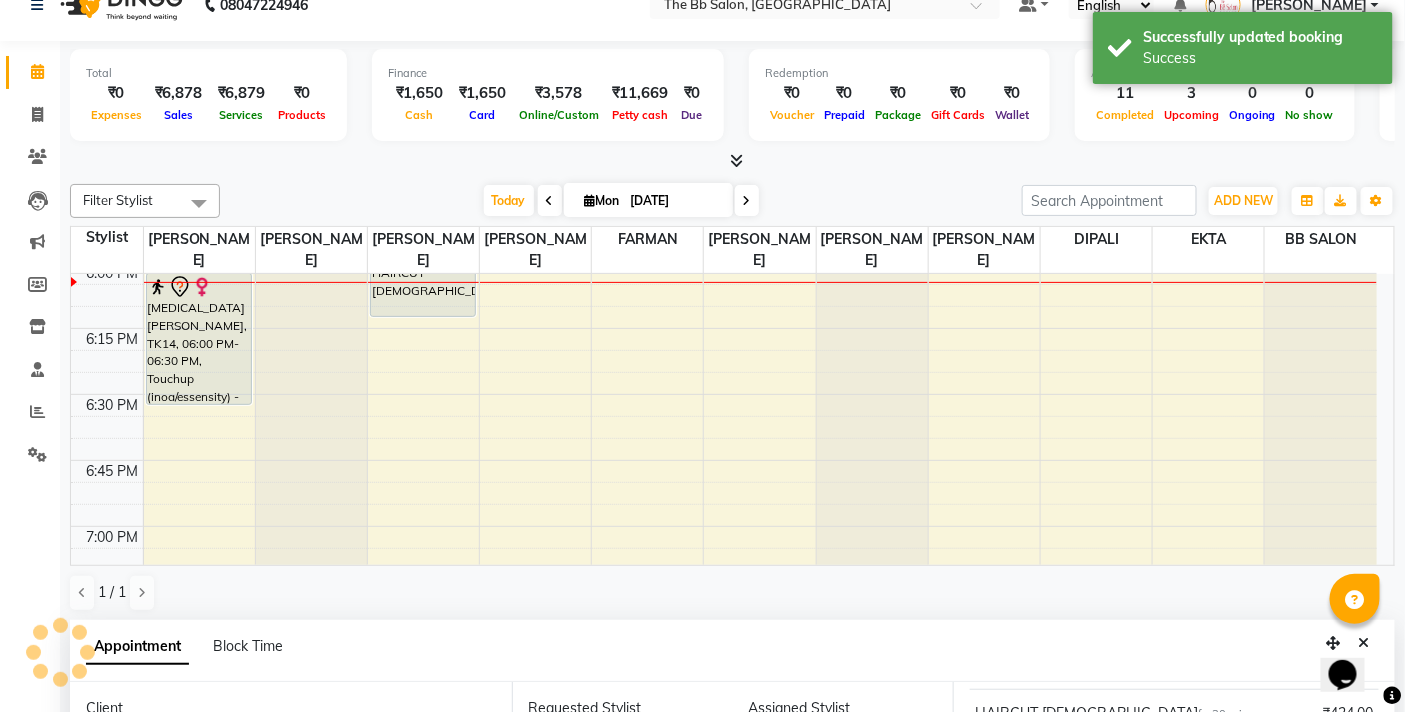 scroll, scrollTop: 0, scrollLeft: 0, axis: both 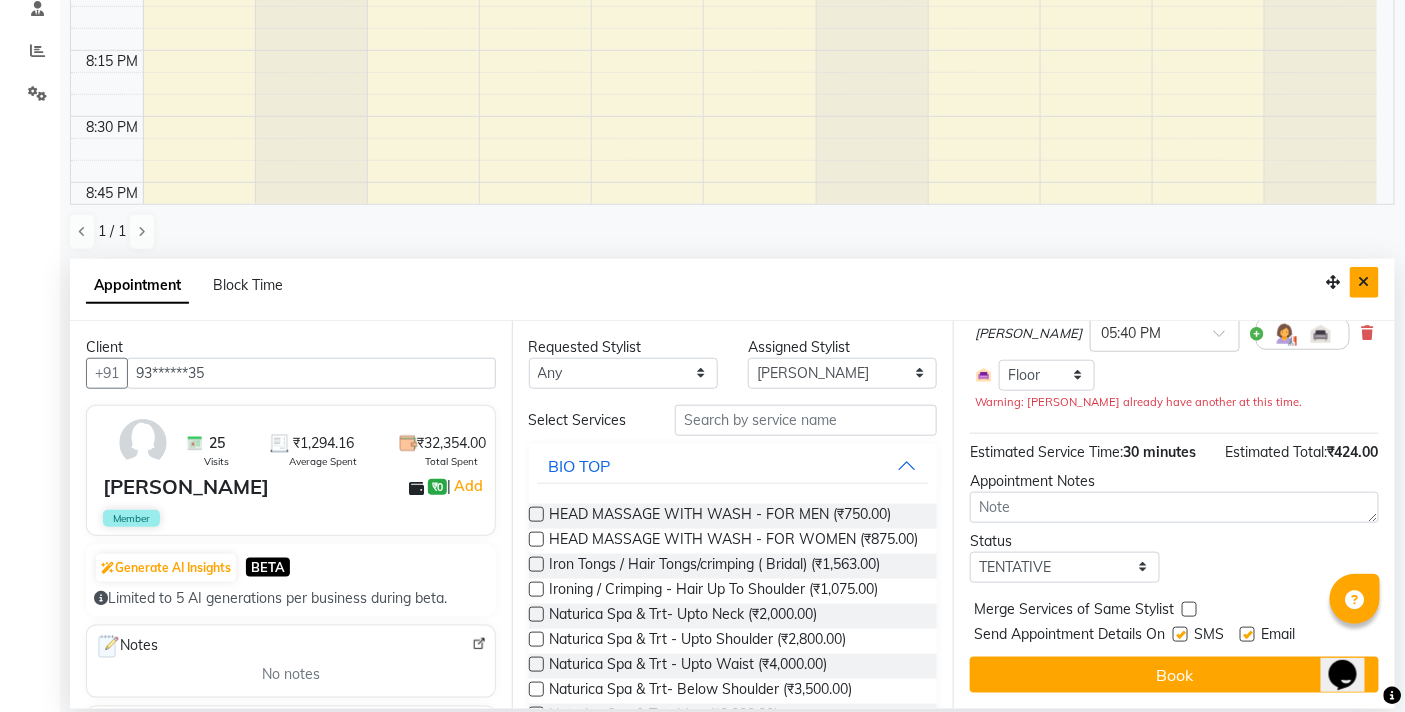 click at bounding box center [1364, 282] 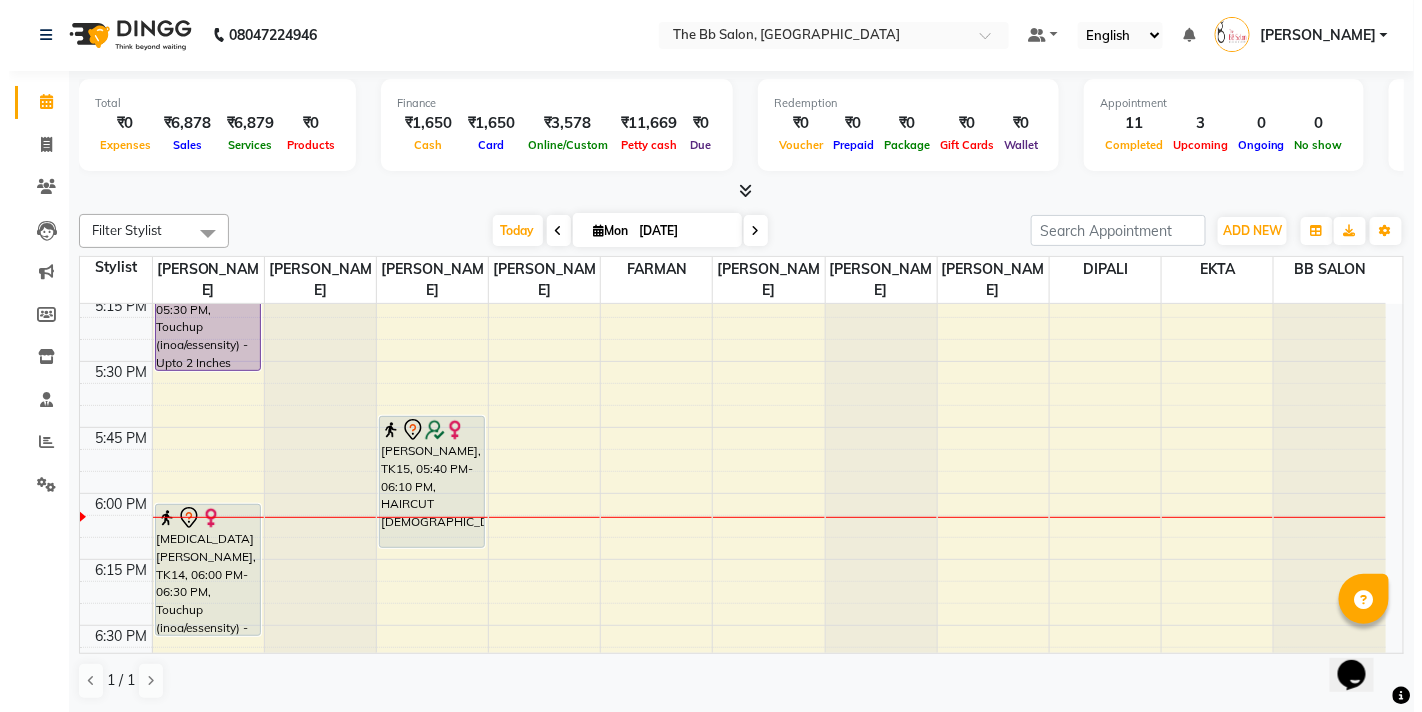 scroll, scrollTop: 2252, scrollLeft: 0, axis: vertical 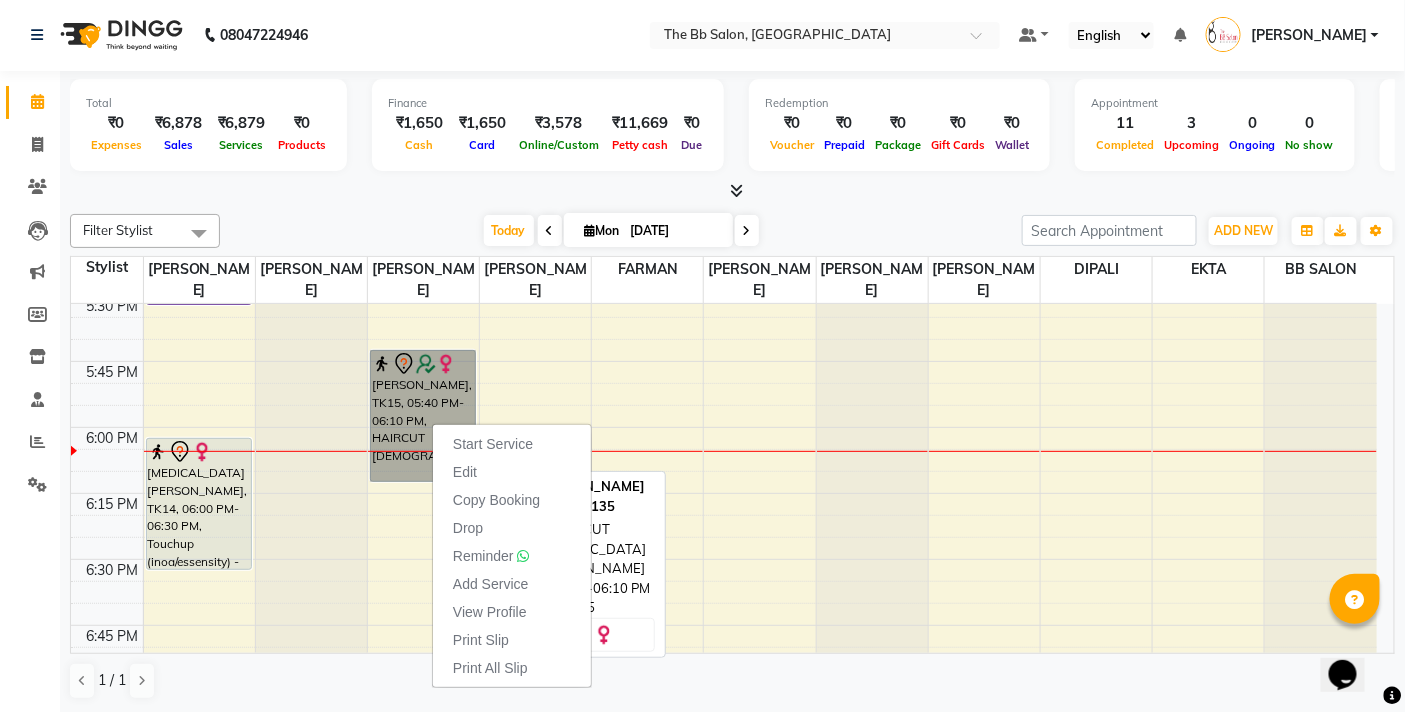 click on "[PERSON_NAME], TK15, 05:40 PM-06:10 PM, HAIRCUT [DEMOGRAPHIC_DATA]" at bounding box center [423, 416] 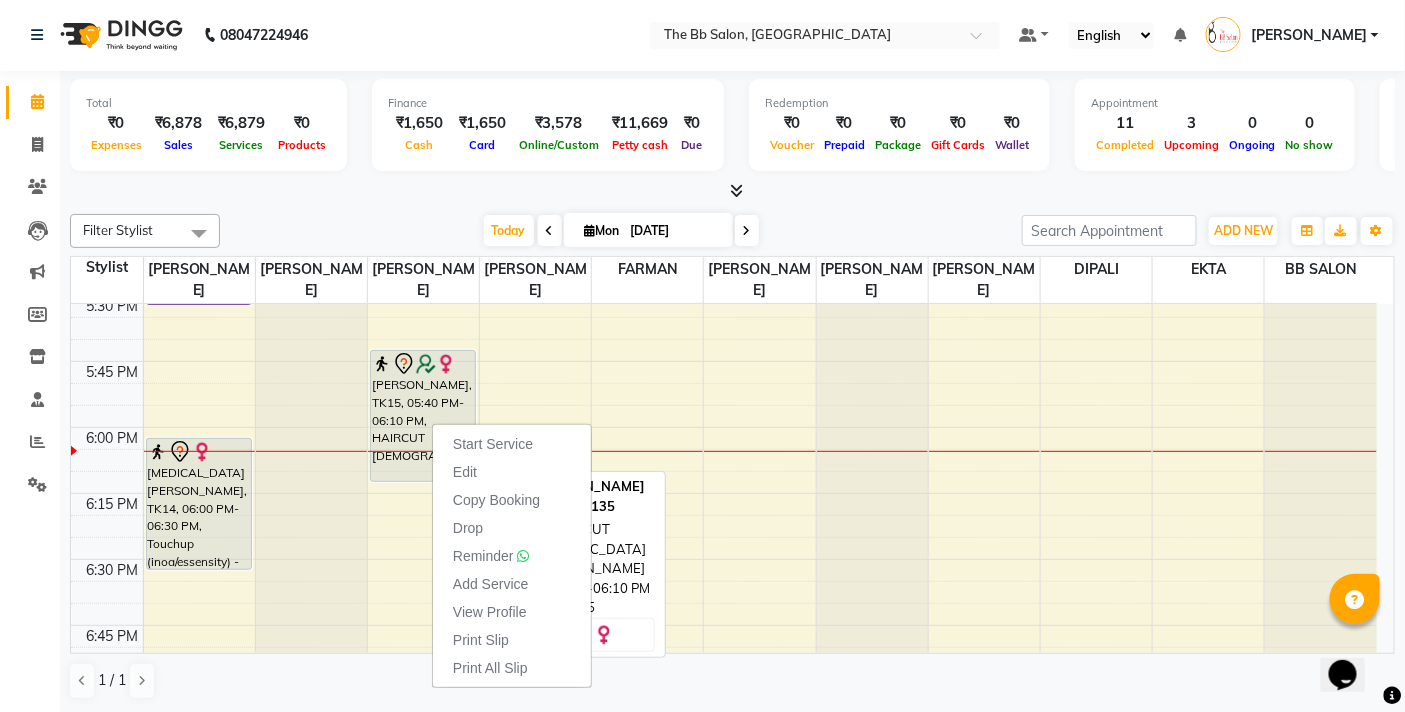 select on "7" 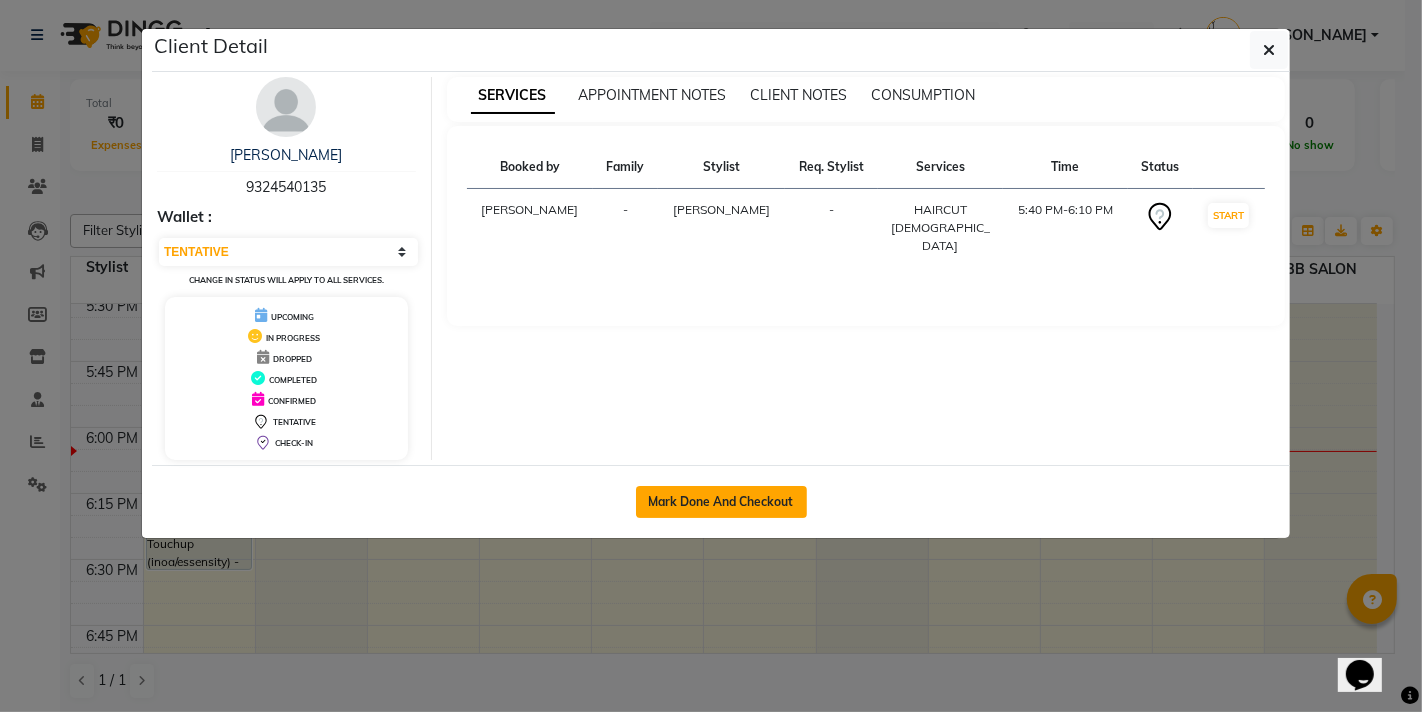 click on "Mark Done And Checkout" 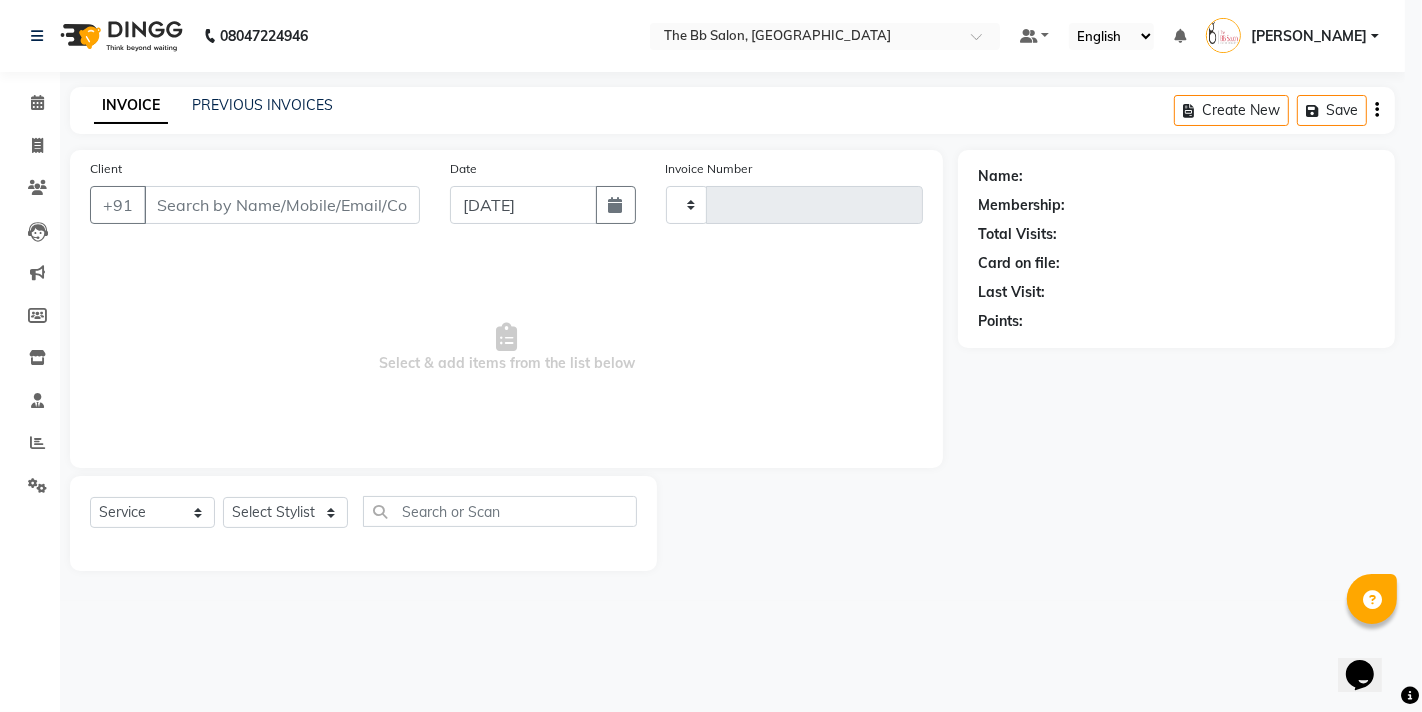 select on "3" 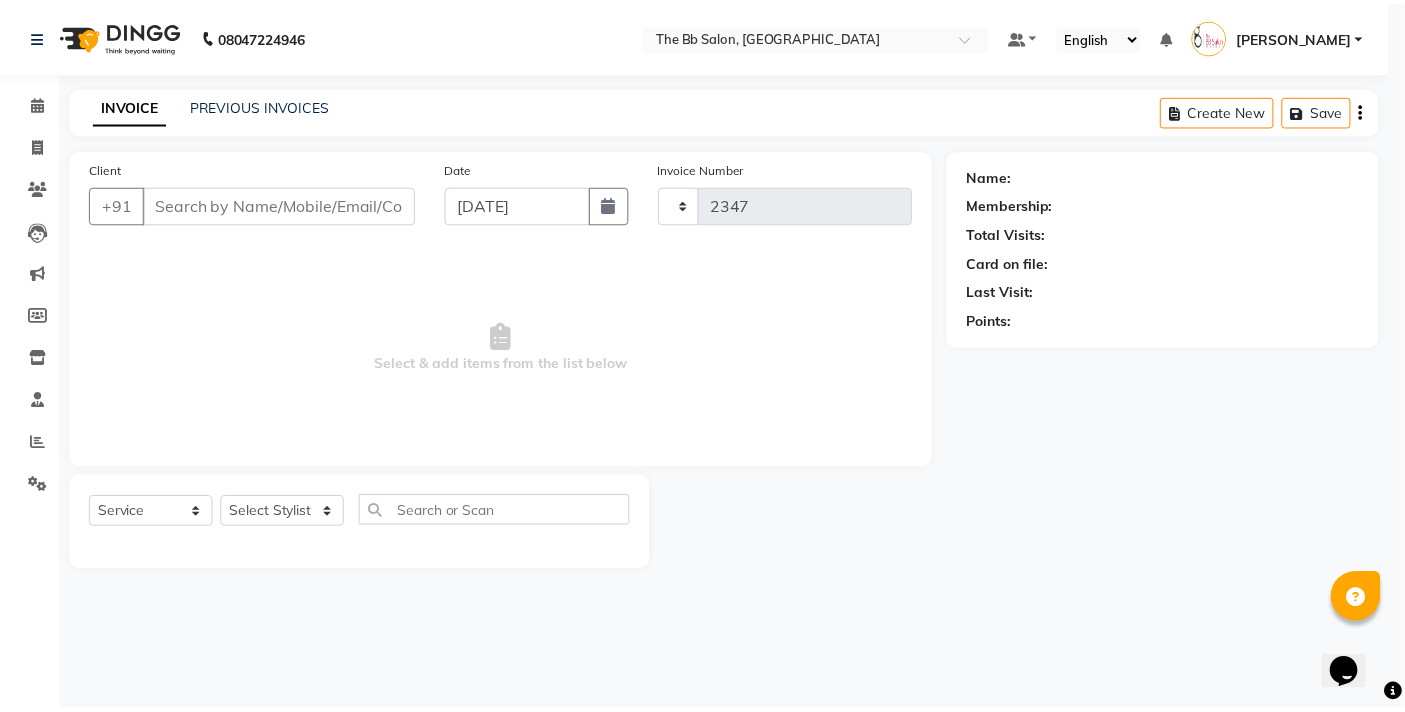 scroll, scrollTop: 0, scrollLeft: 0, axis: both 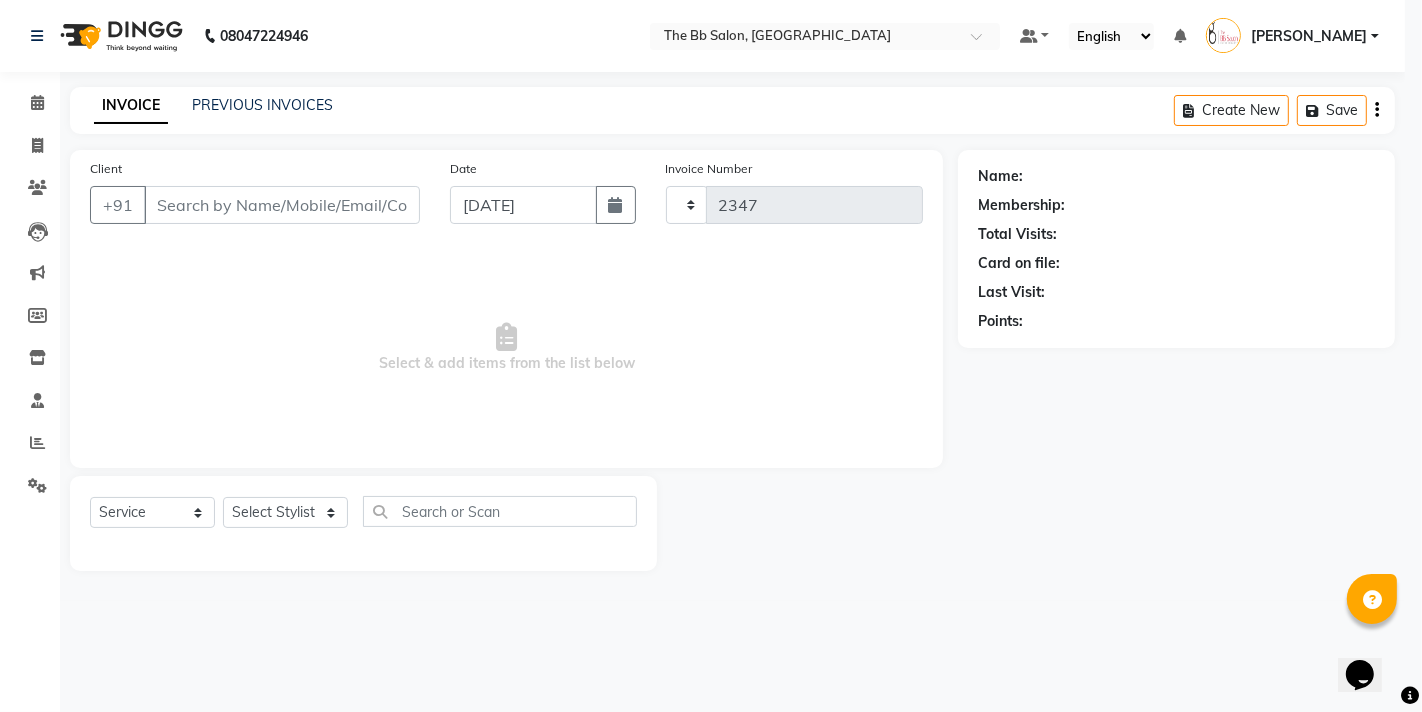 select on "6231" 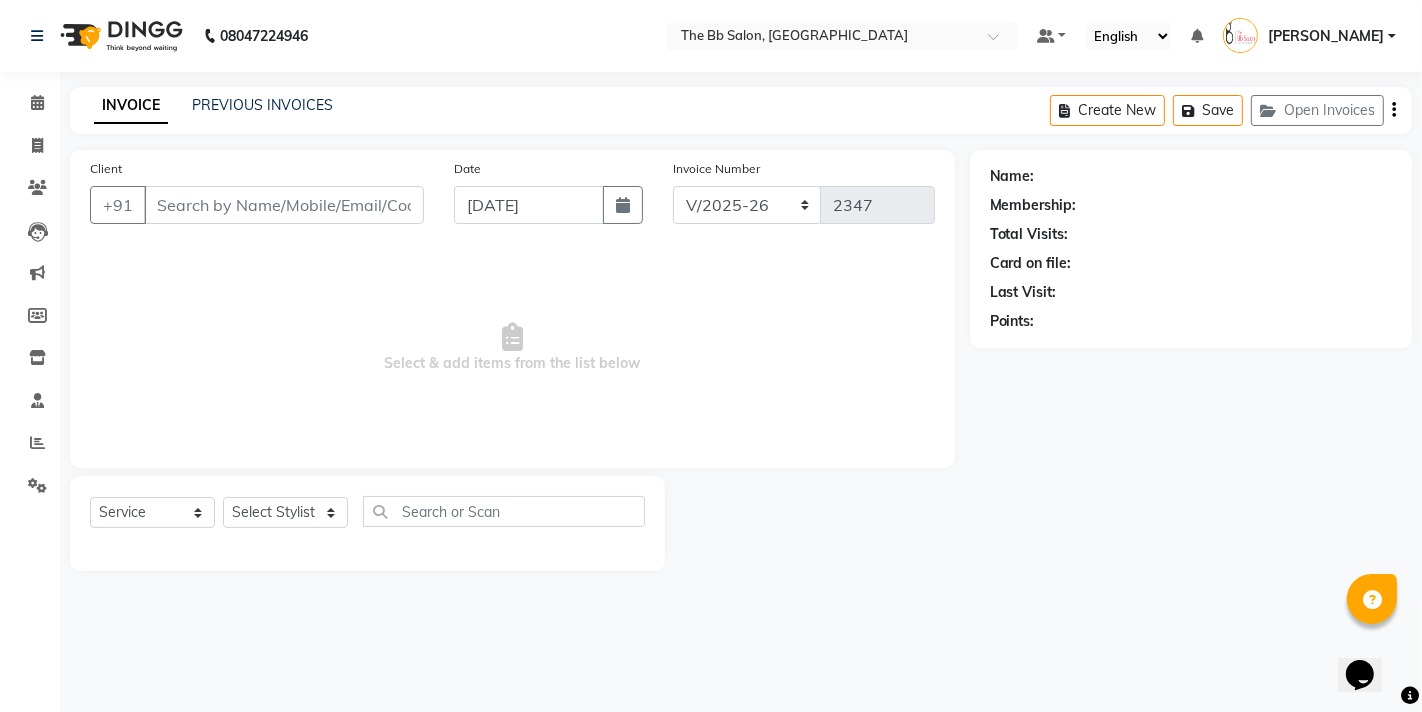 type on "93******35" 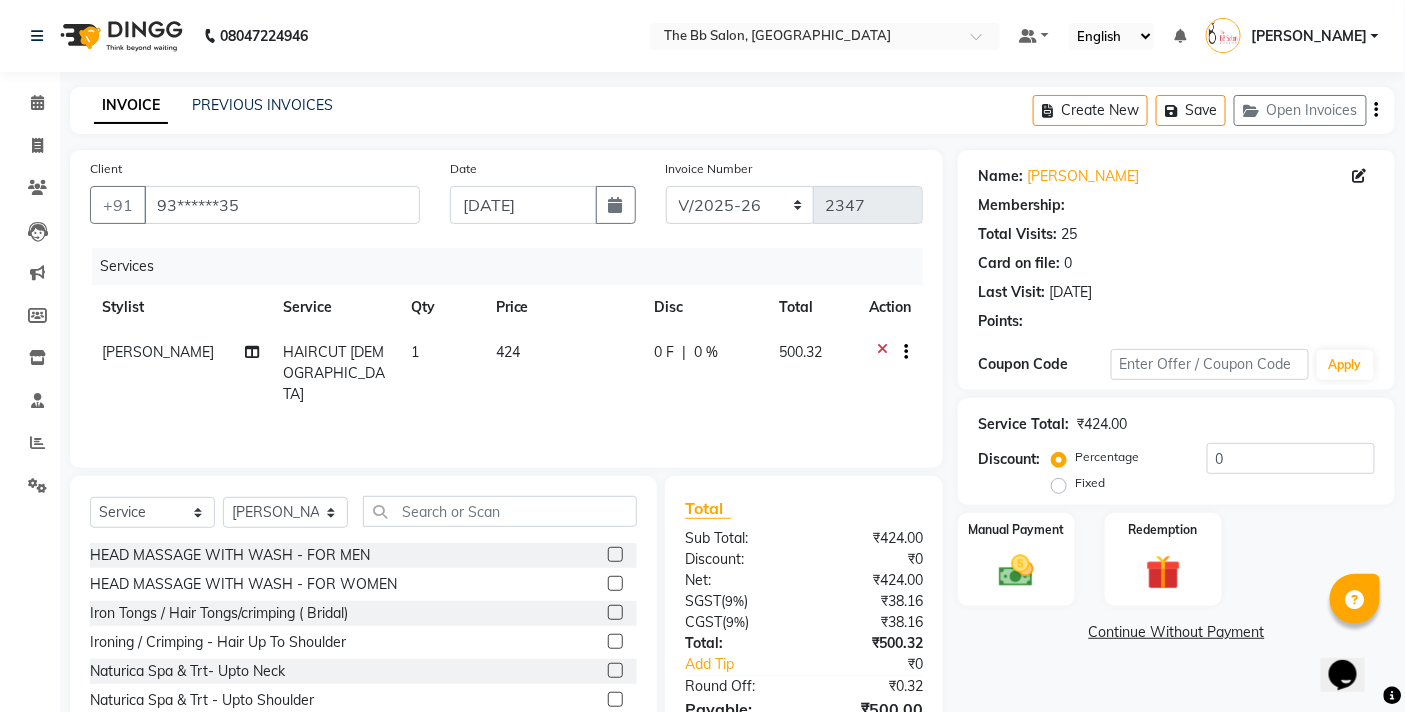 type on "20" 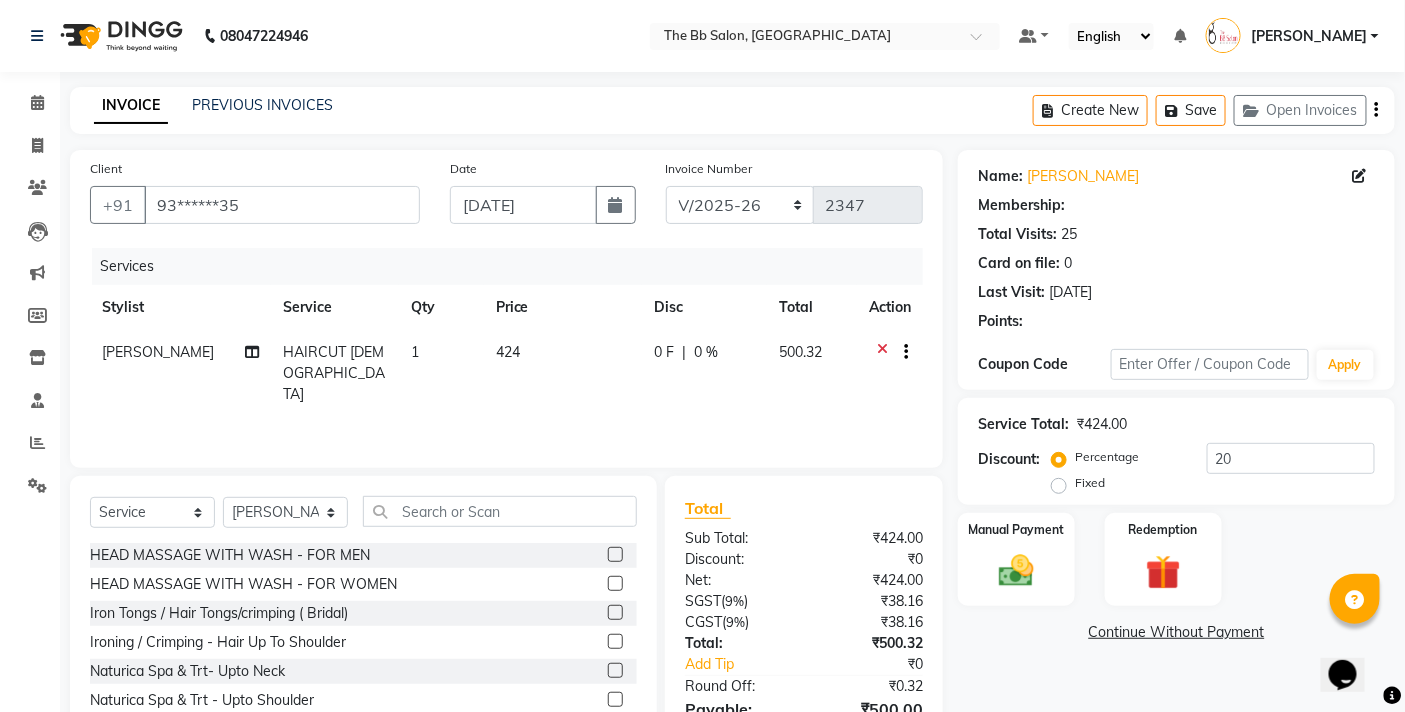 select on "2: Object" 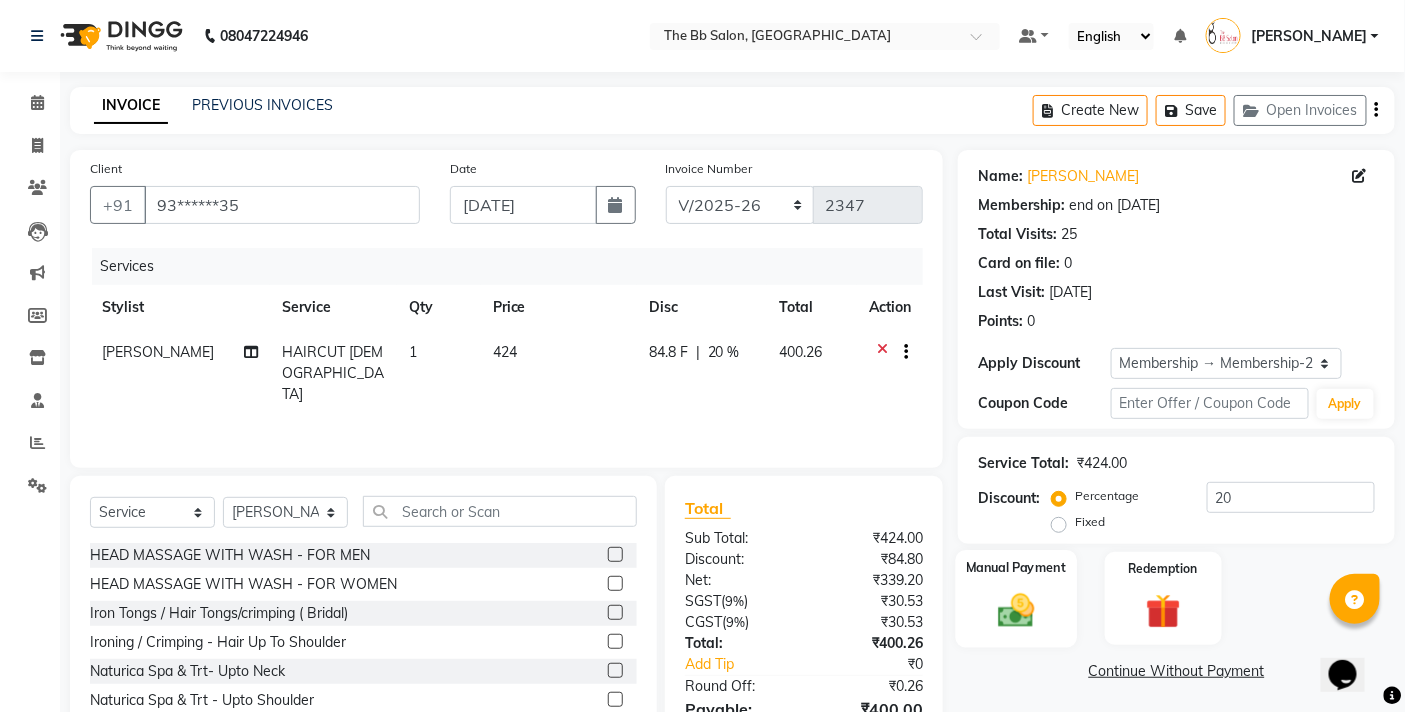 click 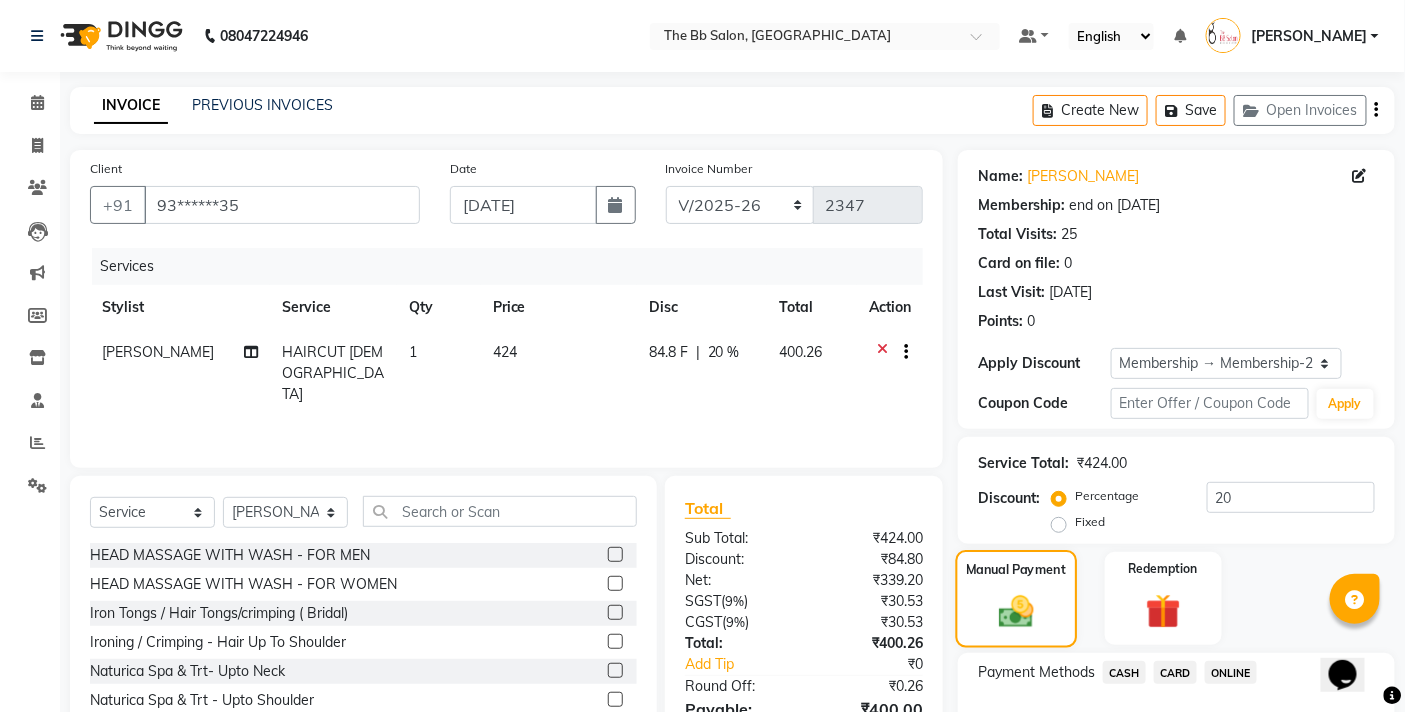 scroll, scrollTop: 132, scrollLeft: 0, axis: vertical 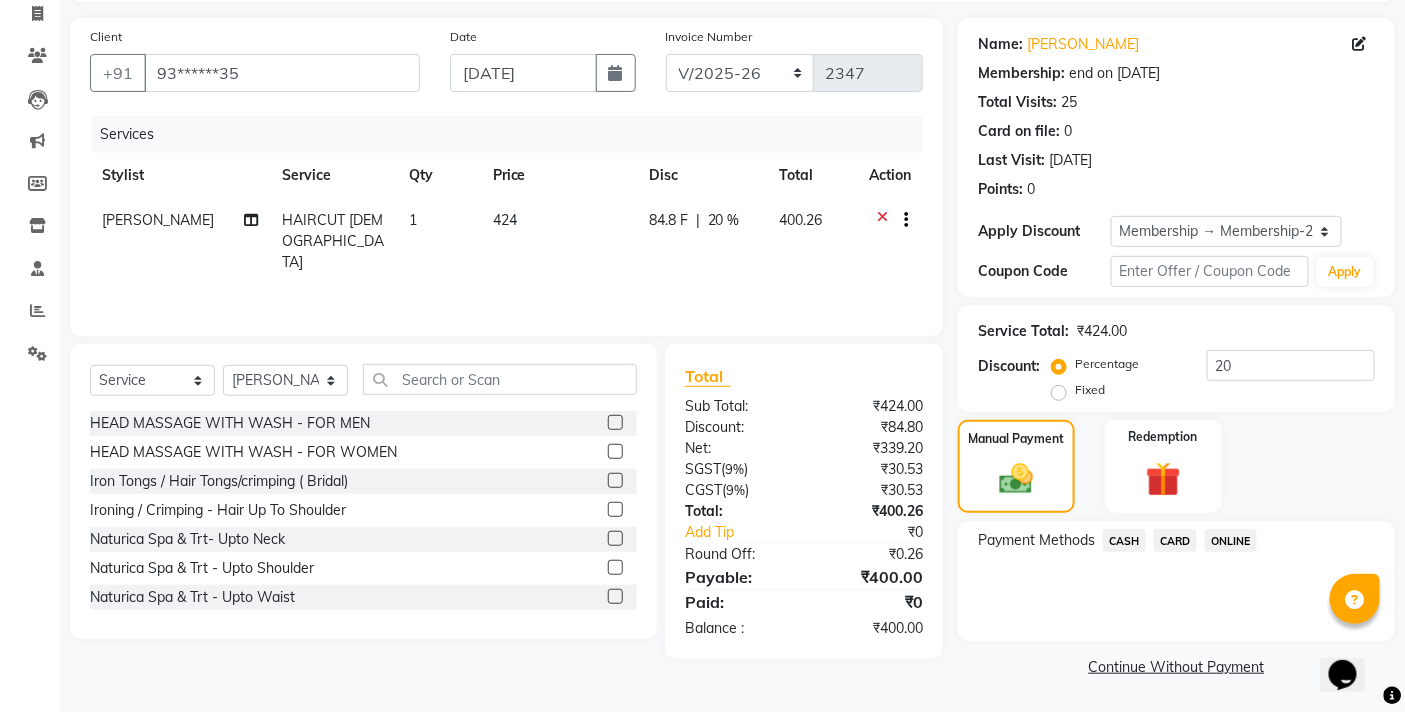 click on "CASH" 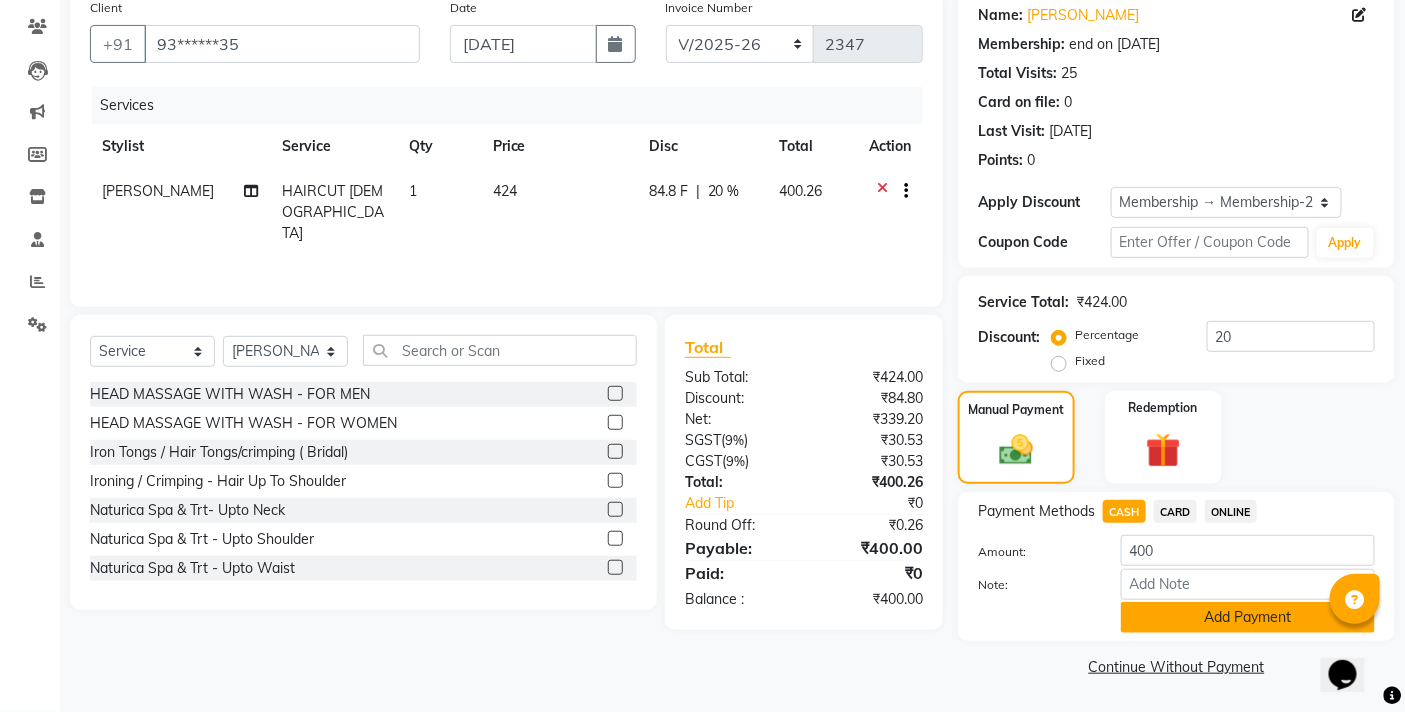 click on "Add Payment" 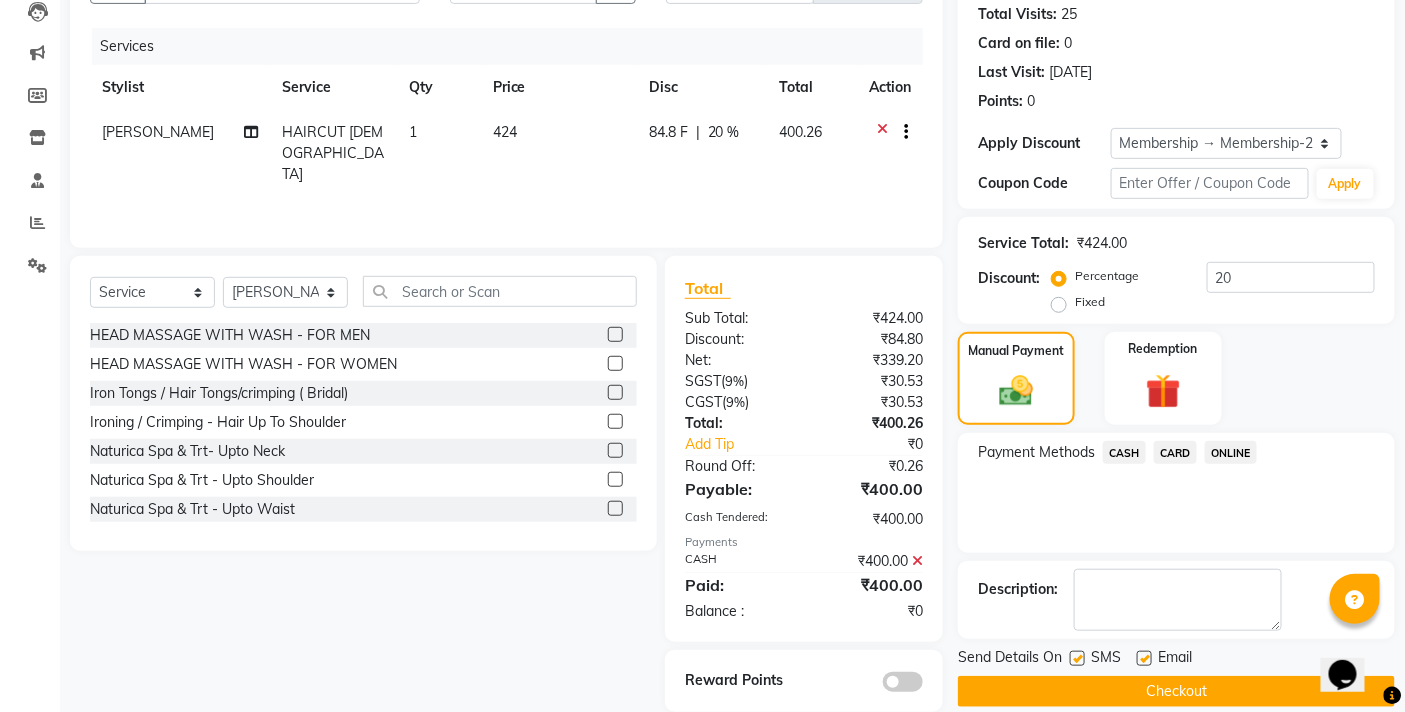 scroll, scrollTop: 250, scrollLeft: 0, axis: vertical 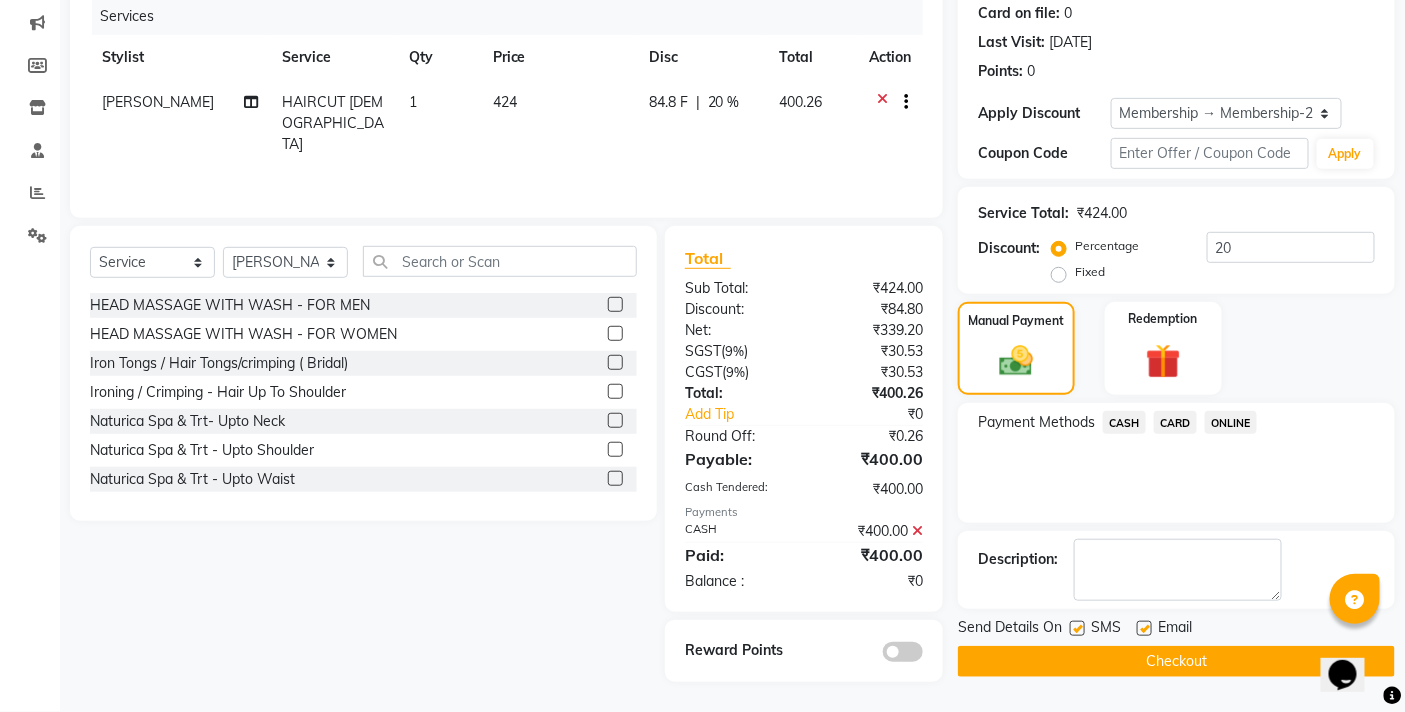 click on "Checkout" 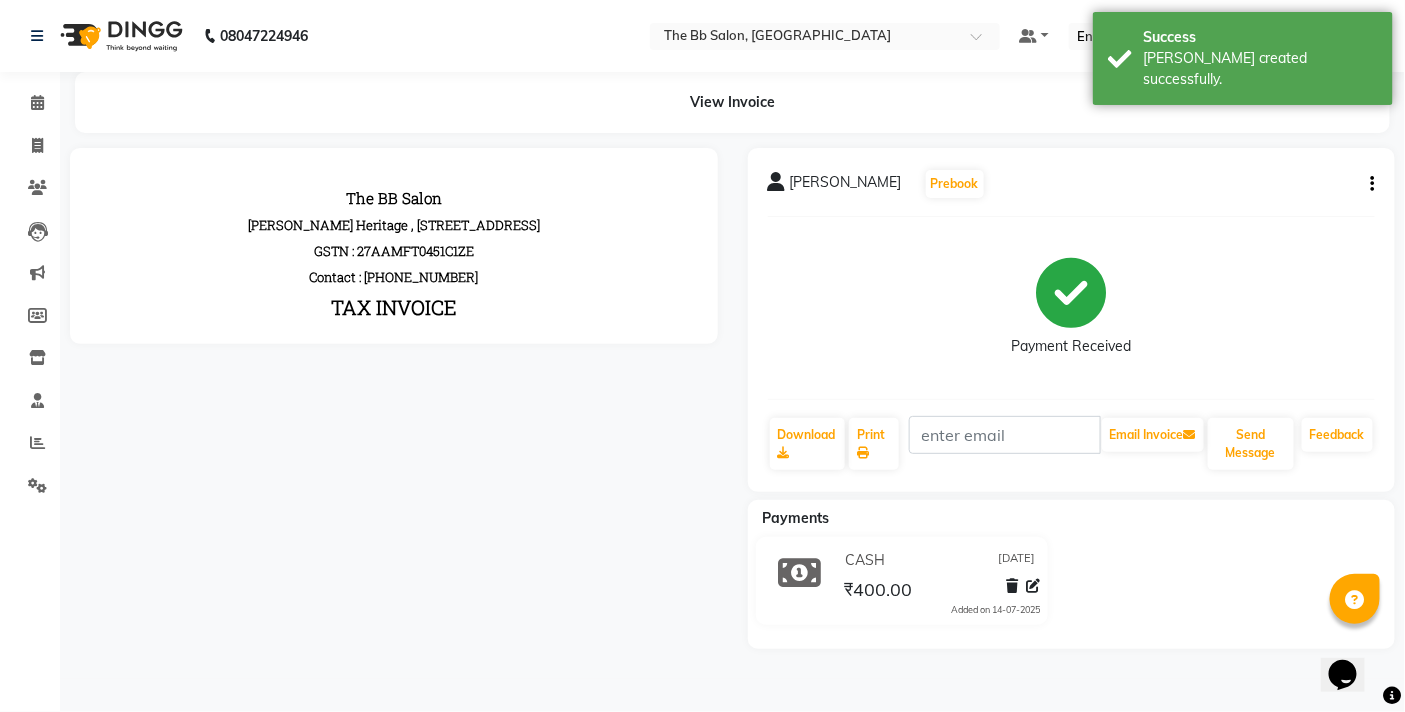 scroll, scrollTop: 0, scrollLeft: 0, axis: both 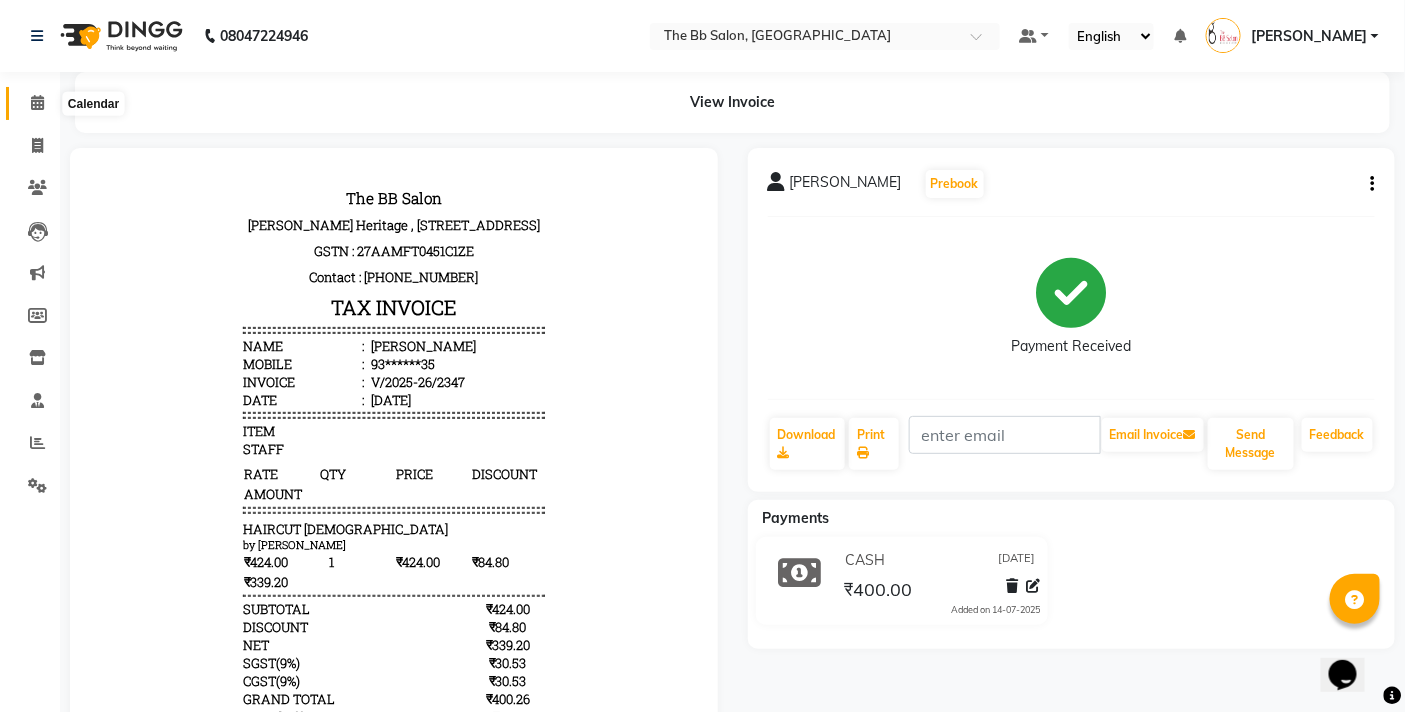 click 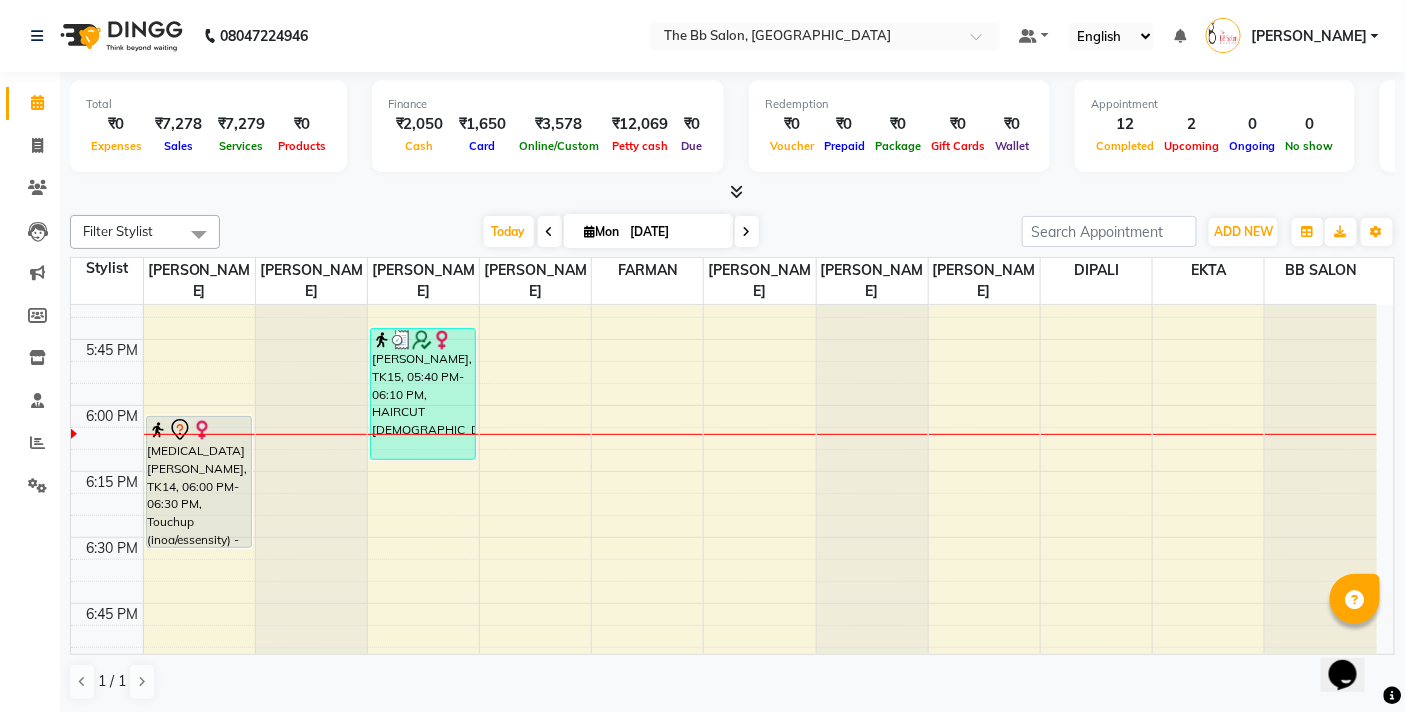 scroll, scrollTop: 2333, scrollLeft: 0, axis: vertical 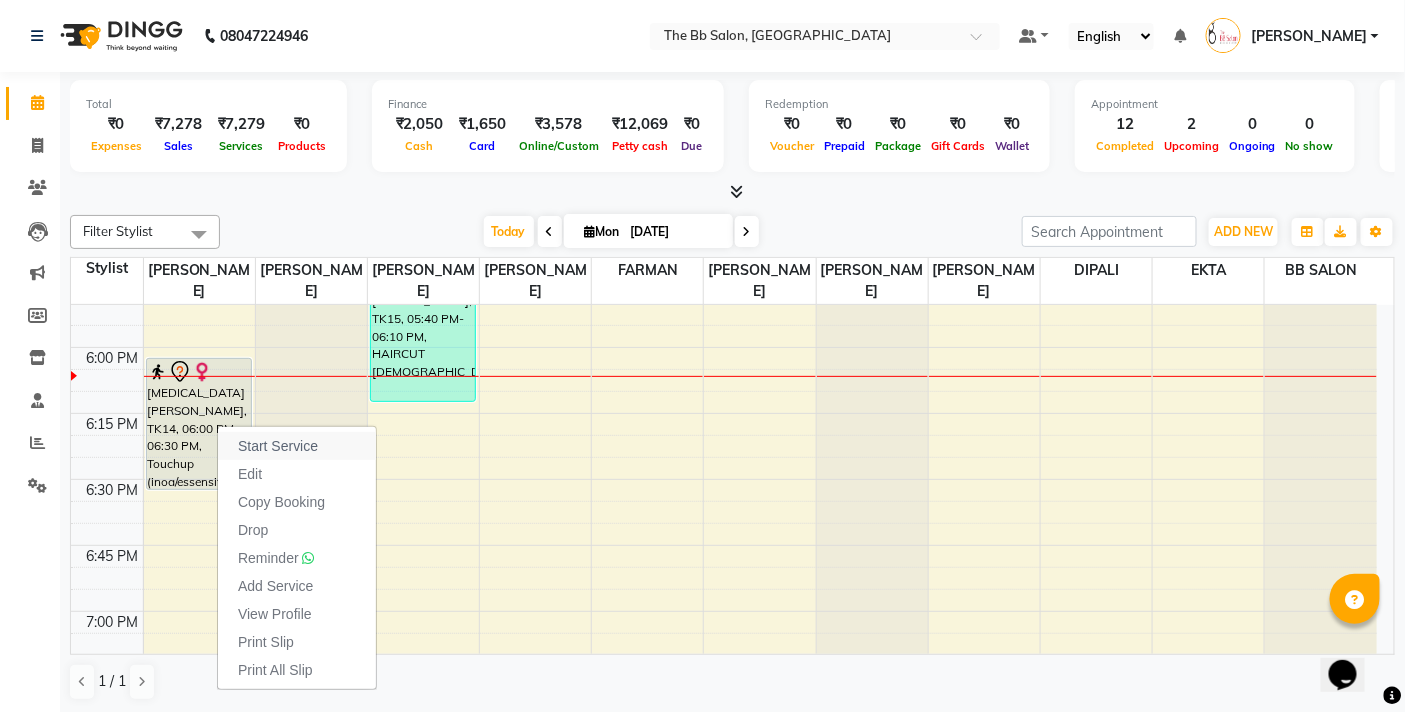 click on "Start Service" at bounding box center (278, 446) 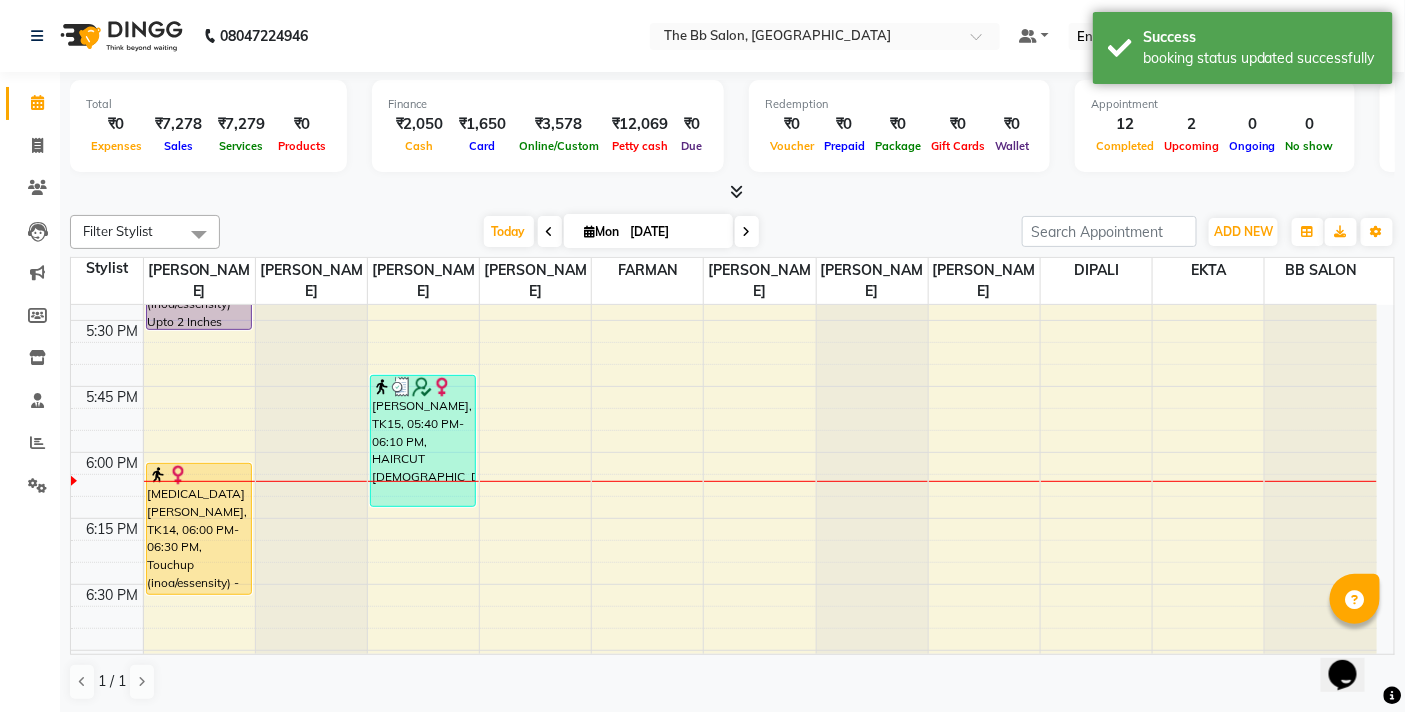 scroll, scrollTop: 2111, scrollLeft: 0, axis: vertical 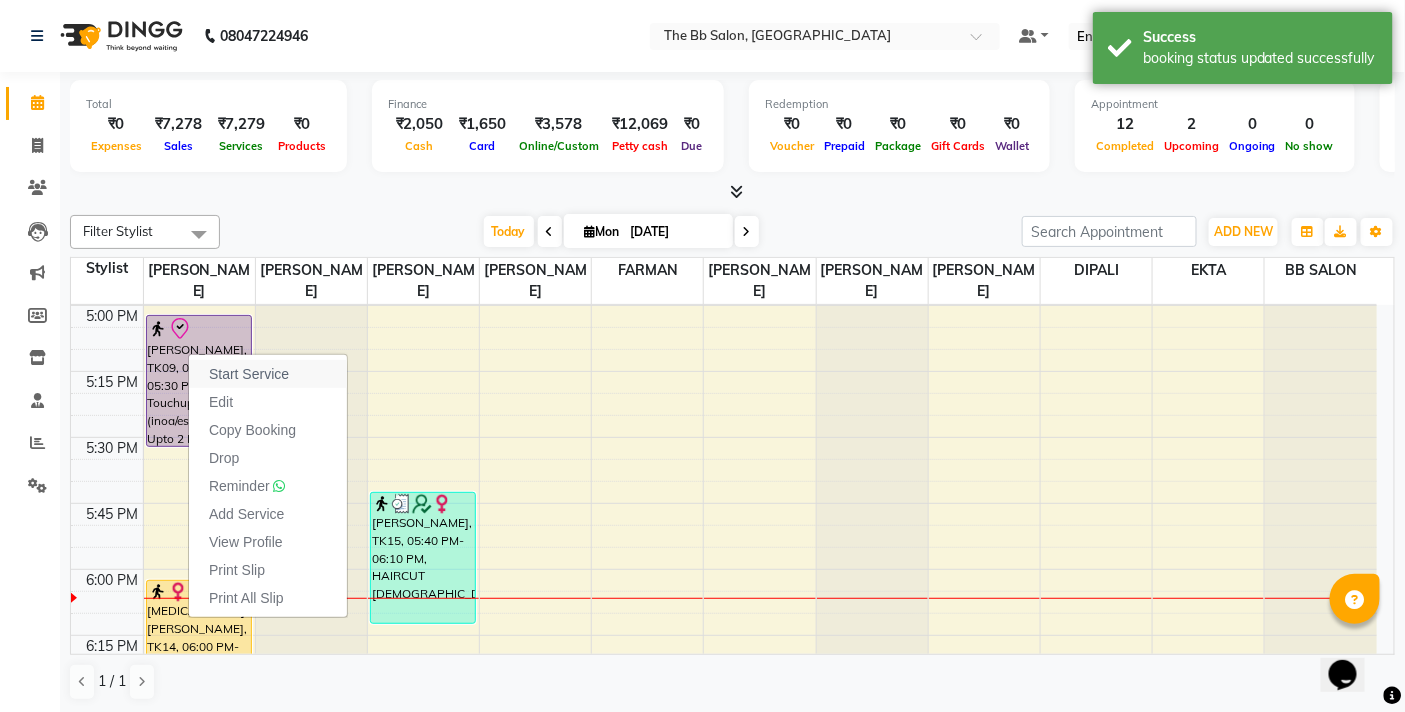 click on "Start Service" at bounding box center [249, 374] 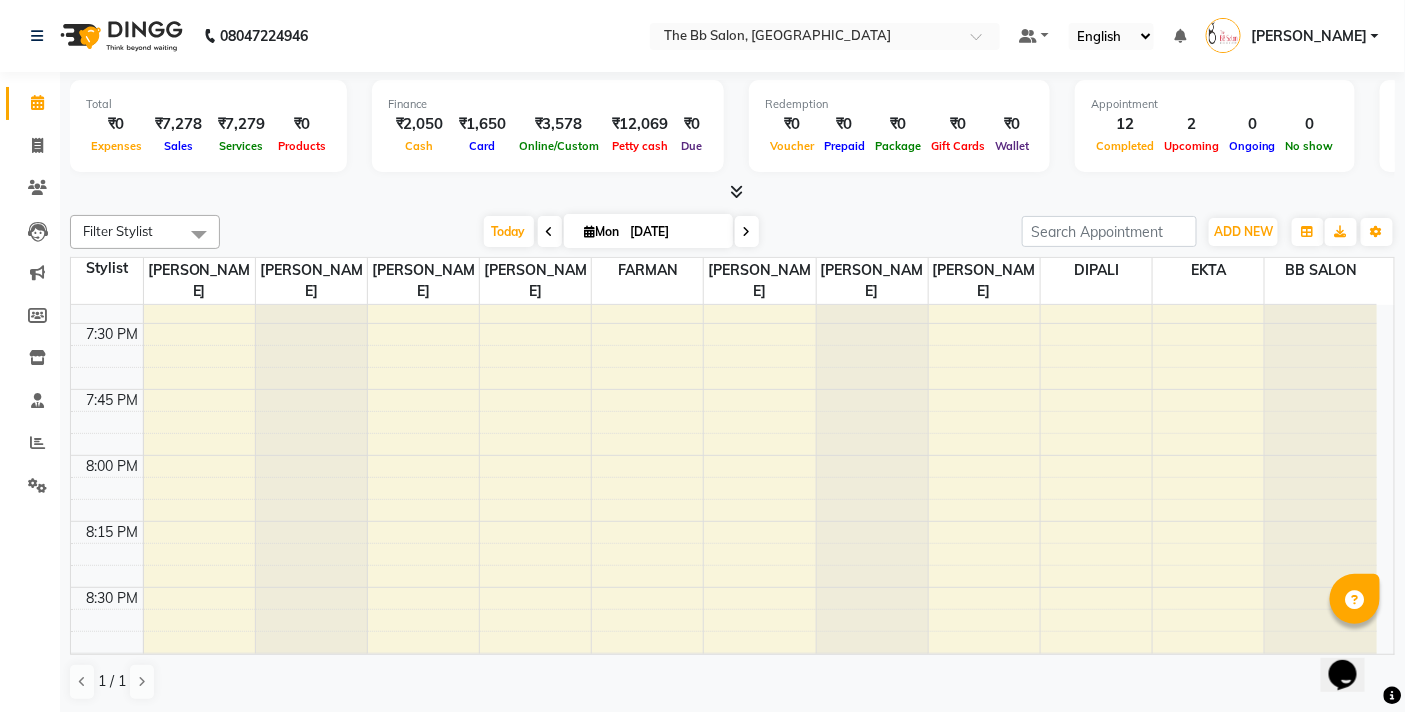 scroll, scrollTop: 2888, scrollLeft: 0, axis: vertical 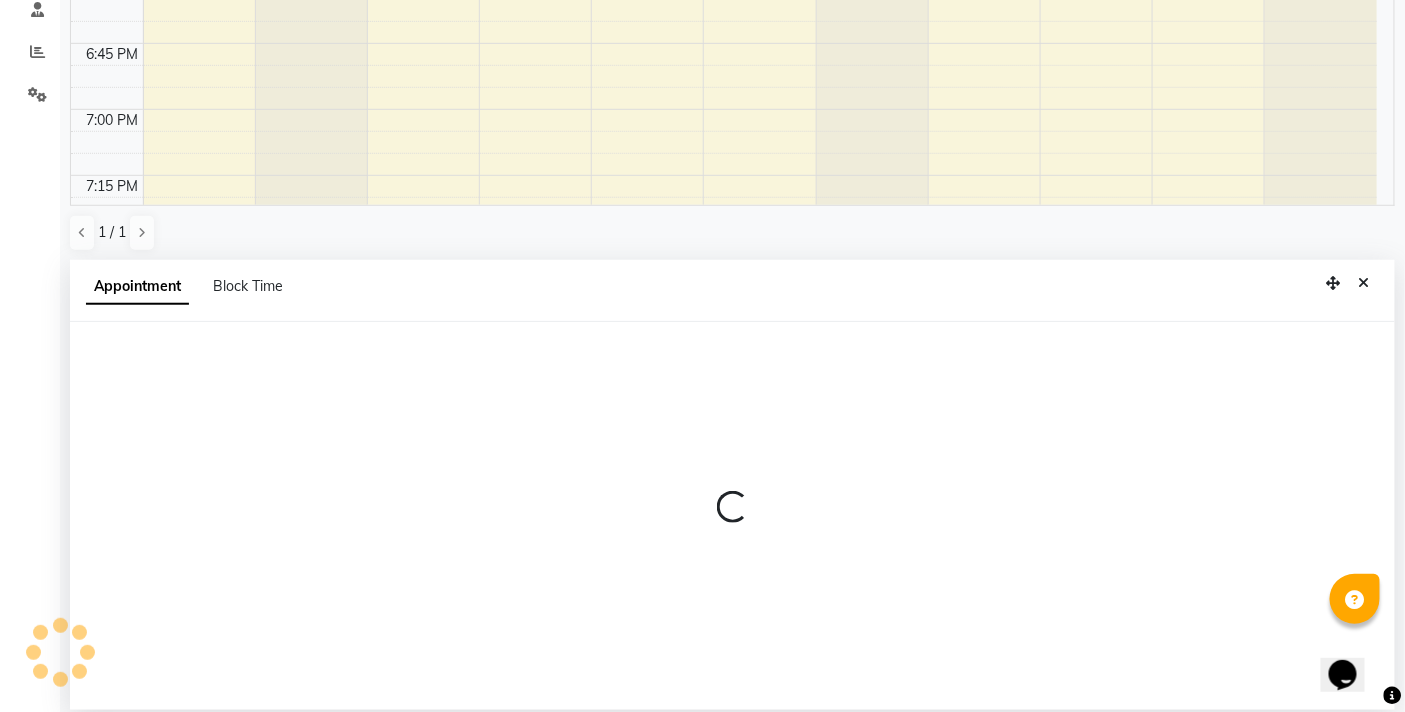 select on "83659" 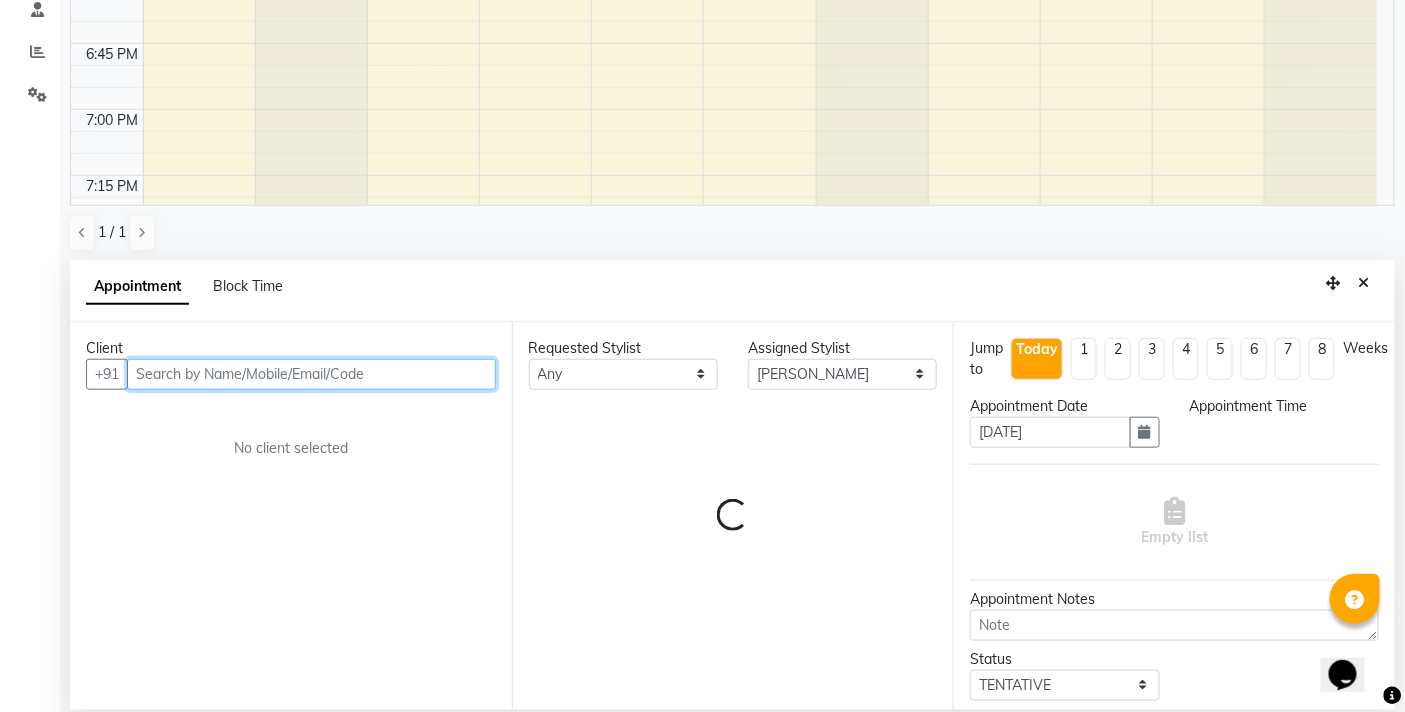 scroll, scrollTop: 392, scrollLeft: 0, axis: vertical 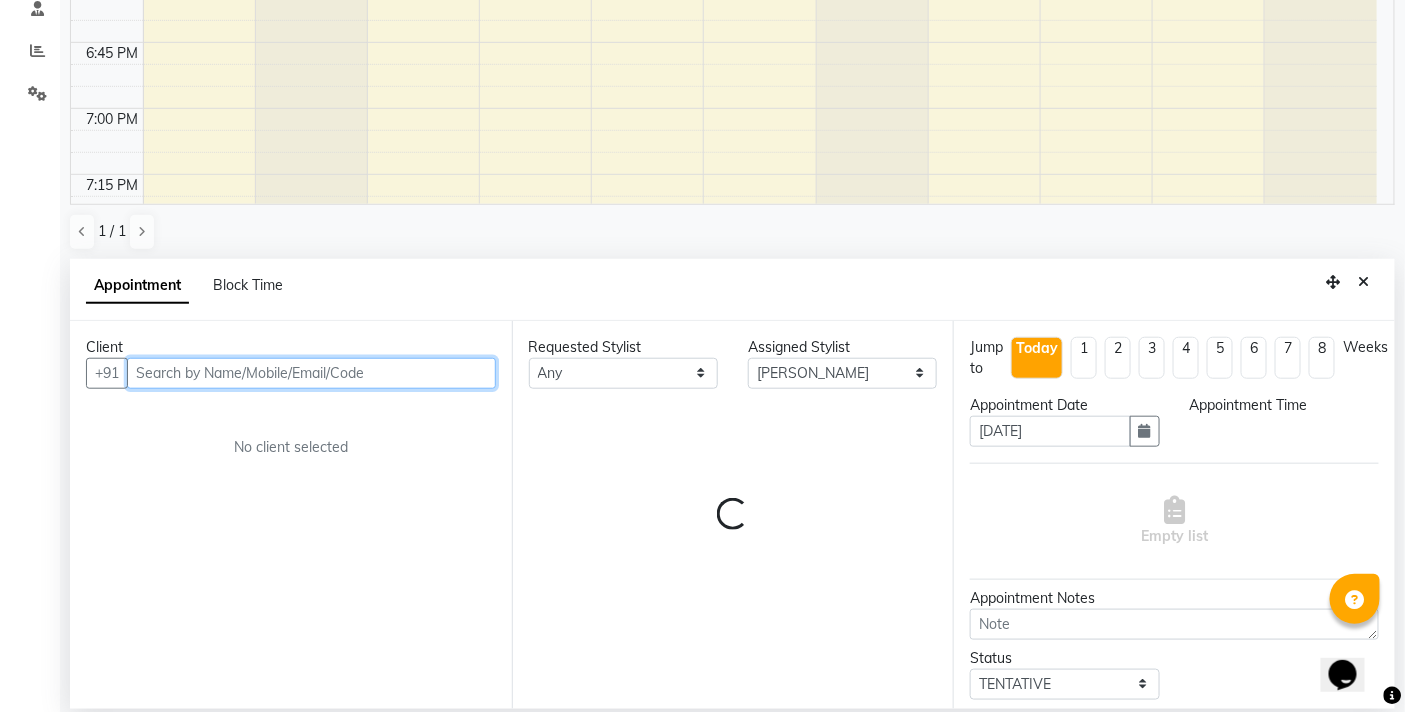 select on "1140" 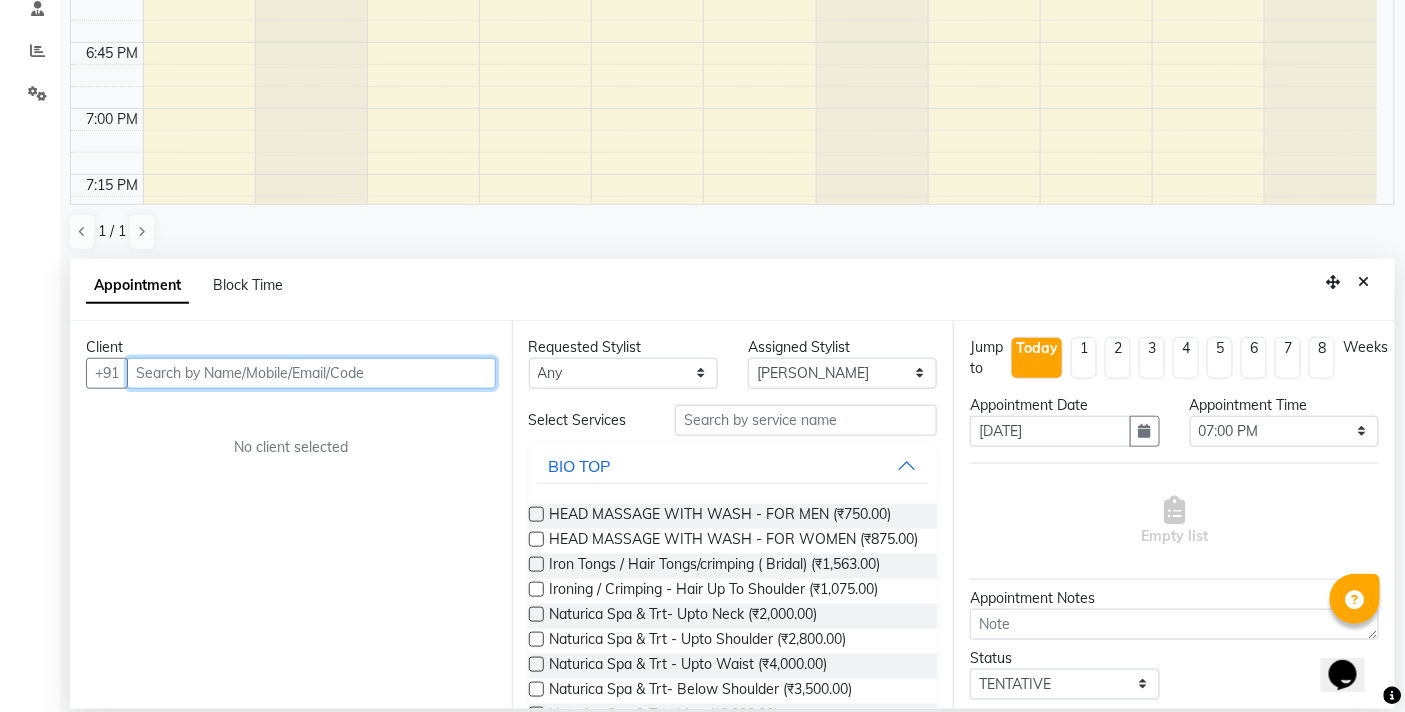 click at bounding box center [311, 373] 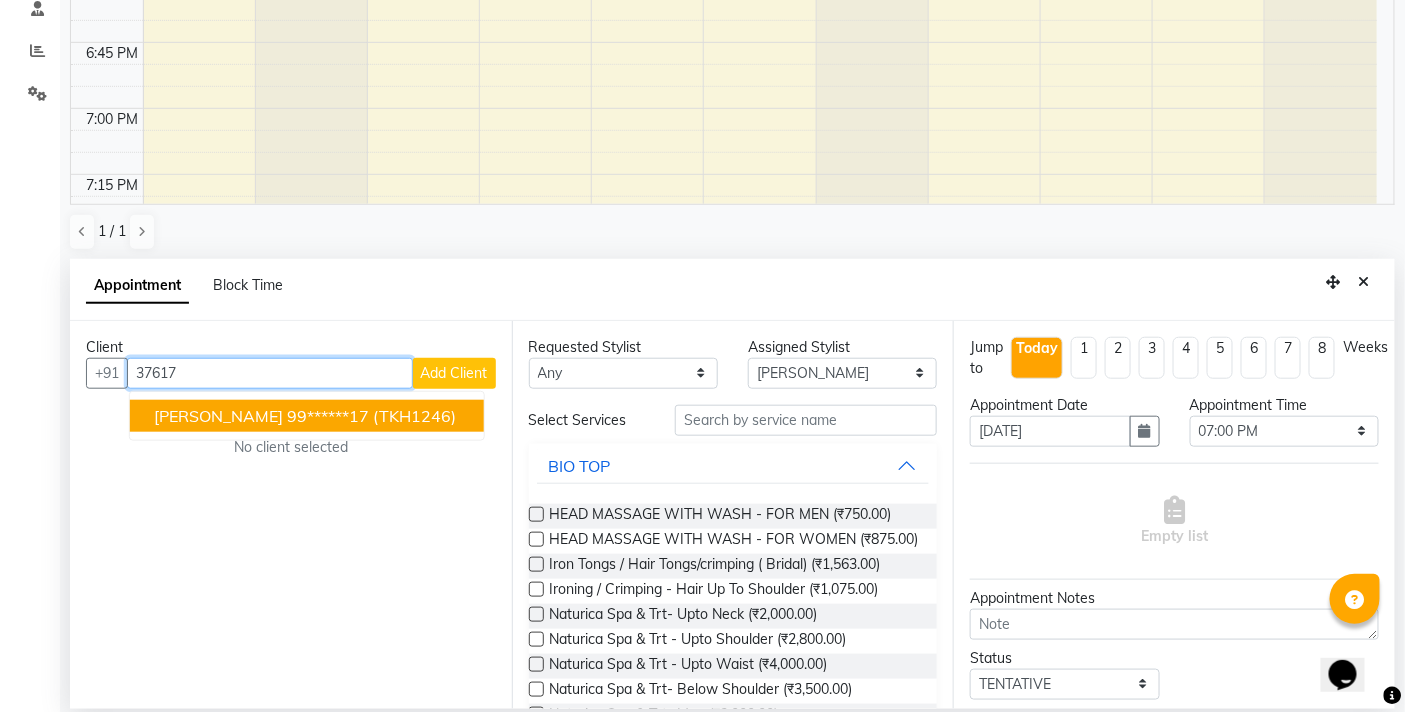 click on "(TKH1246)" at bounding box center [414, 416] 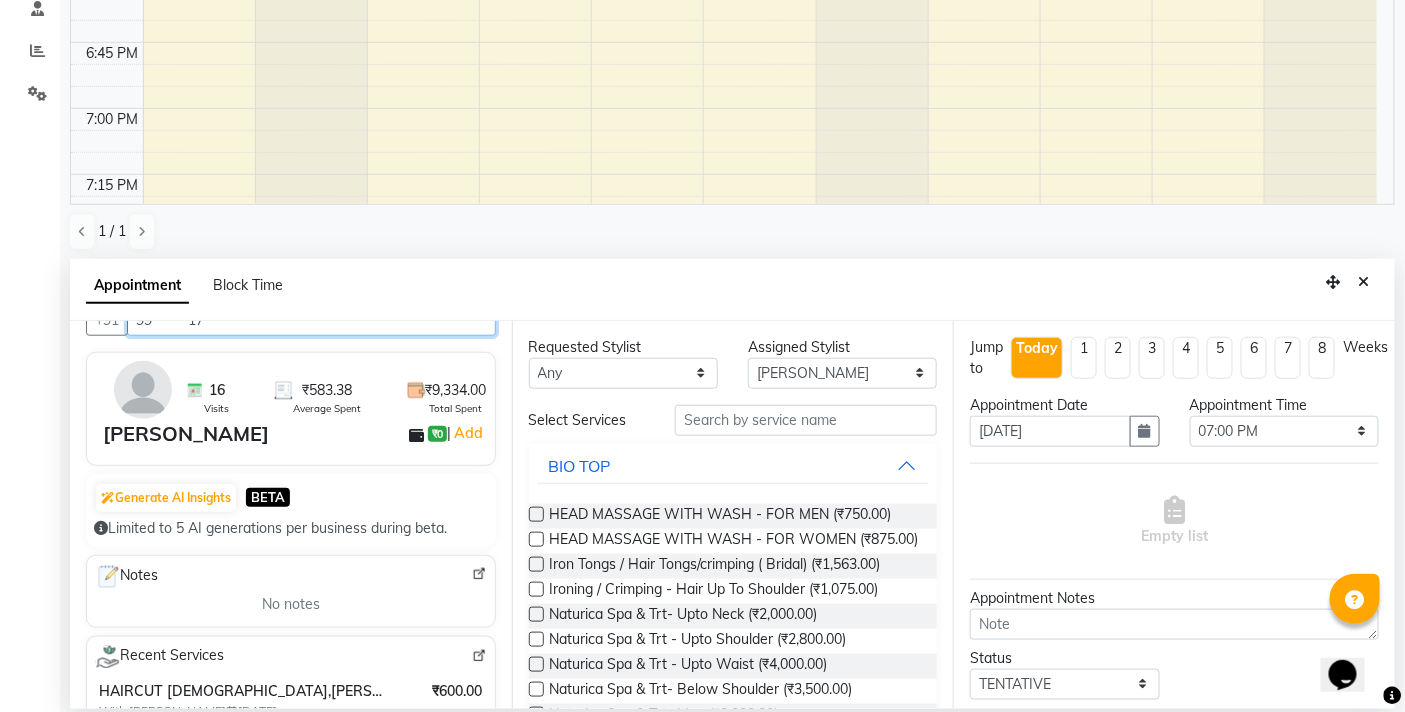 scroll, scrollTop: 0, scrollLeft: 0, axis: both 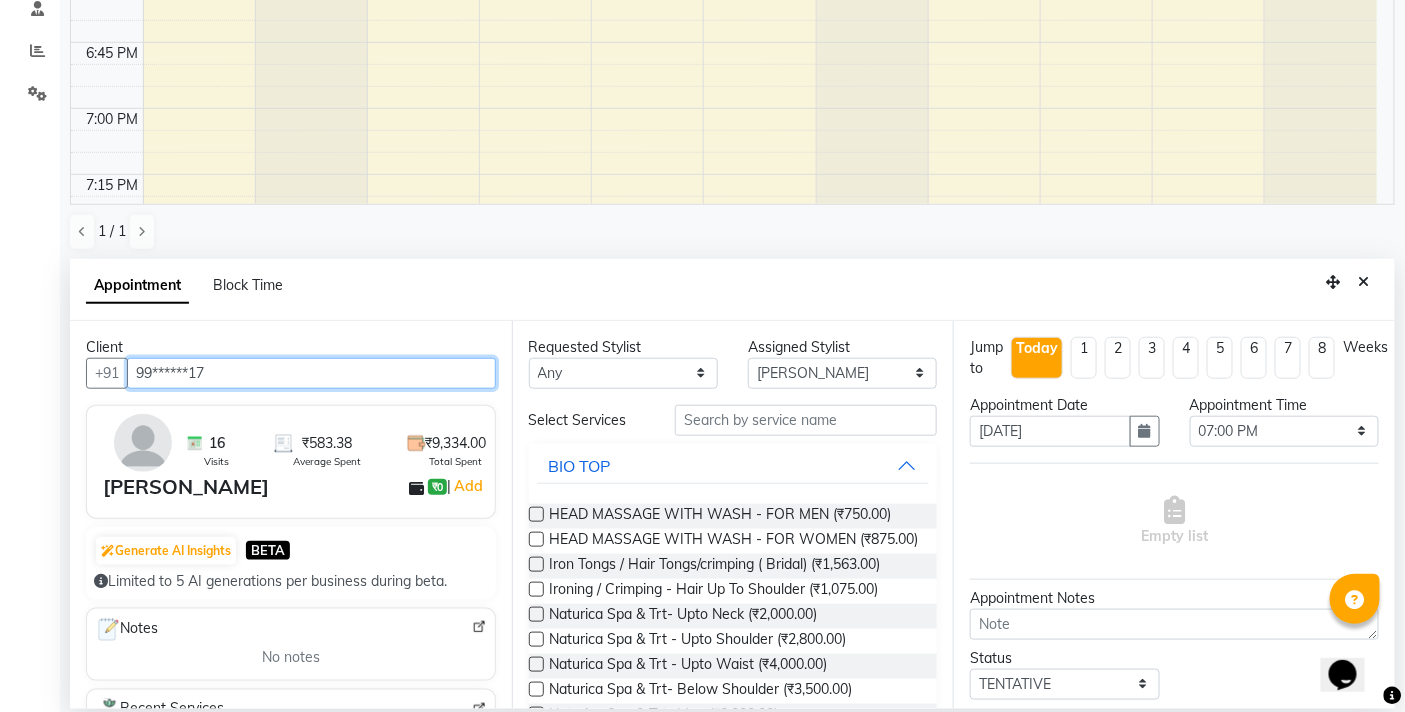 type on "99******17" 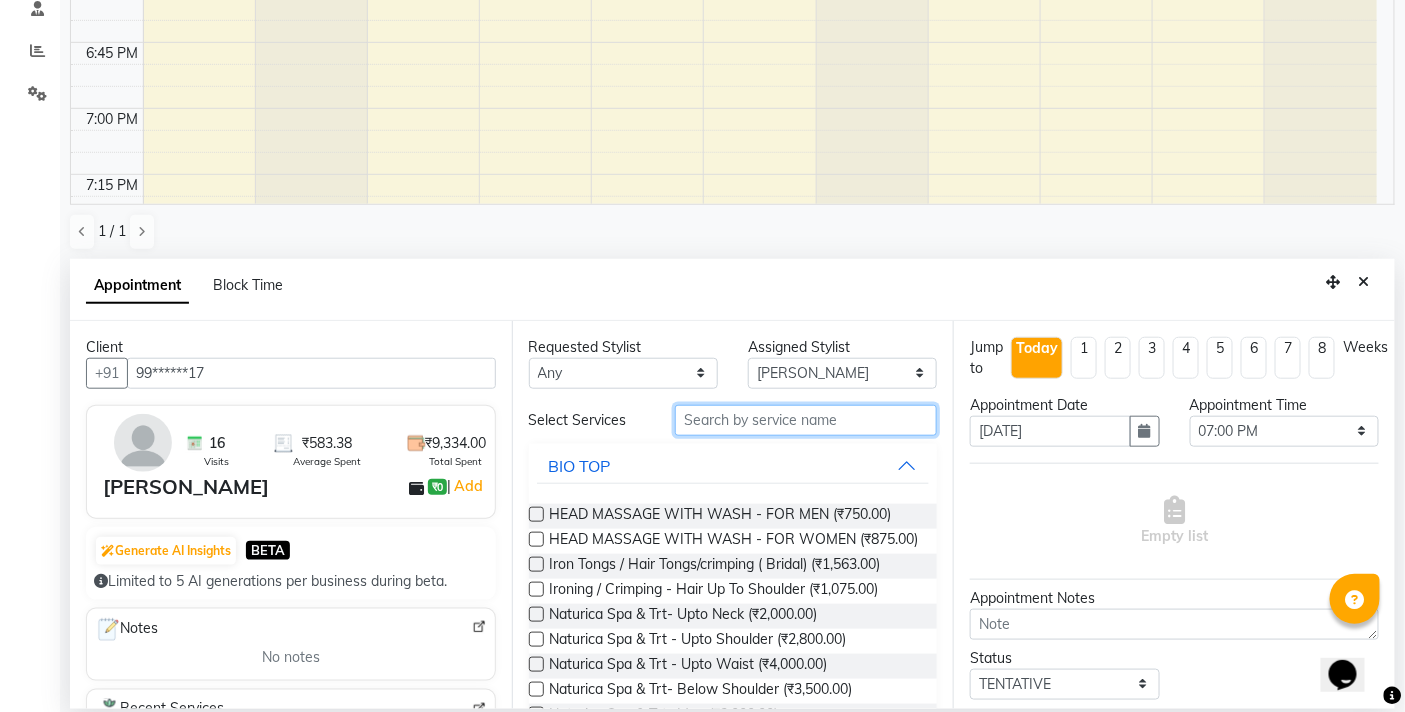 click at bounding box center (806, 420) 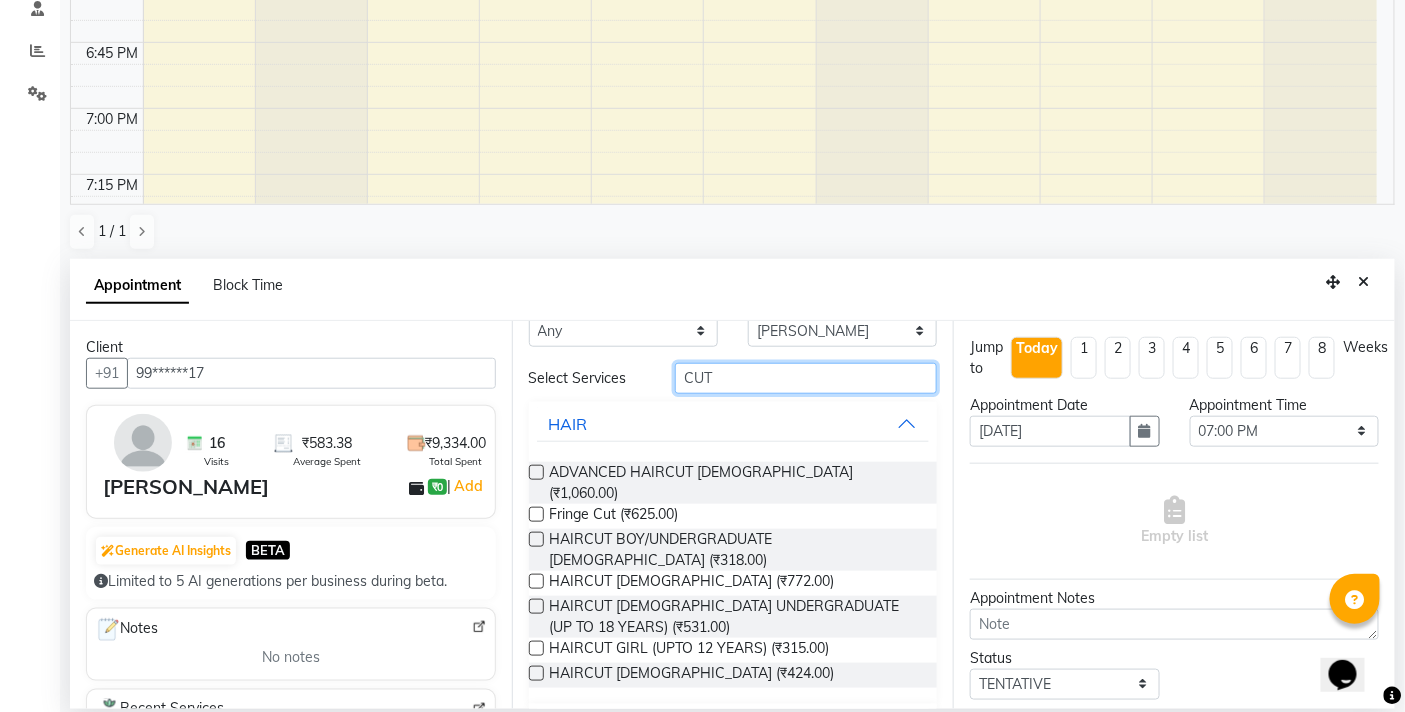 scroll, scrollTop: 62, scrollLeft: 0, axis: vertical 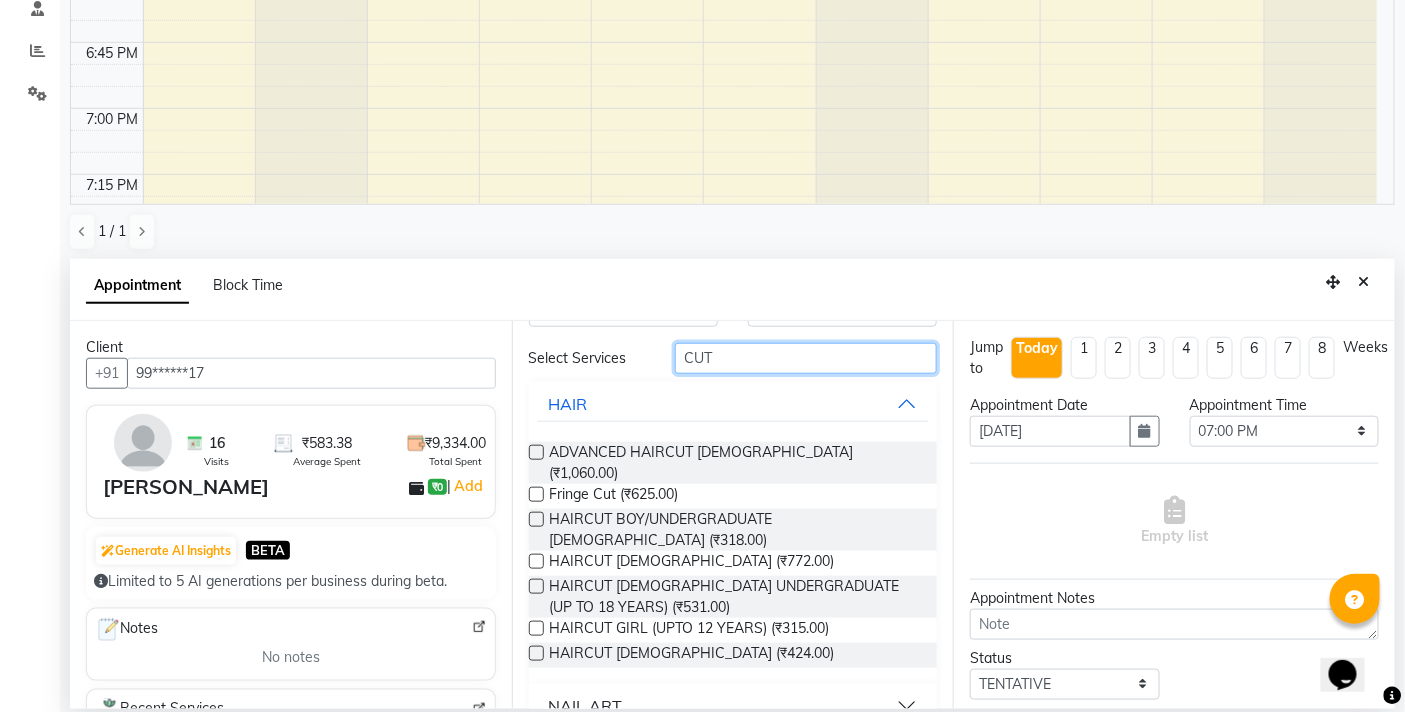 type on "CUT" 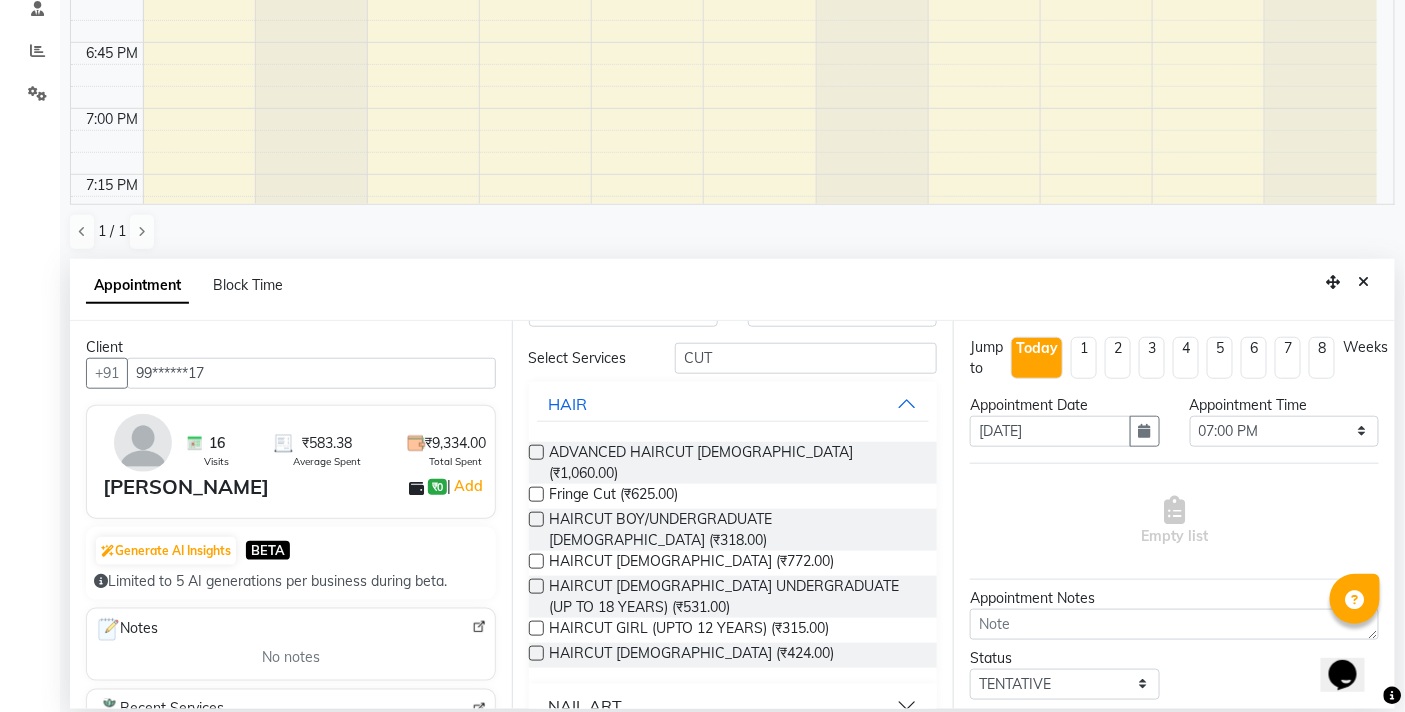 click at bounding box center [536, 653] 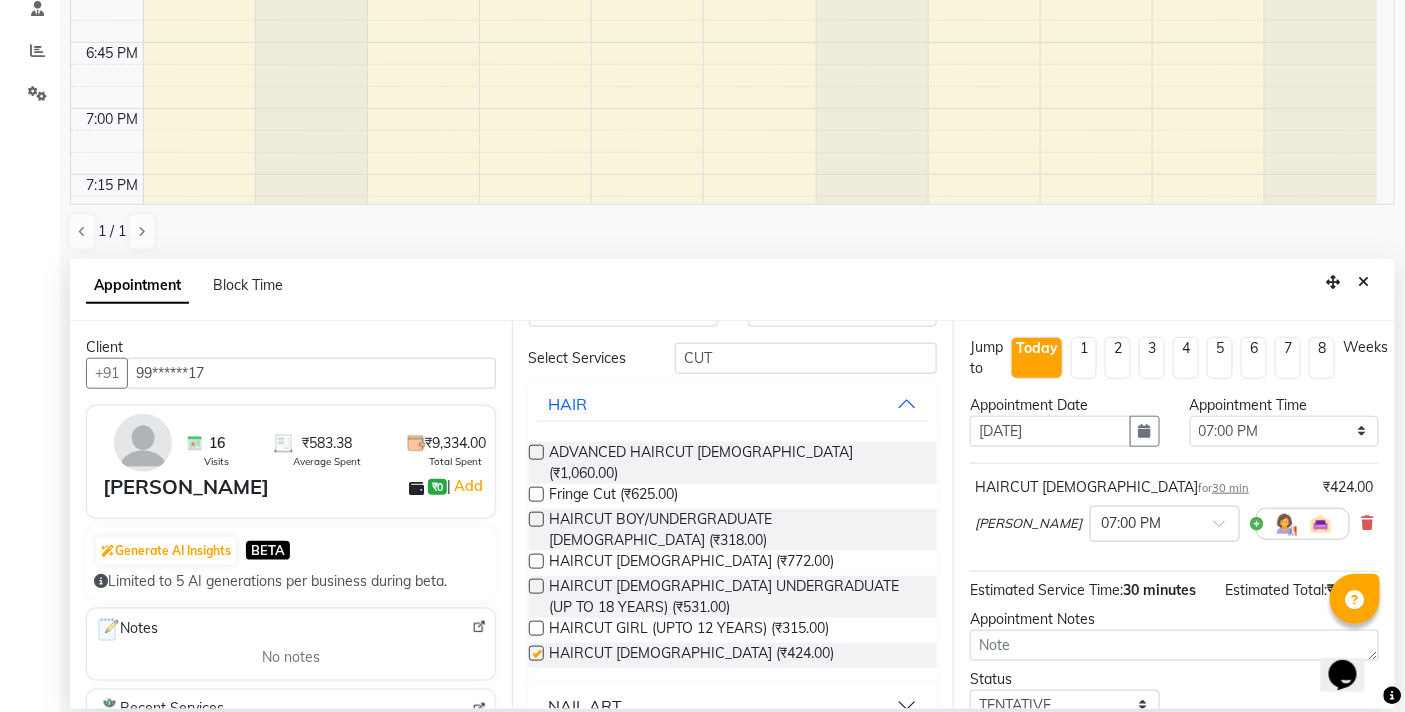 checkbox on "false" 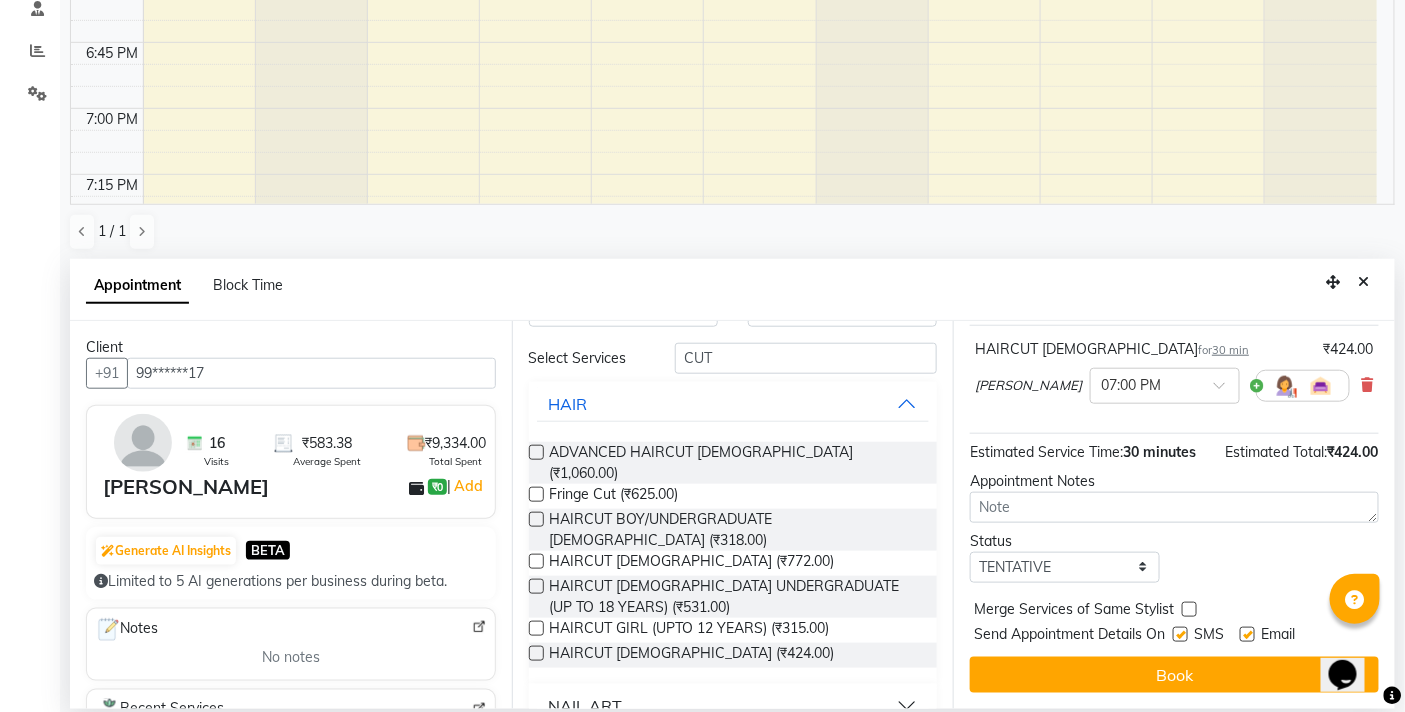 scroll, scrollTop: 162, scrollLeft: 0, axis: vertical 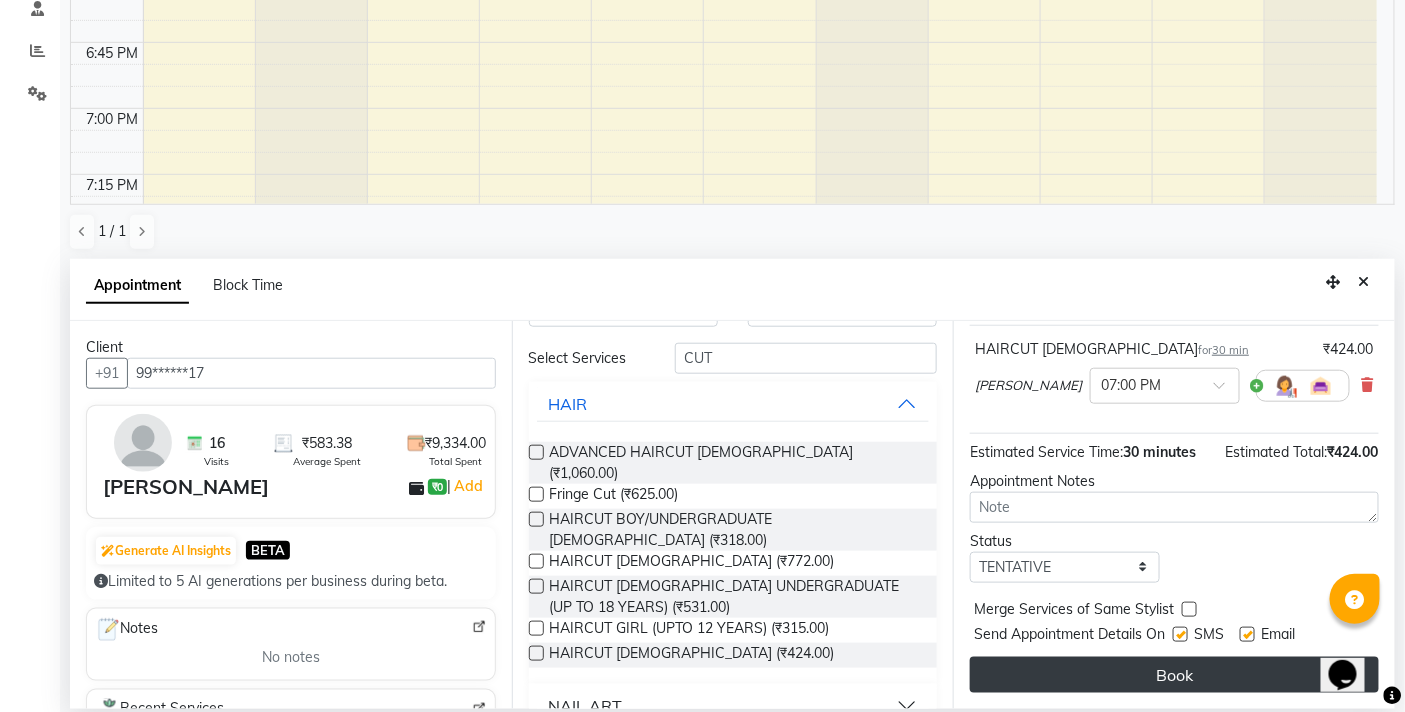click on "Book" at bounding box center [1174, 675] 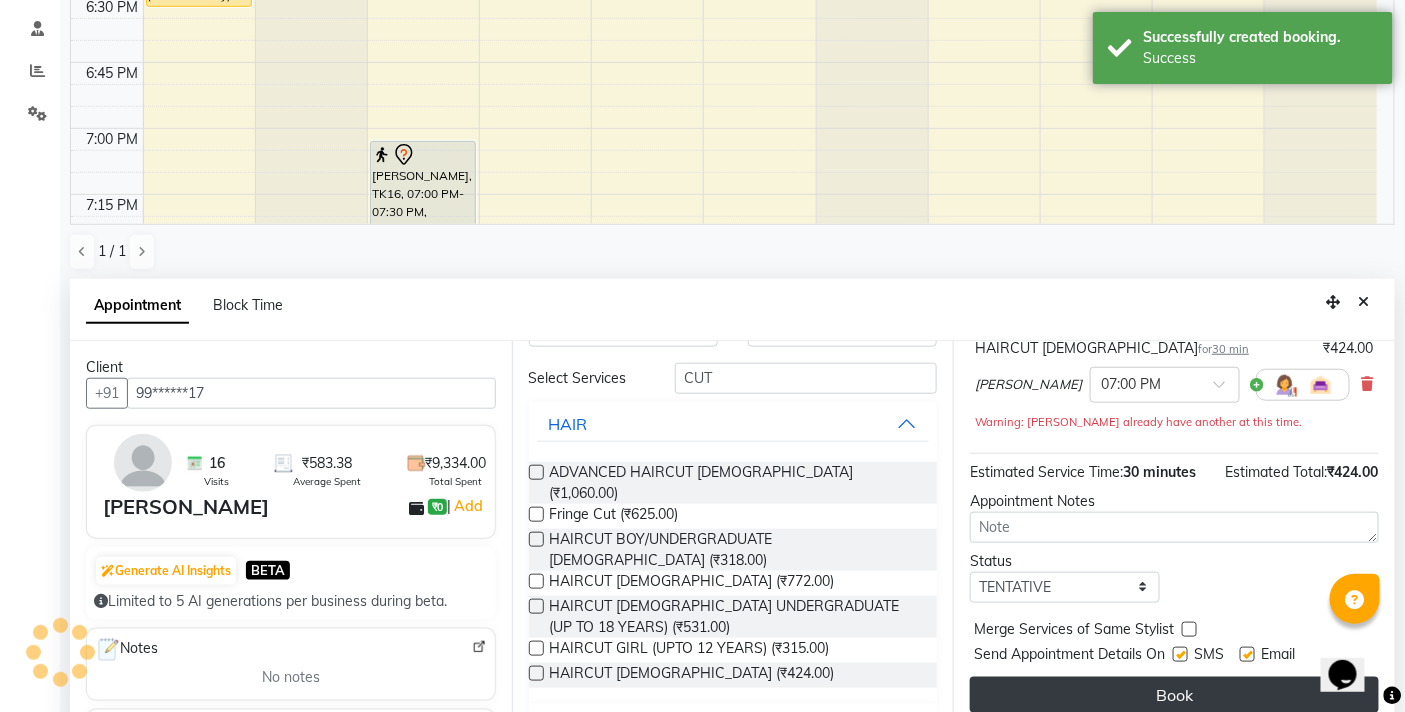 scroll, scrollTop: 0, scrollLeft: 0, axis: both 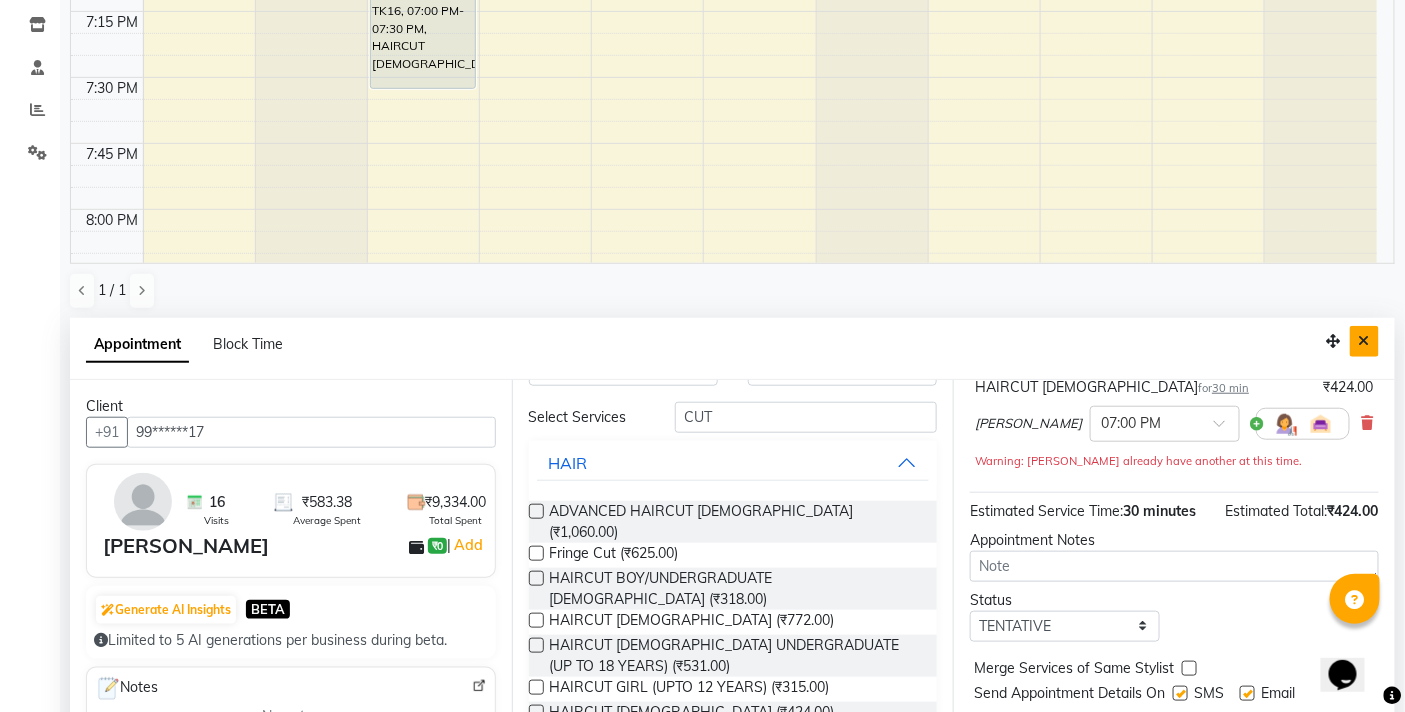 click at bounding box center [1364, 341] 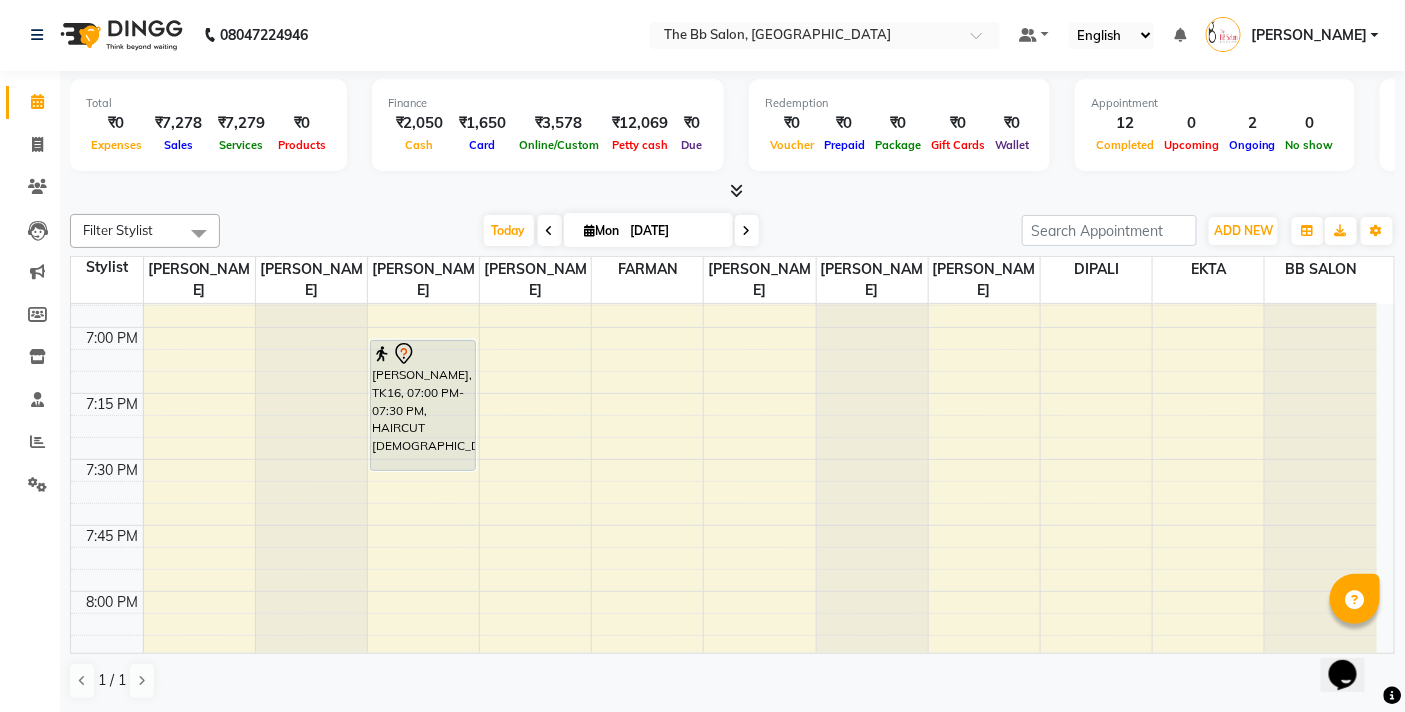 scroll, scrollTop: 2666, scrollLeft: 0, axis: vertical 